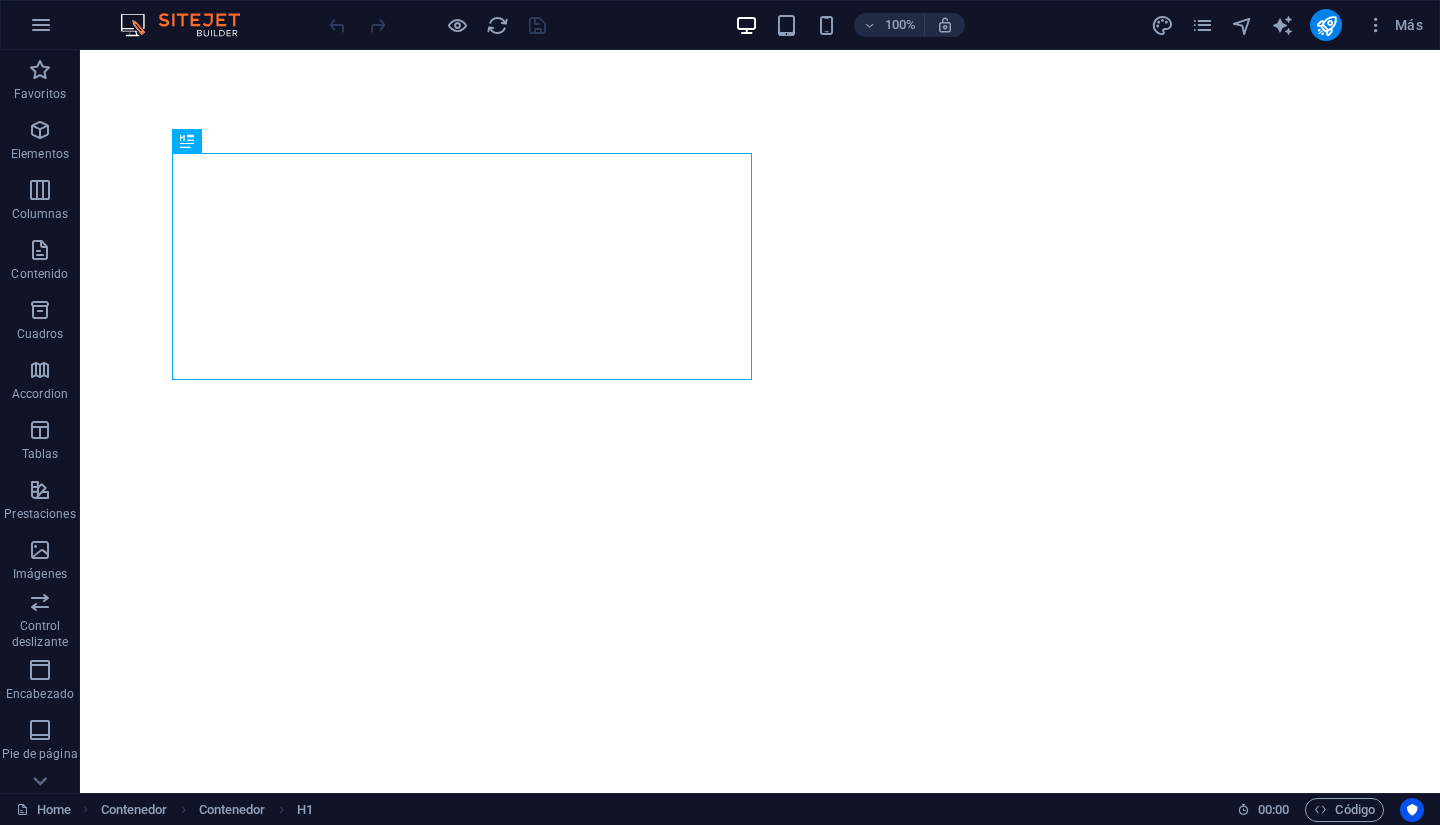 scroll, scrollTop: 0, scrollLeft: 0, axis: both 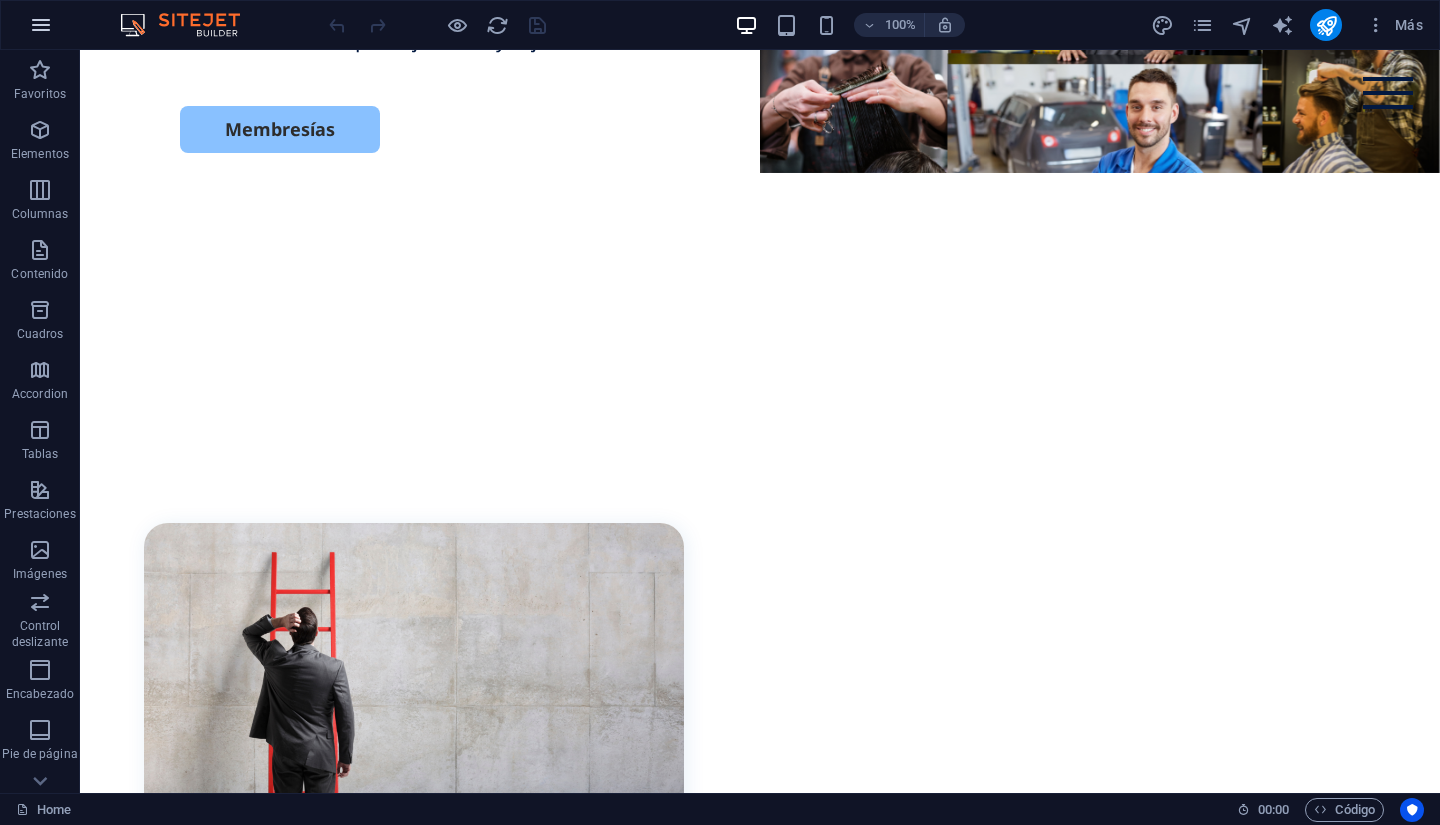 click at bounding box center (41, 25) 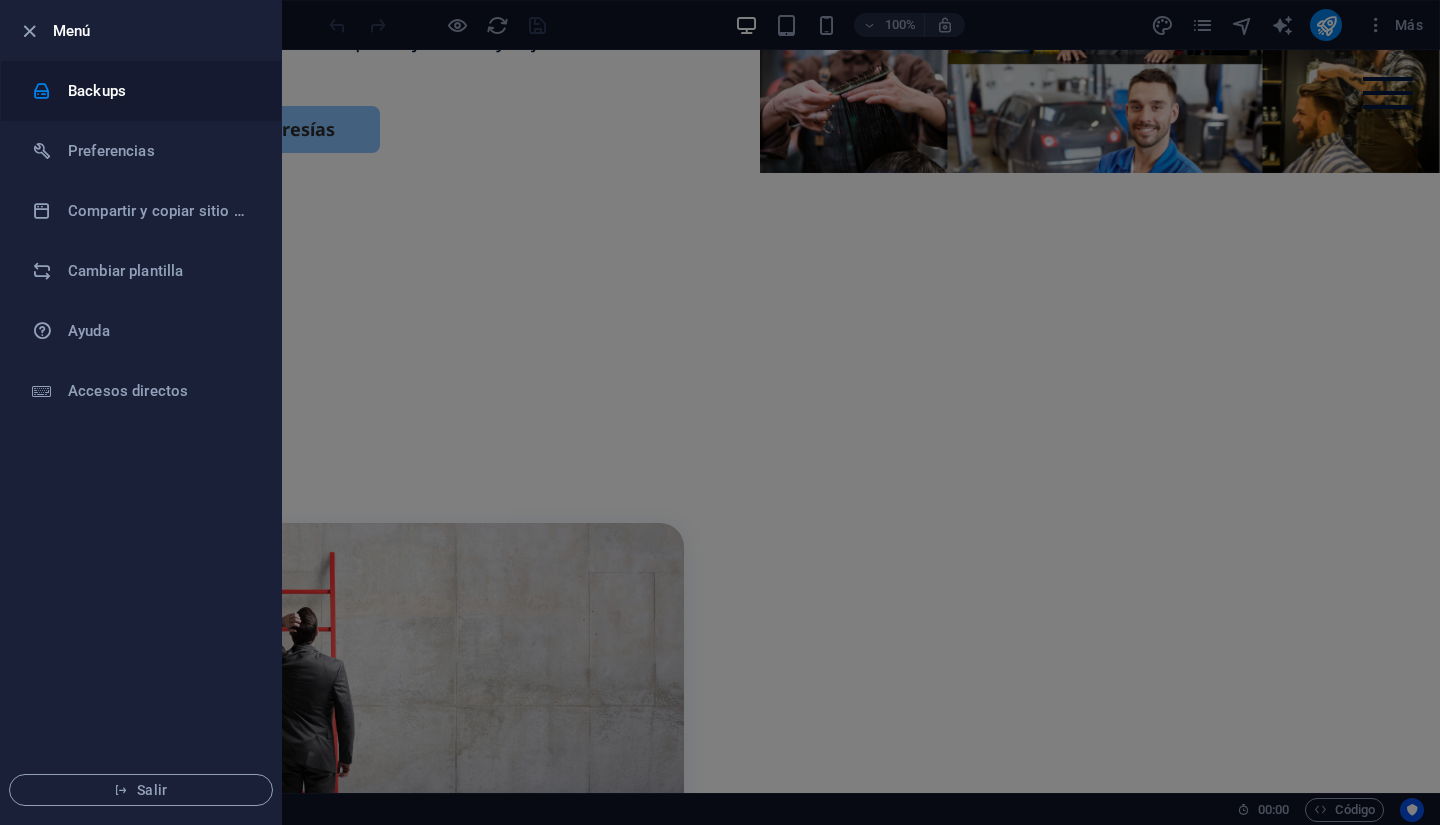 click on "Backups" at bounding box center (141, 91) 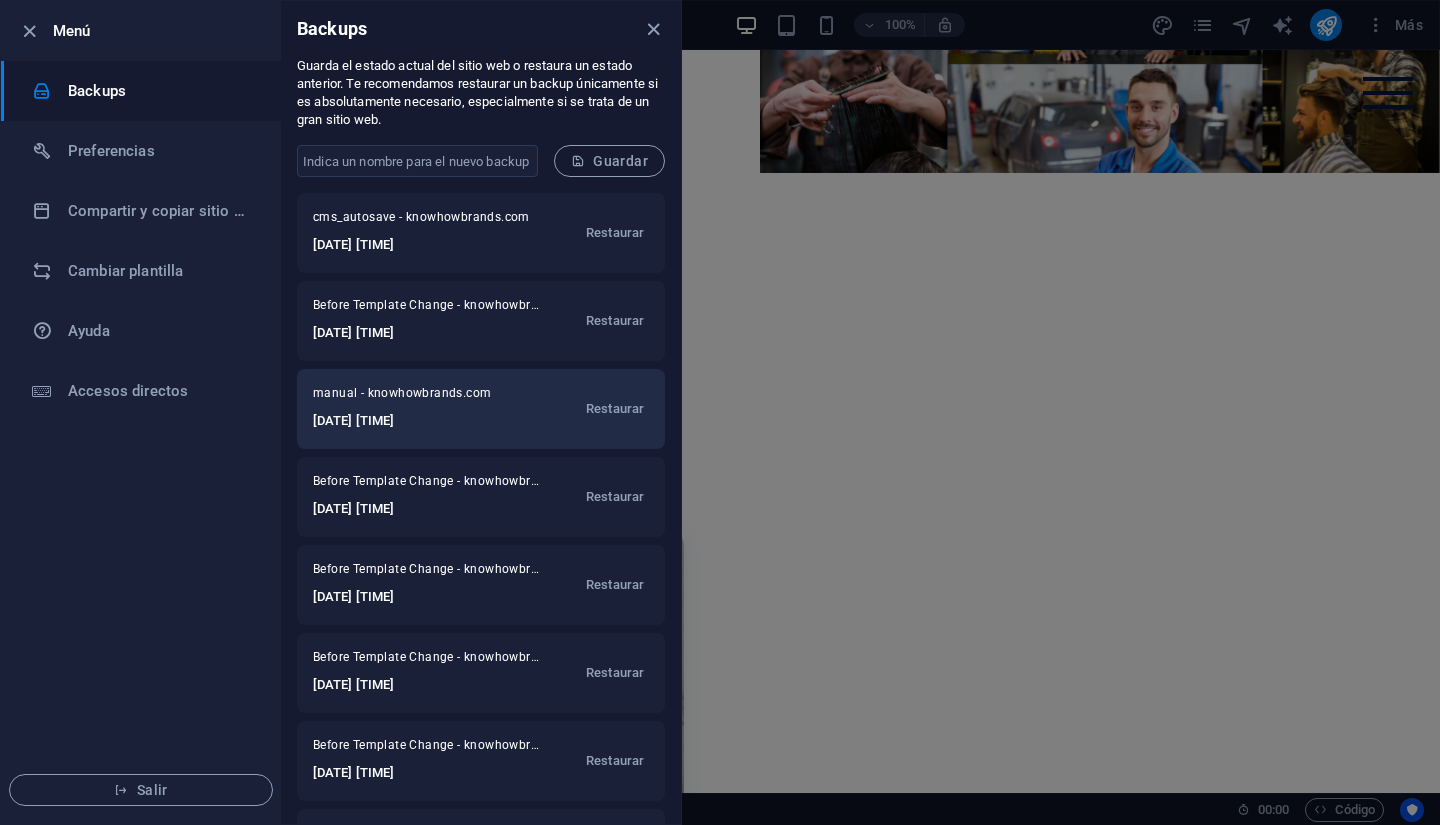 click on "manual - knowhowbrands.com 2025-07-31 23:40:32 Restaurar" at bounding box center (481, 409) 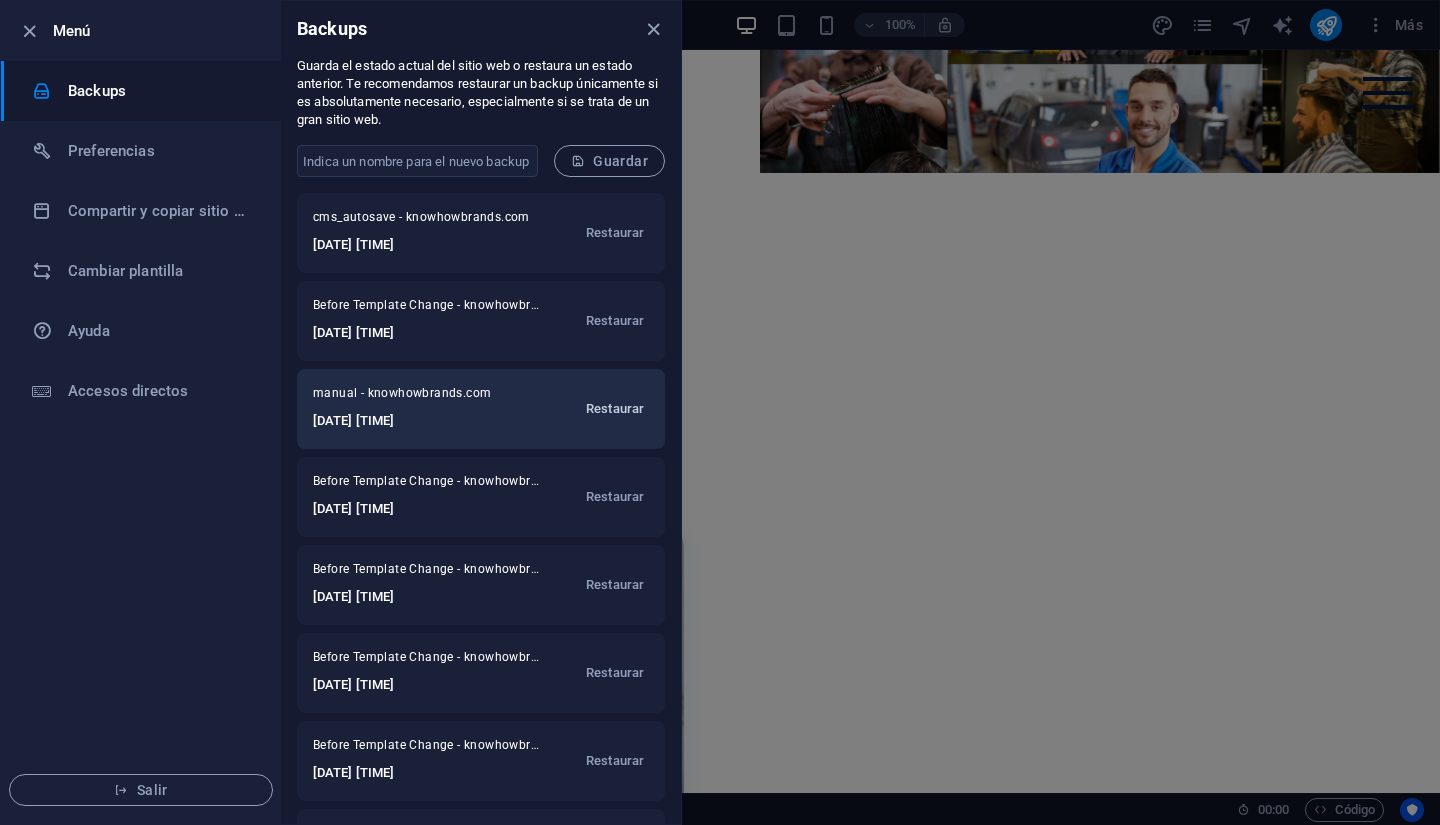 click on "Restaurar" at bounding box center [615, 409] 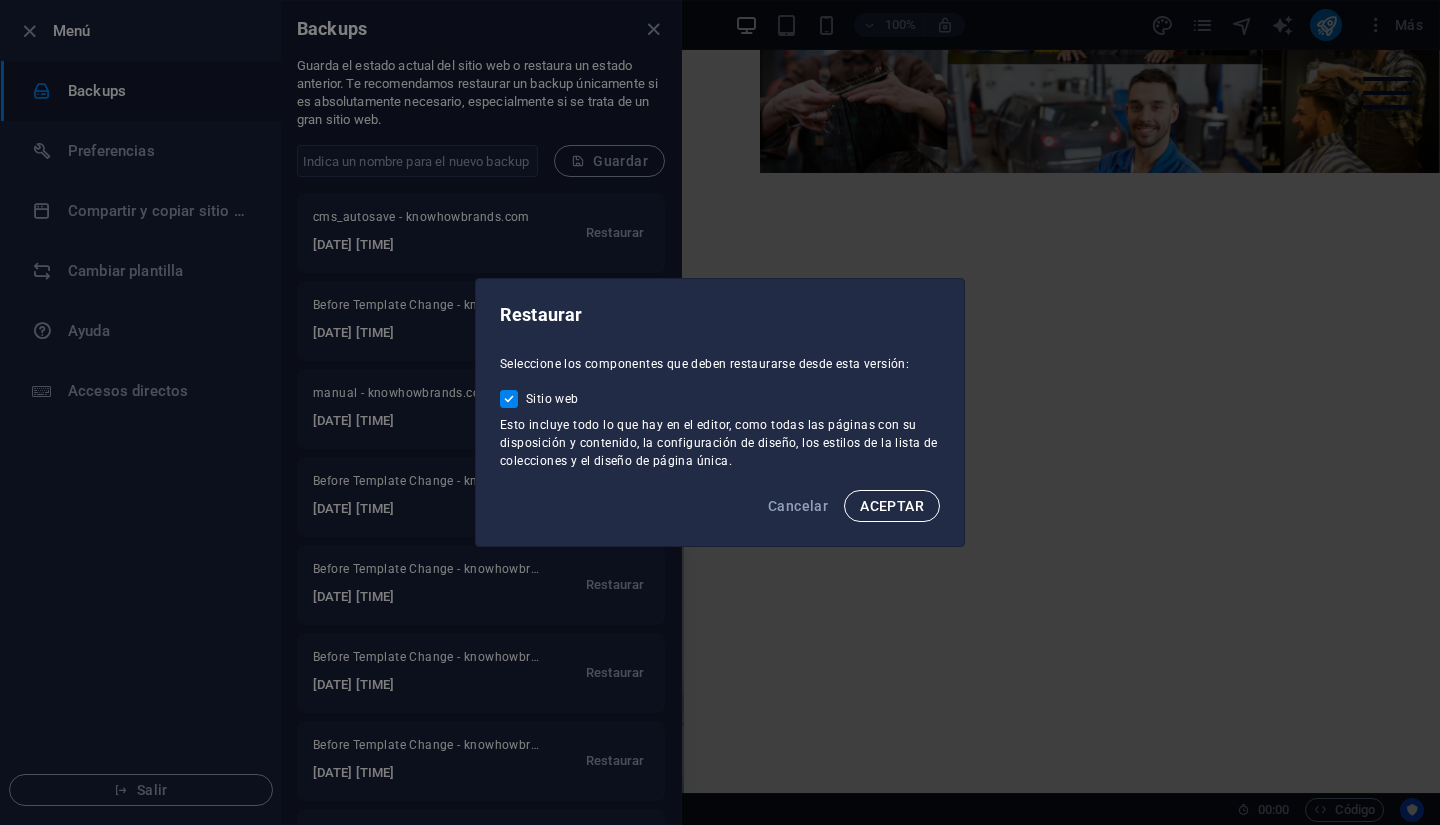 click on "ACEPTAR" at bounding box center [892, 506] 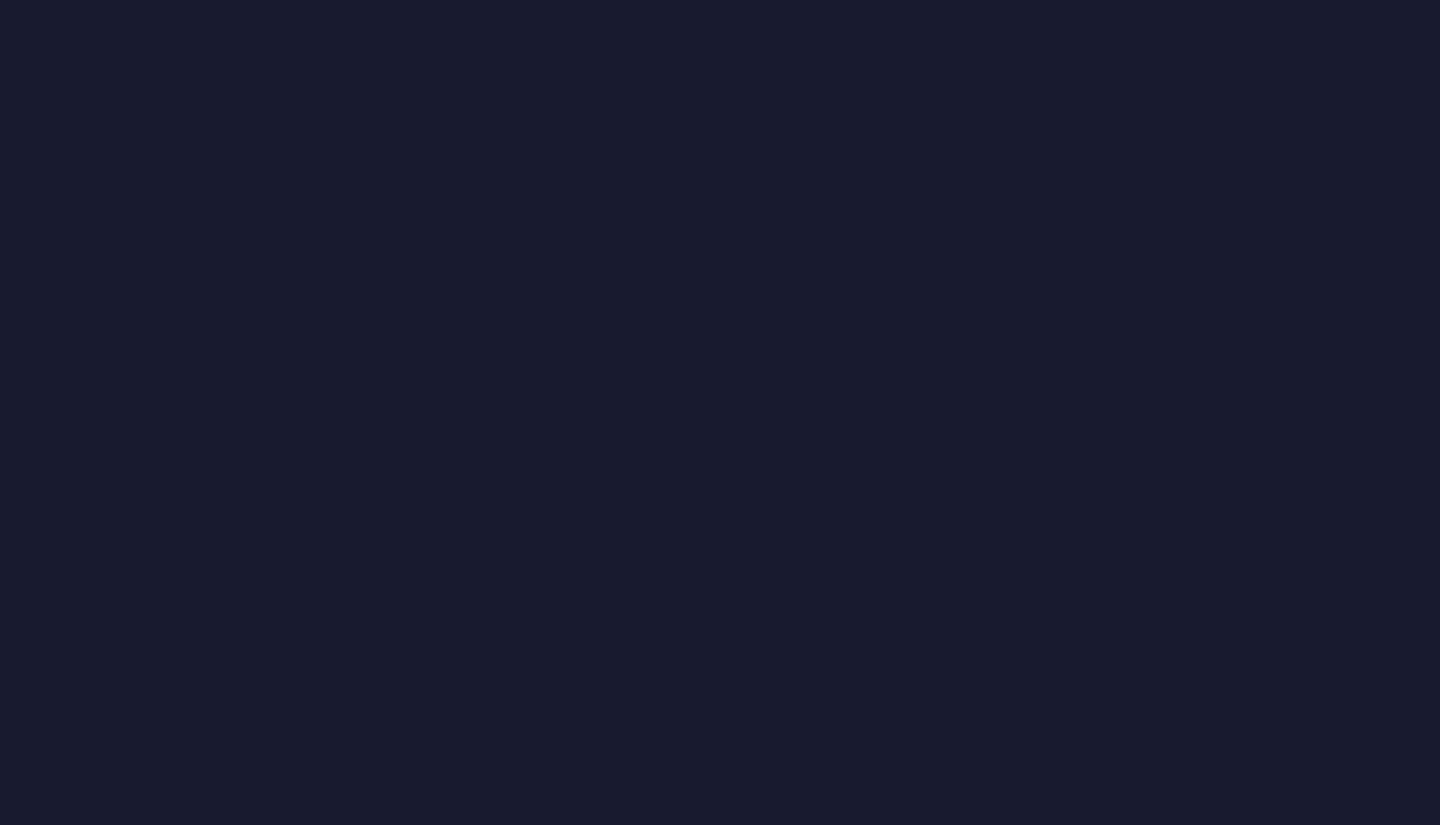 scroll, scrollTop: 0, scrollLeft: 0, axis: both 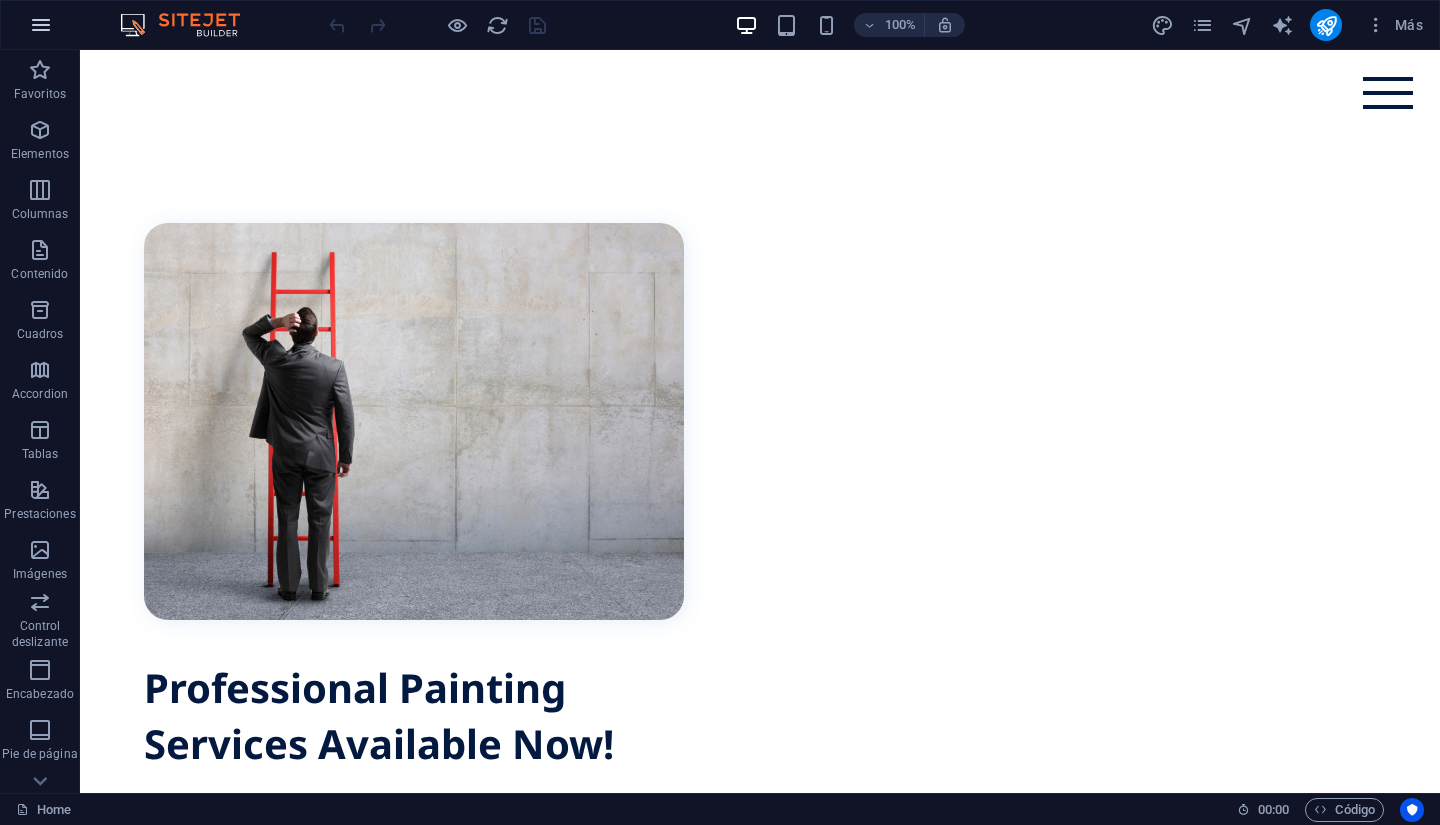 click at bounding box center [41, 25] 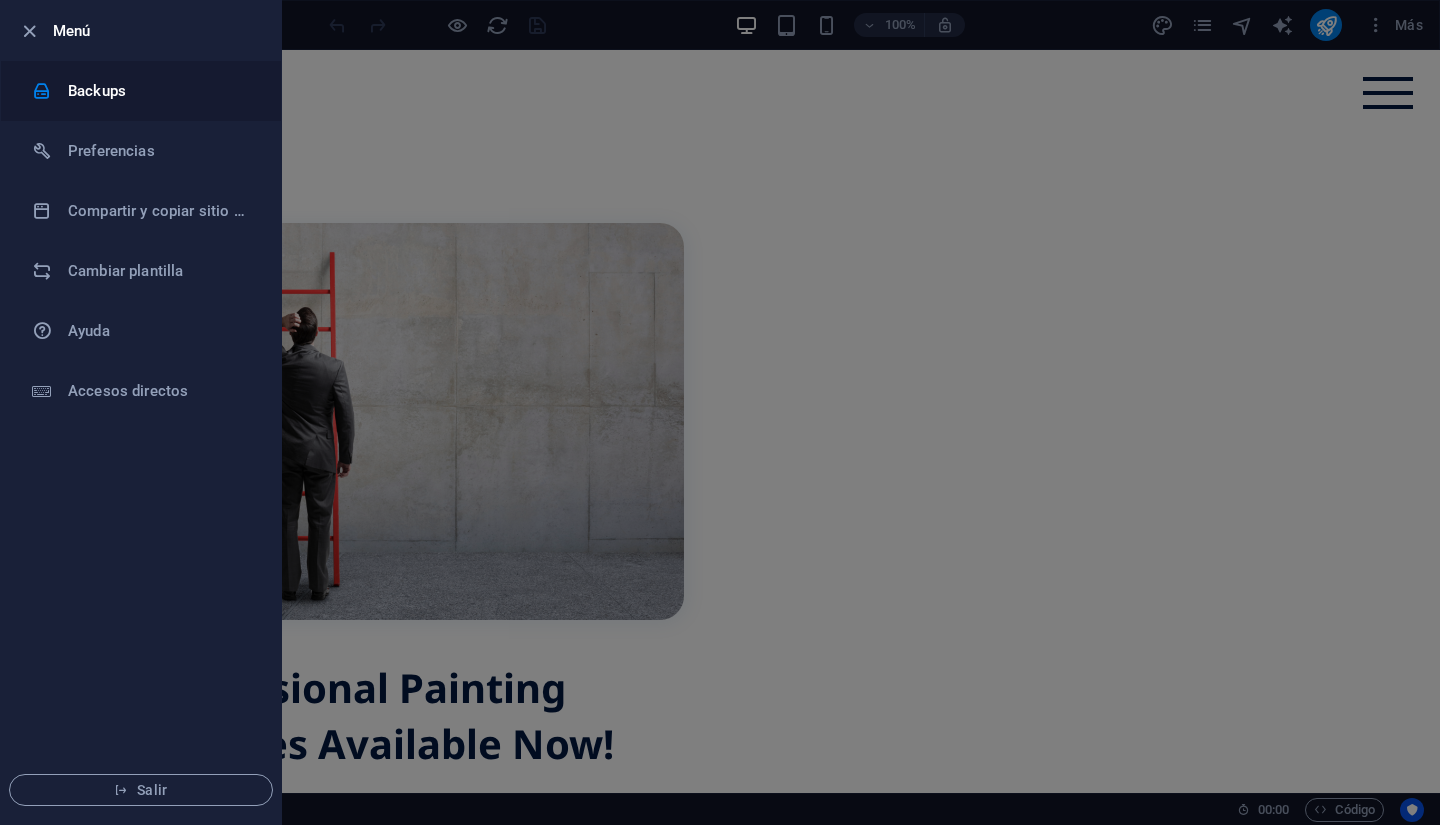 click on "Backups" at bounding box center (160, 91) 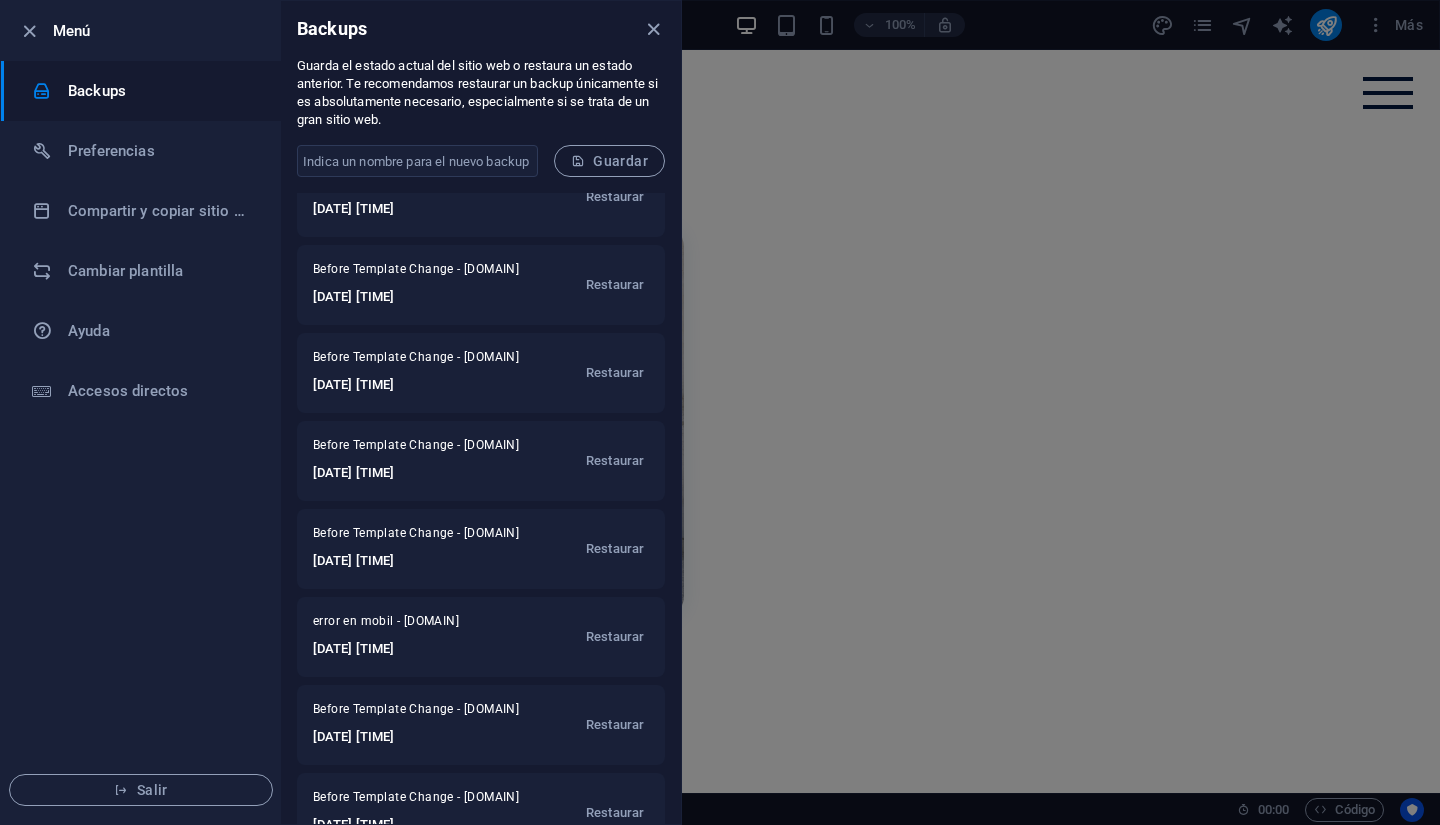 scroll, scrollTop: 500, scrollLeft: 0, axis: vertical 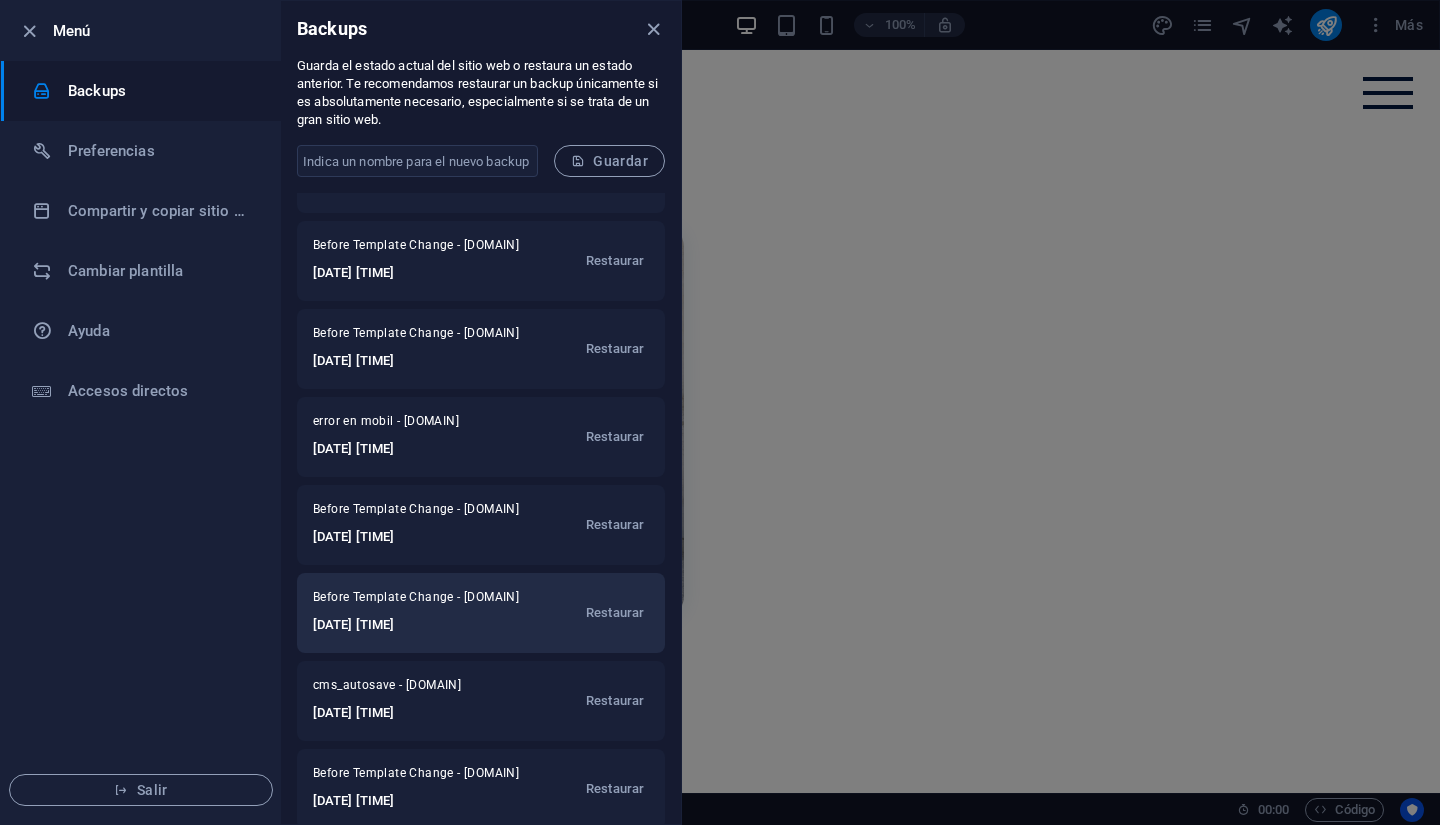 click on "[DATE] [TIME]" at bounding box center [421, 625] 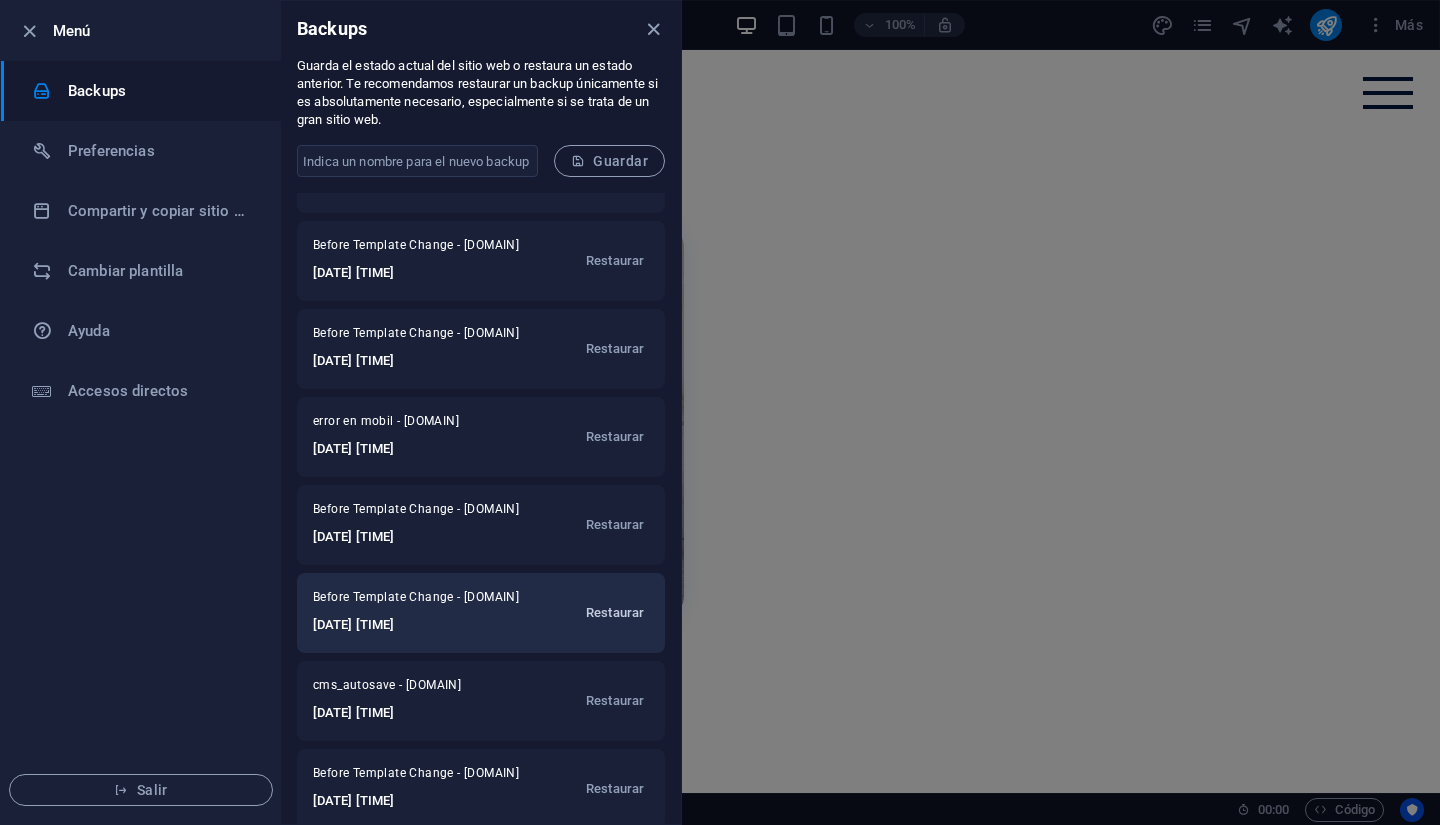 click on "Restaurar" at bounding box center [615, 613] 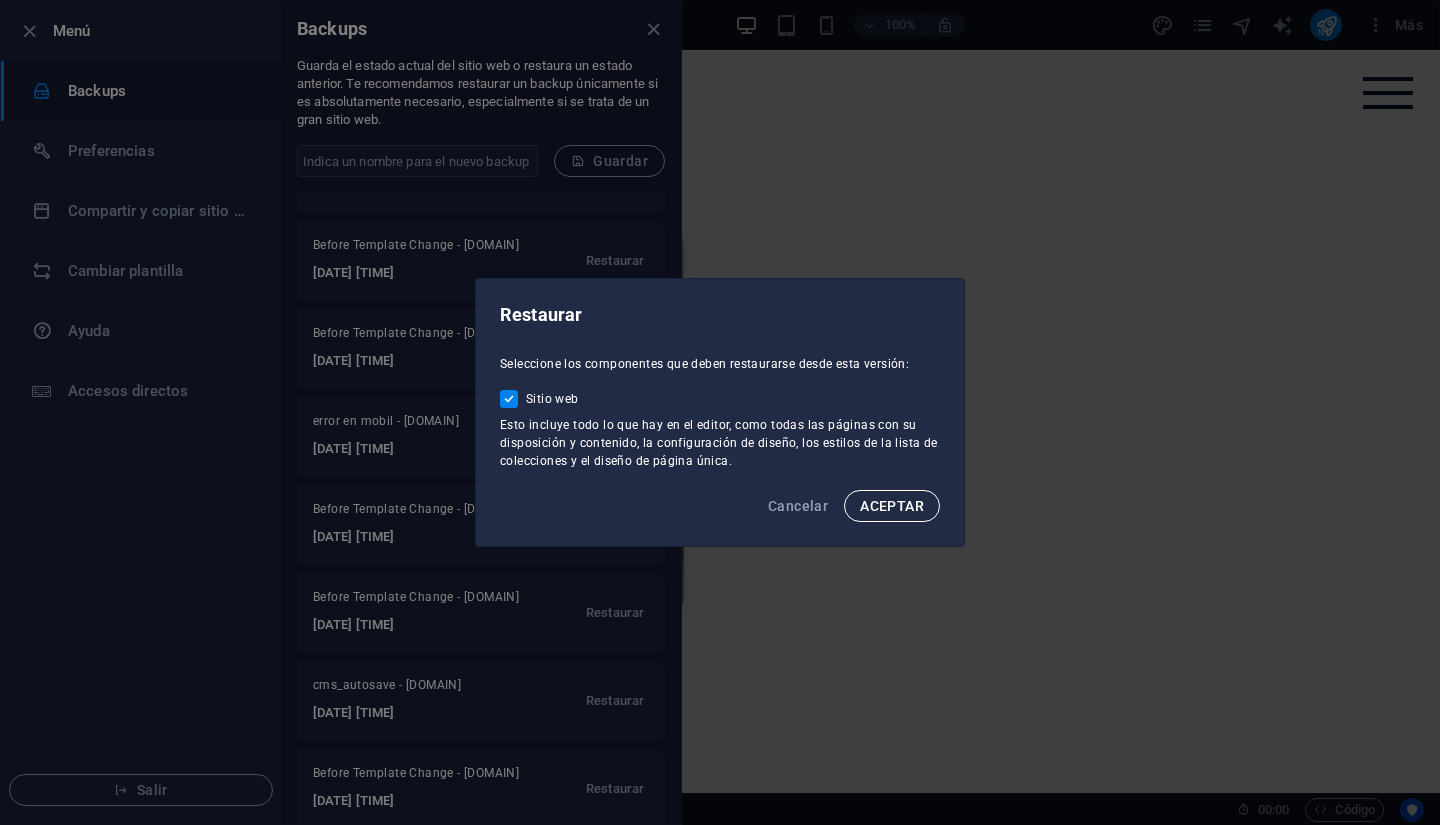 click on "ACEPTAR" at bounding box center [892, 506] 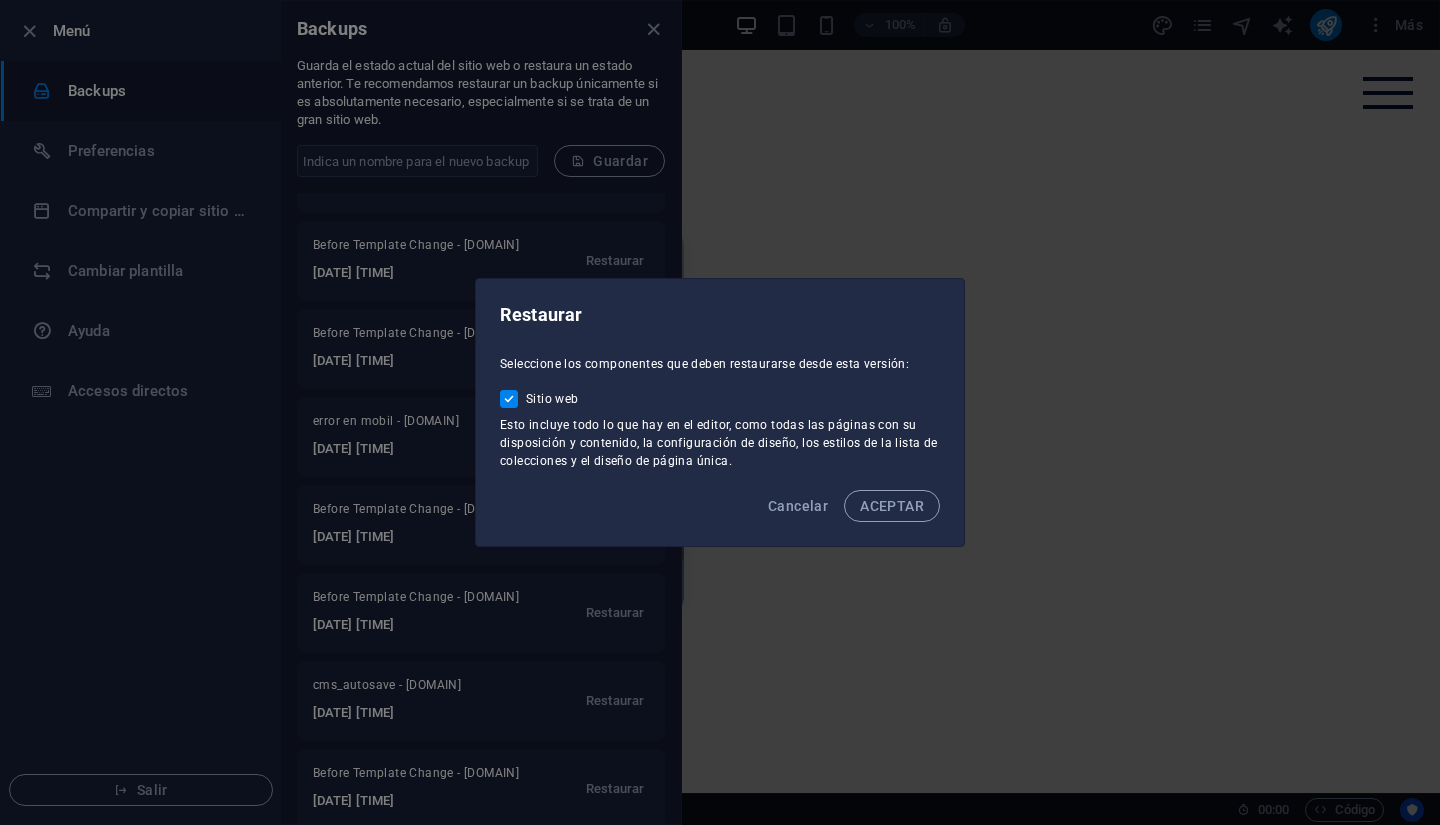 scroll, scrollTop: 0, scrollLeft: 0, axis: both 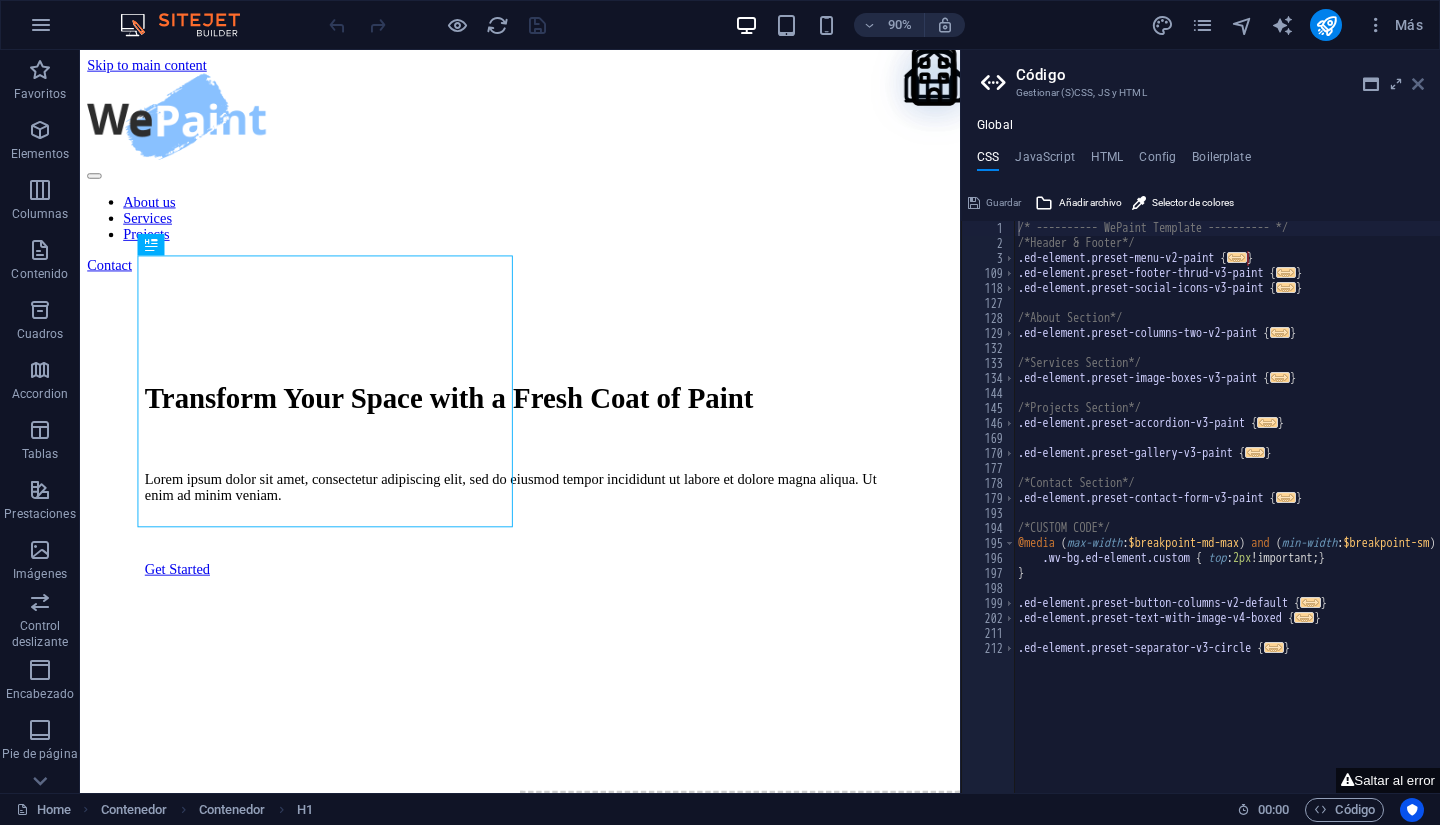 click at bounding box center [1418, 84] 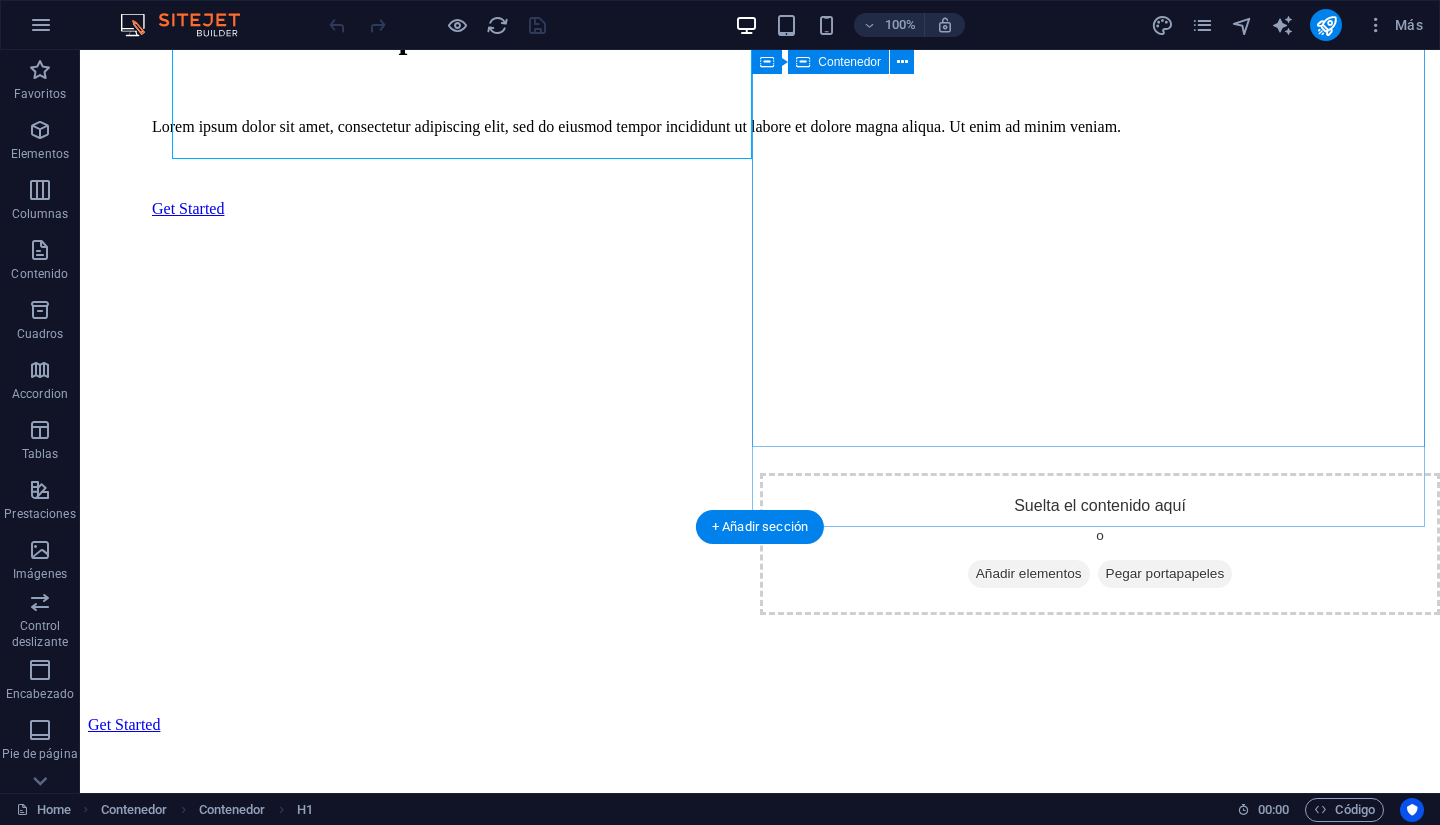 scroll, scrollTop: 0, scrollLeft: 0, axis: both 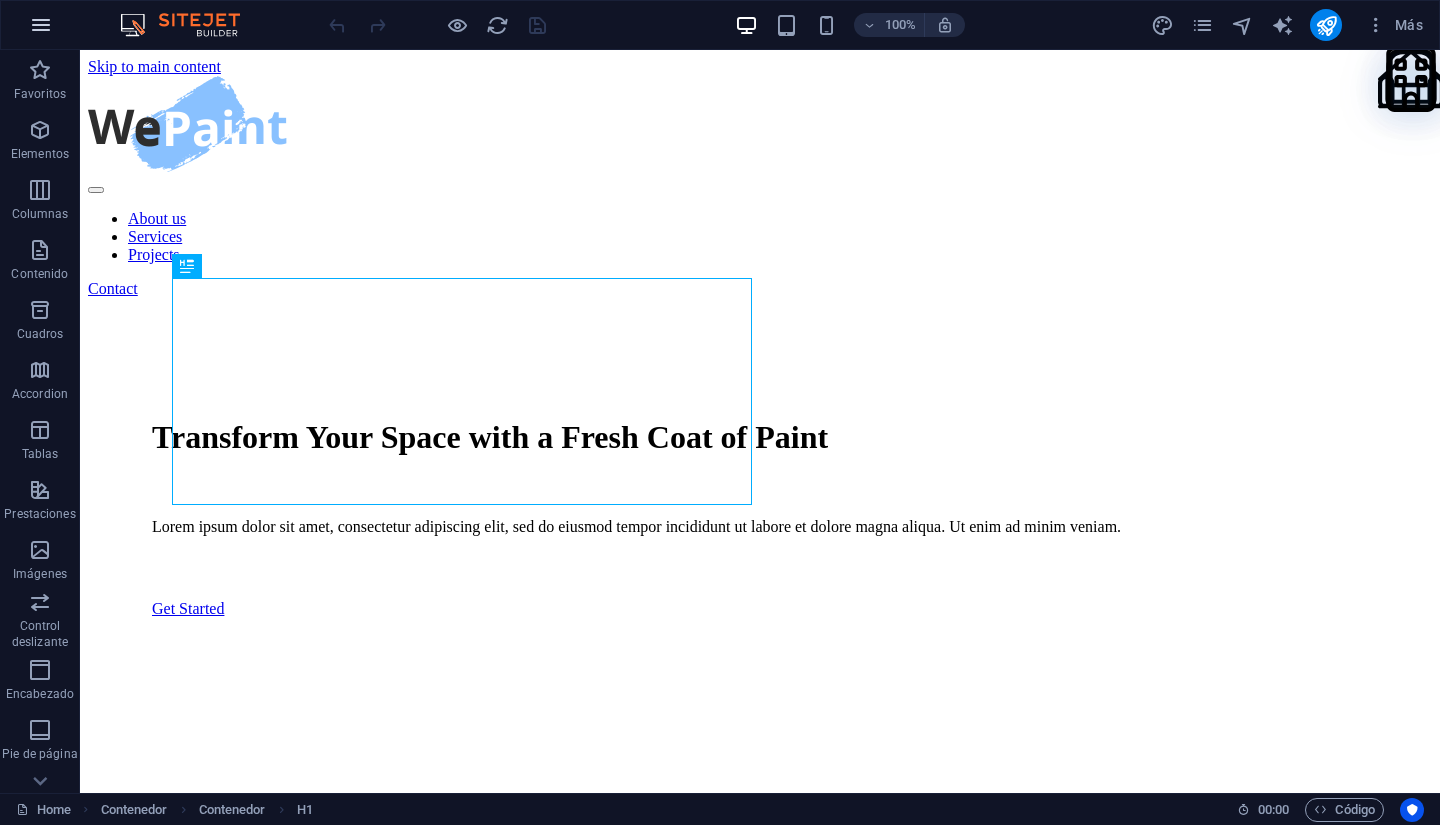 click at bounding box center [41, 25] 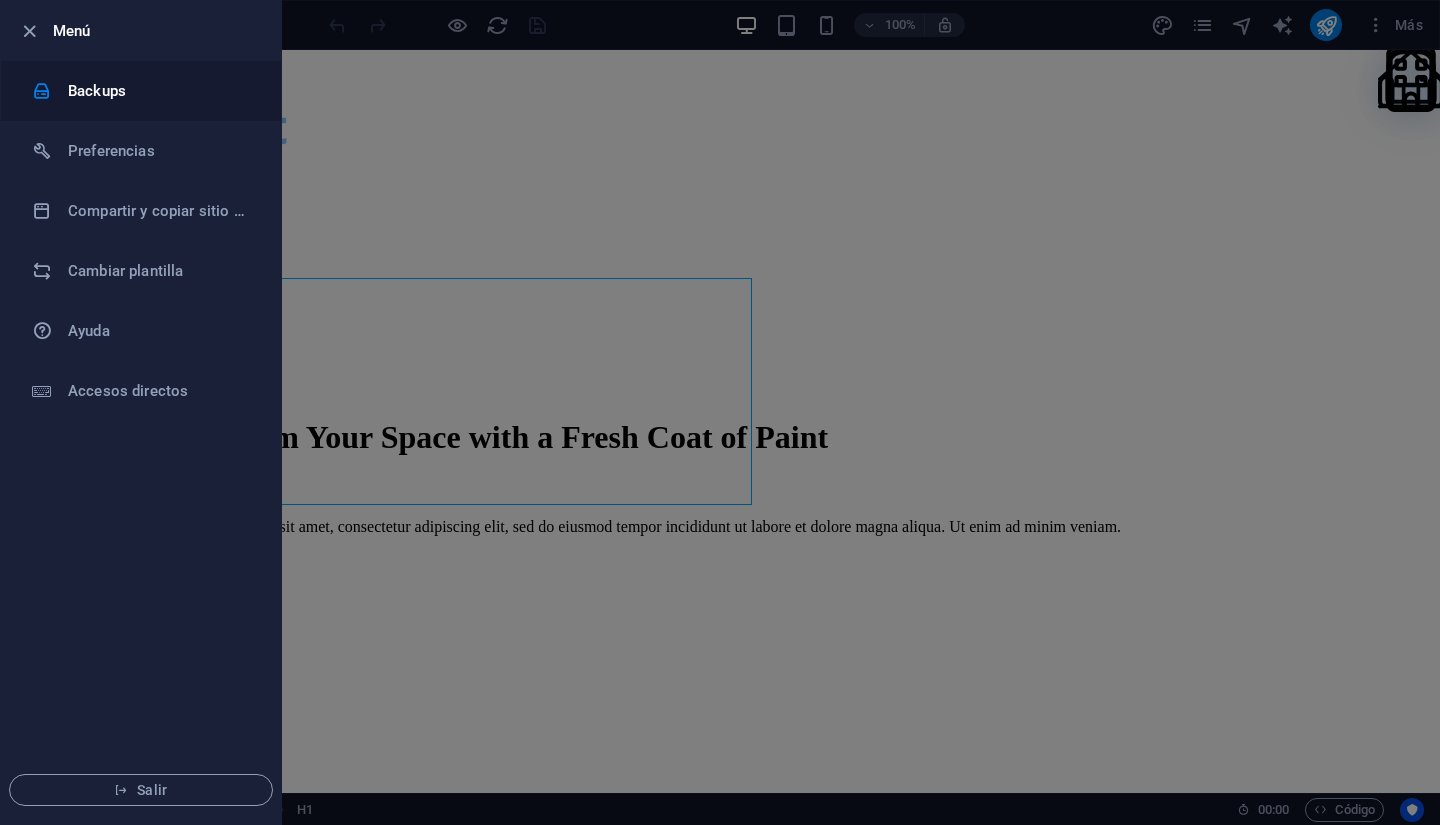 click on "Backups" at bounding box center [141, 91] 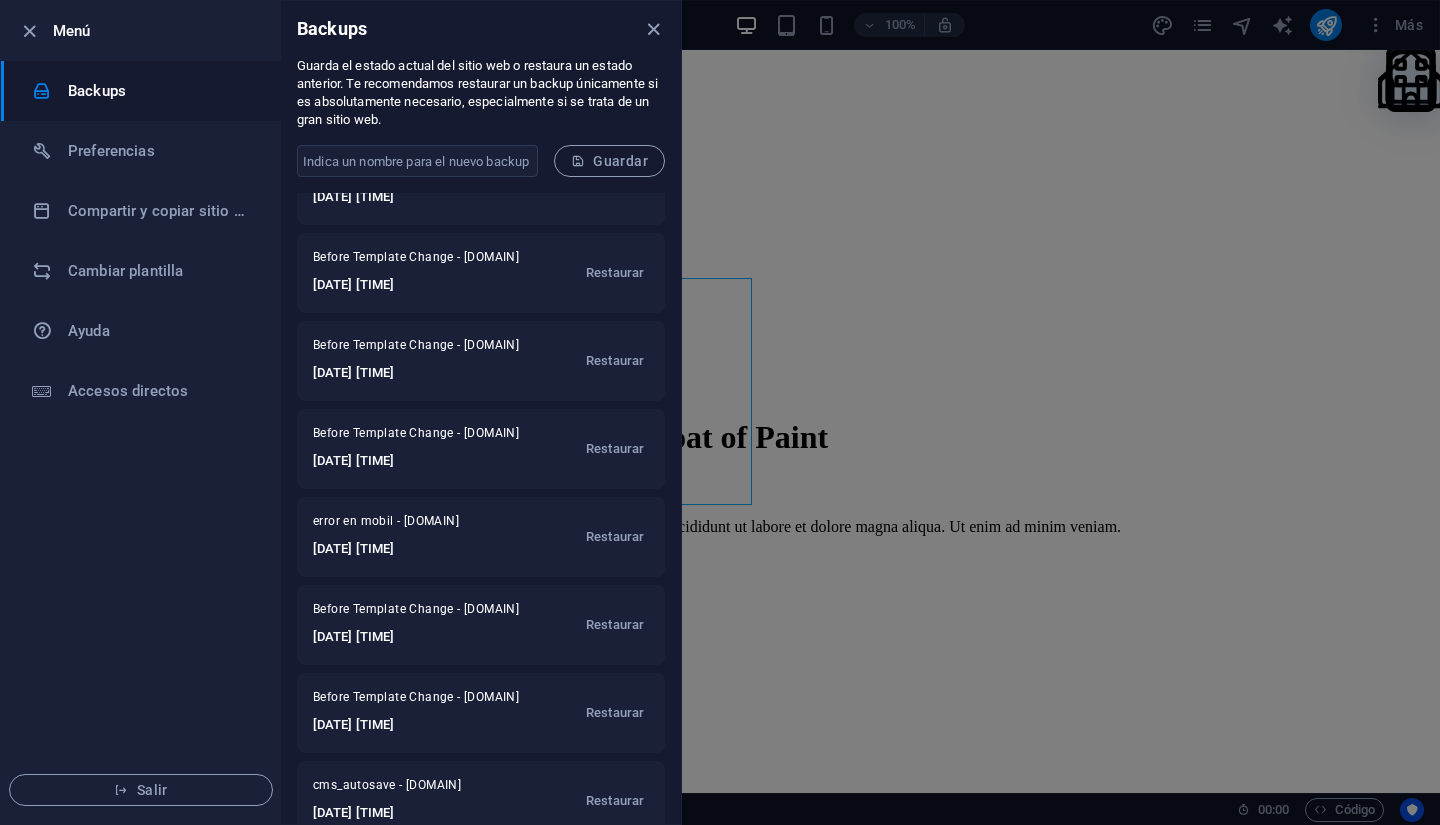 scroll, scrollTop: 520, scrollLeft: 0, axis: vertical 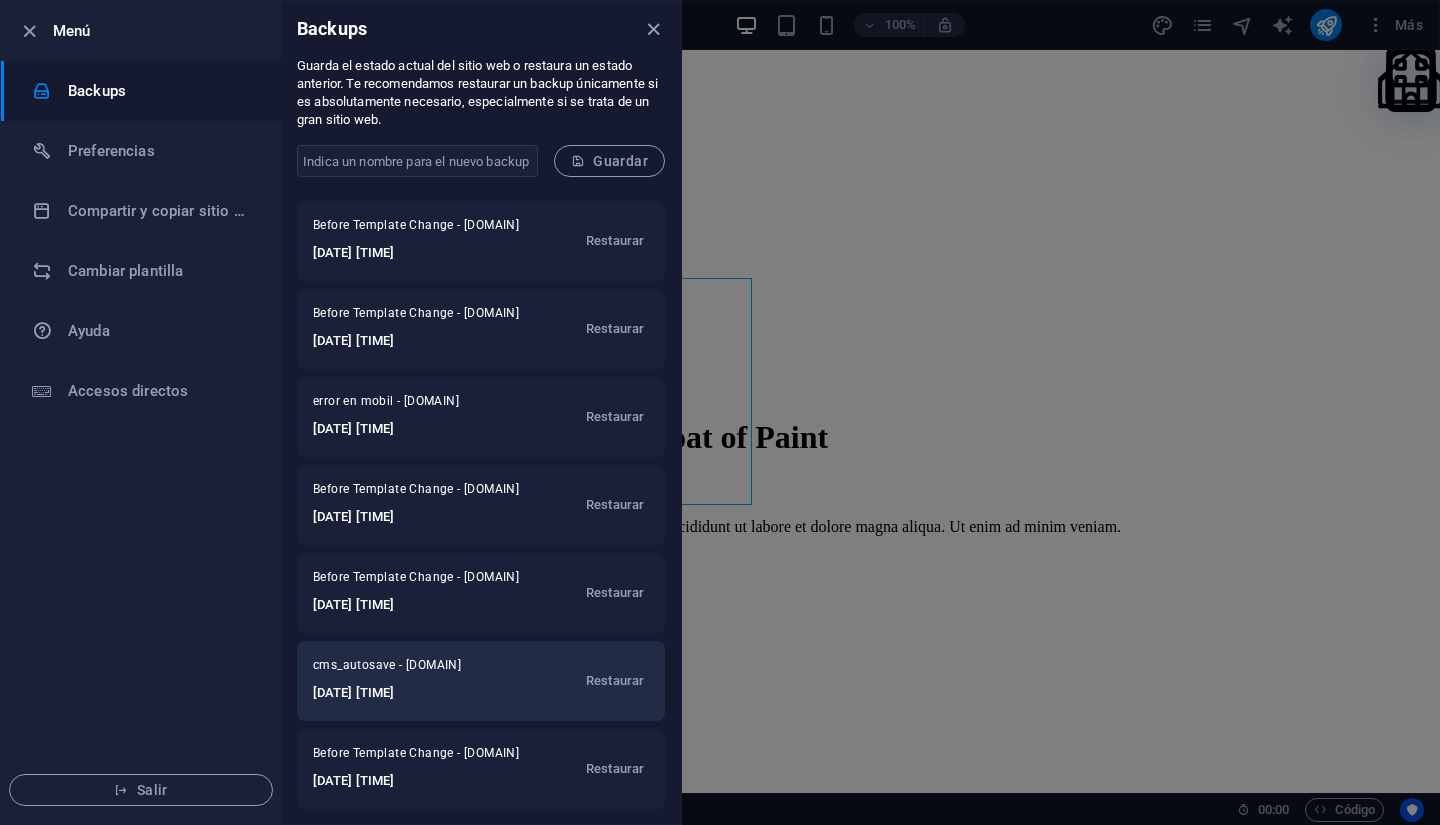 click on "[DATE] [TIME]" at bounding box center (407, 693) 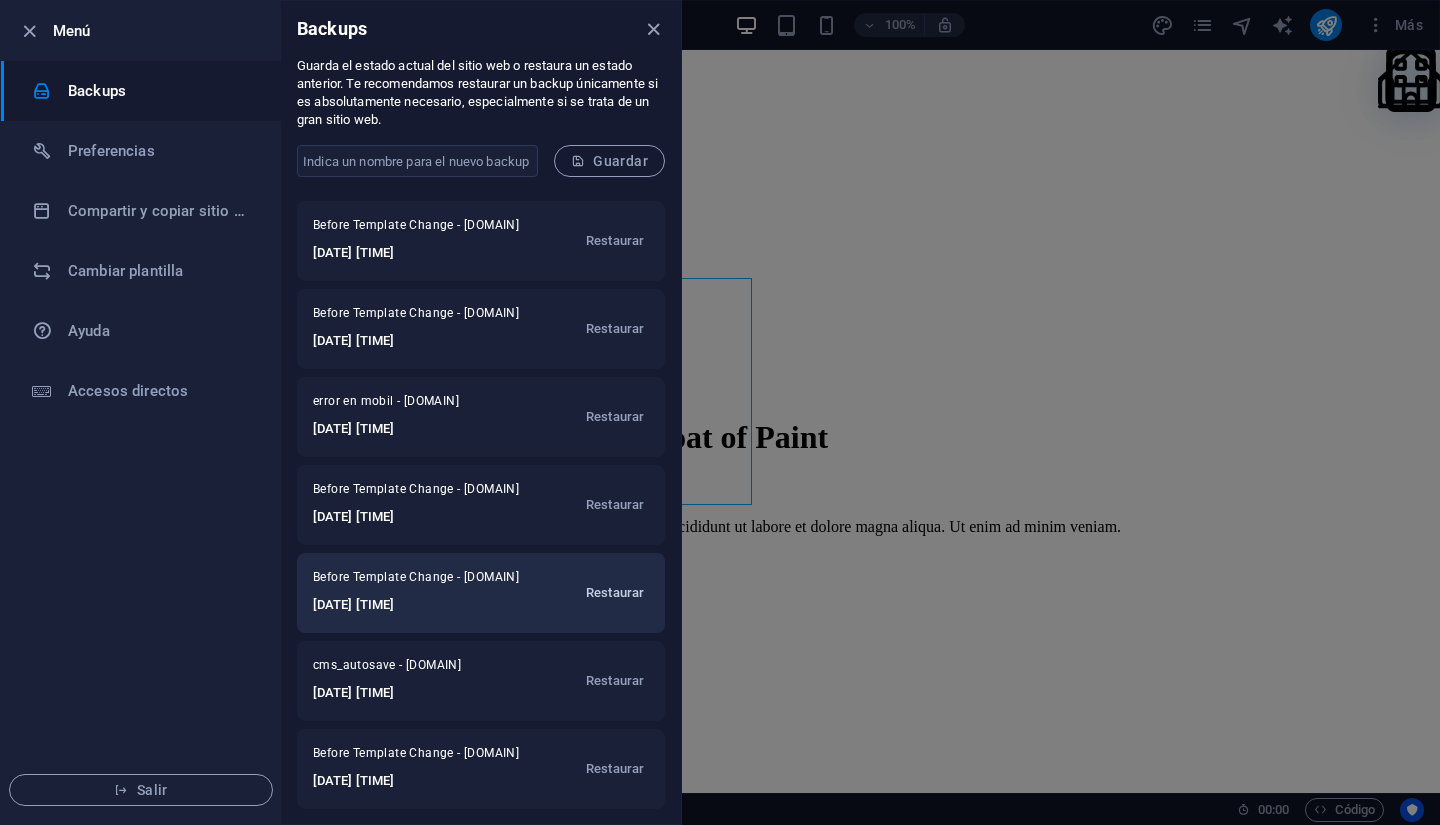 click on "Restaurar" at bounding box center (615, 593) 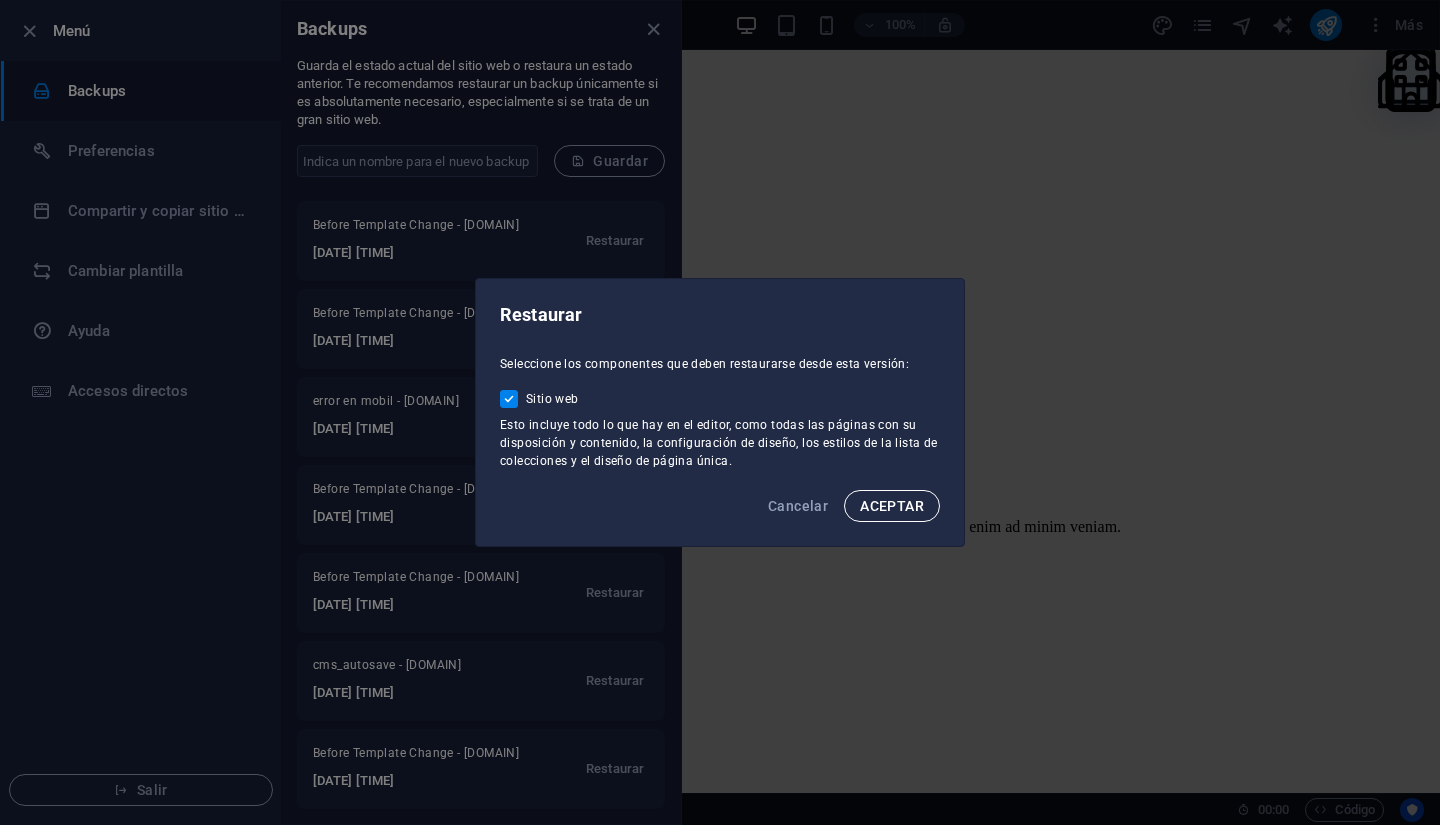 click on "ACEPTAR" at bounding box center (892, 506) 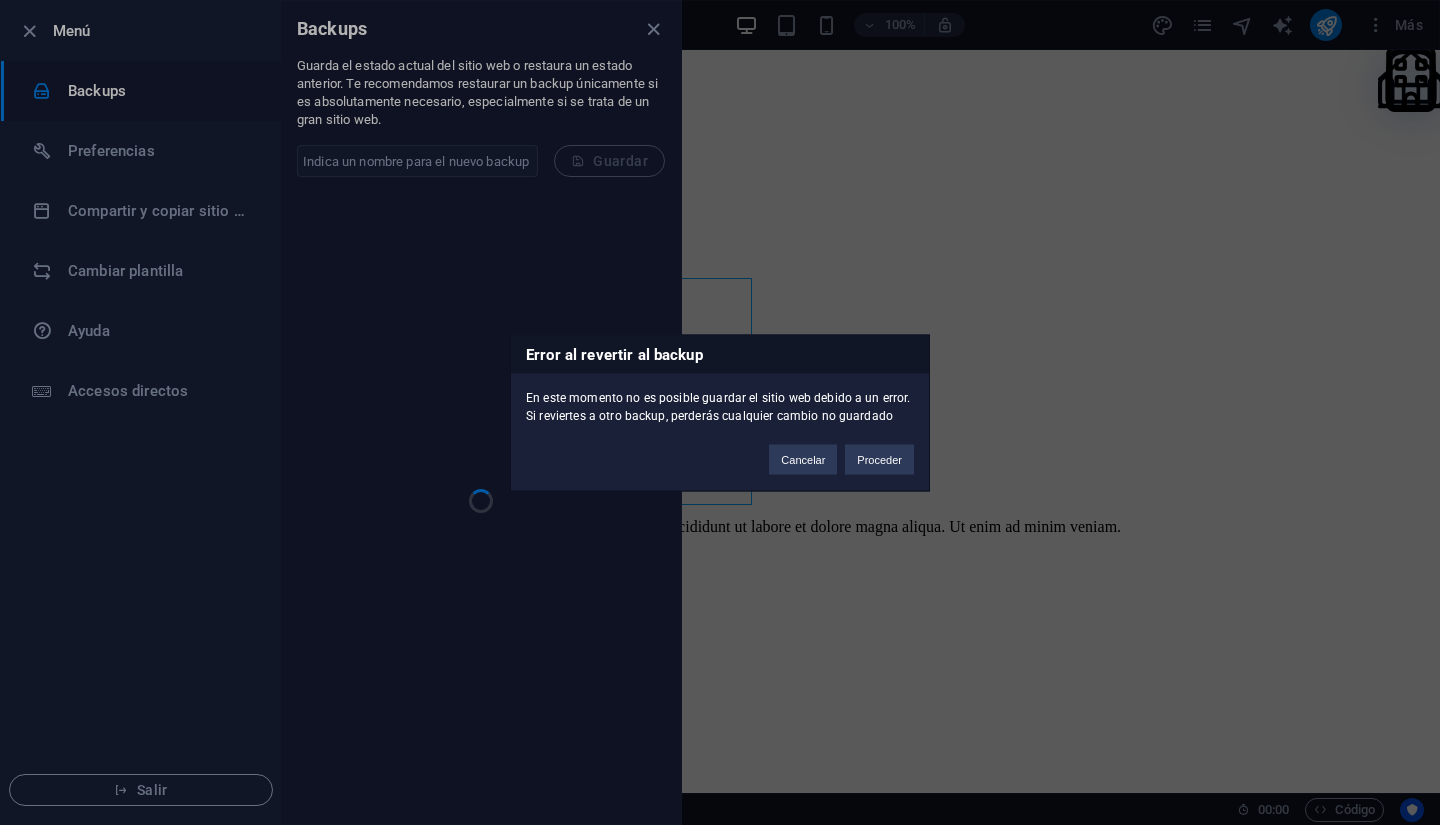 scroll, scrollTop: 0, scrollLeft: 0, axis: both 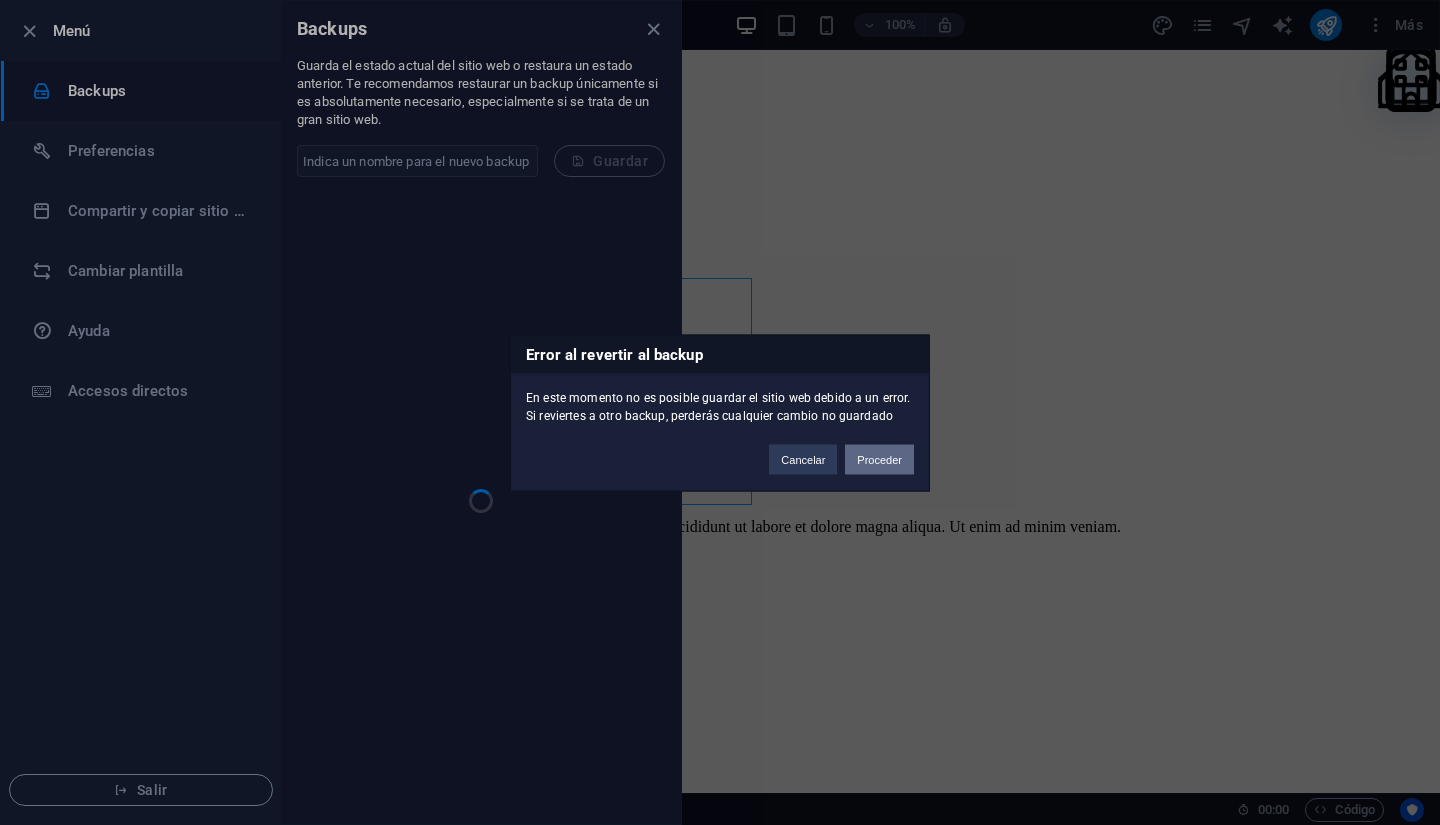 click on "Proceder" at bounding box center [879, 459] 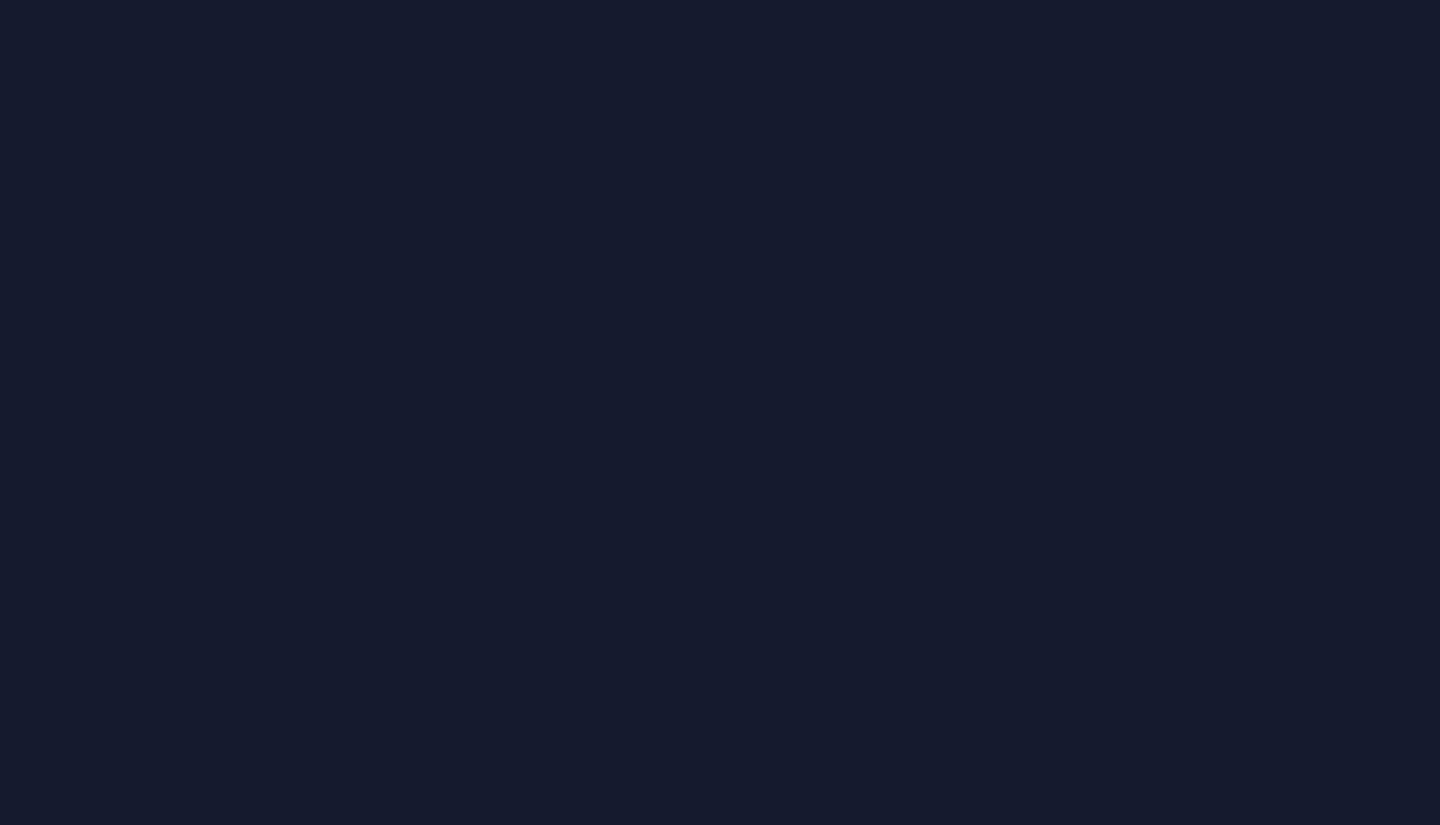 scroll, scrollTop: 0, scrollLeft: 0, axis: both 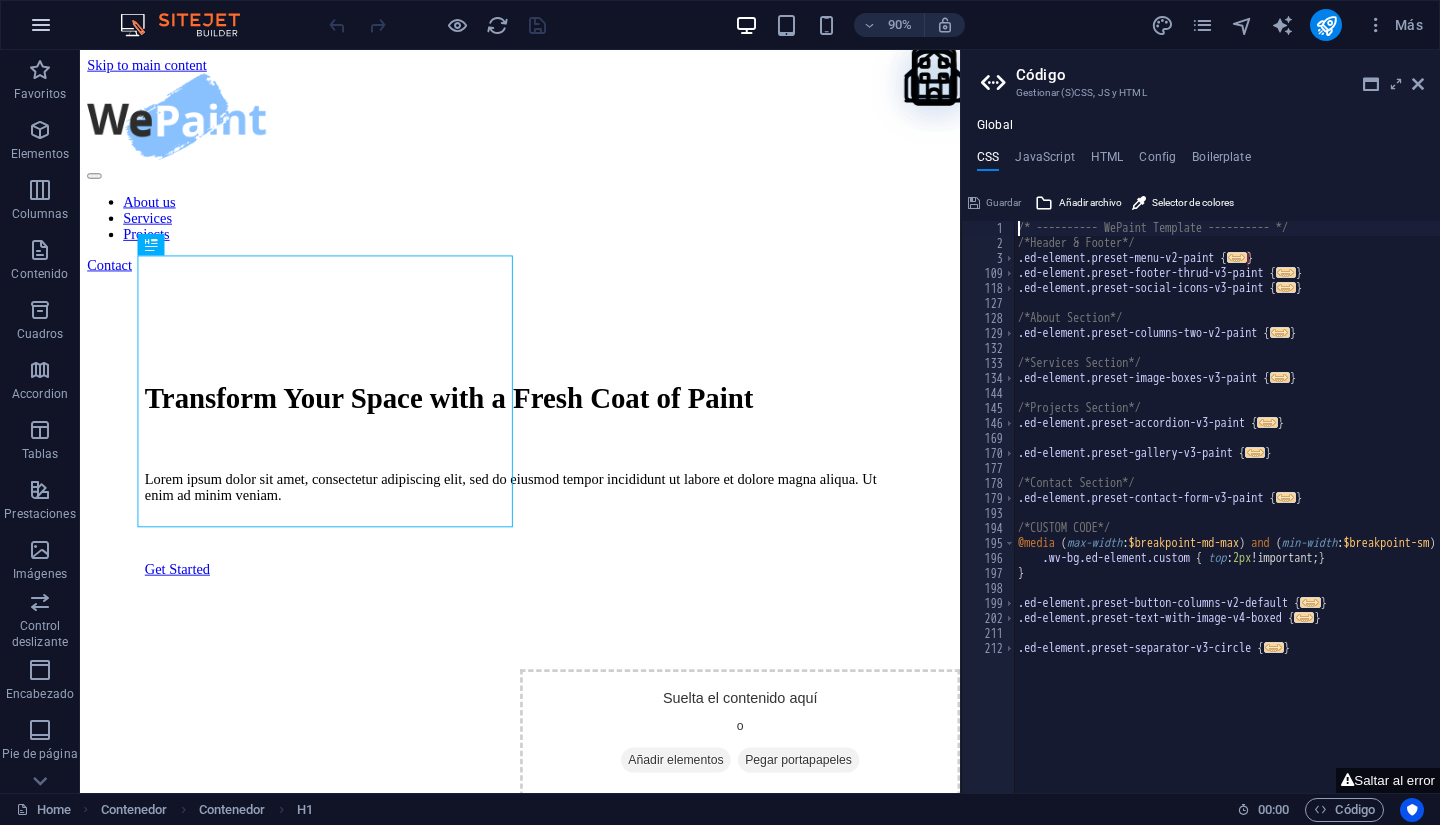 click at bounding box center (41, 25) 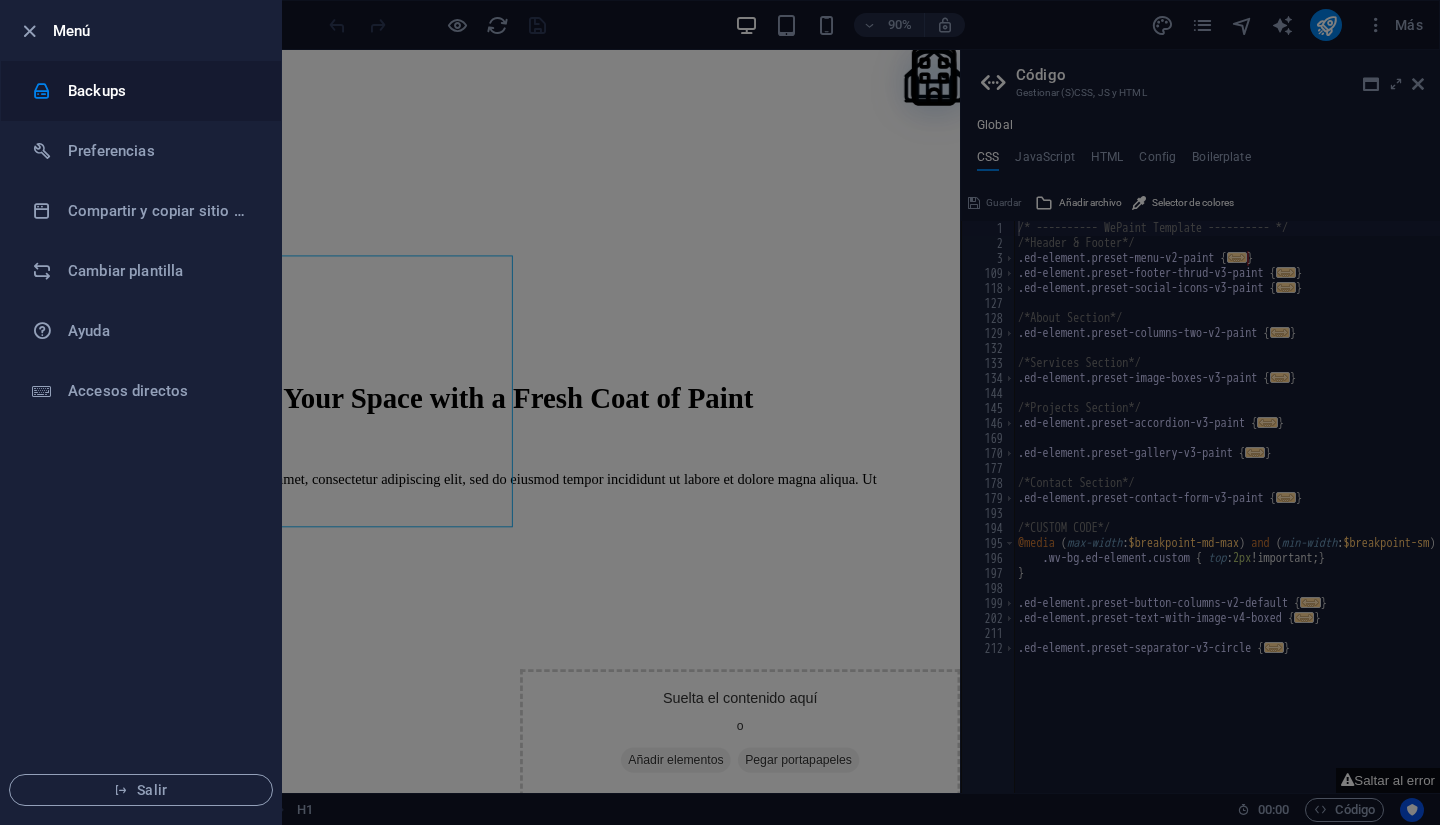 click on "Backups" at bounding box center (160, 91) 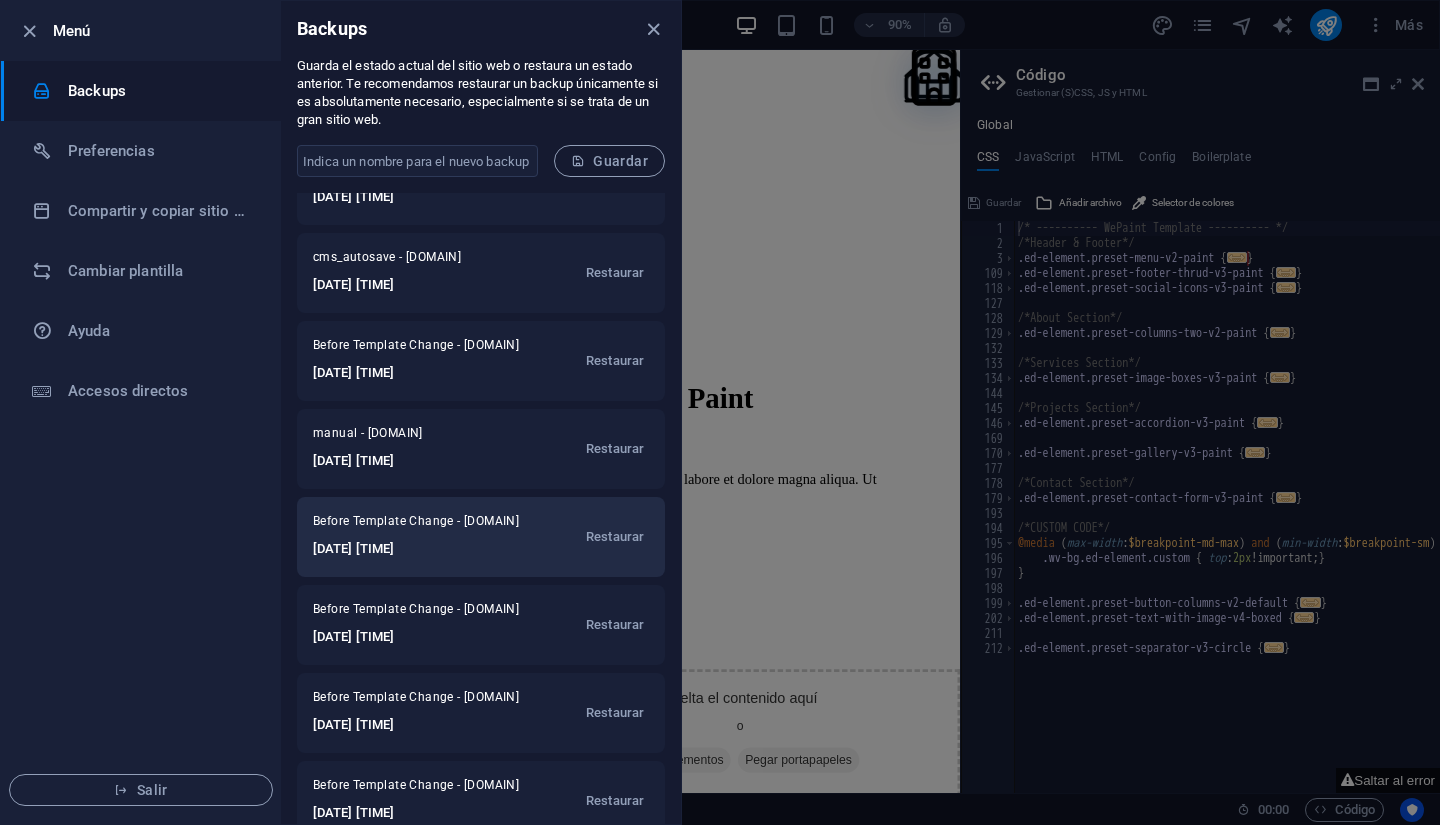 scroll, scrollTop: 0, scrollLeft: 0, axis: both 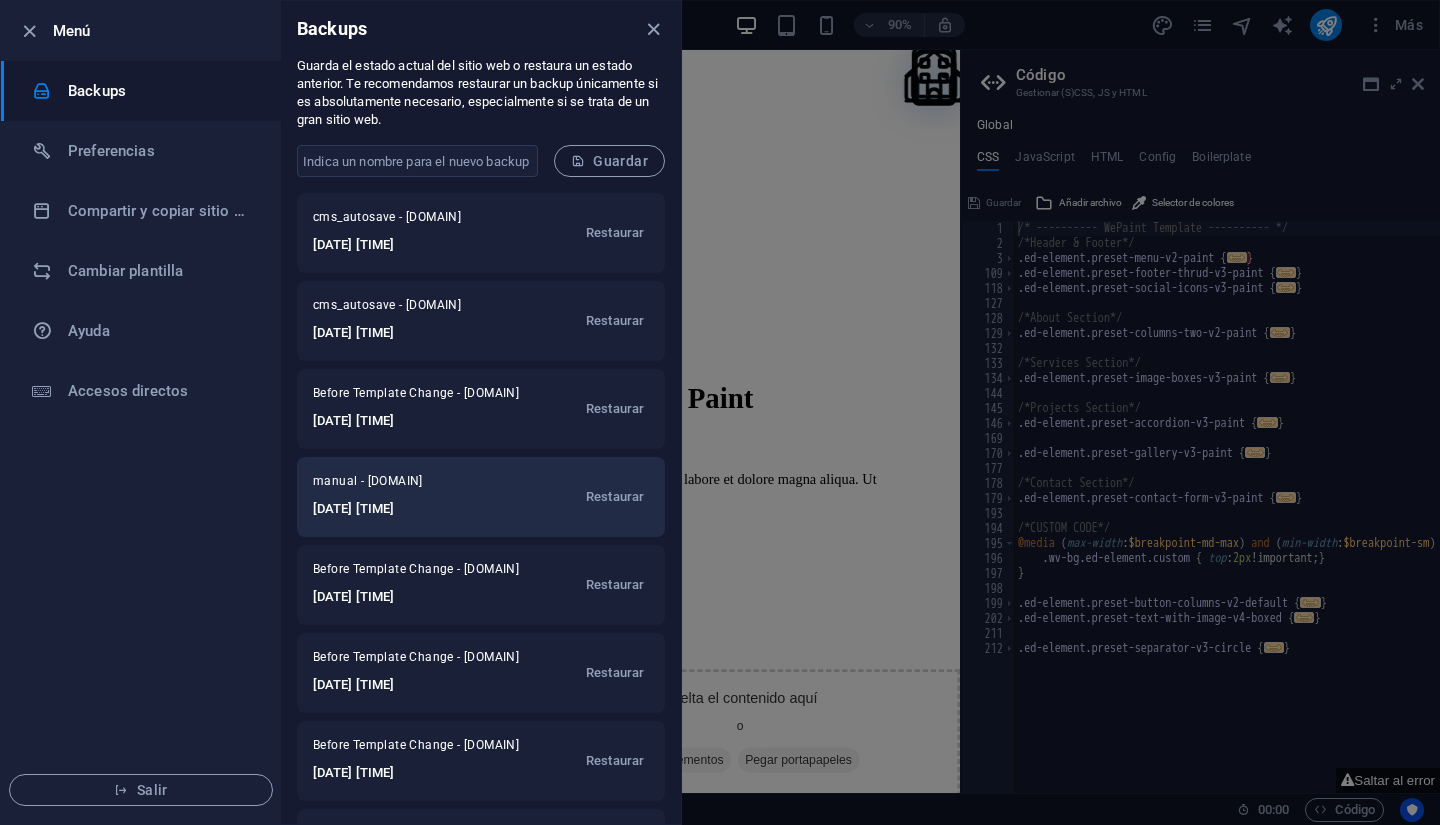 click on "[DATE] [TIME]" at bounding box center [397, 509] 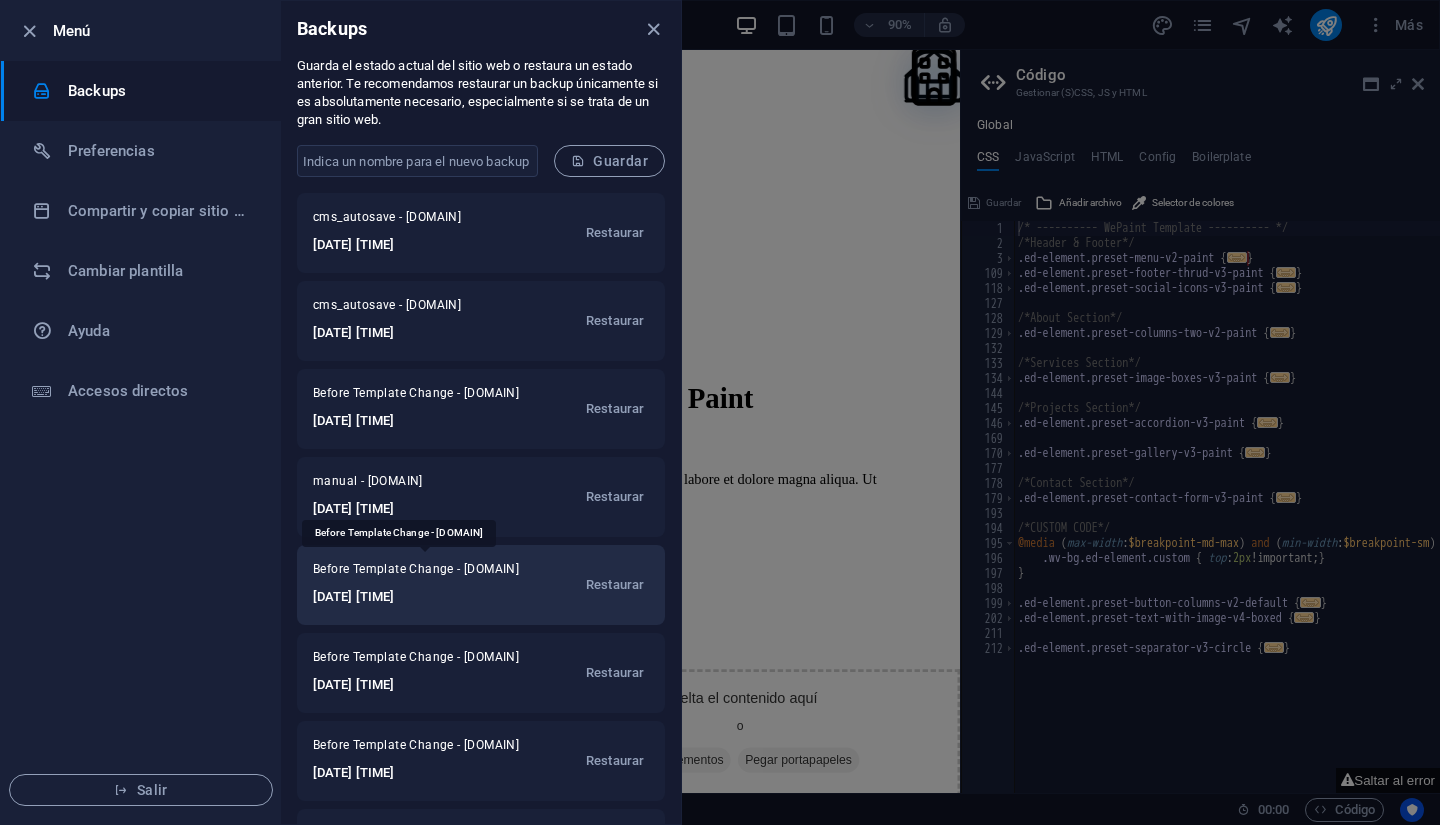 click on "Before Template Change - [DOMAIN]" at bounding box center (421, 573) 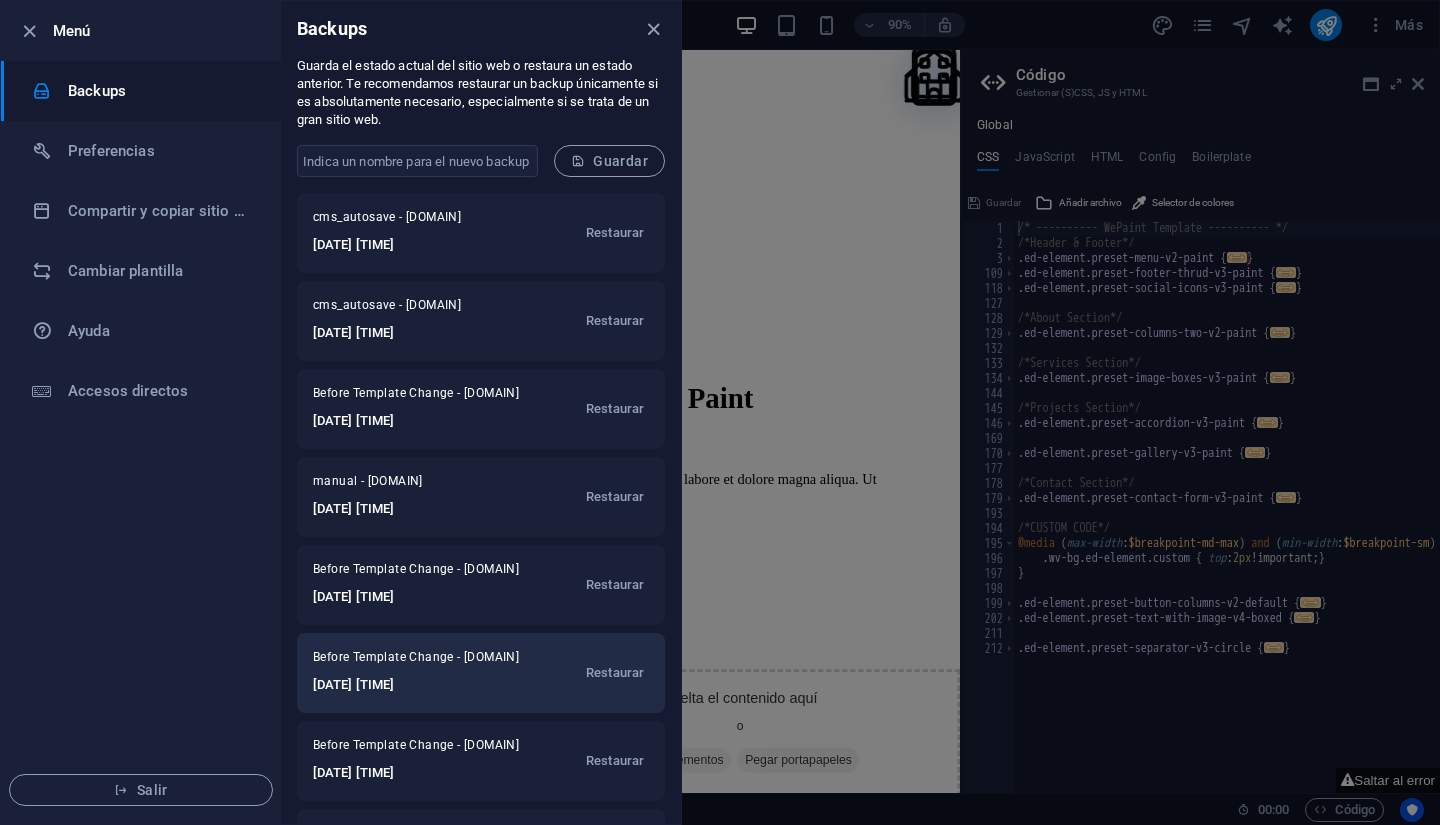click on "[DATE] [TIME]" at bounding box center (421, 685) 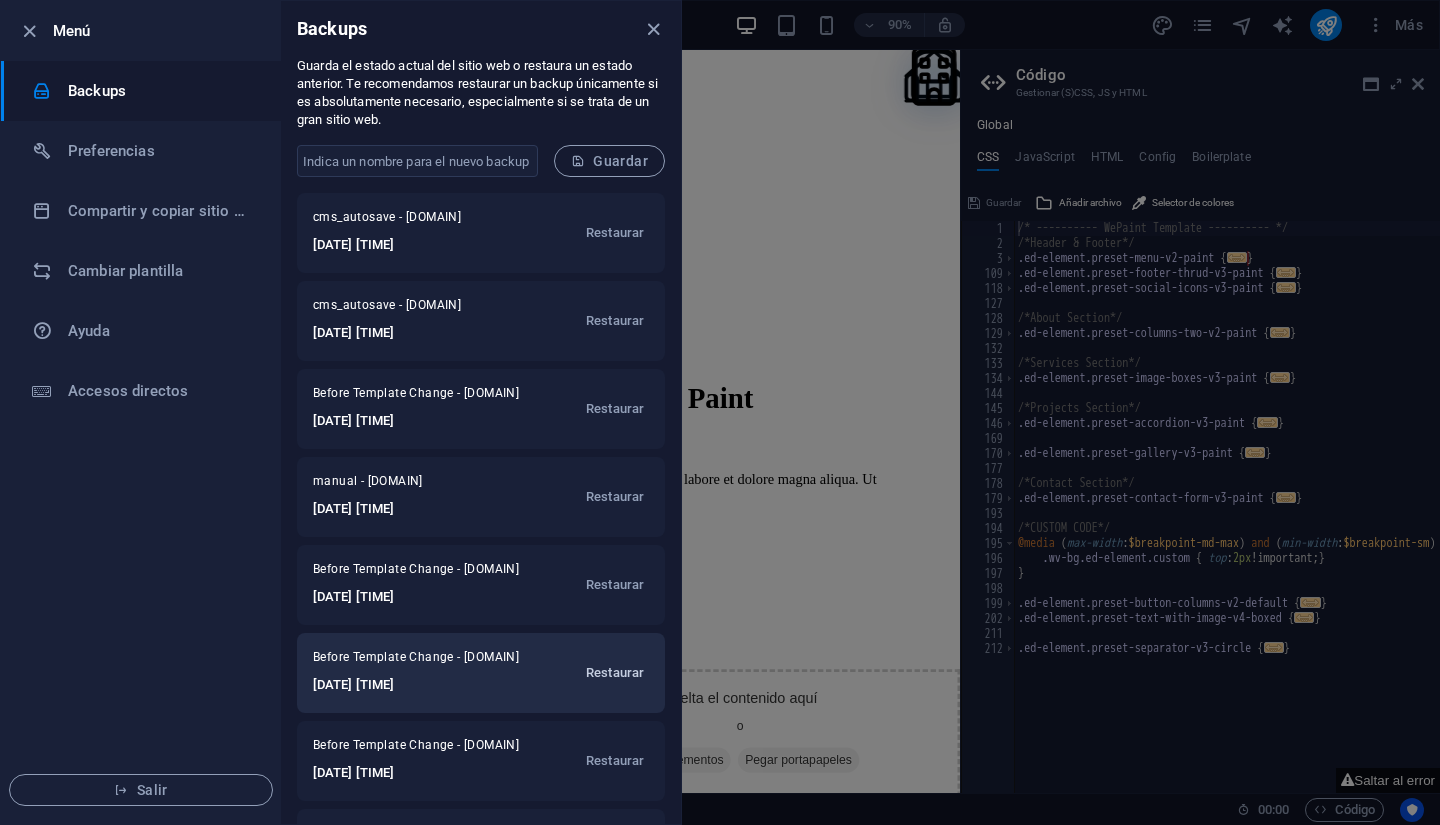 click on "Restaurar" at bounding box center (615, 673) 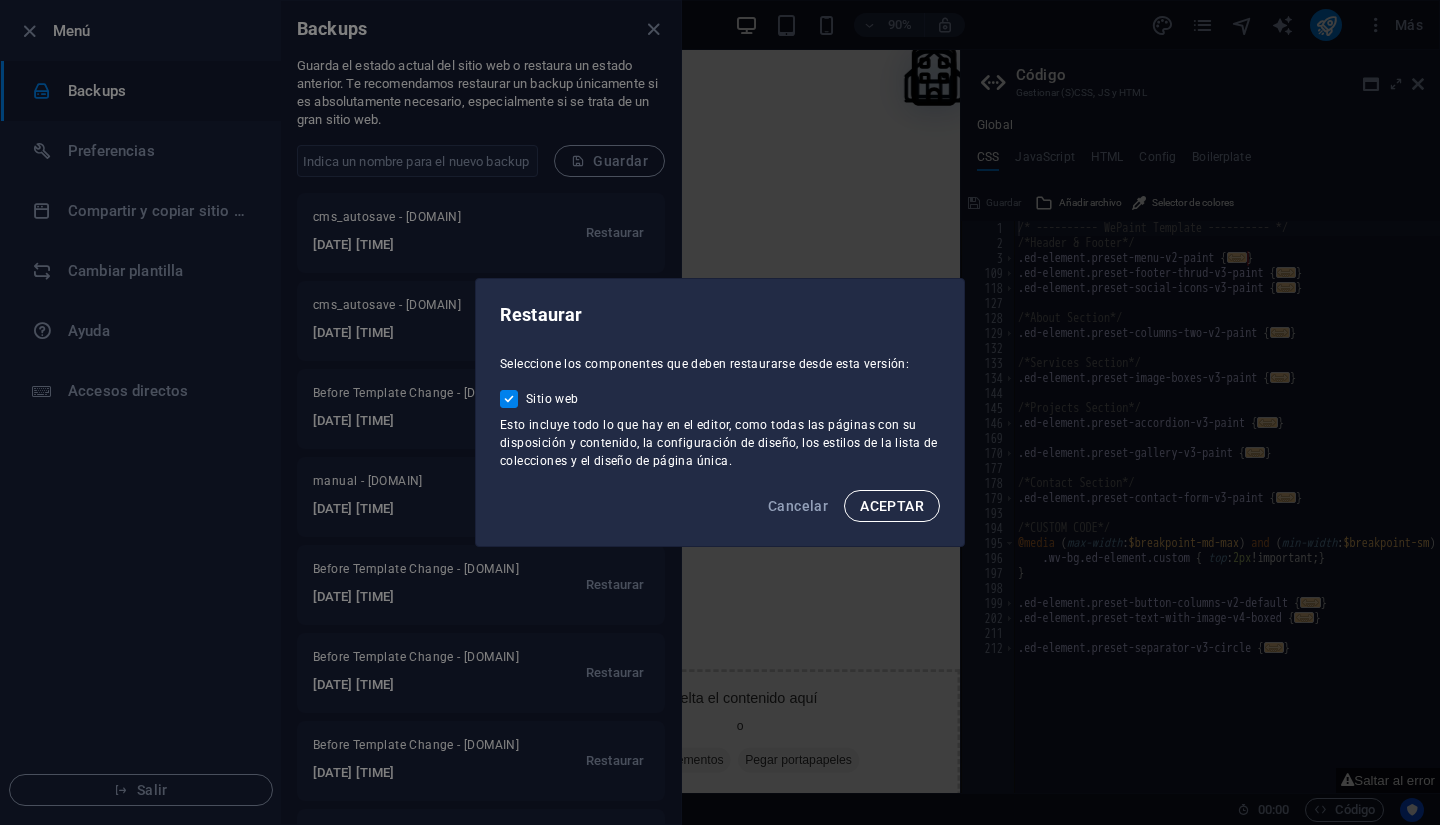 click on "ACEPTAR" at bounding box center (892, 506) 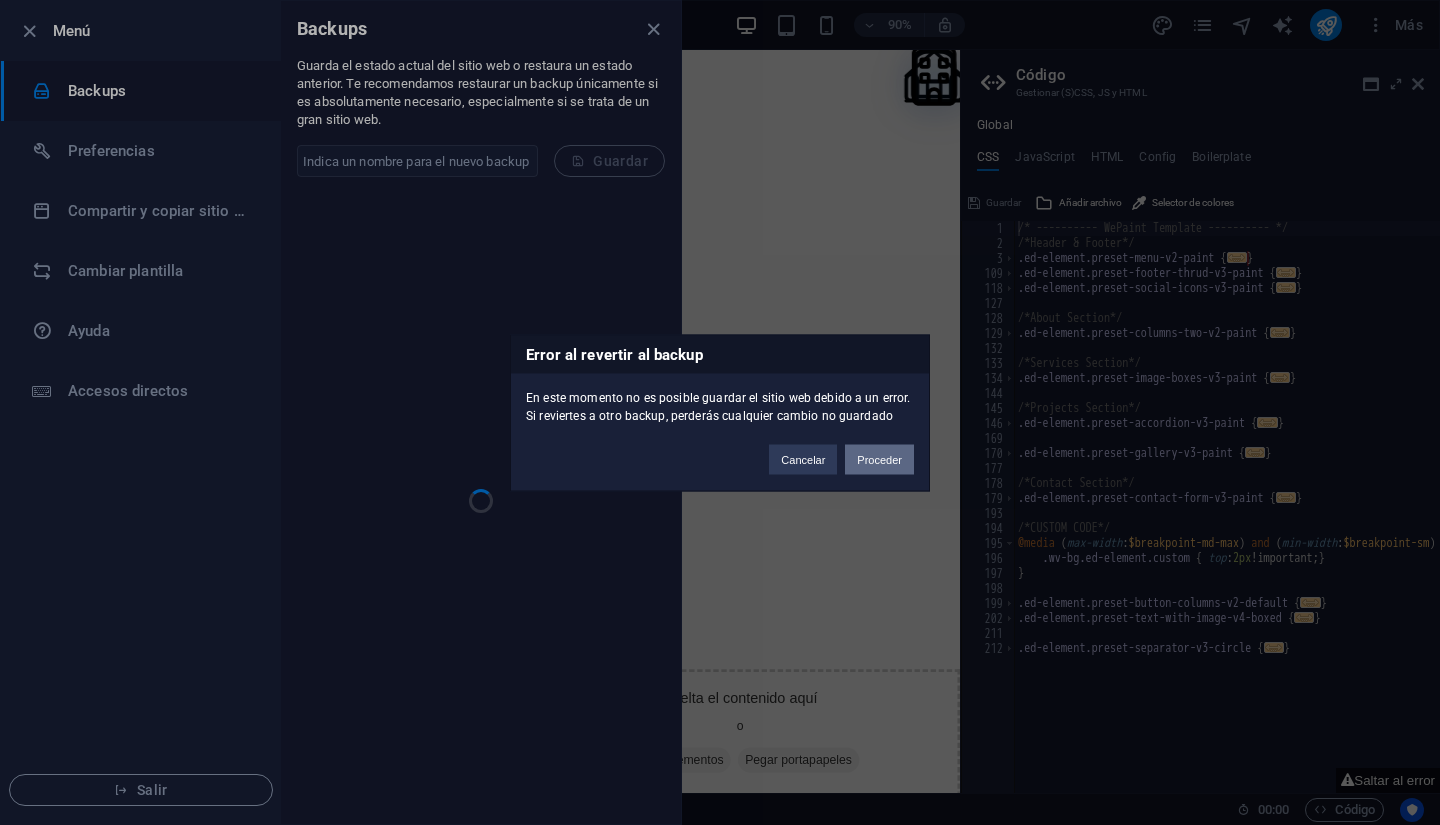 click on "Proceder" at bounding box center (879, 459) 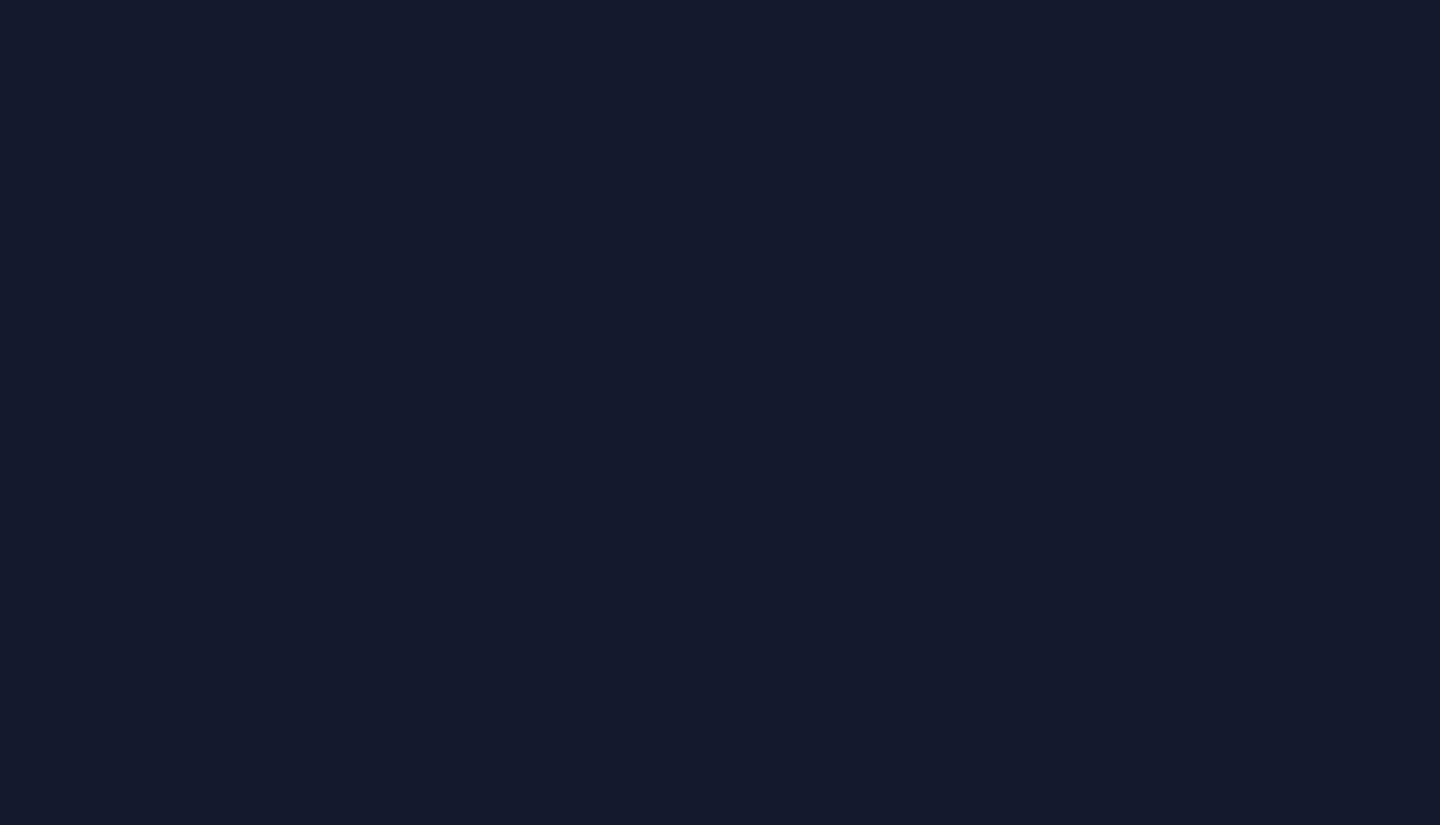 scroll, scrollTop: 0, scrollLeft: 0, axis: both 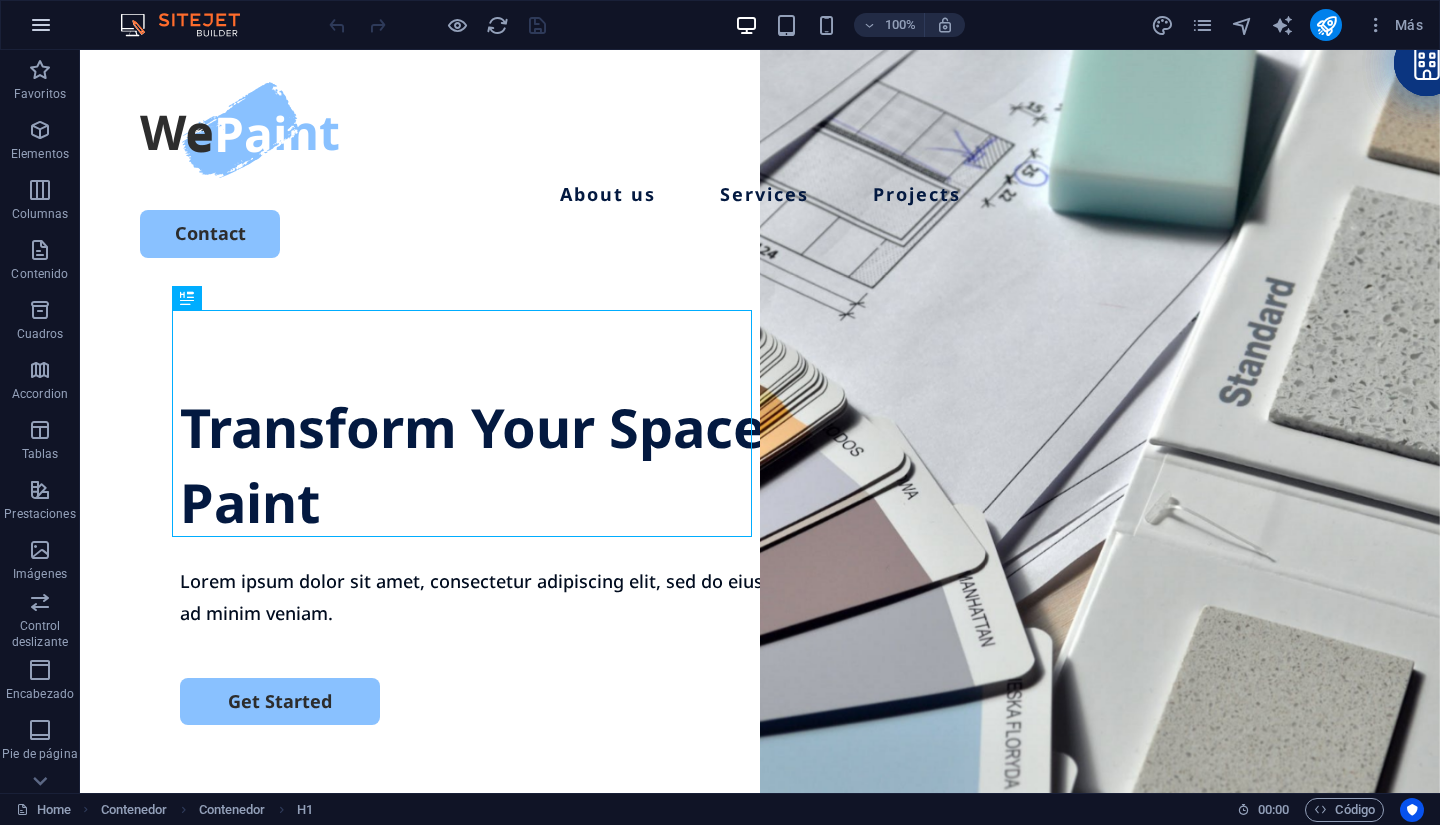 click at bounding box center (41, 25) 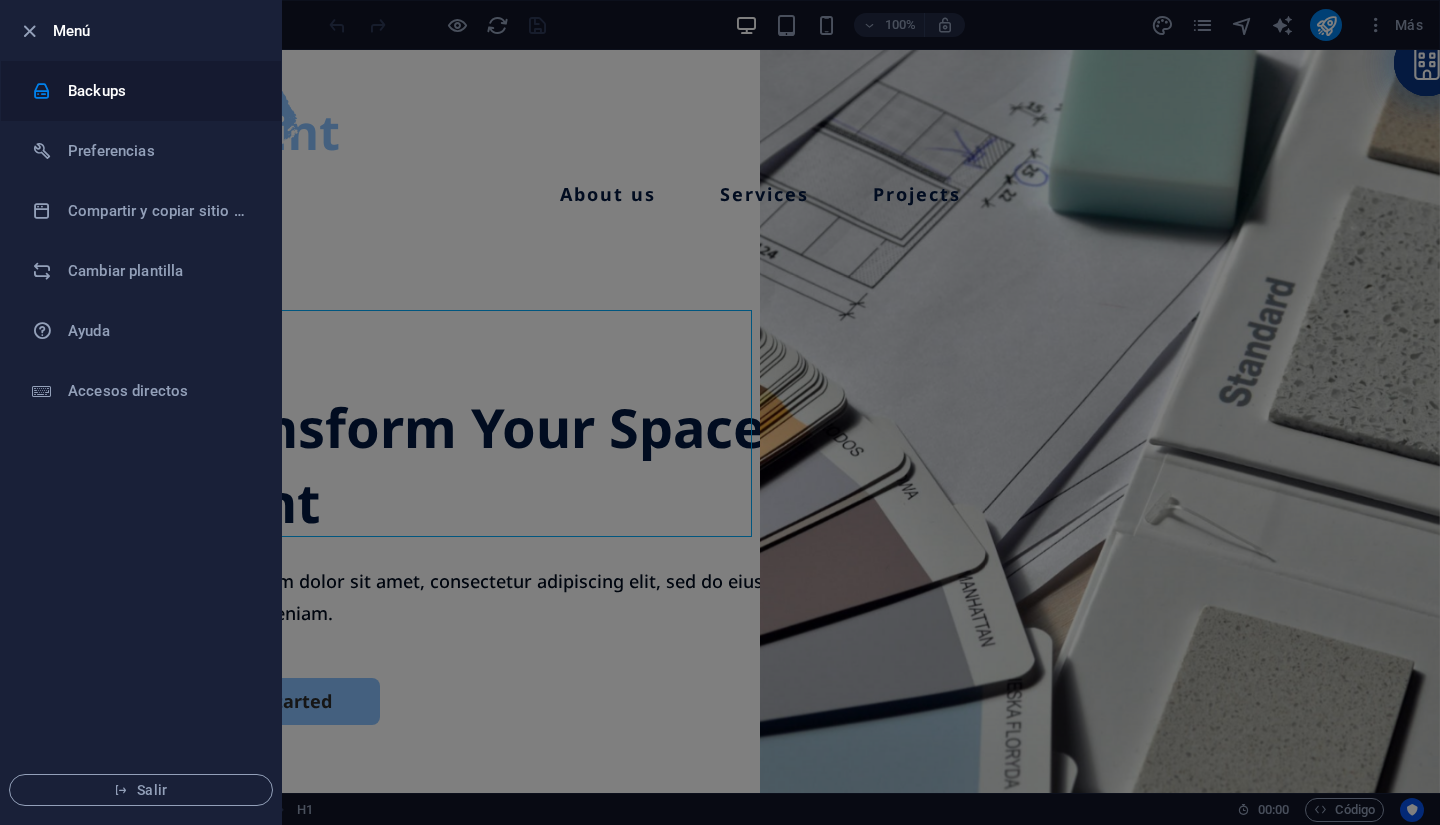 click on "Backups" at bounding box center (160, 91) 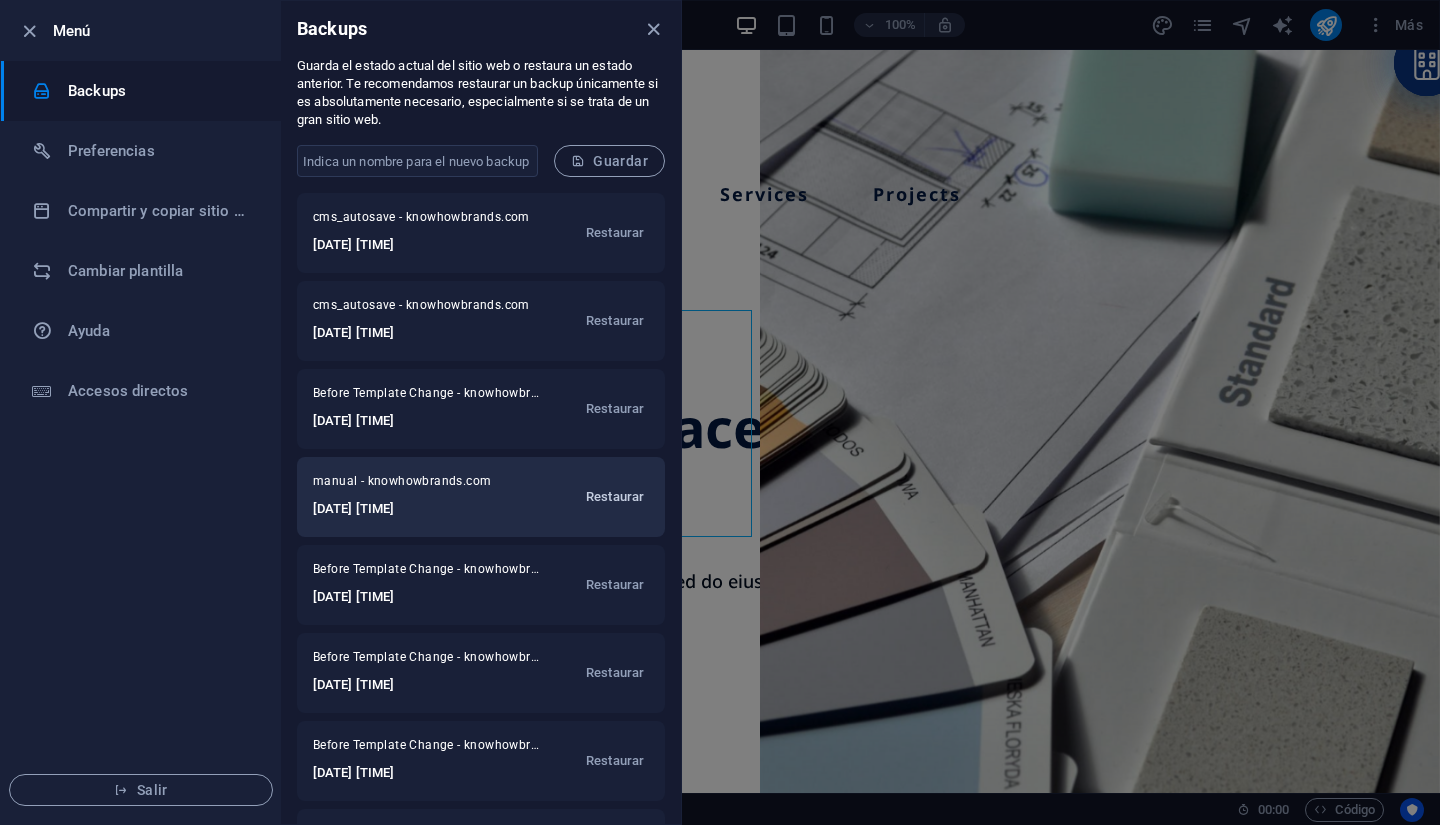 click on "Restaurar" at bounding box center (615, 497) 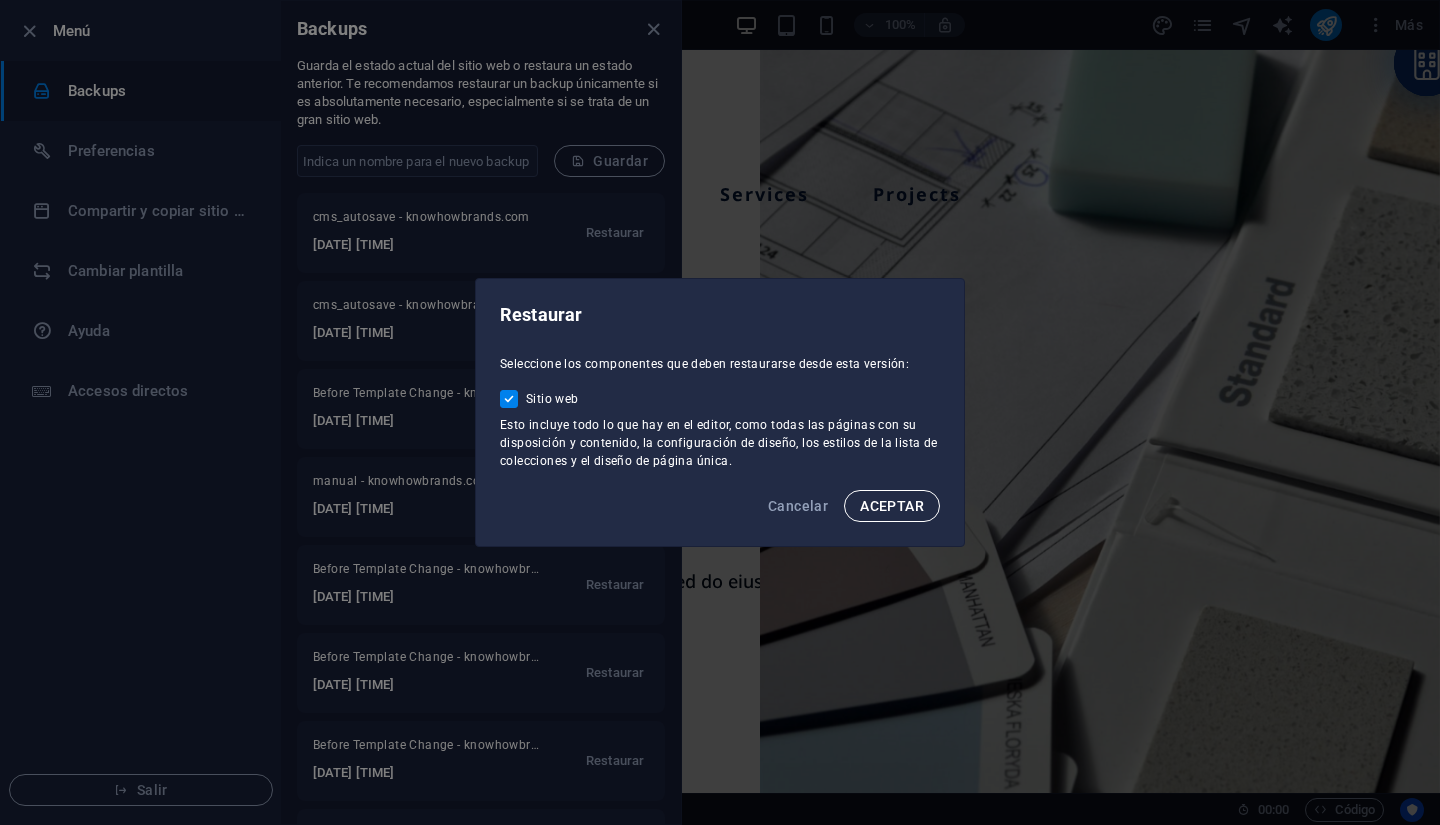 click on "ACEPTAR" at bounding box center (892, 506) 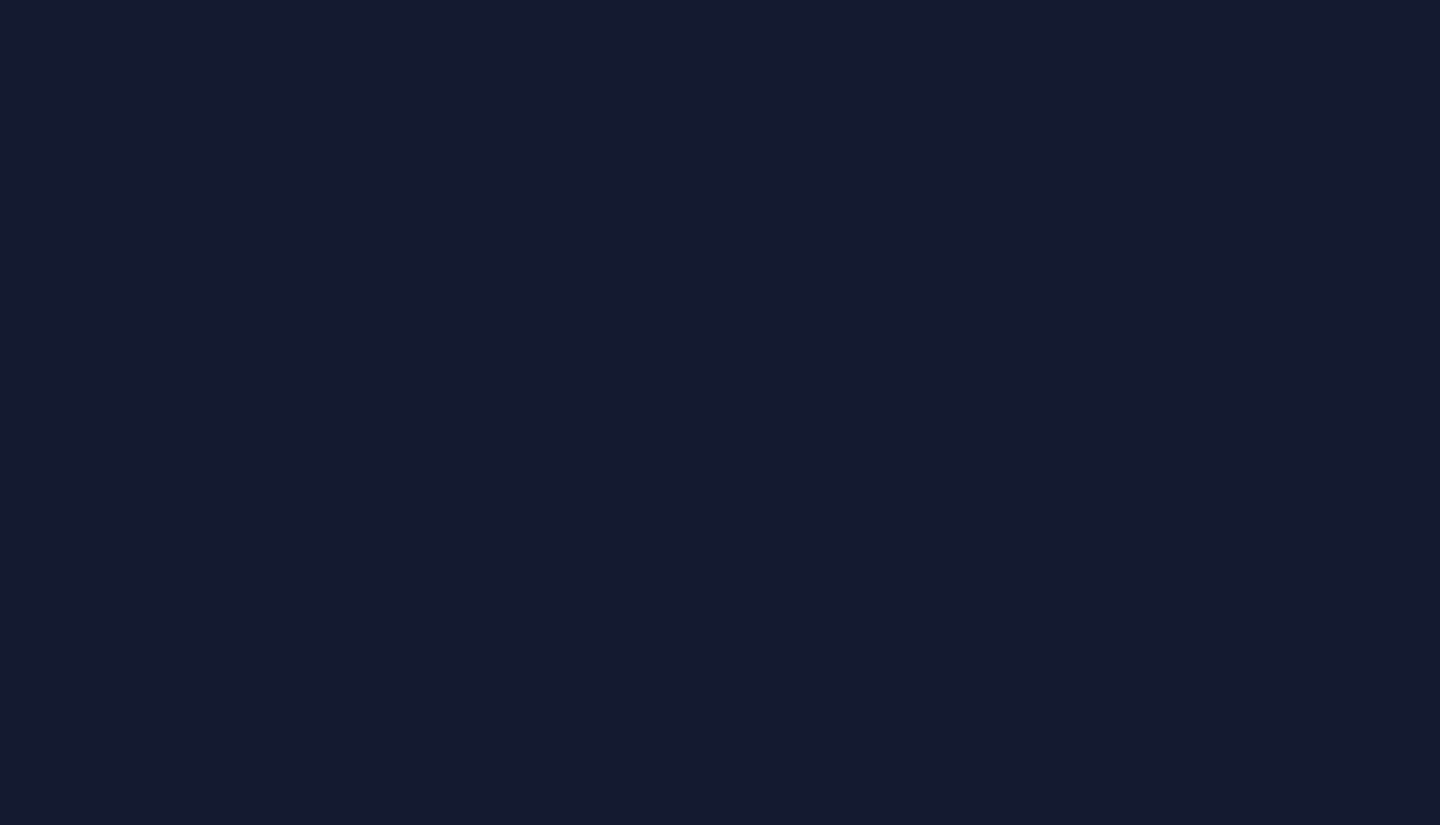 scroll, scrollTop: 0, scrollLeft: 0, axis: both 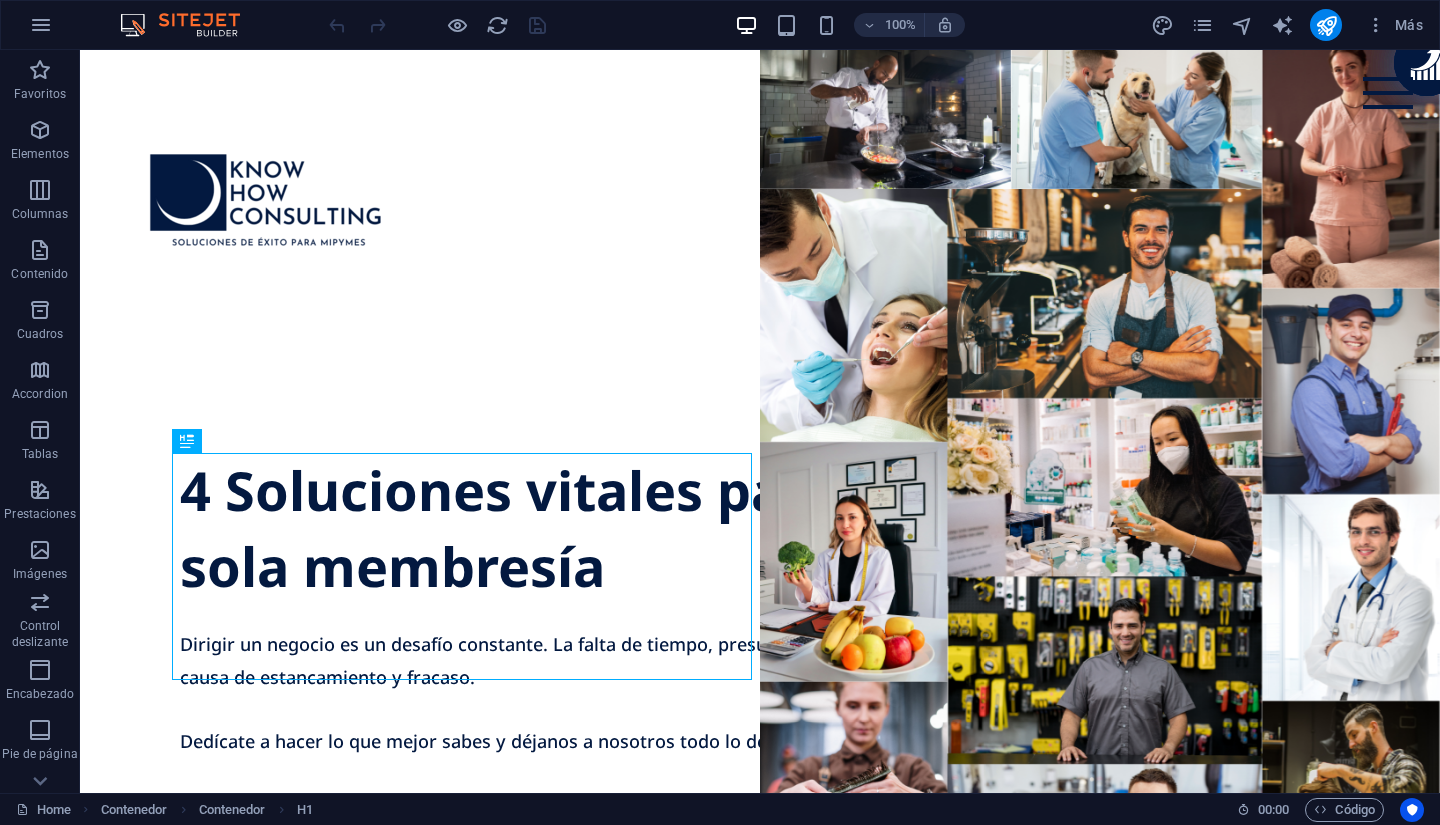 click on "100% Más" at bounding box center [720, 25] 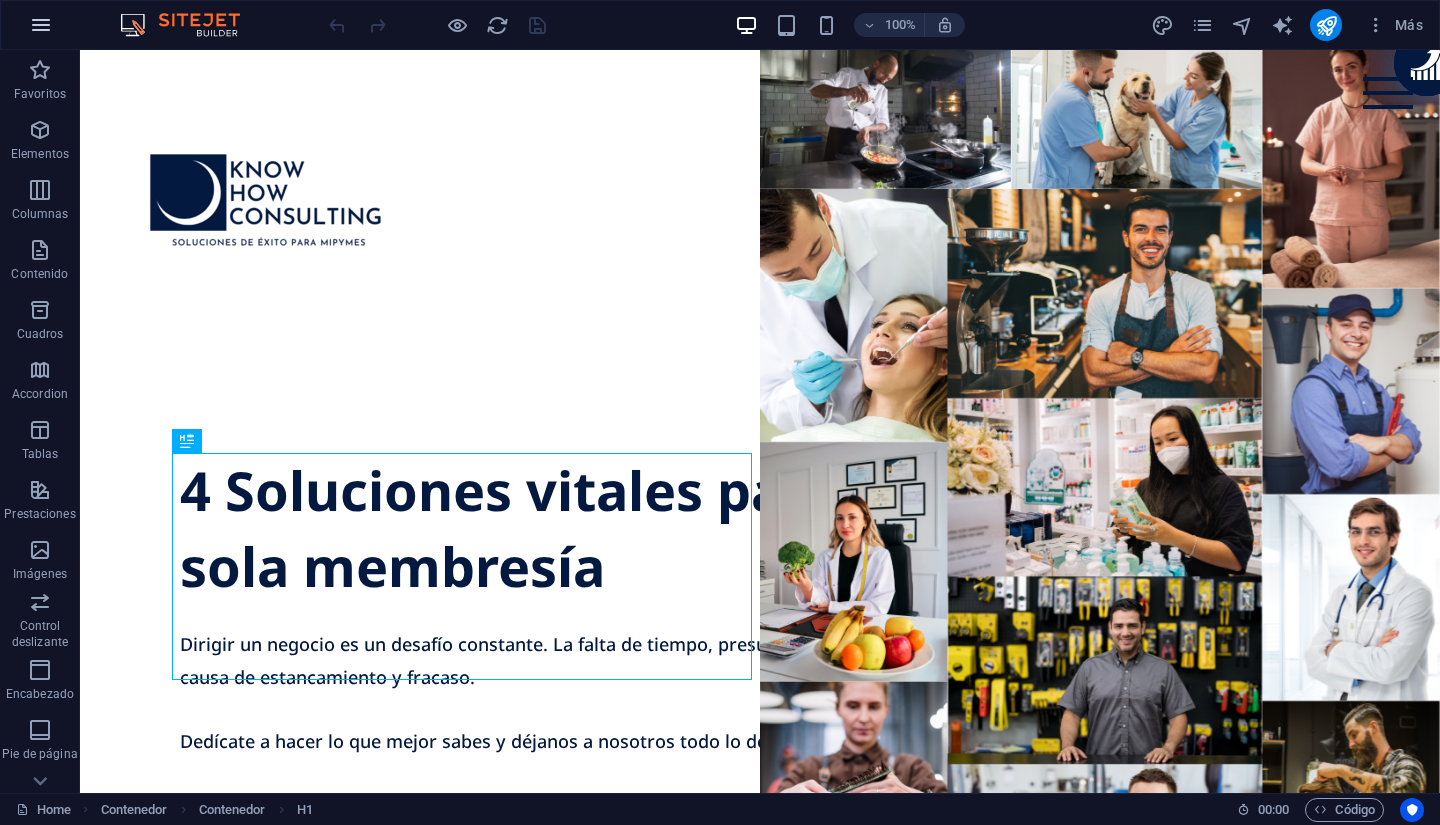 click at bounding box center (41, 25) 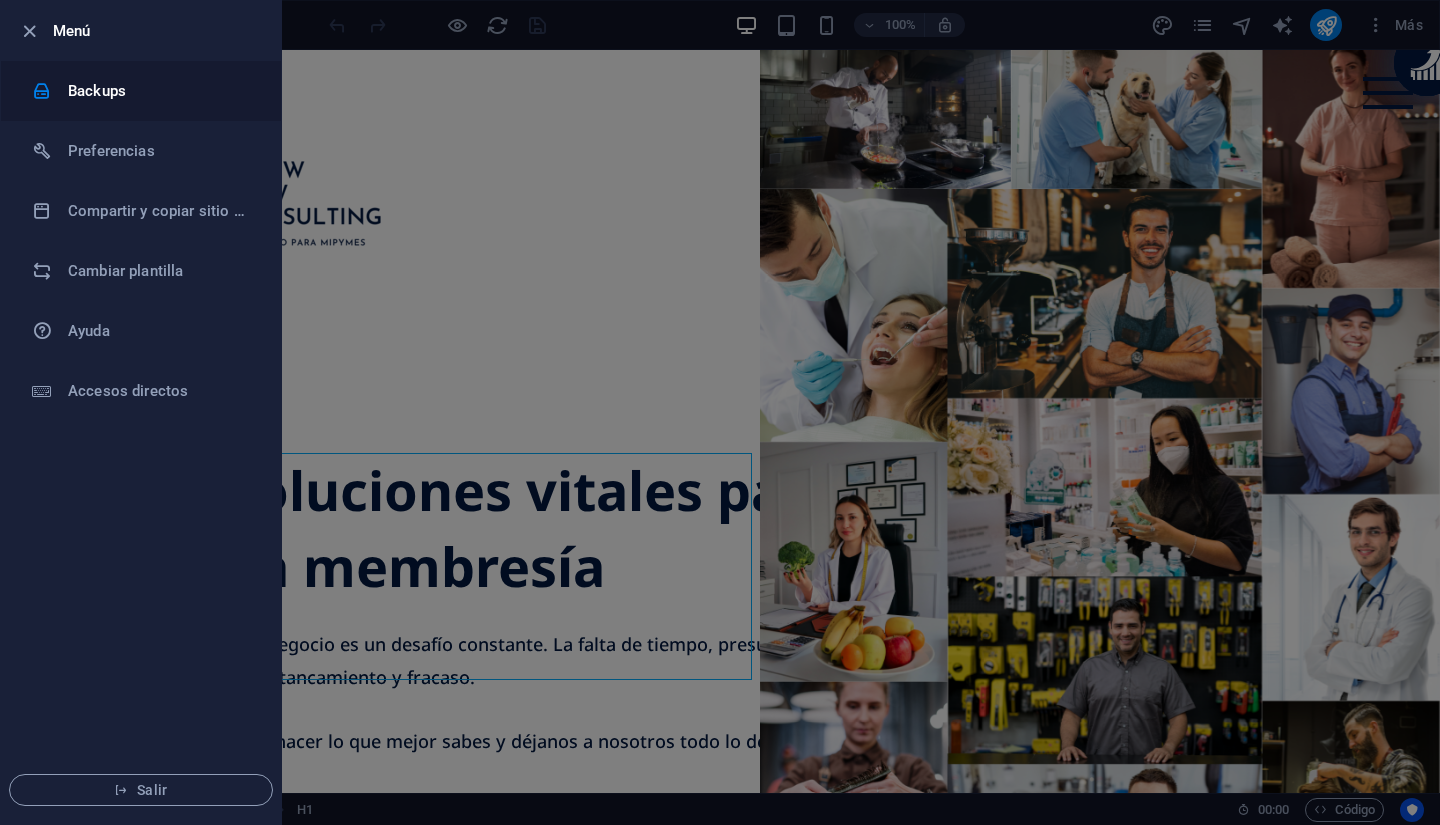 click on "Backups" at bounding box center (160, 91) 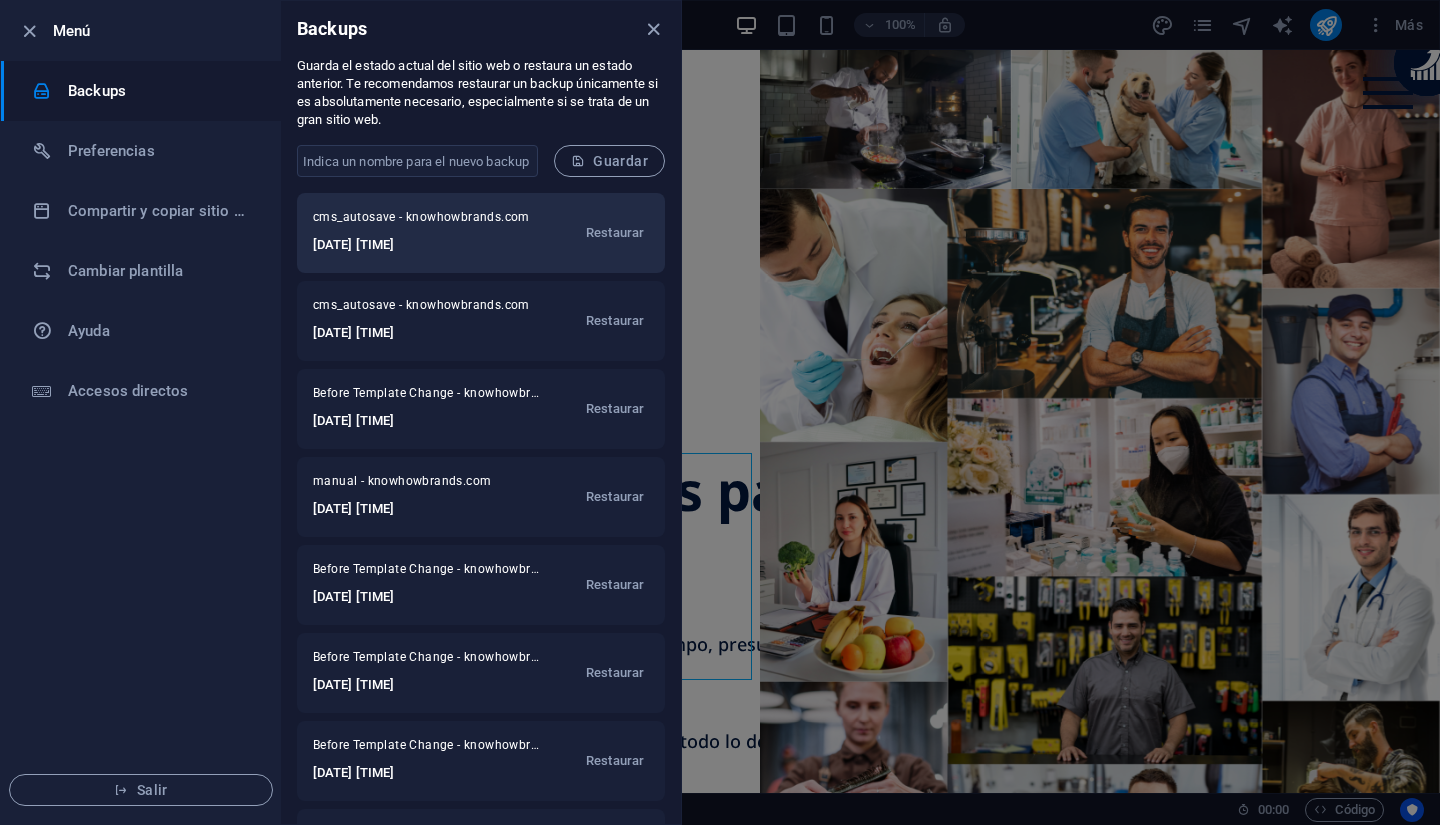 click on "2025-08-04 23:50:05" at bounding box center (424, 245) 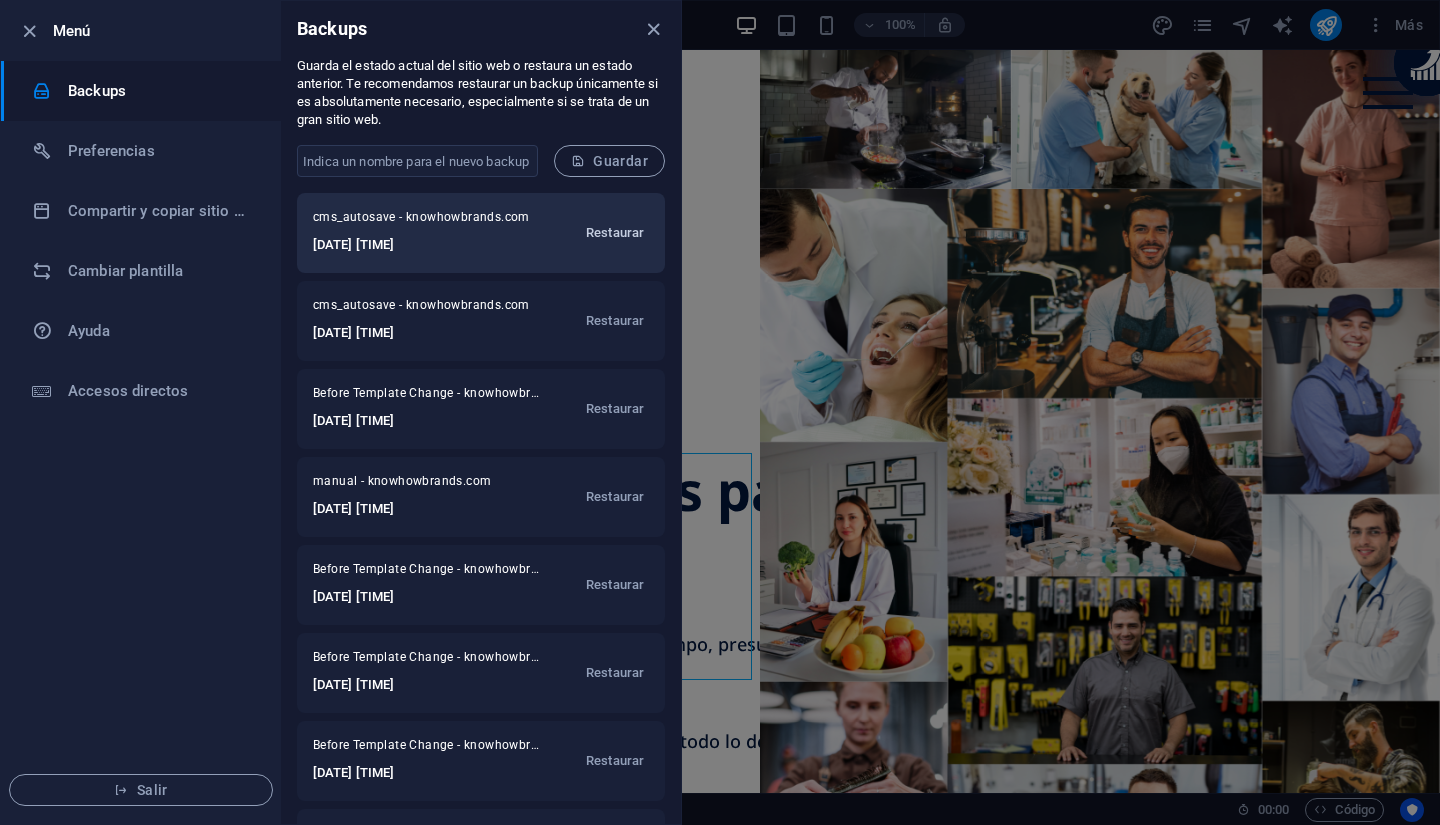click on "Restaurar" at bounding box center (615, 233) 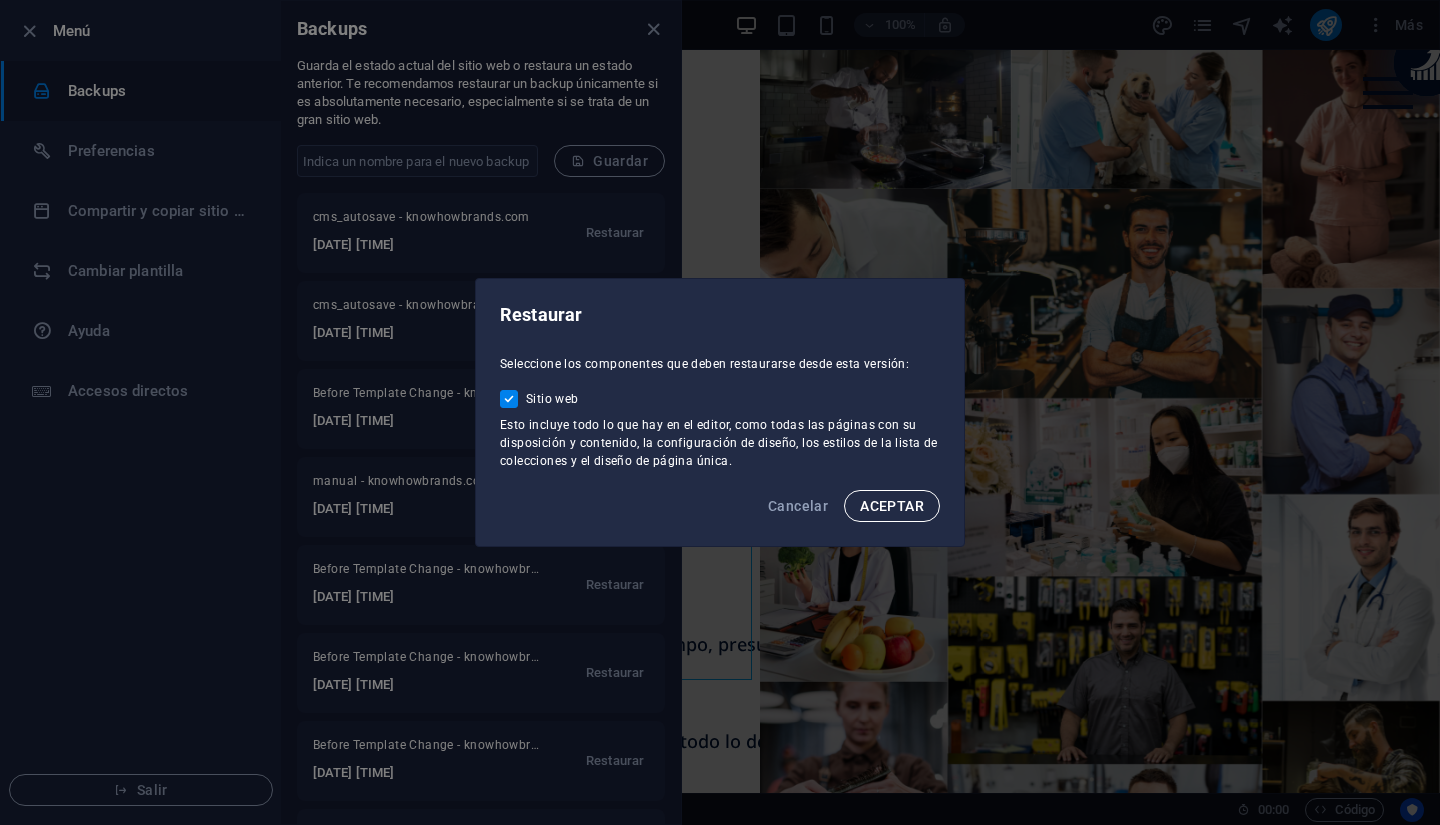 click on "ACEPTAR" at bounding box center [892, 506] 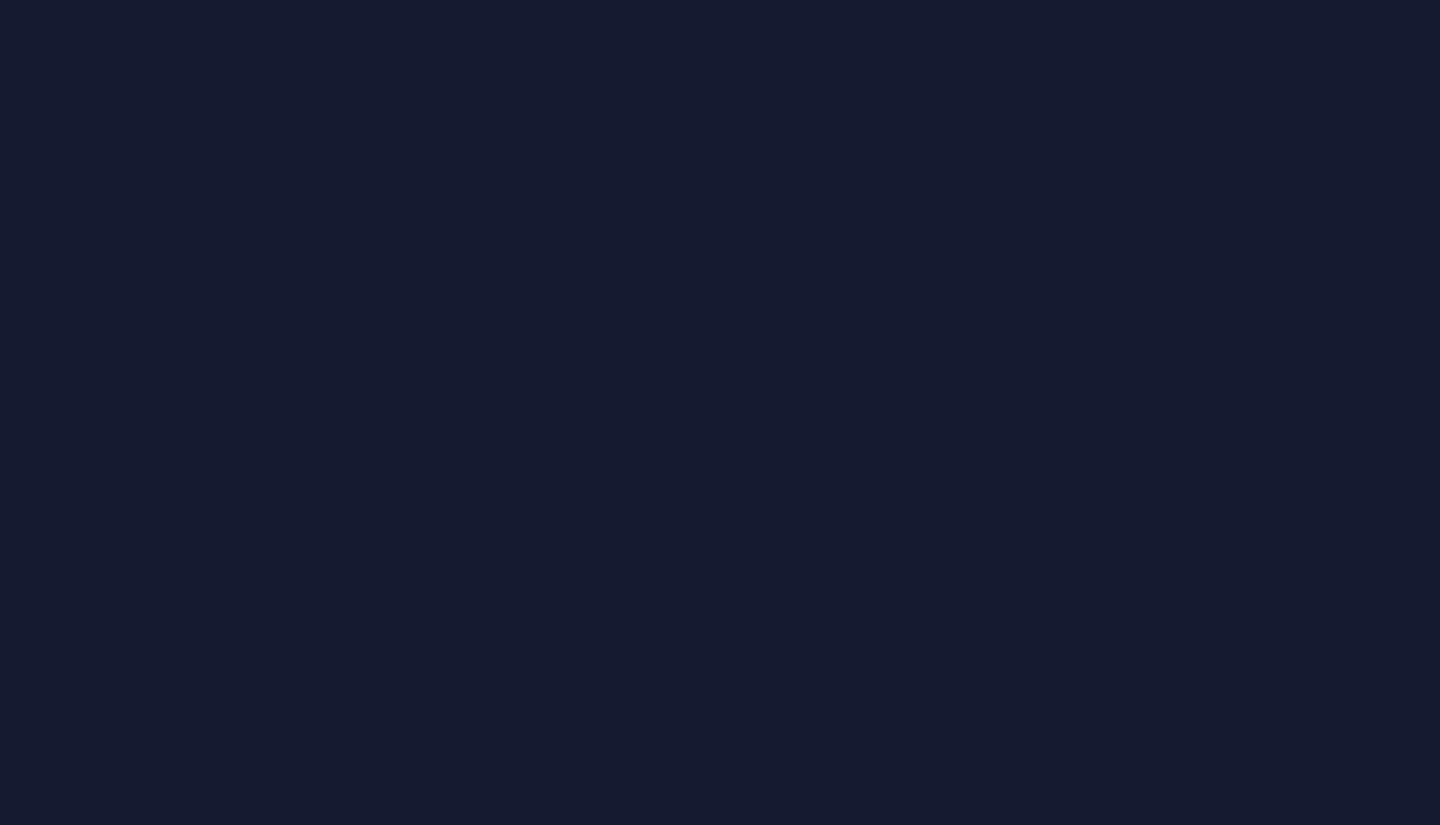 scroll, scrollTop: 0, scrollLeft: 0, axis: both 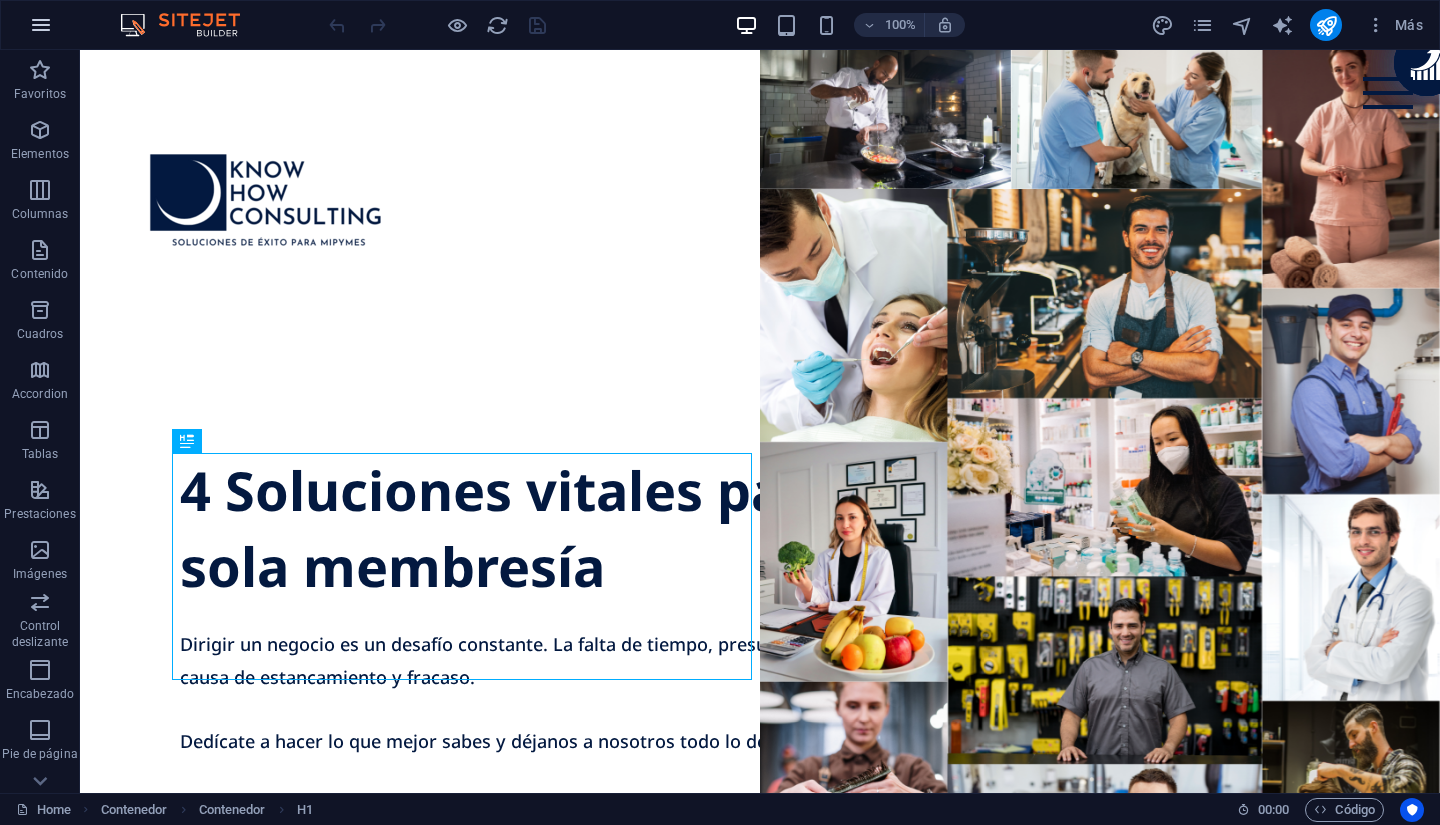 click at bounding box center [41, 25] 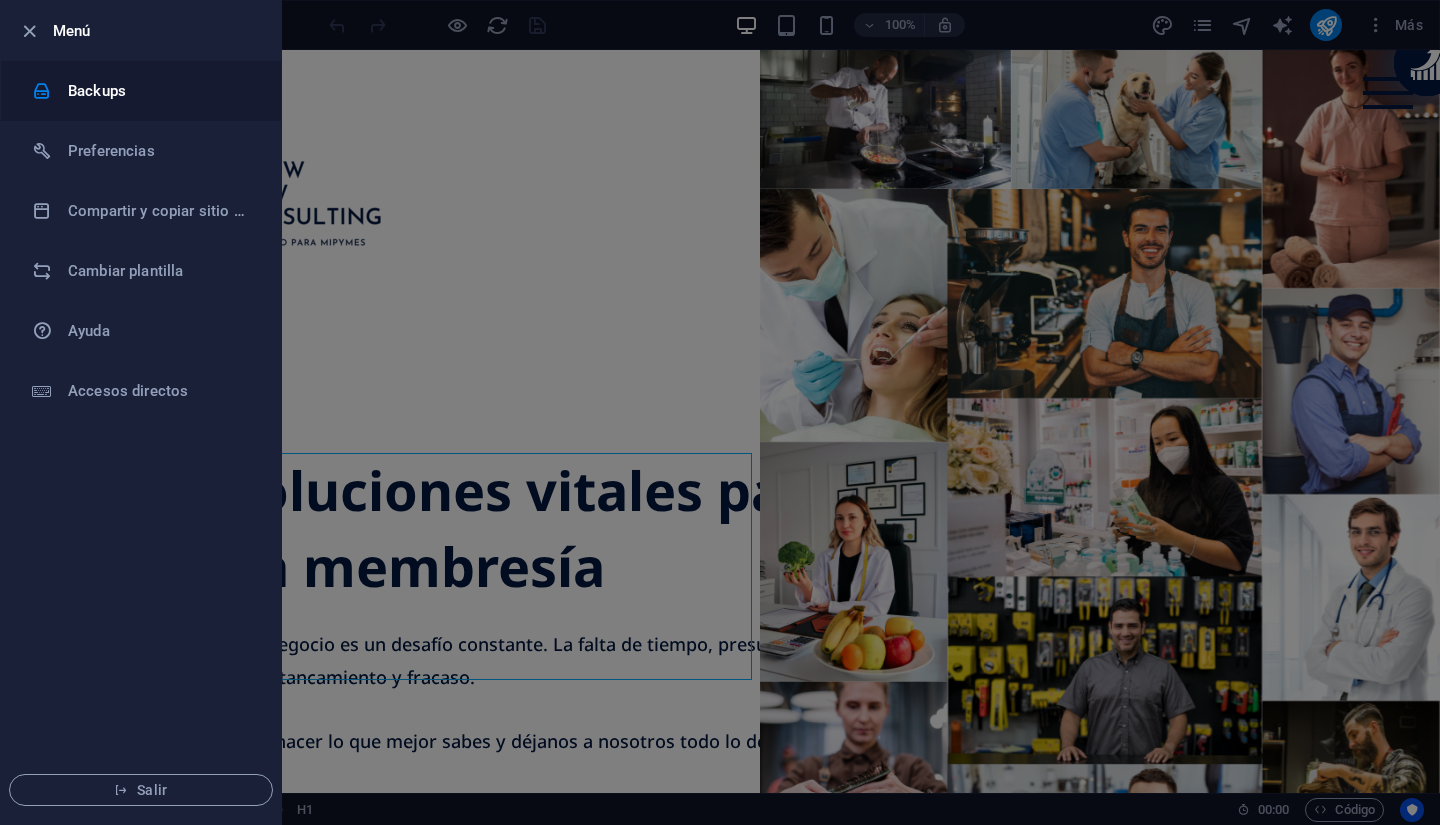 click on "Backups" at bounding box center (141, 91) 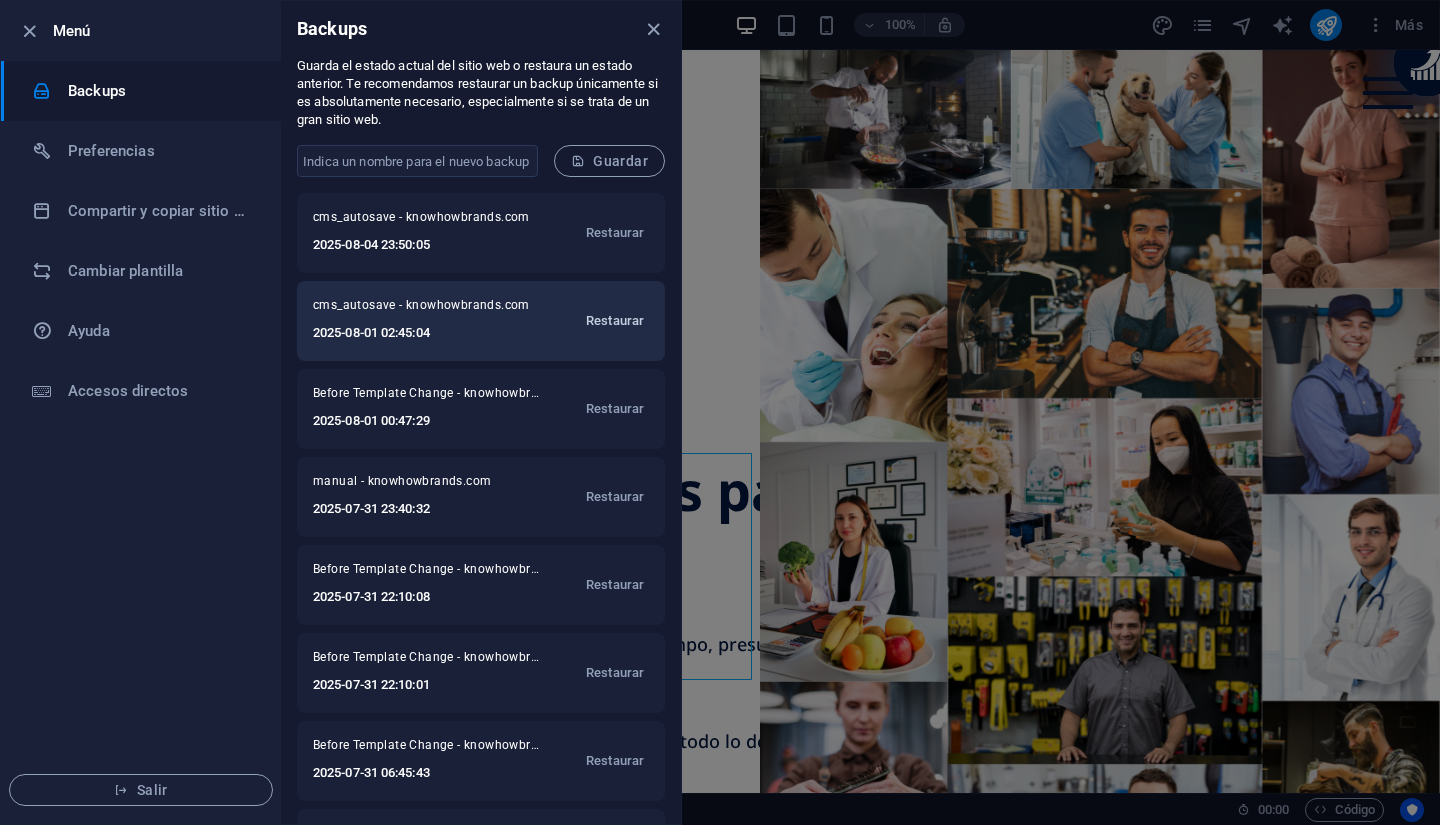 click on "Restaurar" at bounding box center (615, 321) 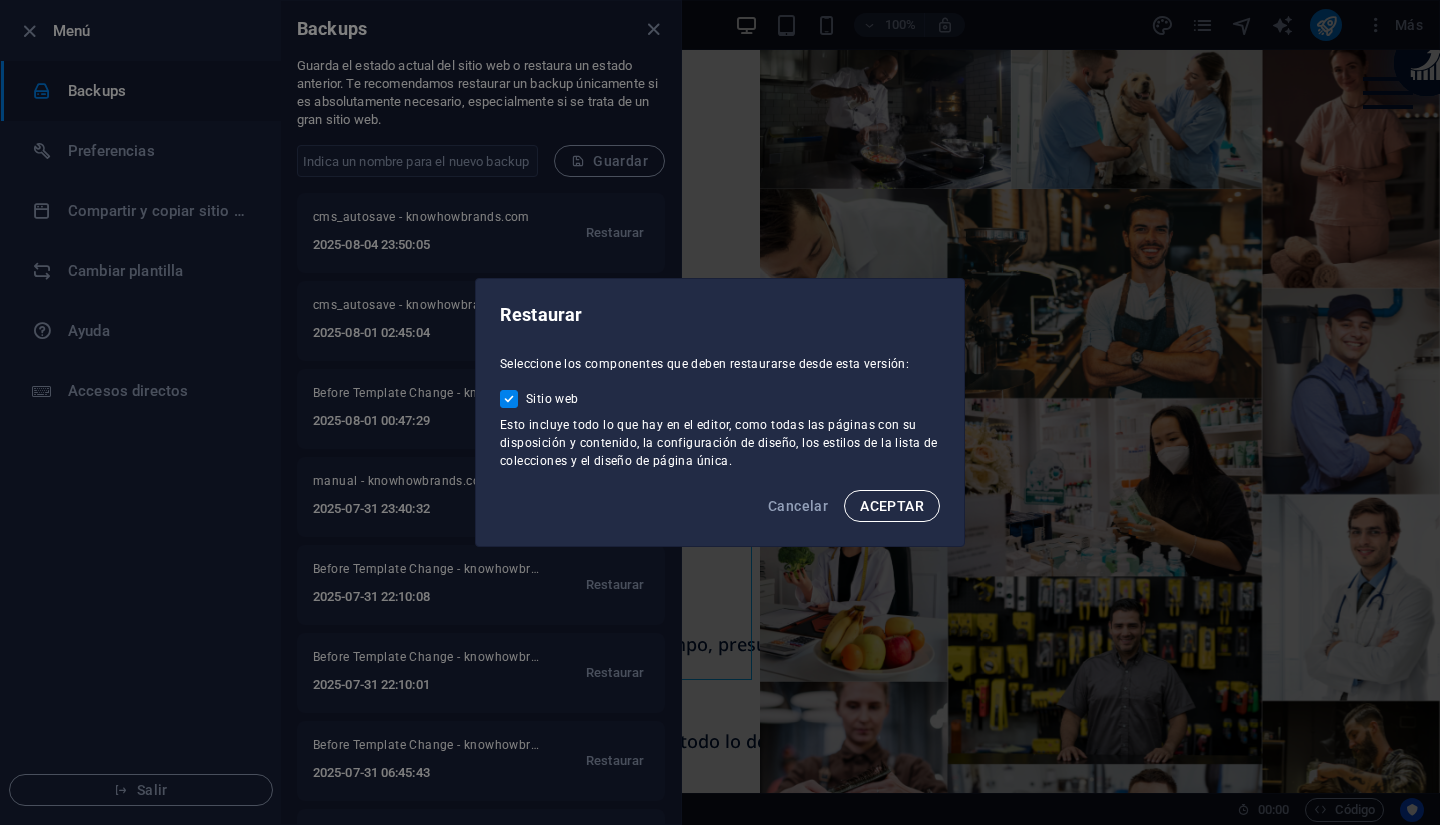click on "ACEPTAR" at bounding box center [892, 506] 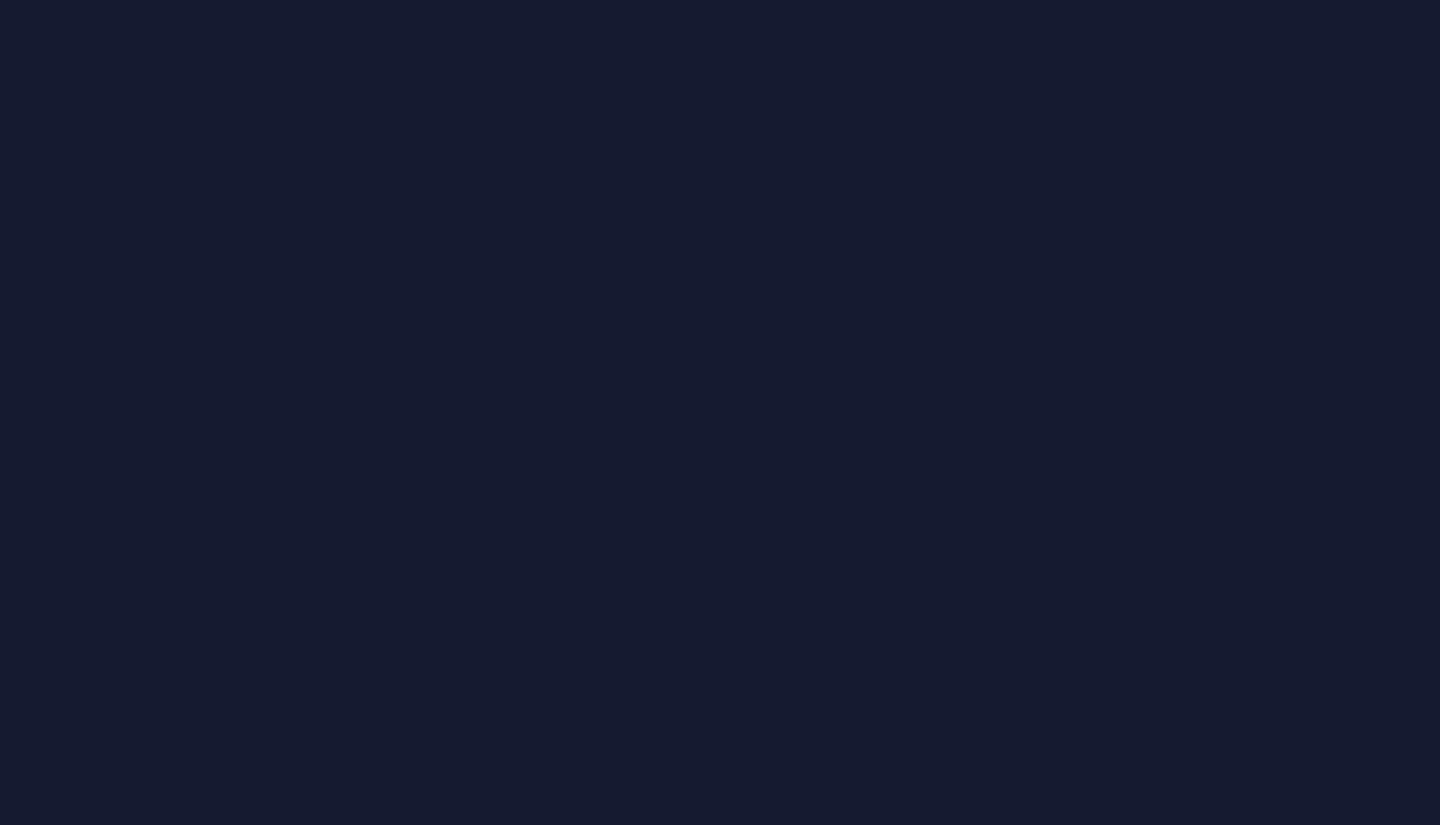 scroll, scrollTop: 0, scrollLeft: 0, axis: both 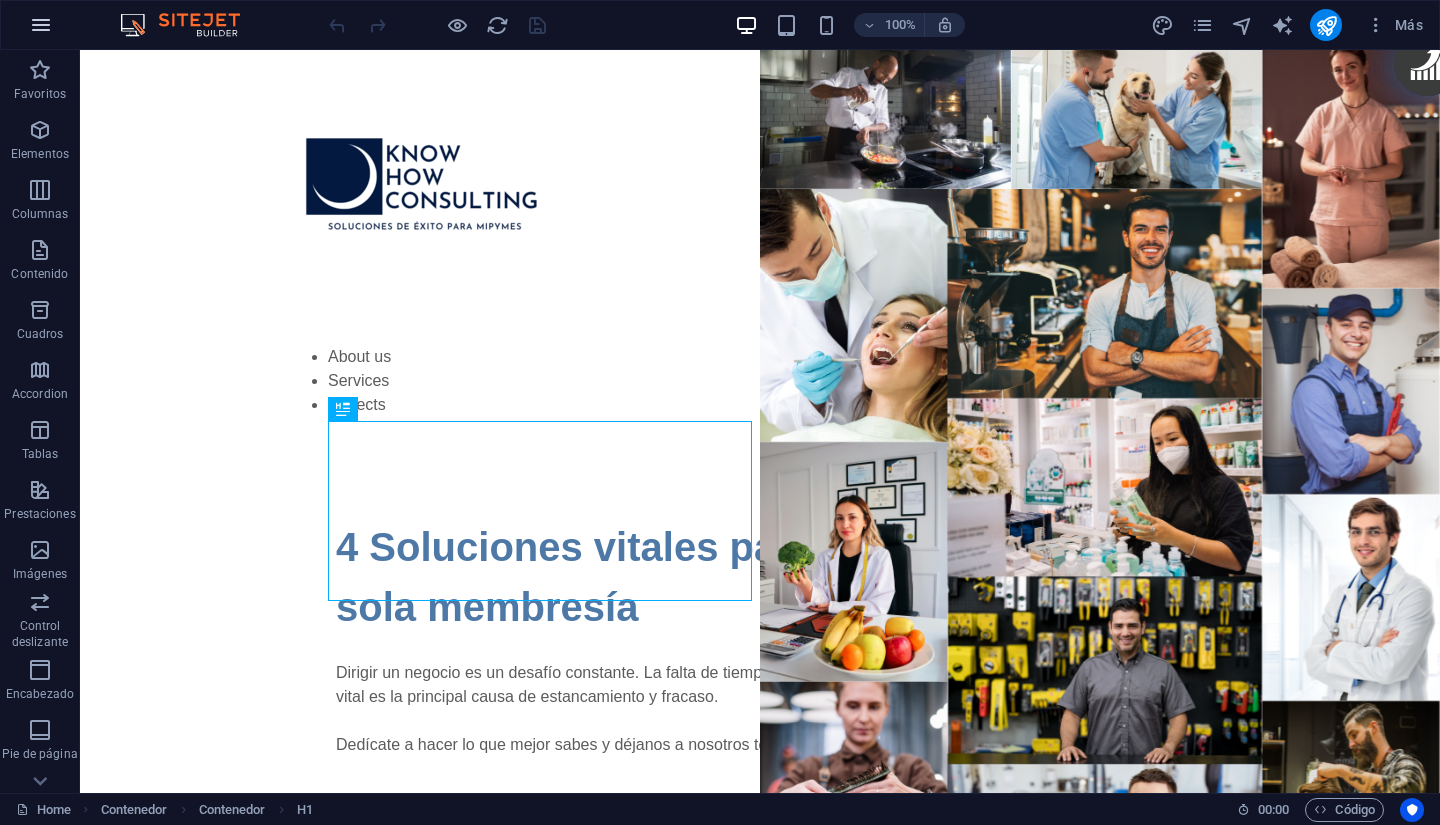 click at bounding box center (41, 25) 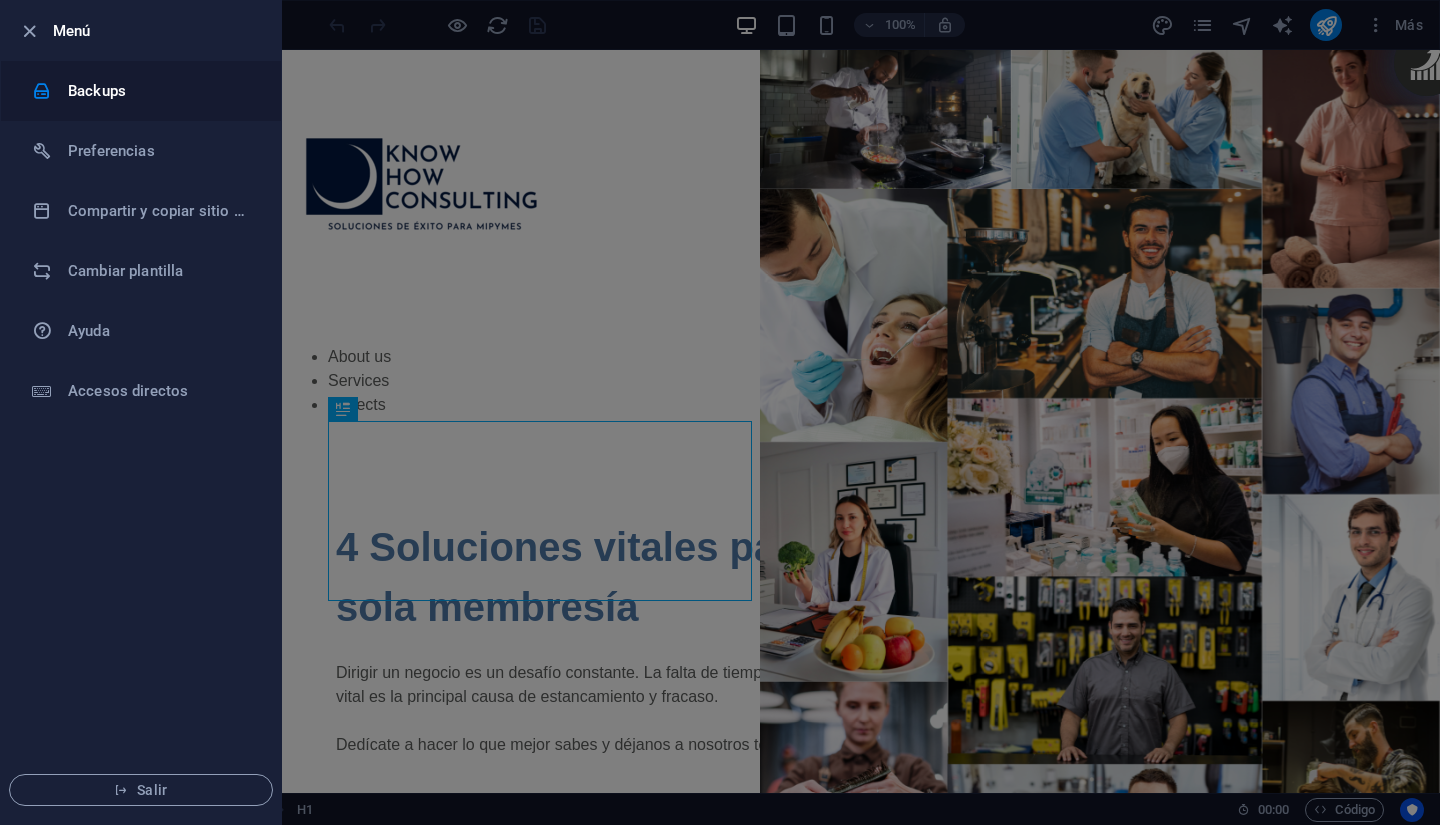 click on "Backups" at bounding box center (160, 91) 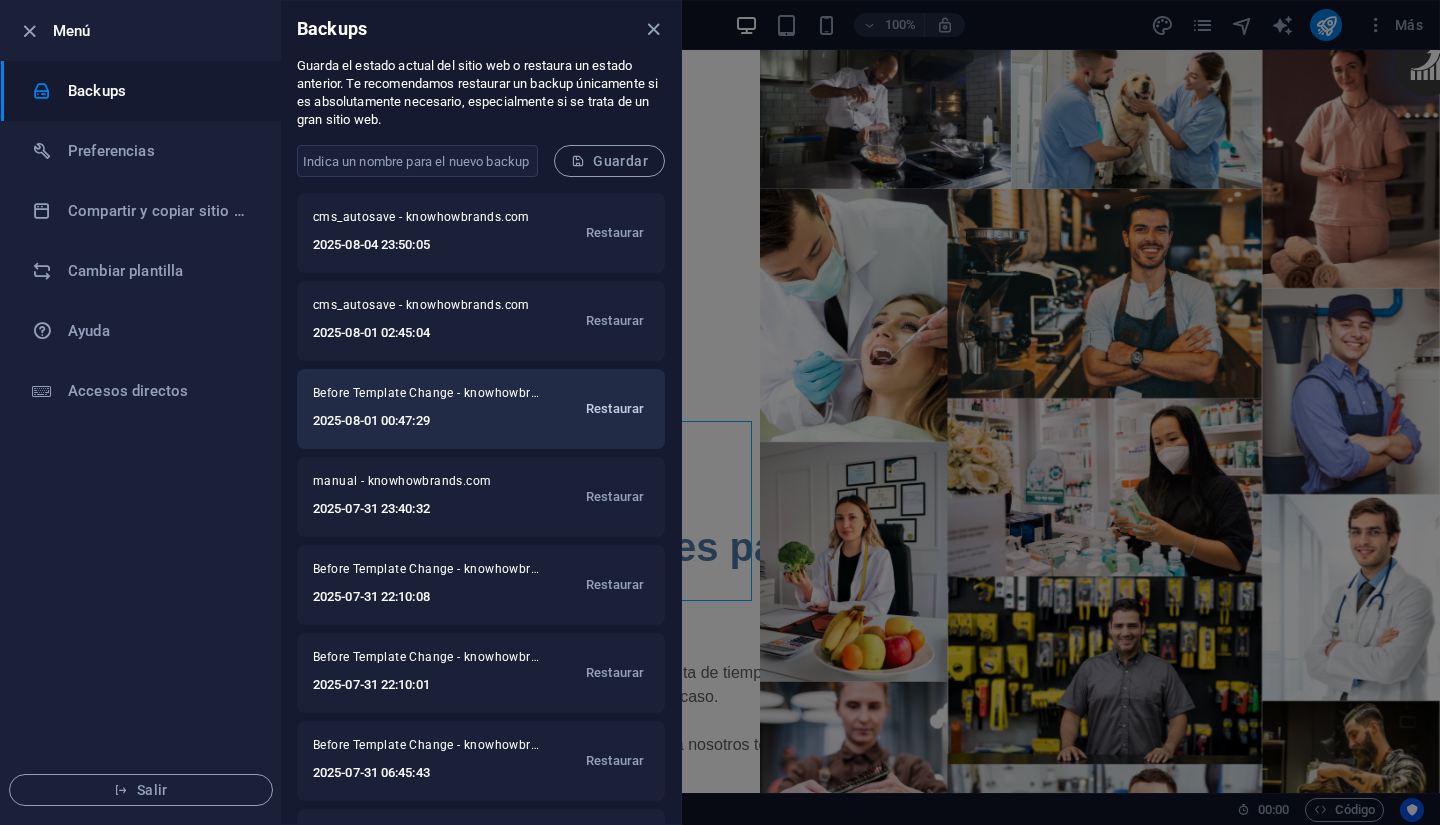 click on "Restaurar" at bounding box center [615, 409] 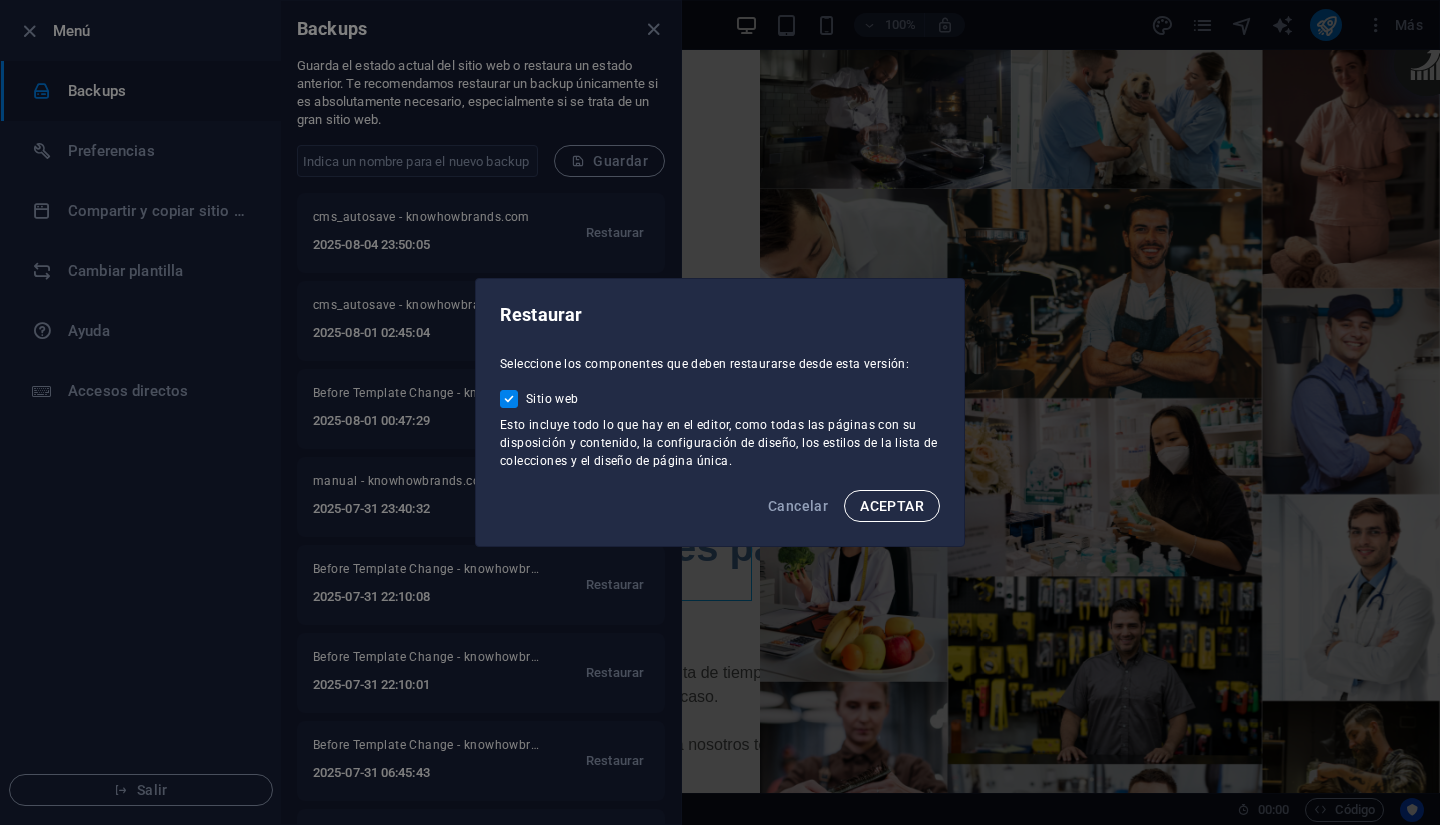 click on "ACEPTAR" at bounding box center [892, 506] 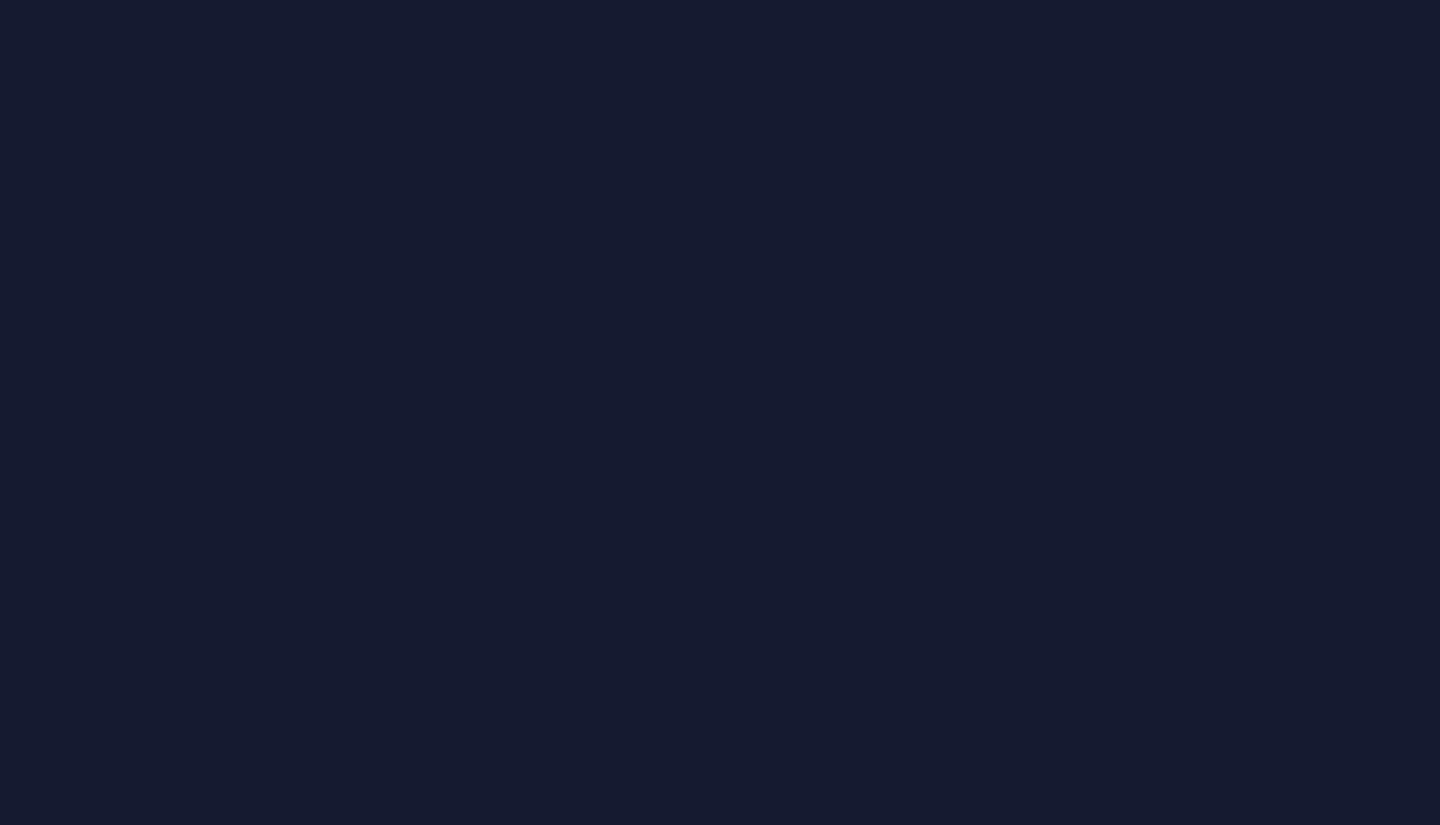 scroll, scrollTop: 0, scrollLeft: 0, axis: both 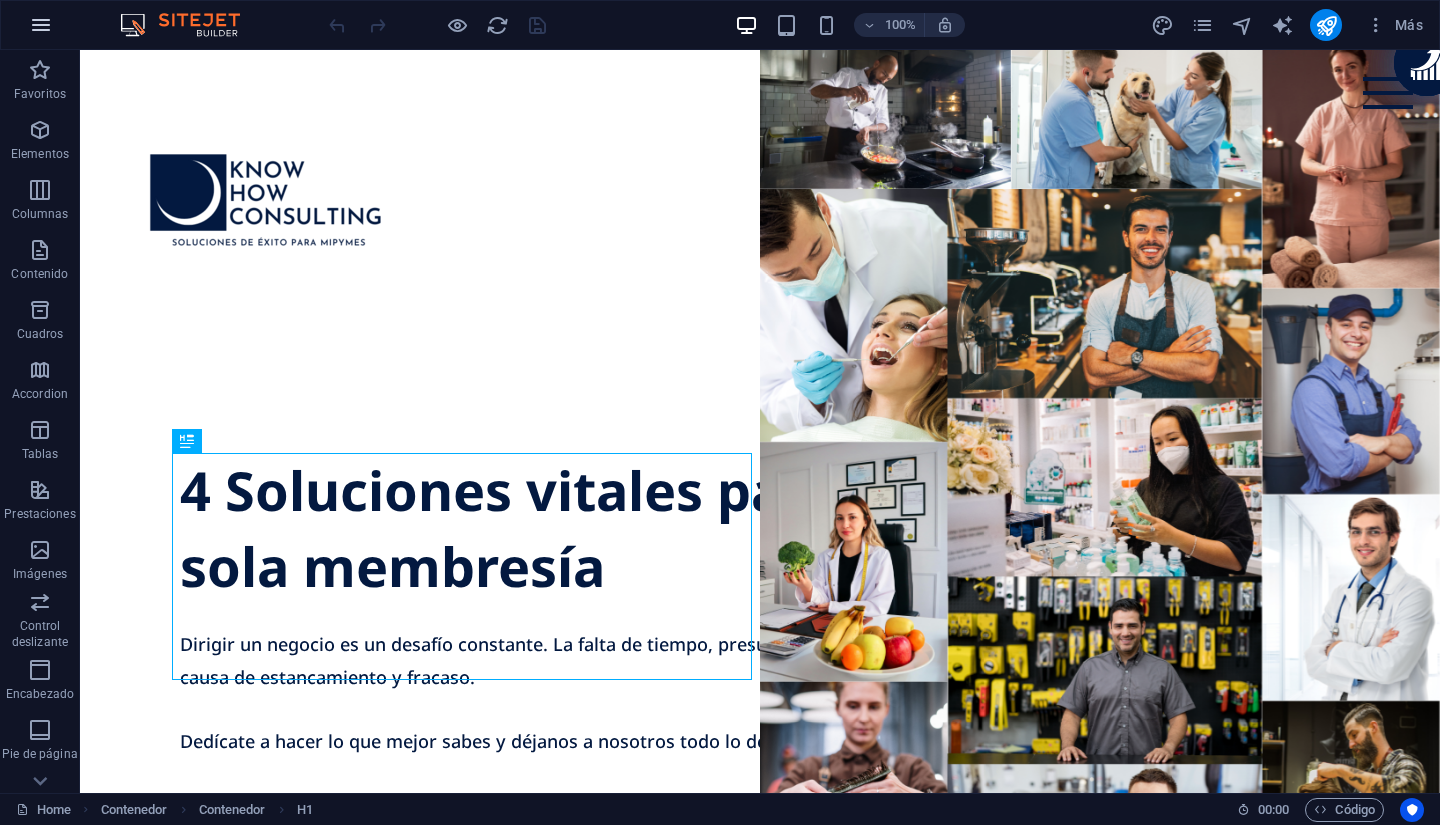click at bounding box center [41, 25] 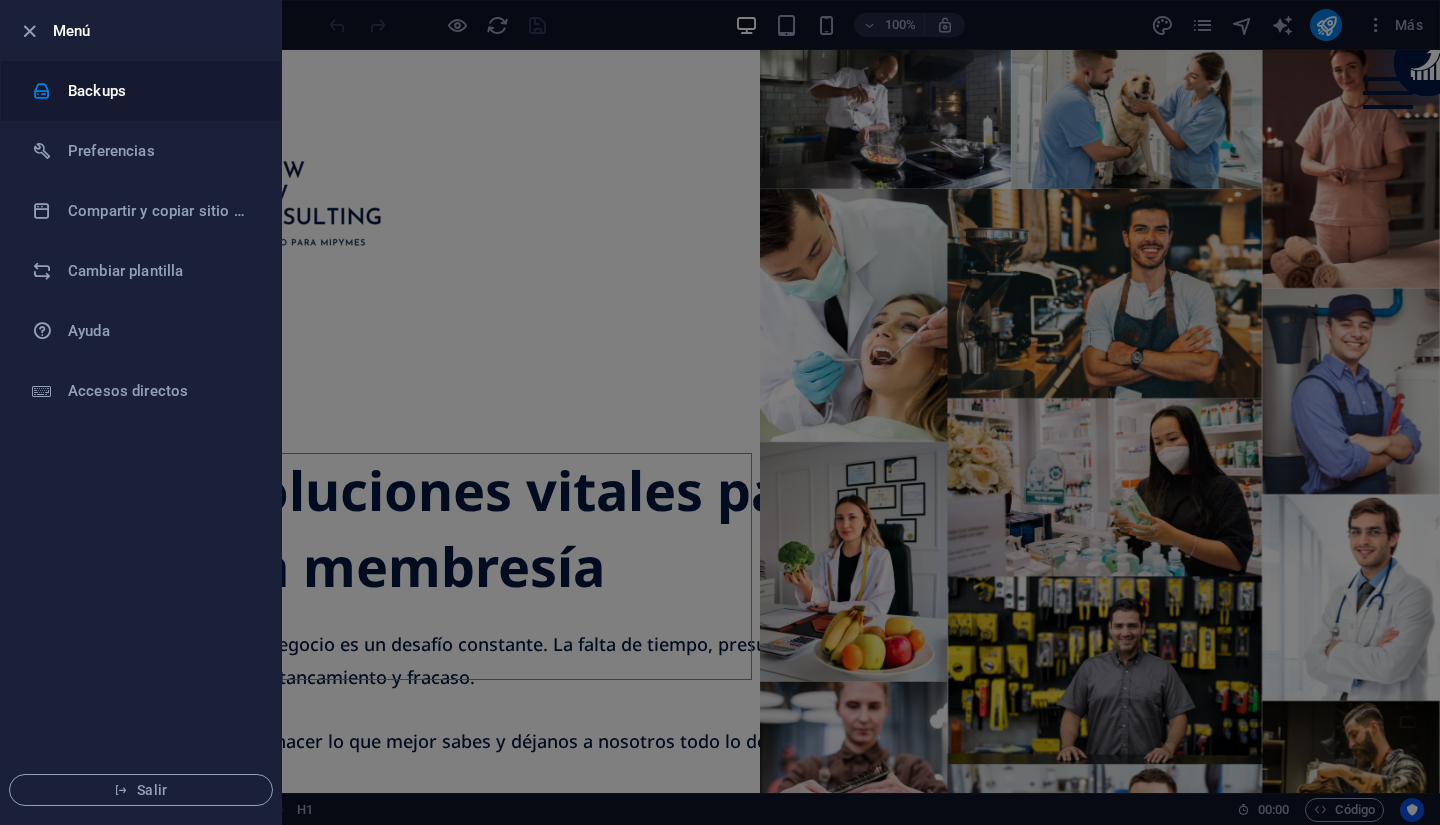 click on "Backups" at bounding box center (160, 91) 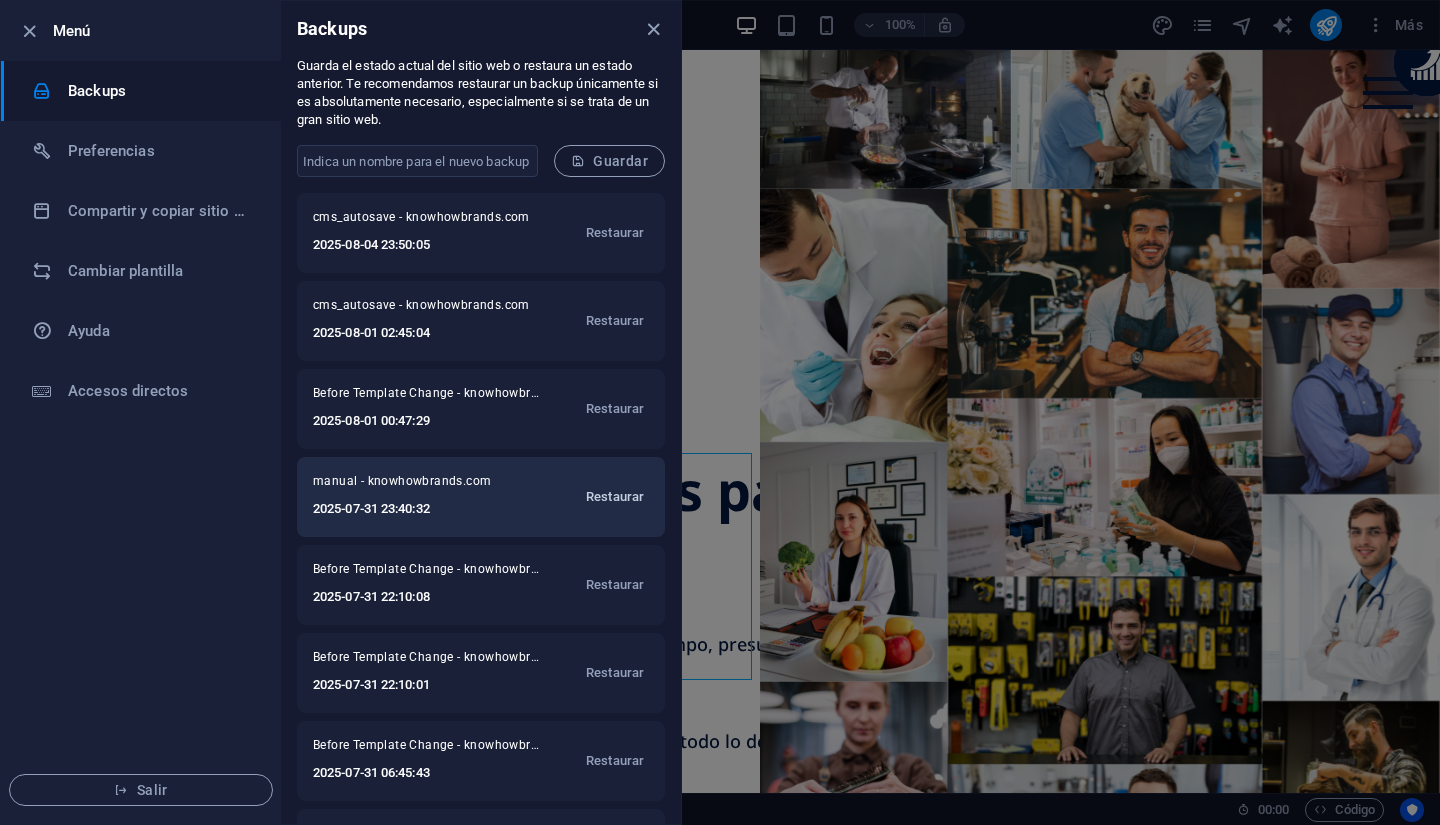 click on "Restaurar" at bounding box center (615, 497) 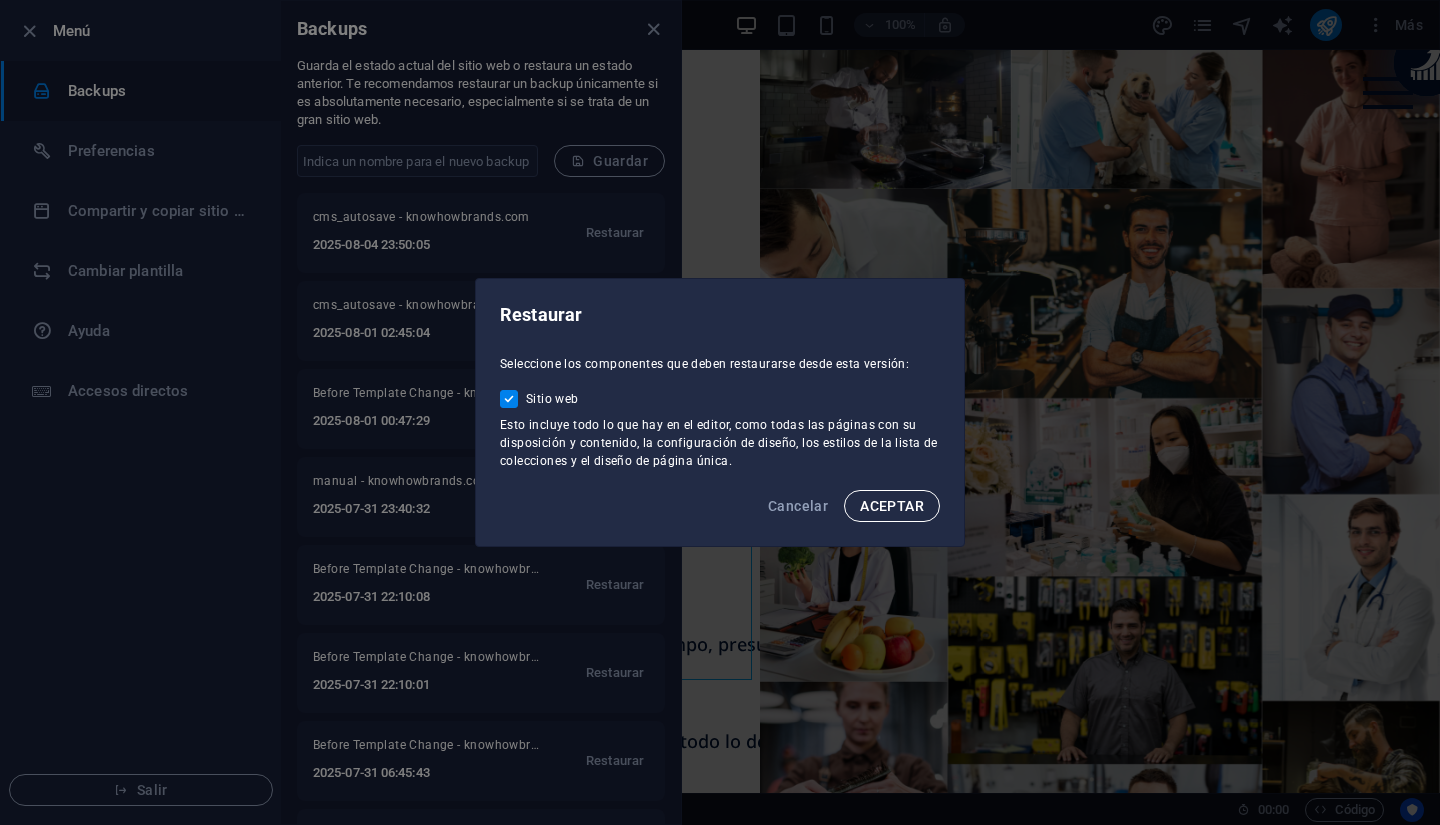 click on "ACEPTAR" at bounding box center (892, 506) 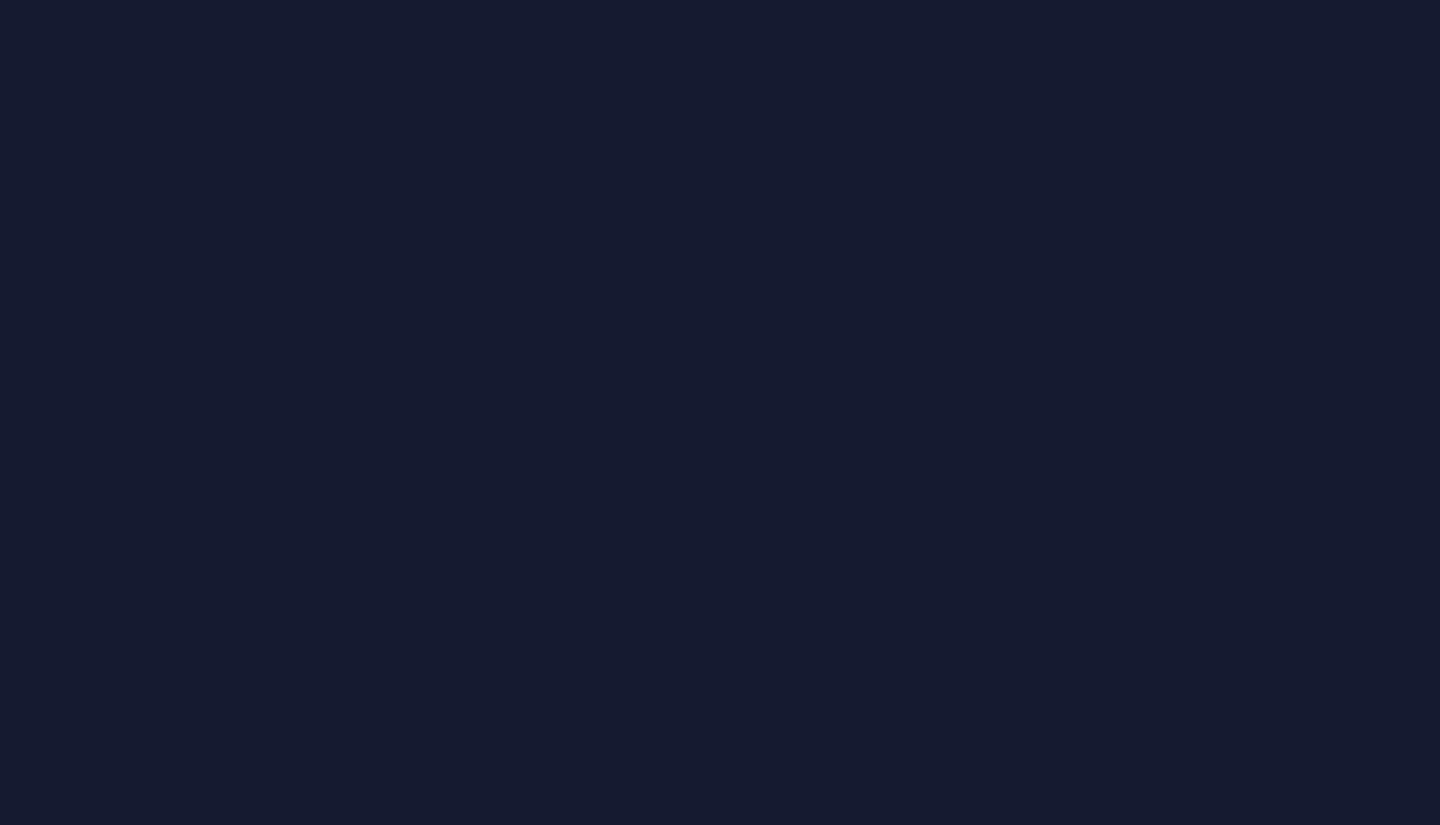 scroll, scrollTop: 0, scrollLeft: 0, axis: both 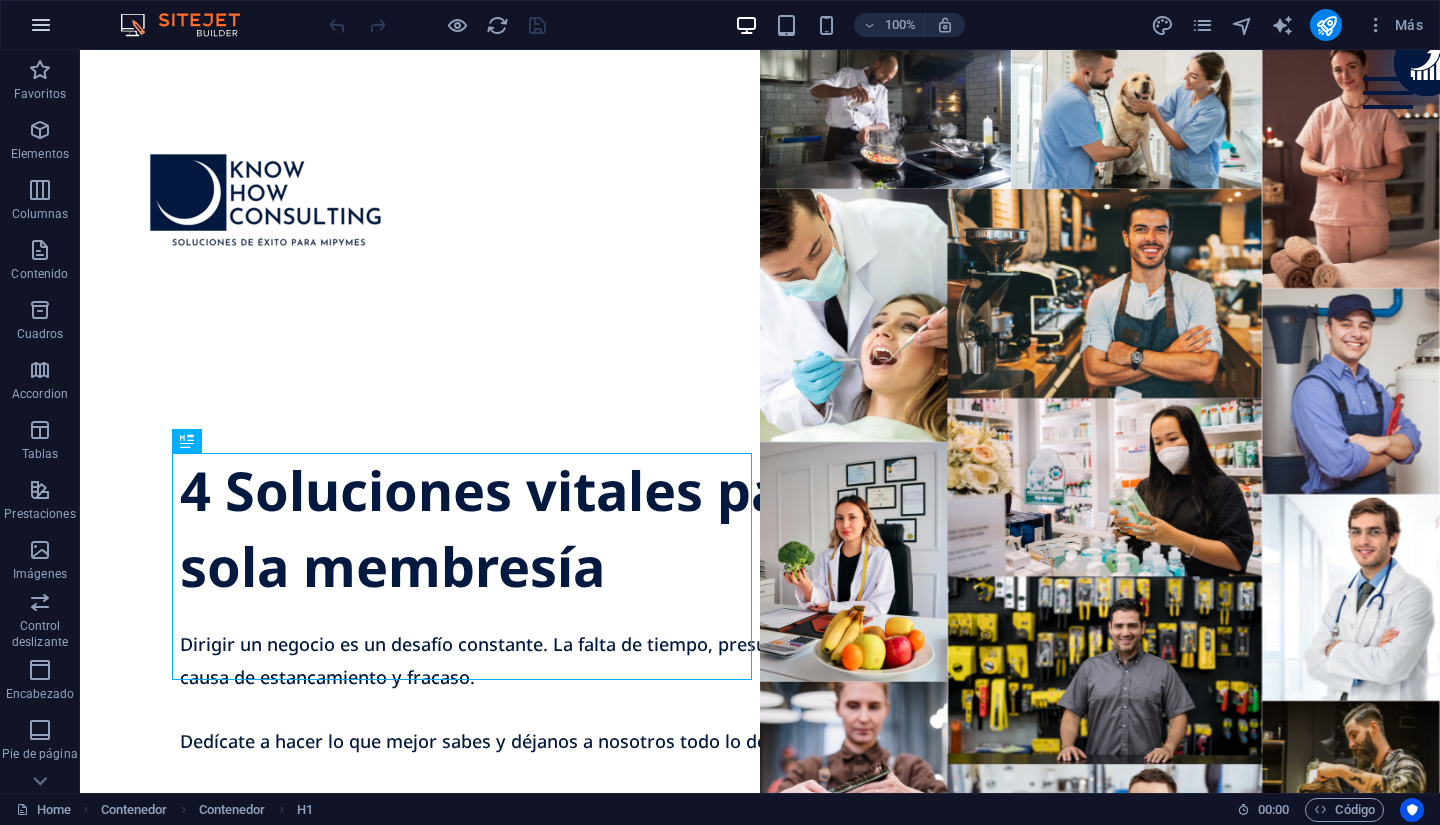 click at bounding box center (41, 25) 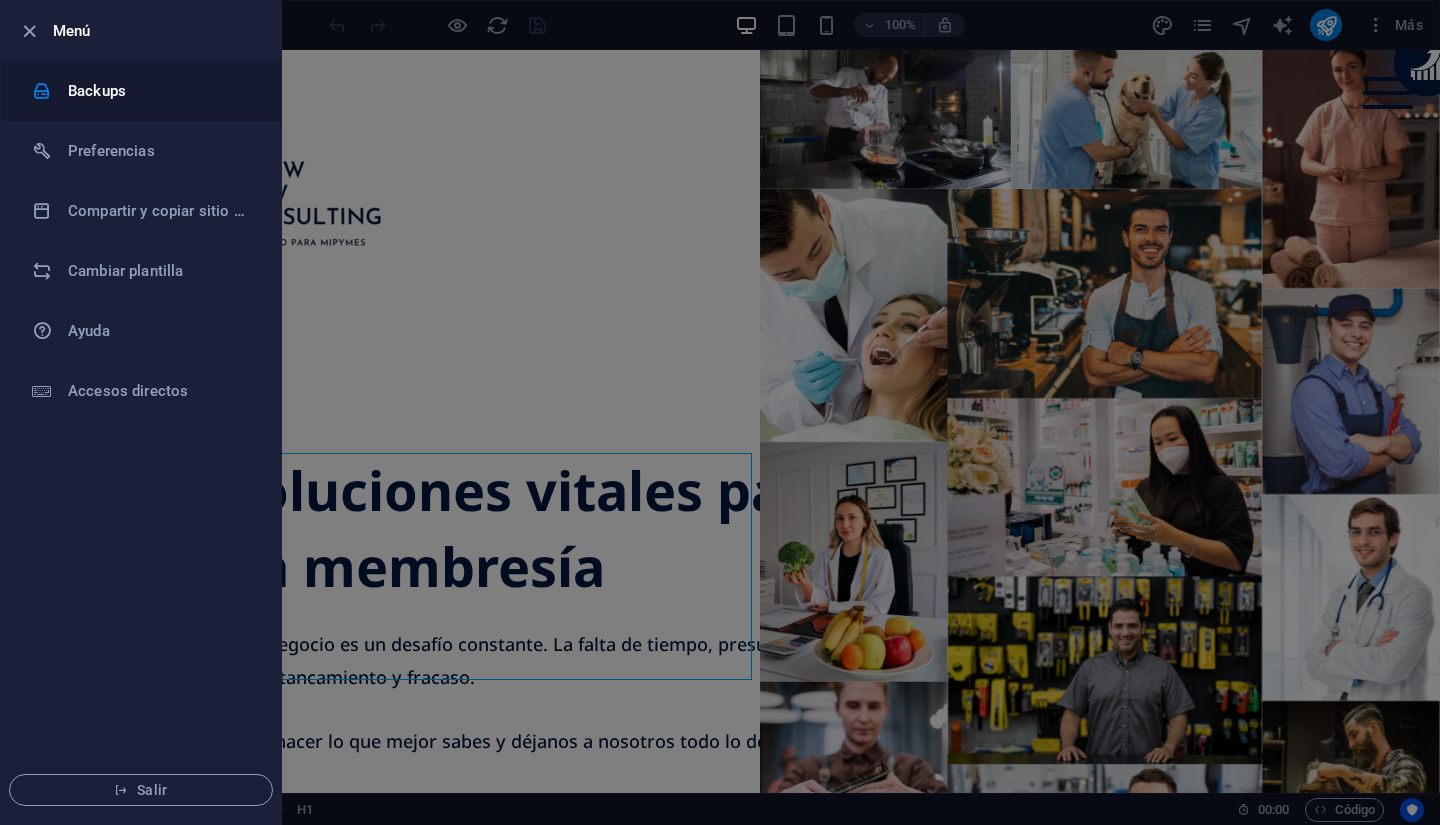 click on "Backups" at bounding box center [160, 91] 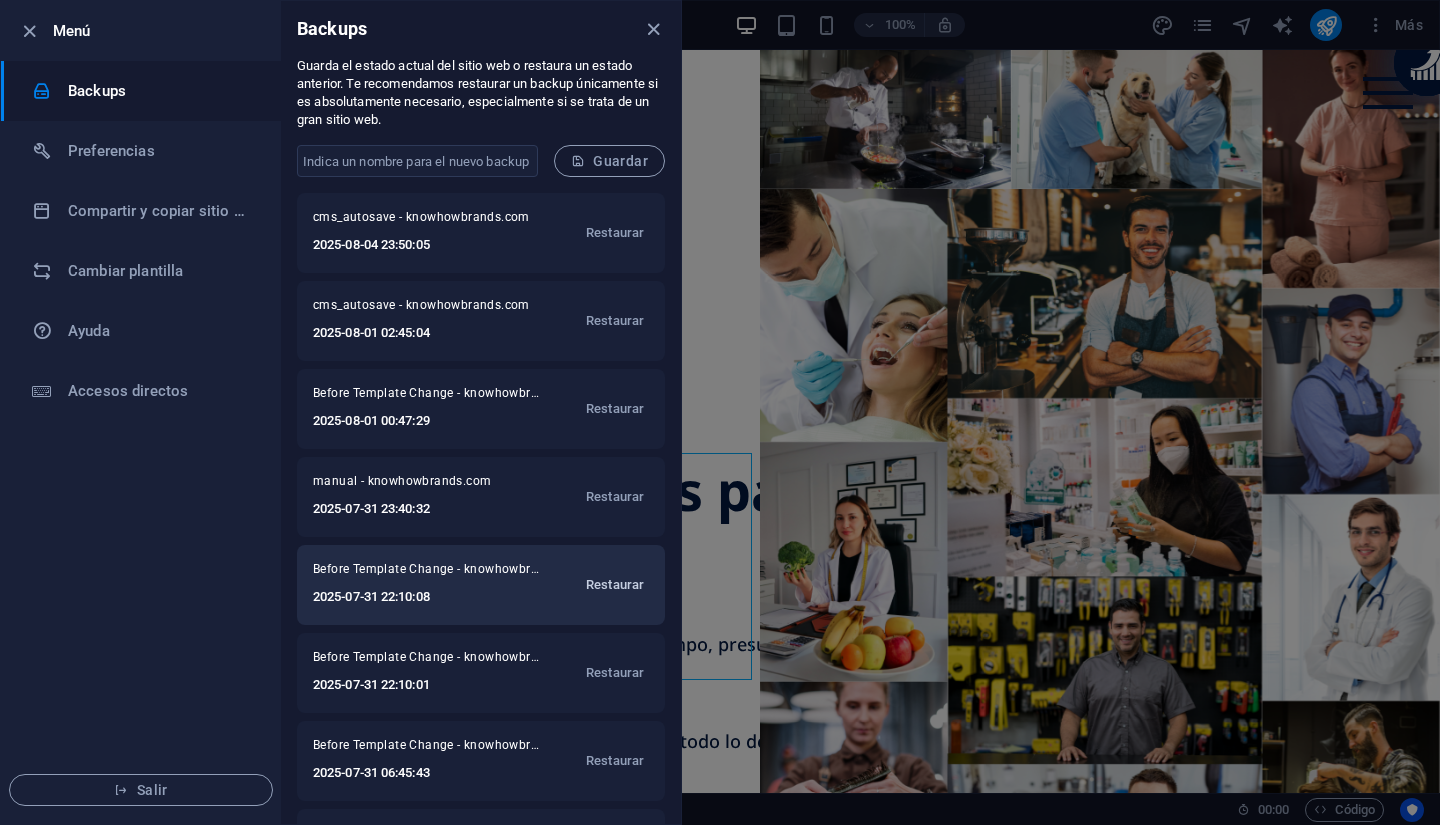 click on "Restaurar" at bounding box center [615, 585] 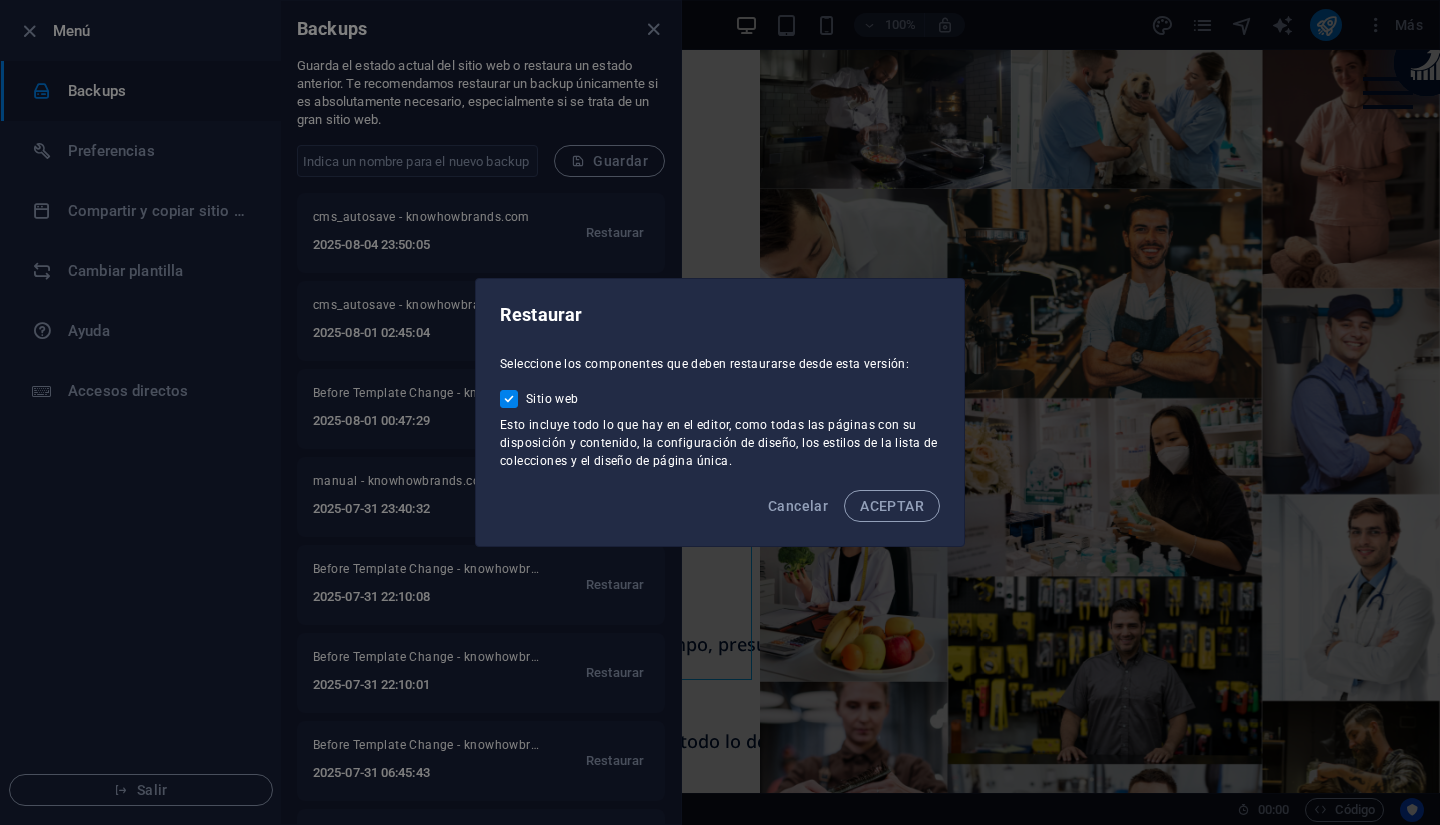 click on "Cancelar ACEPTAR" at bounding box center (720, 512) 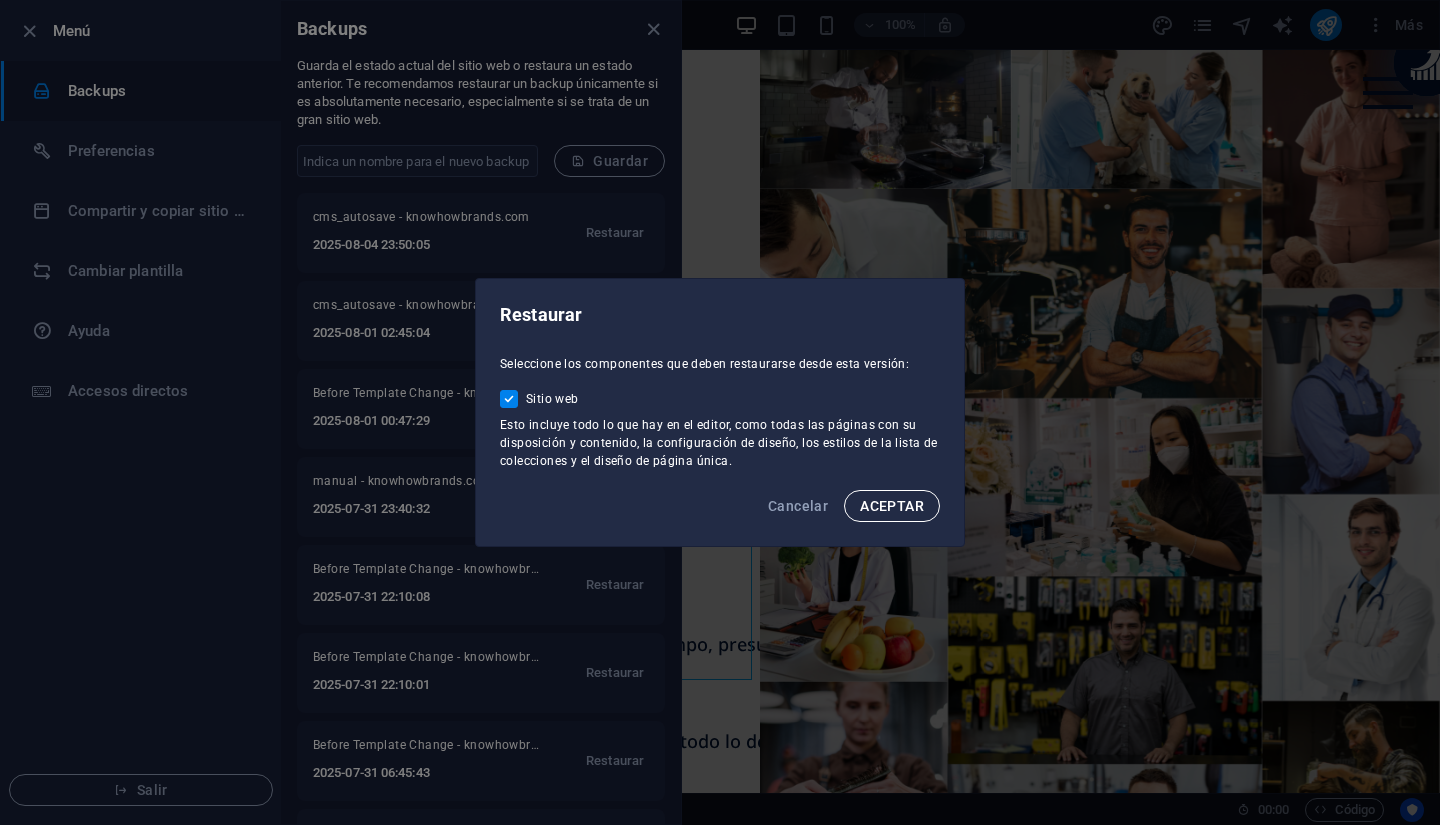 click on "ACEPTAR" at bounding box center [892, 506] 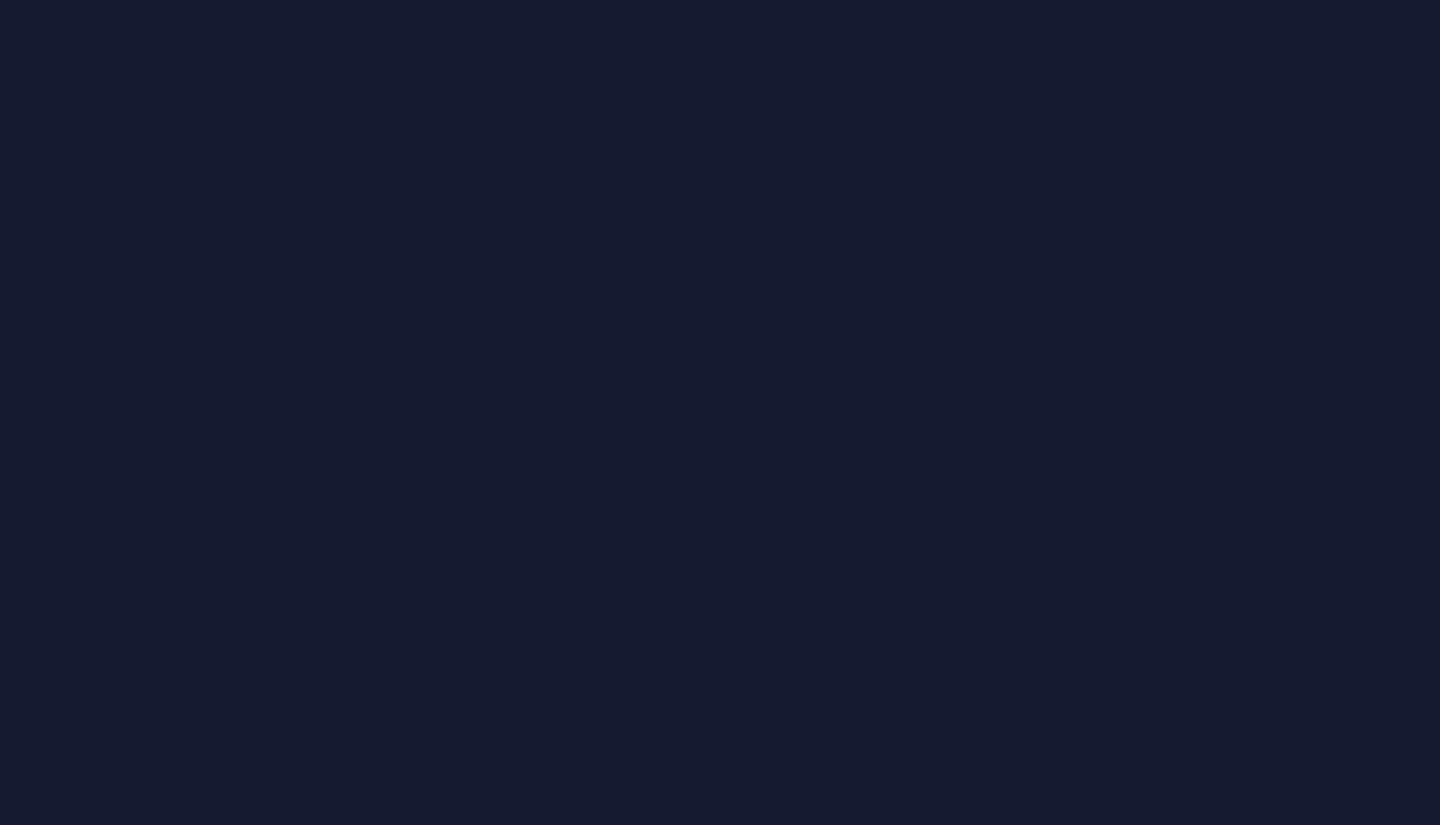 scroll, scrollTop: 0, scrollLeft: 0, axis: both 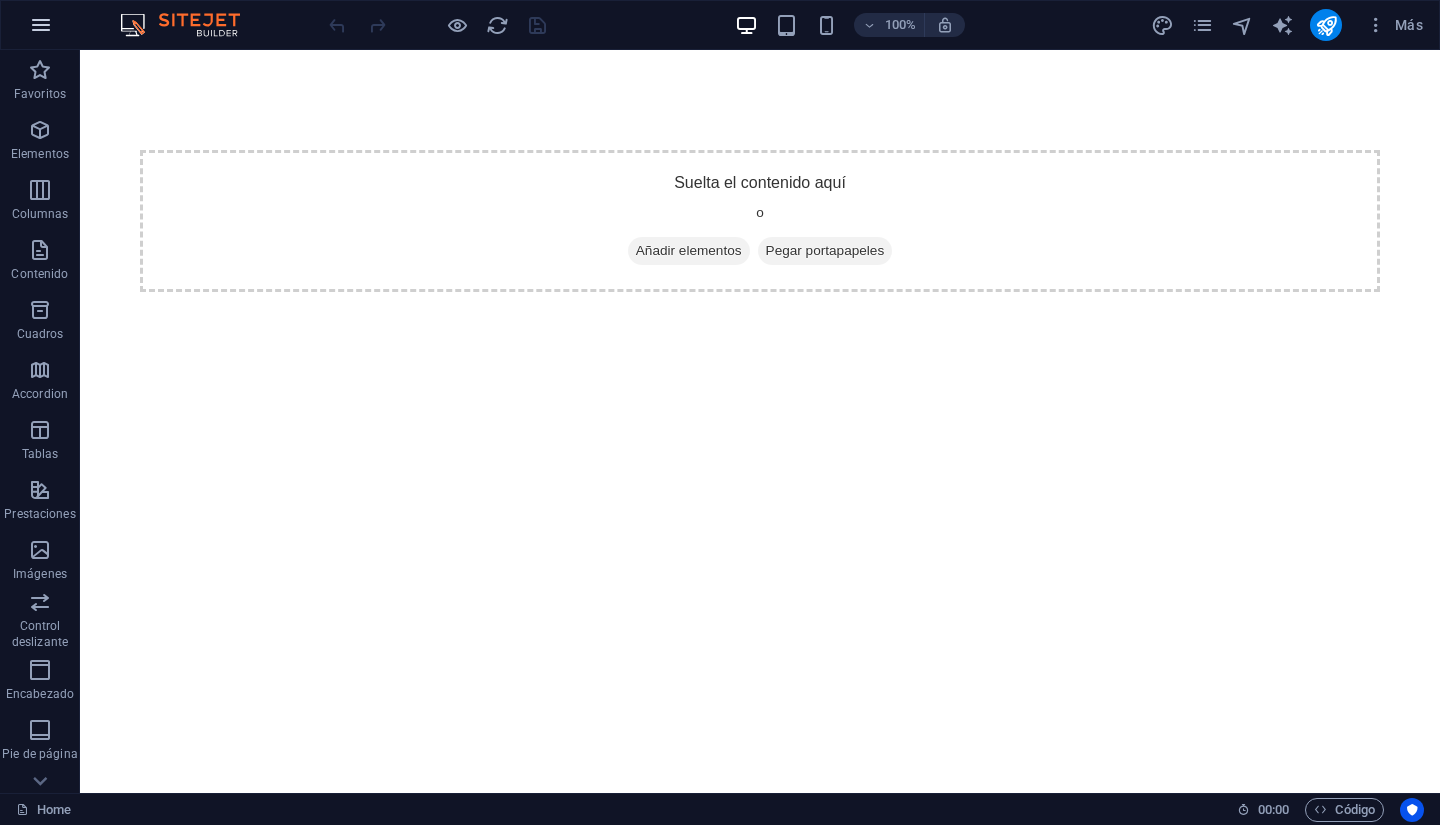 click at bounding box center (41, 25) 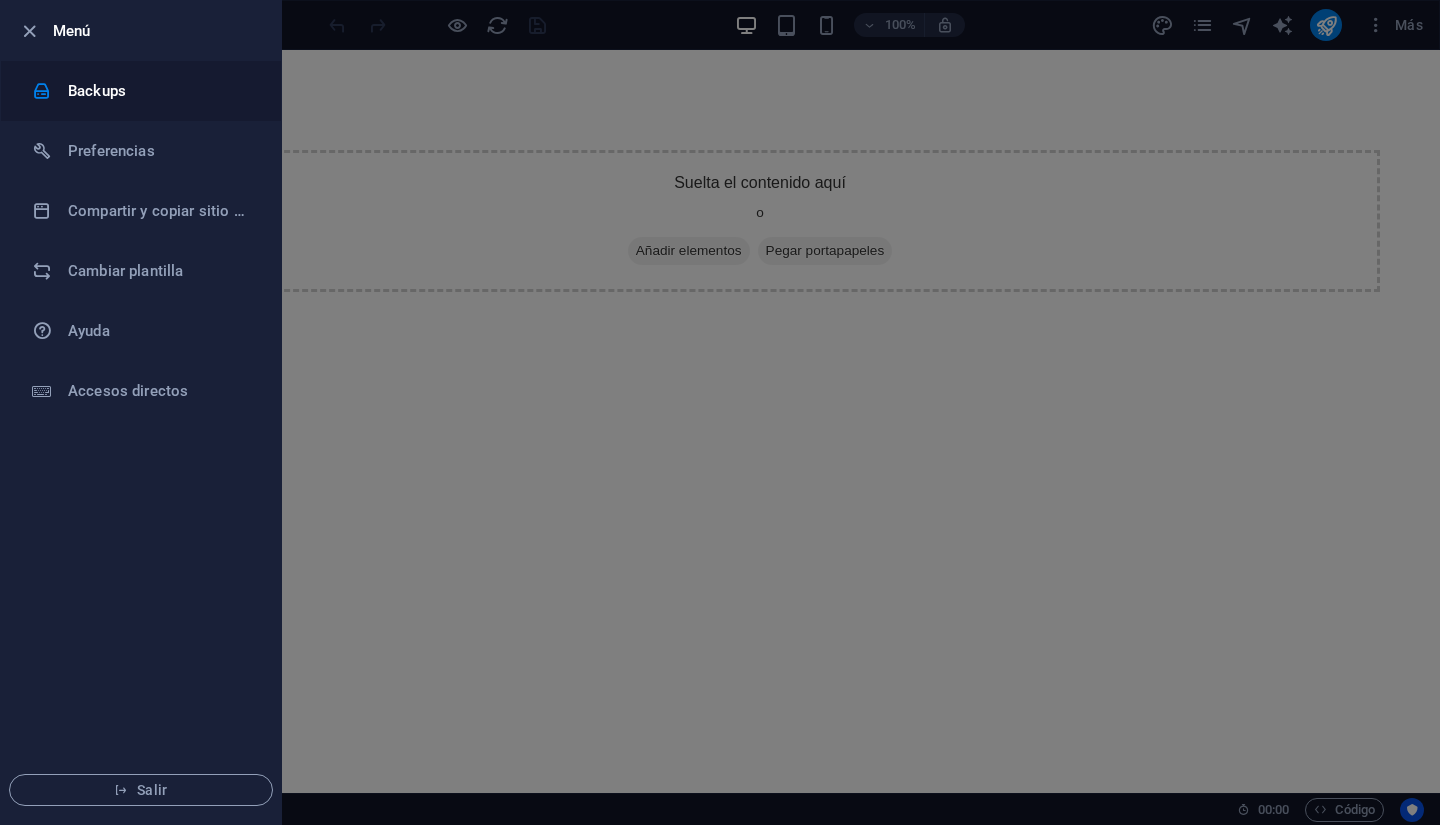 click on "Backups" at bounding box center (160, 91) 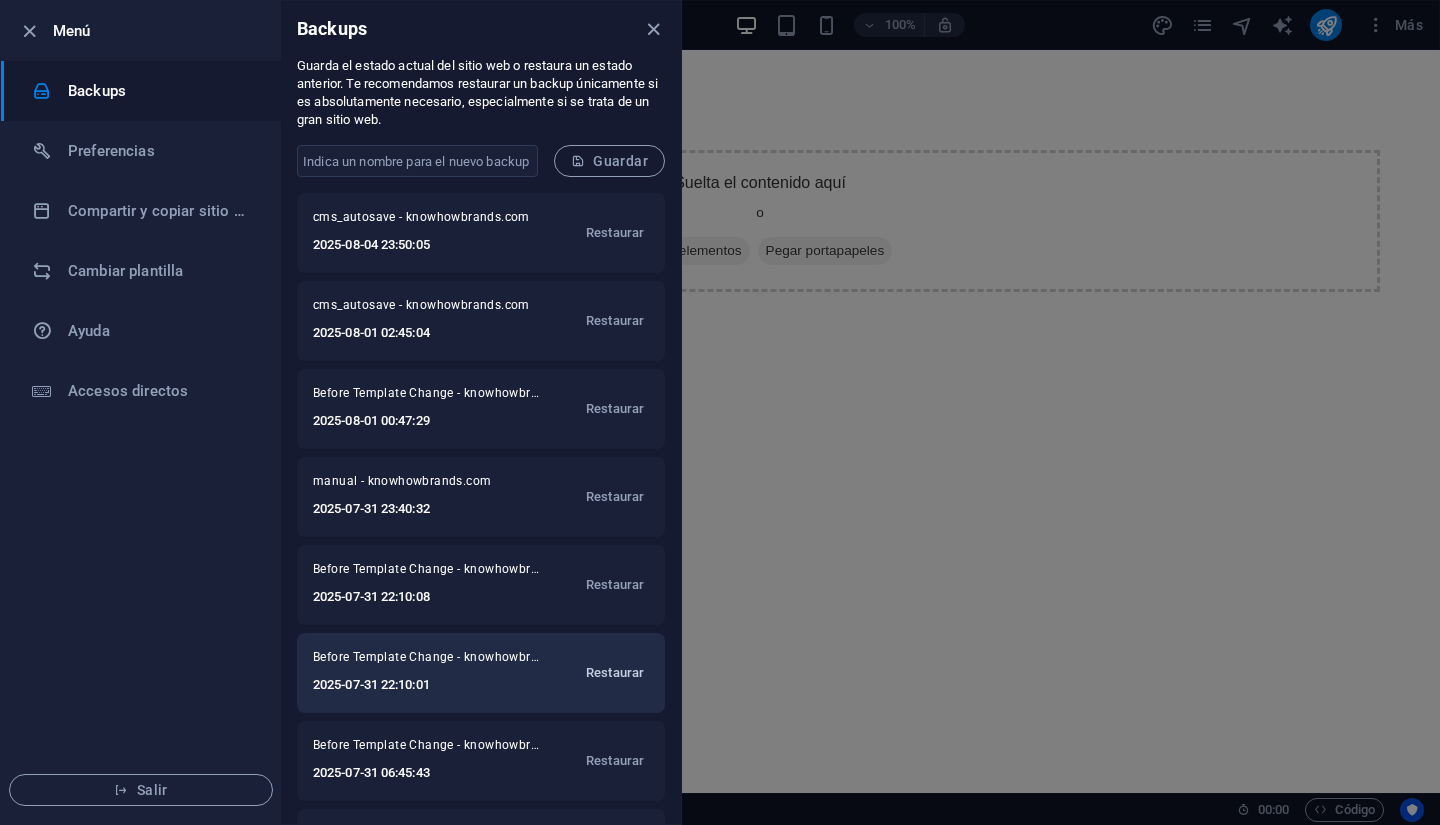 click on "Restaurar" at bounding box center [615, 673] 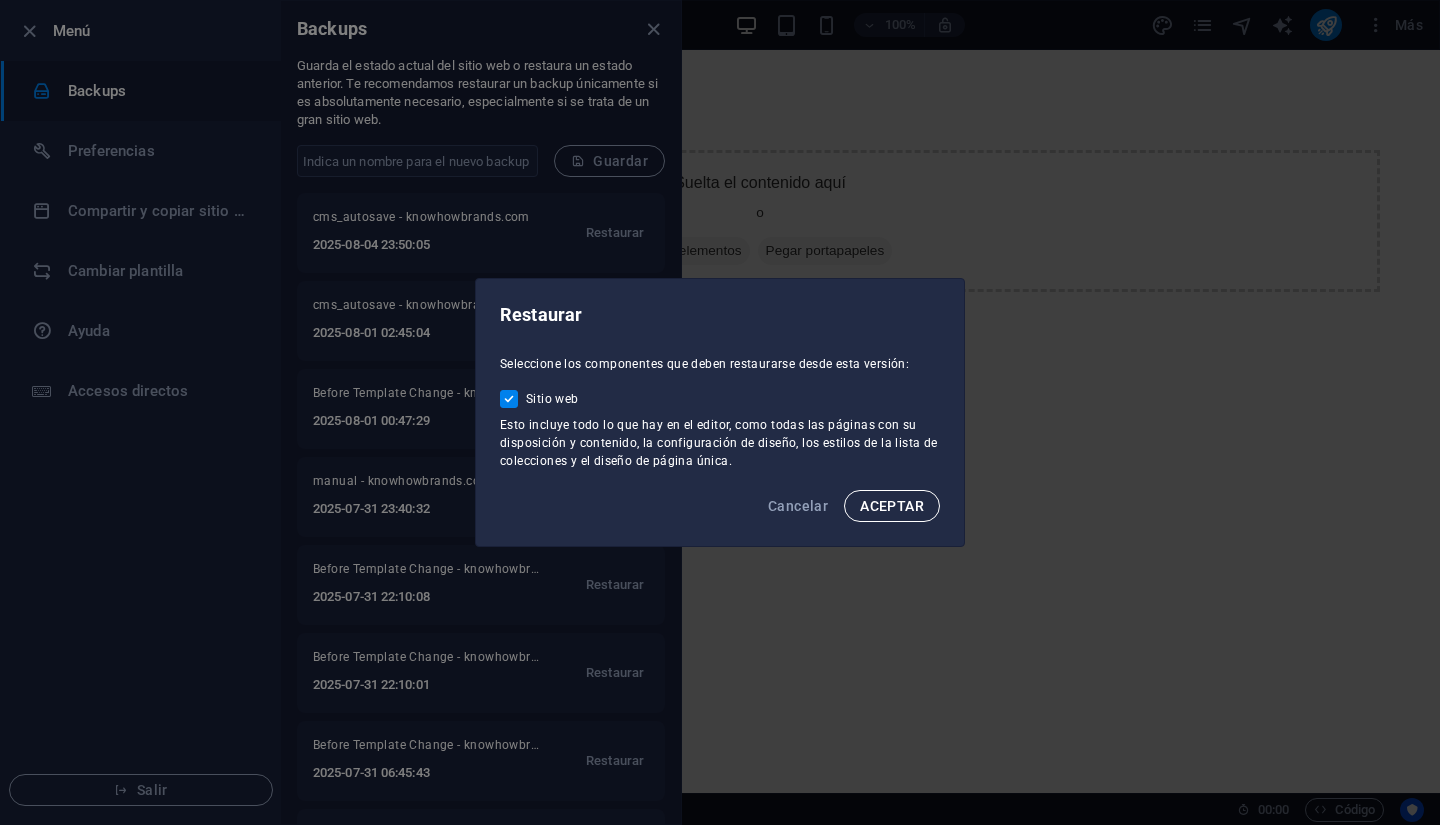 click on "ACEPTAR" at bounding box center [892, 506] 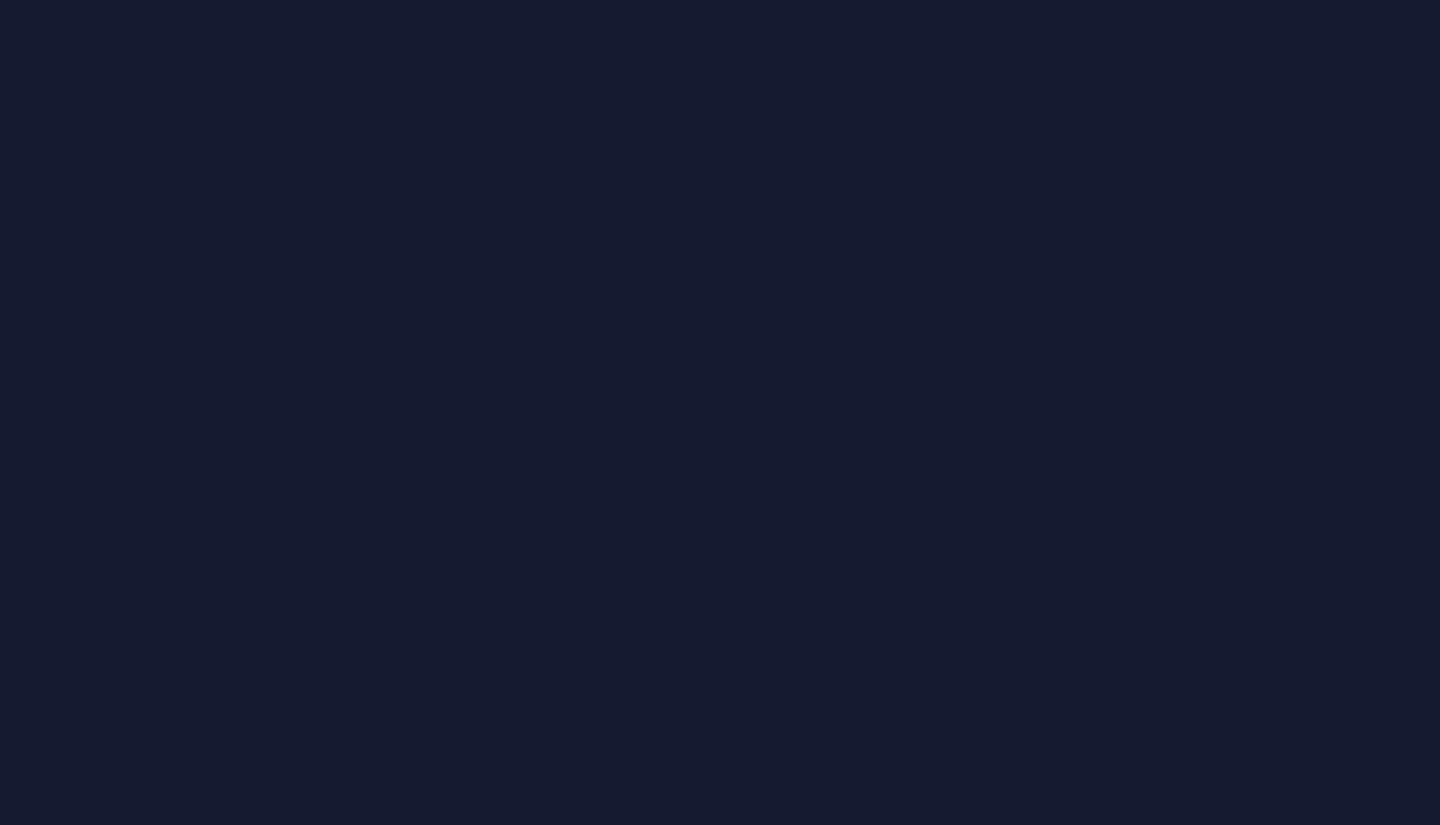 scroll, scrollTop: 0, scrollLeft: 0, axis: both 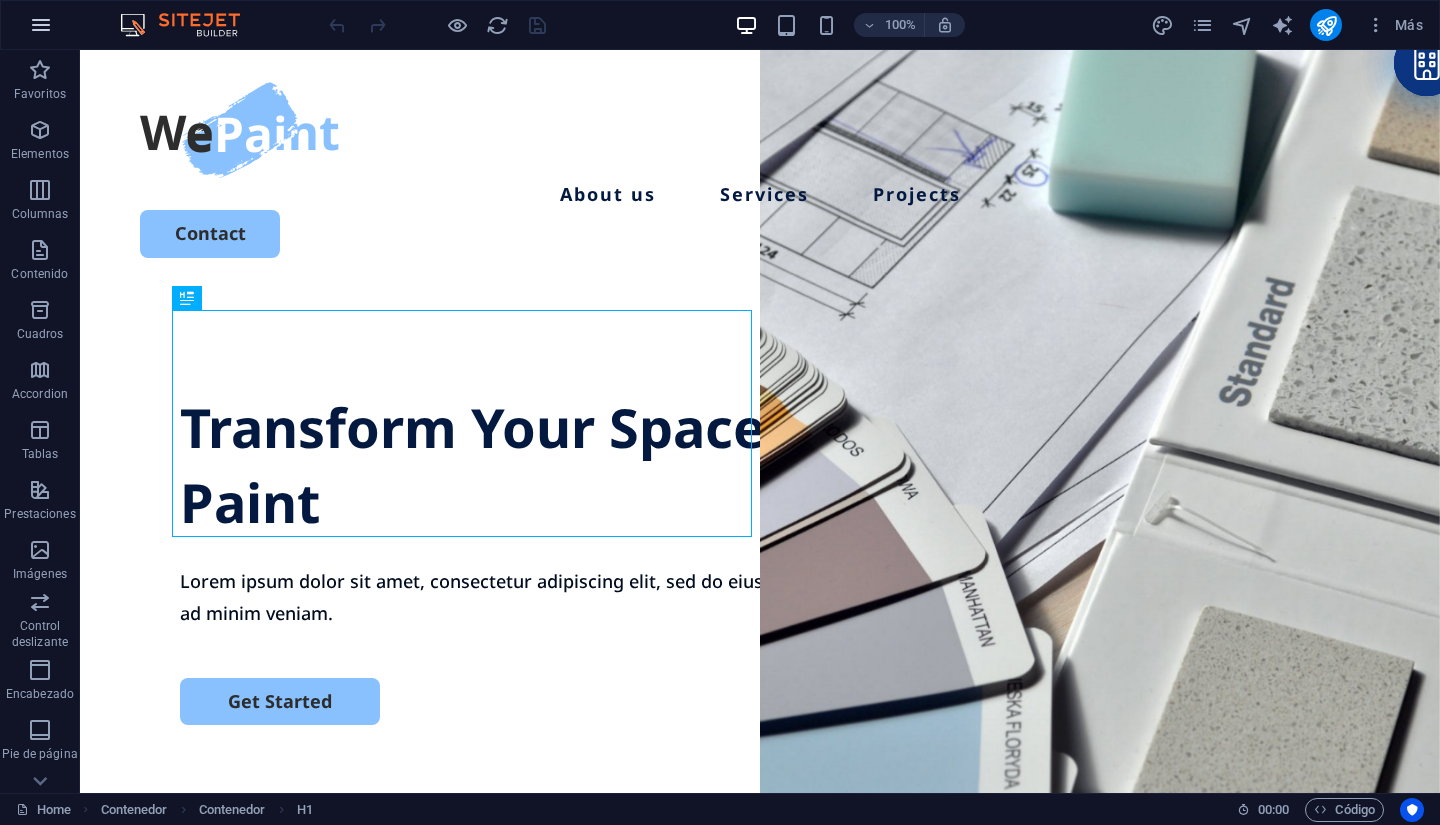 click at bounding box center (41, 25) 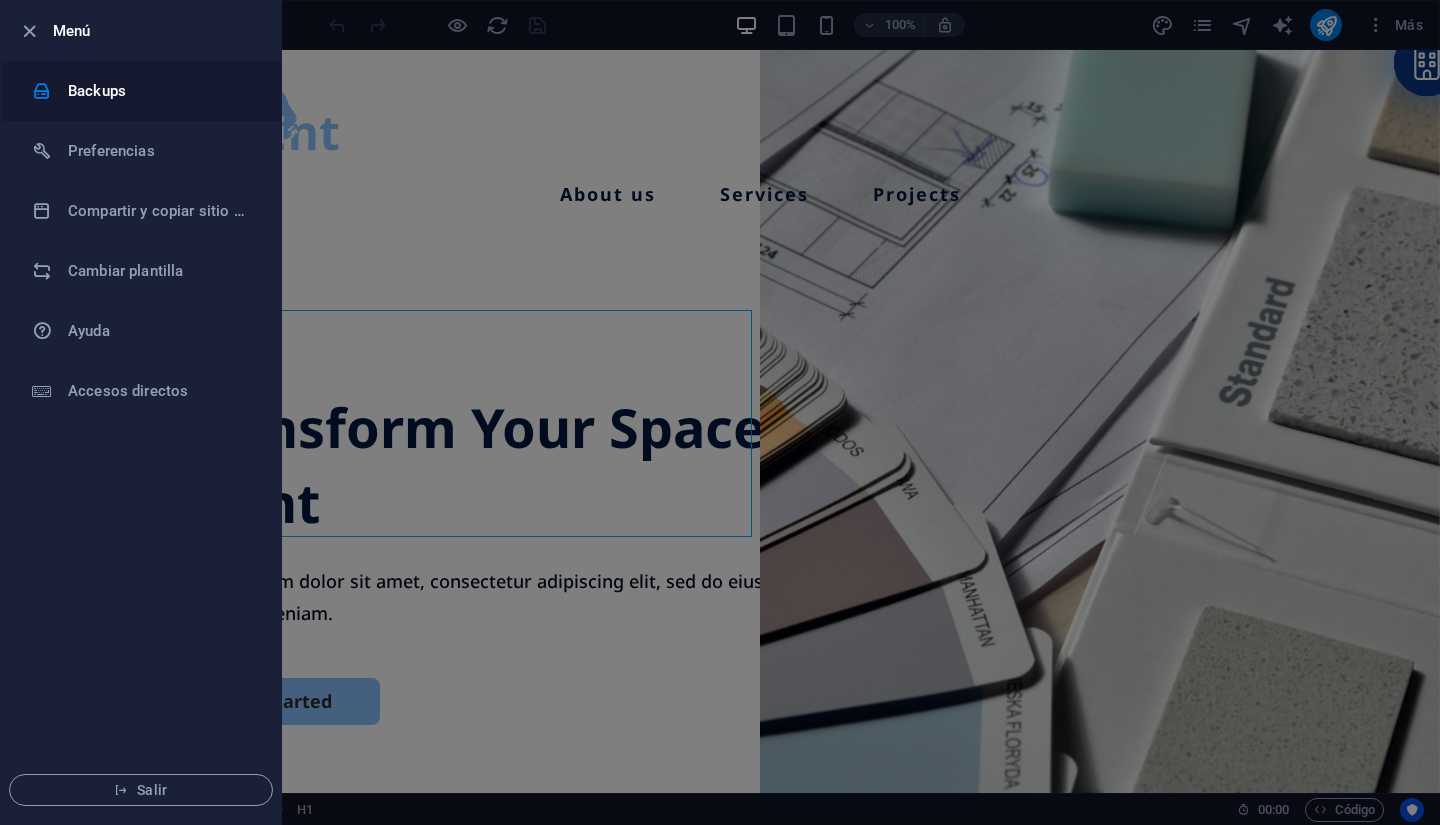 click on "Backups" at bounding box center [141, 91] 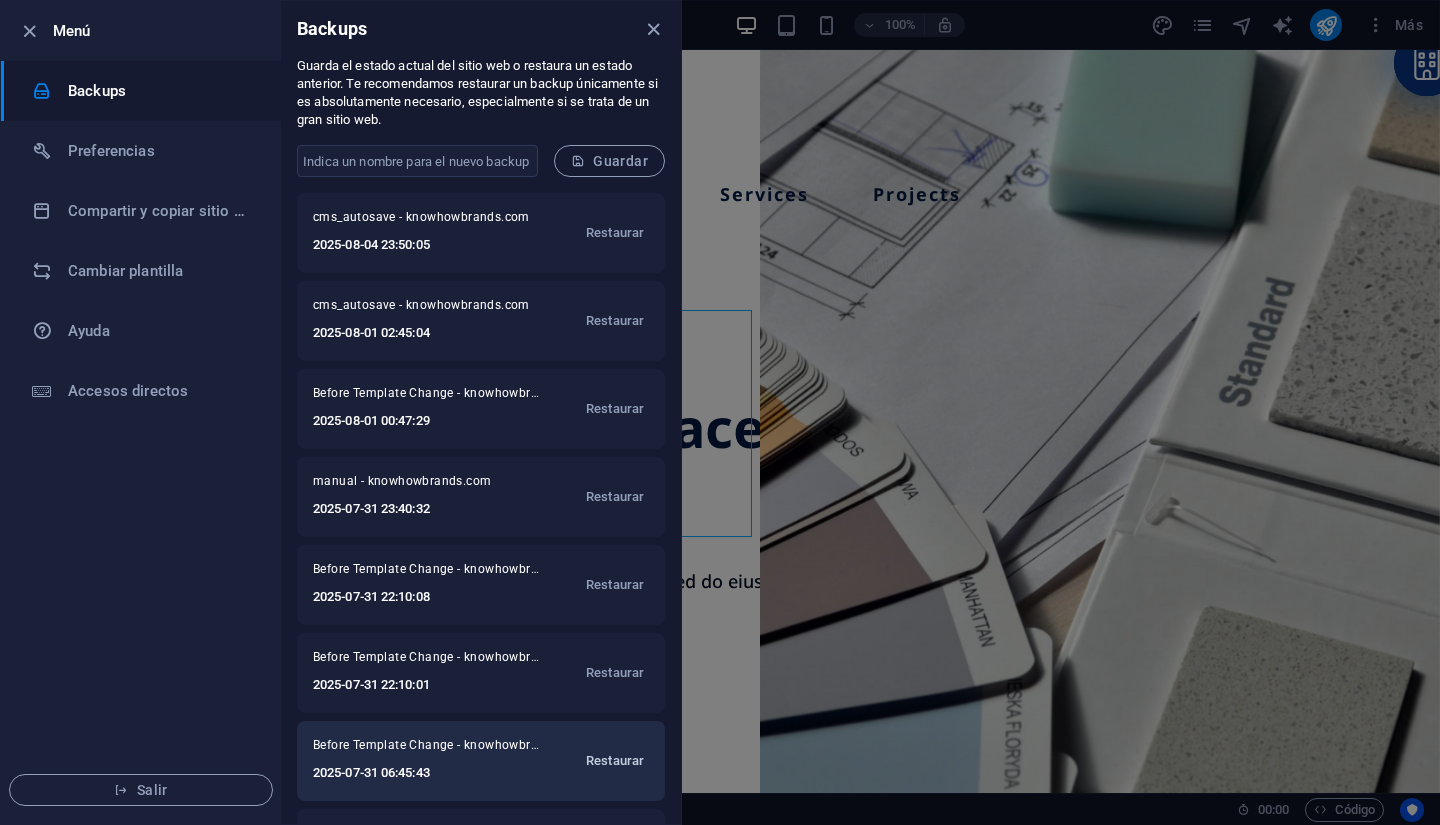 click on "Restaurar" at bounding box center (615, 761) 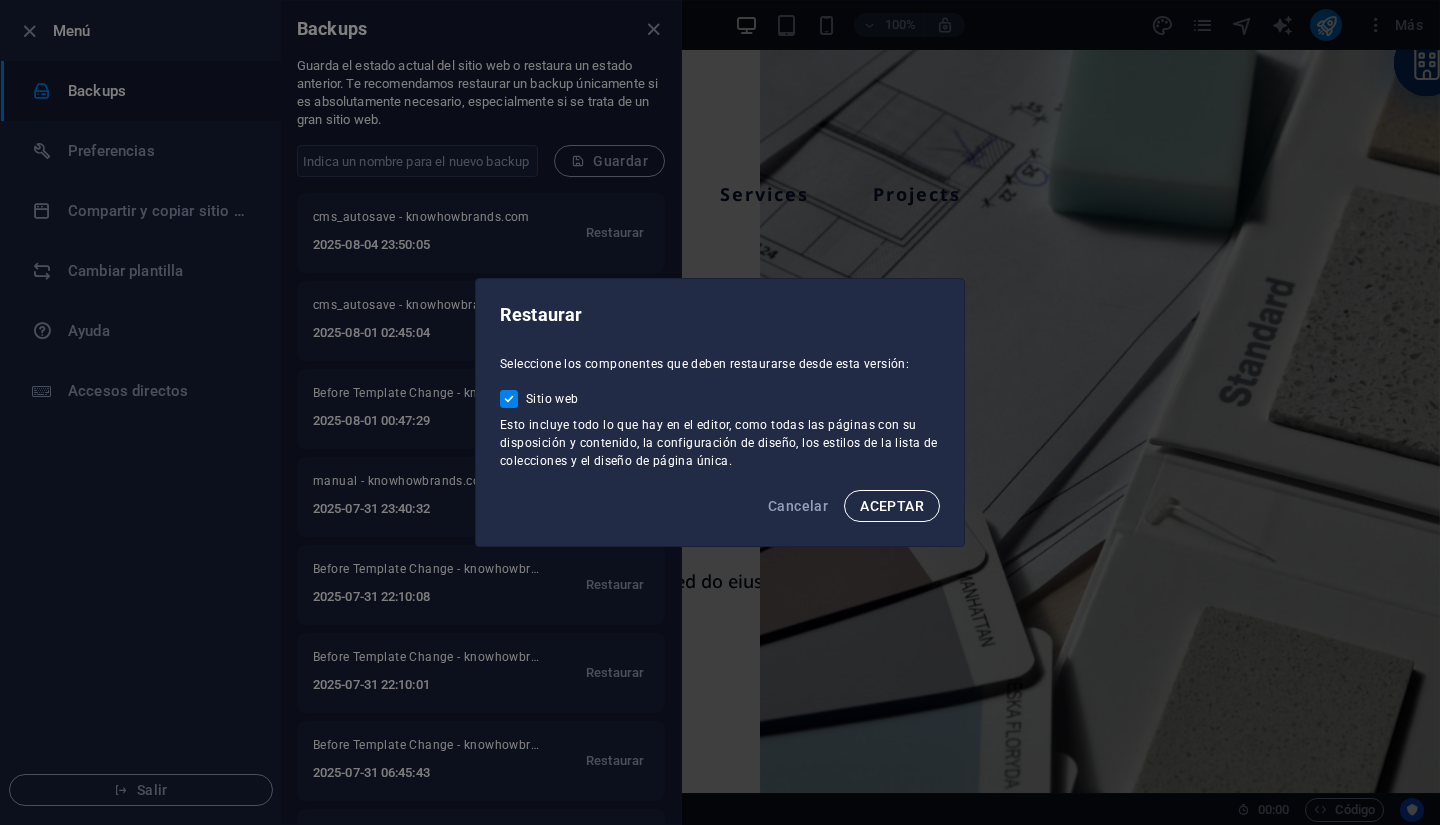 click on "ACEPTAR" at bounding box center (892, 506) 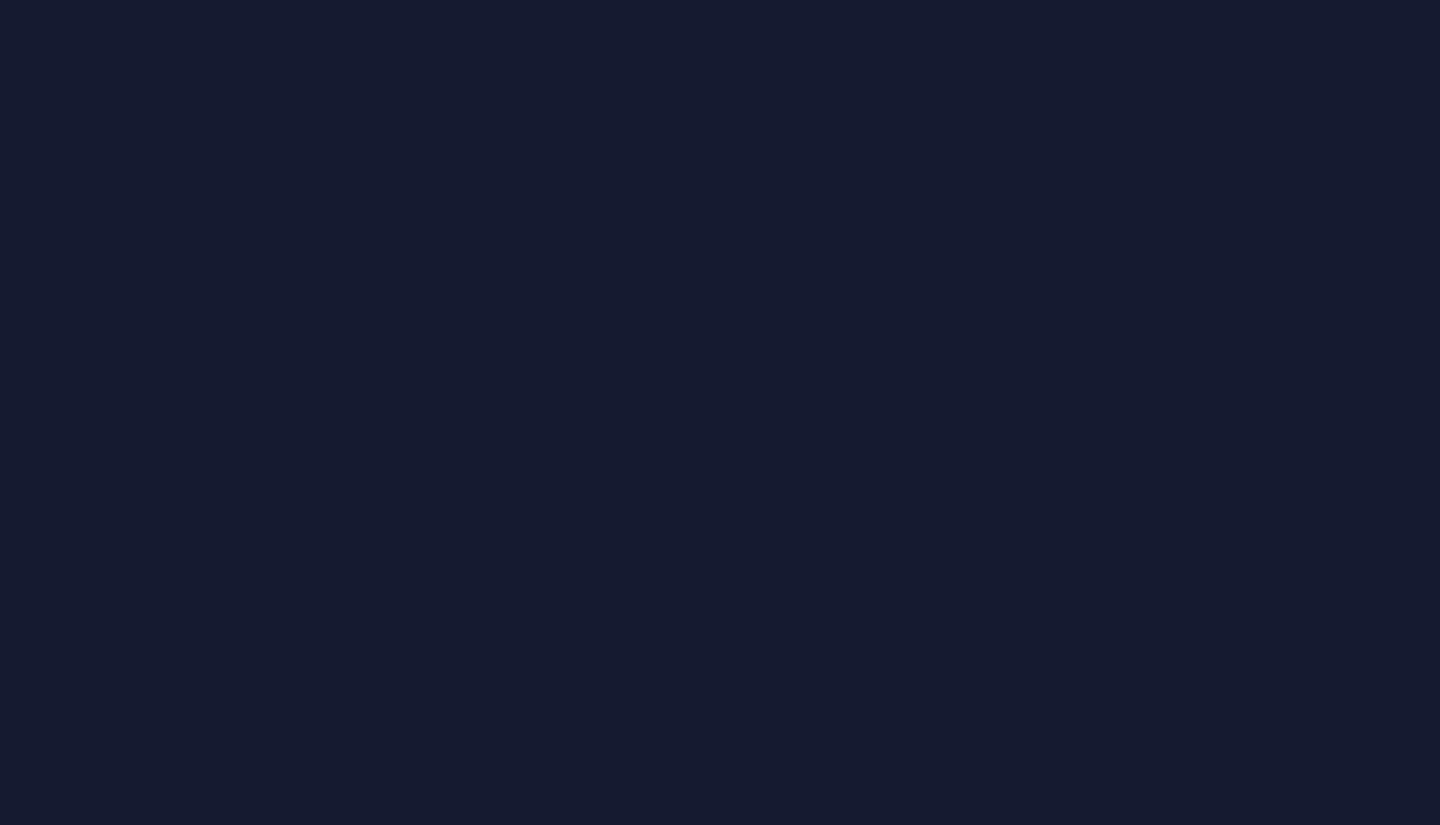 scroll, scrollTop: 0, scrollLeft: 0, axis: both 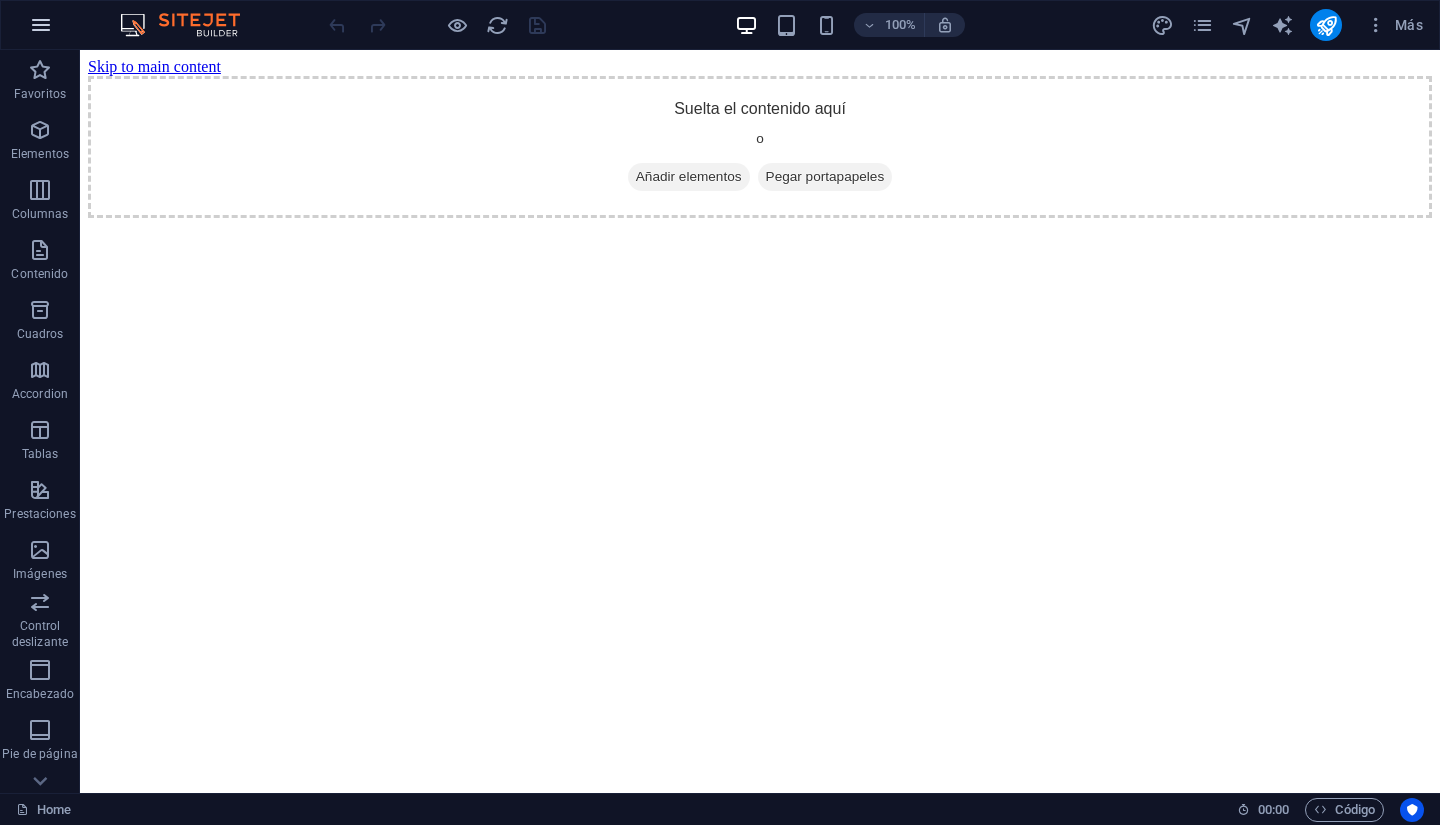 click at bounding box center (41, 25) 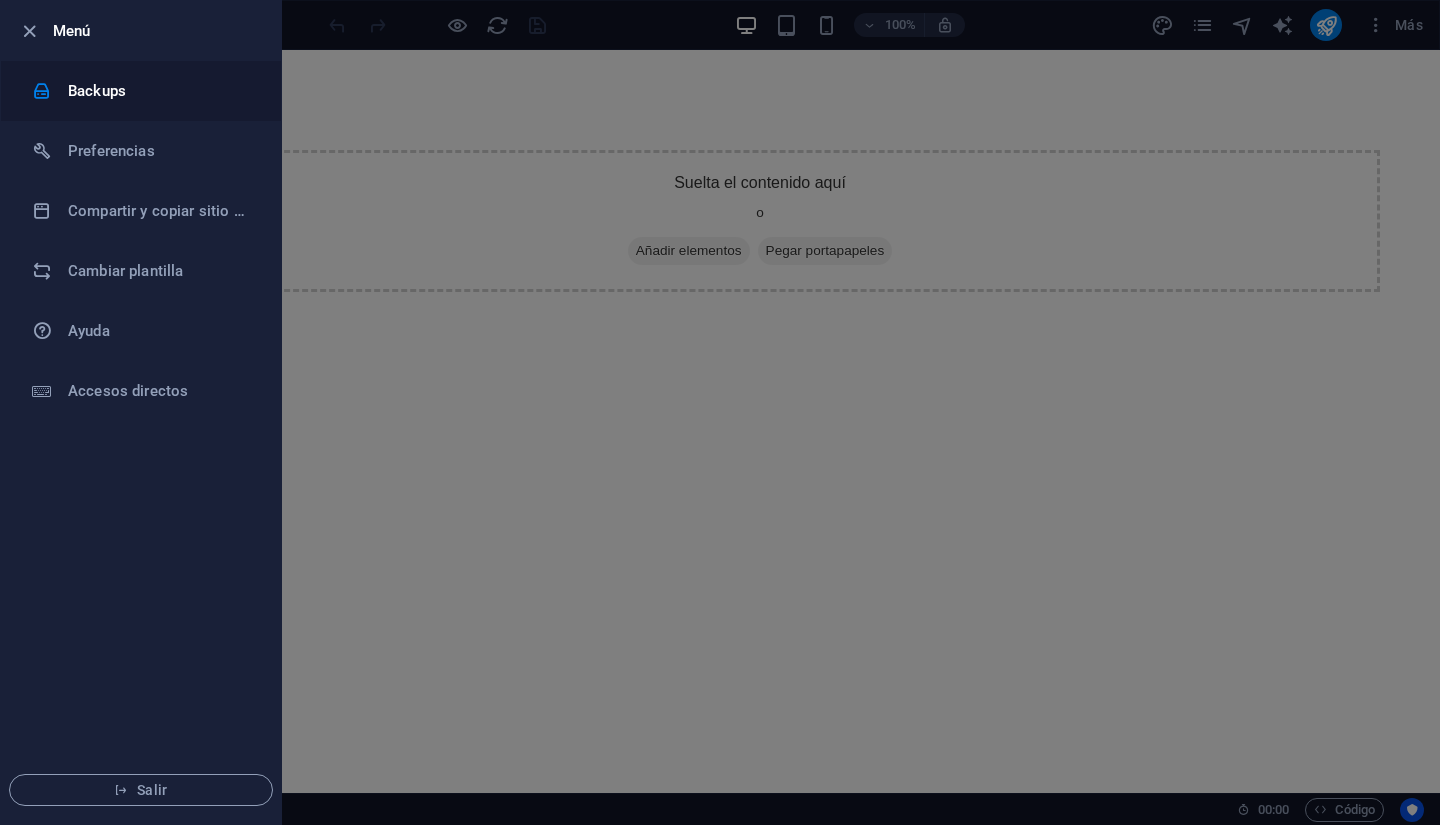 click on "Backups" at bounding box center [160, 91] 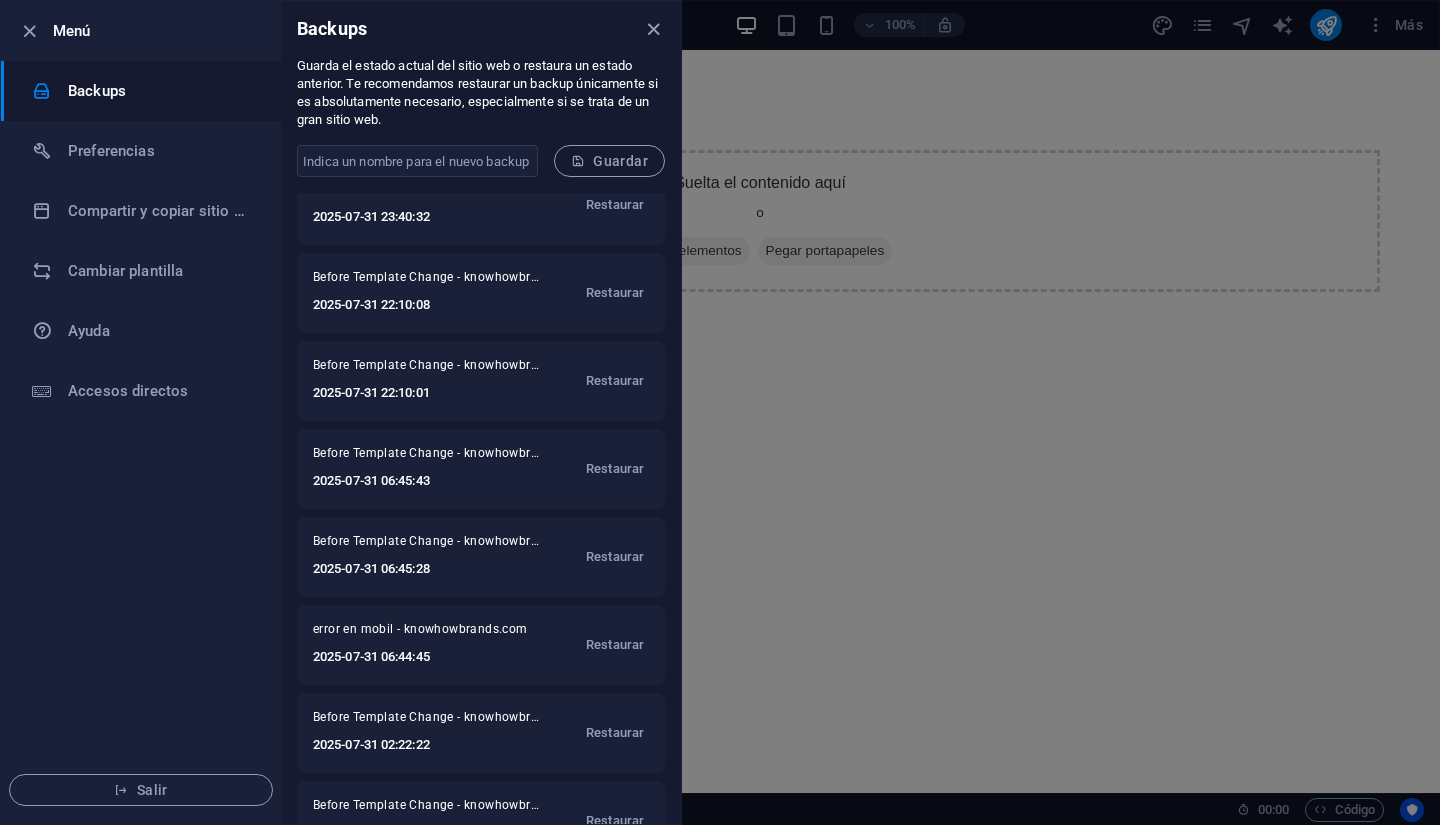 scroll, scrollTop: 300, scrollLeft: 0, axis: vertical 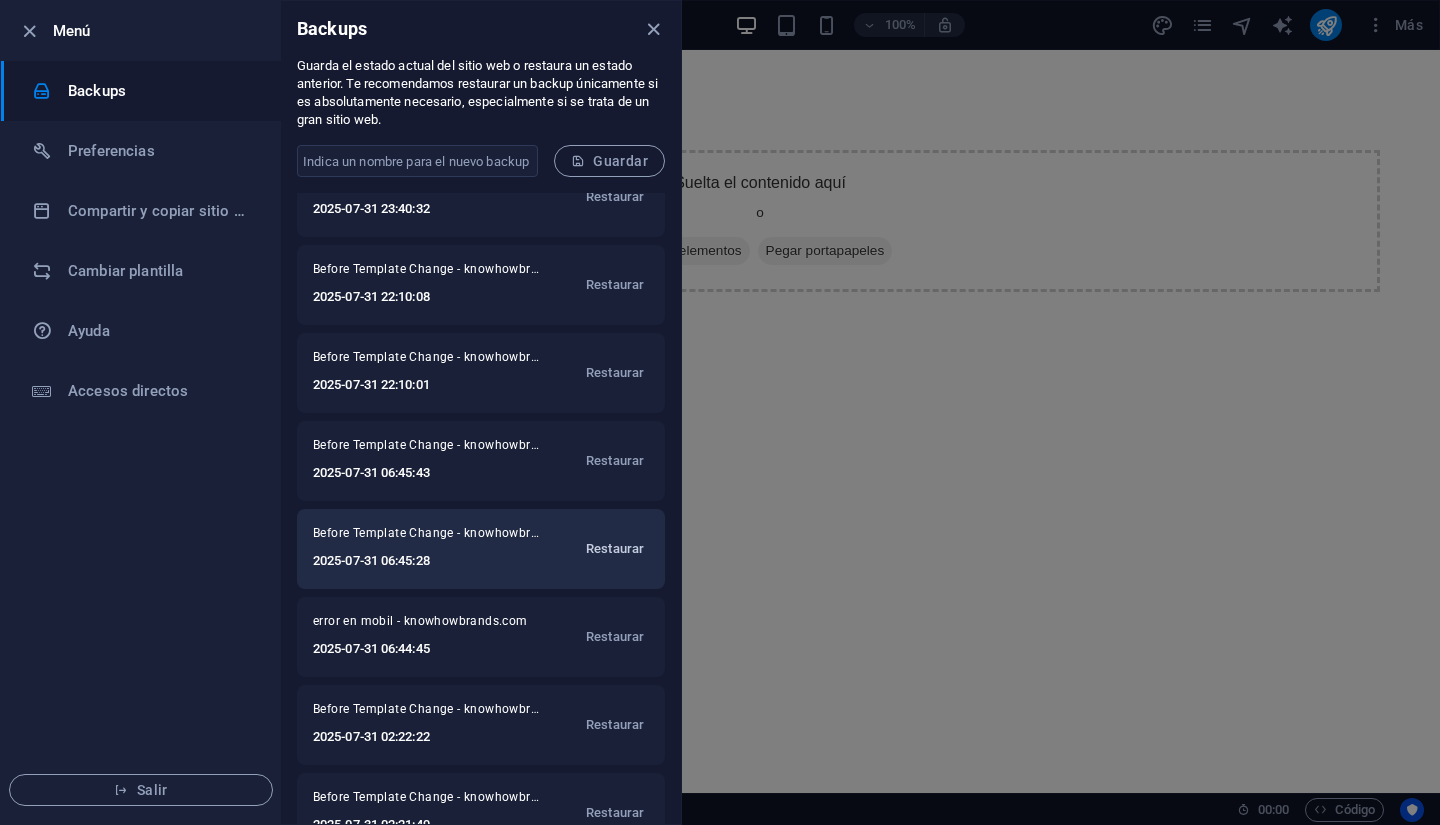 click on "Restaurar" at bounding box center (615, 549) 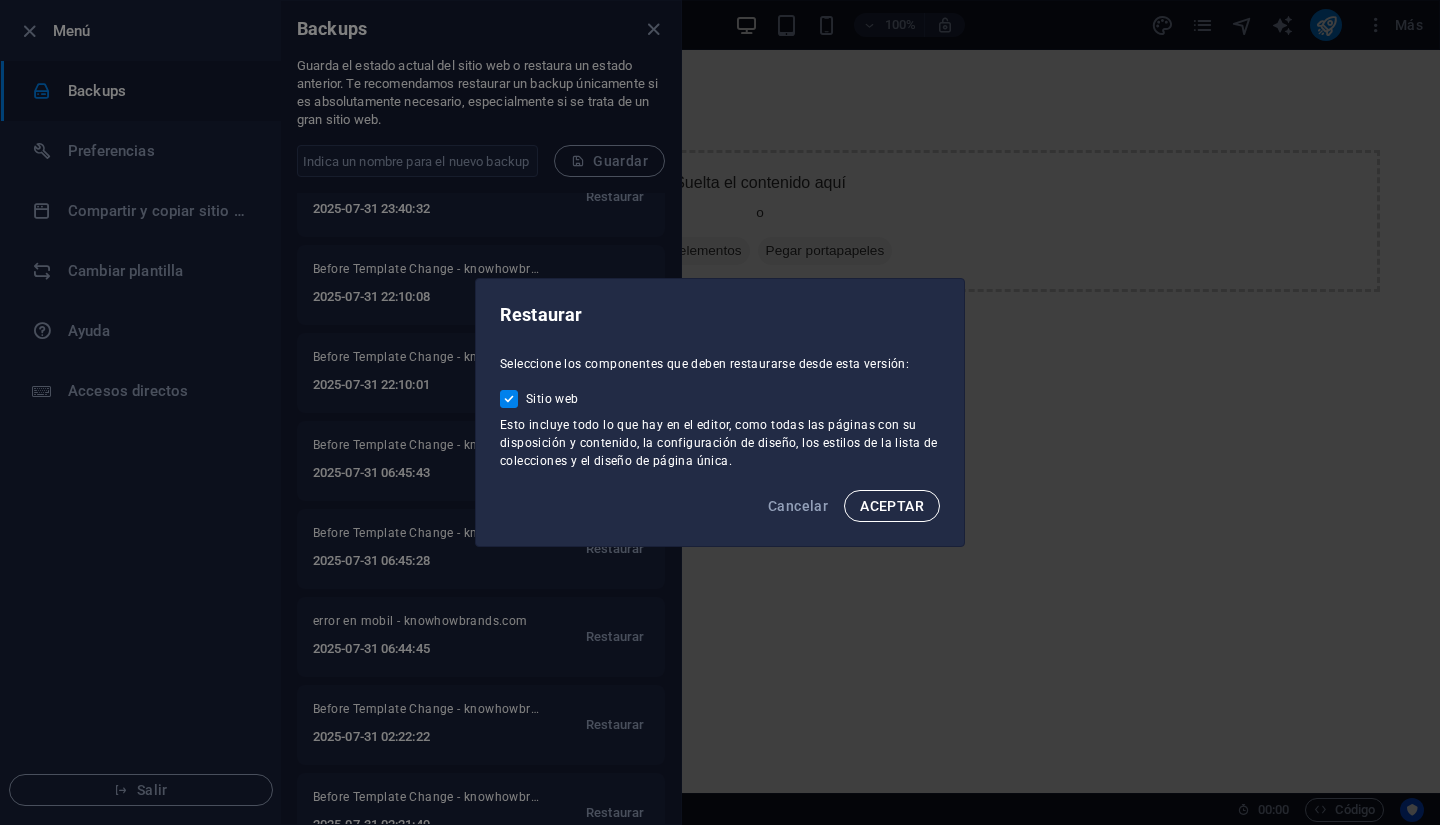 click on "ACEPTAR" at bounding box center (892, 506) 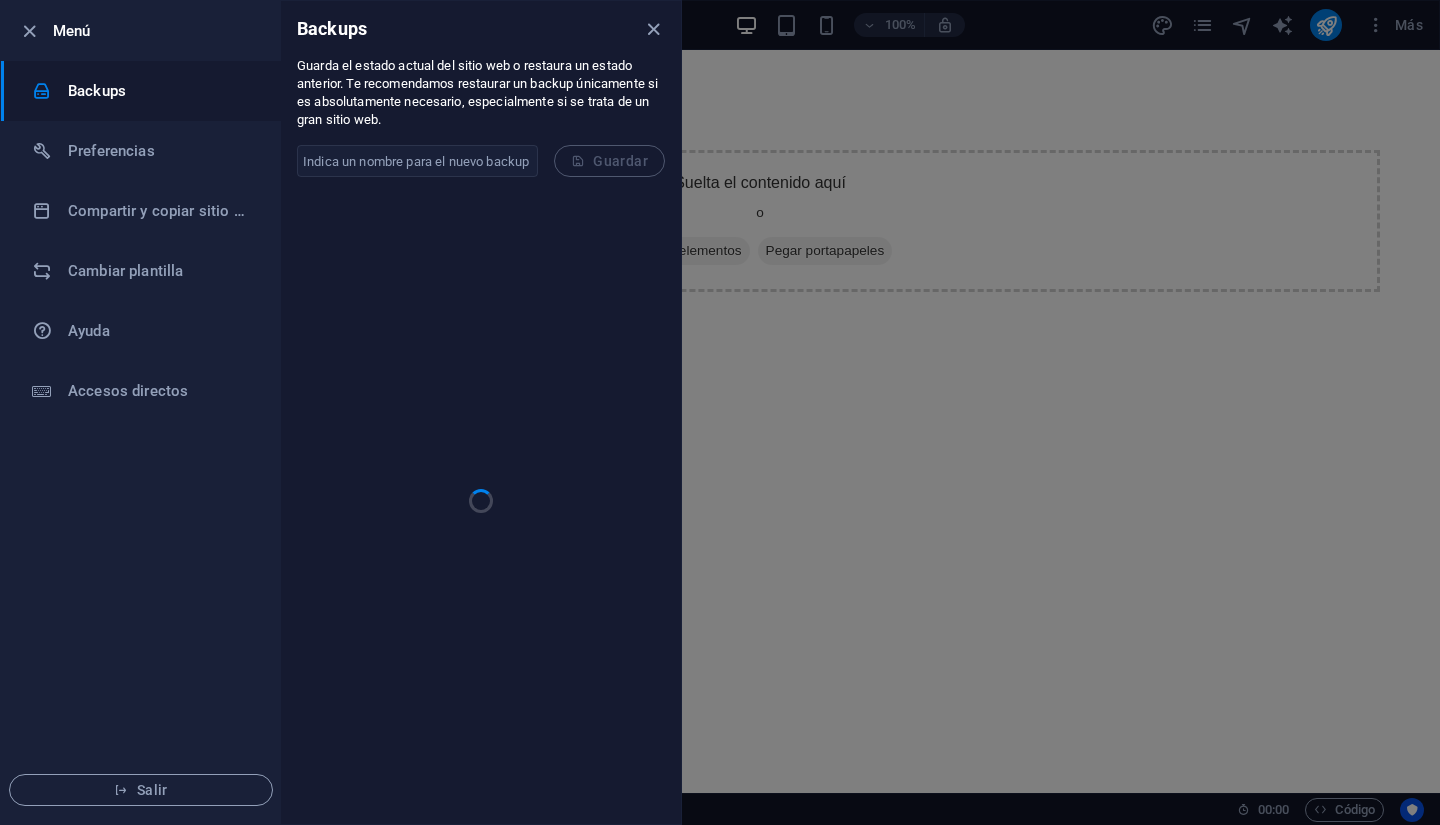 scroll, scrollTop: 0, scrollLeft: 0, axis: both 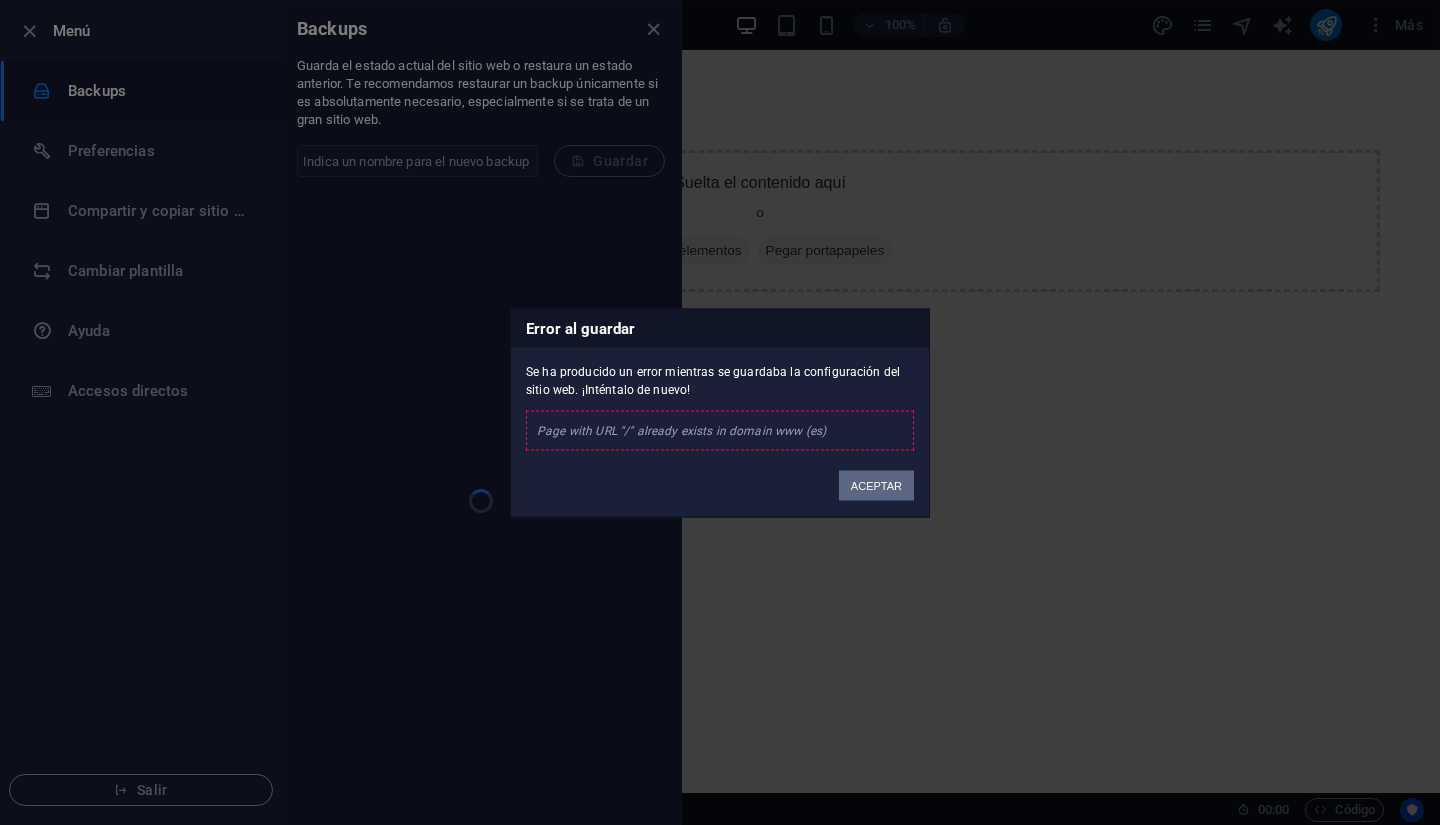 drag, startPoint x: 868, startPoint y: 481, endPoint x: 854, endPoint y: 484, distance: 14.3178215 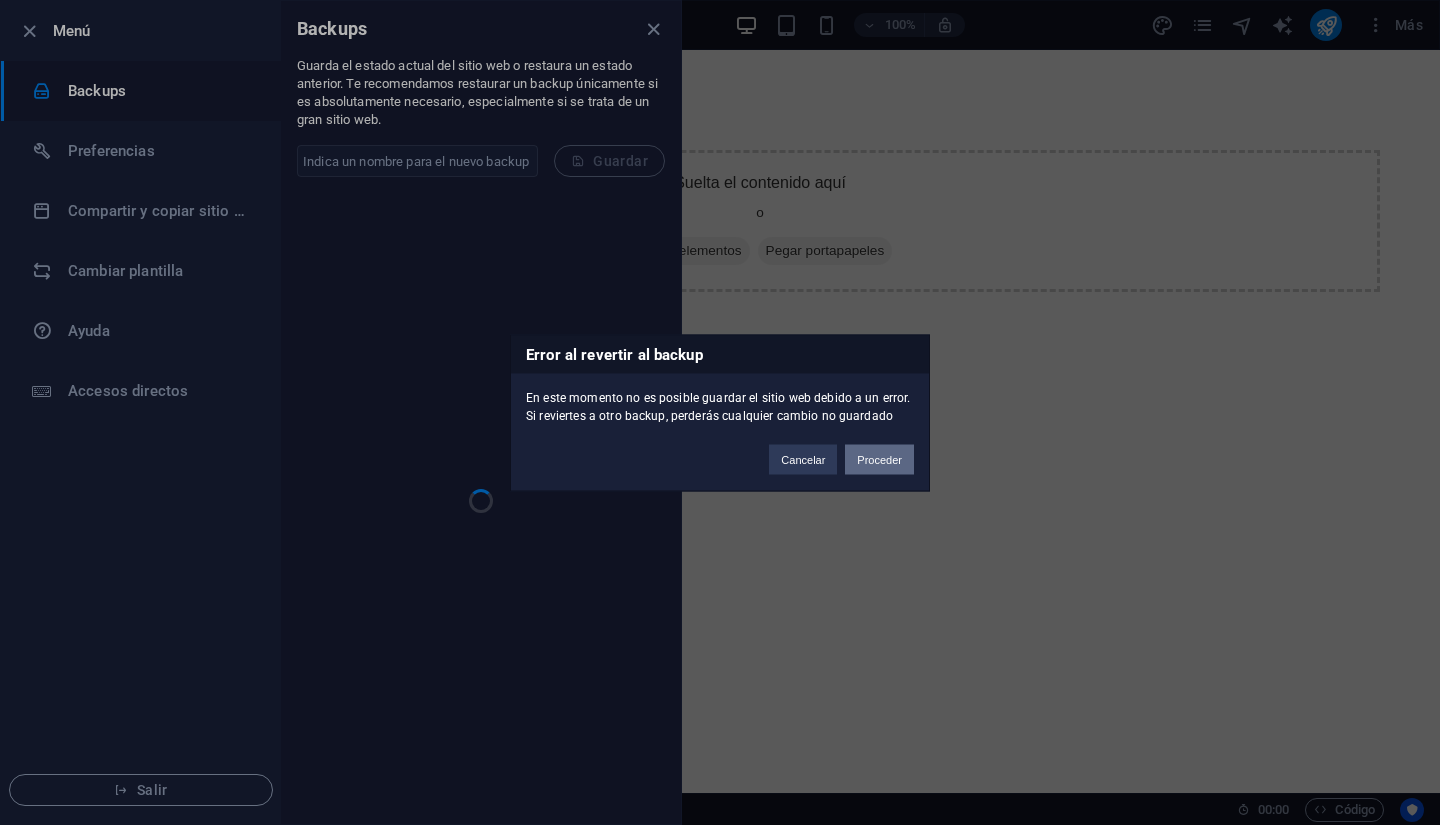 click on "Proceder" at bounding box center [879, 459] 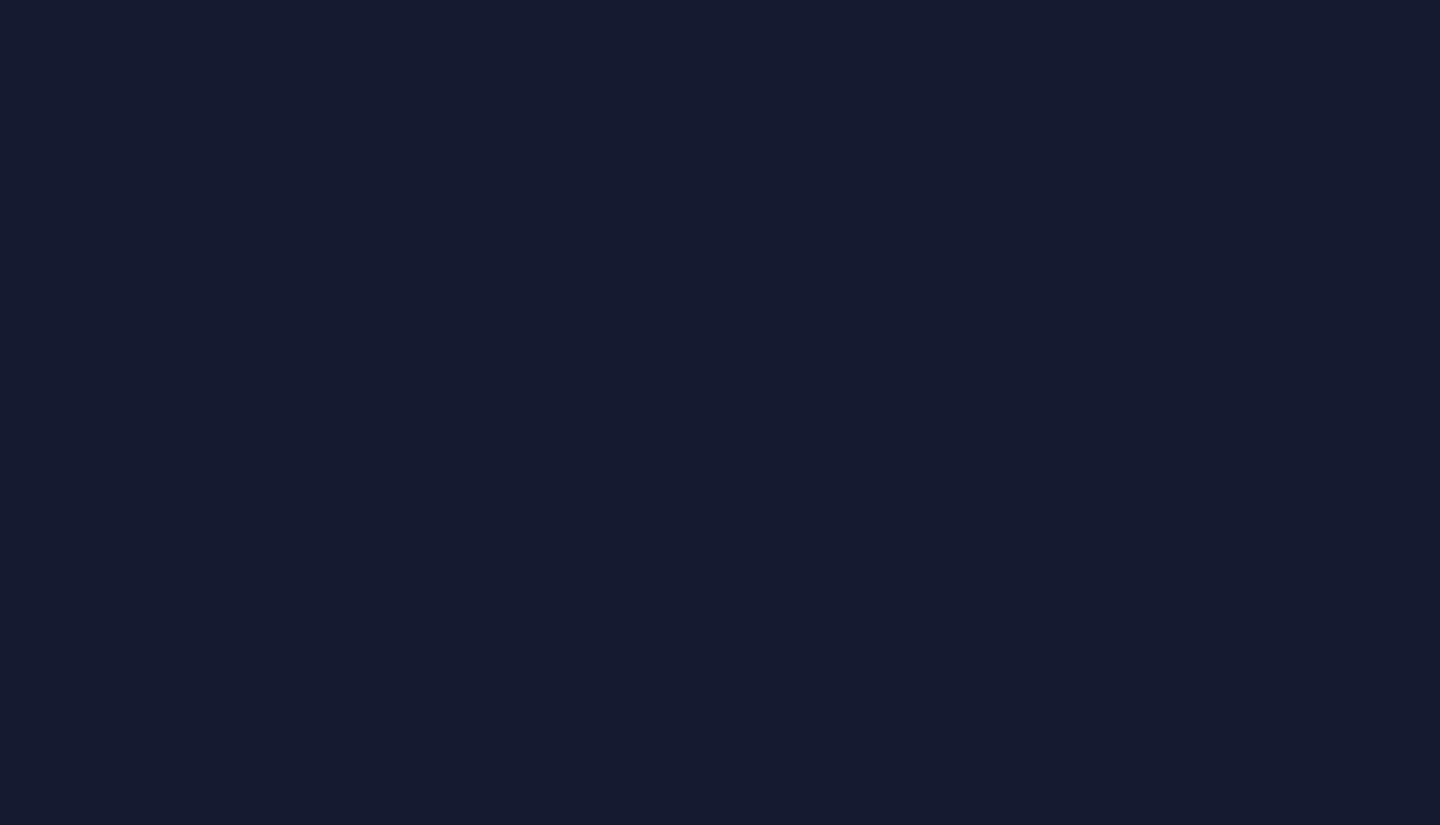 scroll, scrollTop: 0, scrollLeft: 0, axis: both 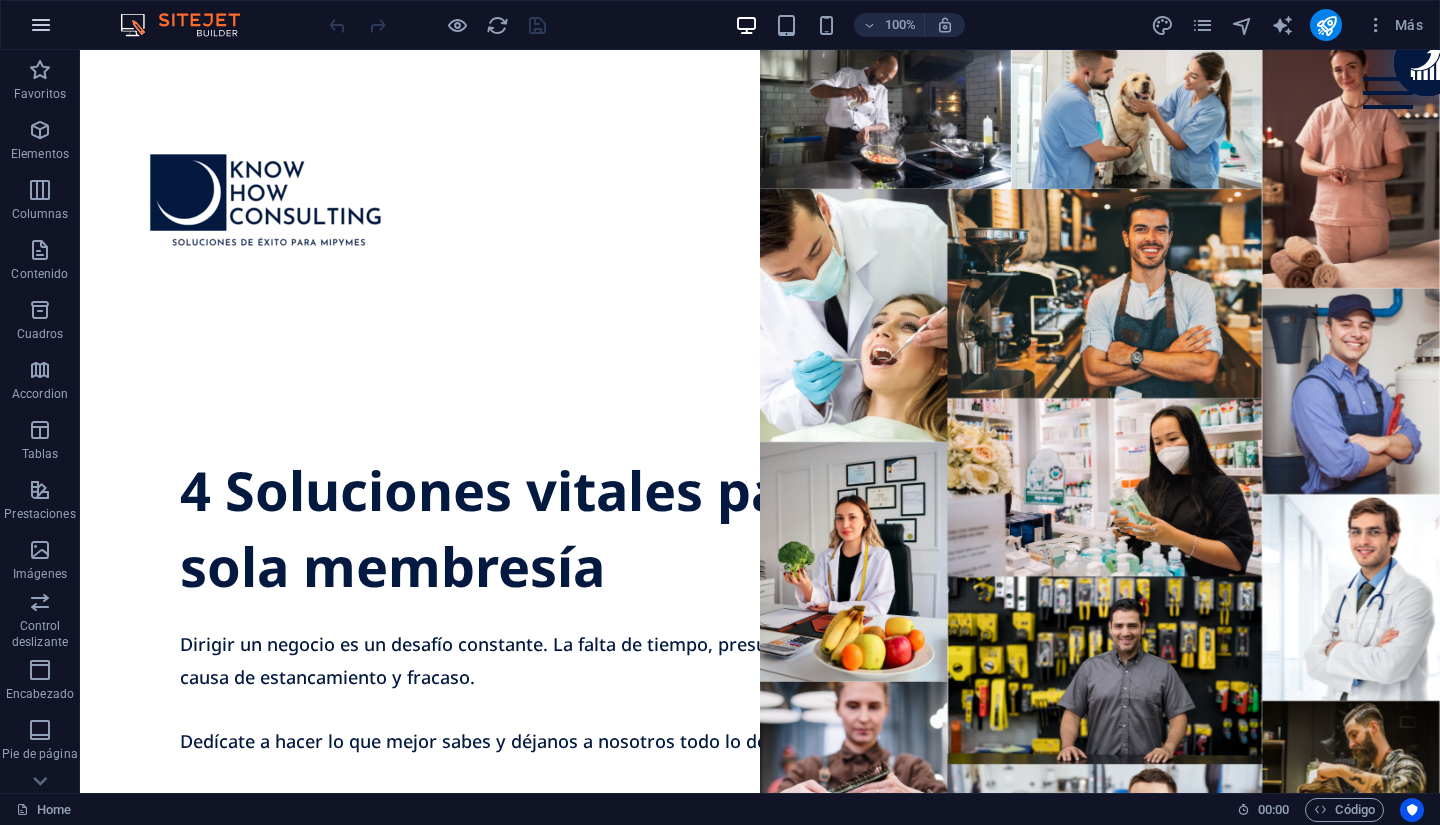 click at bounding box center [41, 25] 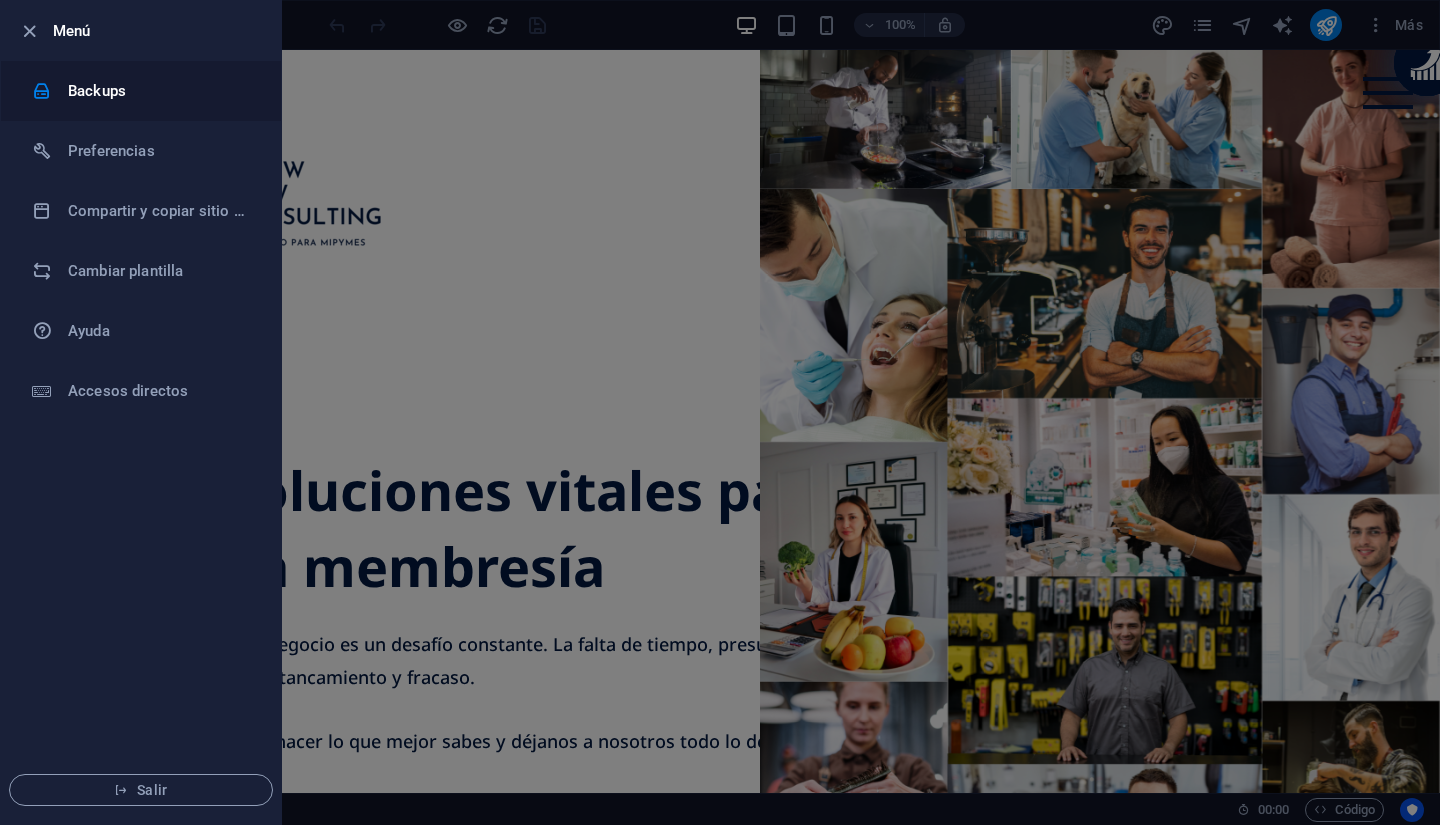 click on "Backups" at bounding box center (160, 91) 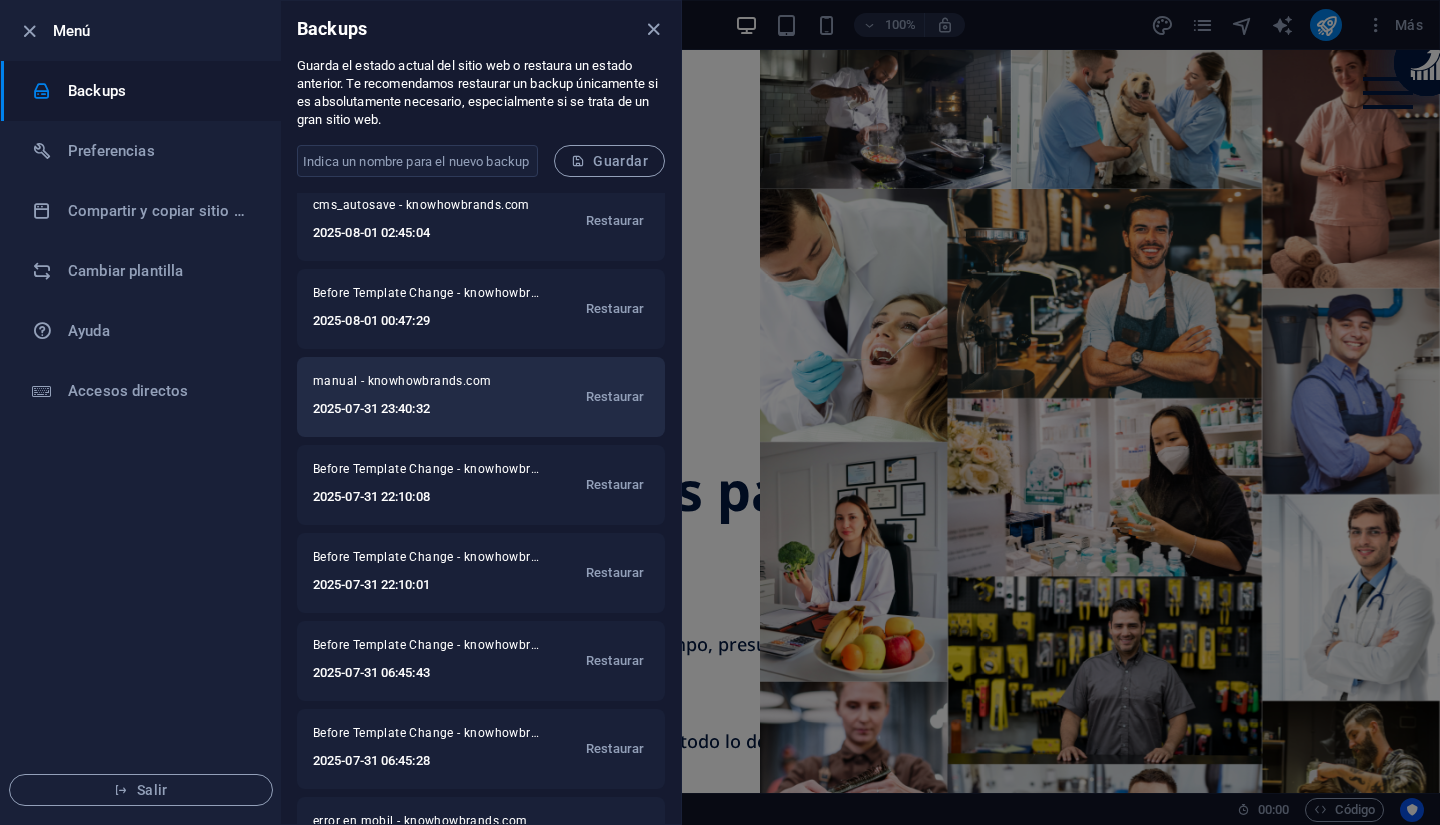 scroll, scrollTop: 200, scrollLeft: 0, axis: vertical 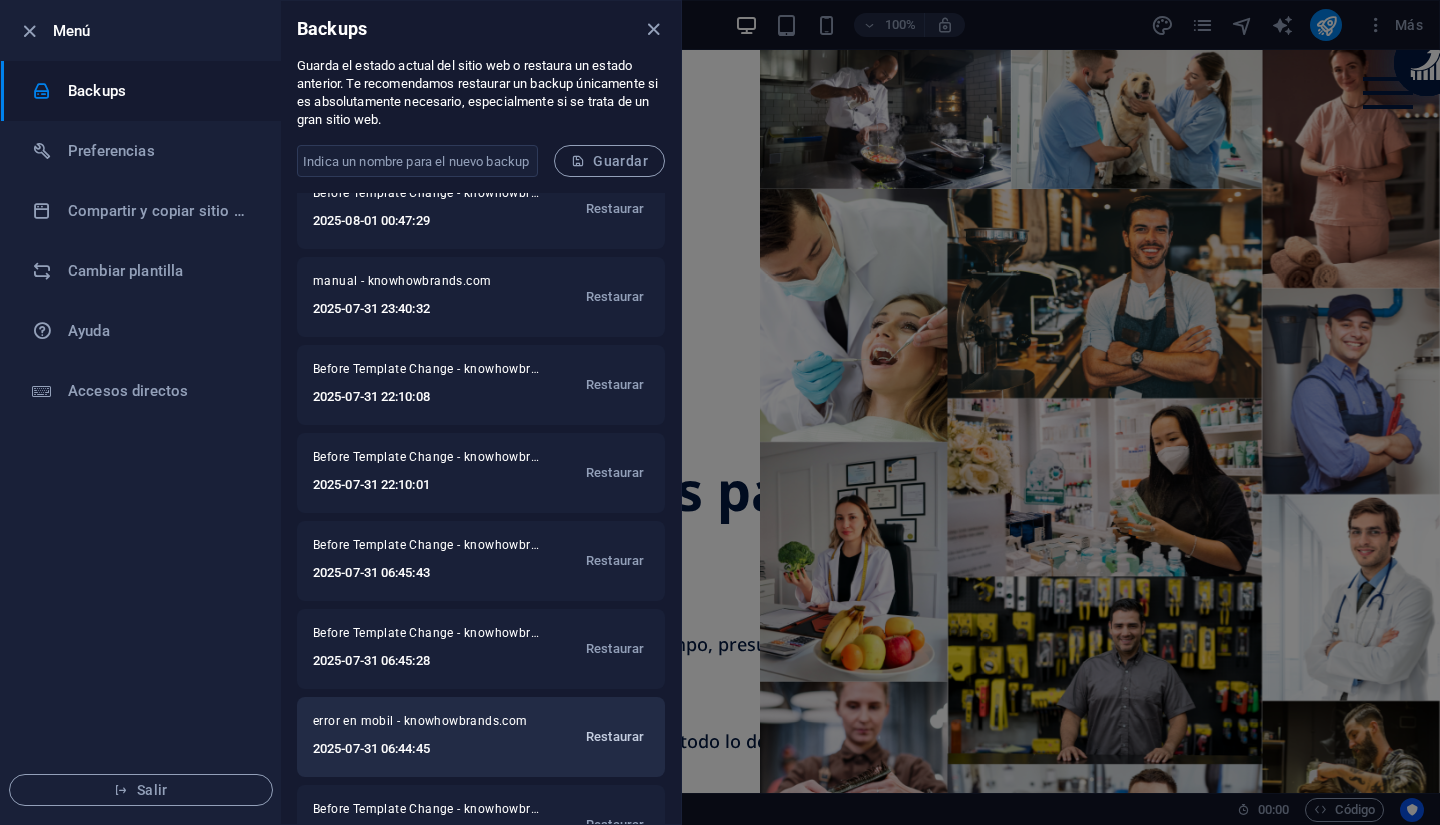 click on "Restaurar" at bounding box center (615, 737) 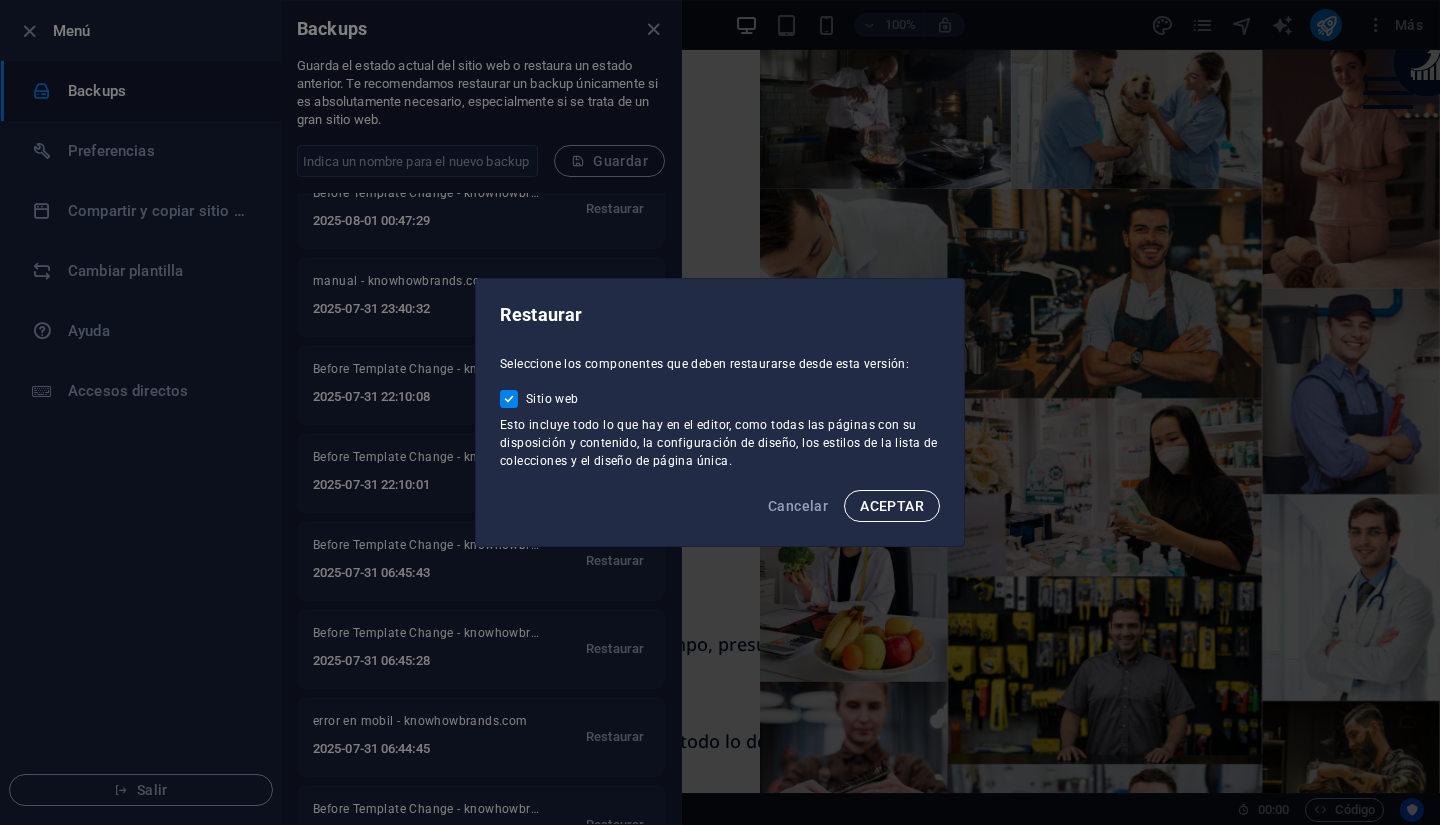 click on "ACEPTAR" at bounding box center [892, 506] 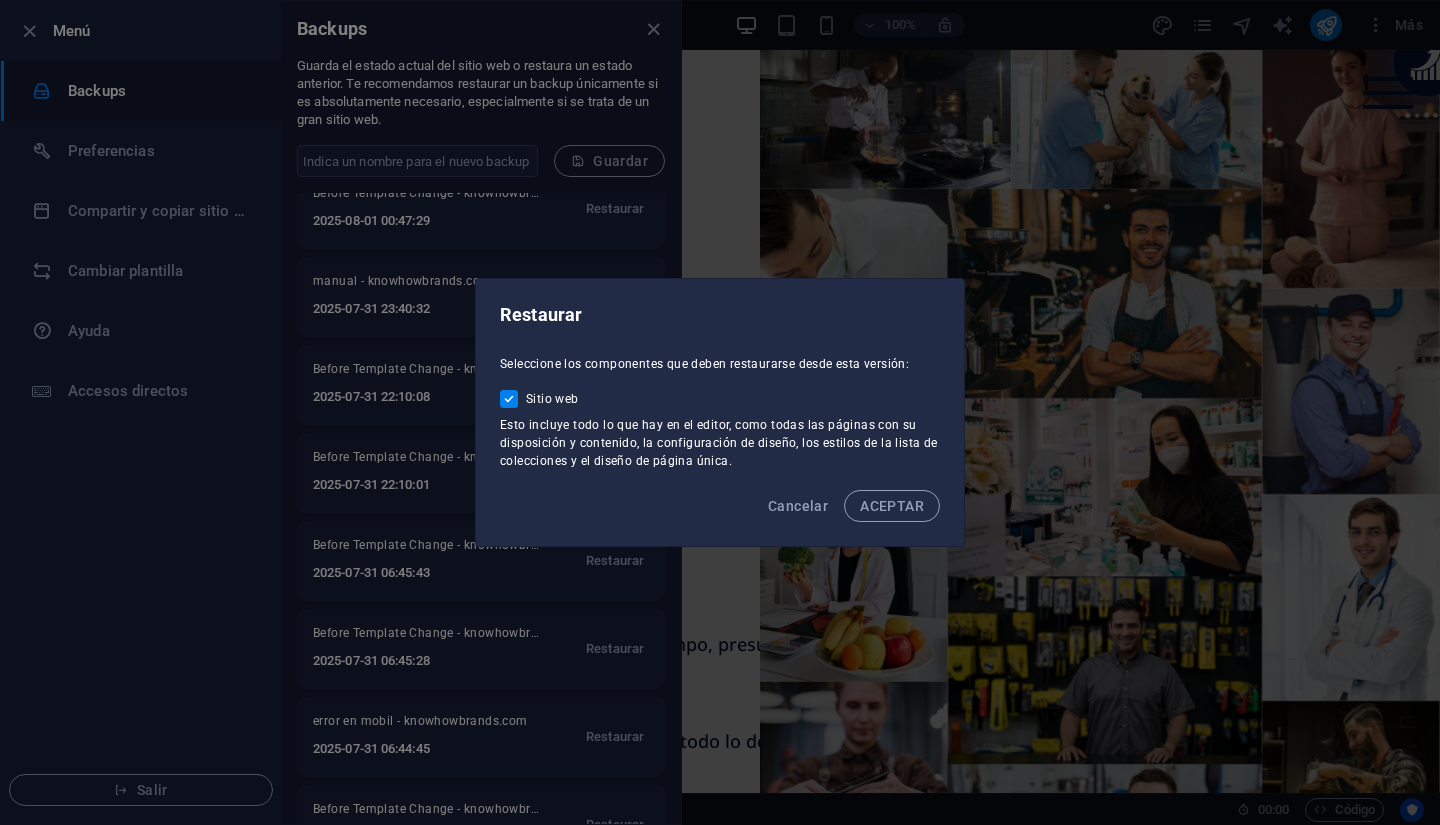 scroll, scrollTop: 0, scrollLeft: 0, axis: both 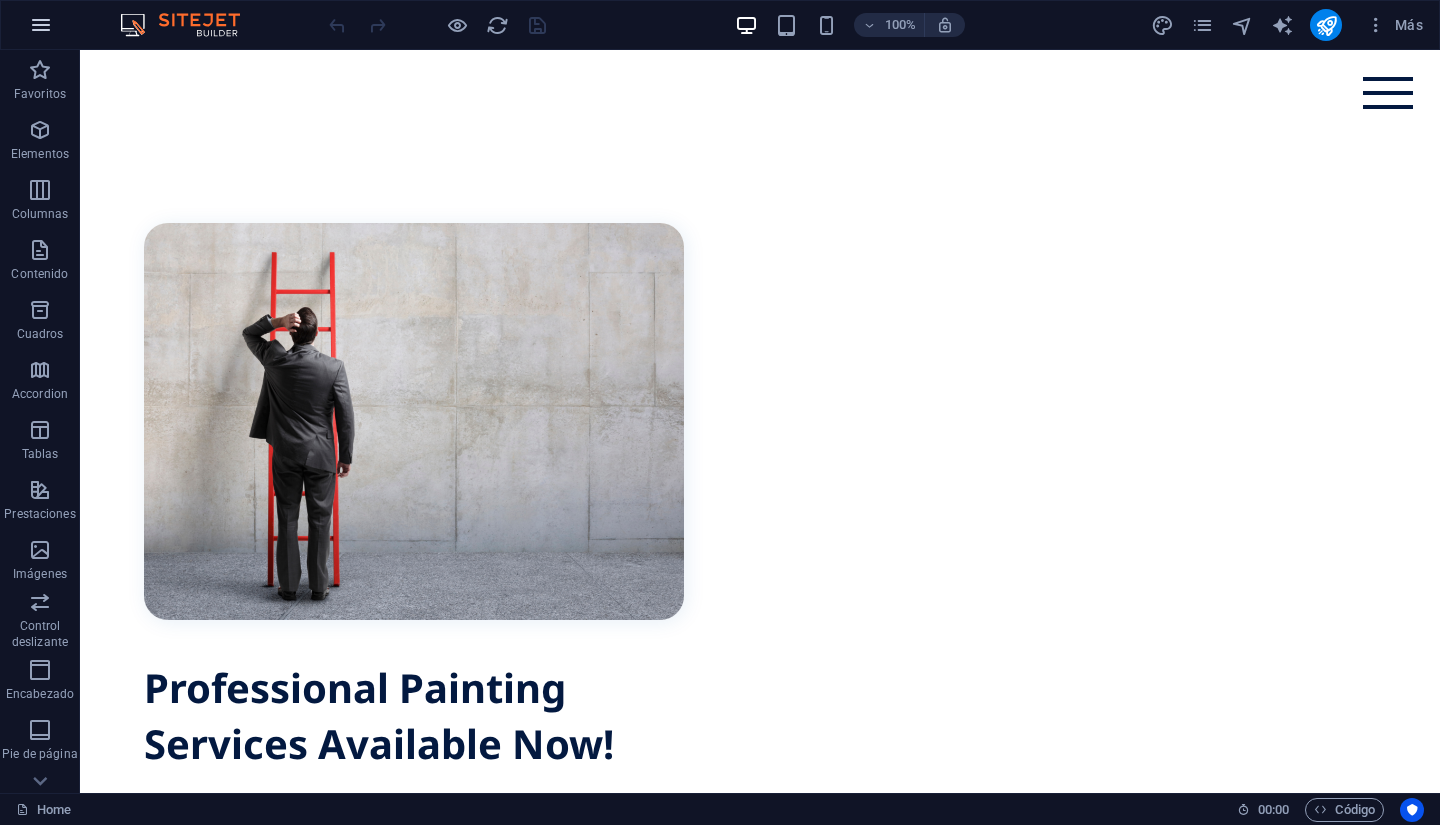 click at bounding box center [41, 25] 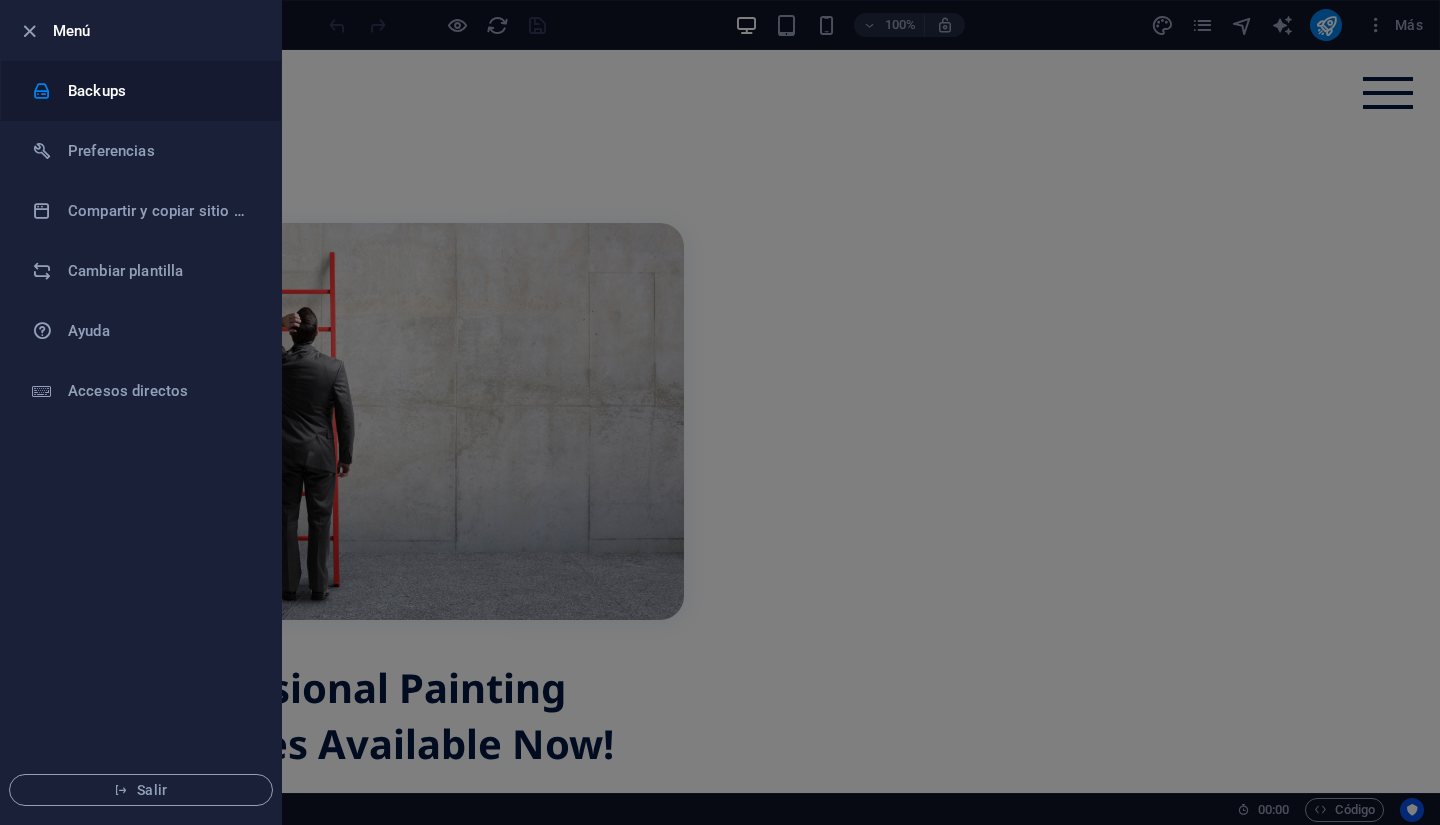 click on "Backups" at bounding box center (160, 91) 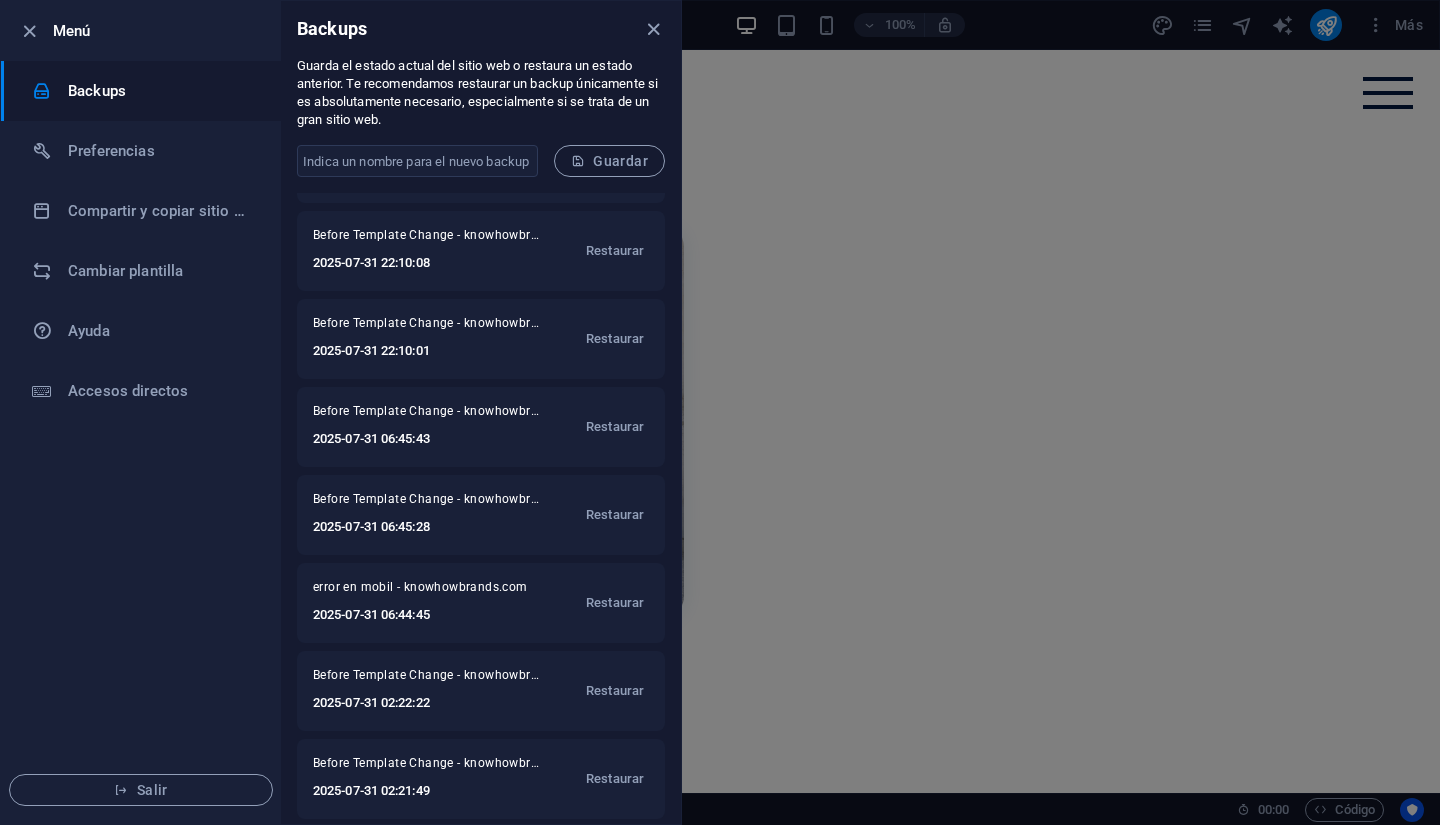 scroll, scrollTop: 600, scrollLeft: 0, axis: vertical 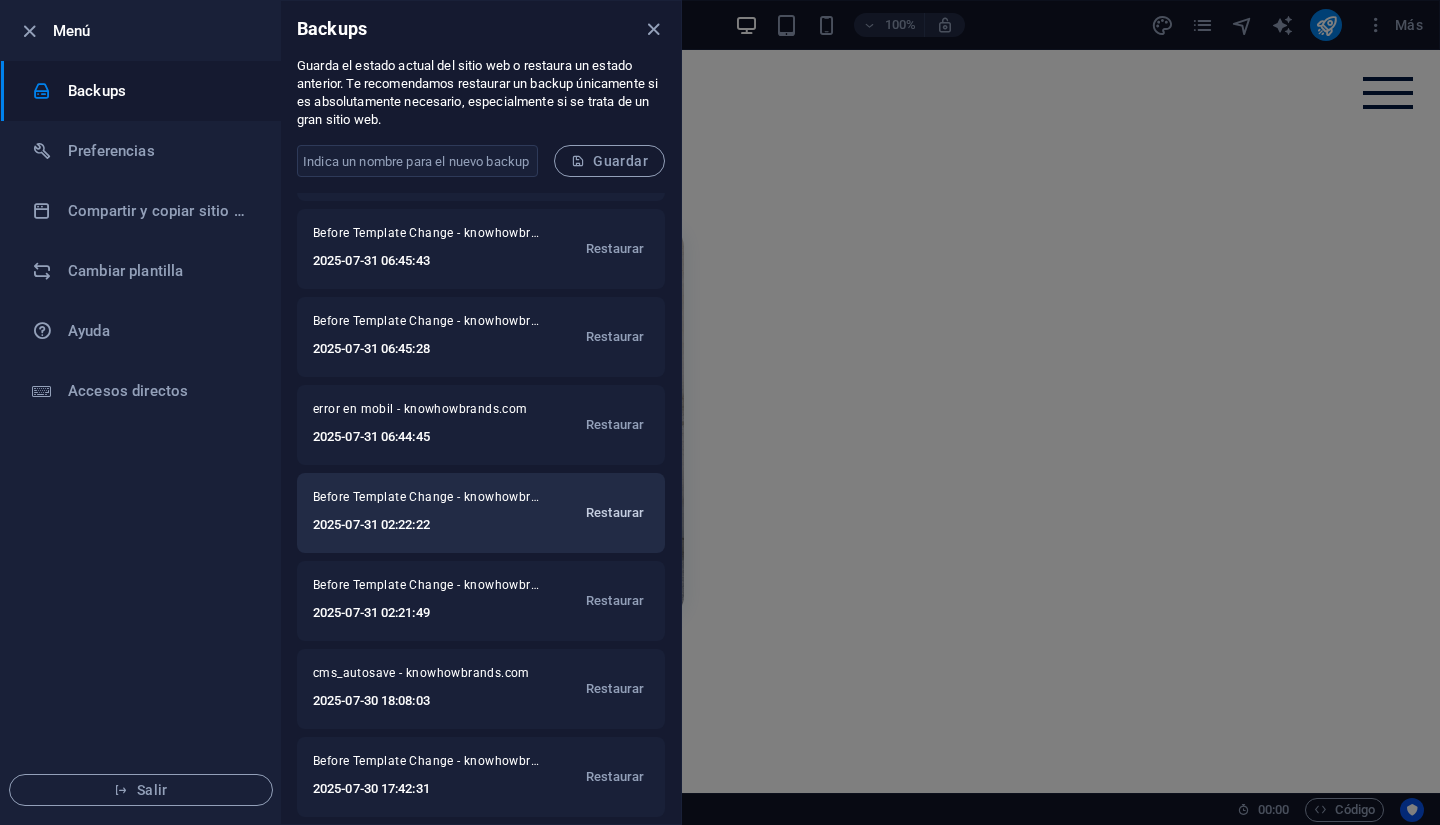 click on "Restaurar" at bounding box center [615, 513] 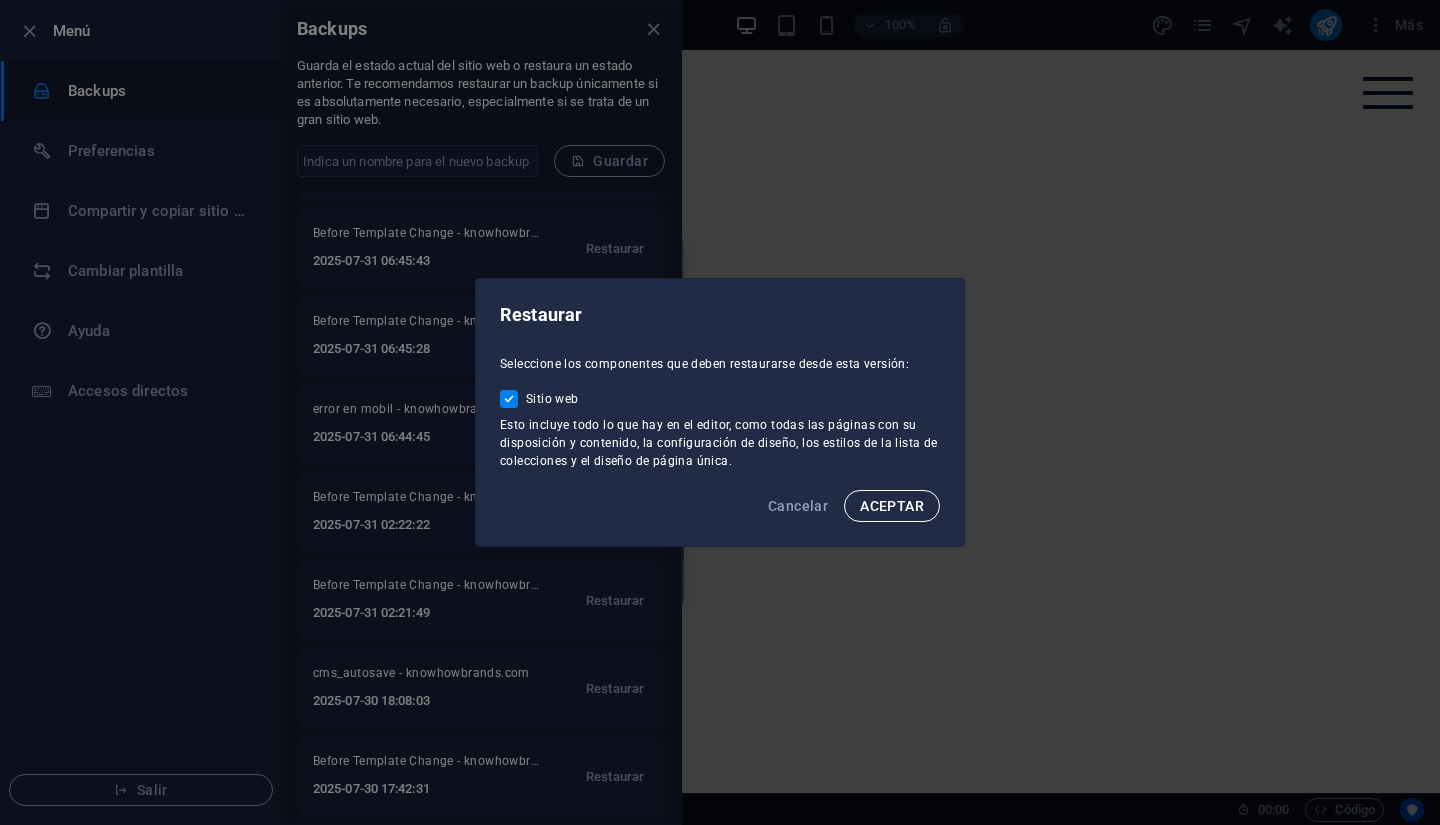 click on "ACEPTAR" at bounding box center (892, 506) 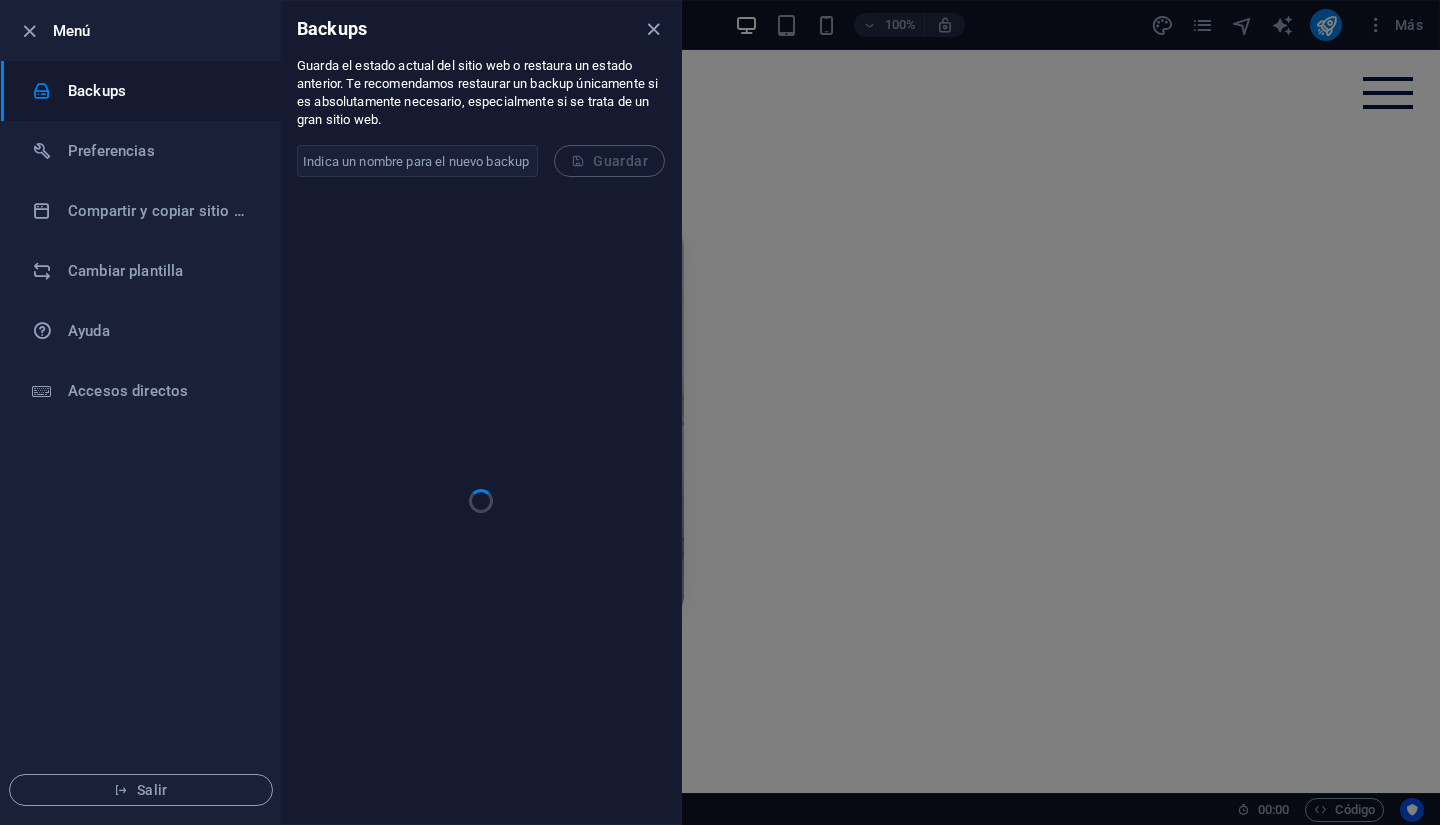 scroll, scrollTop: 0, scrollLeft: 0, axis: both 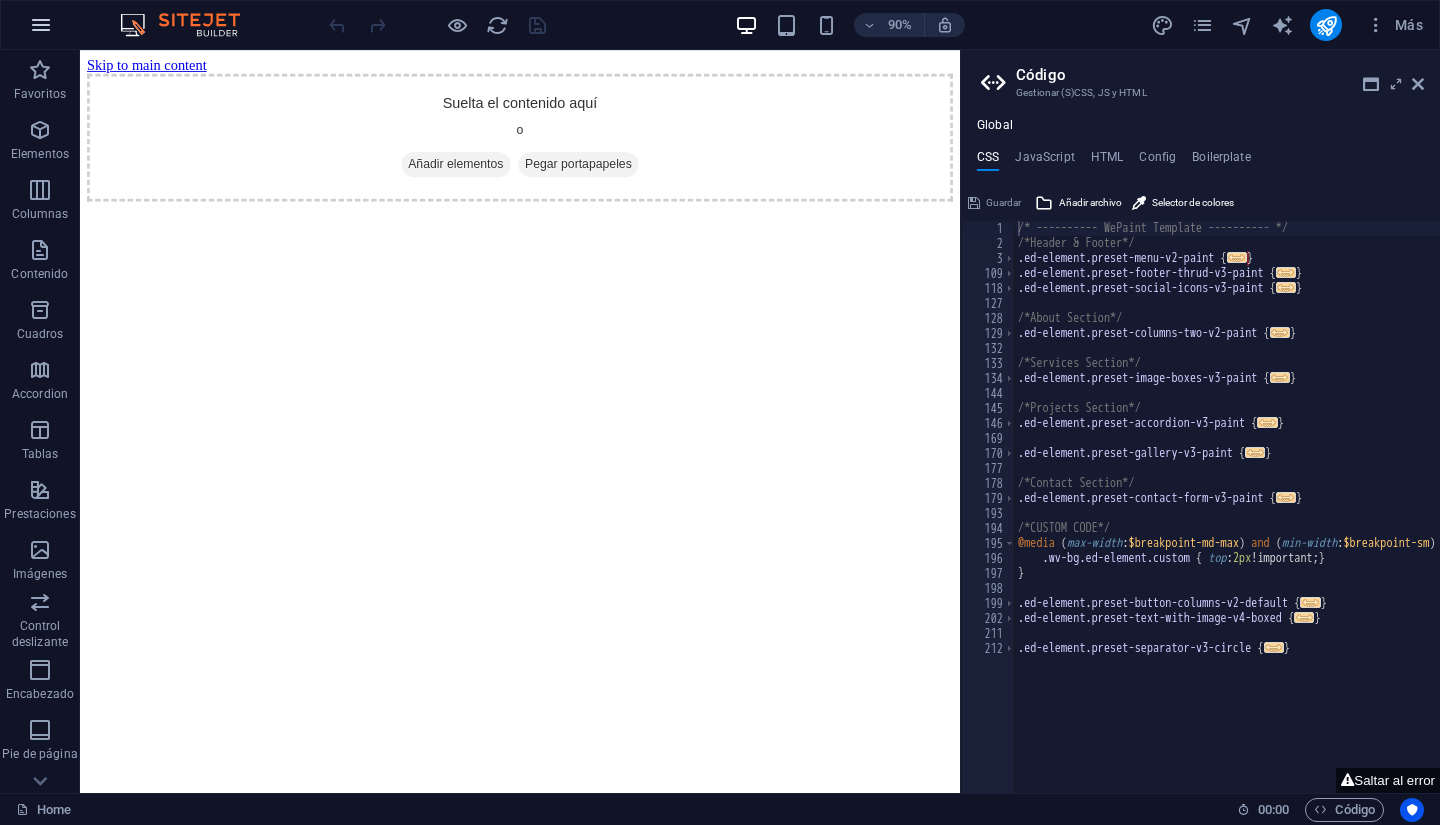 click at bounding box center (41, 25) 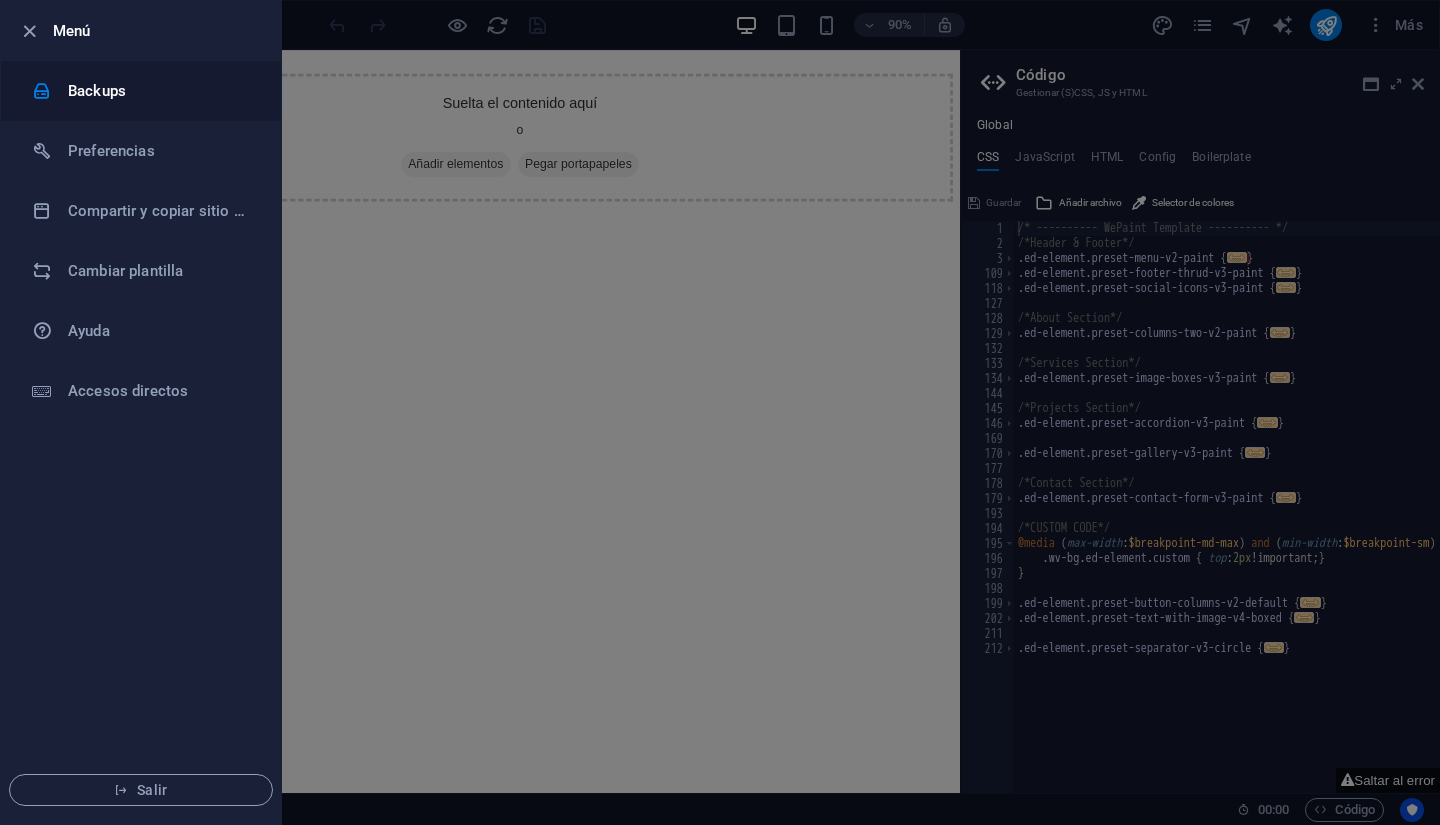 click on "Backups" at bounding box center [160, 91] 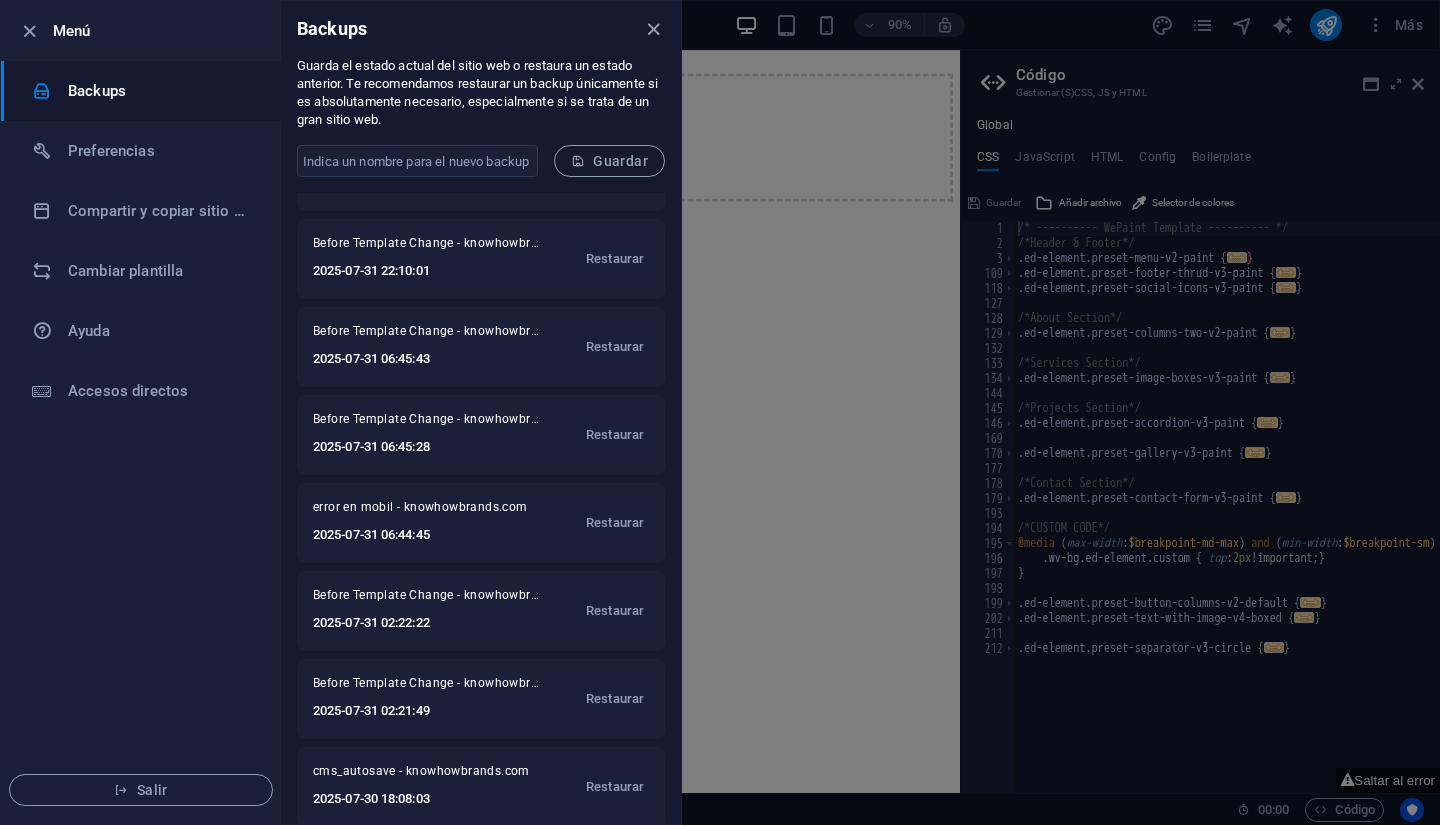 scroll, scrollTop: 600, scrollLeft: 0, axis: vertical 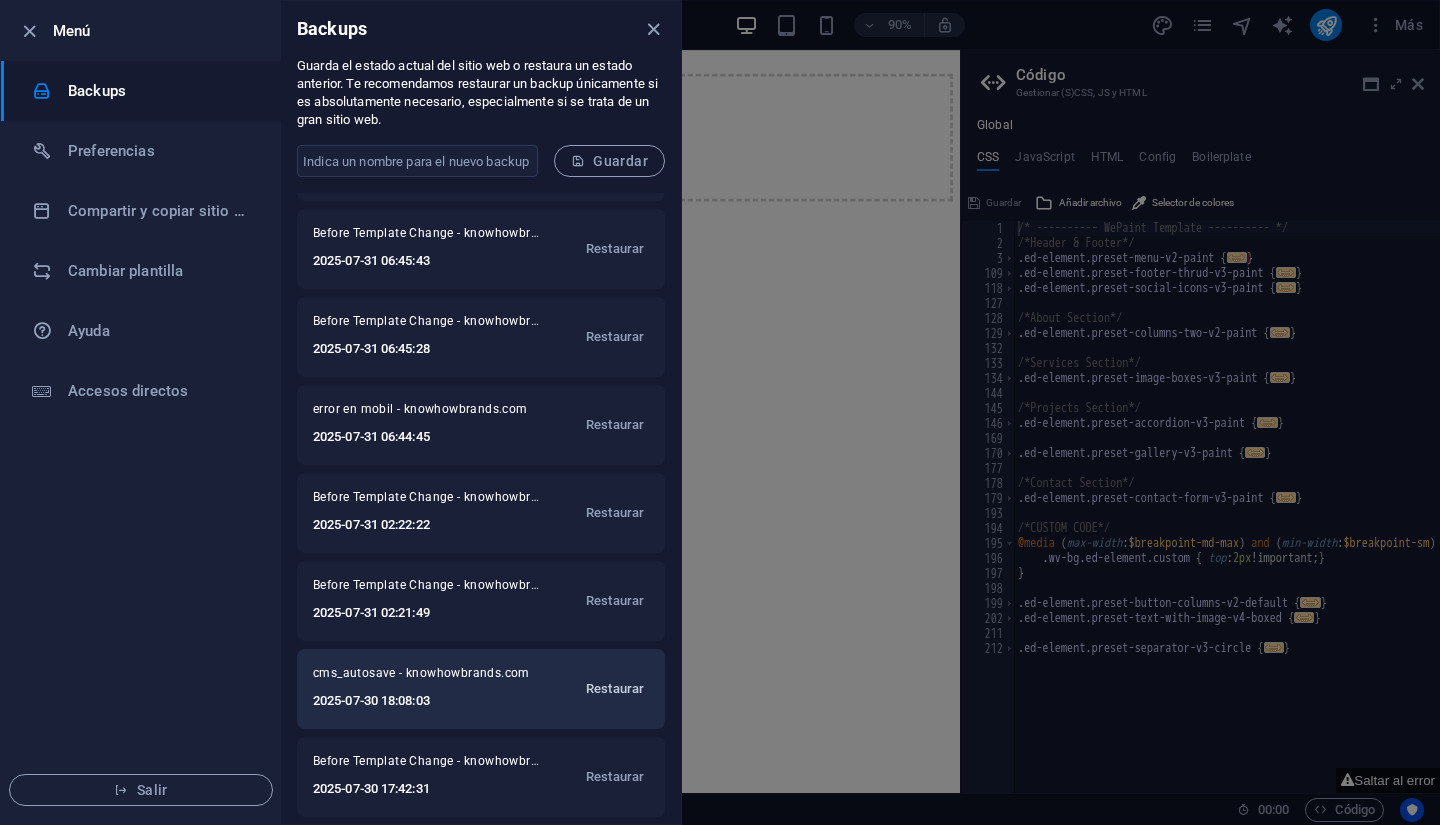 click on "Restaurar" at bounding box center (615, 689) 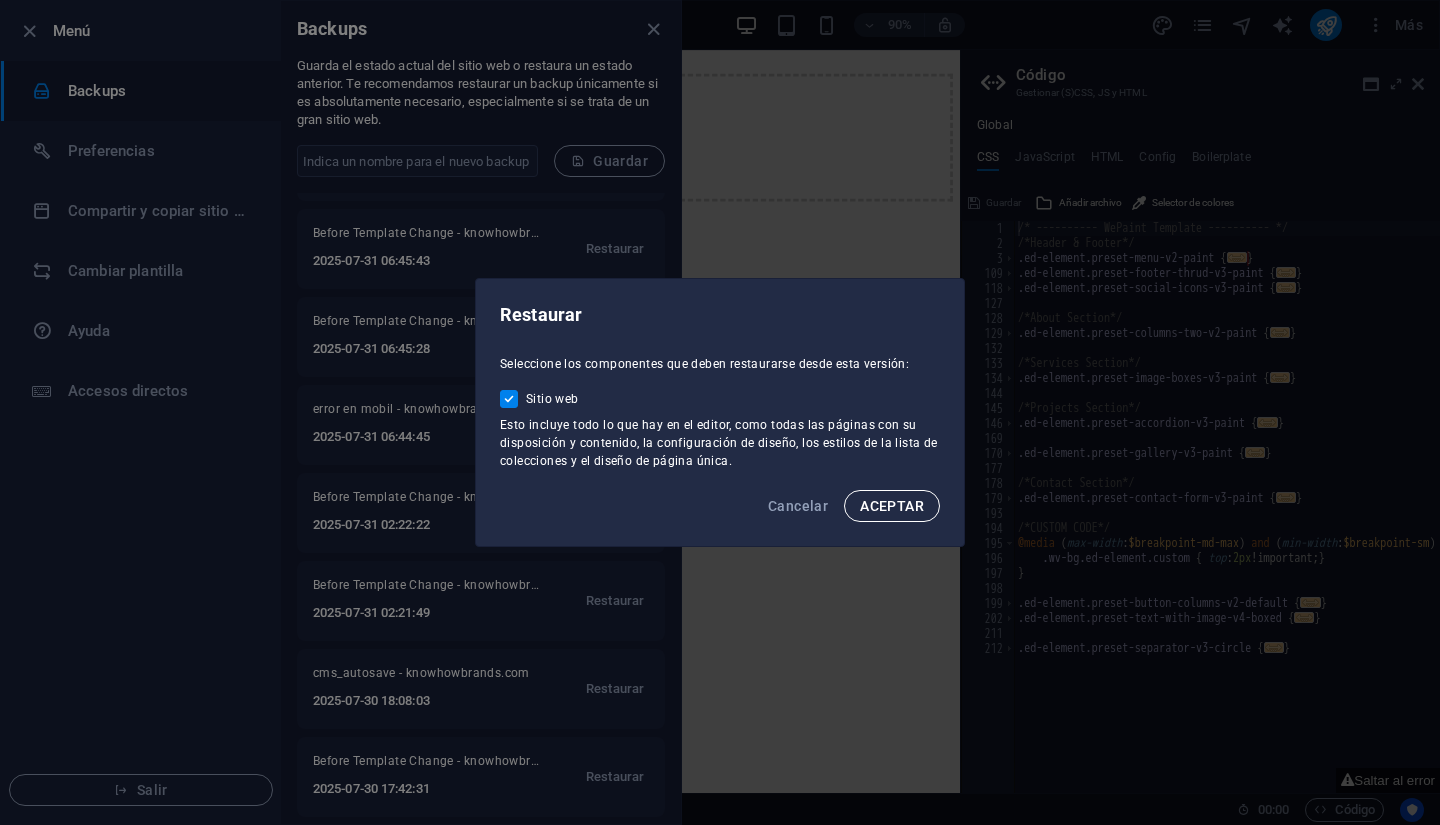 click on "ACEPTAR" at bounding box center [892, 506] 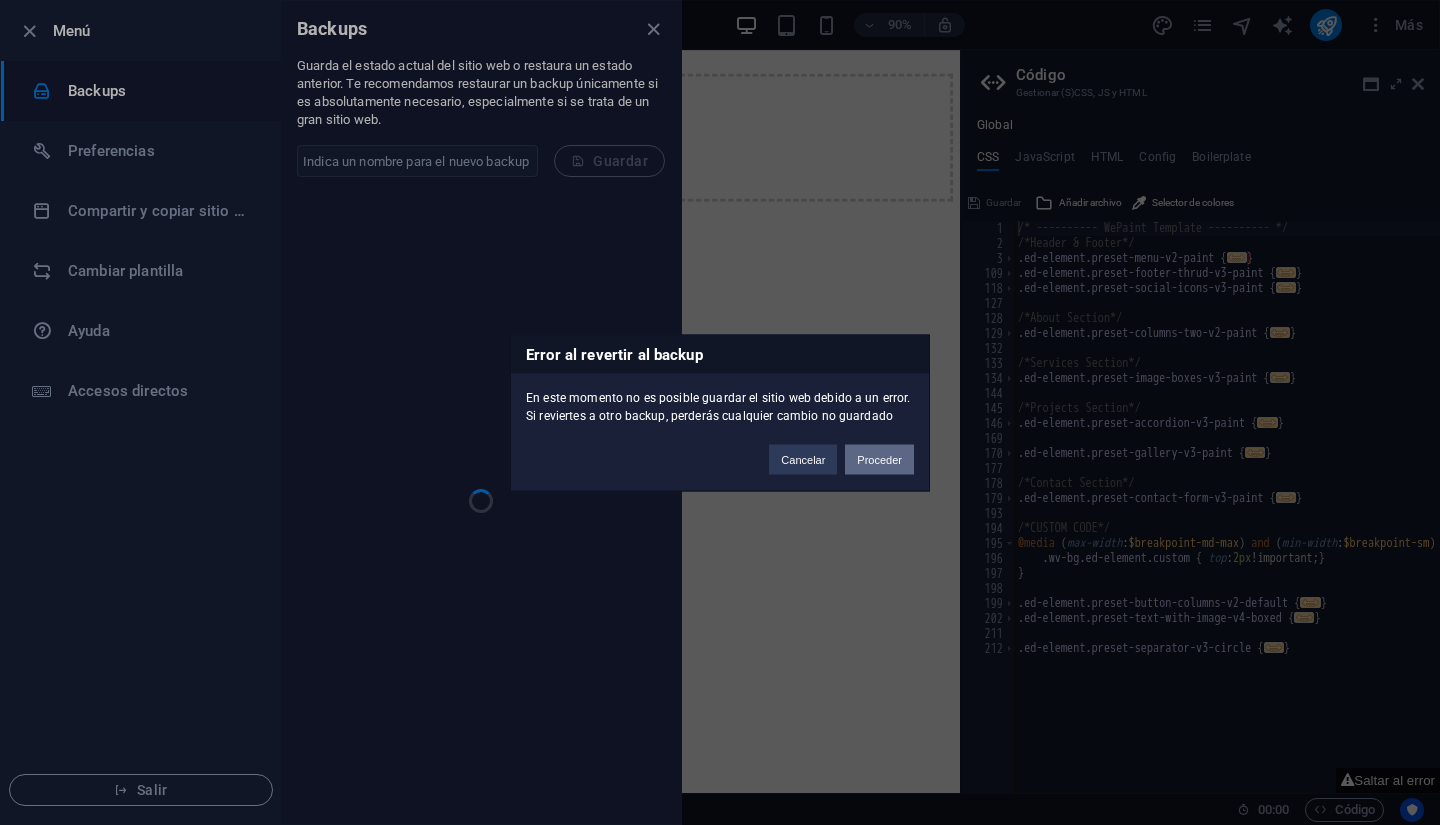 scroll, scrollTop: 0, scrollLeft: 0, axis: both 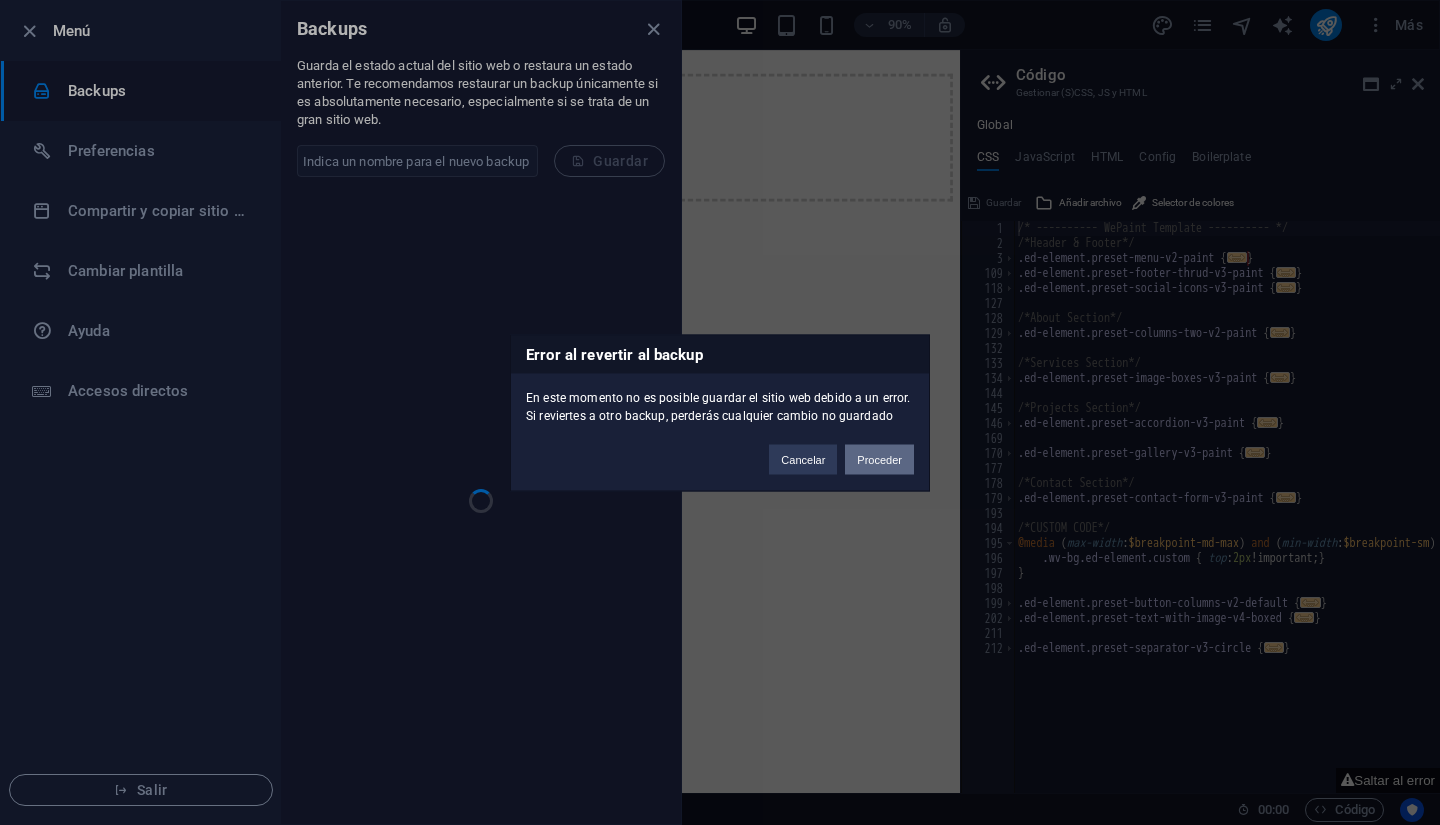 click on "Proceder" at bounding box center [879, 459] 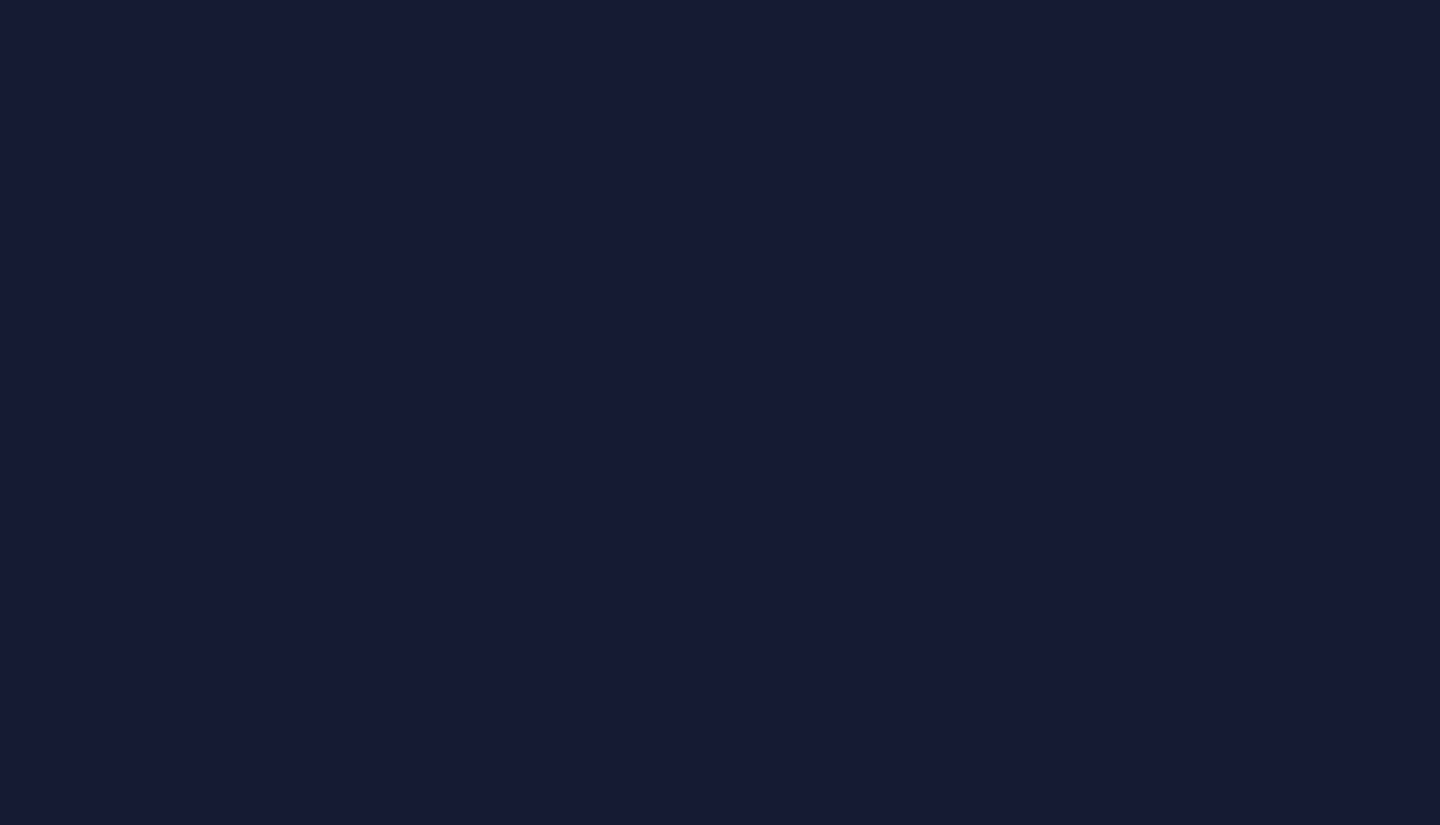 scroll, scrollTop: 0, scrollLeft: 0, axis: both 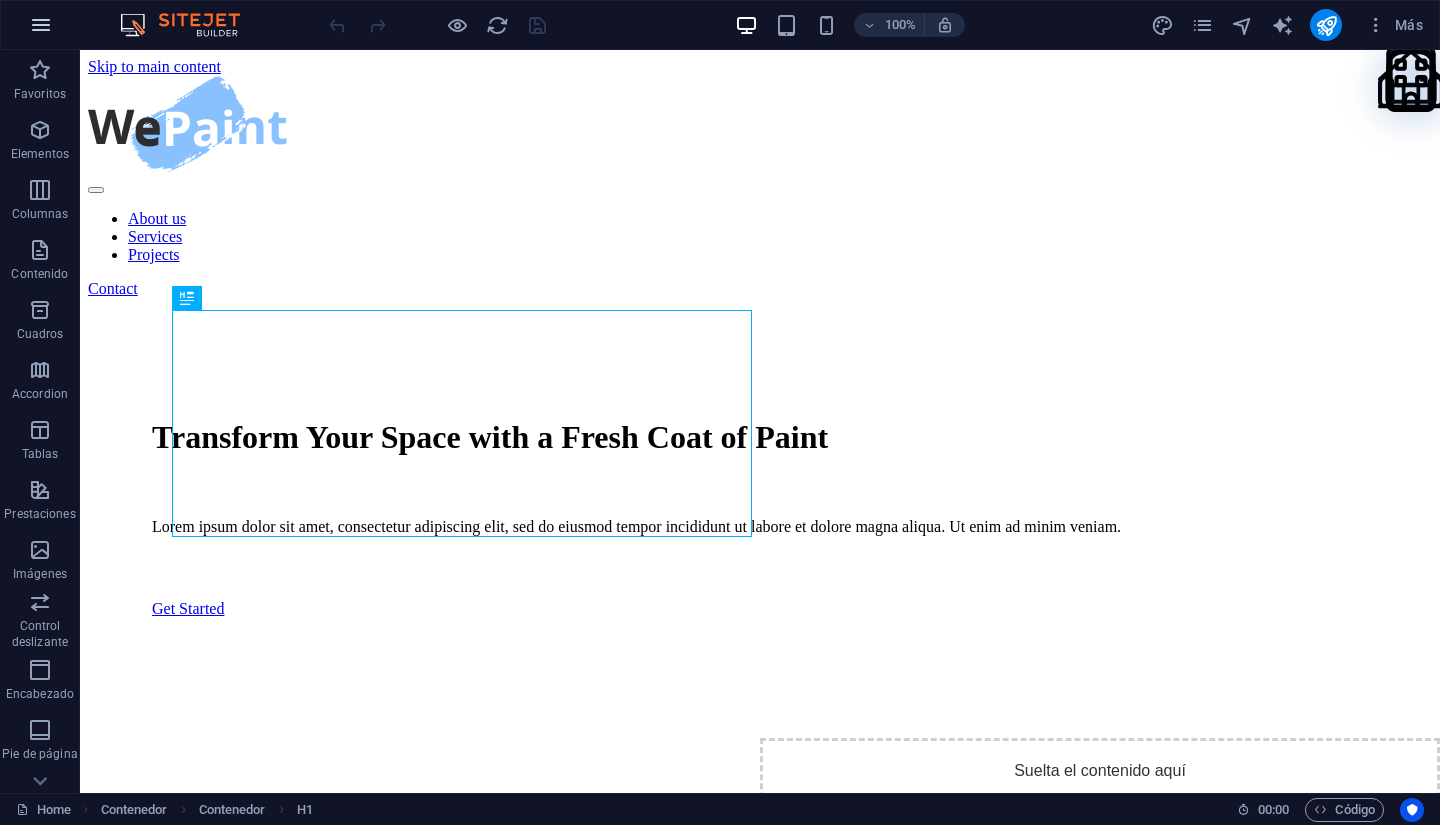 click at bounding box center (41, 25) 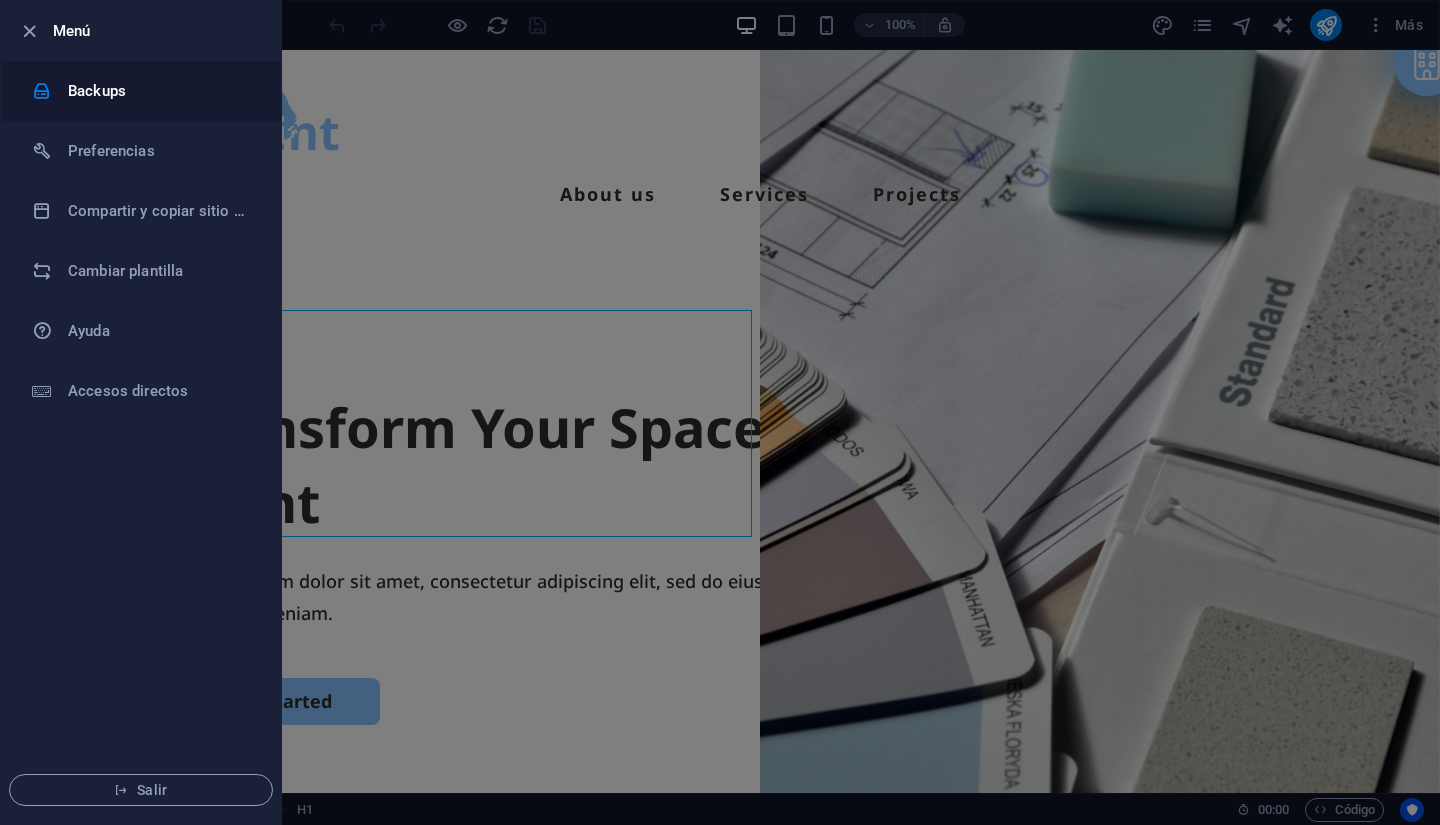 click on "Backups" at bounding box center (160, 91) 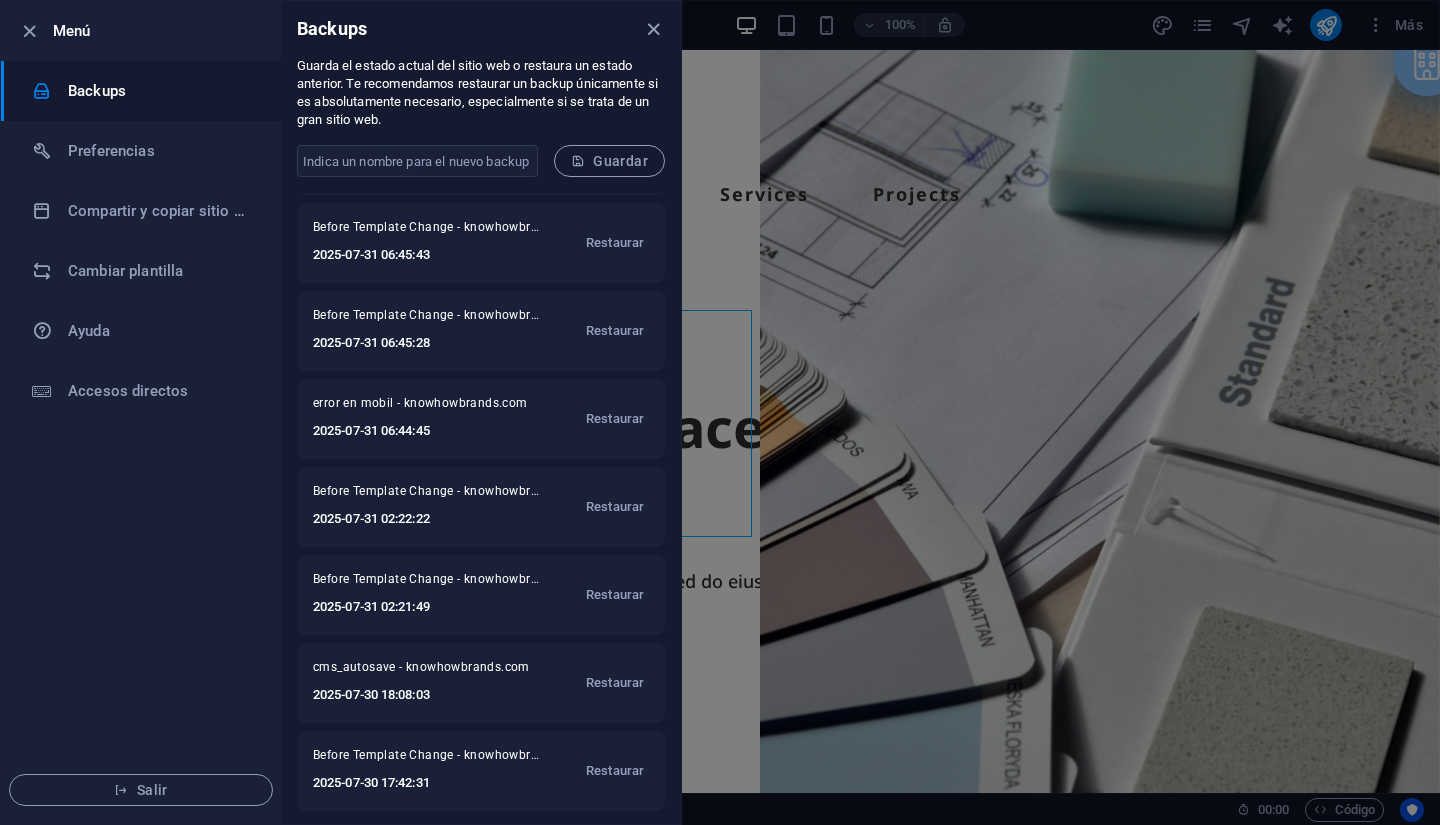 scroll, scrollTop: 608, scrollLeft: 0, axis: vertical 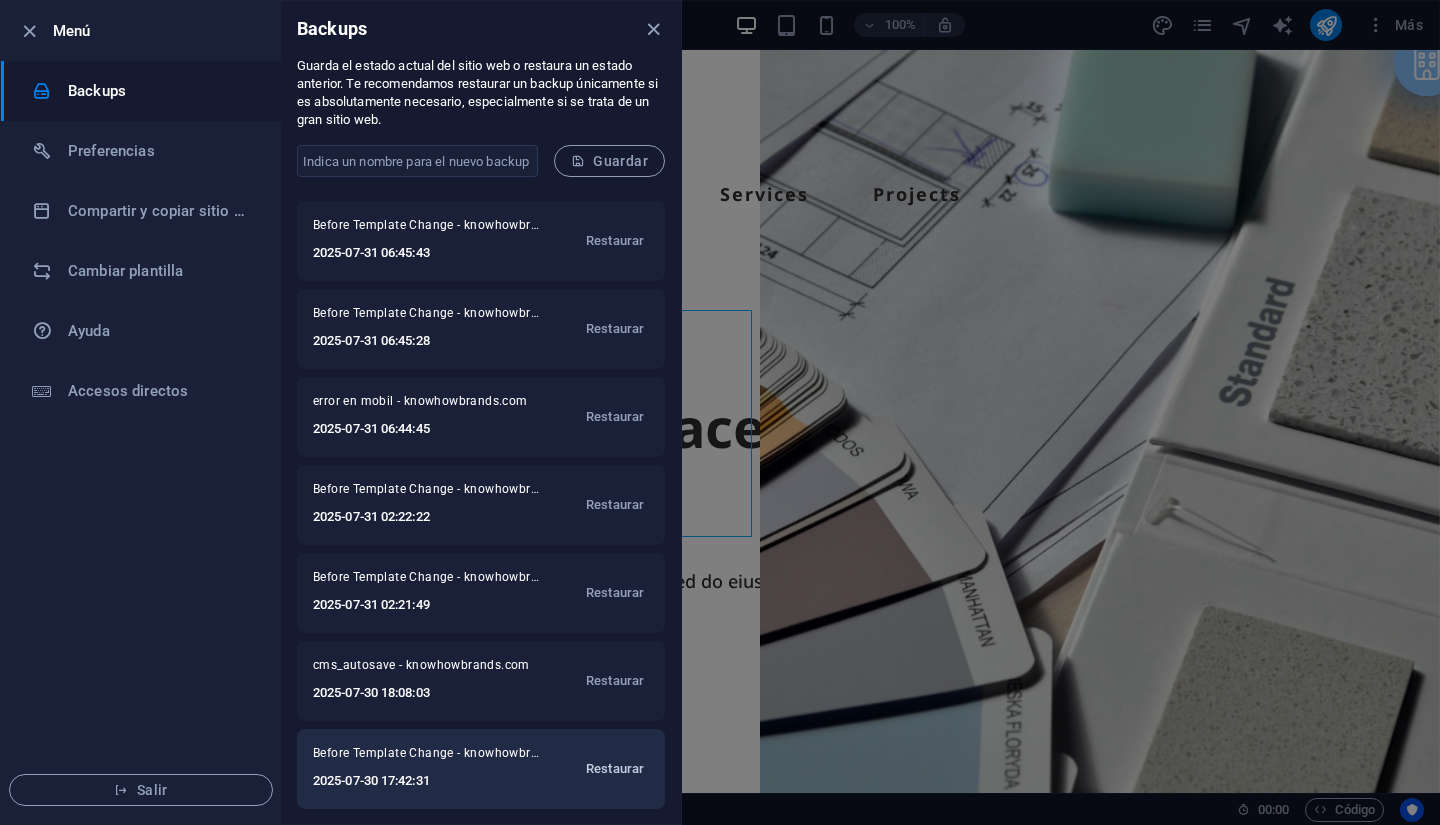 click on "Restaurar" at bounding box center (615, 769) 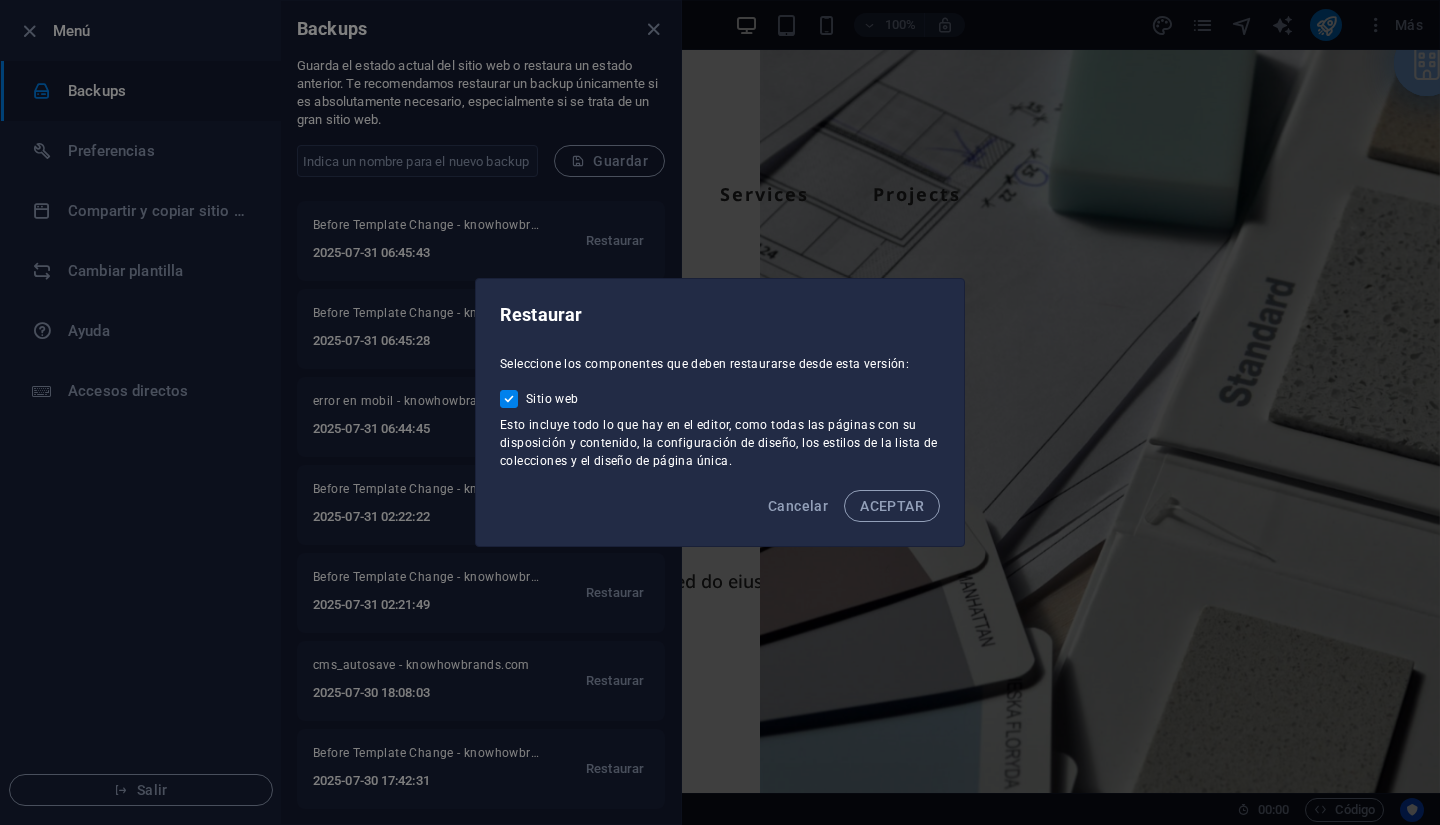 drag, startPoint x: 907, startPoint y: 511, endPoint x: 722, endPoint y: 557, distance: 190.63315 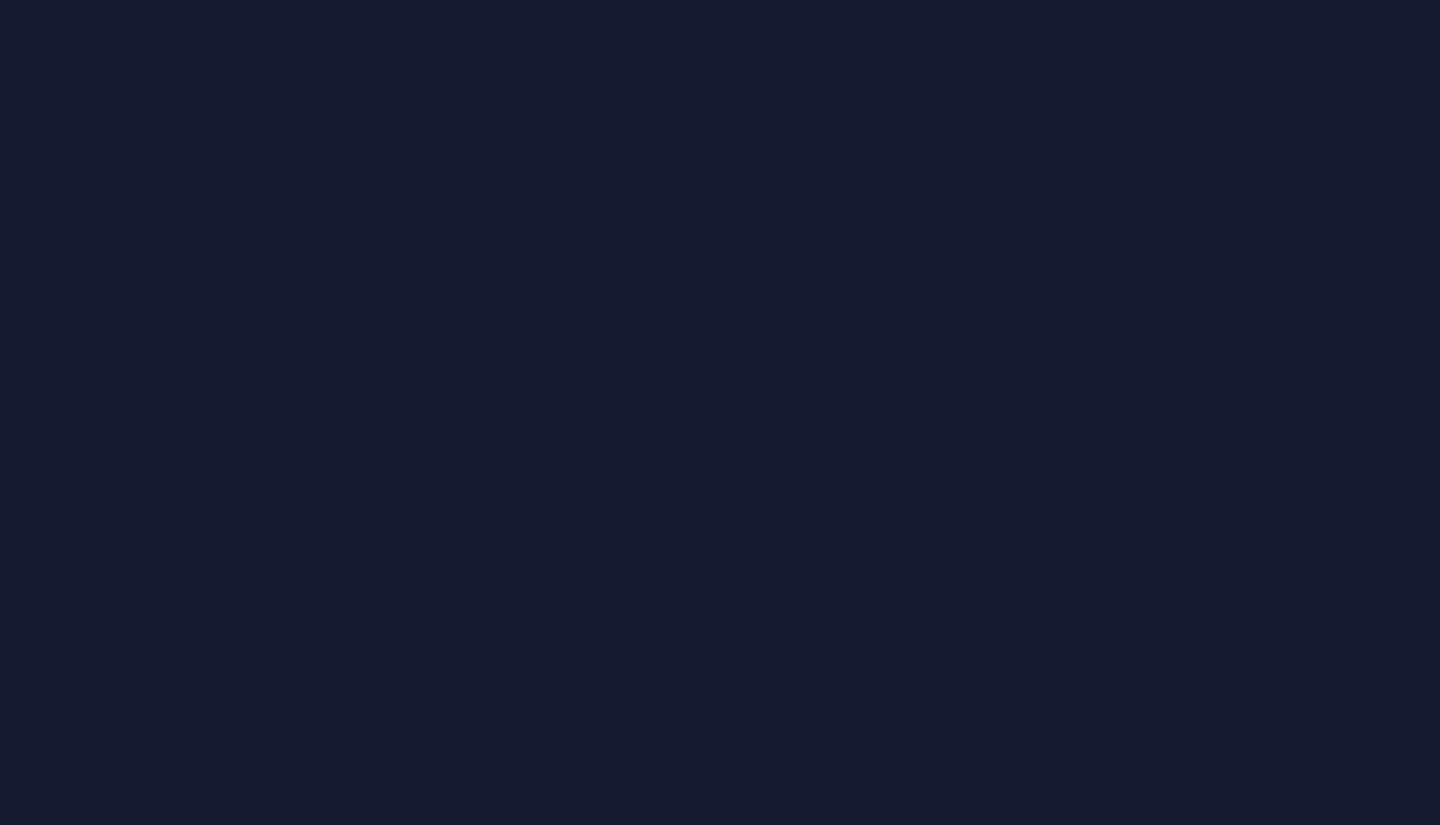 scroll, scrollTop: 0, scrollLeft: 0, axis: both 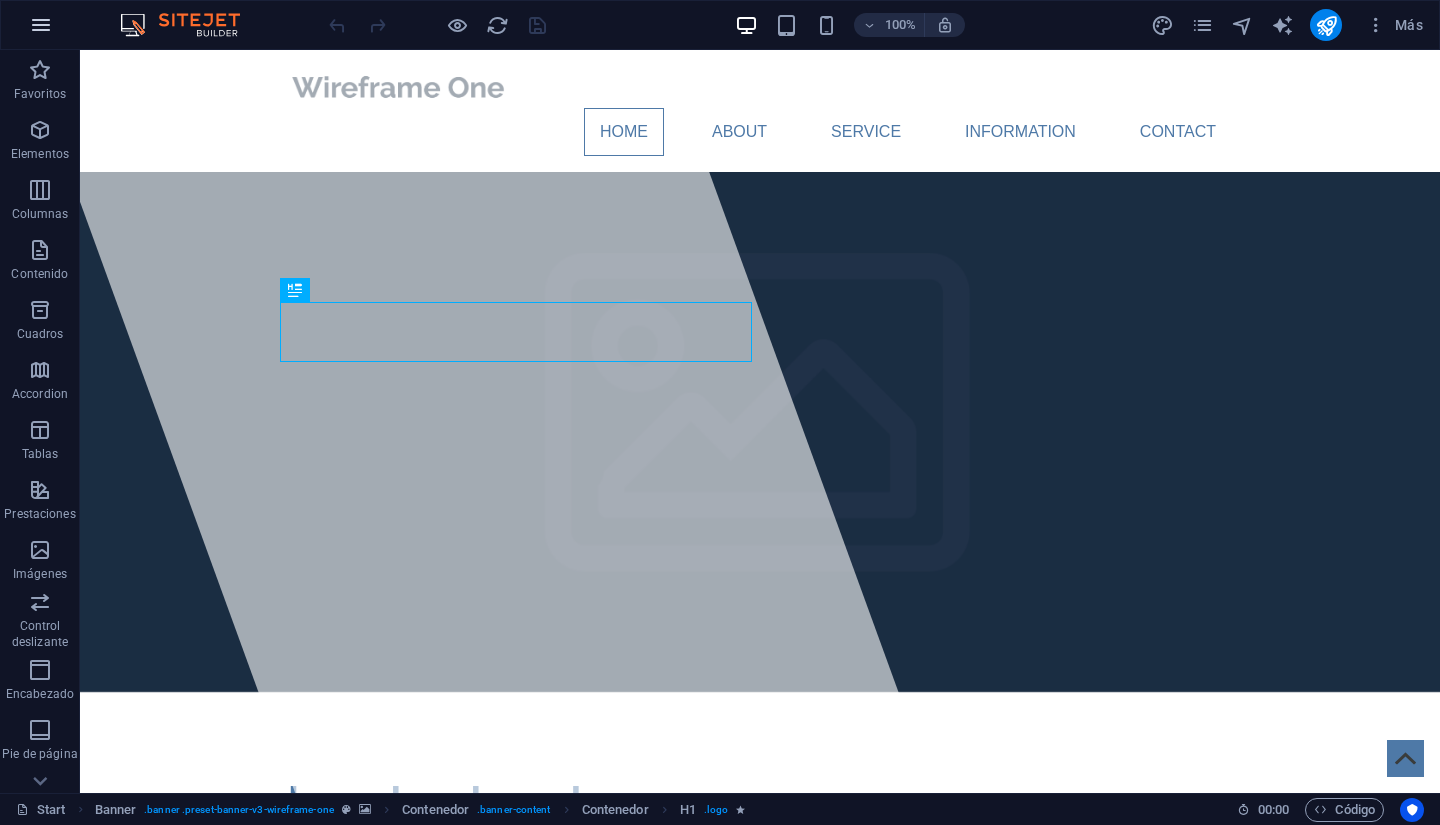 click at bounding box center (41, 25) 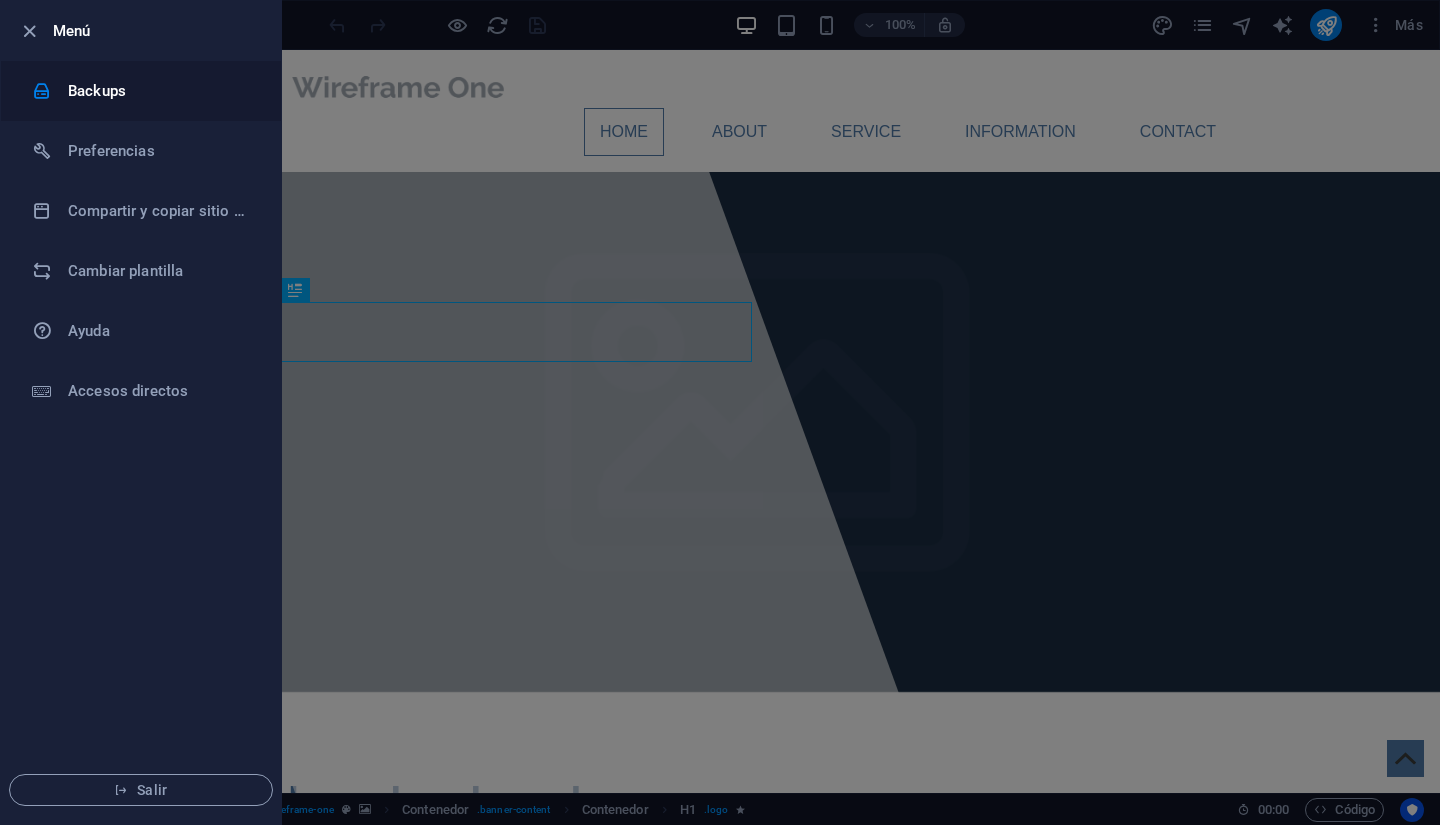 click on "Backups" at bounding box center (160, 91) 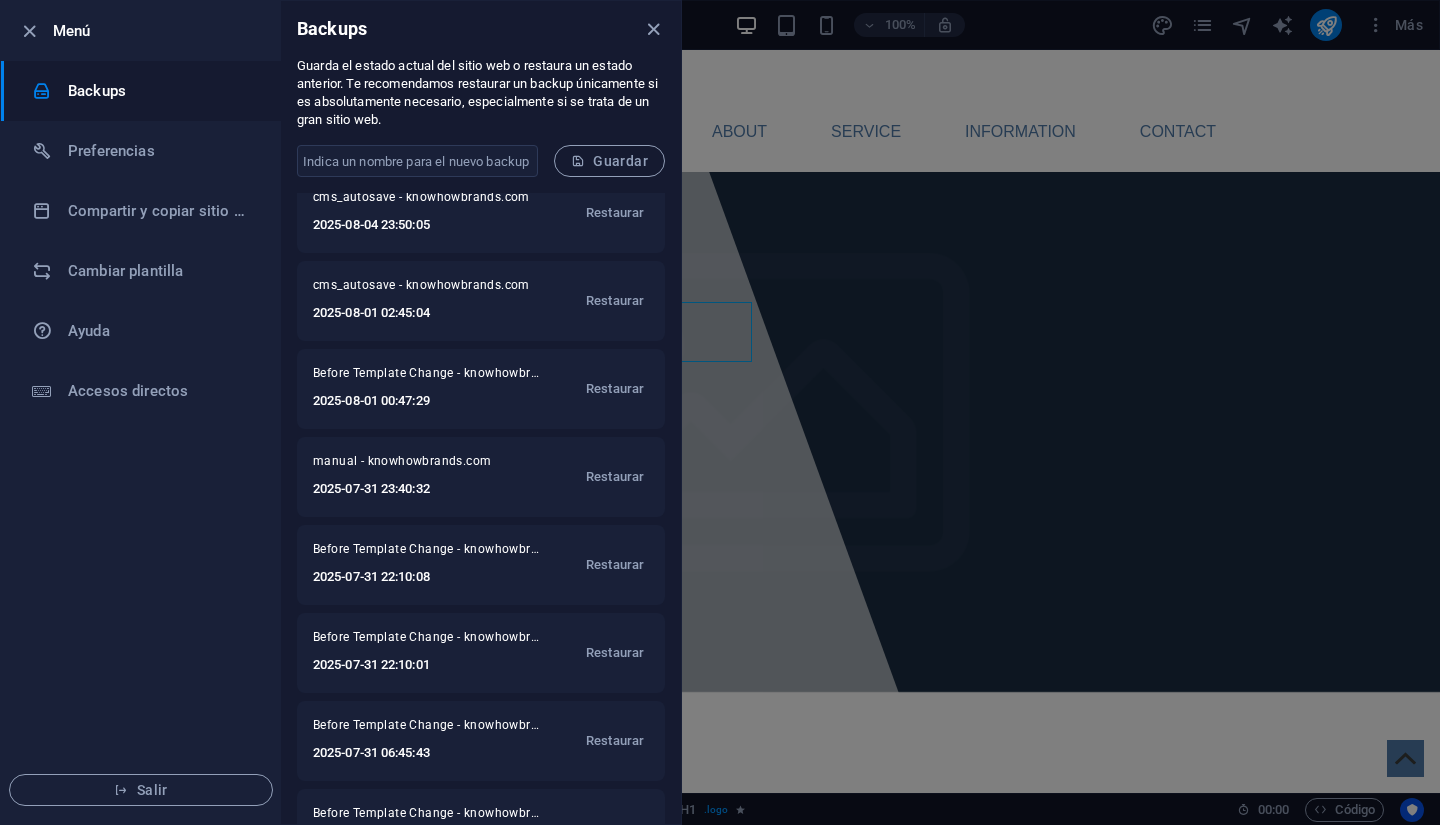 scroll, scrollTop: 0, scrollLeft: 0, axis: both 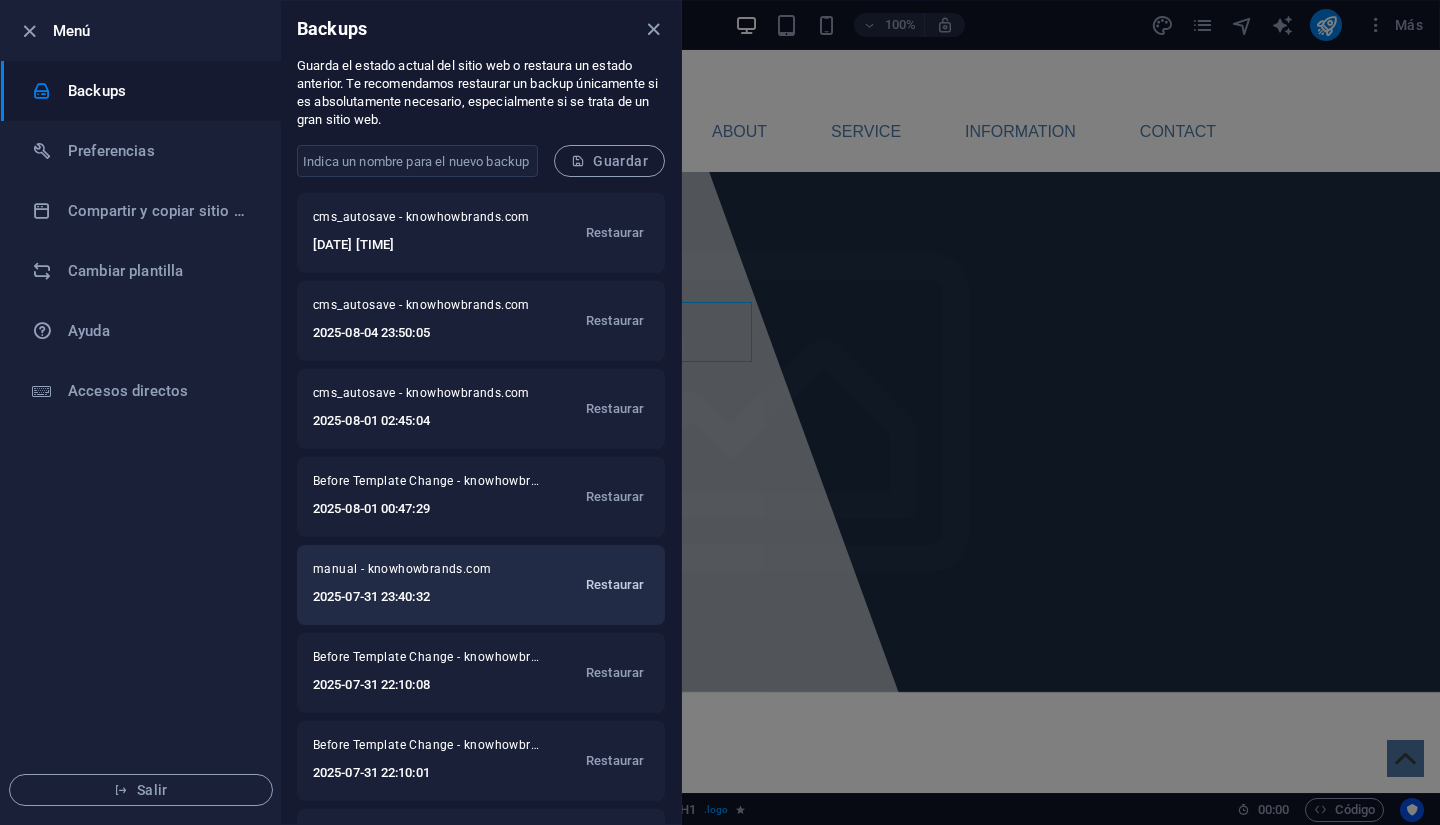 click on "Restaurar" at bounding box center [615, 585] 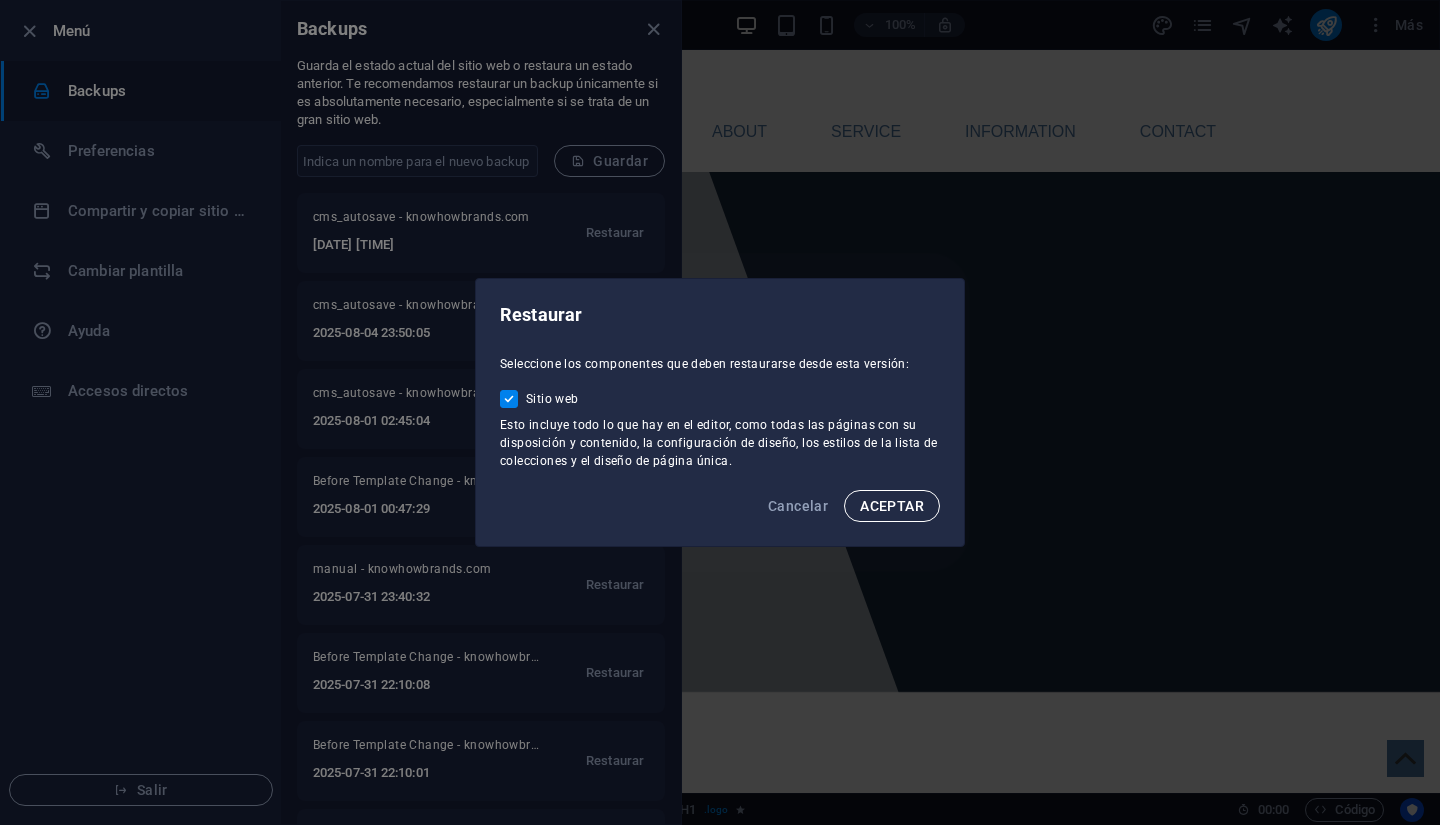 click on "ACEPTAR" at bounding box center (892, 506) 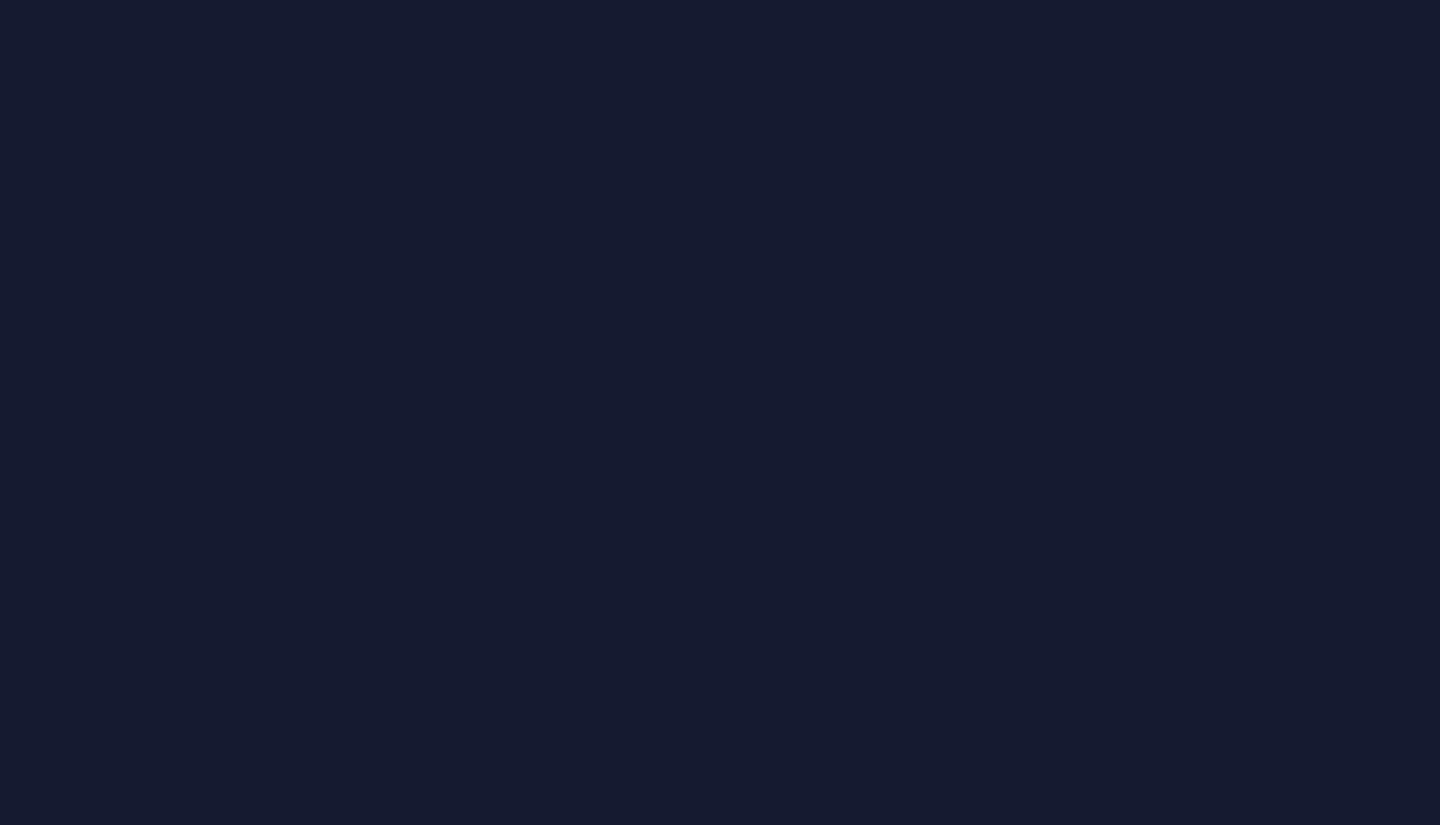scroll, scrollTop: 0, scrollLeft: 0, axis: both 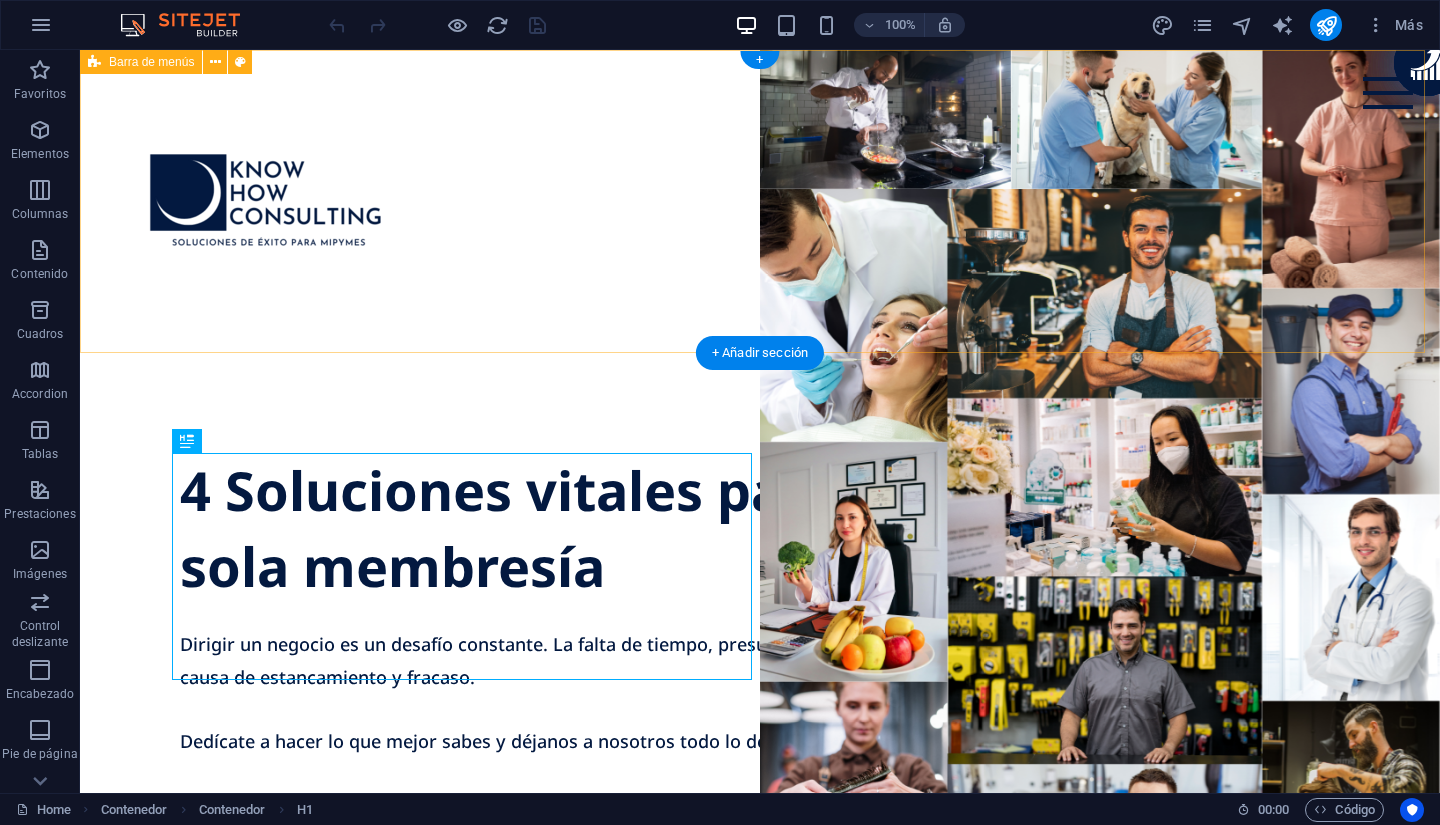 click on "About us Services Projects" at bounding box center (760, 201) 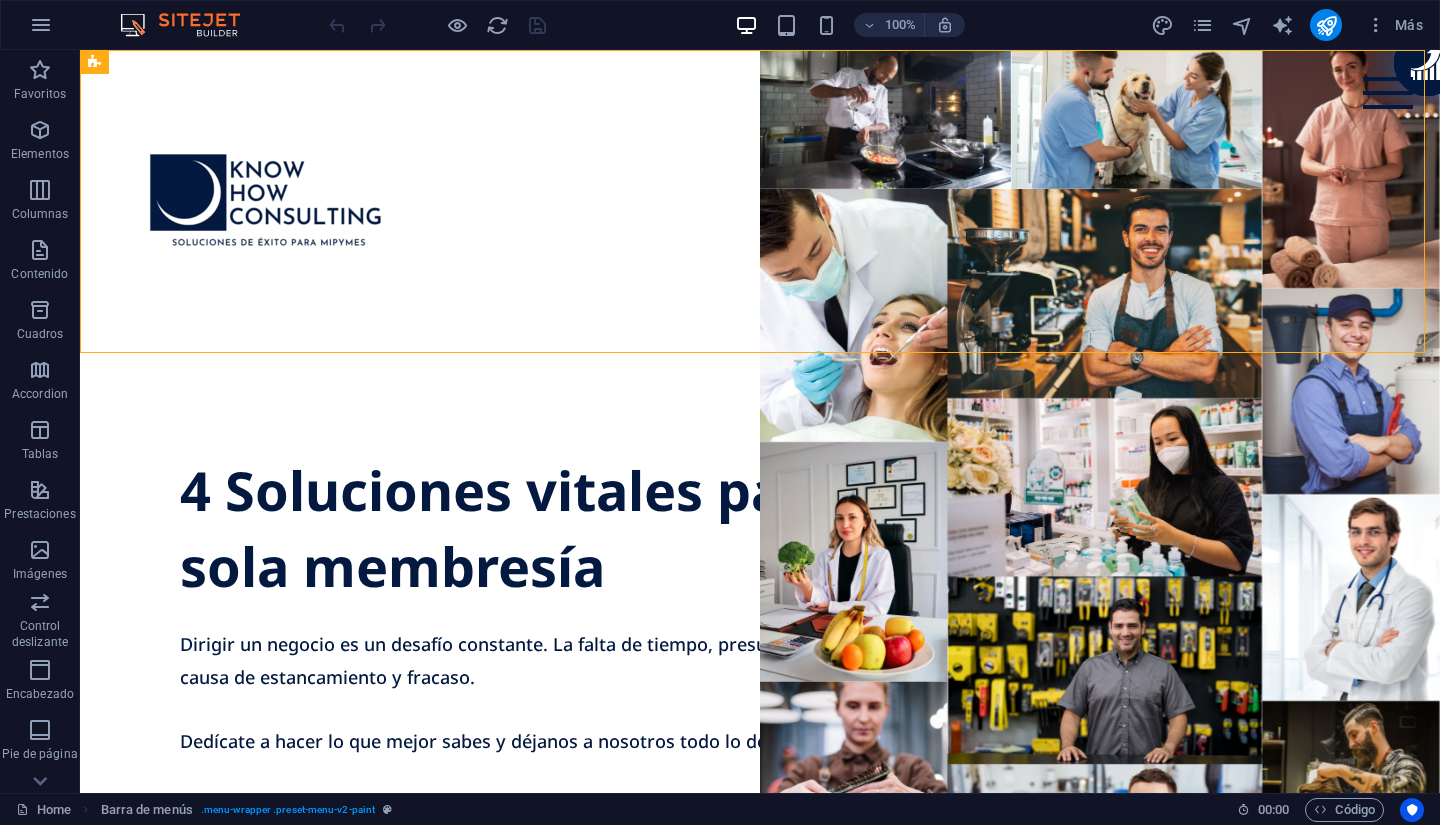 click at bounding box center (1100, 461) 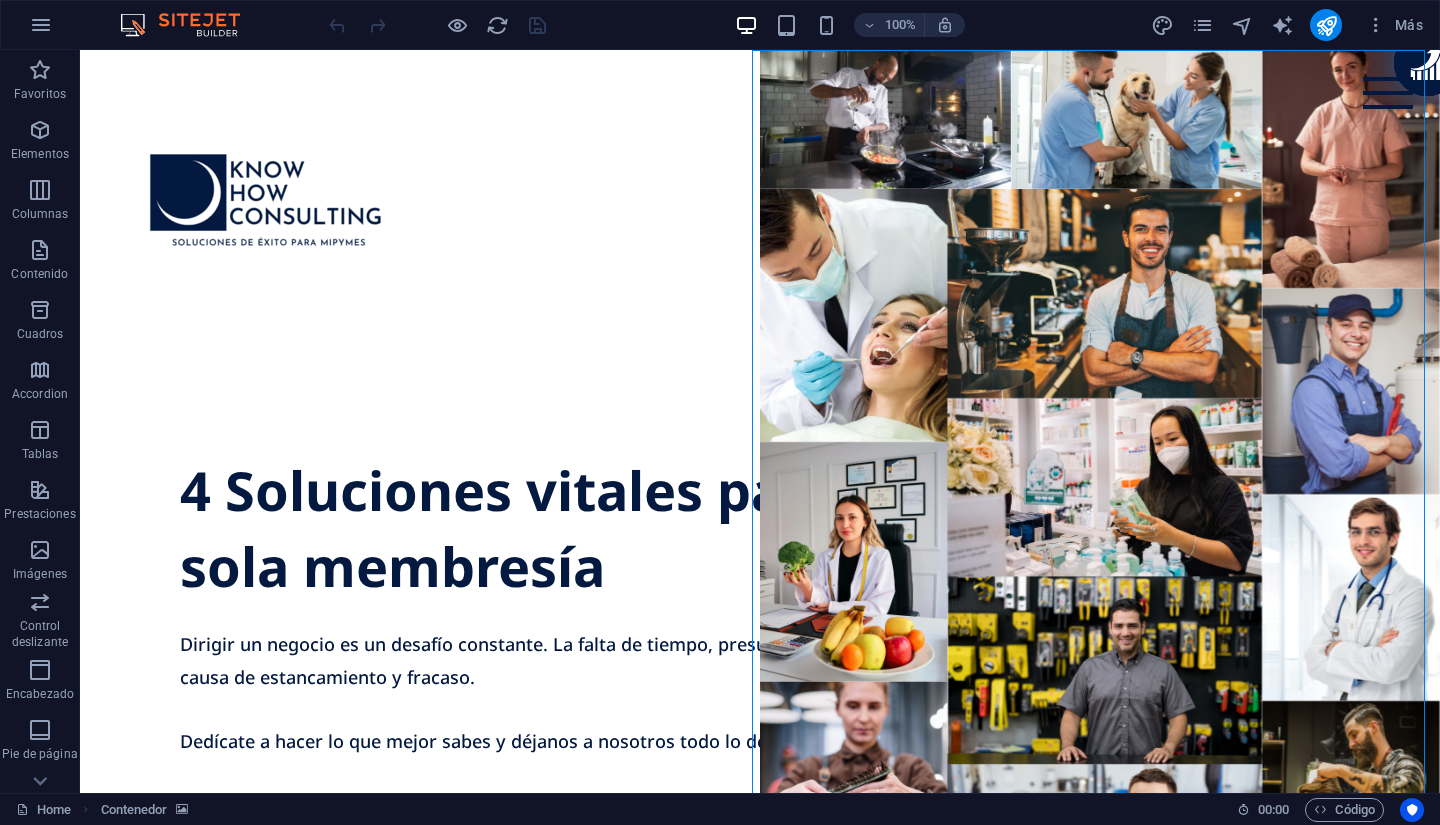 click at bounding box center [1100, 461] 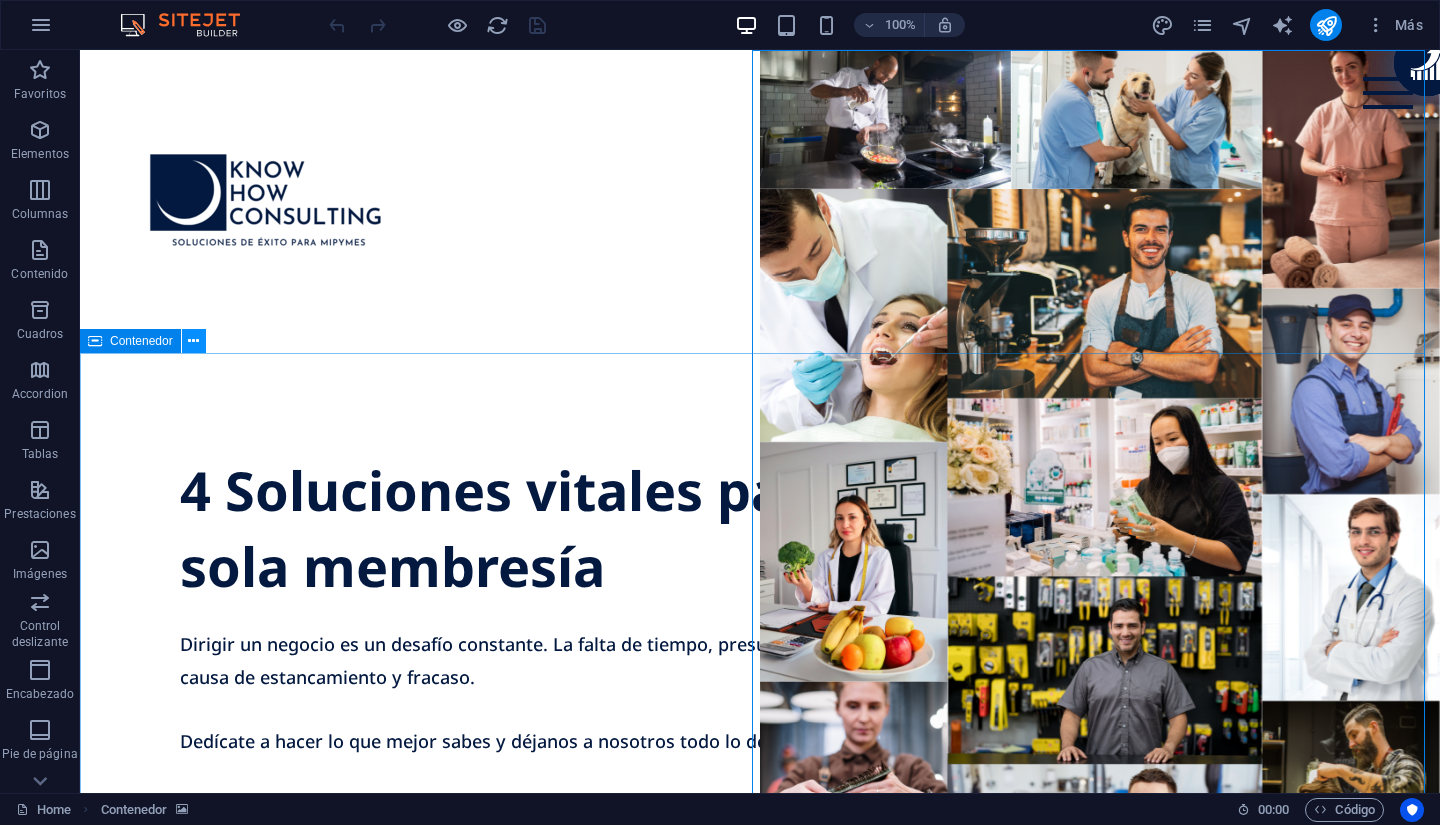 click at bounding box center (193, 341) 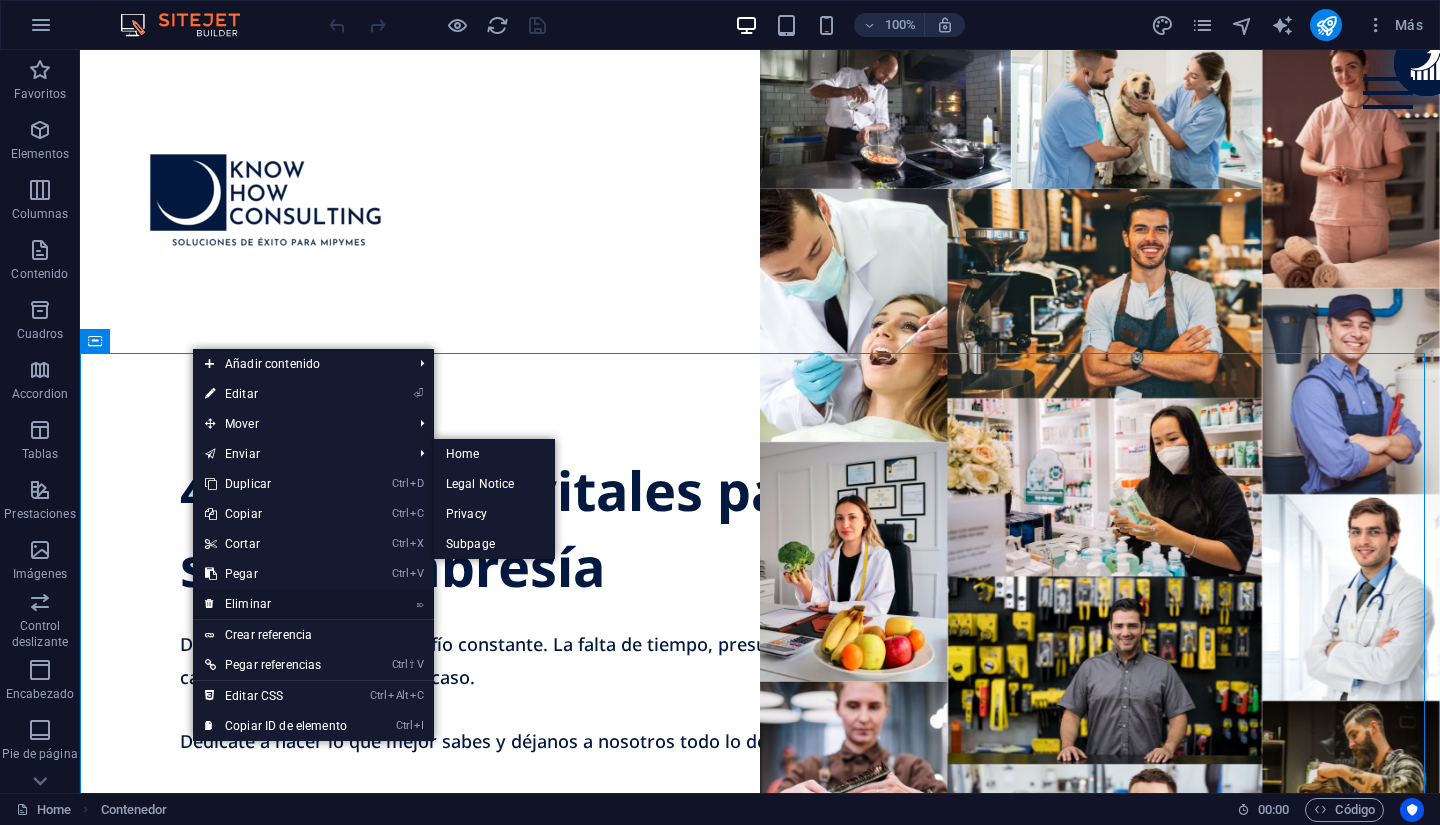 click on "⌦  Eliminar" at bounding box center [276, 604] 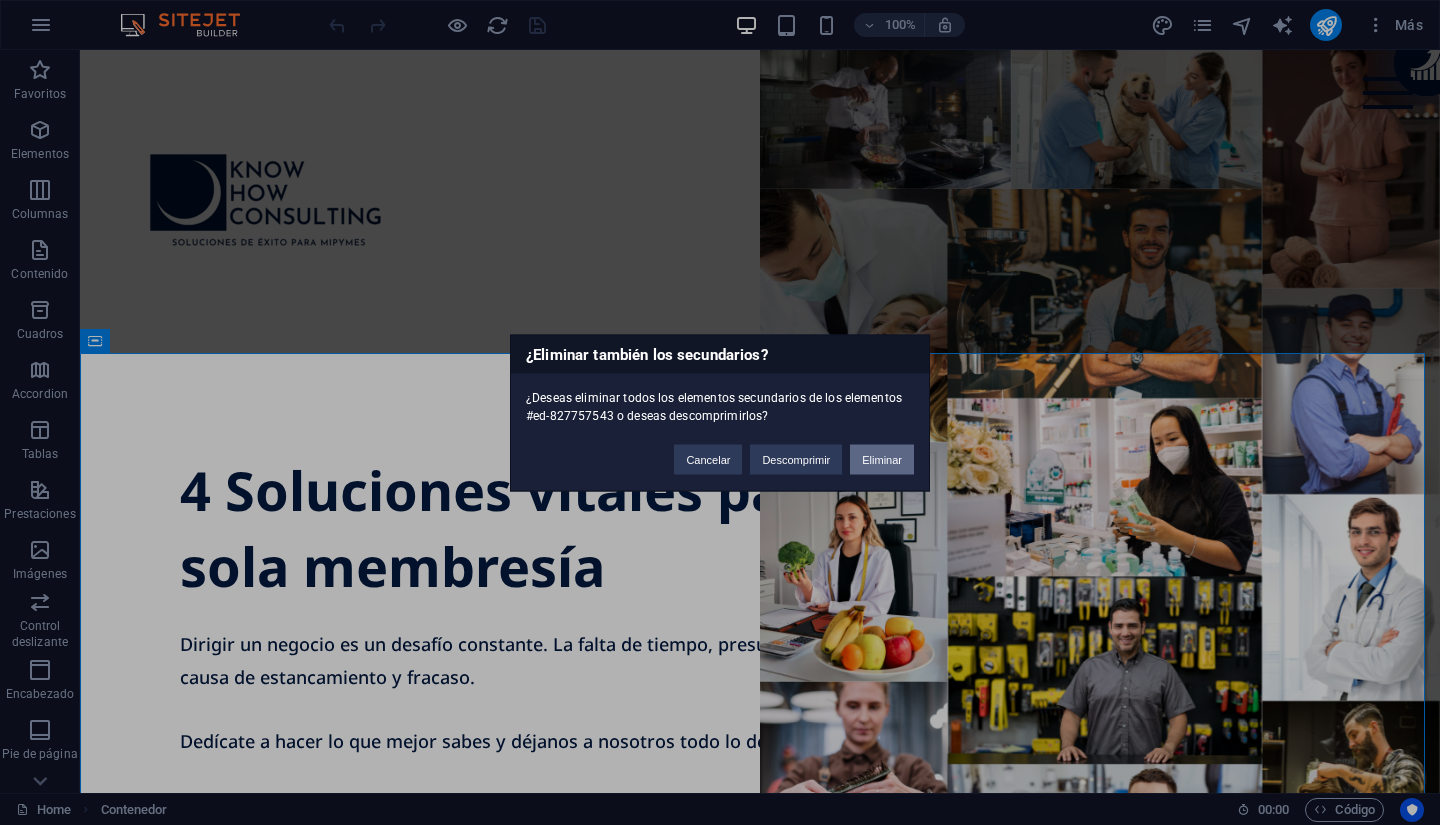 click on "Eliminar" at bounding box center [882, 459] 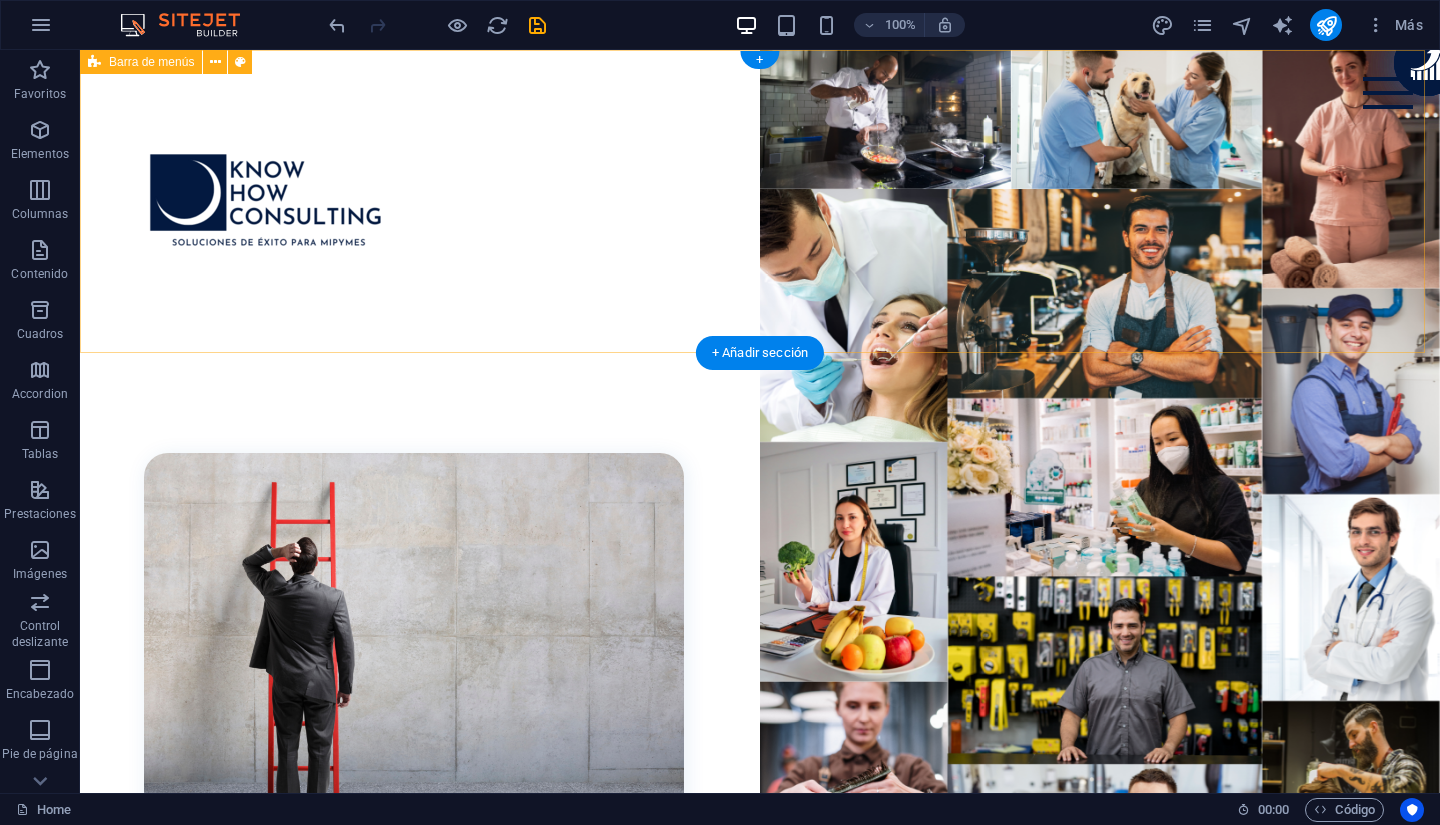 click on "About us Services Projects" at bounding box center [760, 201] 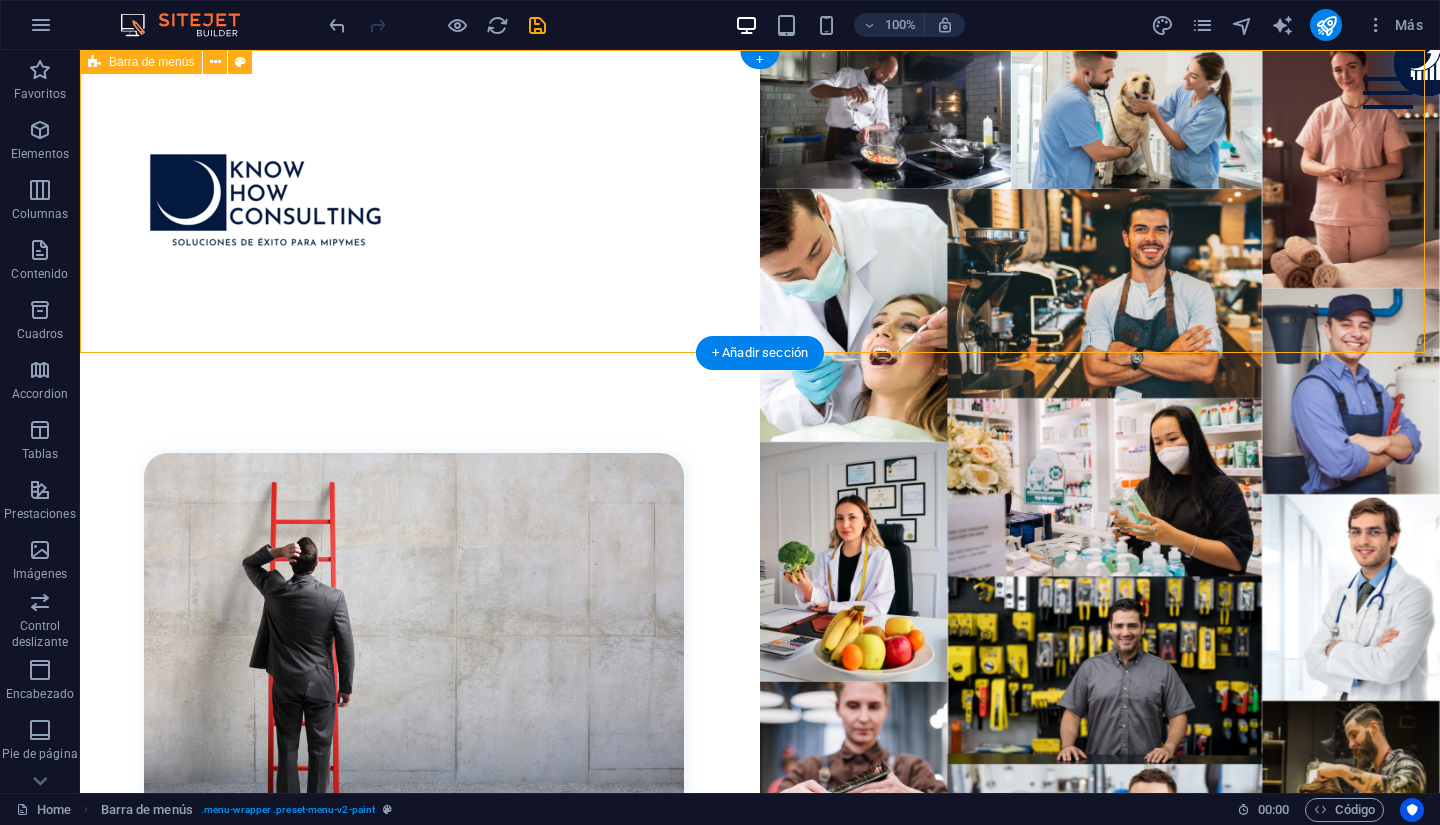 click on "About us Services Projects" at bounding box center [760, 201] 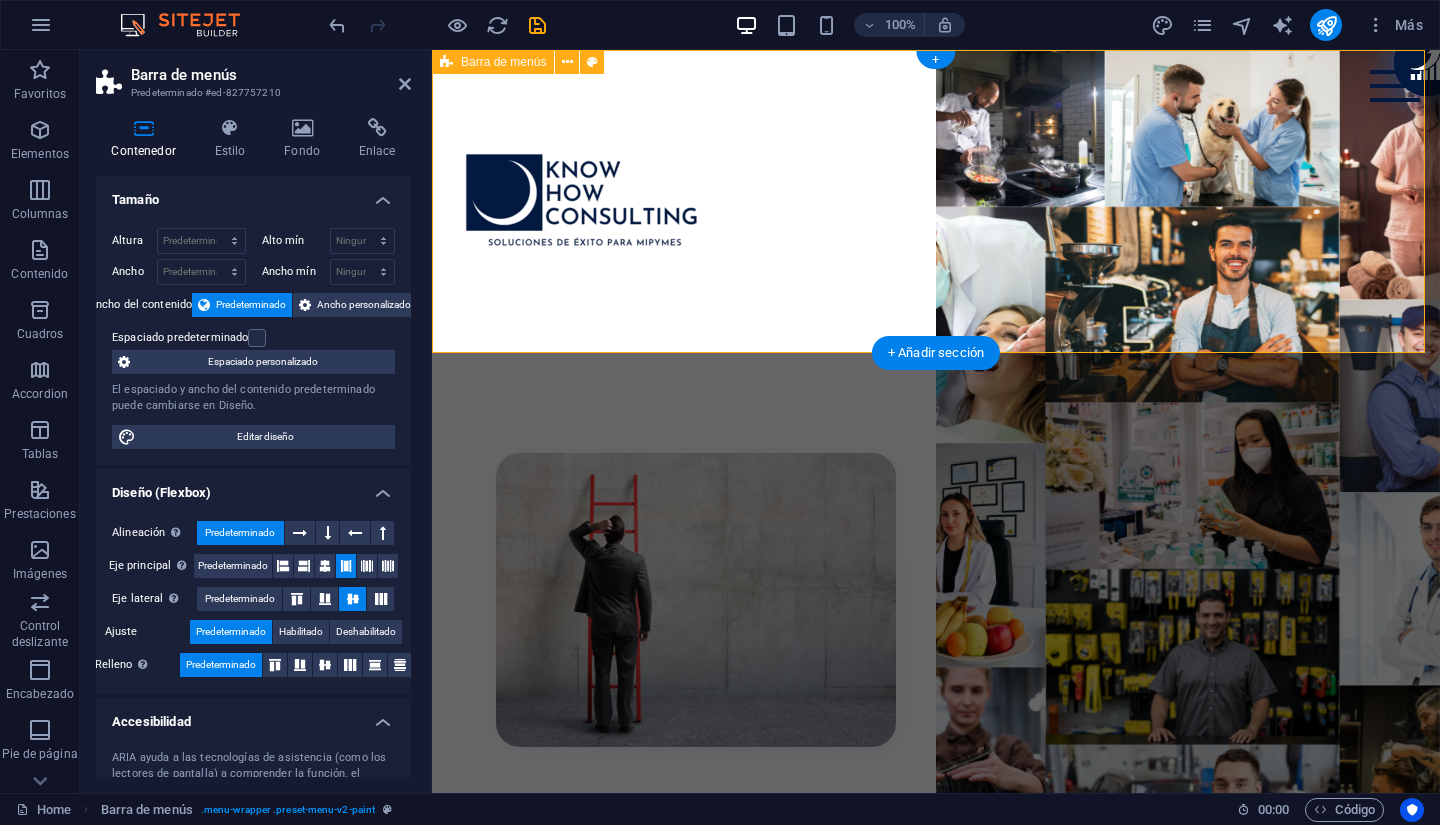 click on "About us Services Projects" at bounding box center (936, 201) 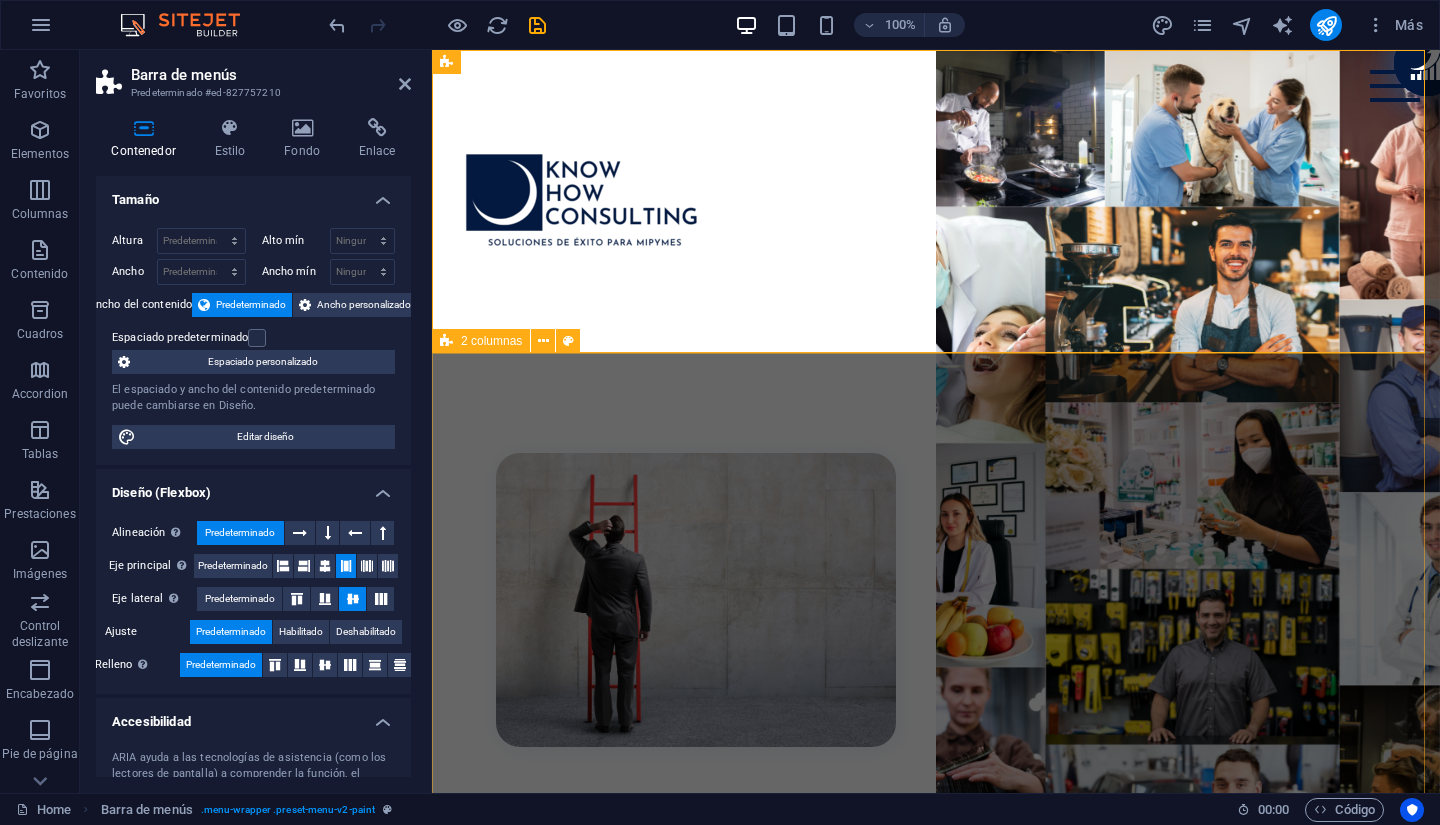 click on "Professional Painting Services Available Now! Lorem ipsum dolor sit amet, consectetur adipiscing elit, sed do eiusmod tempor incididunt ut labore et dolore magna aliqua. Ut enim ad minim veniam. Lorem ipsum dolor sit amet, consectetur adipiscing elit, sed do eiusmod tempor incididunt ut labore et dolore magna aliqua. Lorem ipsum dolor sit amet, consectetur adipiscing elit, sed do eiusmod tempor incididunt ut labore et dolore magna aliqua. Ut enim ad minim veniam." at bounding box center [936, 910] 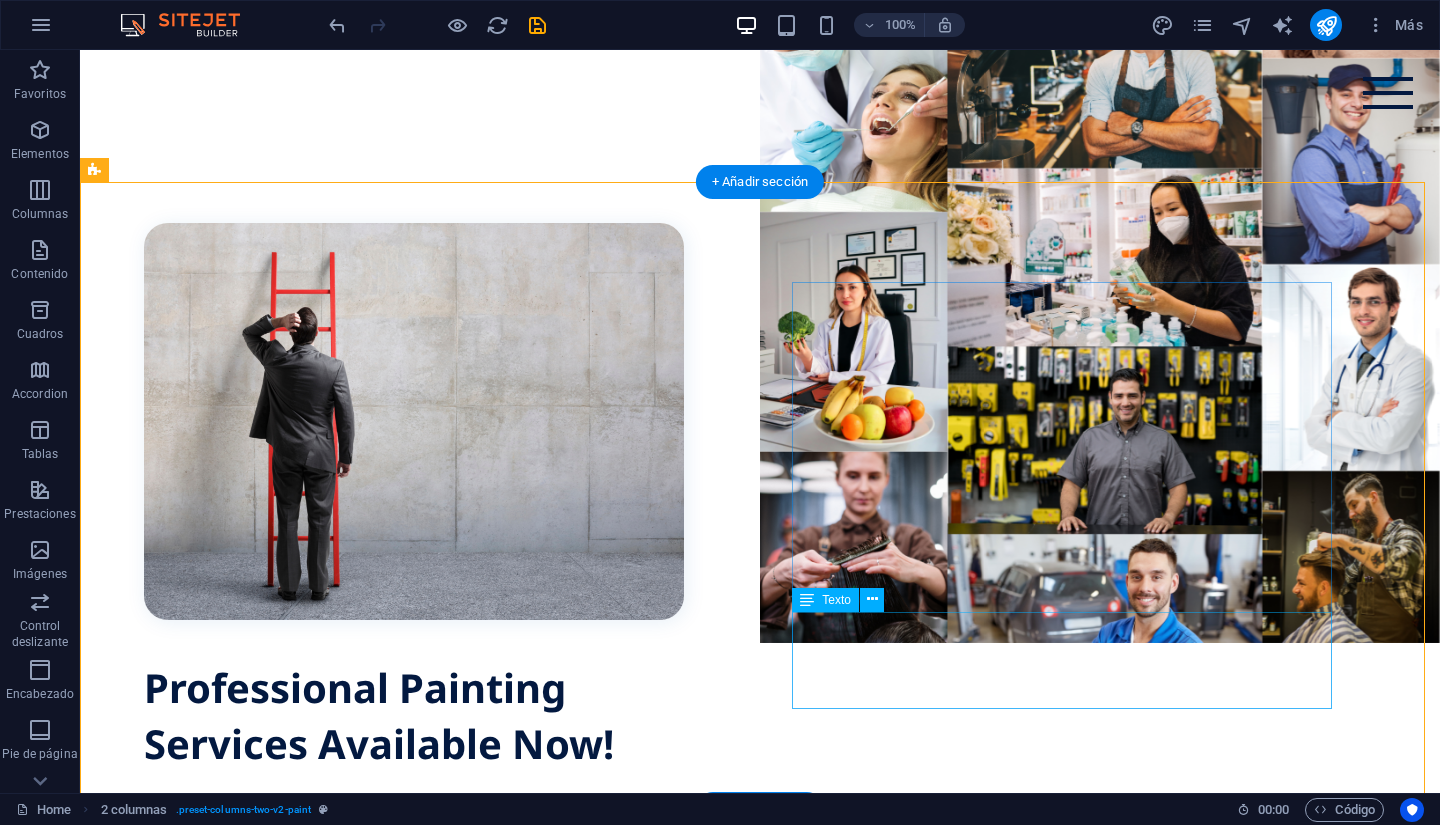 scroll, scrollTop: 300, scrollLeft: 0, axis: vertical 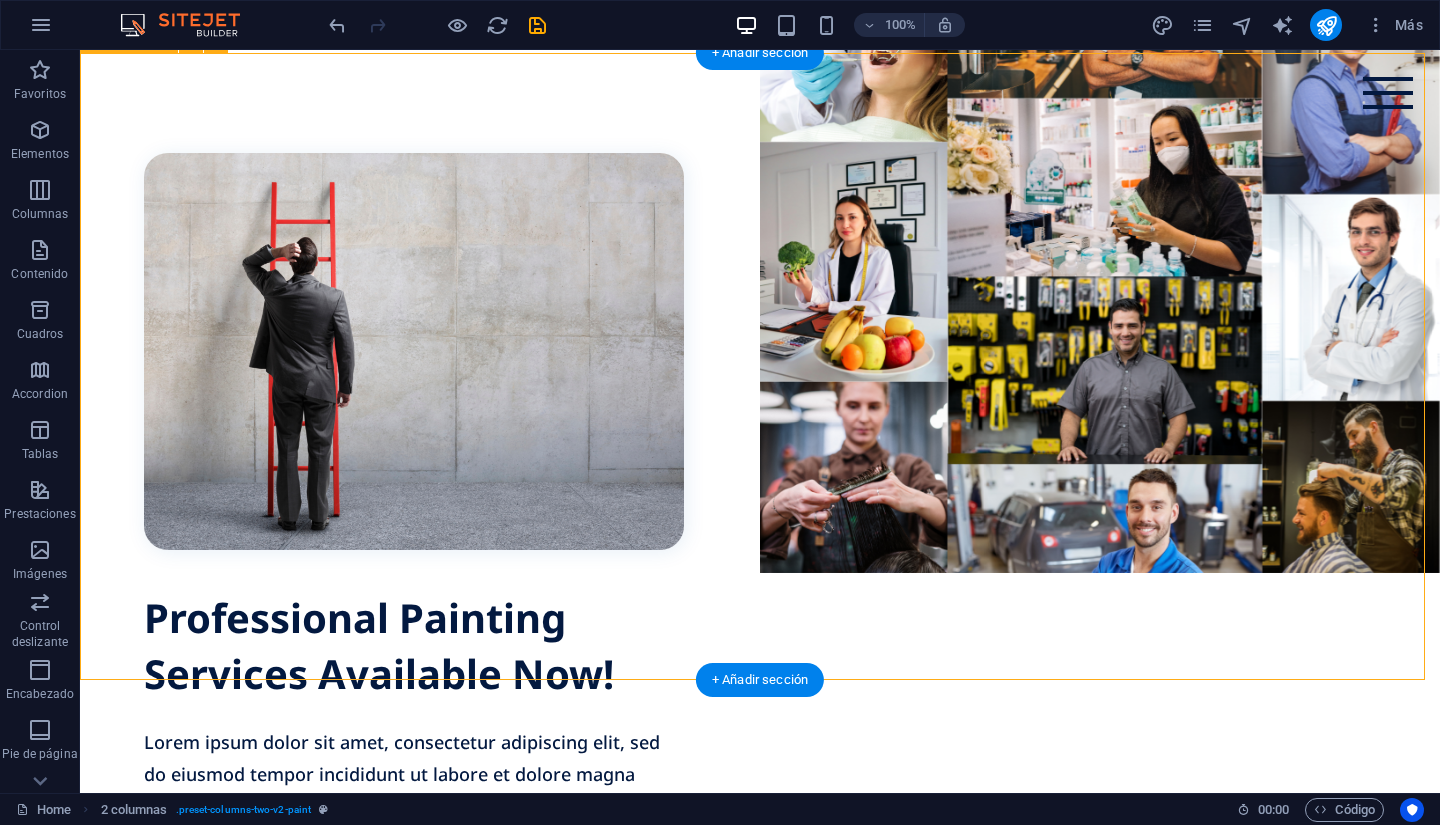 click on "Professional Painting Services Available Now! Lorem ipsum dolor sit amet, consectetur adipiscing elit, sed do eiusmod tempor incididunt ut labore et dolore magna aliqua. Ut enim ad minim veniam. Lorem ipsum dolor sit amet, consectetur adipiscing elit, sed do eiusmod tempor incididunt ut labore et dolore magna aliqua. Lorem ipsum dolor sit amet, consectetur adipiscing elit, sed do eiusmod tempor incididunt ut labore et dolore magna aliqua. Ut enim ad minim veniam." at bounding box center [760, 601] 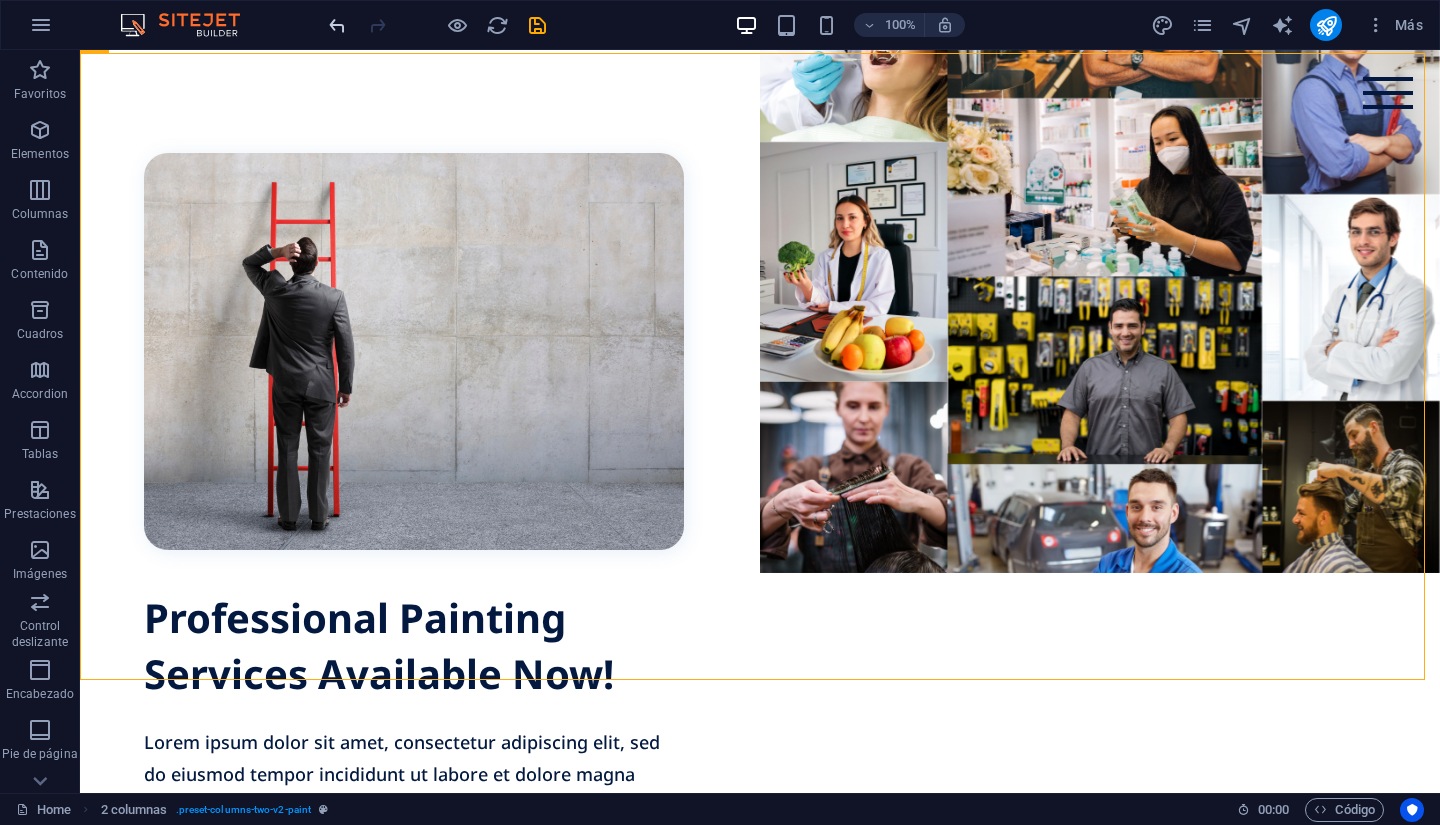 click at bounding box center (337, 25) 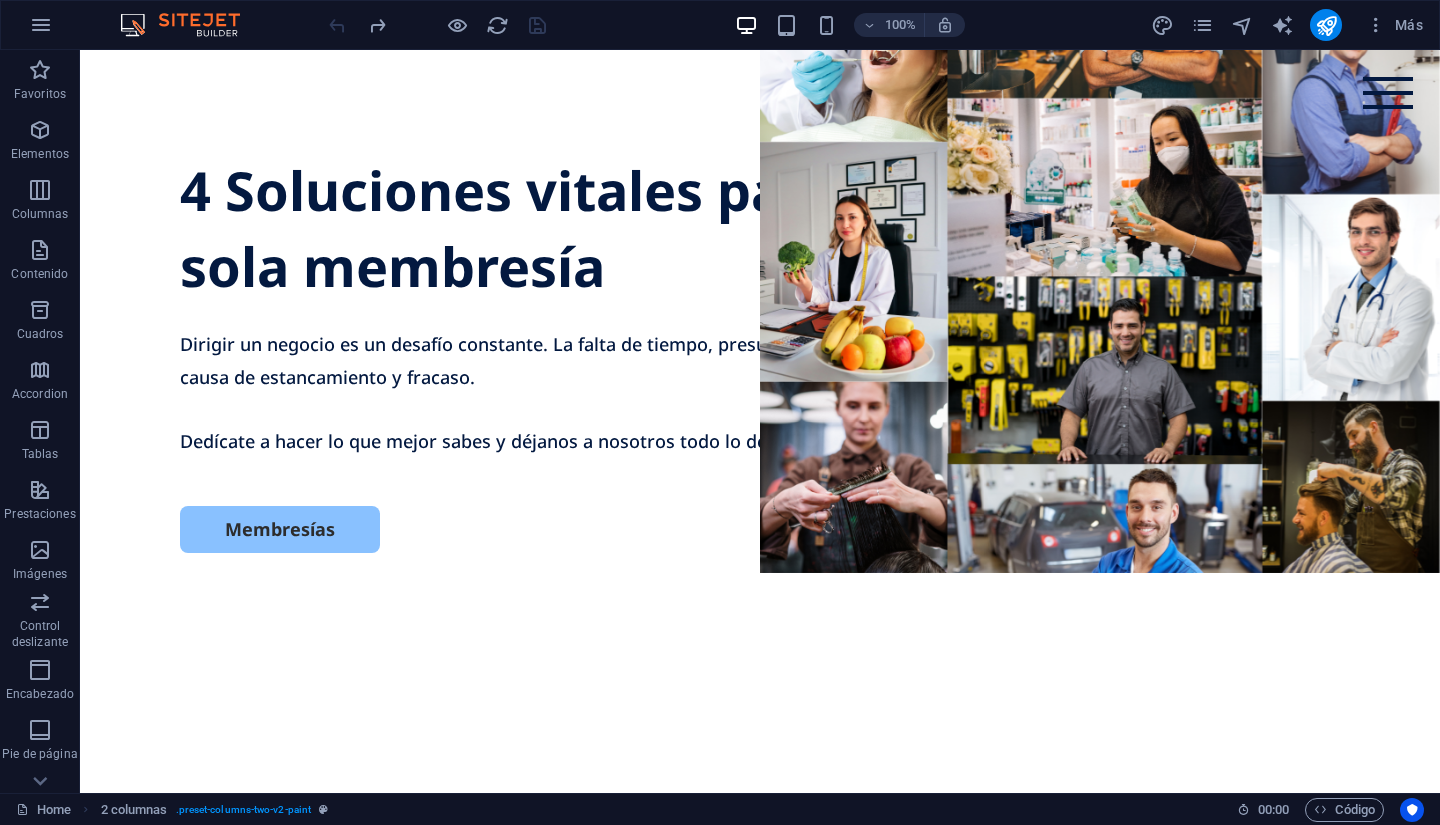 click at bounding box center [1100, 161] 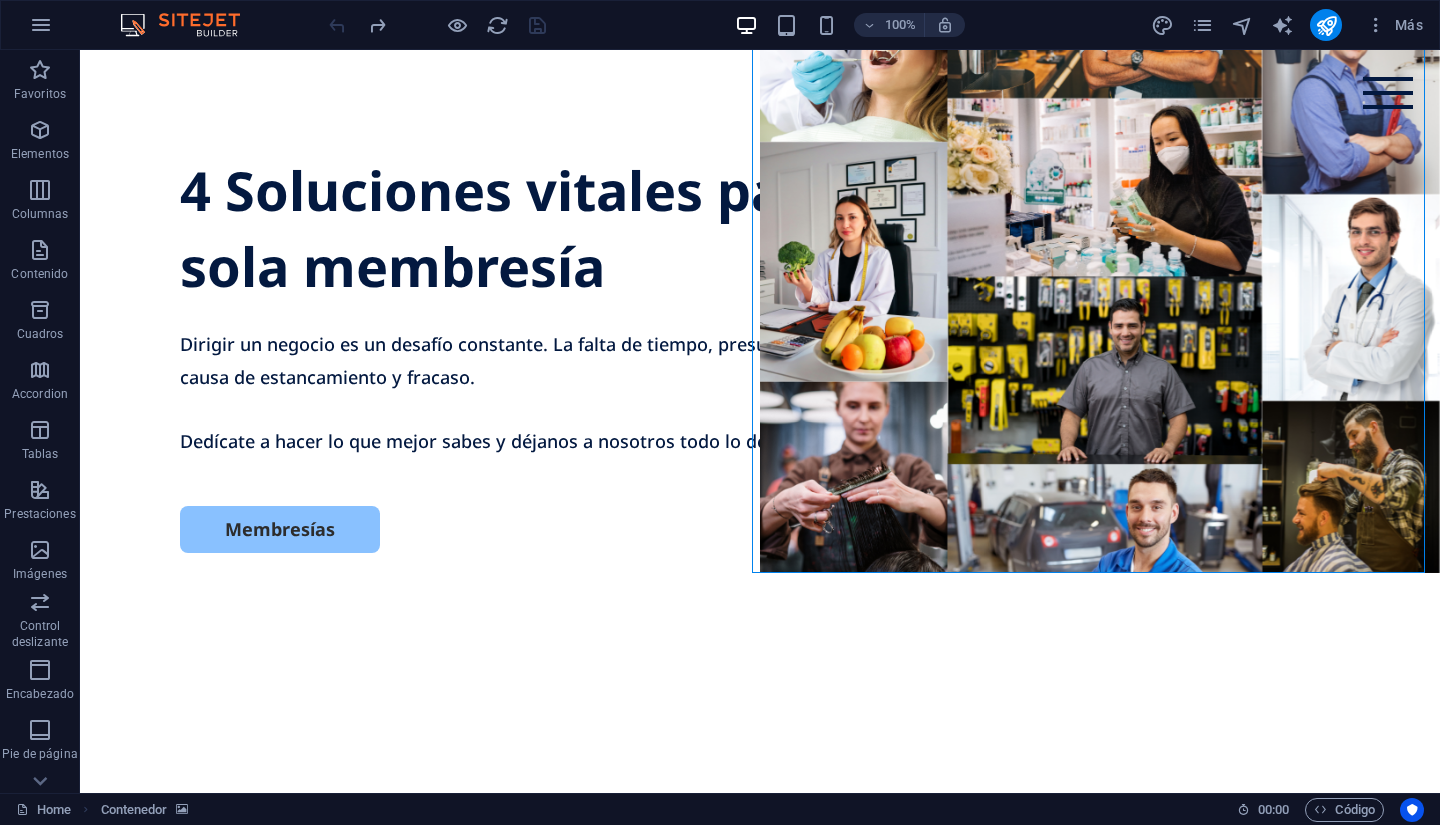 click at bounding box center (1100, 161) 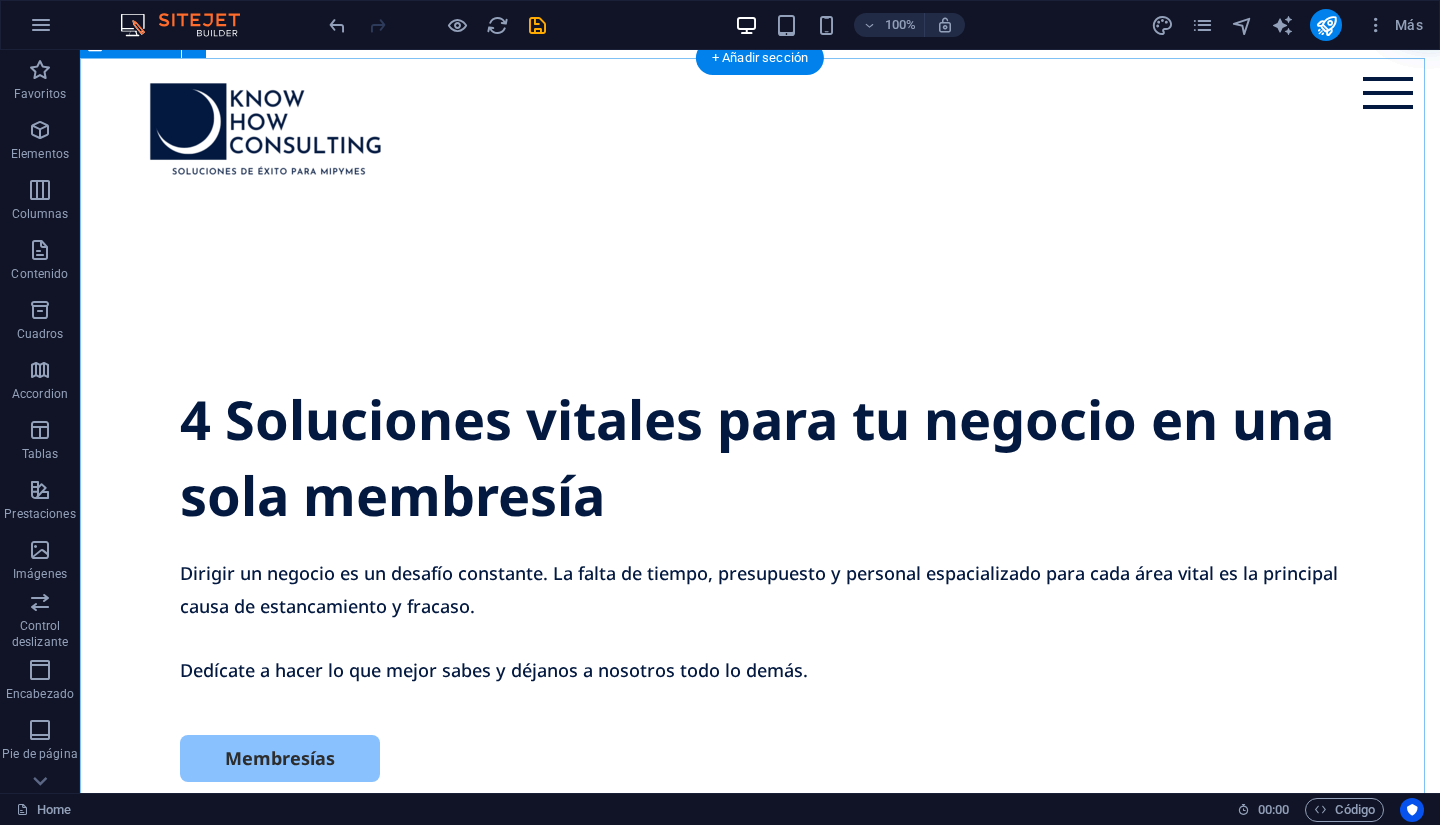 scroll, scrollTop: 0, scrollLeft: 0, axis: both 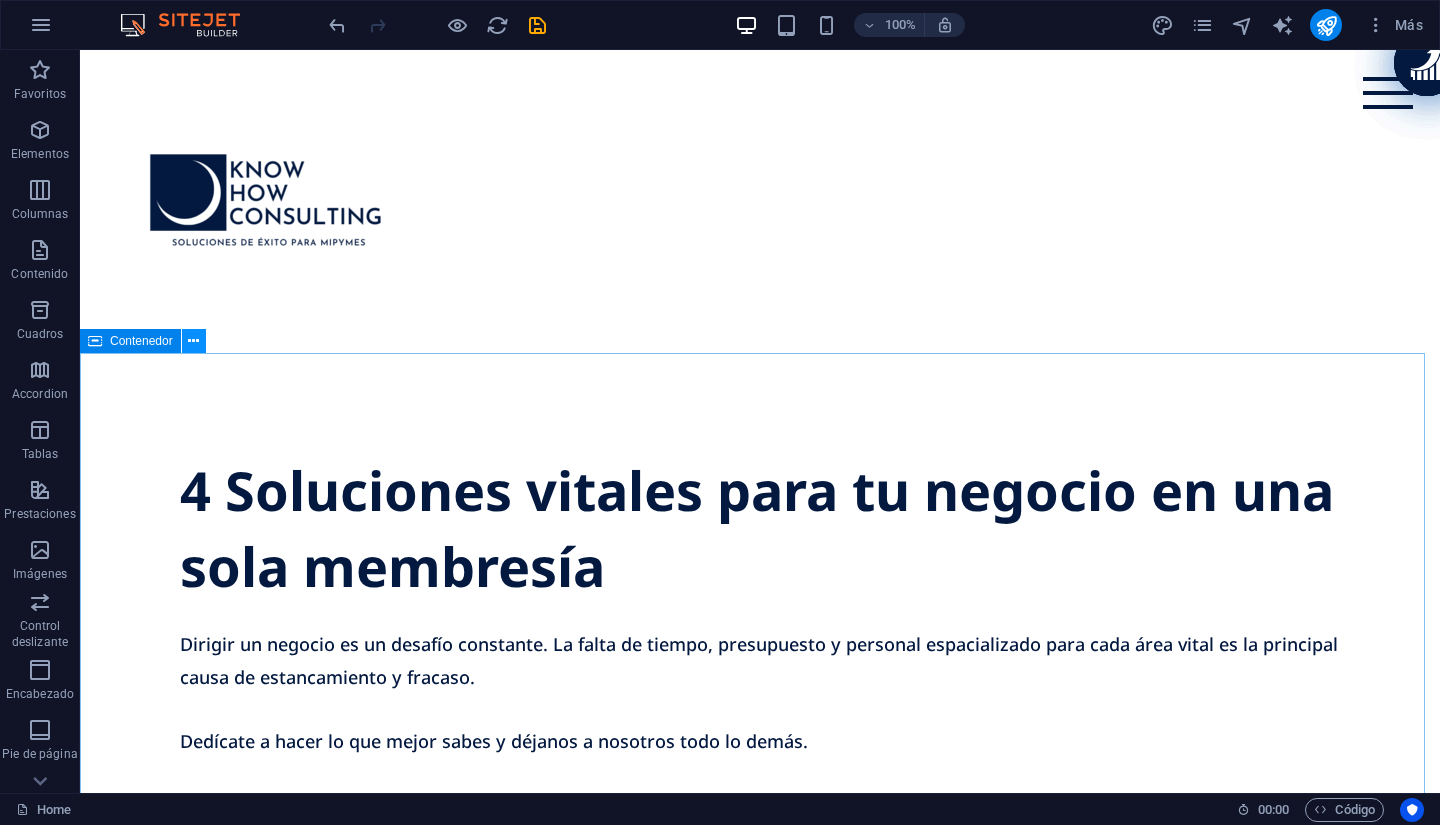 click at bounding box center (193, 341) 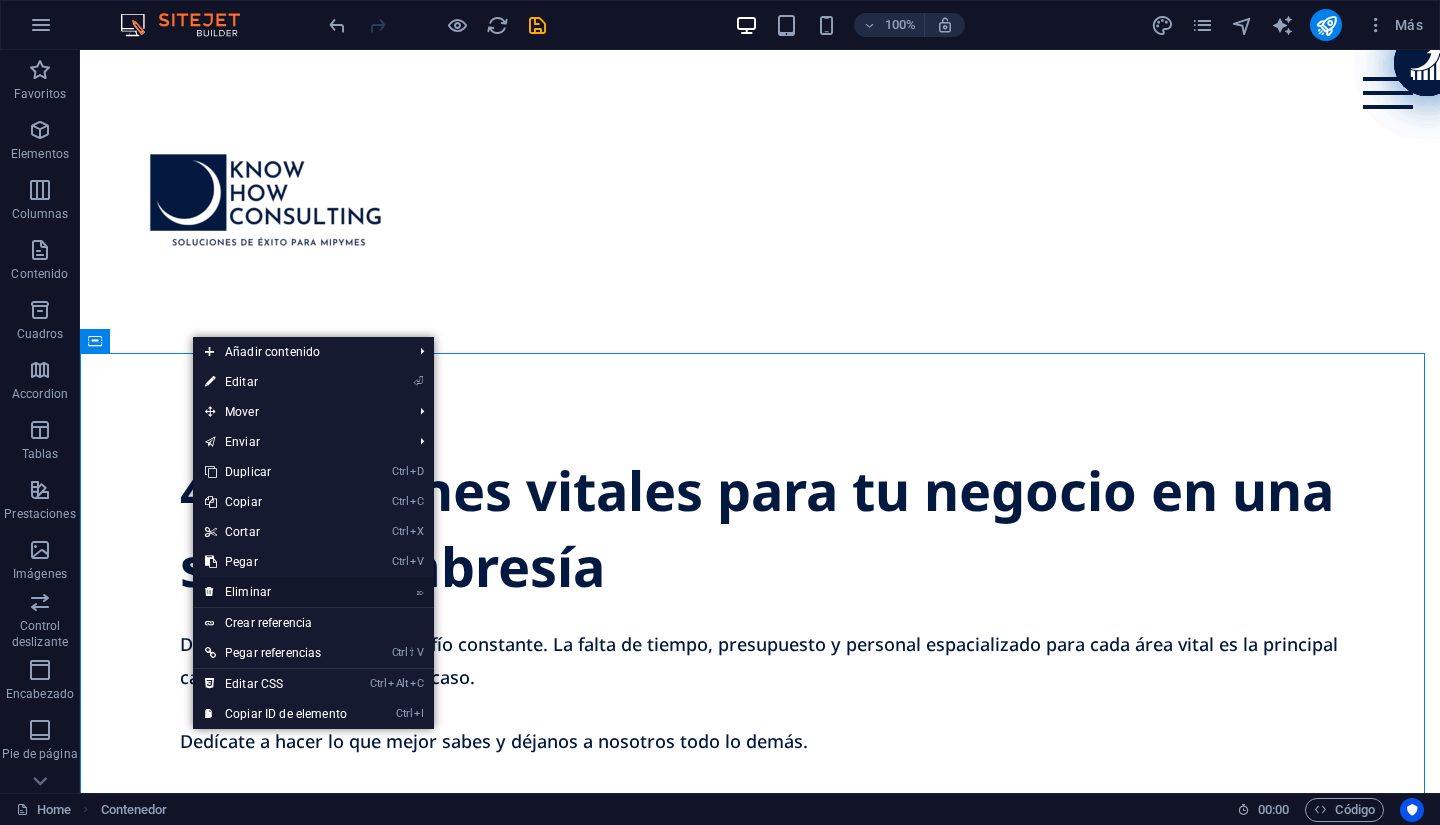click on "⌦  Eliminar" at bounding box center (276, 592) 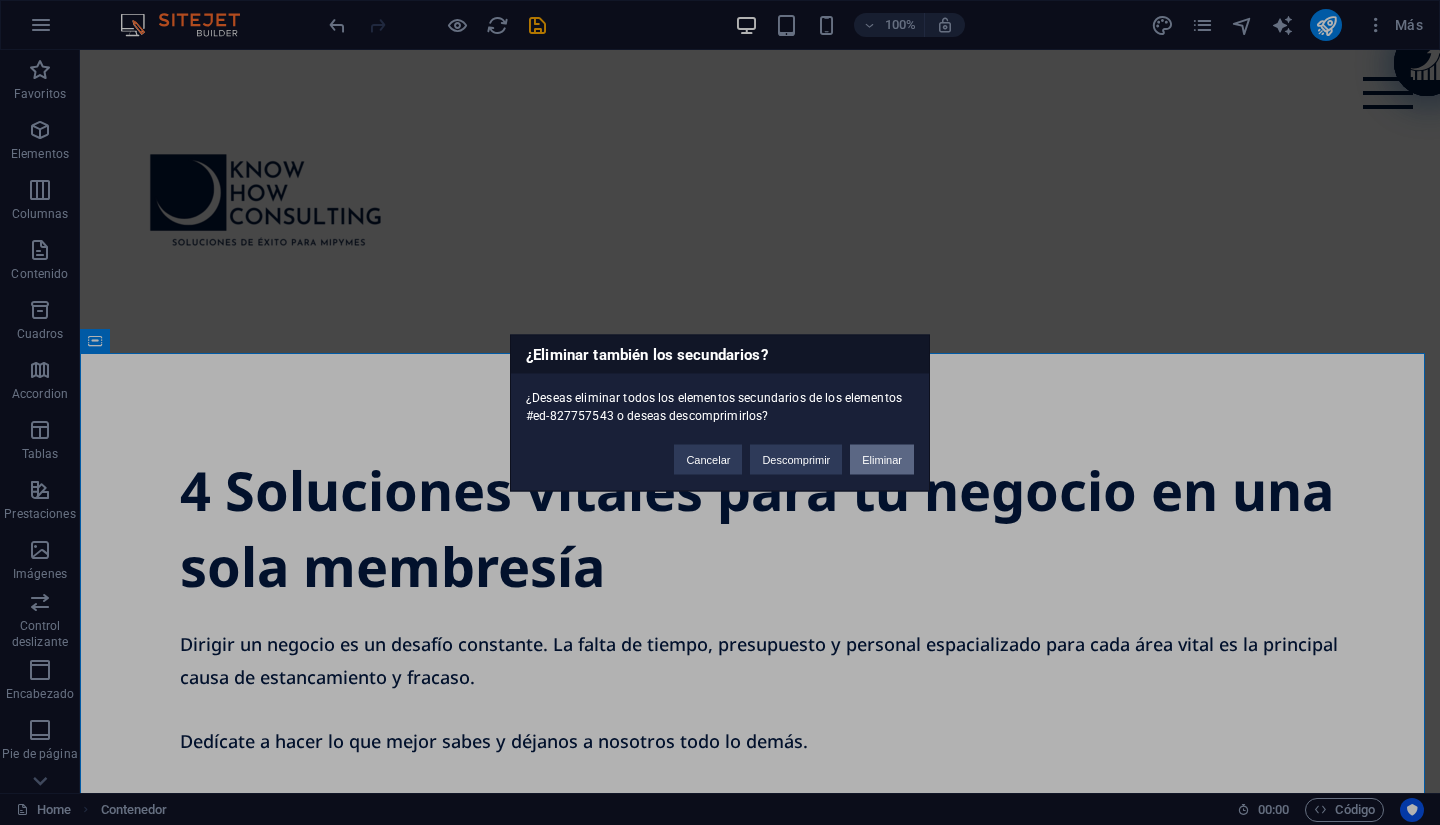 click on "Eliminar" at bounding box center (882, 459) 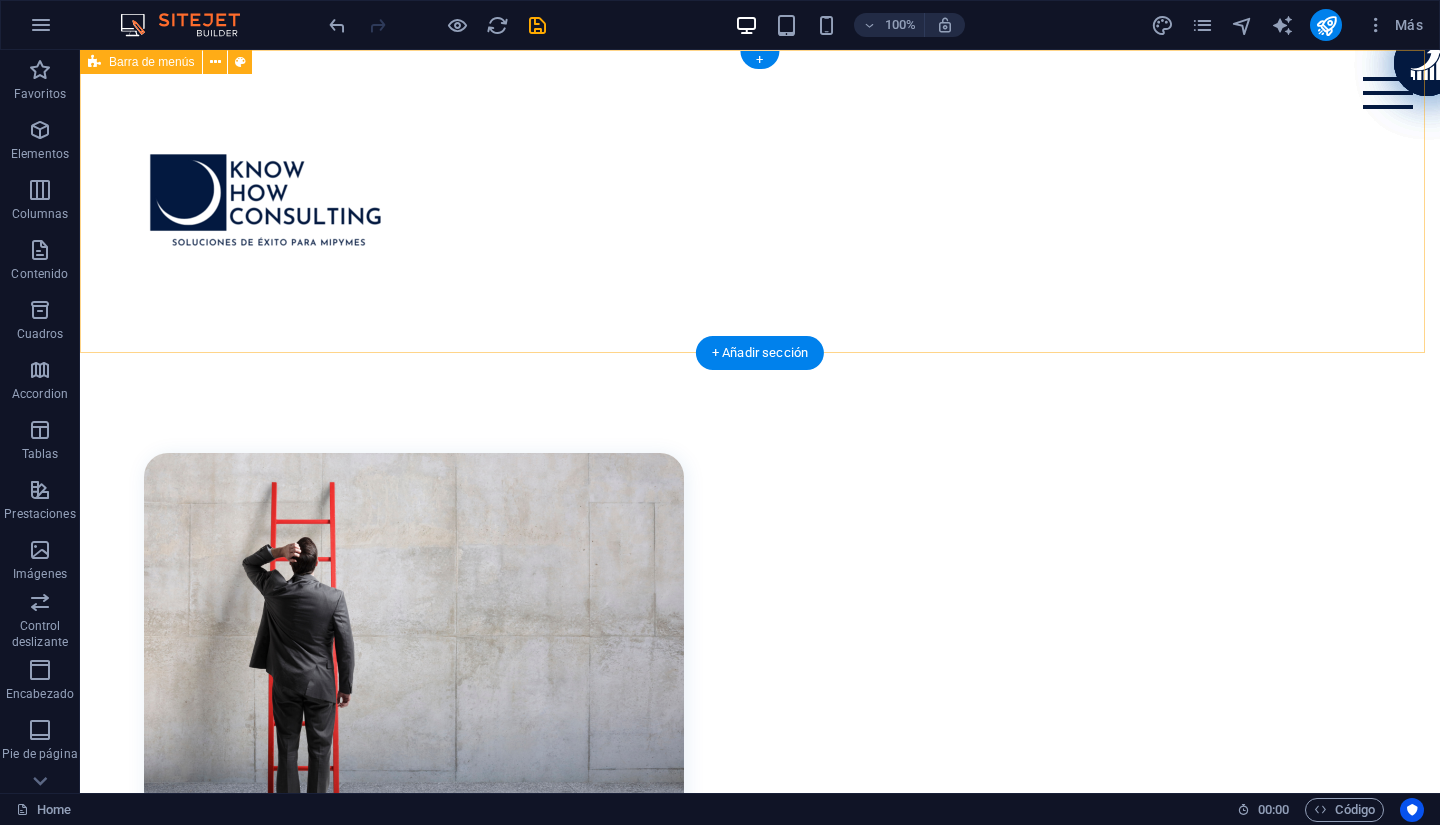 click on "About us Services Projects" at bounding box center [760, 201] 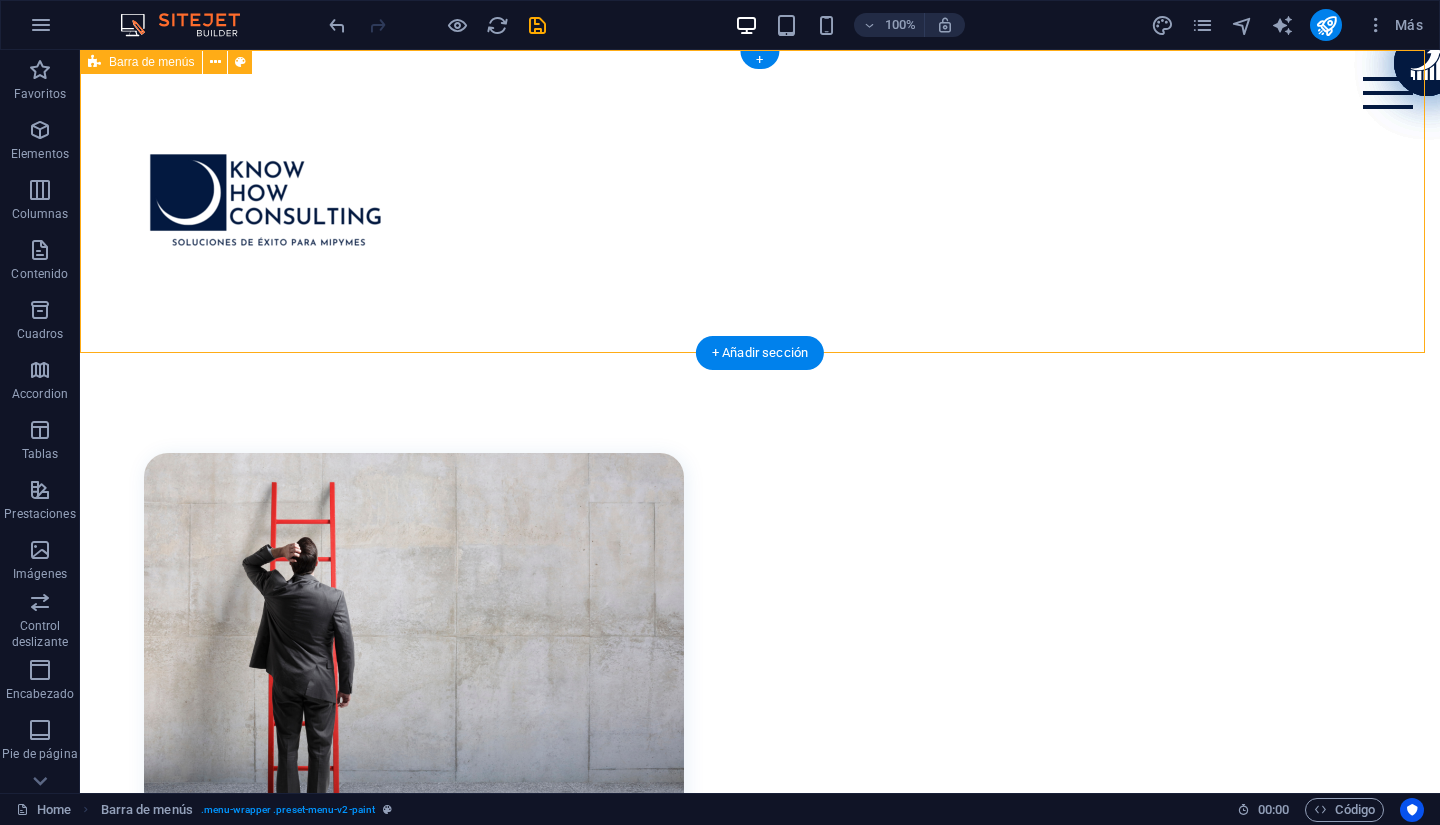 click on "About us Services Projects" at bounding box center [760, 201] 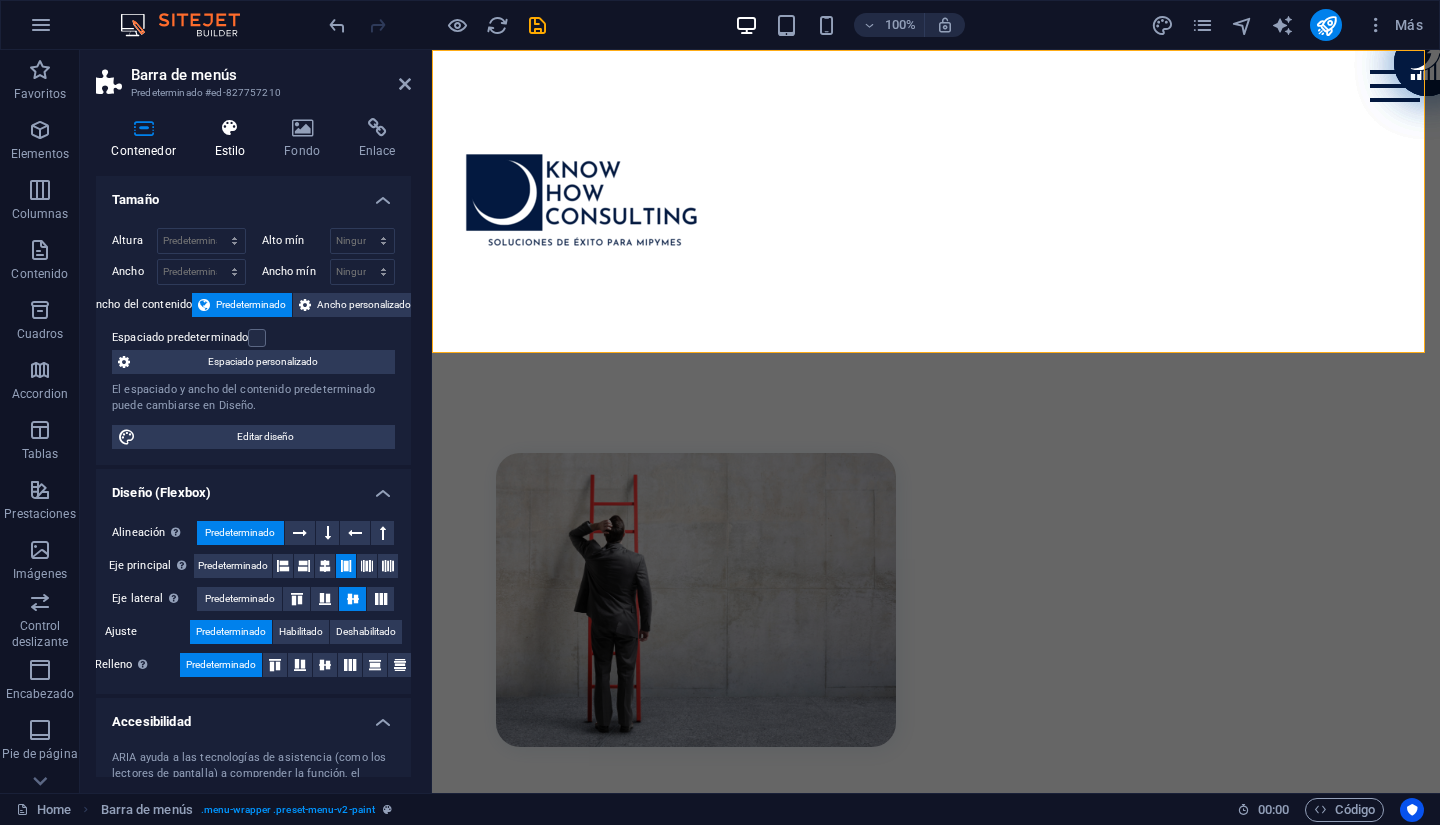 click on "Estilo" at bounding box center [234, 139] 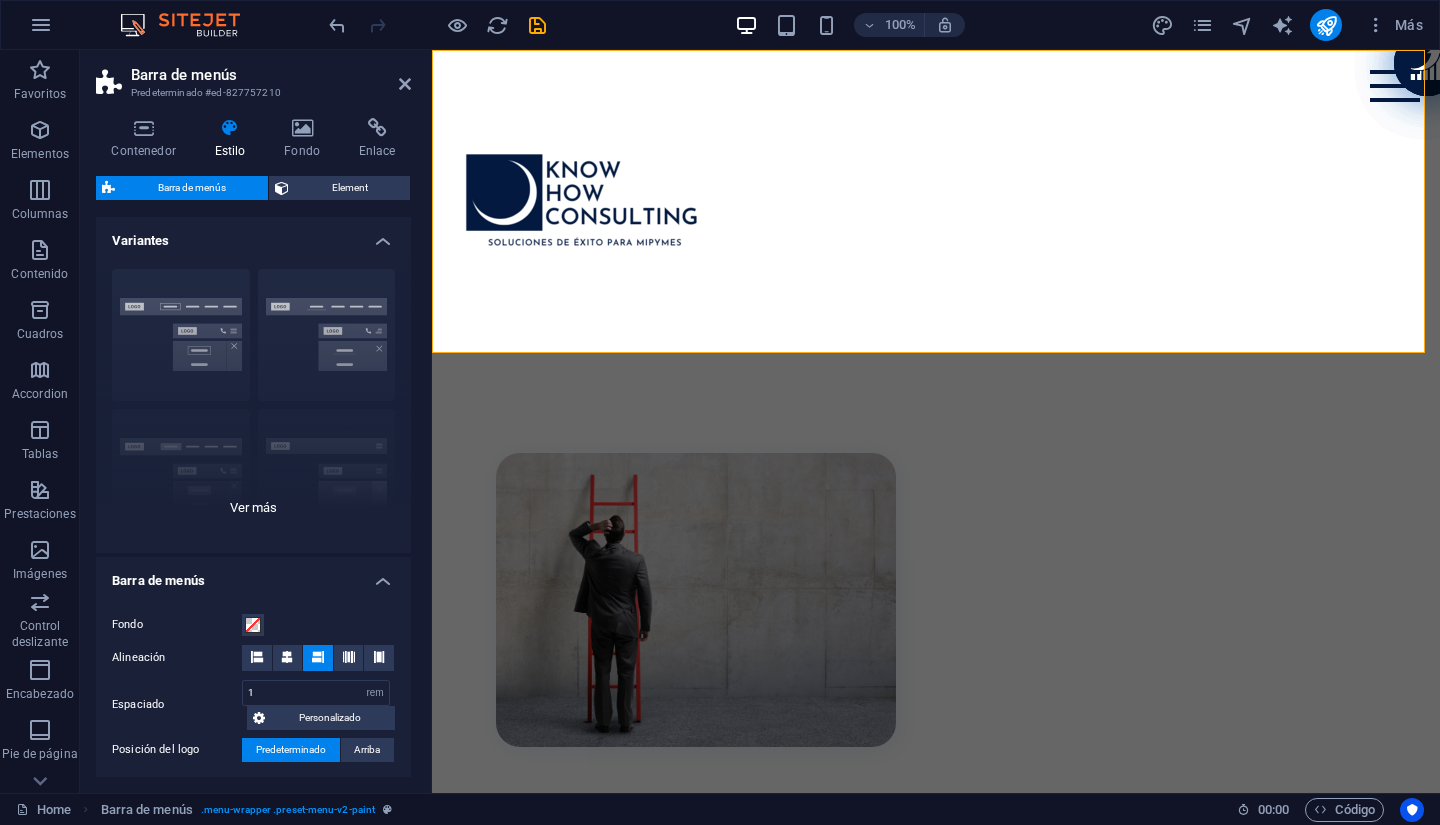 click on "Borde Centrado Predeterminado Fijo Loki Desencadenador Ancho XXL" at bounding box center (253, 403) 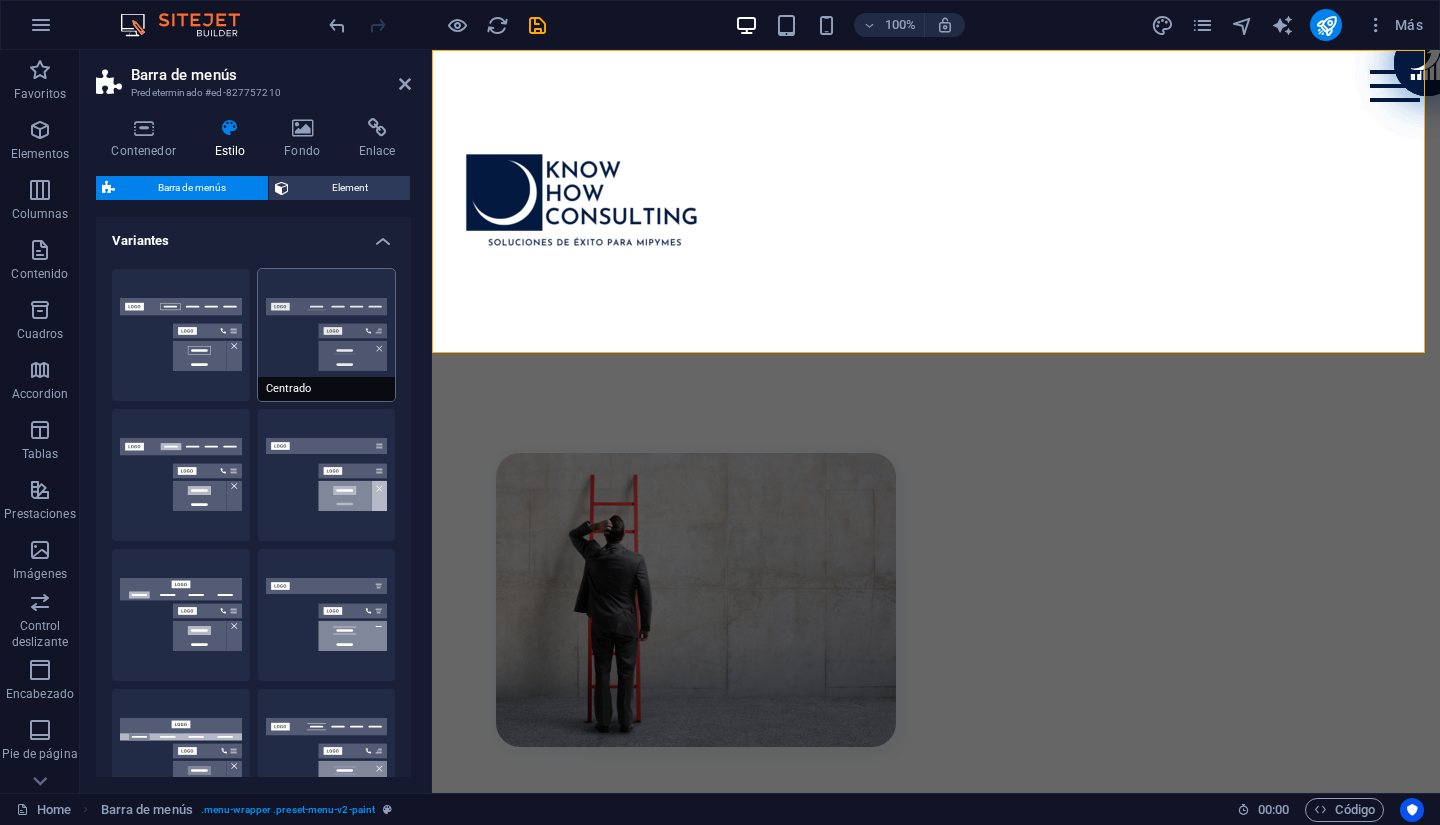 click on "Centrado" at bounding box center (327, 335) 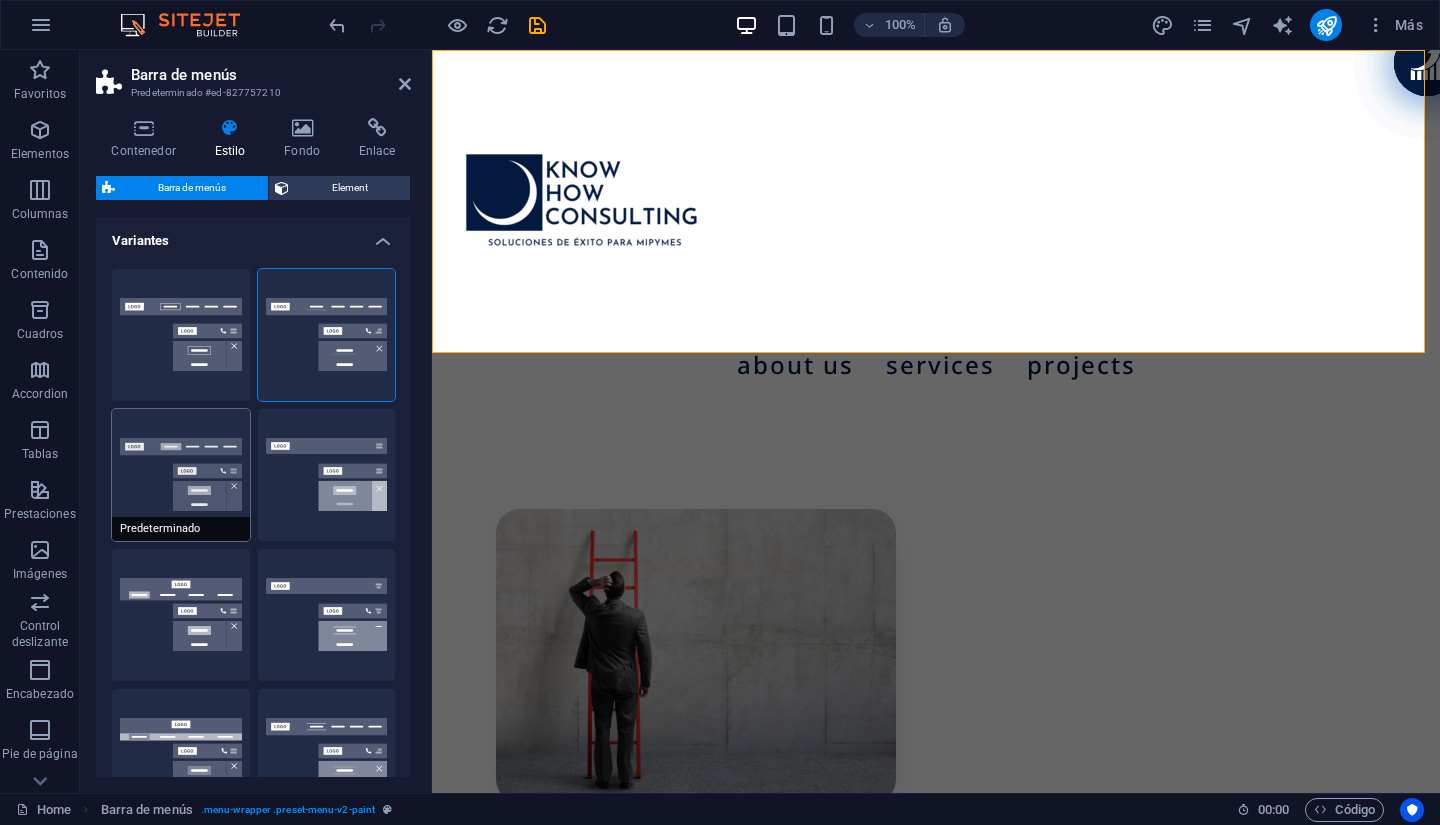 click on "Predeterminado" at bounding box center (181, 475) 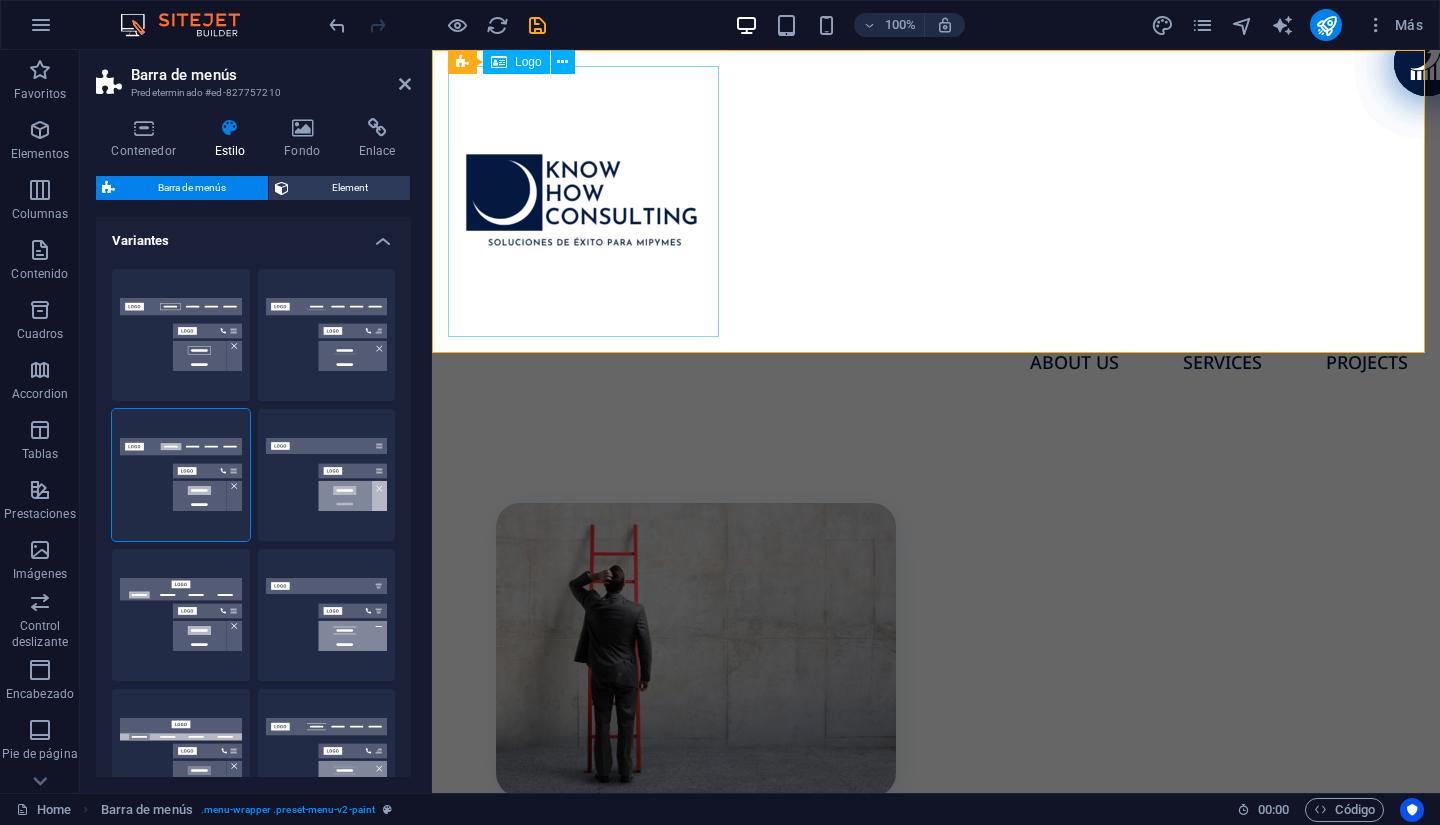 click at bounding box center (936, 201) 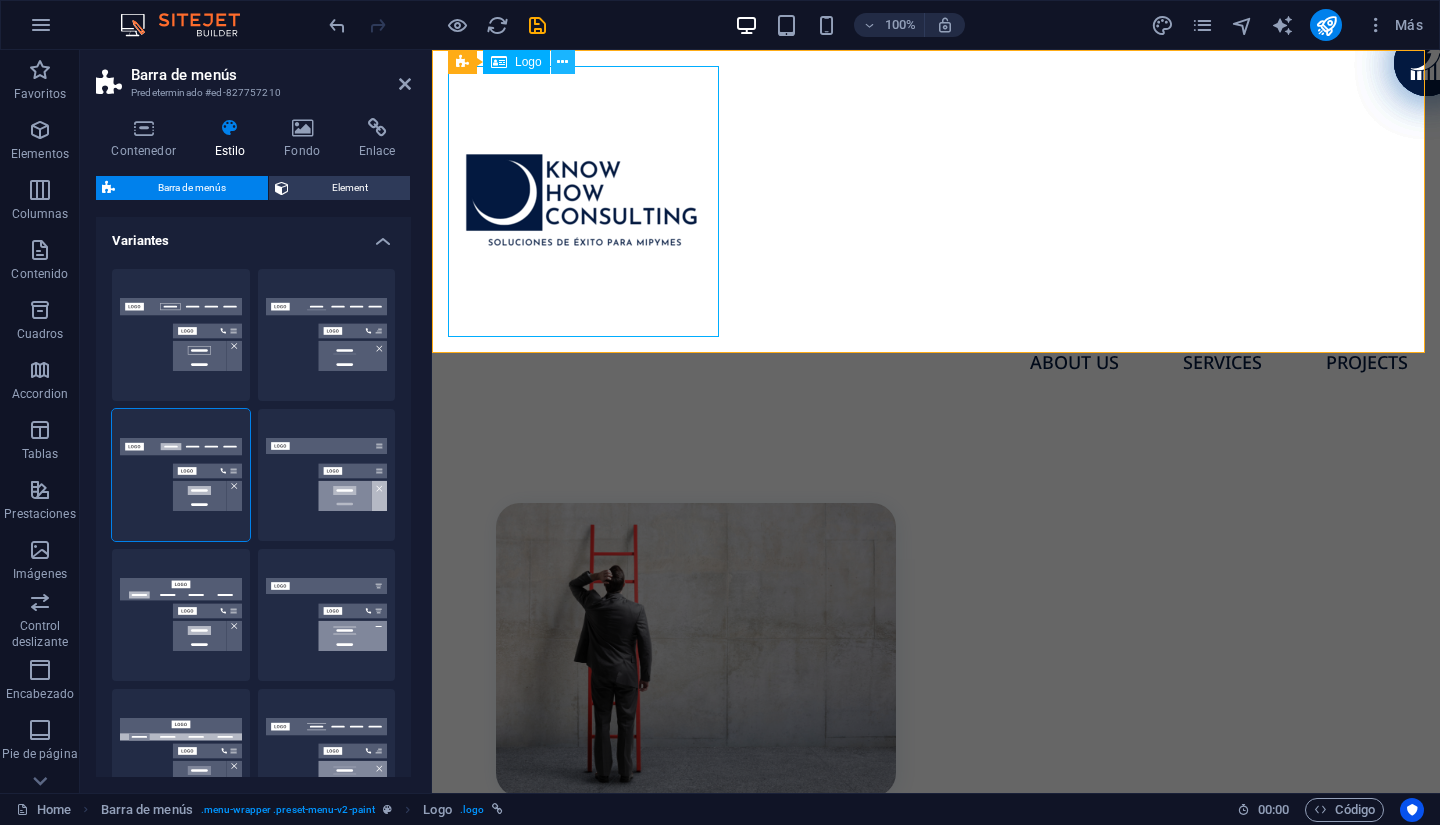 click at bounding box center [562, 62] 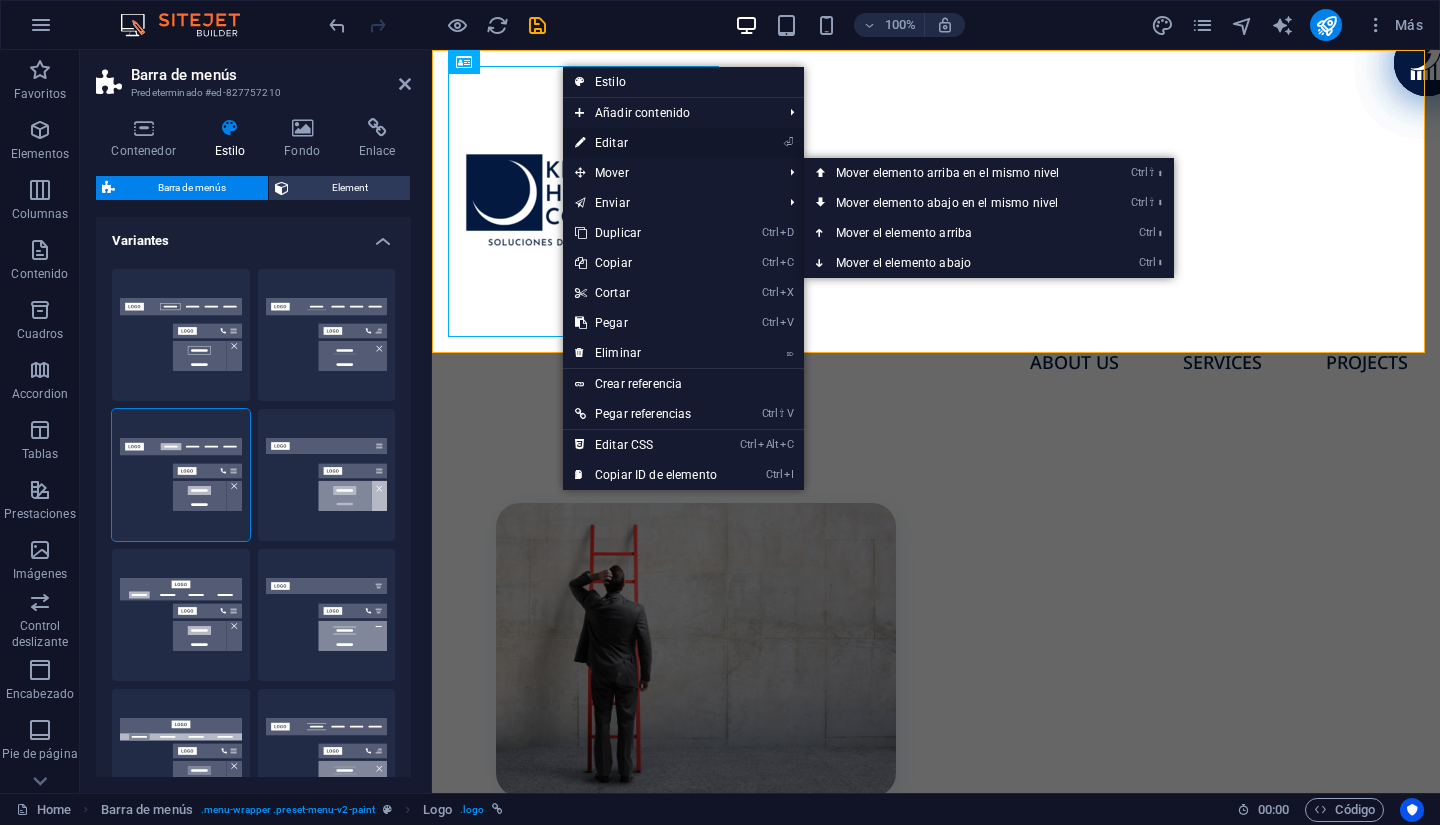 click on "⏎  Editar" at bounding box center [646, 143] 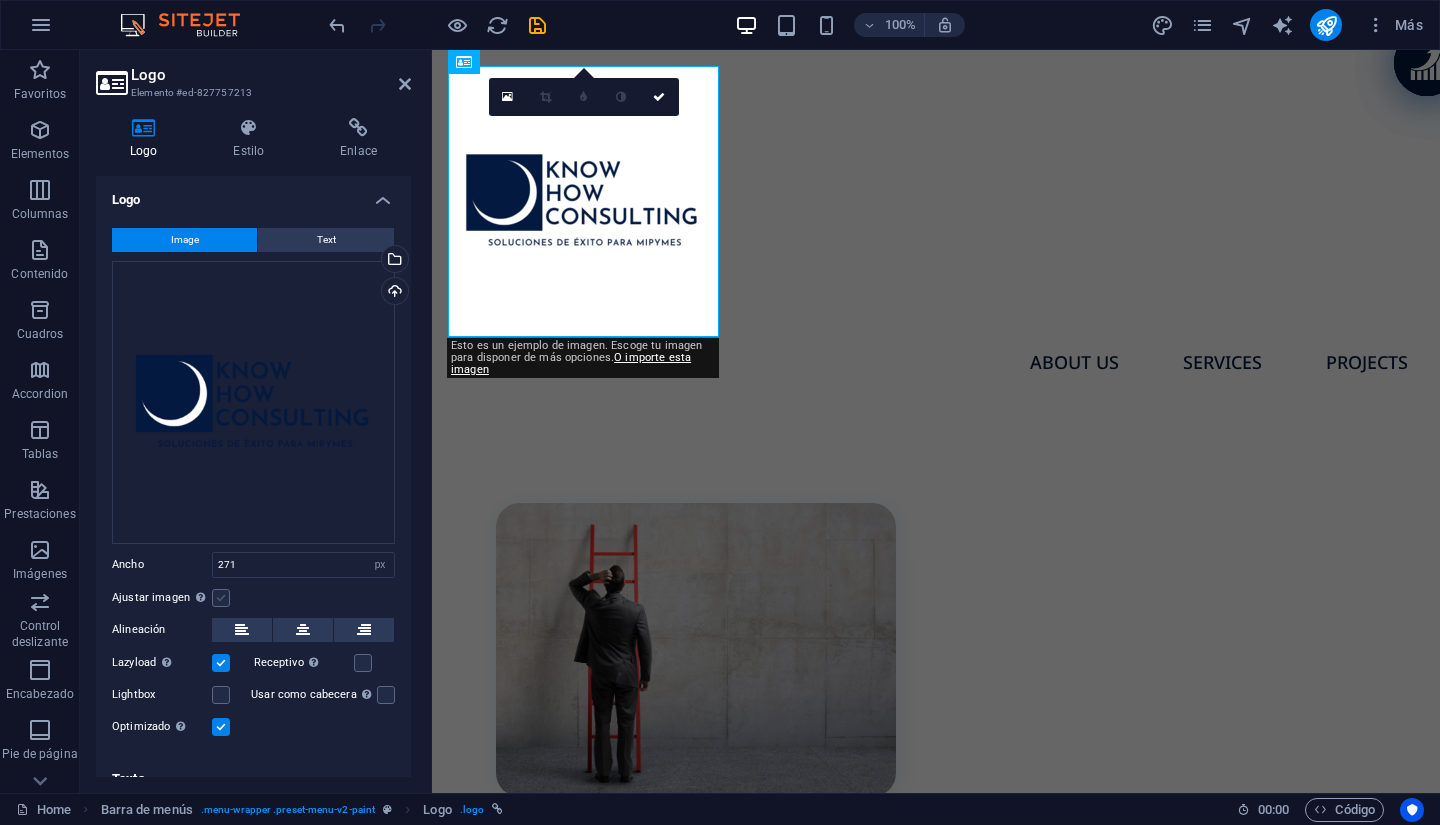 click at bounding box center (221, 598) 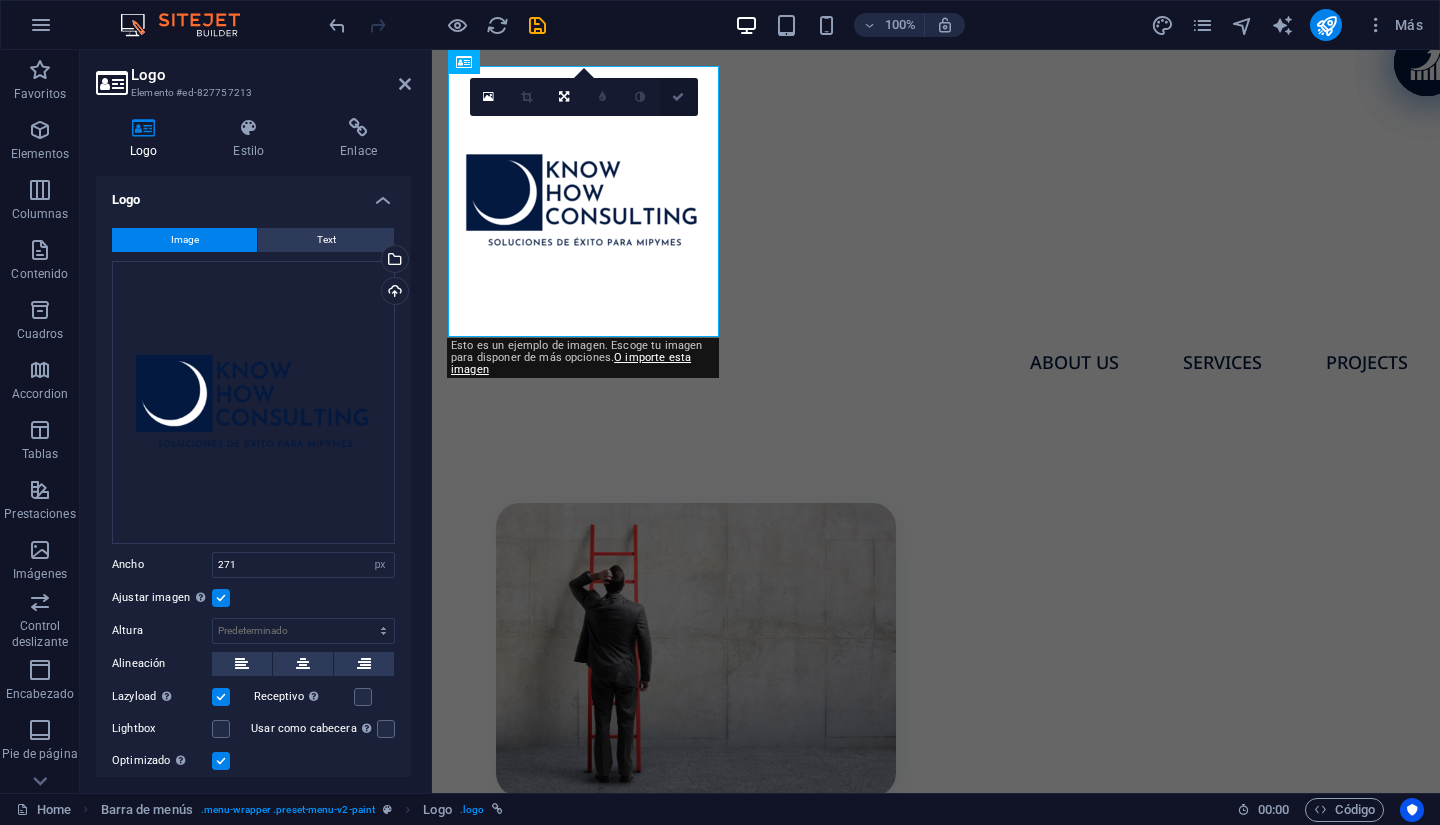 click at bounding box center (678, 97) 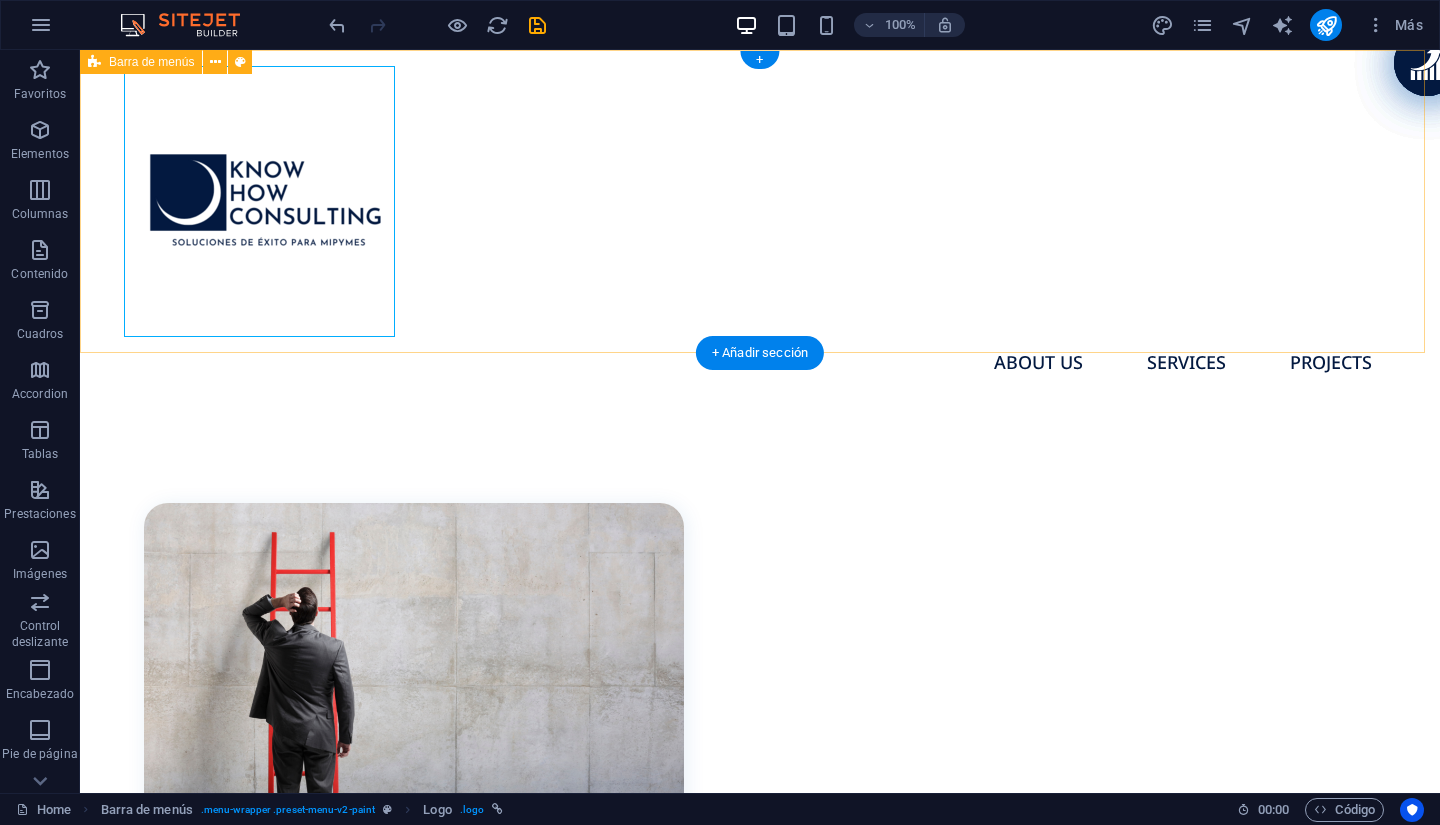click on "About us Services Projects" at bounding box center [760, 226] 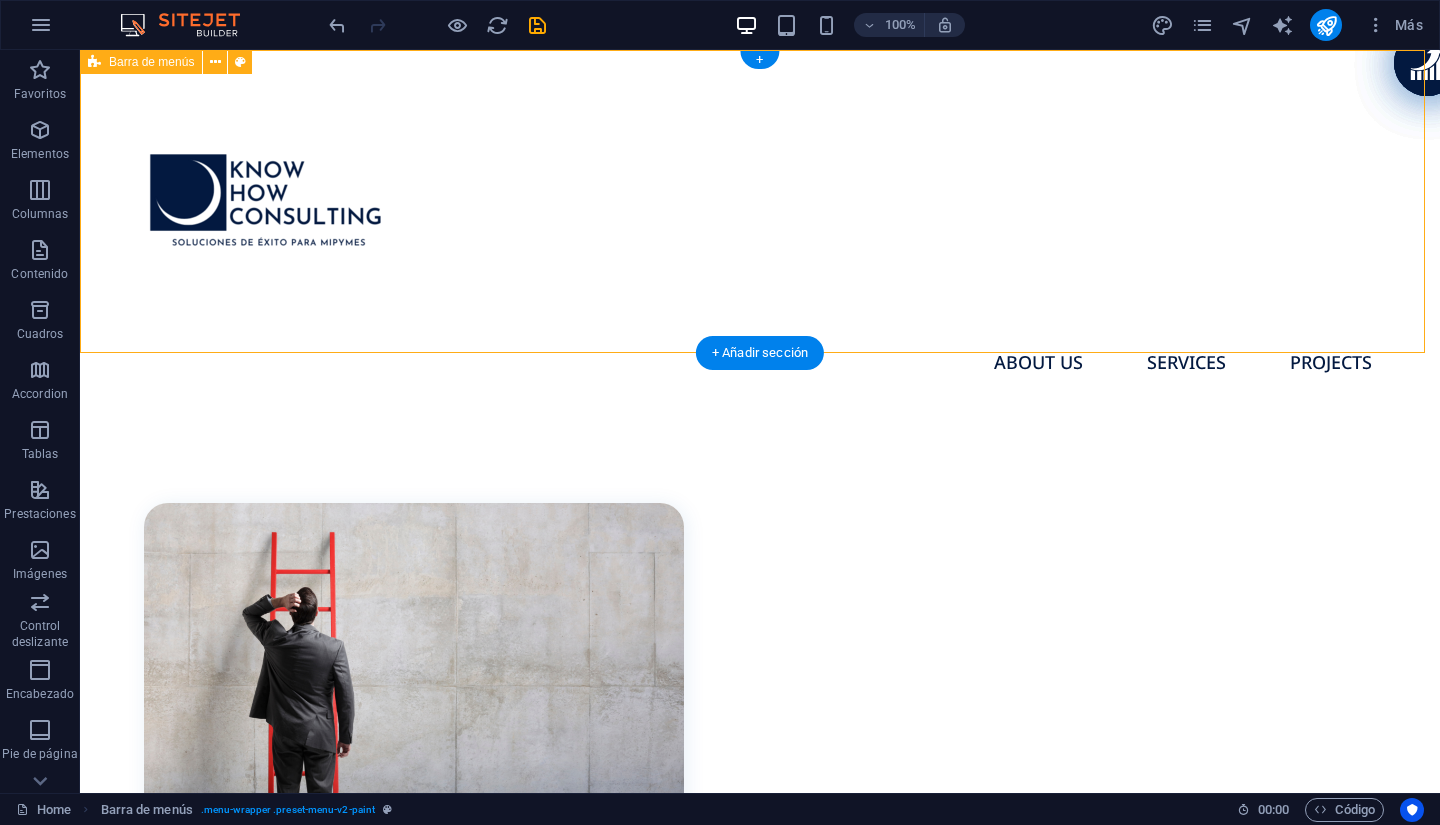 click on "About us Services Projects" at bounding box center (760, 226) 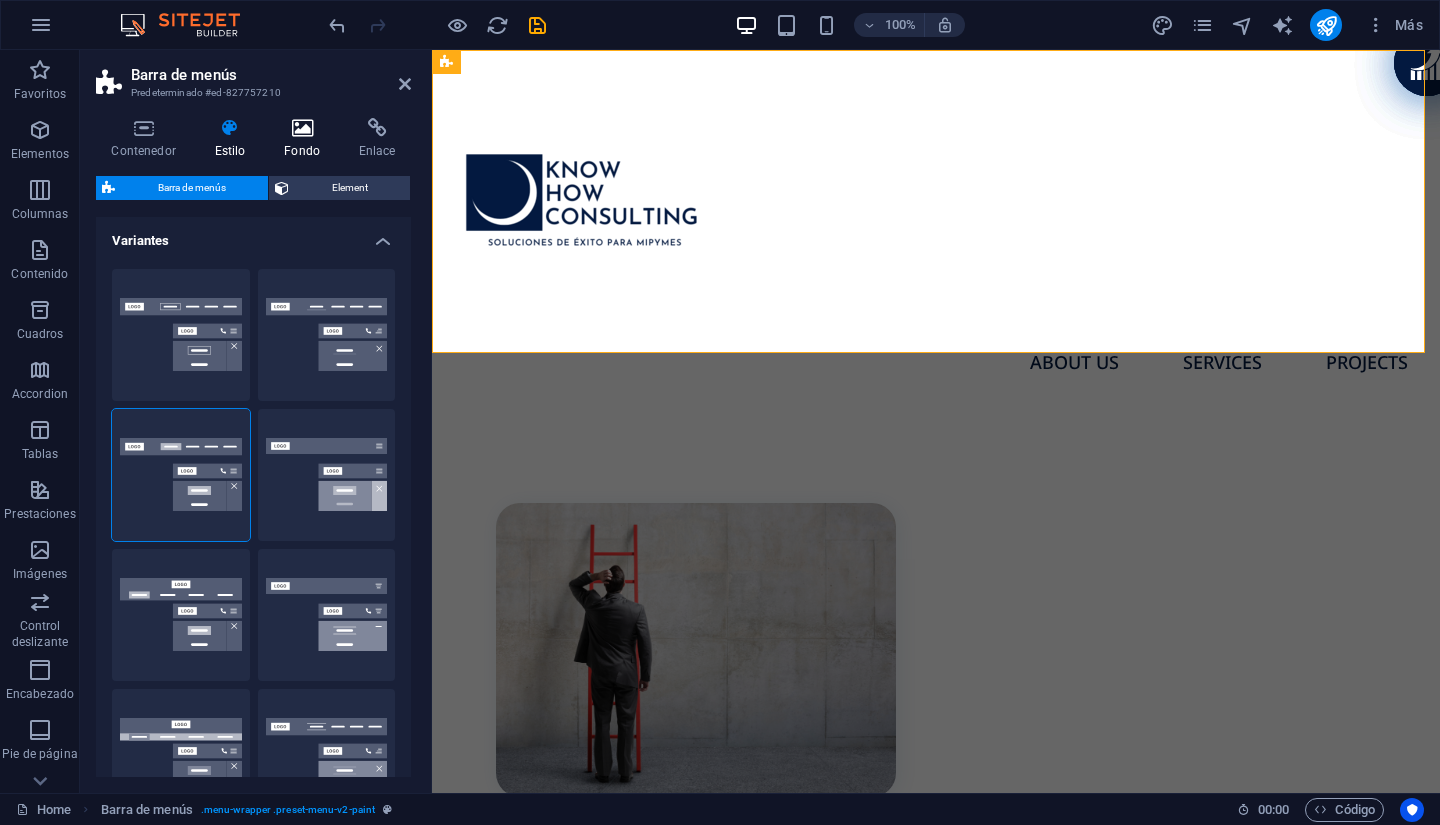 click on "Fondo" at bounding box center (306, 139) 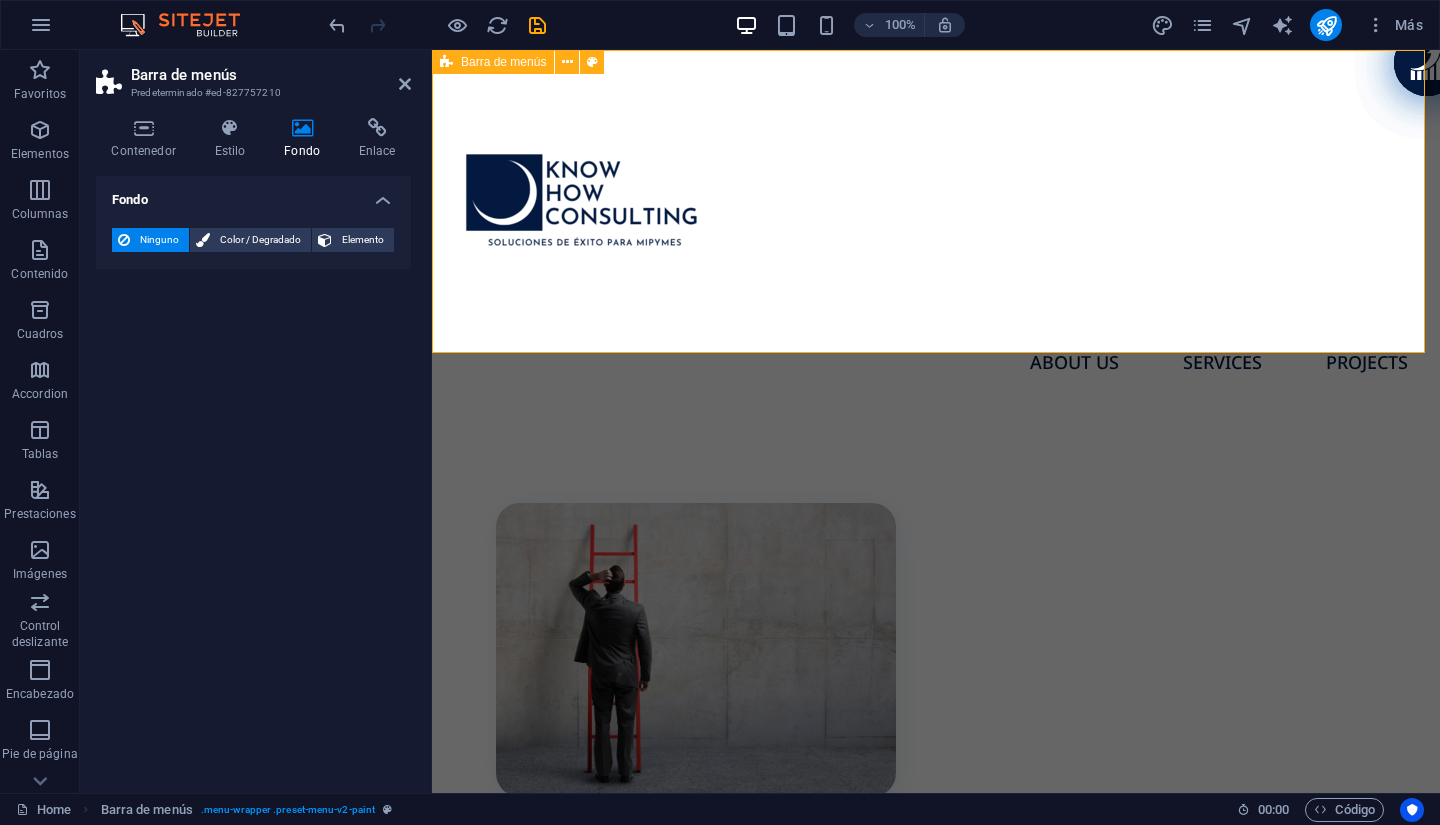 click on "About us Services Projects" at bounding box center (936, 226) 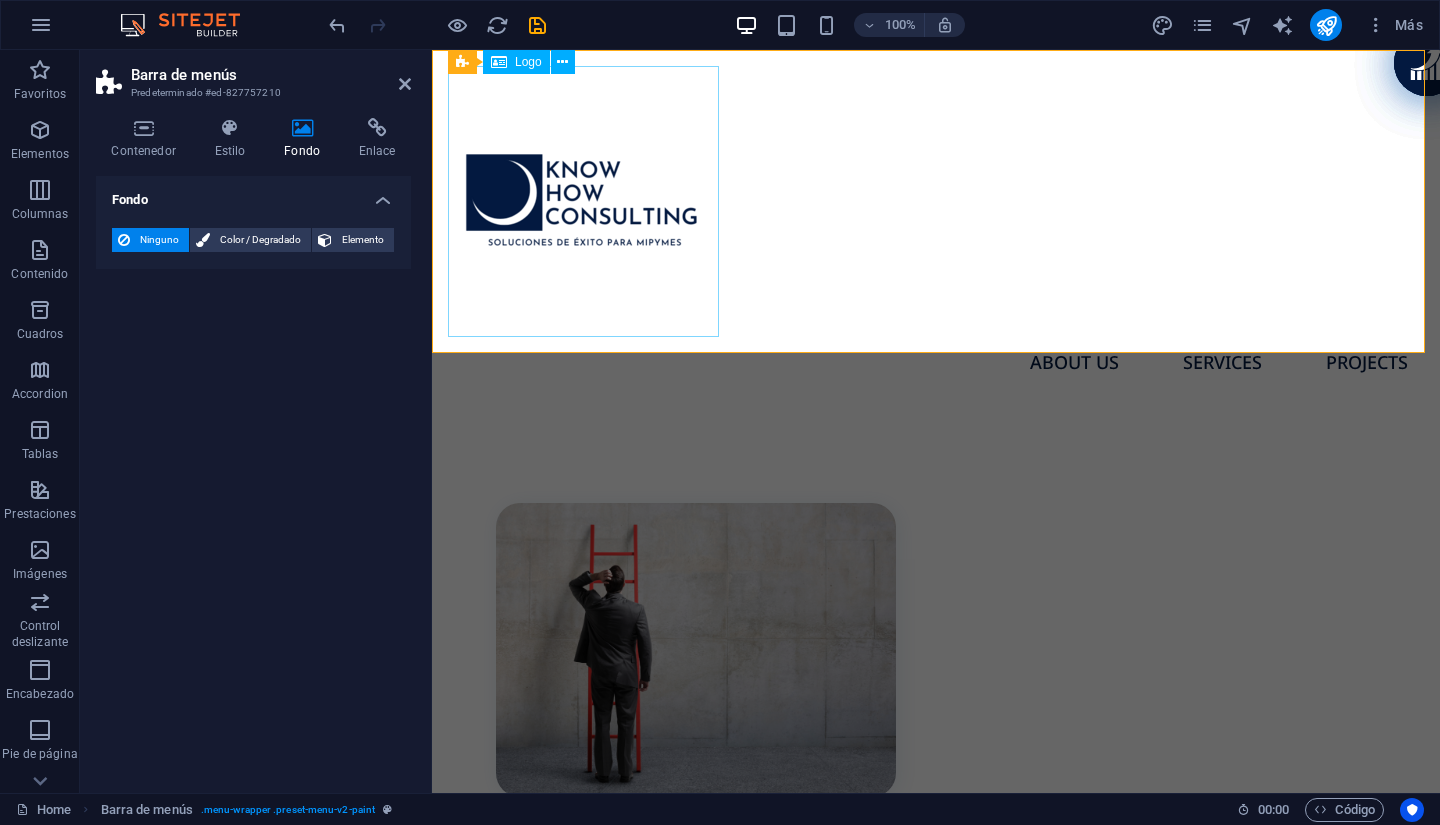 click at bounding box center (936, 201) 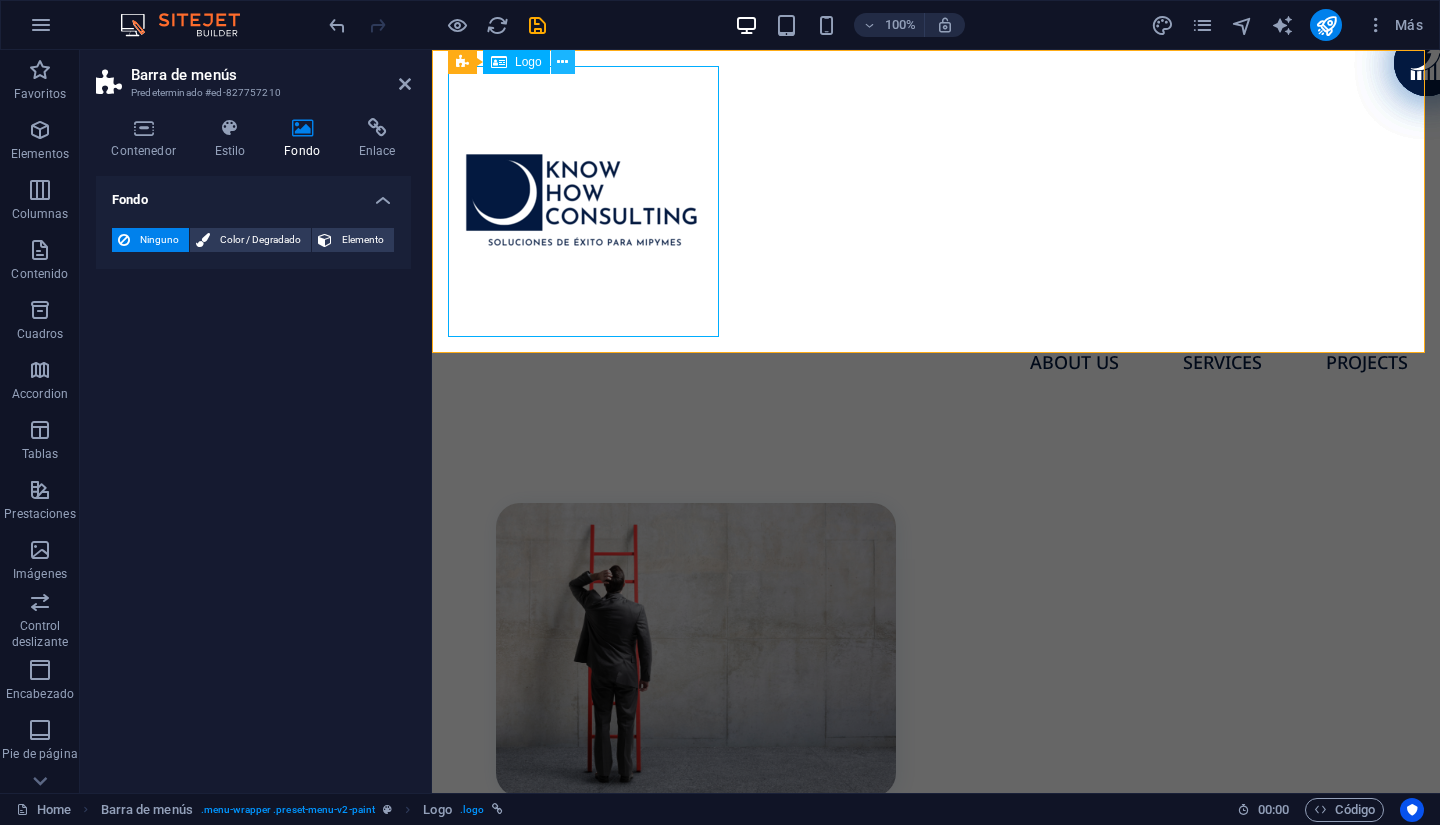 click at bounding box center (562, 62) 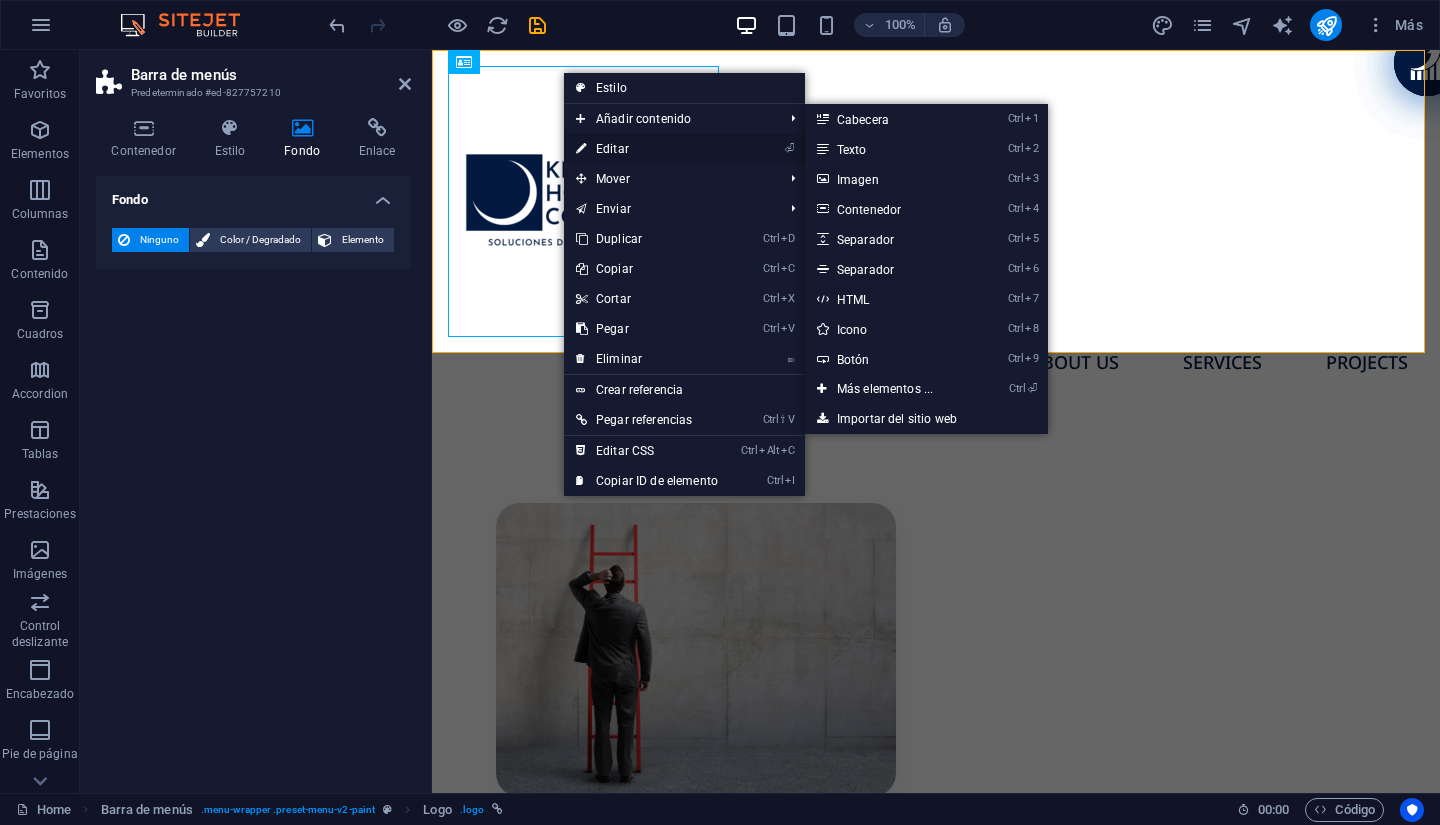 click on "⏎  Editar" at bounding box center [647, 149] 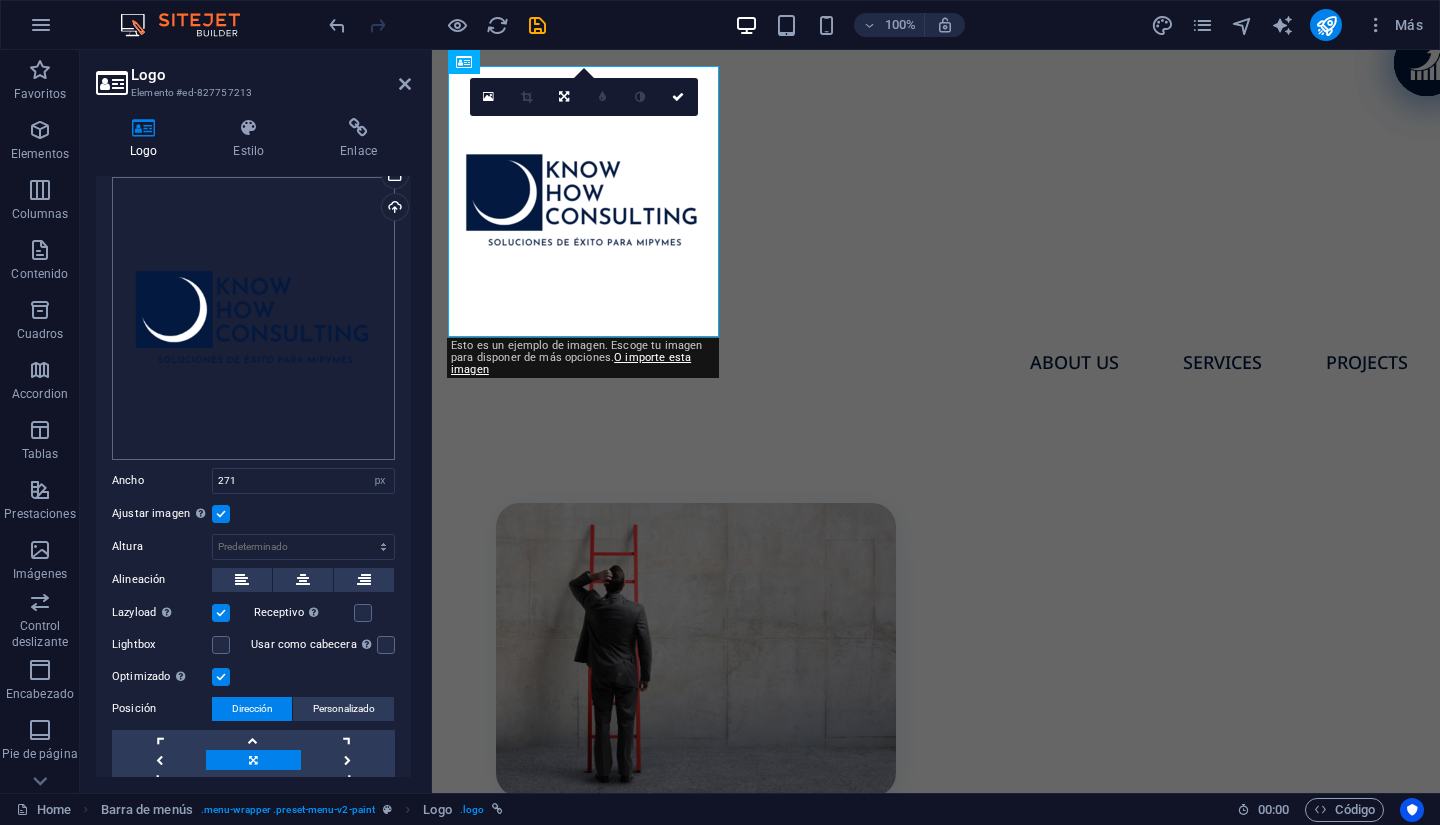 scroll, scrollTop: 155, scrollLeft: 0, axis: vertical 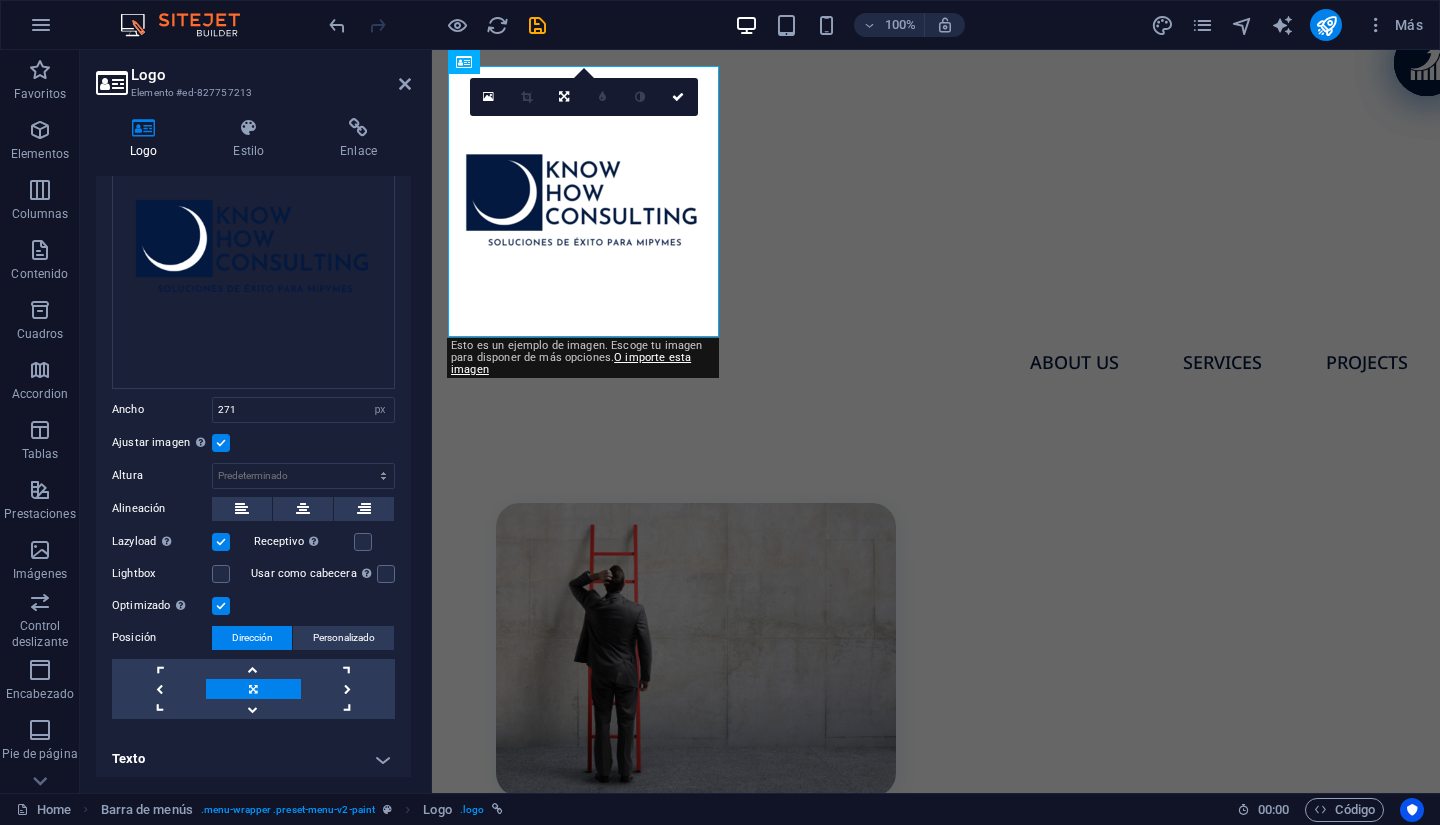 click at bounding box center [221, 542] 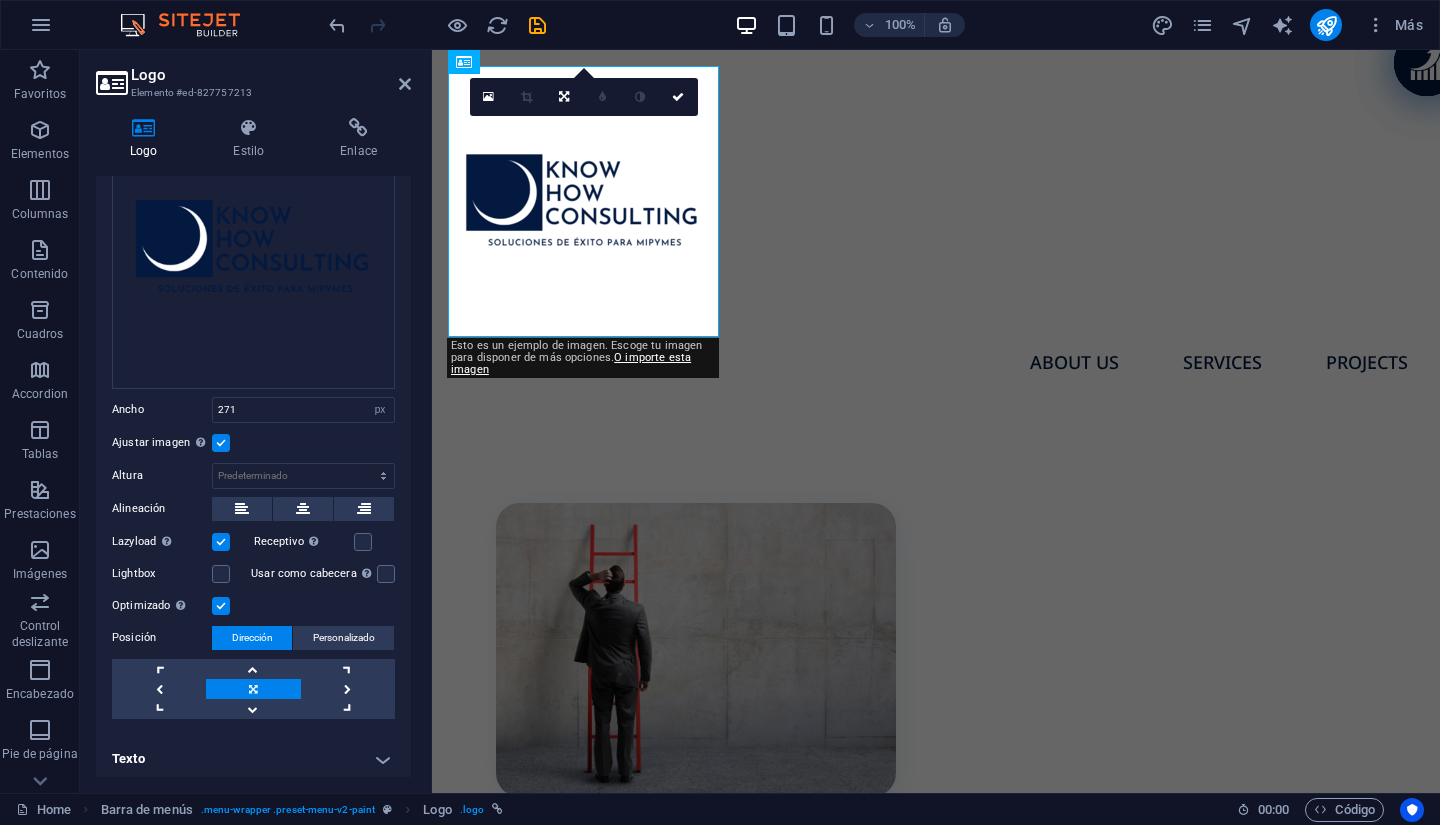 click on "Lazyload La carga de imágenes tras la carga de la página mejora la velocidad de la página." at bounding box center (0, 0) 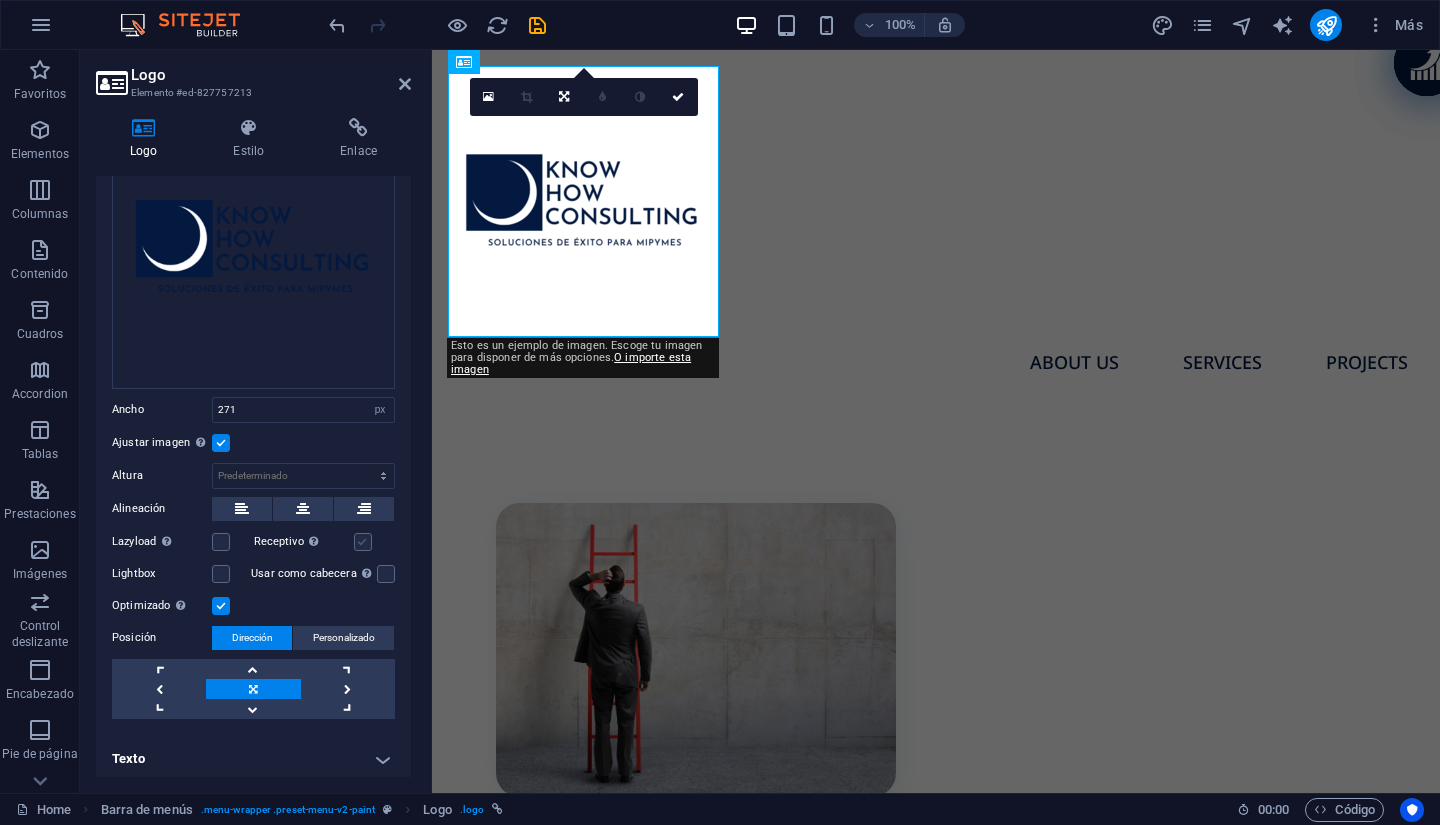 click at bounding box center (363, 542) 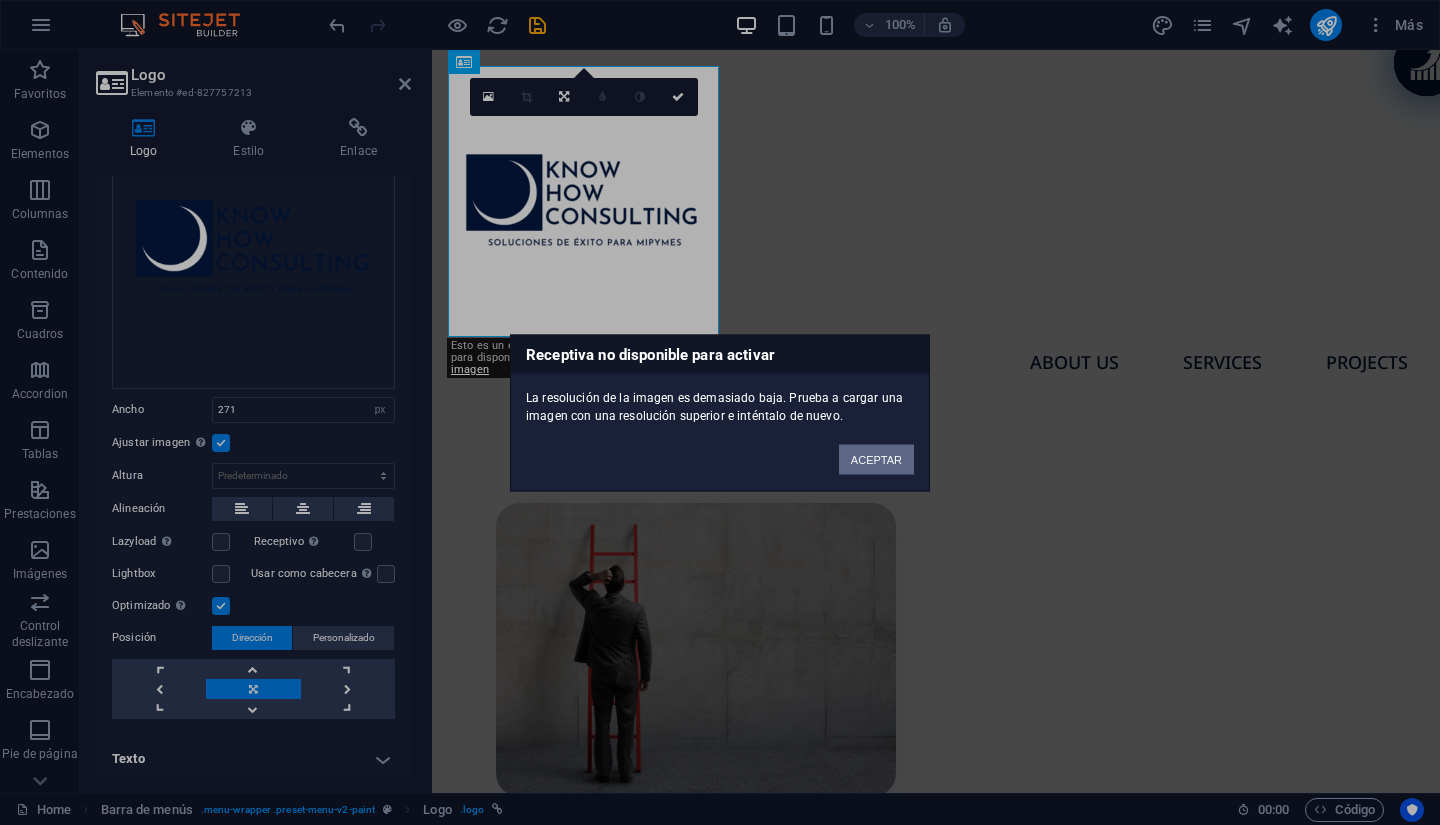 click on "ACEPTAR" at bounding box center [876, 459] 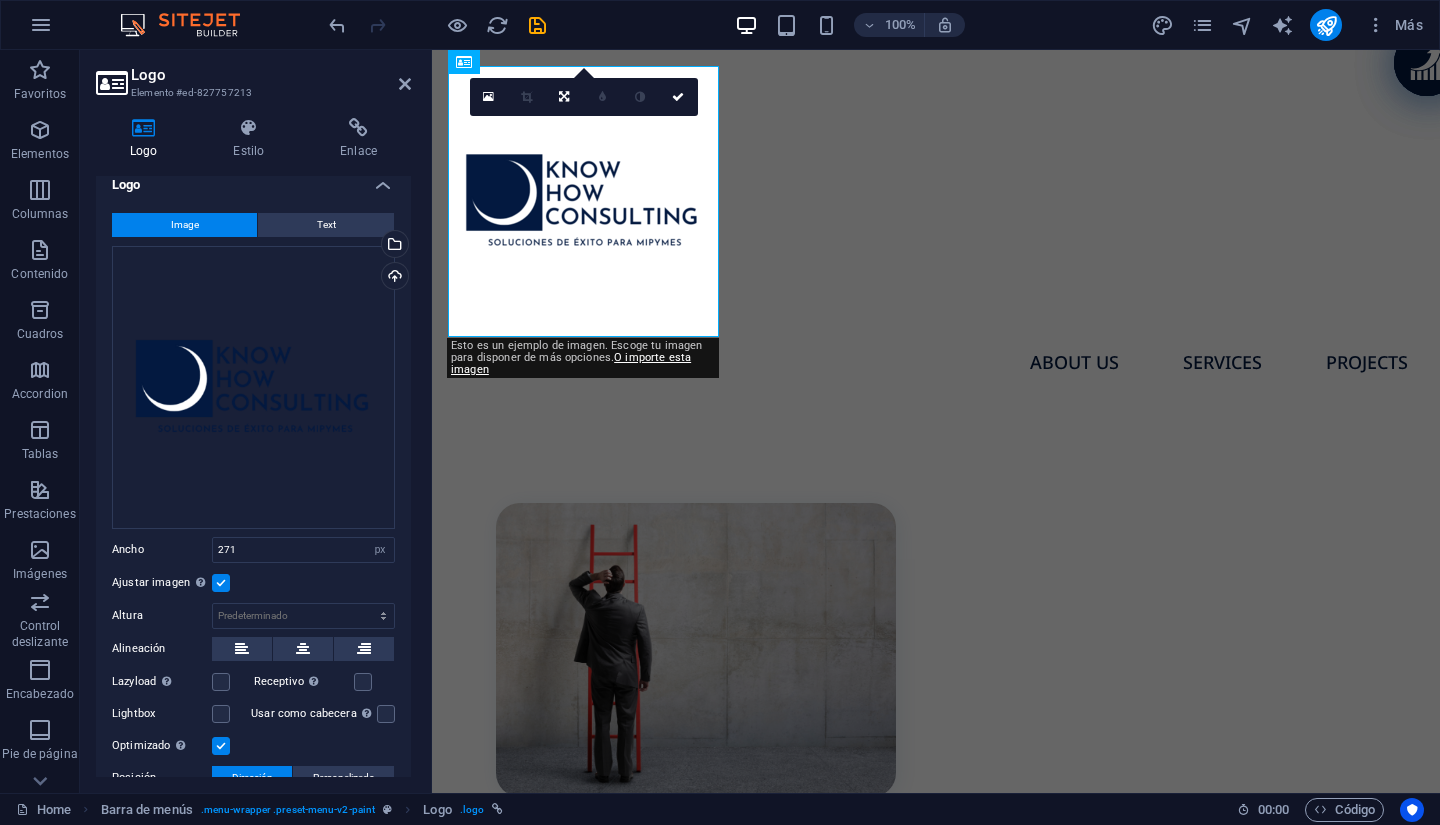 scroll, scrollTop: 0, scrollLeft: 0, axis: both 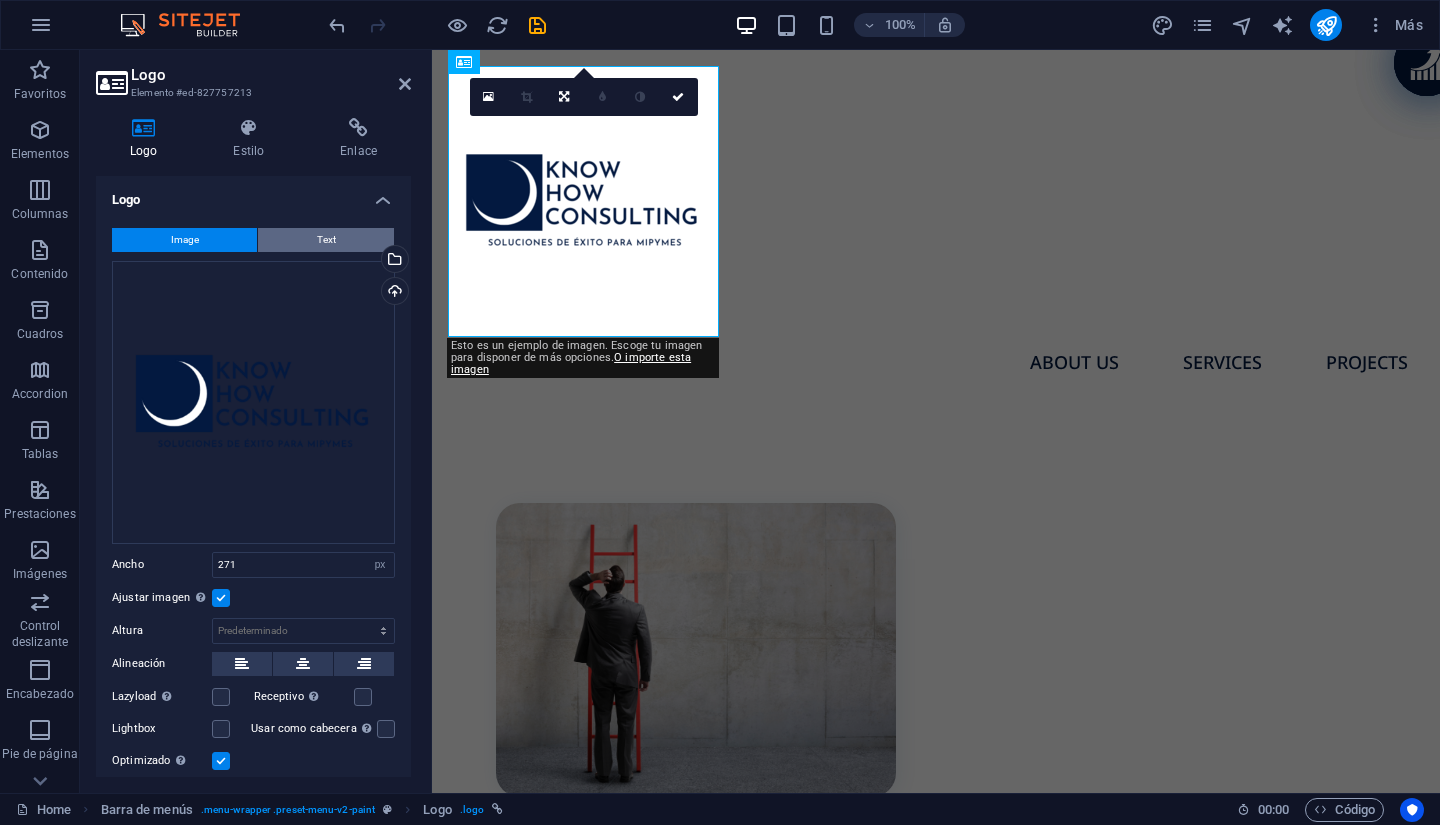 click on "Text" at bounding box center (326, 240) 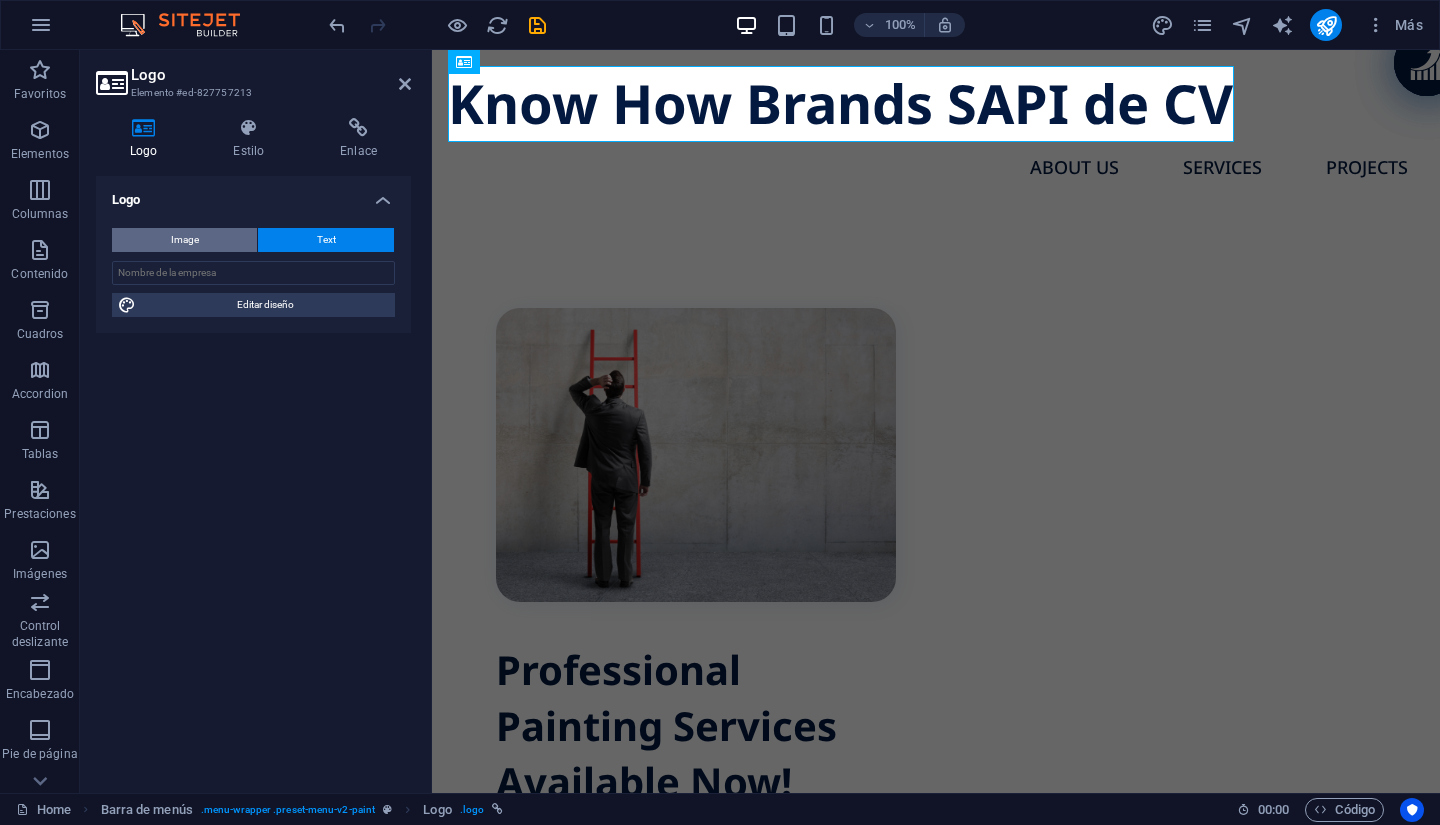 click on "Image" at bounding box center (184, 240) 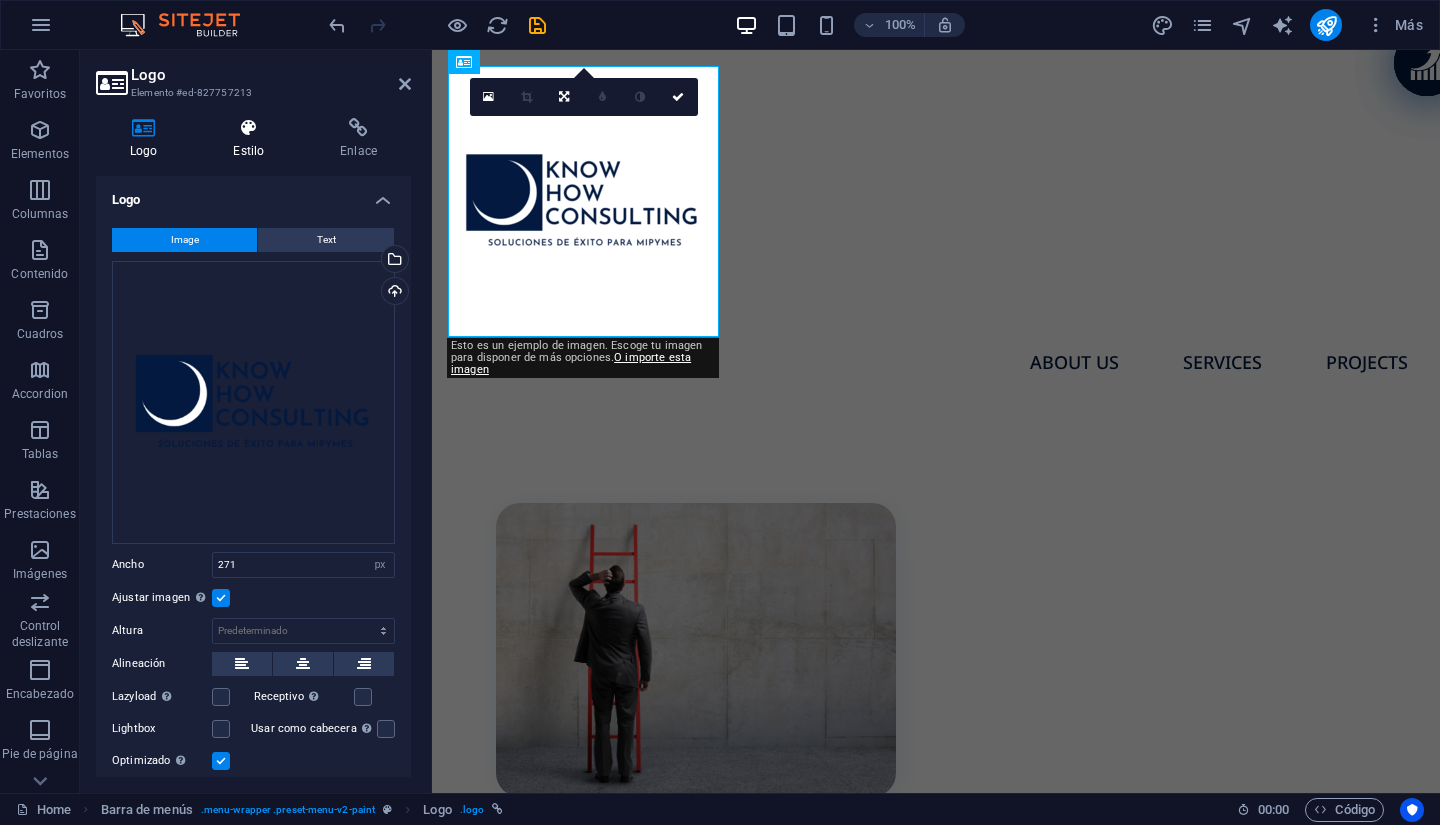 click at bounding box center (248, 128) 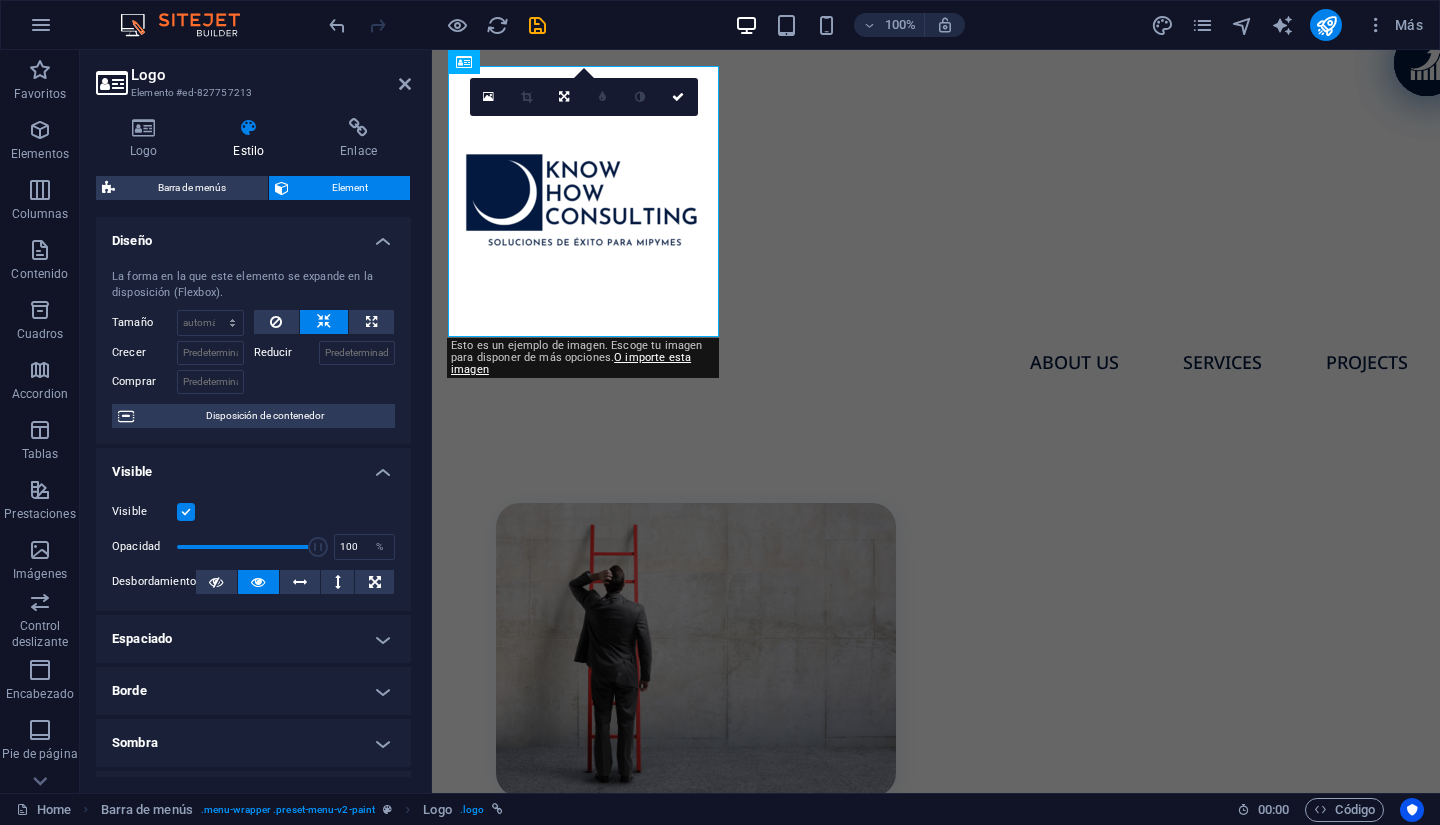 click on "Espaciado" at bounding box center (253, 639) 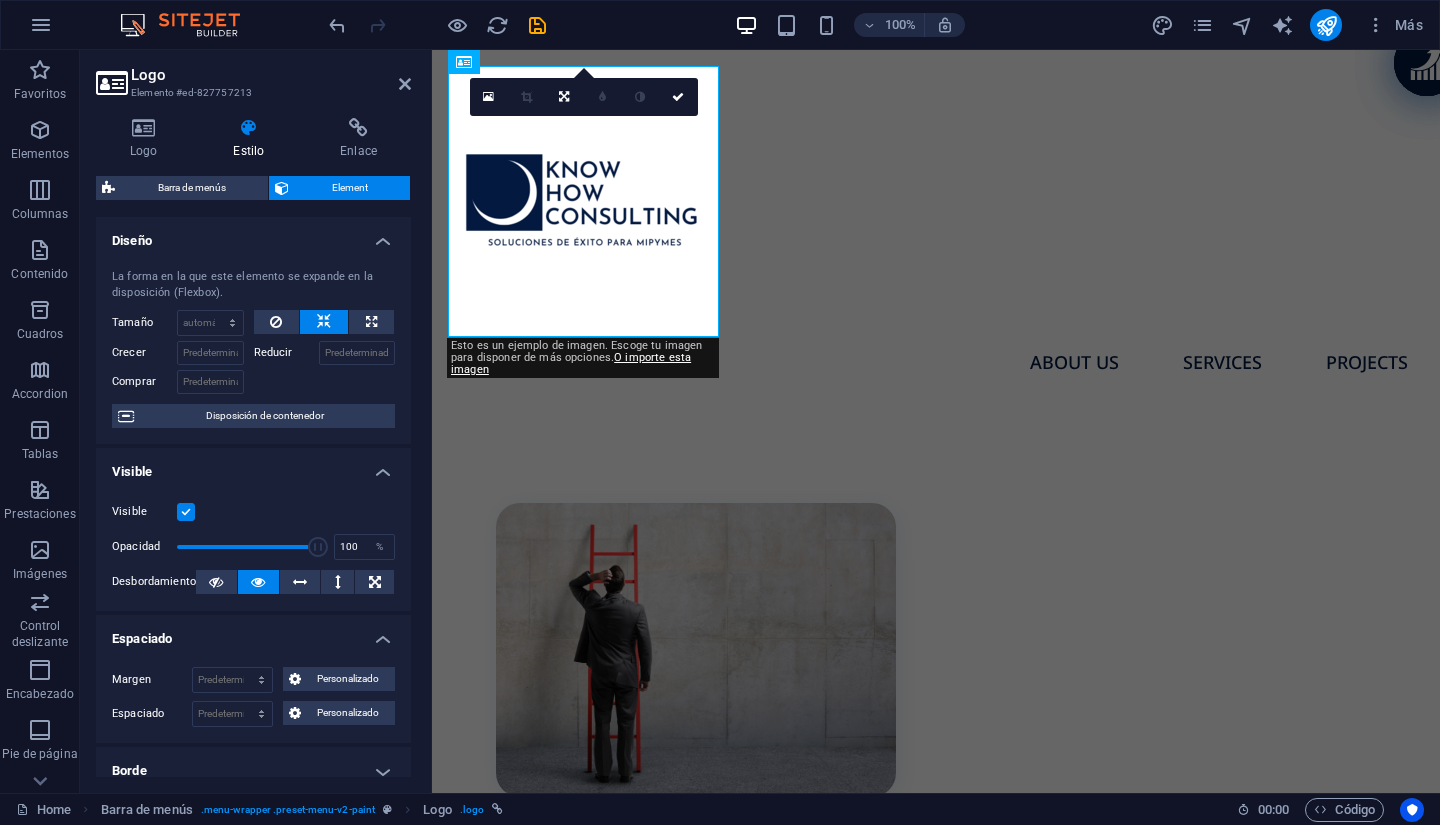 click on "Estilo" at bounding box center [252, 139] 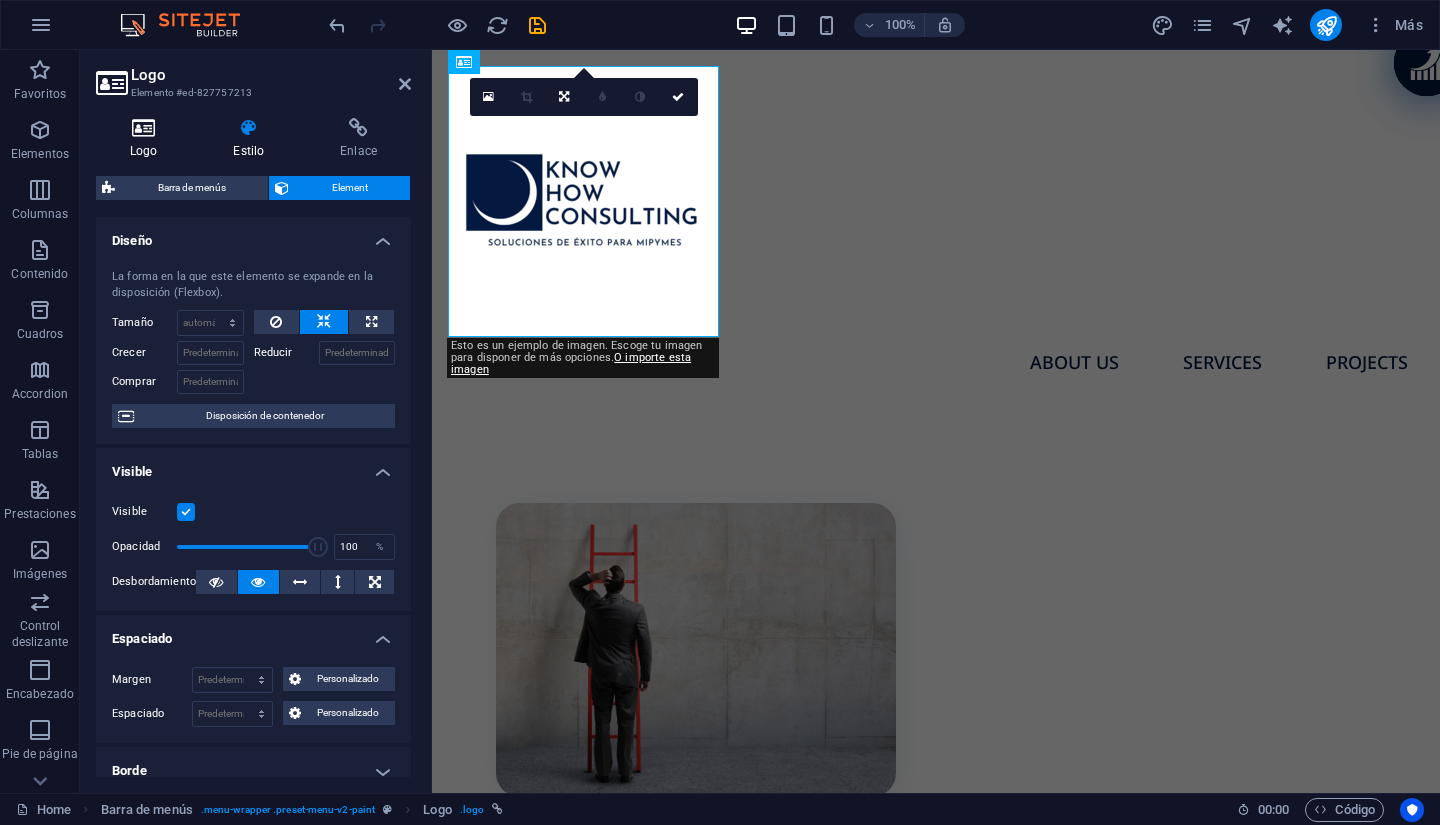 click on "Logo" at bounding box center (147, 139) 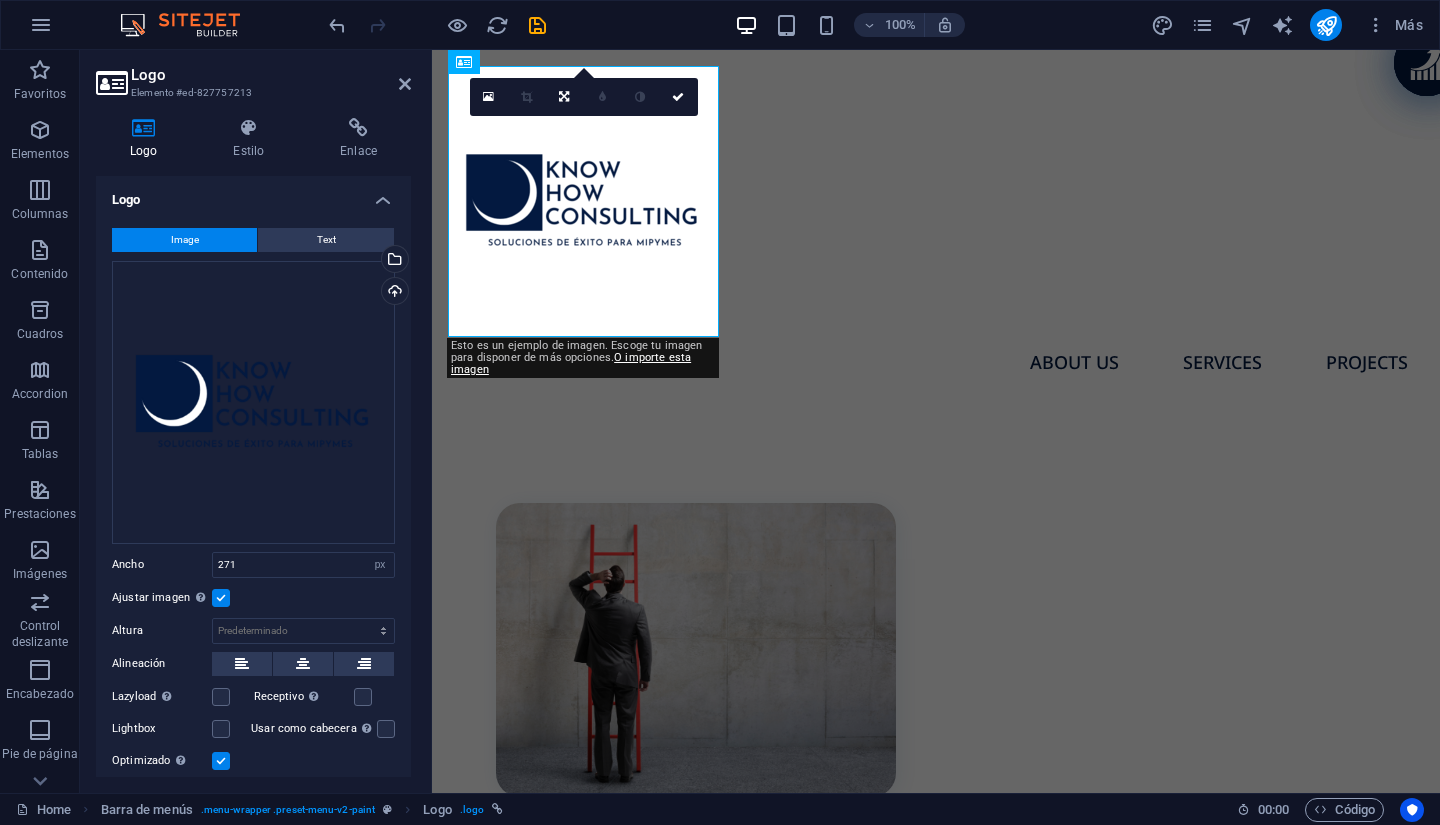 click at bounding box center (526, 97) 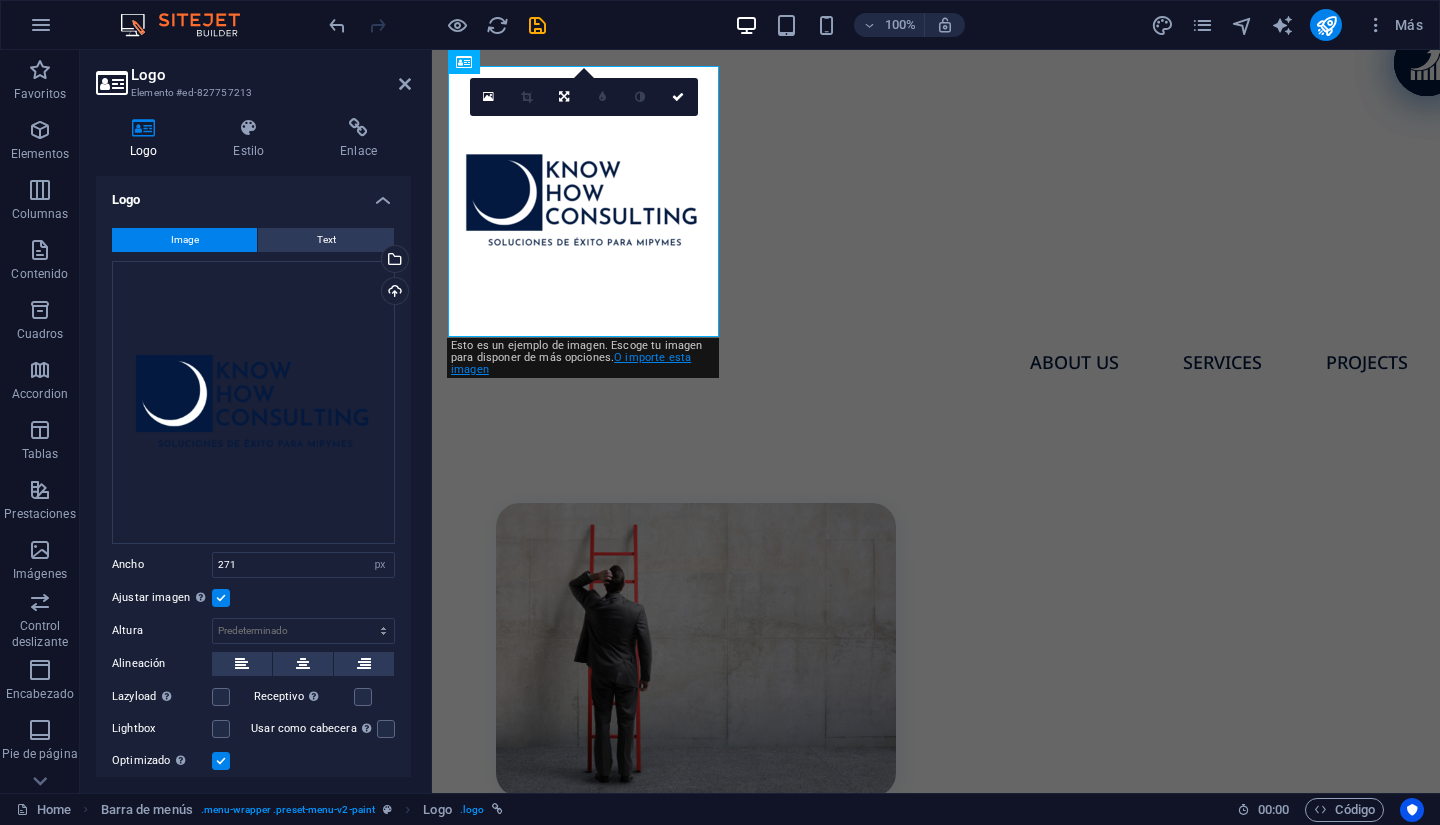 click on "O importe esta imagen" at bounding box center [571, 363] 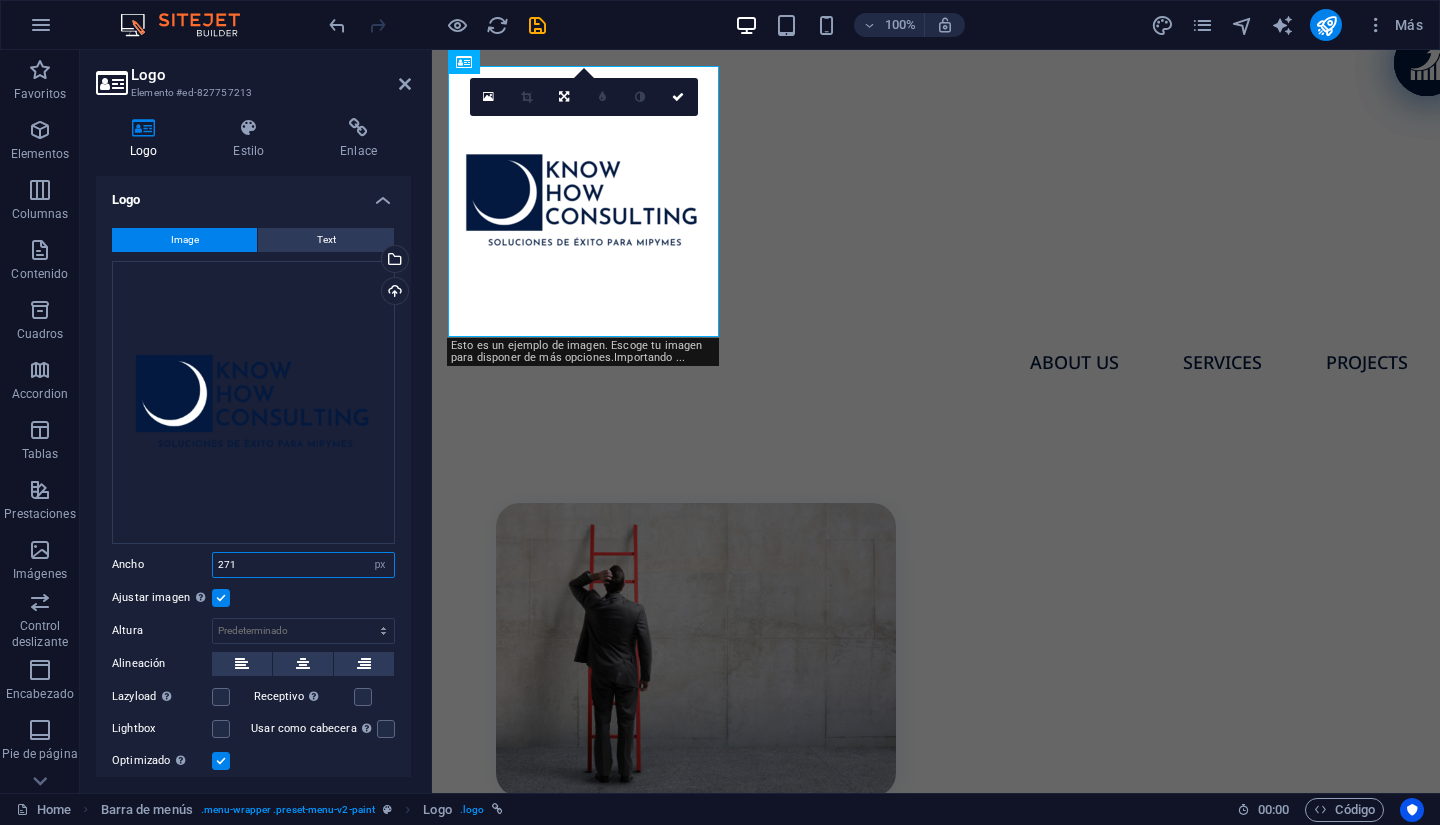 click on "271" at bounding box center (303, 565) 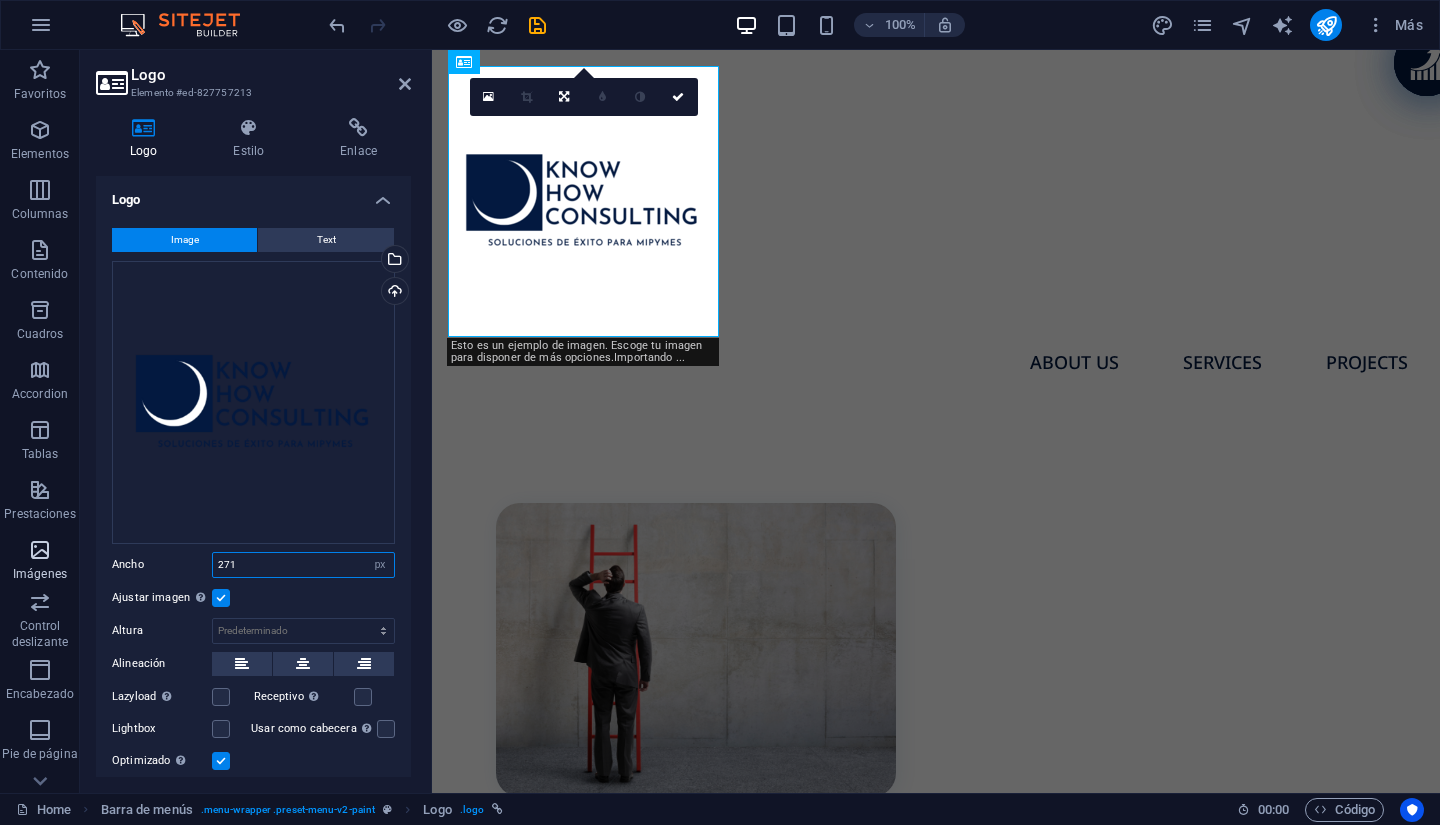 drag, startPoint x: 344, startPoint y: 557, endPoint x: 11, endPoint y: 547, distance: 333.15012 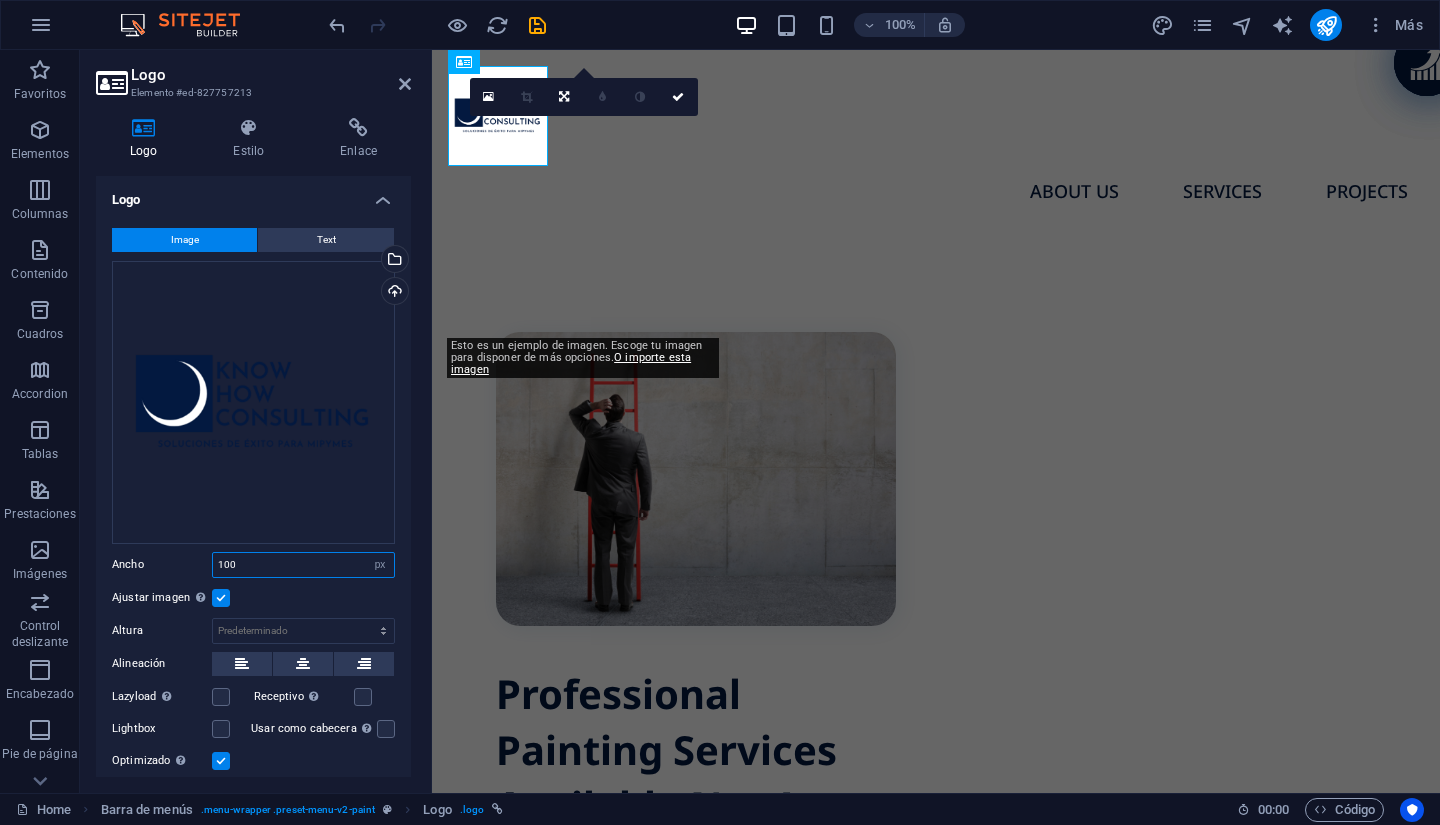click on "100" at bounding box center [303, 565] 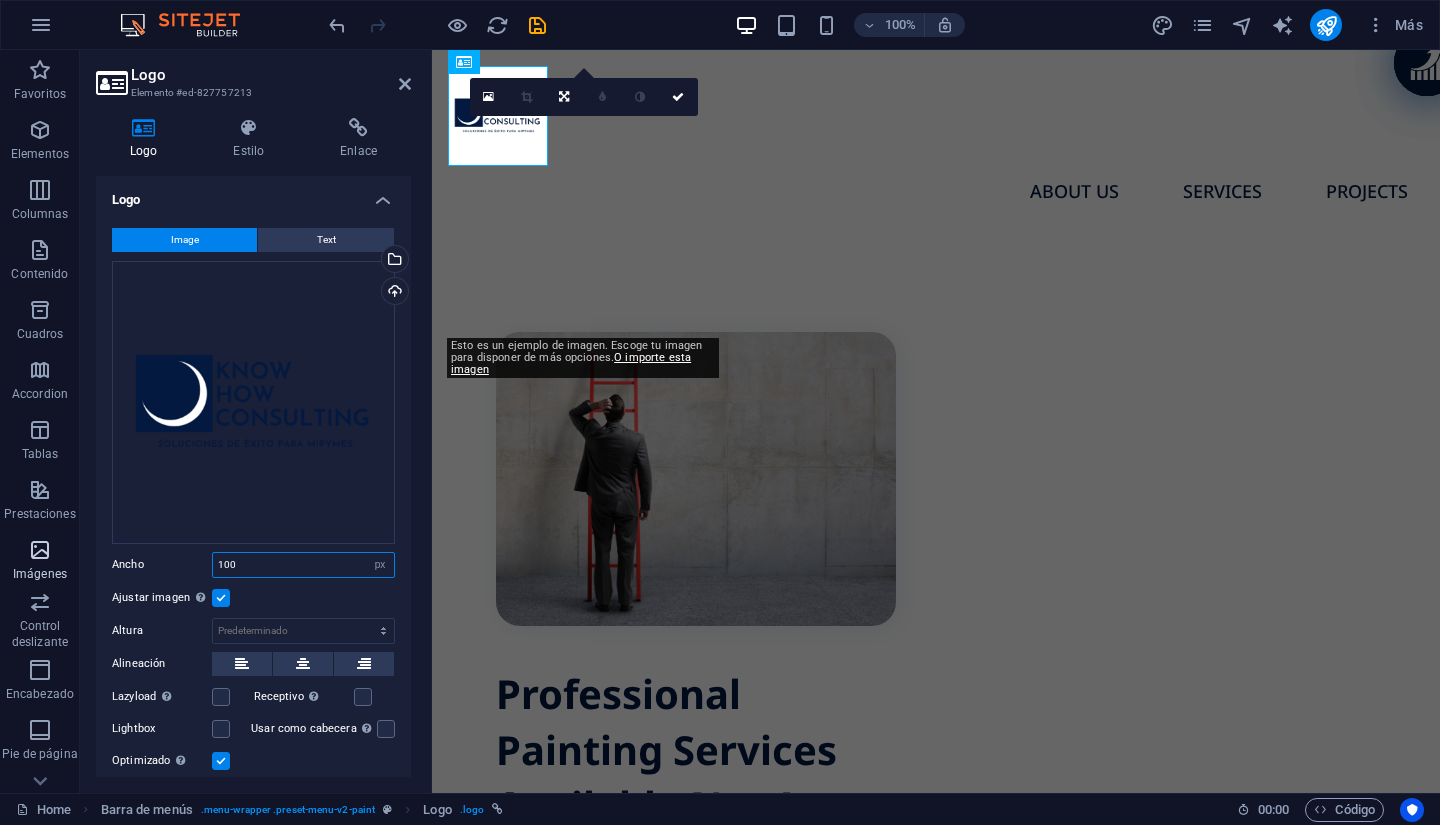 drag, startPoint x: 312, startPoint y: 563, endPoint x: 0, endPoint y: 551, distance: 312.23068 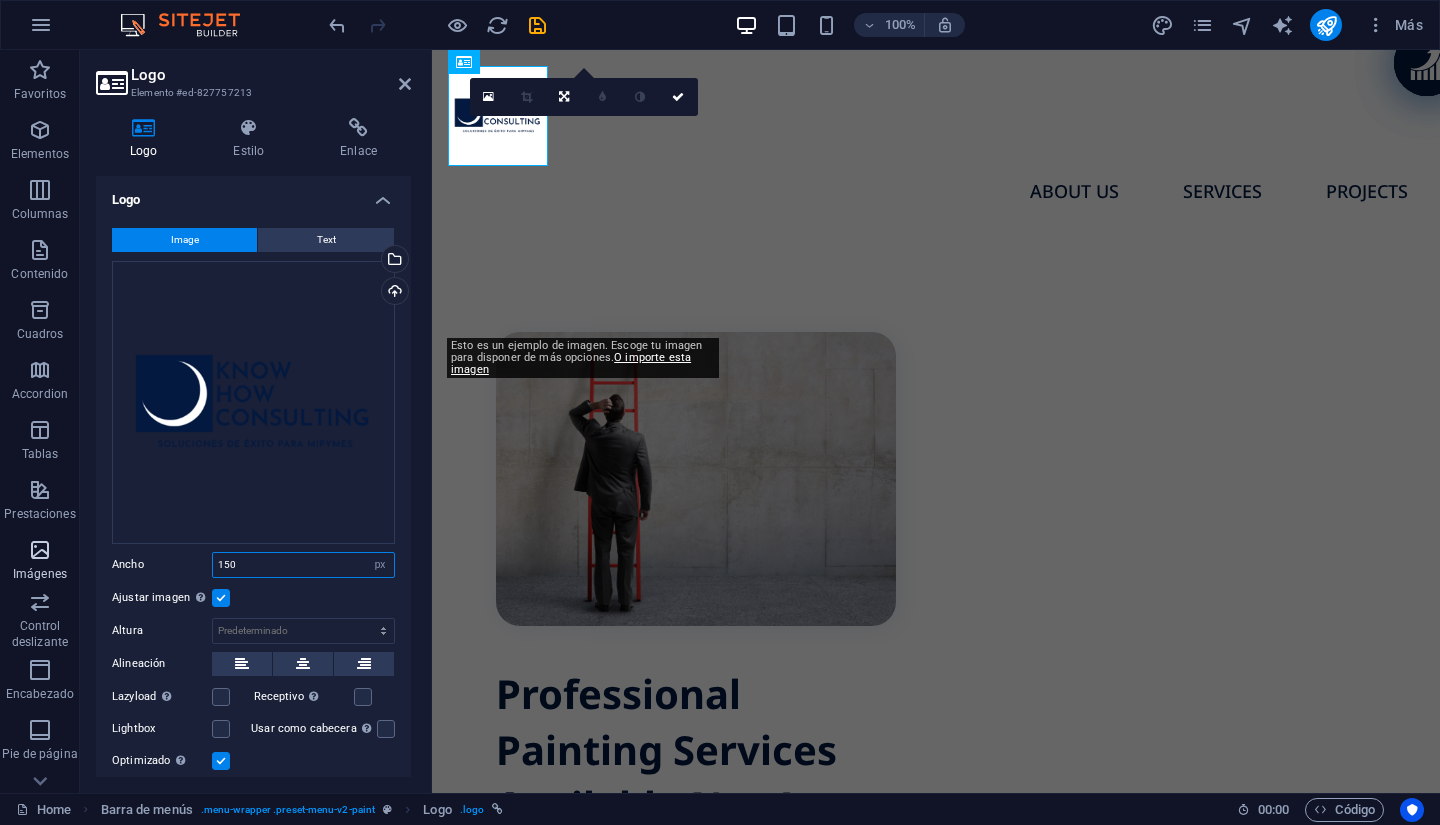 type on "150" 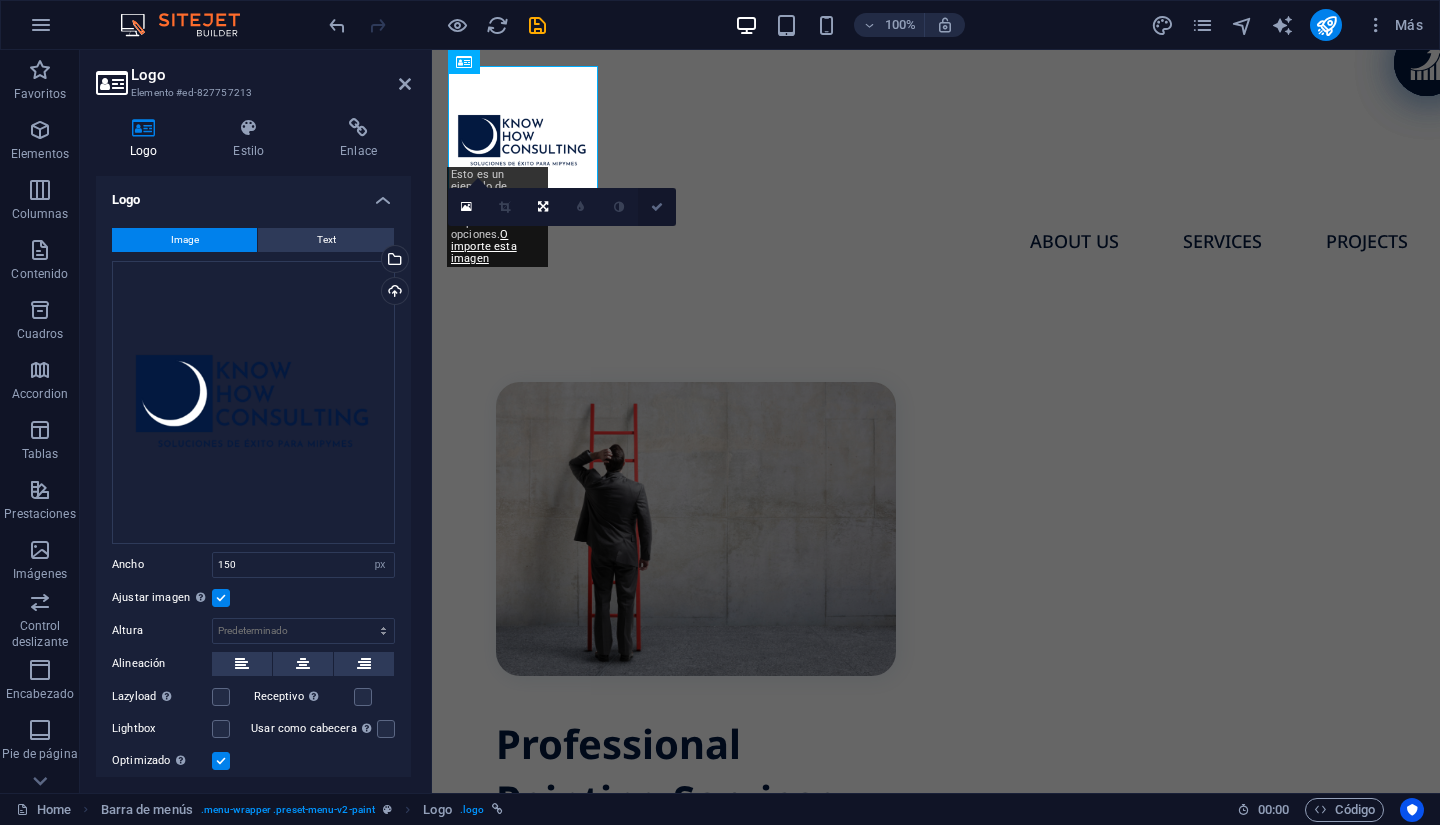 drag, startPoint x: 574, startPoint y: 152, endPoint x: 654, endPoint y: 202, distance: 94.33981 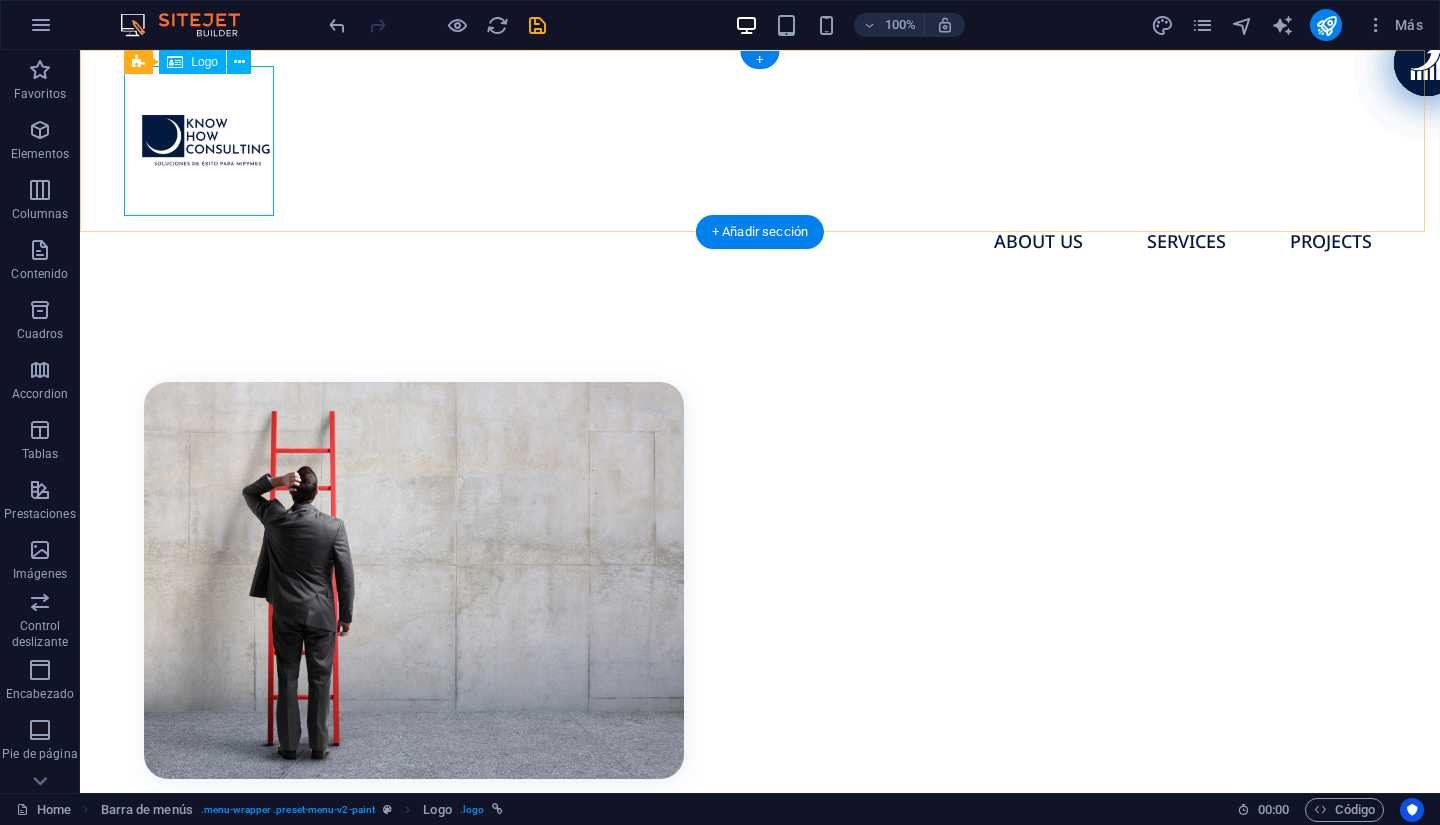 click at bounding box center [760, 141] 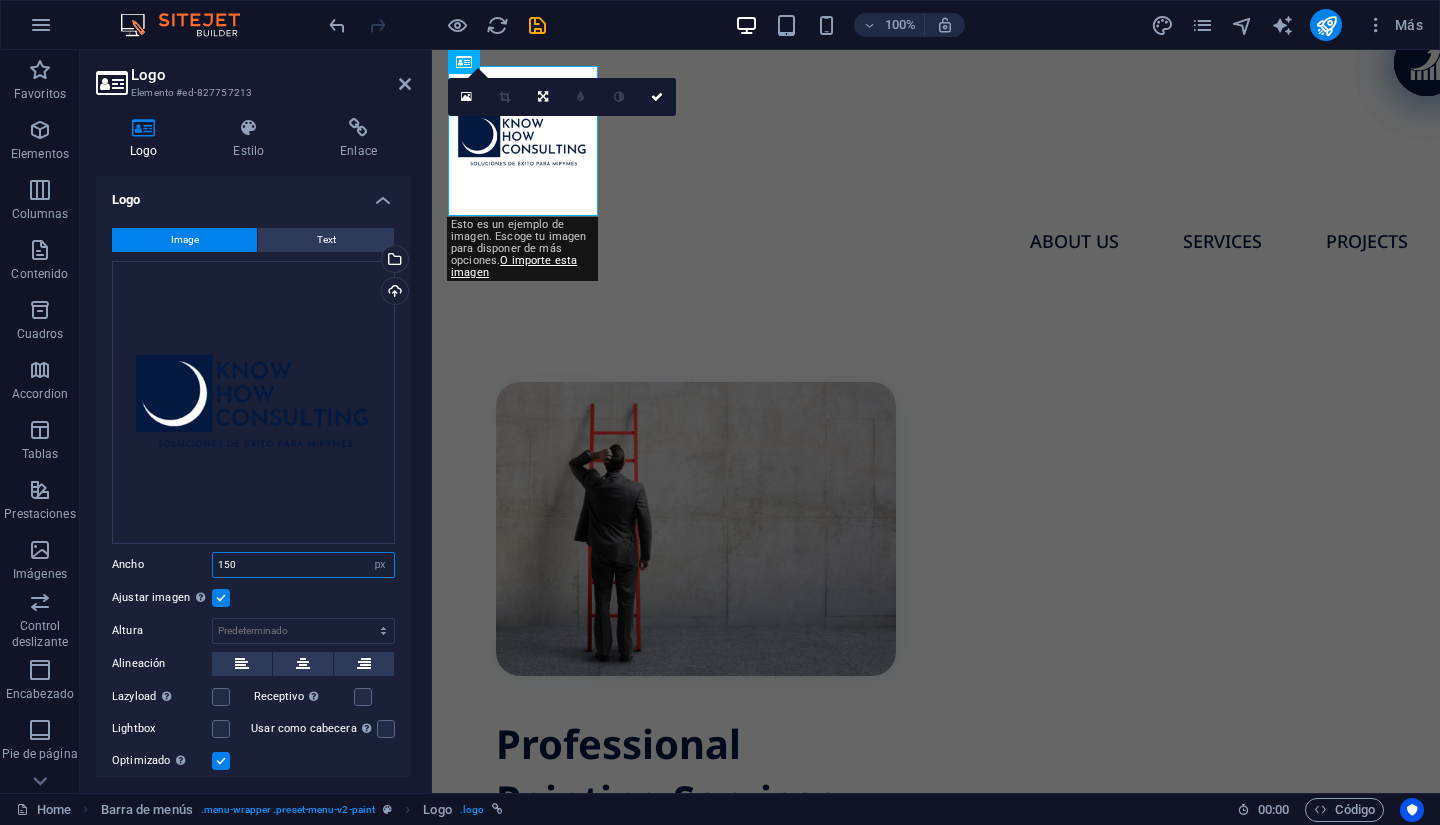drag, startPoint x: 244, startPoint y: 564, endPoint x: 176, endPoint y: 560, distance: 68.117546 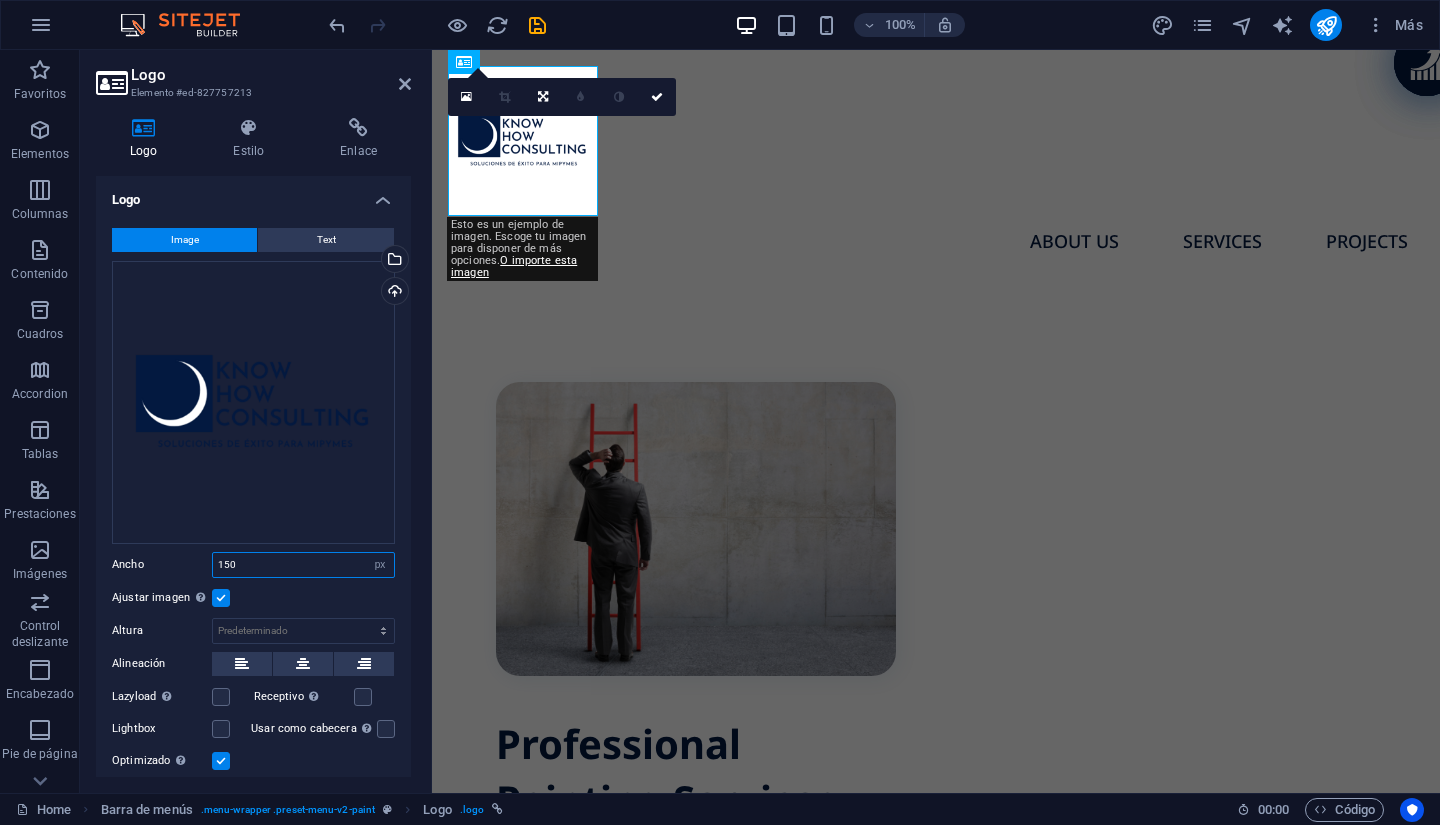 click on "Ancho 150 Predeterminado automático px rem % em vh vw" at bounding box center (253, 565) 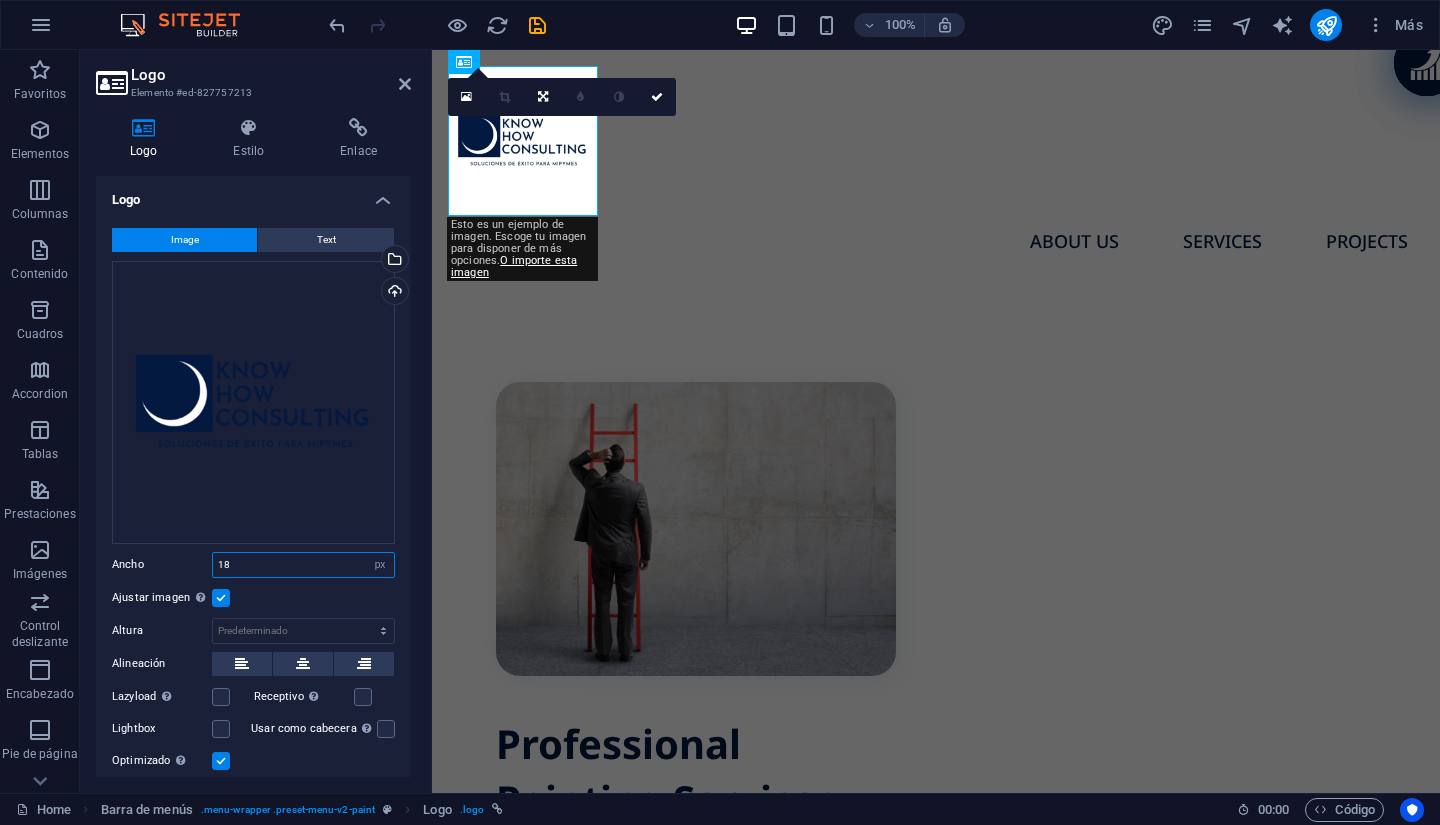 type on "1" 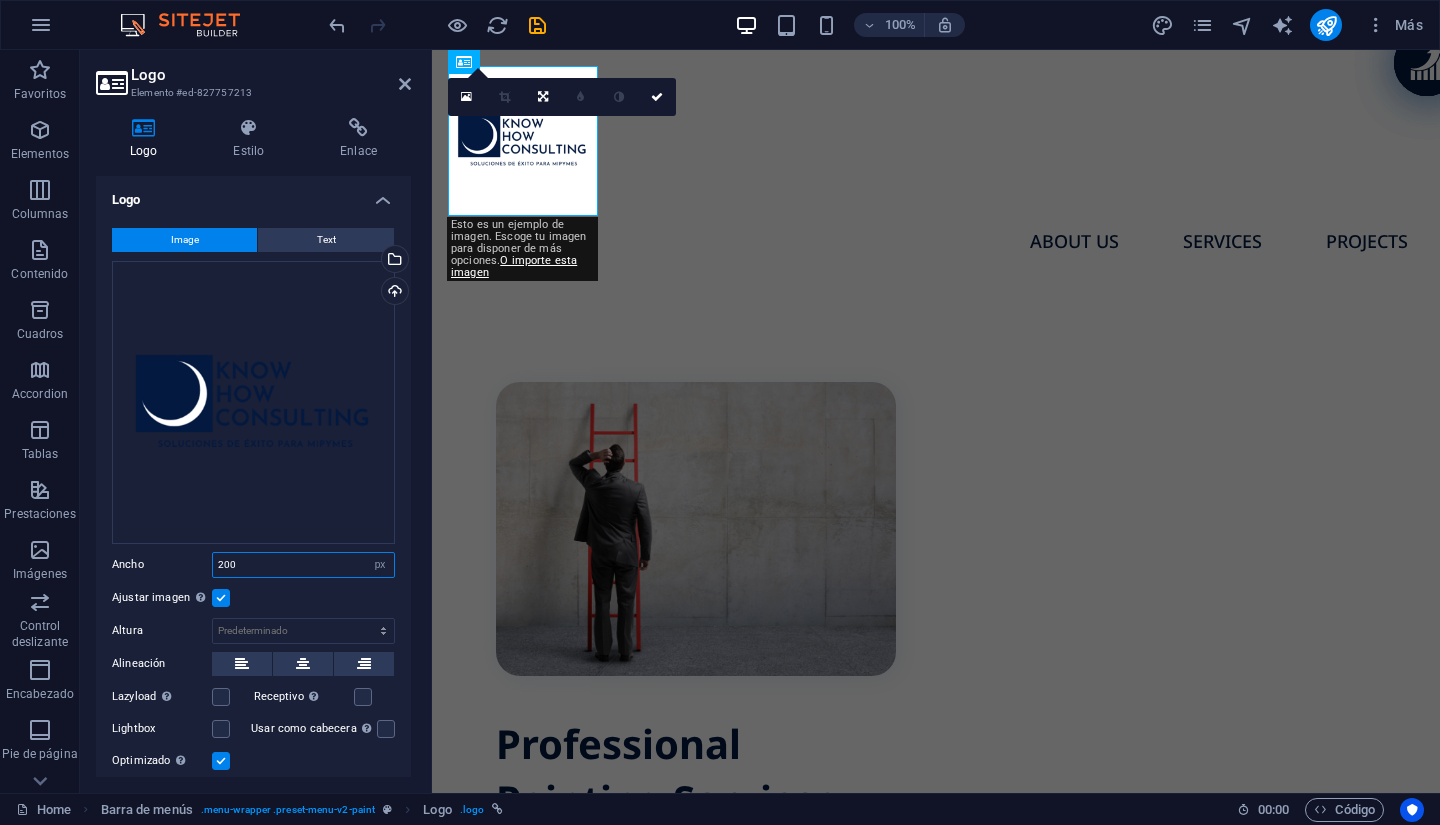 type on "200" 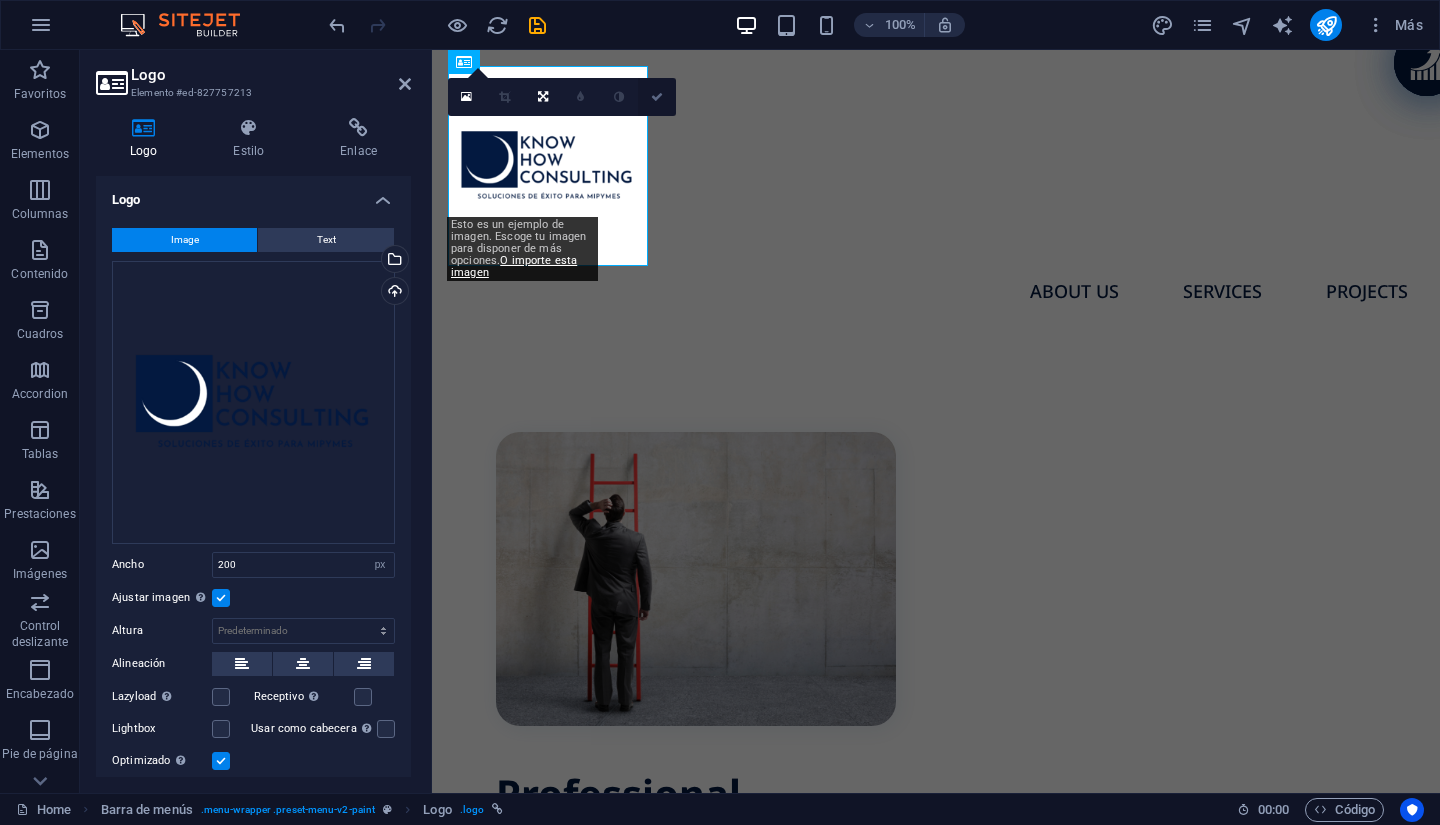 click at bounding box center [657, 97] 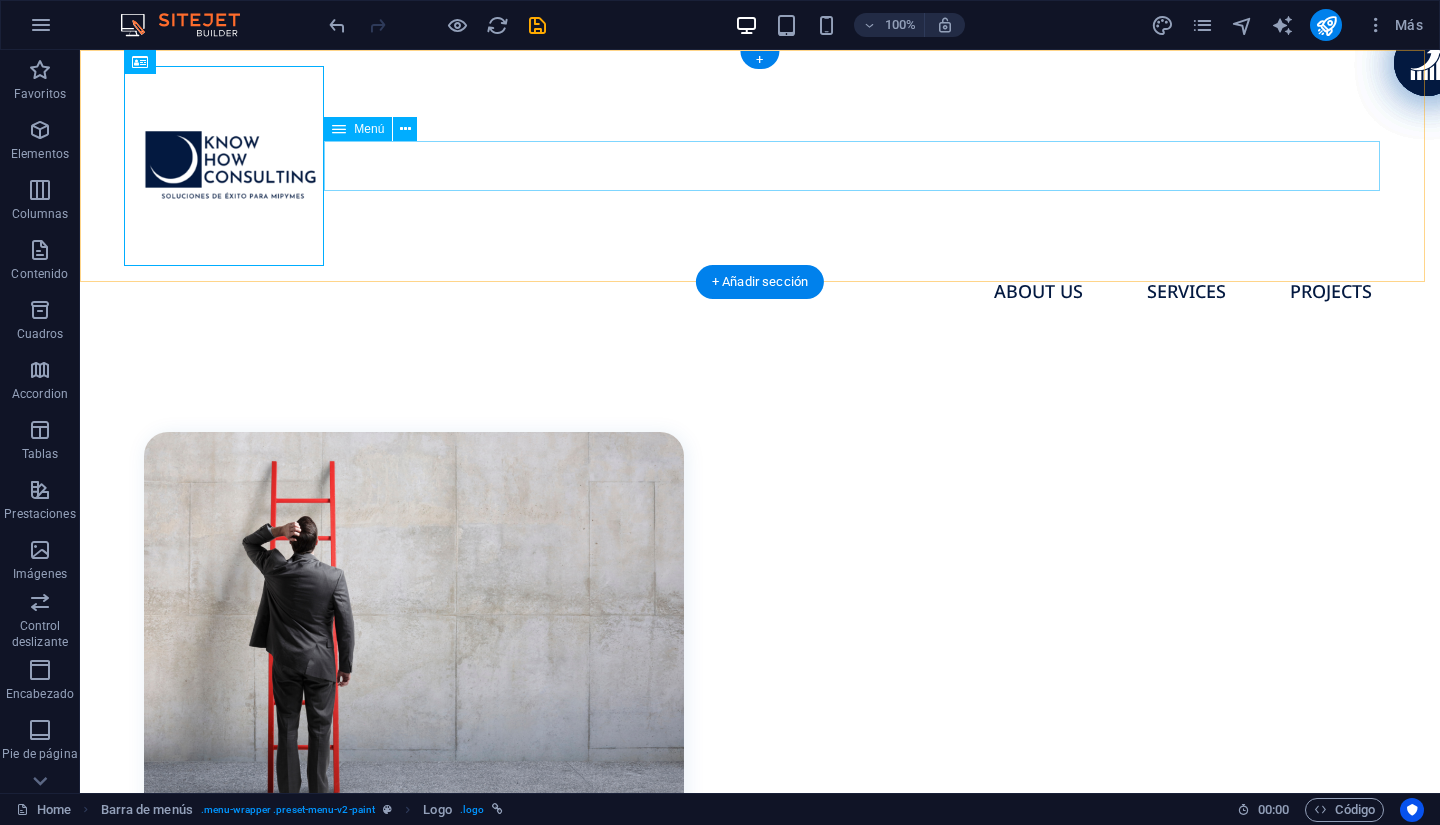 click on "About us Services Projects" at bounding box center (760, 291) 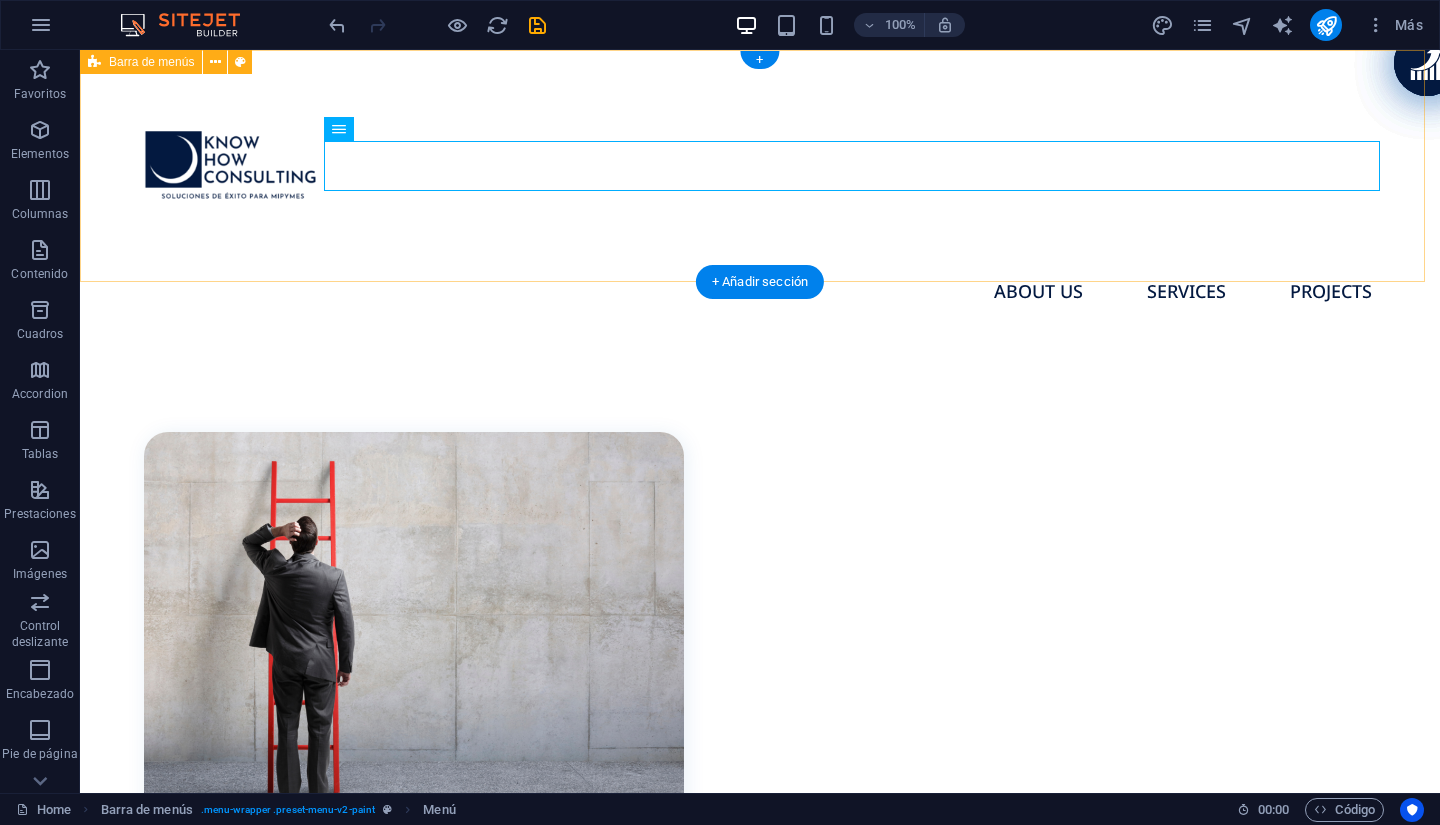 click on "About us Services Projects" at bounding box center [760, 191] 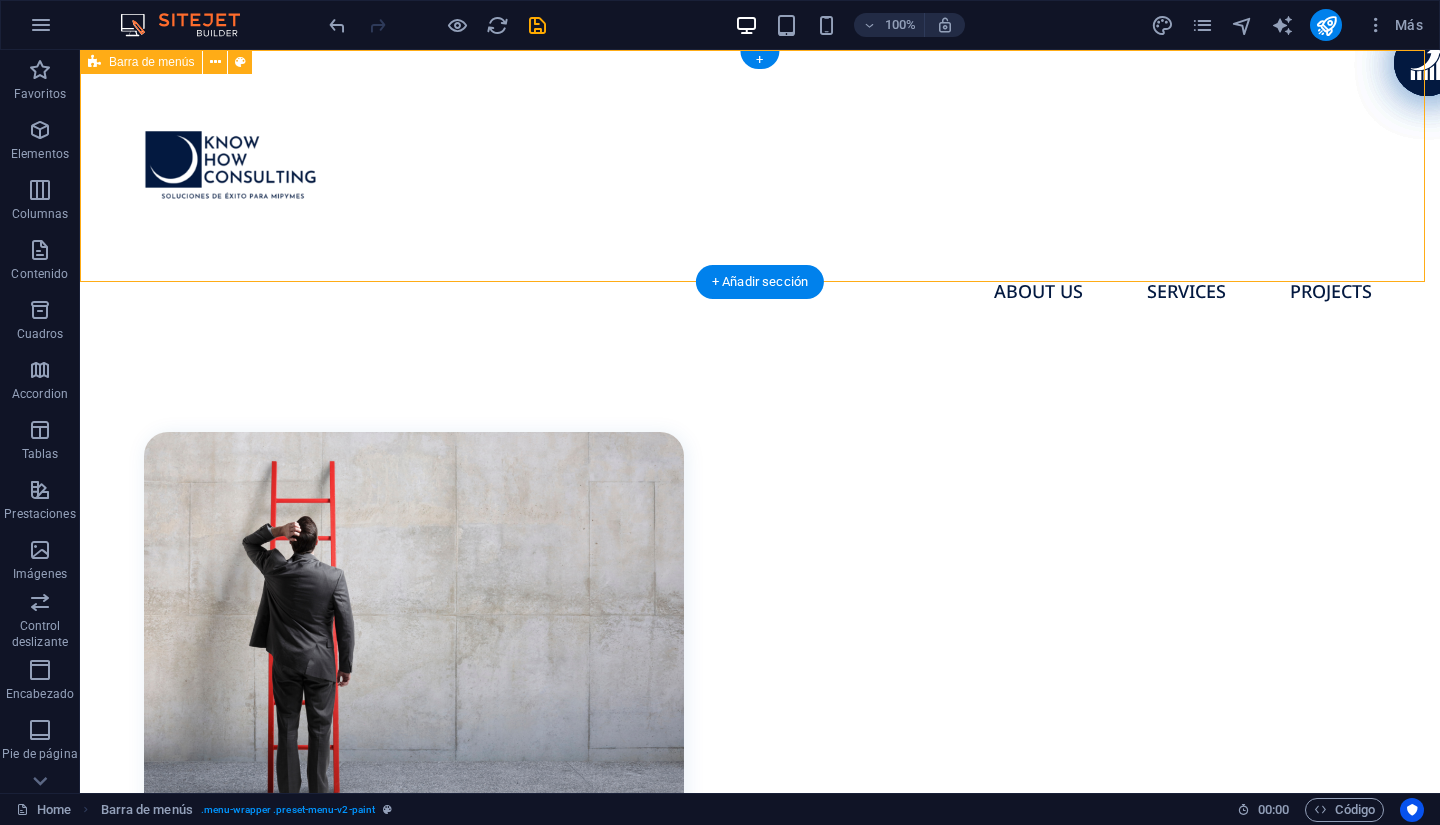 click on "About us Services Projects" at bounding box center [760, 191] 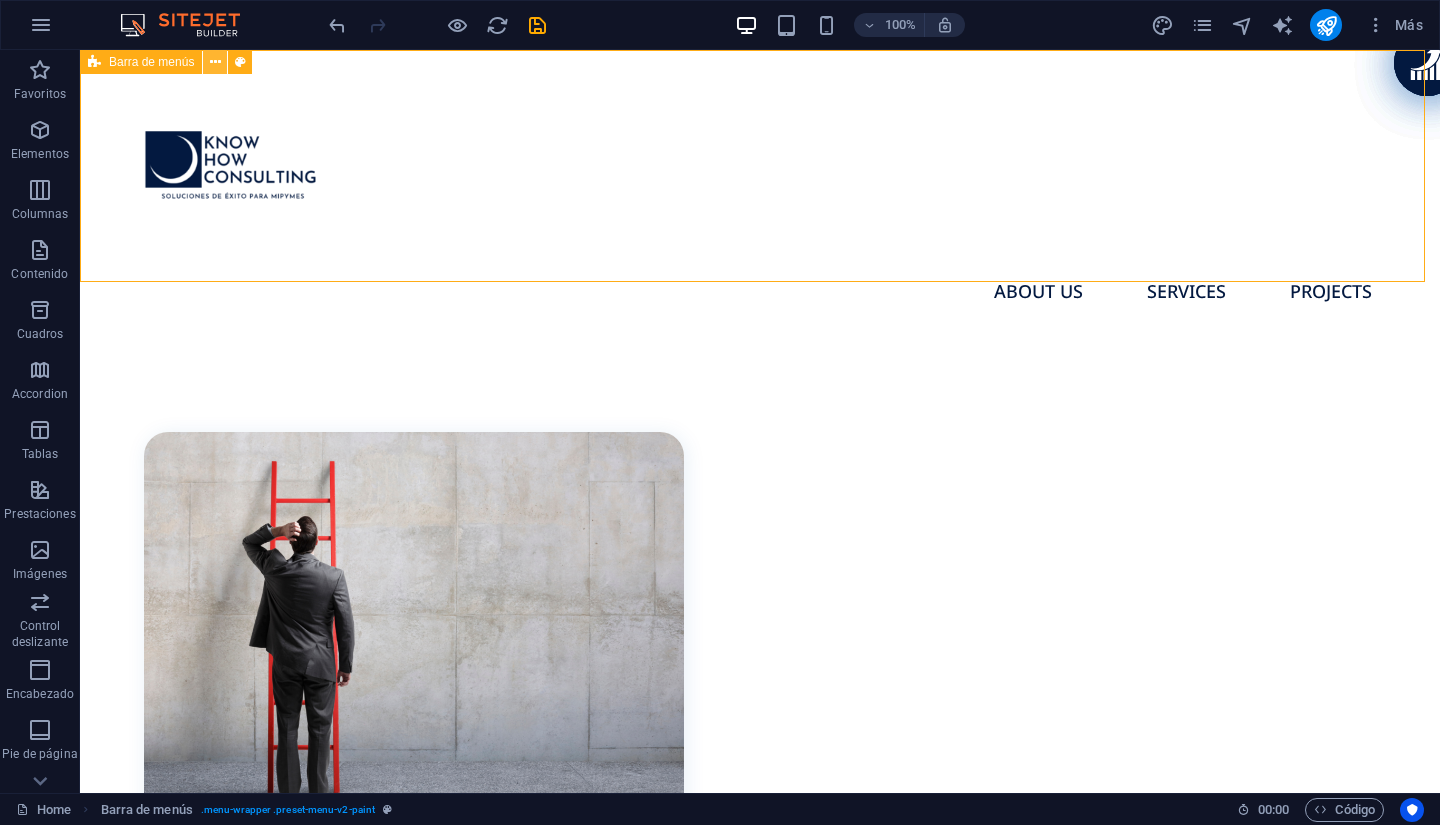 click at bounding box center (215, 62) 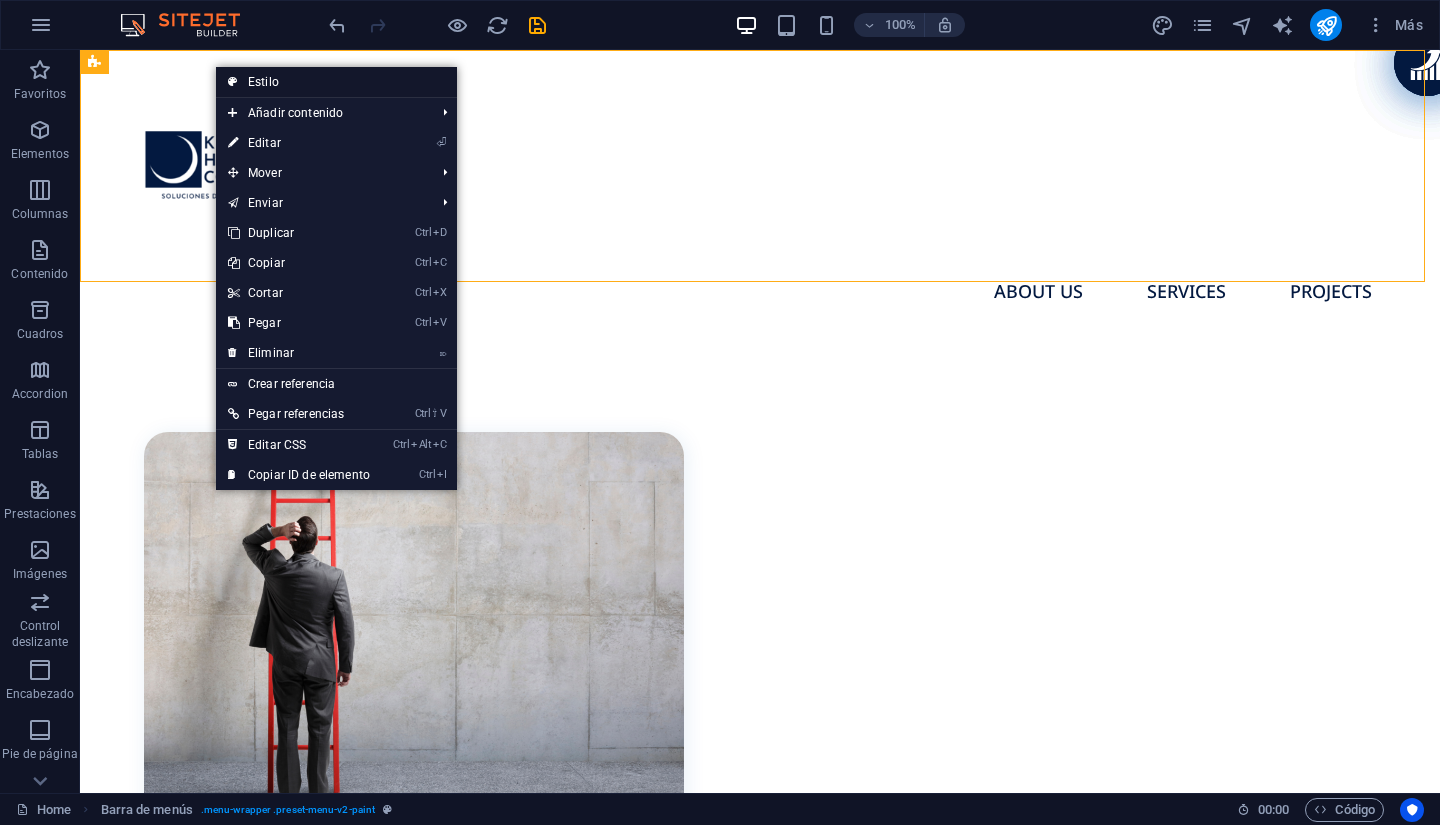 click on "Estilo" at bounding box center (336, 82) 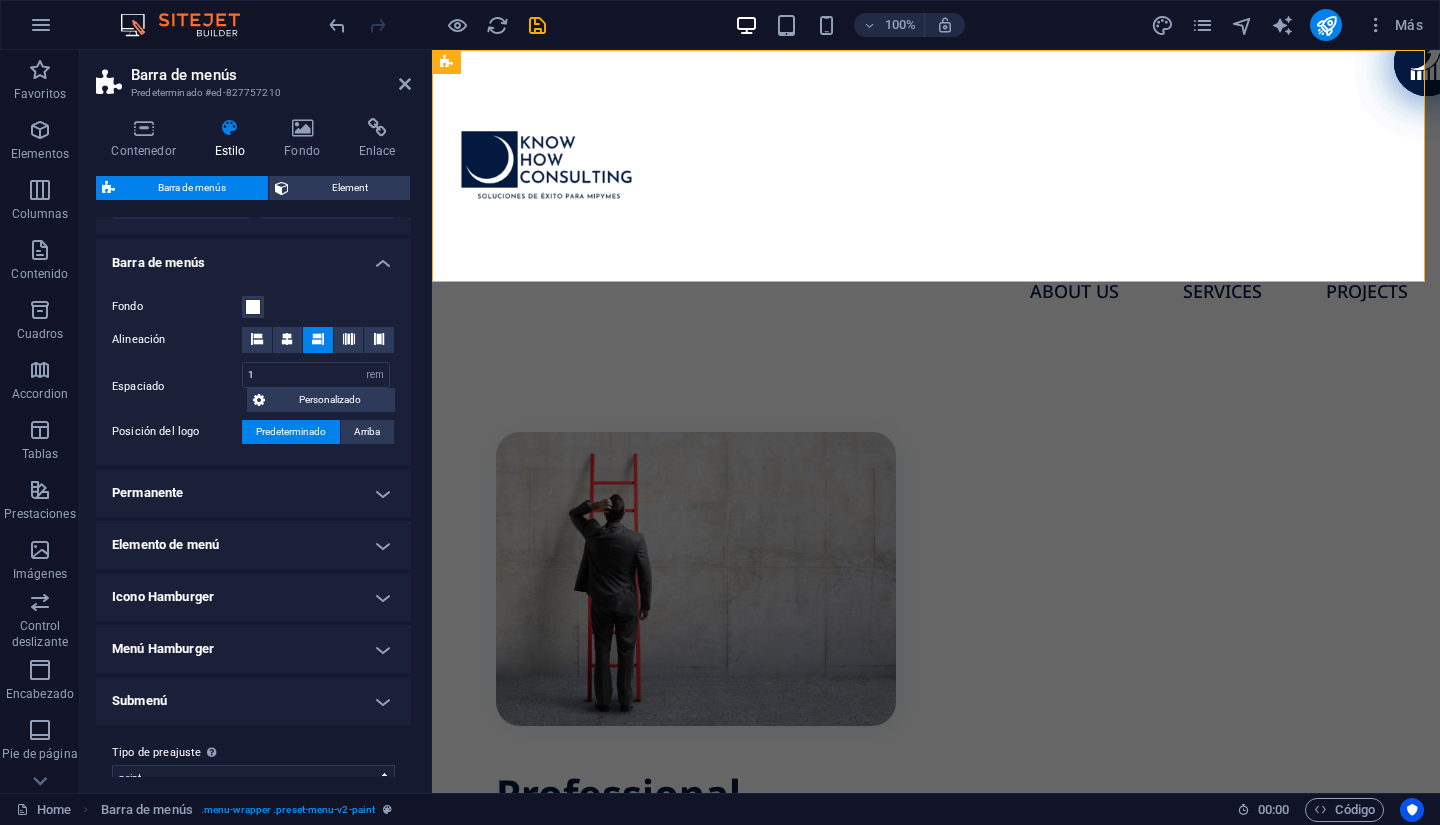 scroll, scrollTop: 628, scrollLeft: 0, axis: vertical 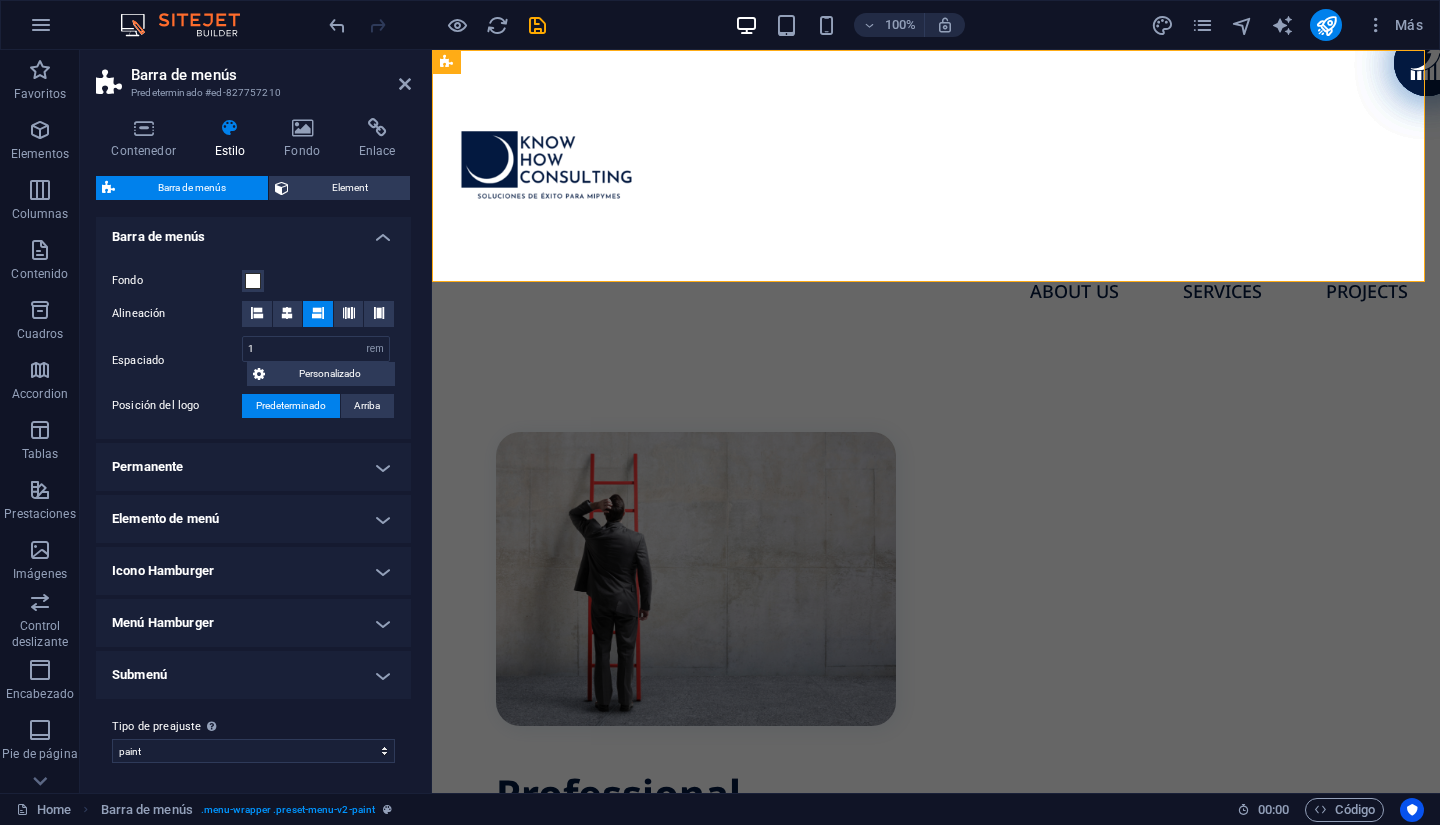 click on "Elemento de menú" at bounding box center (253, 519) 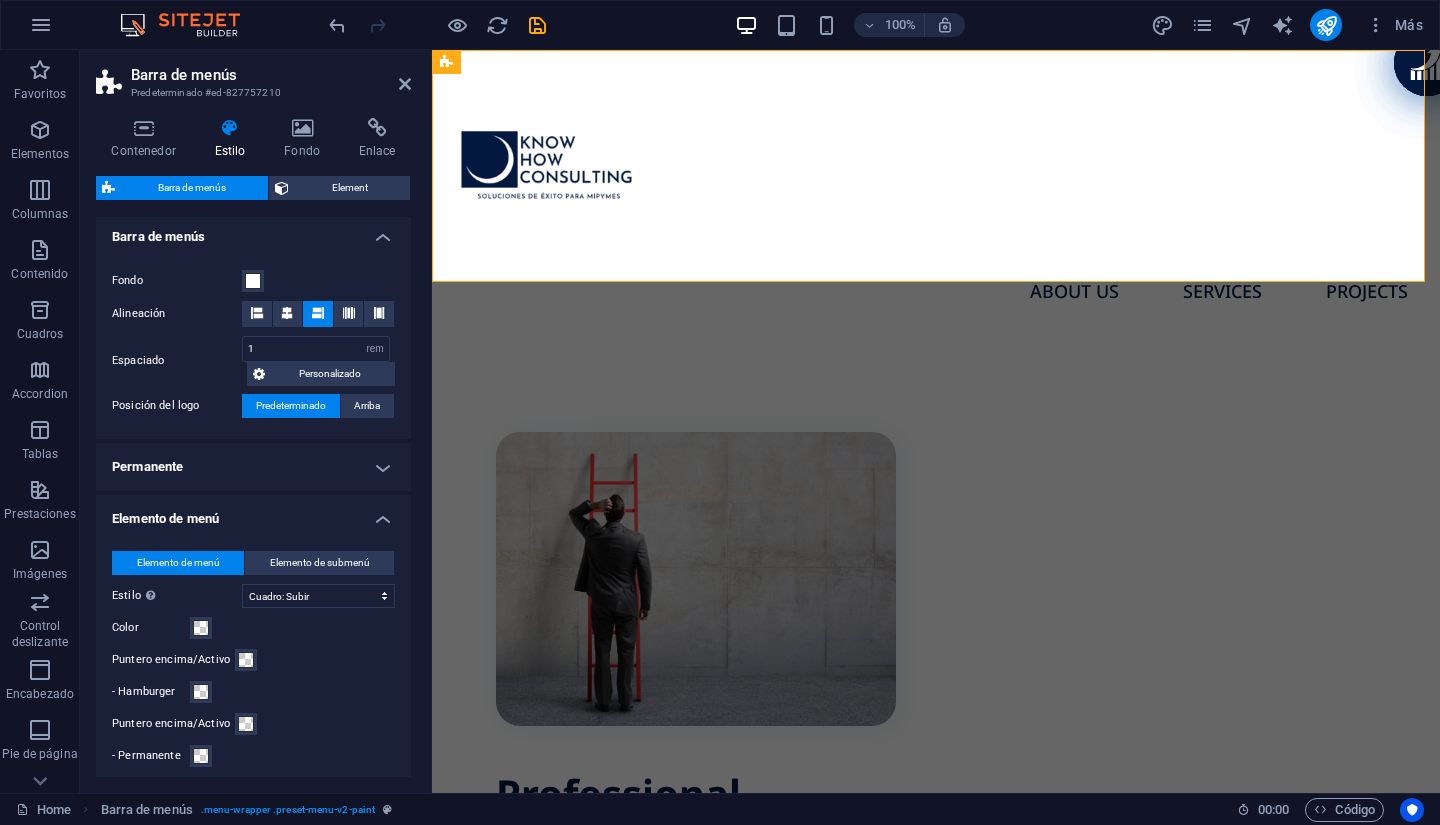 click on "Elemento de menú" at bounding box center [253, 513] 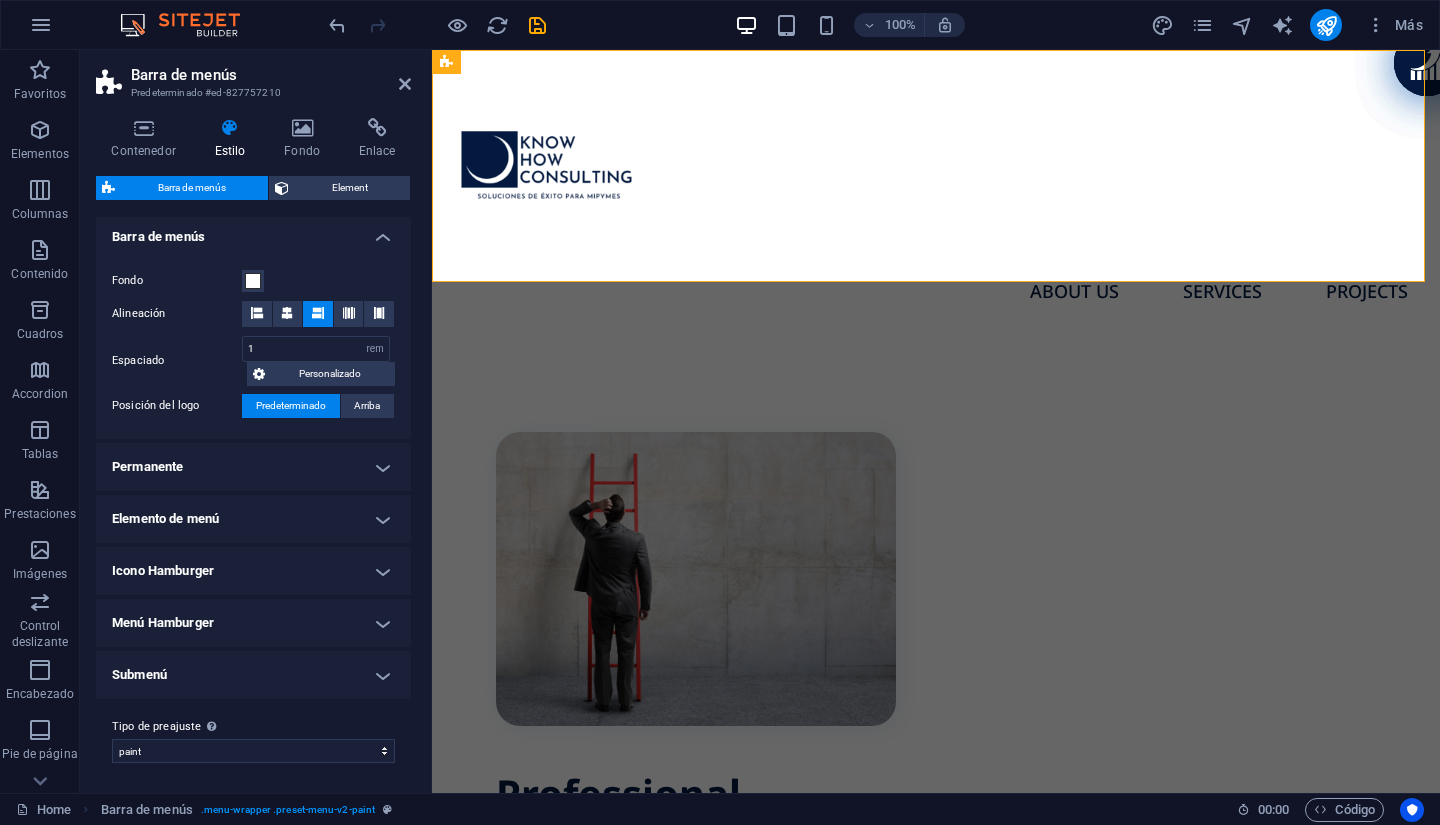 click on "Permanente" at bounding box center [253, 467] 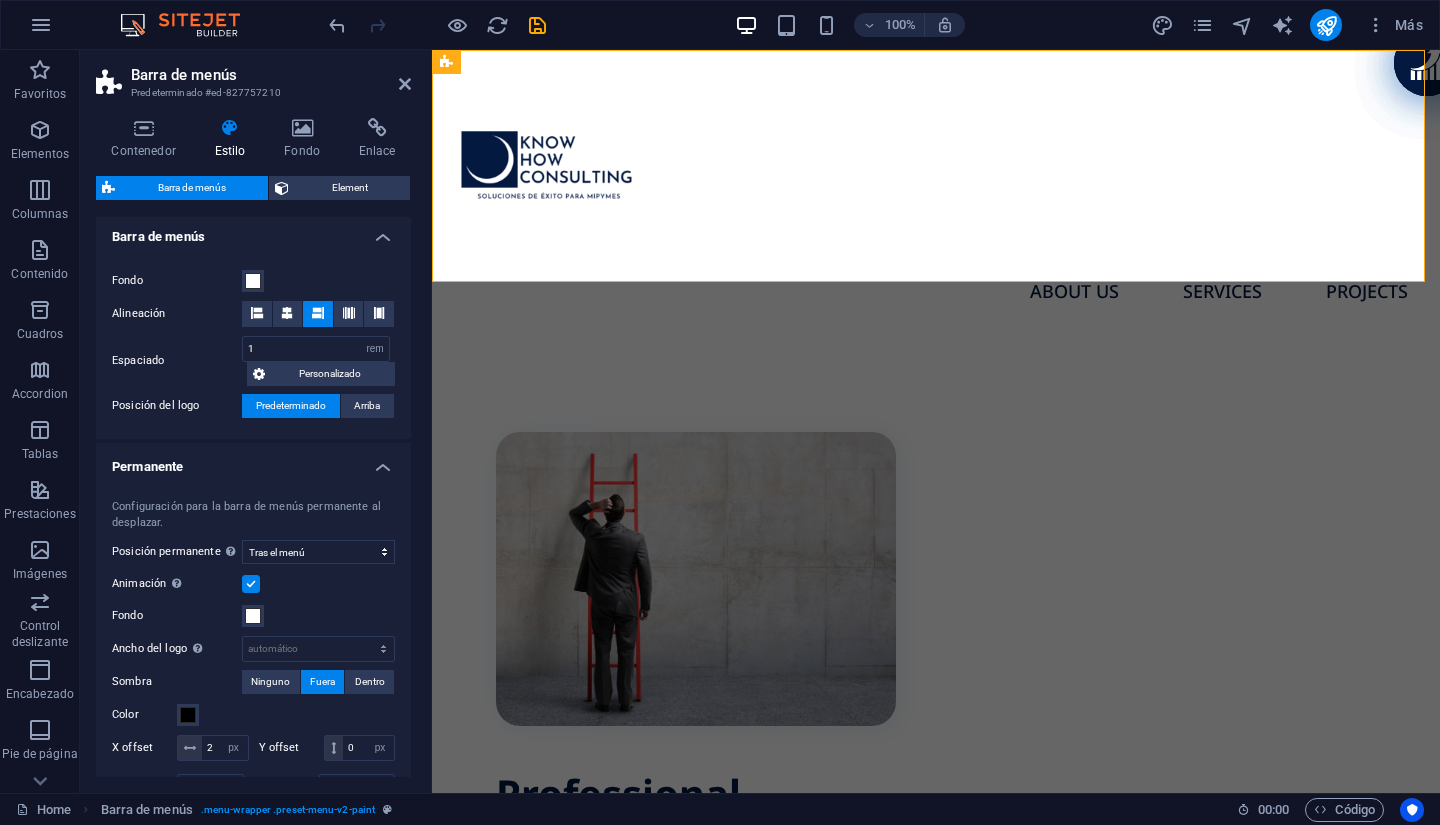 click at bounding box center (251, 584) 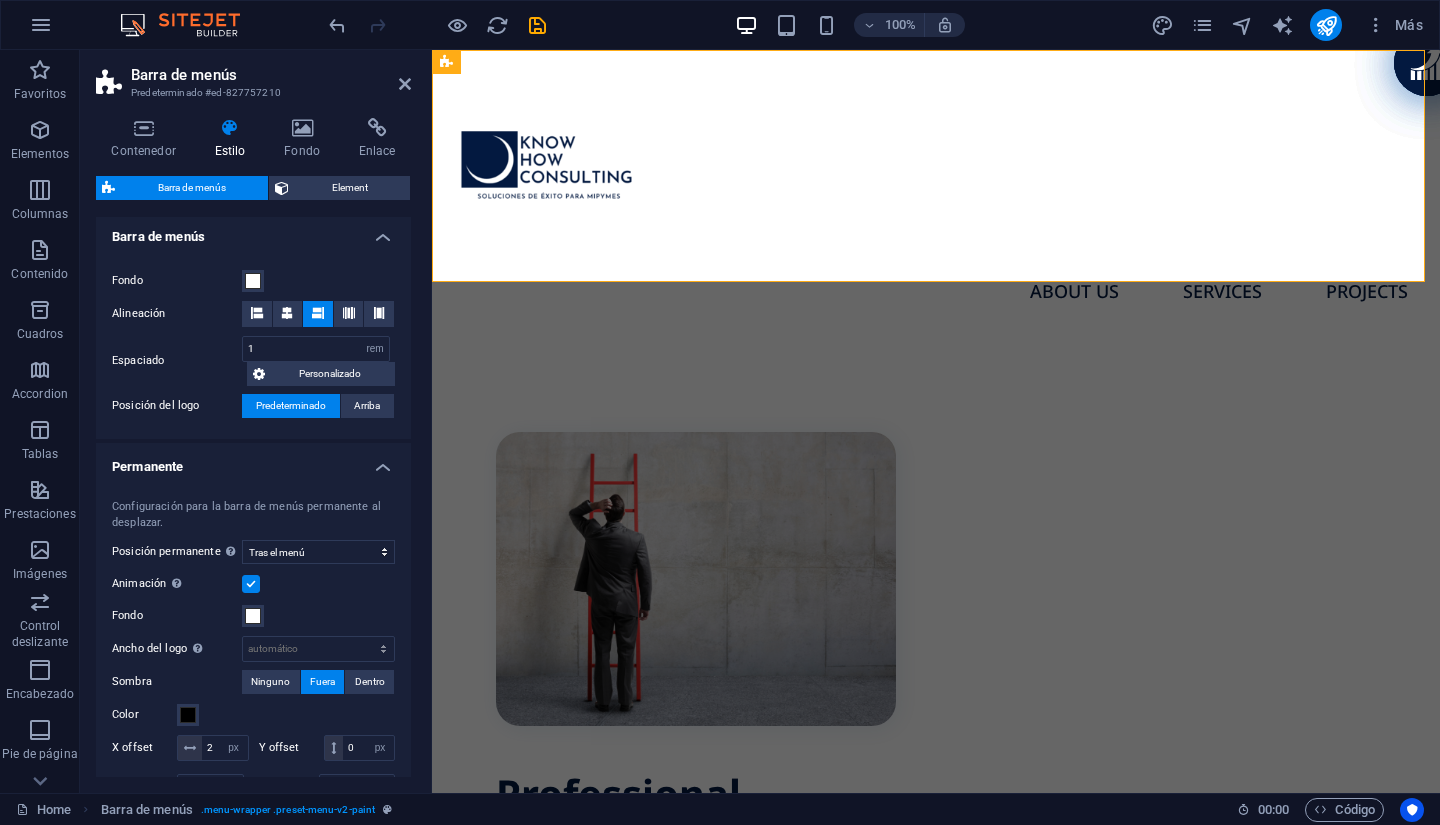 click on "Animación Define una transición suave cuando aparece el menú permanente" at bounding box center (0, 0) 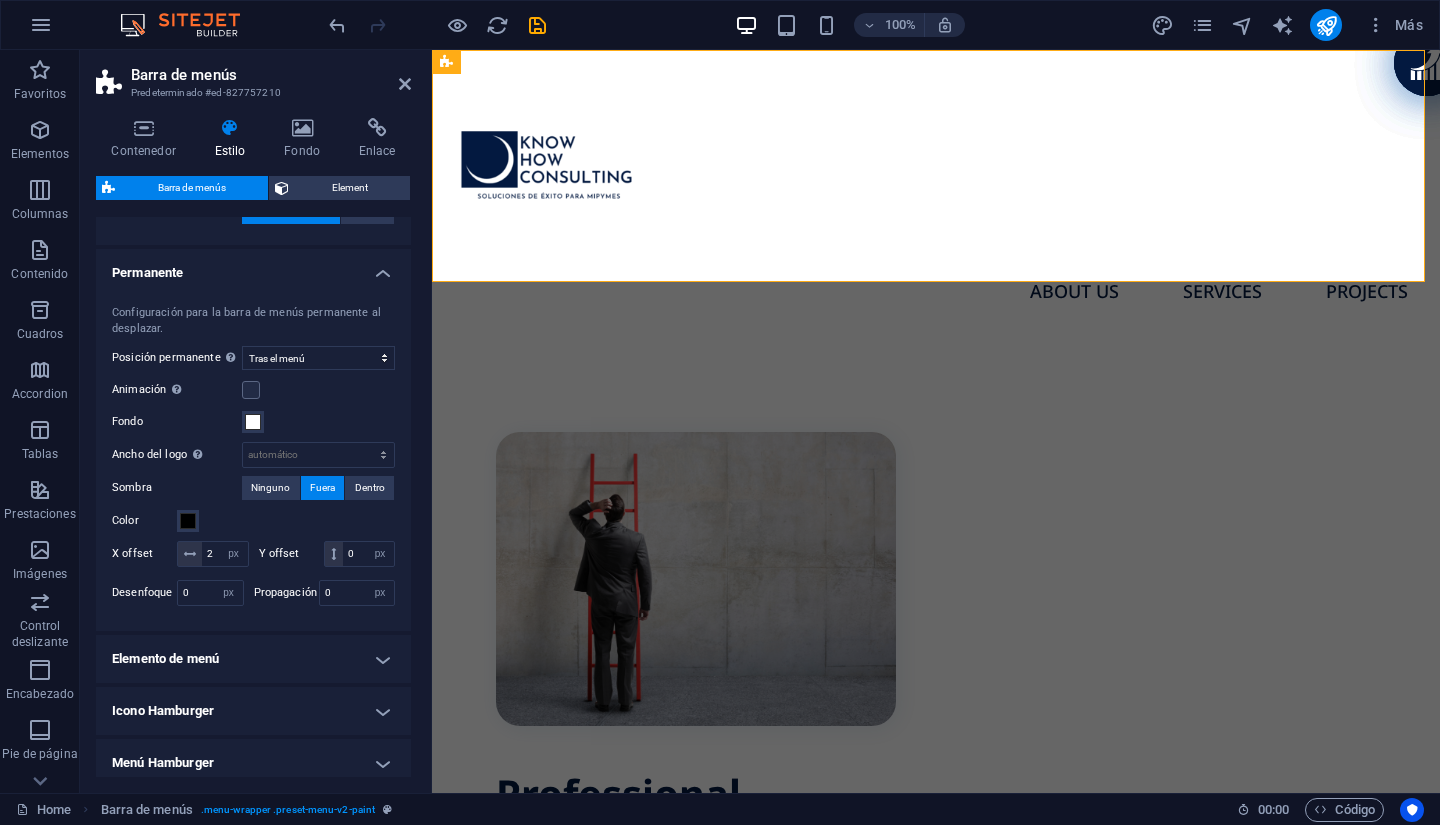 scroll, scrollTop: 828, scrollLeft: 0, axis: vertical 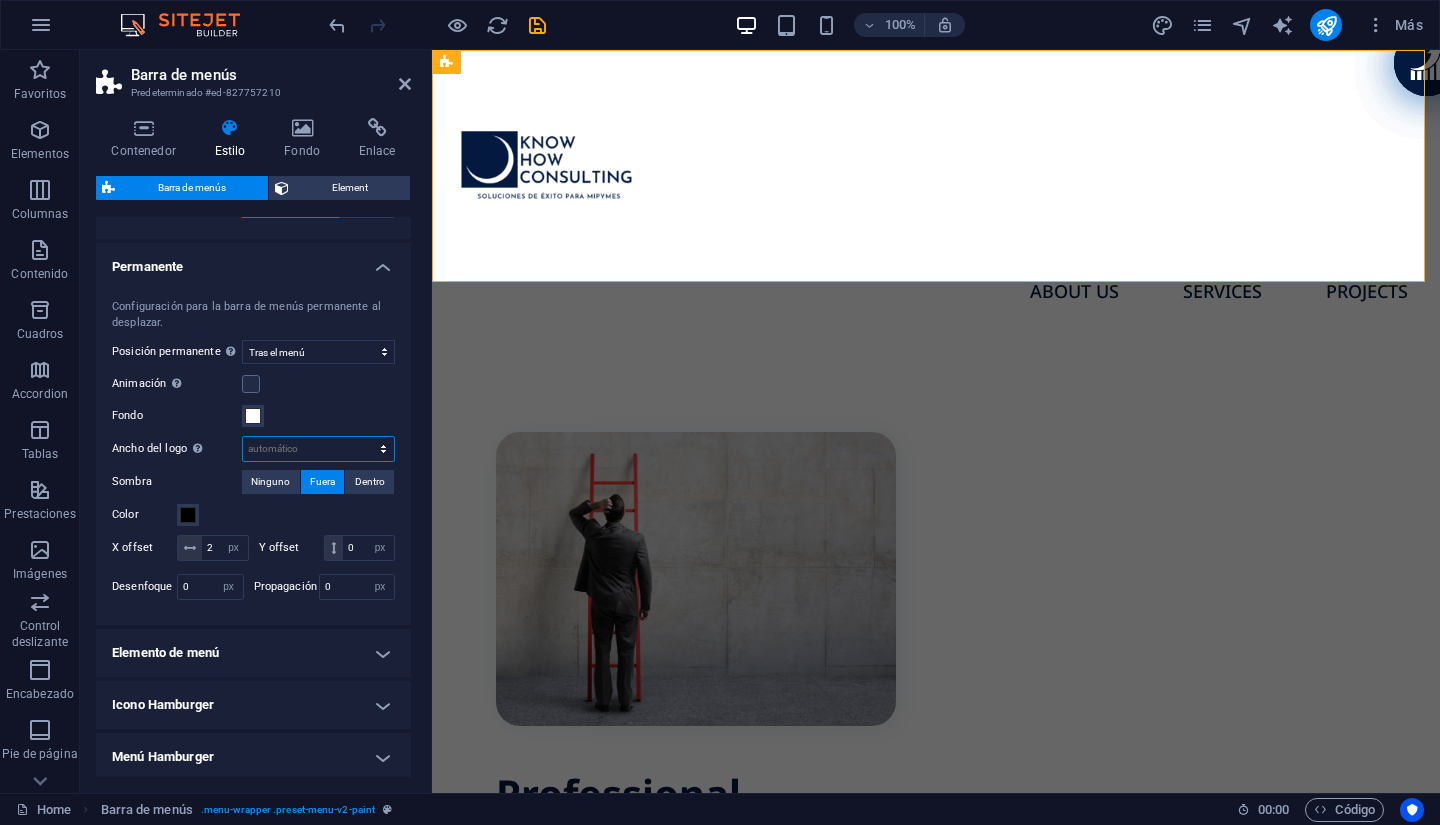 click on "automático px rem % vh vw" at bounding box center (318, 449) 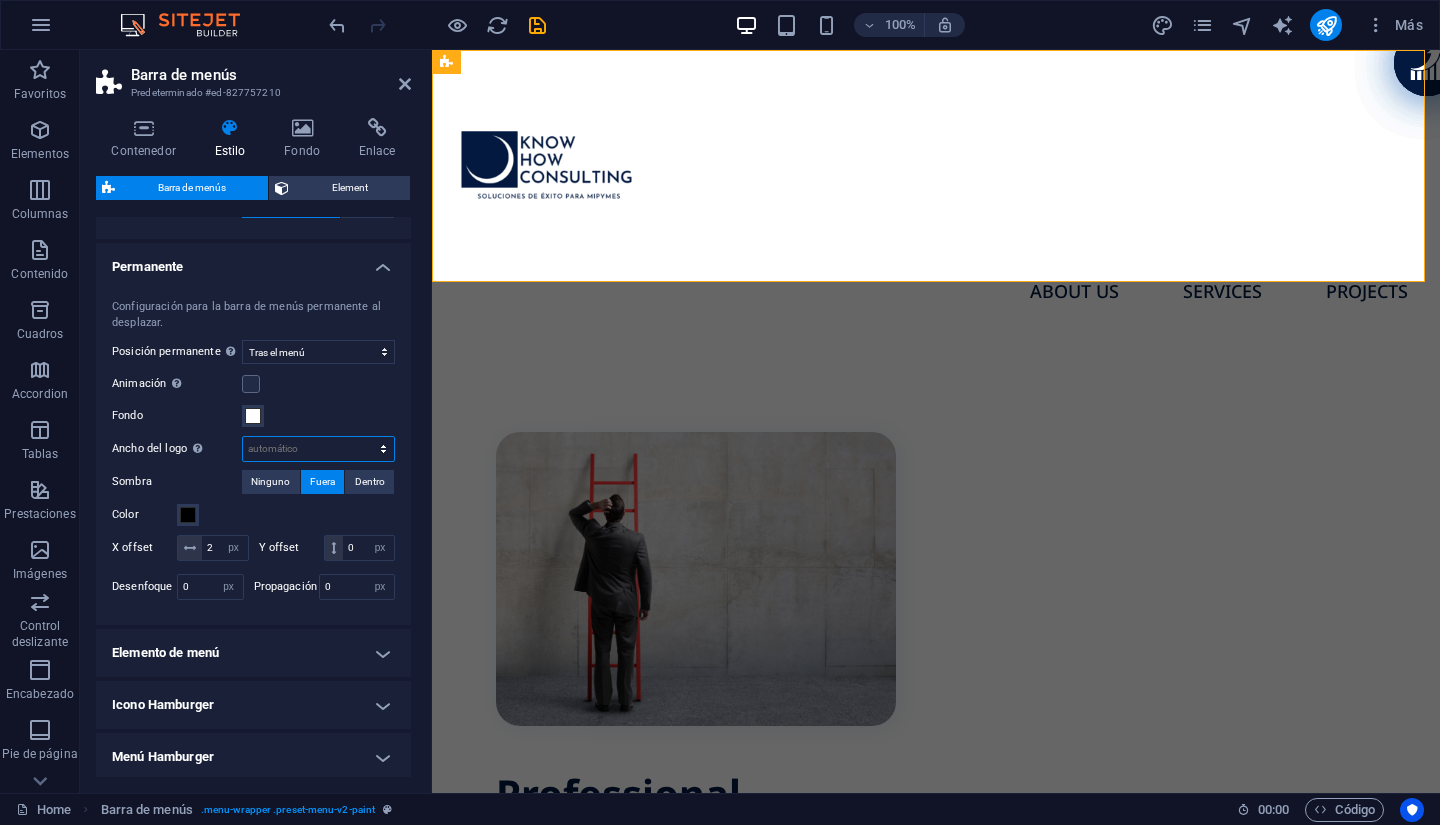 select on "px" 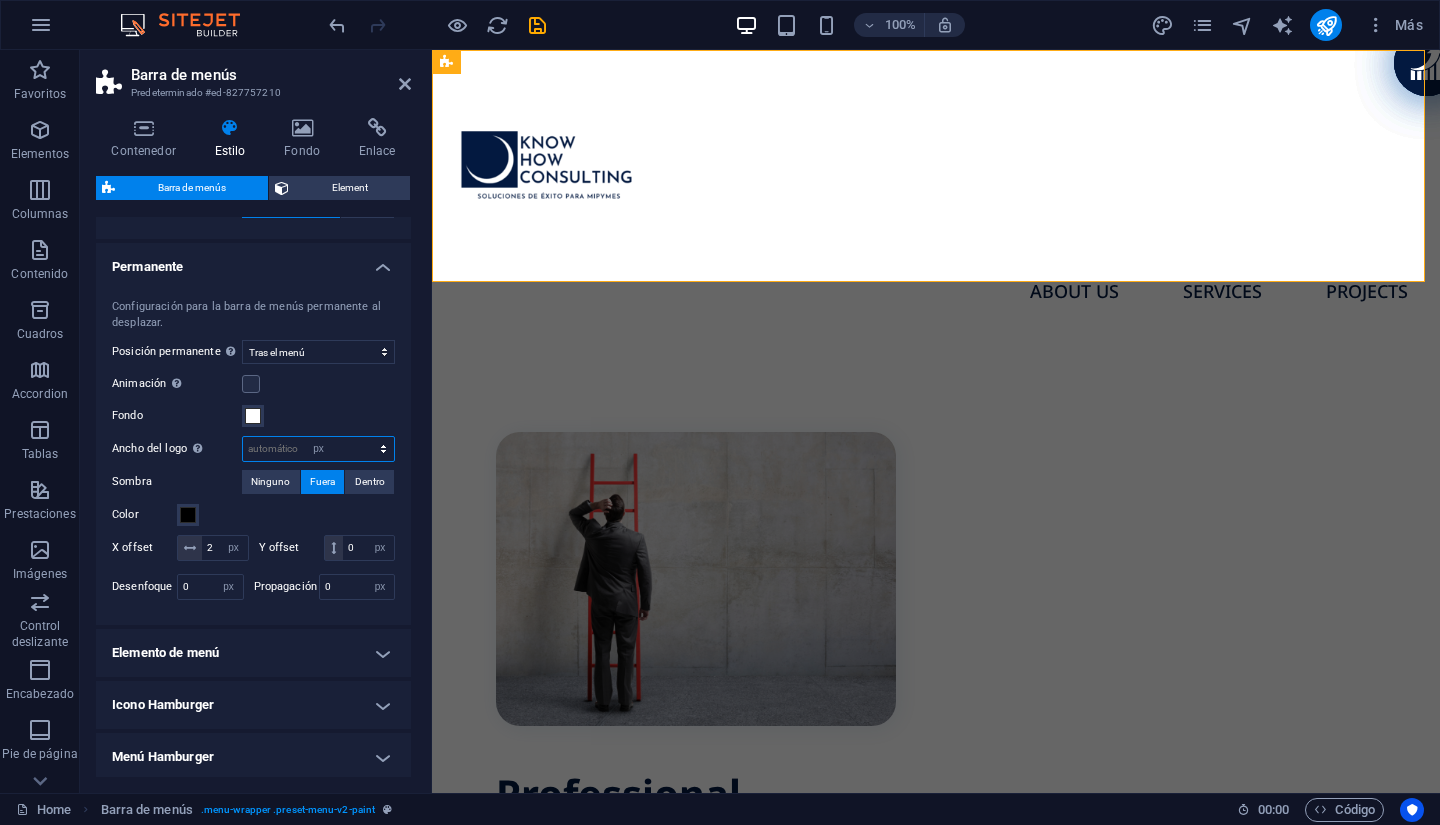click on "automático px rem % vh vw" at bounding box center (318, 449) 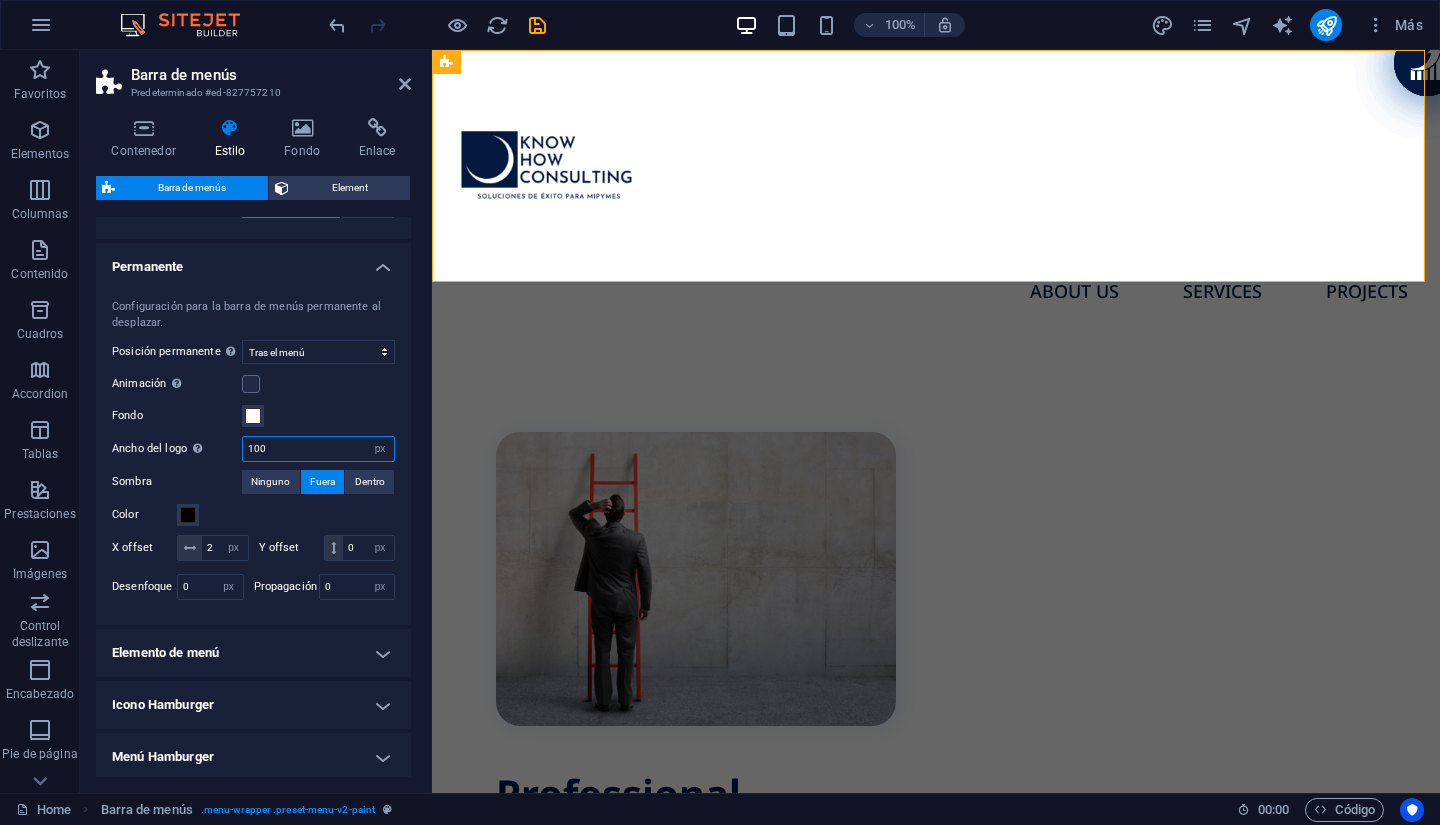 type on "100" 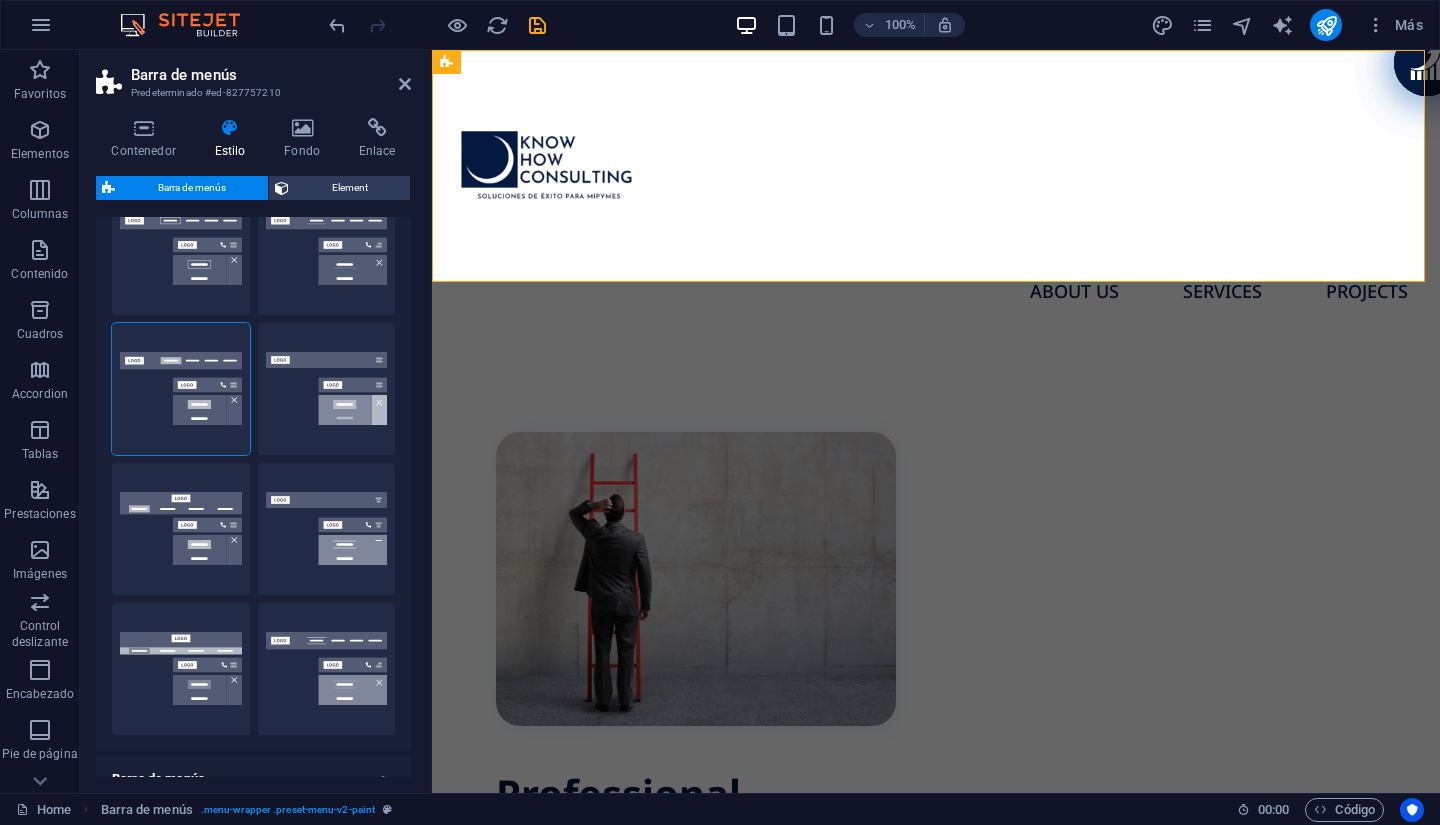 scroll, scrollTop: 0, scrollLeft: 0, axis: both 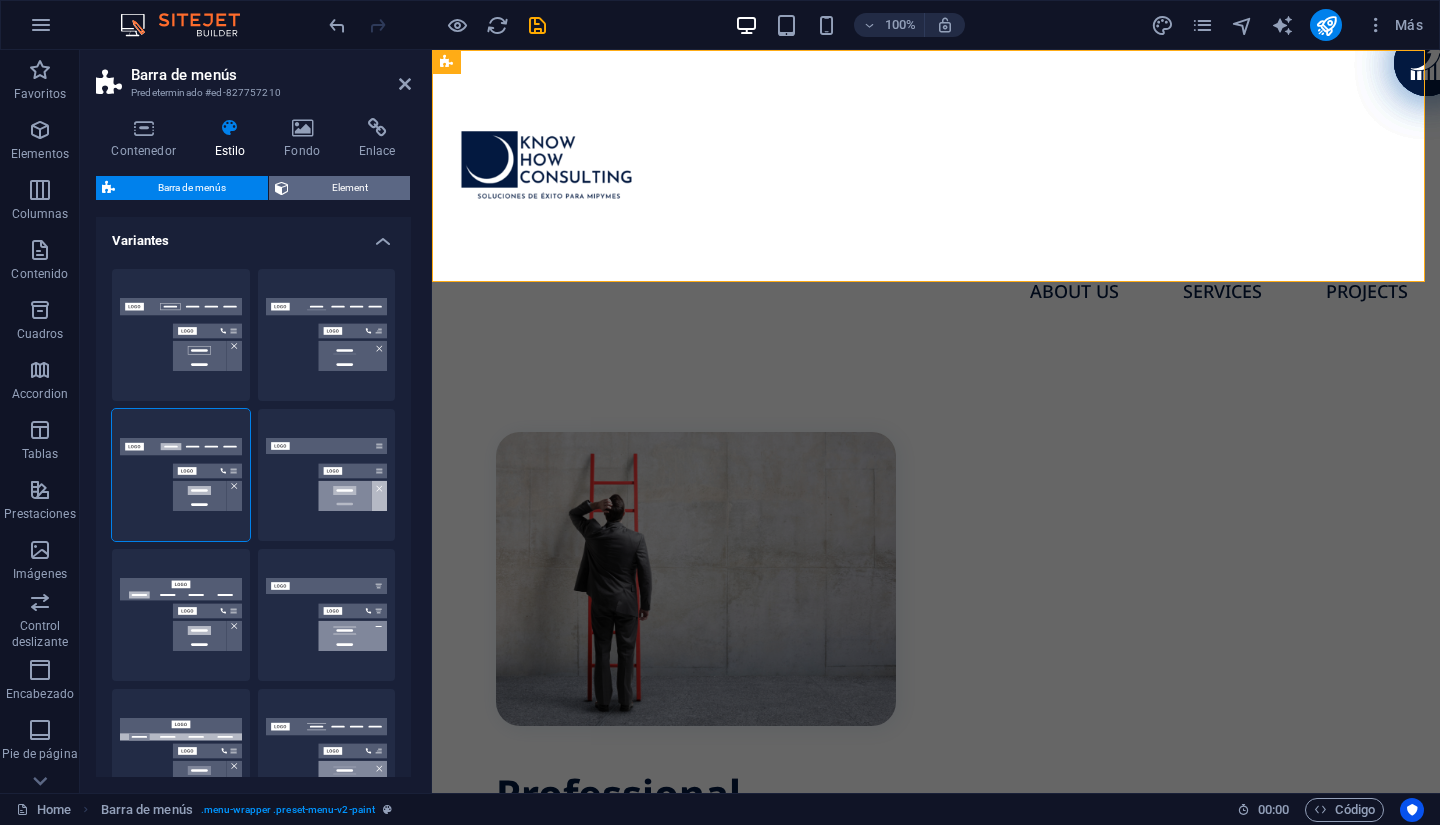 click on "Element" at bounding box center (349, 188) 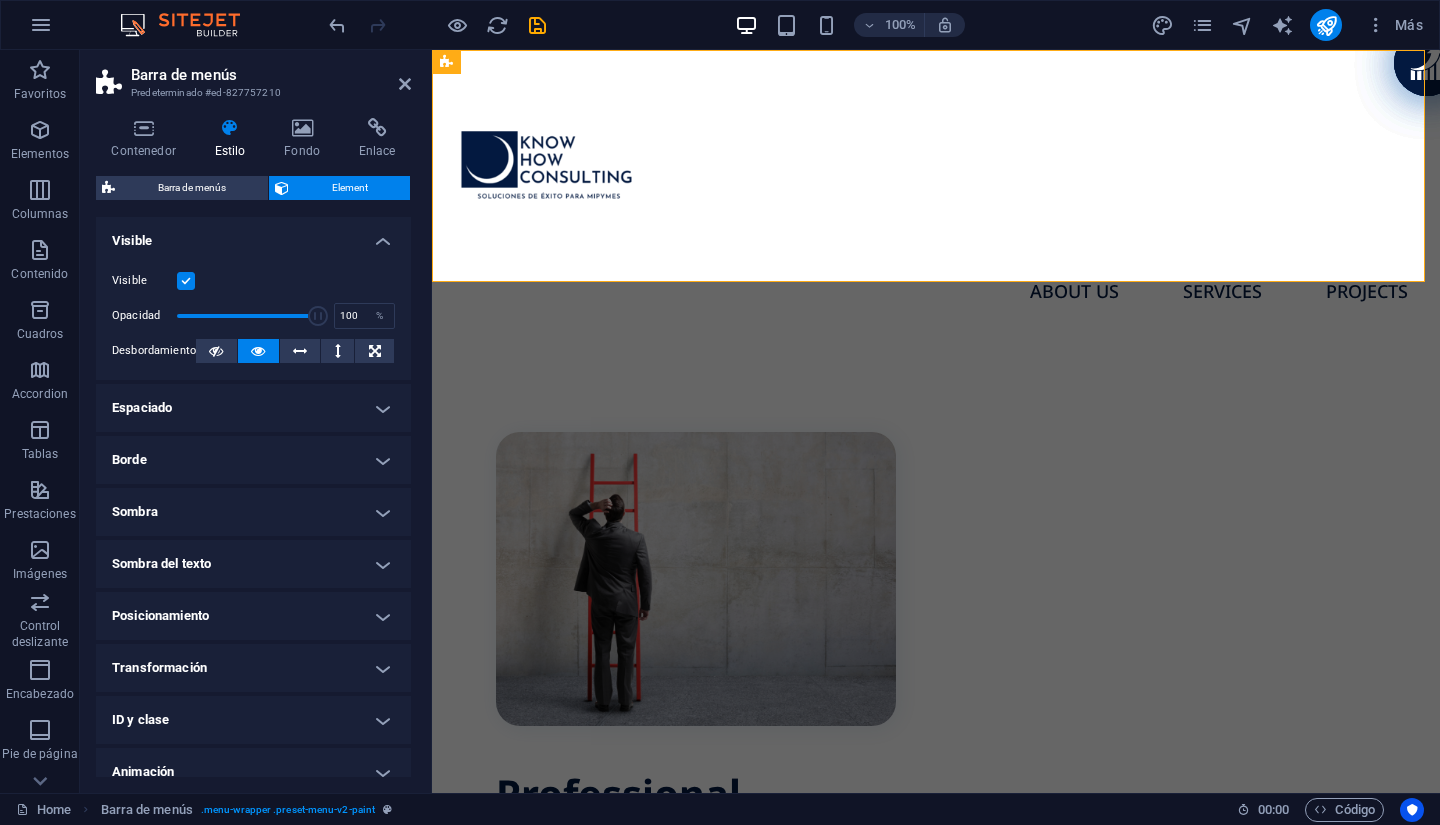 click on "Espaciado" at bounding box center [253, 408] 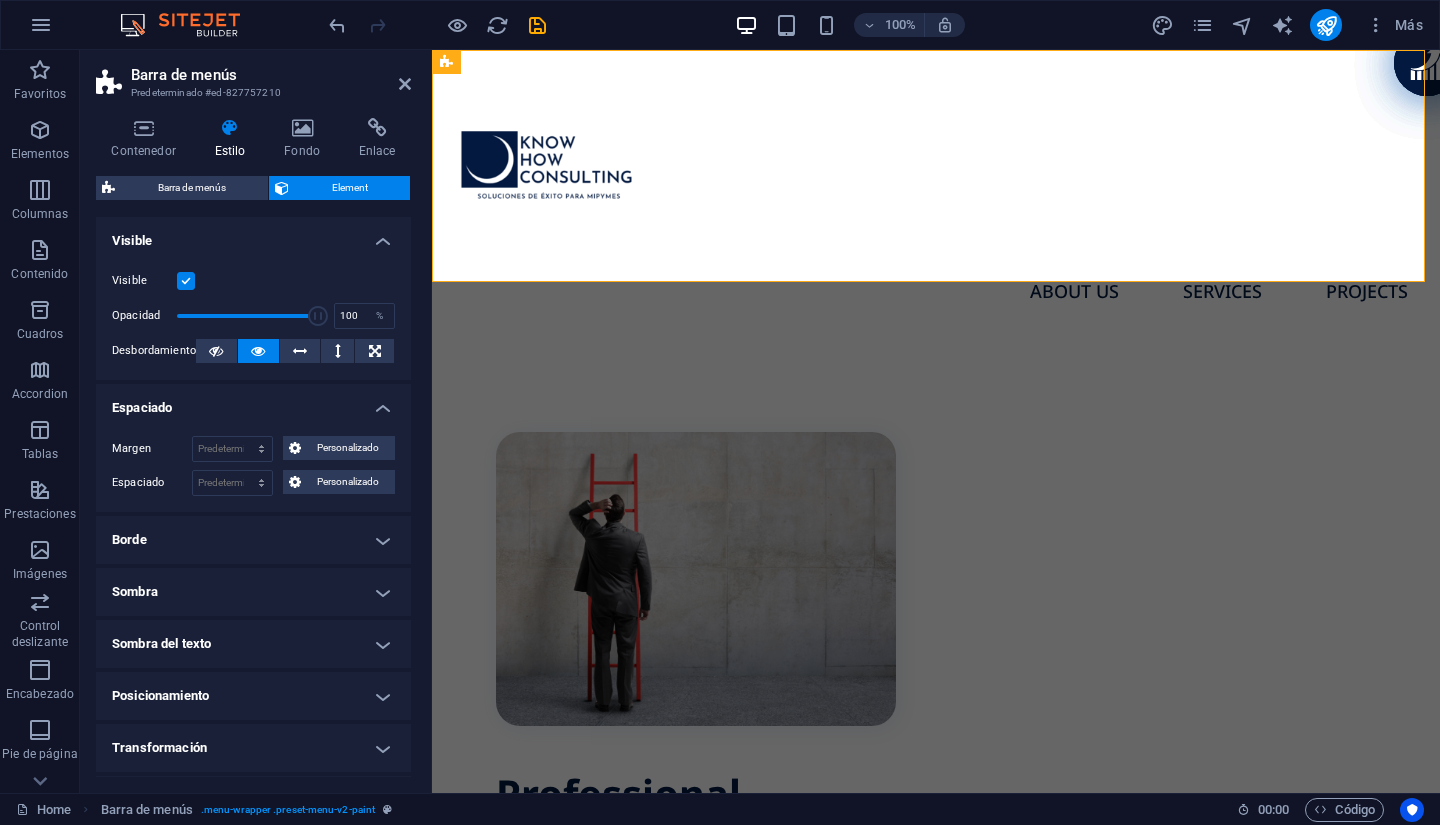 click on "Espaciado" at bounding box center [253, 402] 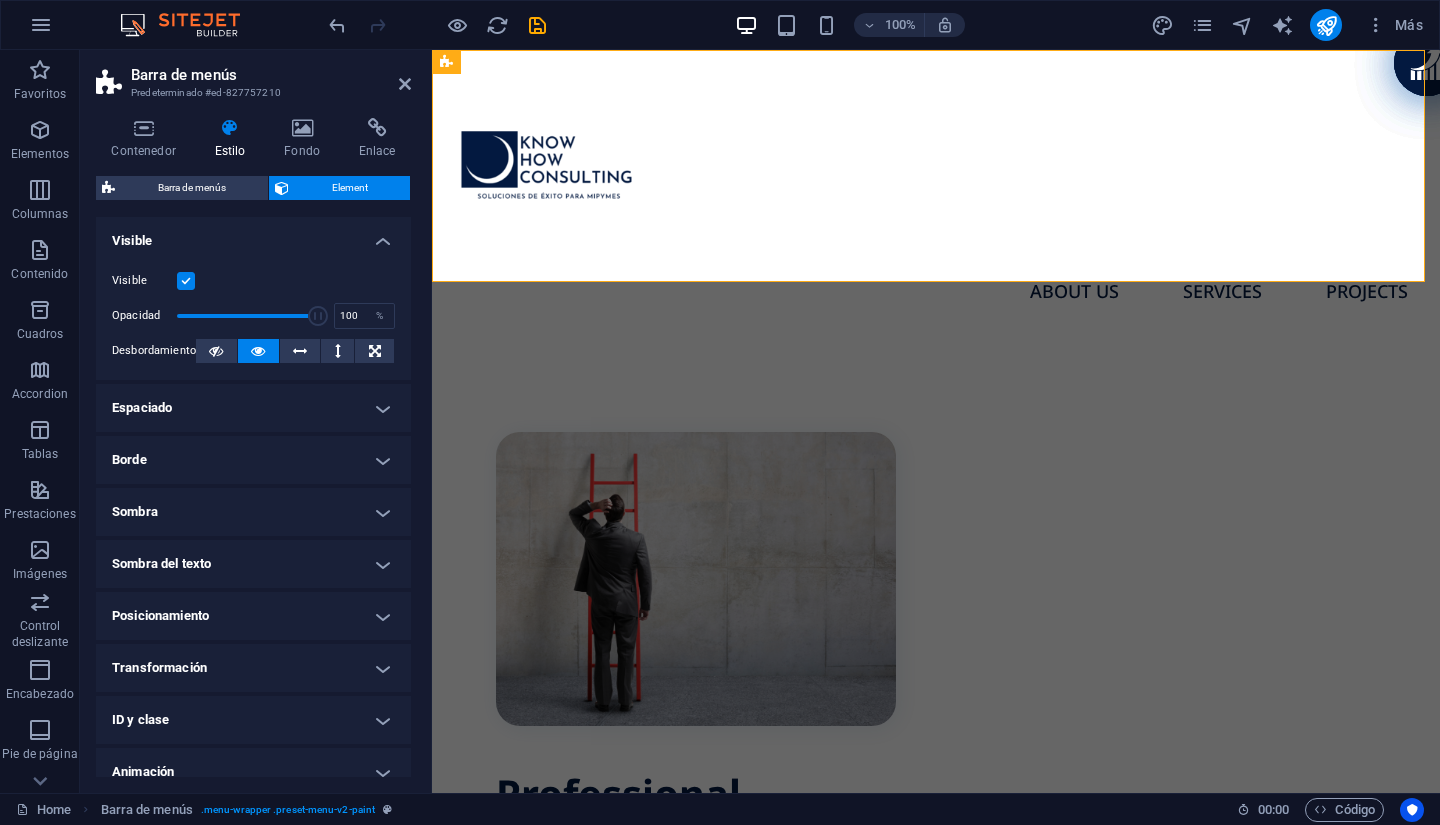click on "Animación" at bounding box center [253, 772] 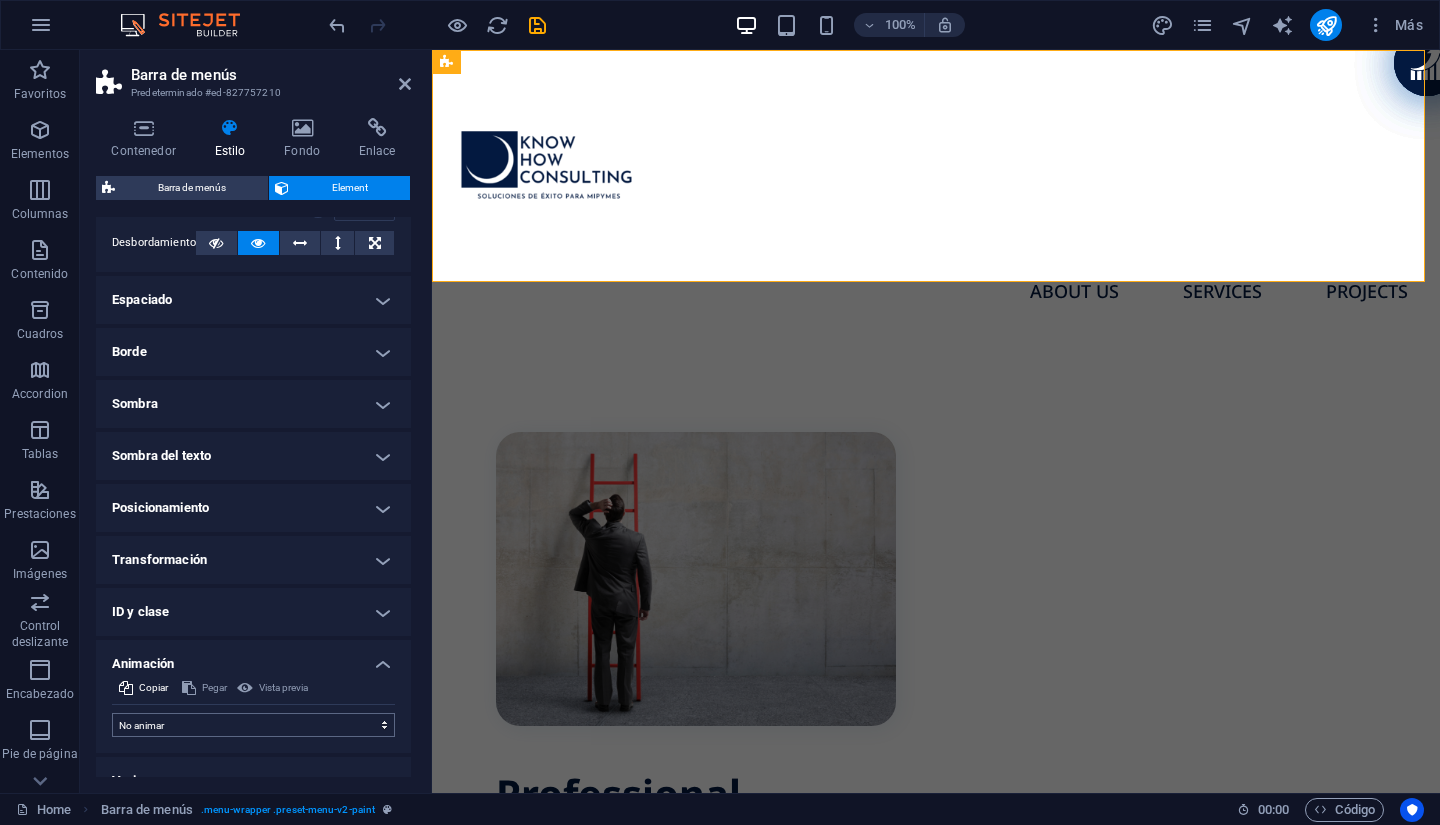 scroll, scrollTop: 134, scrollLeft: 0, axis: vertical 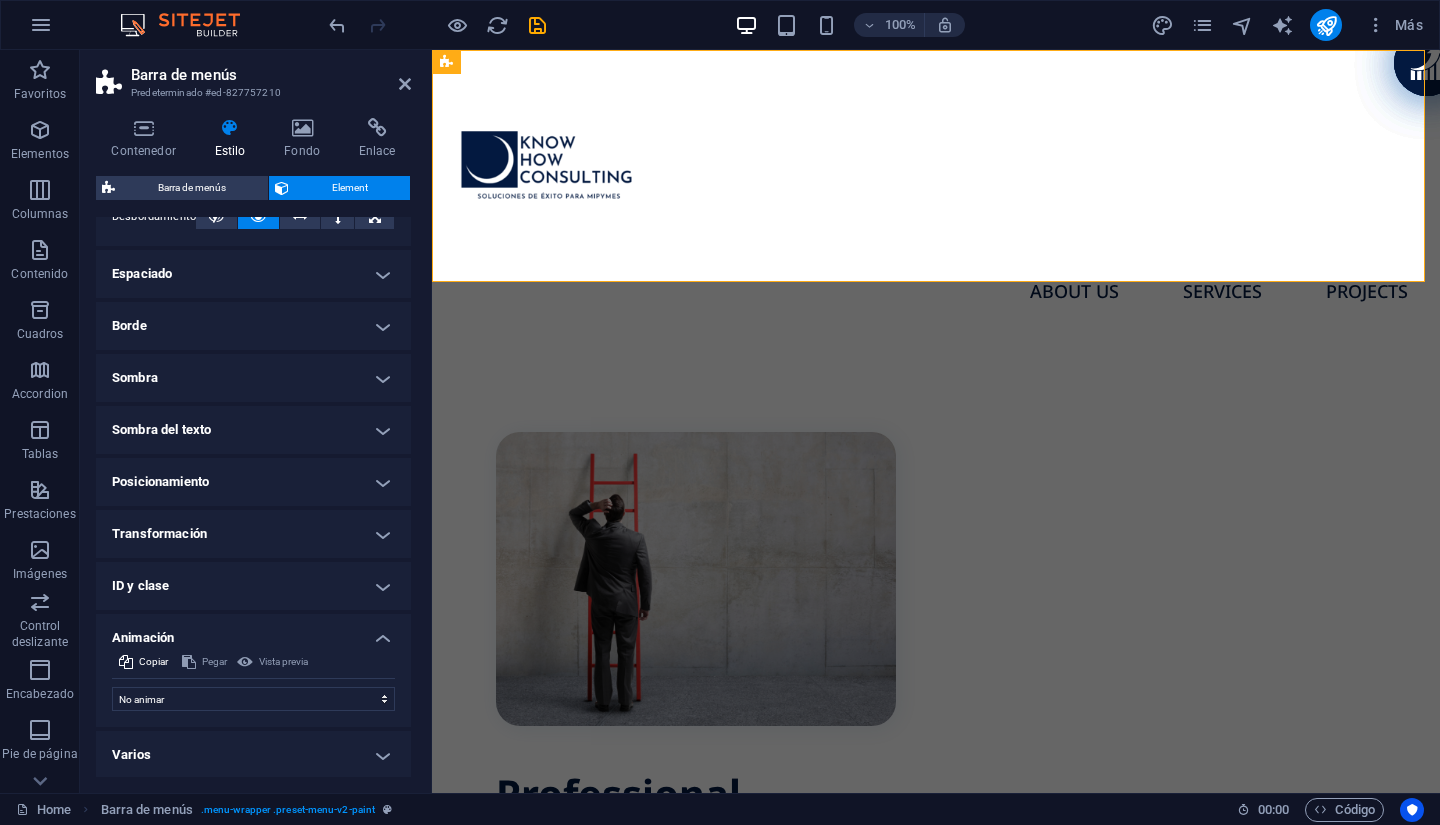 click on "Animación" at bounding box center [253, 632] 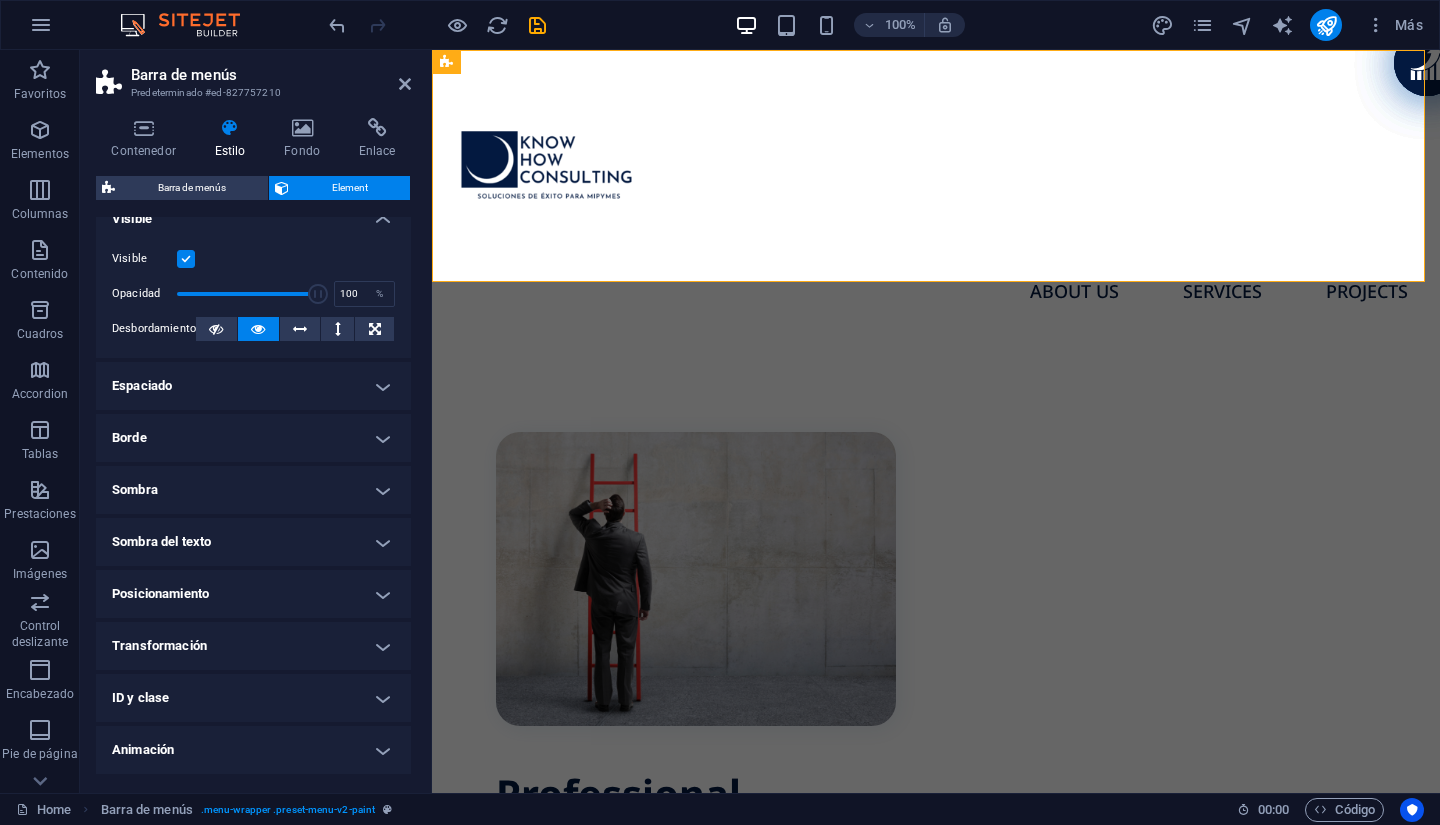scroll, scrollTop: 0, scrollLeft: 0, axis: both 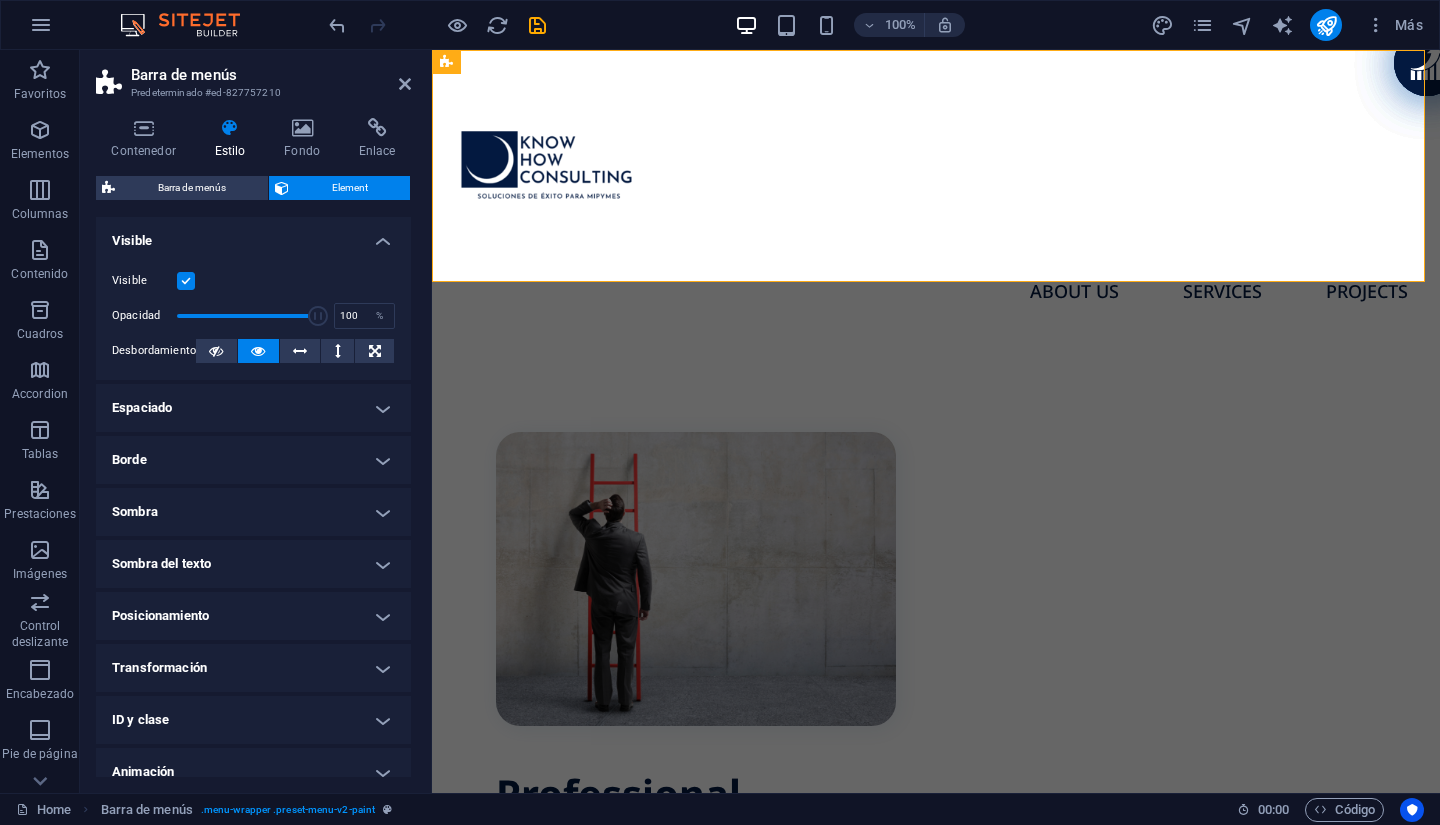 click at bounding box center [186, 281] 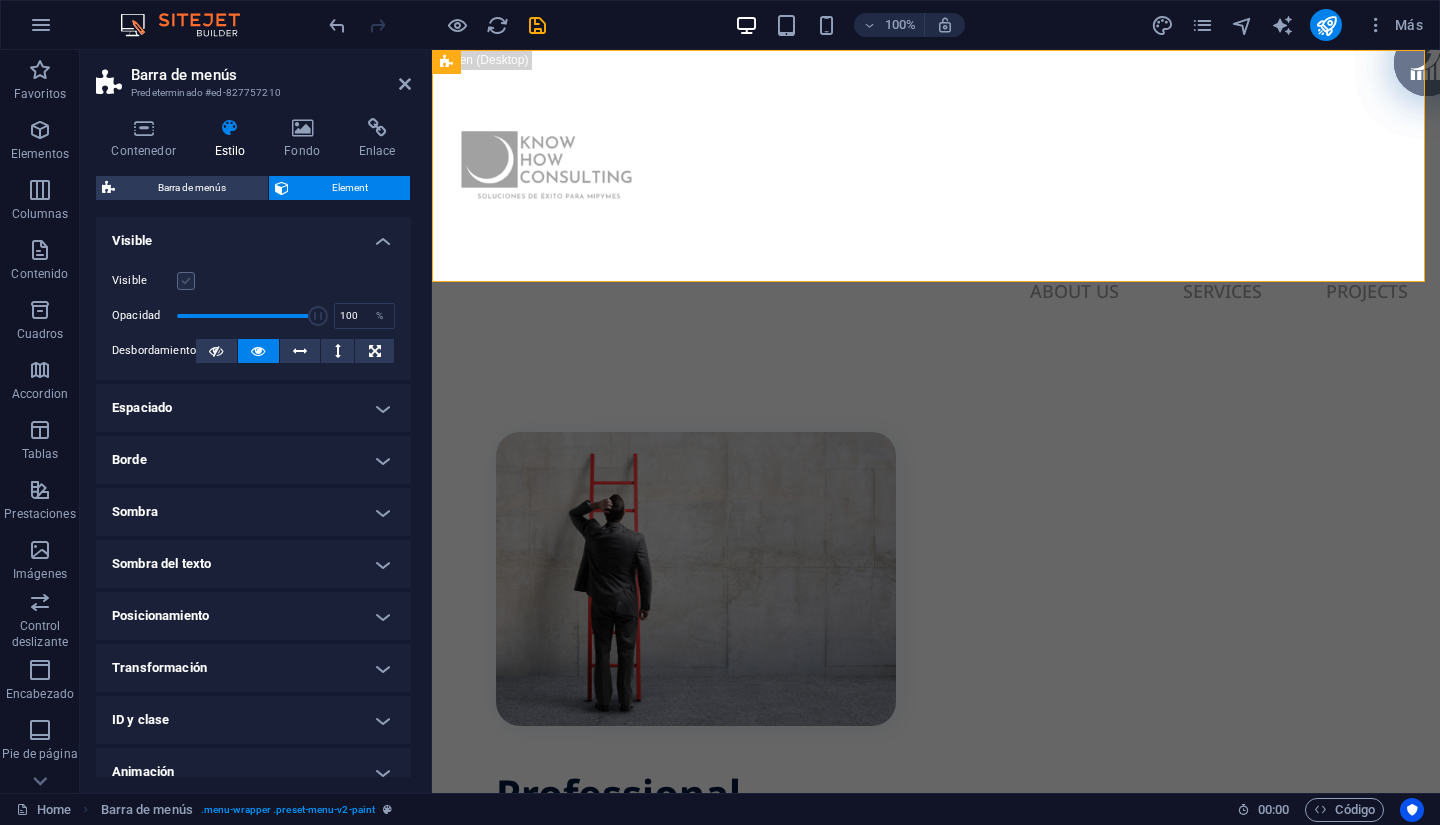 click at bounding box center [186, 281] 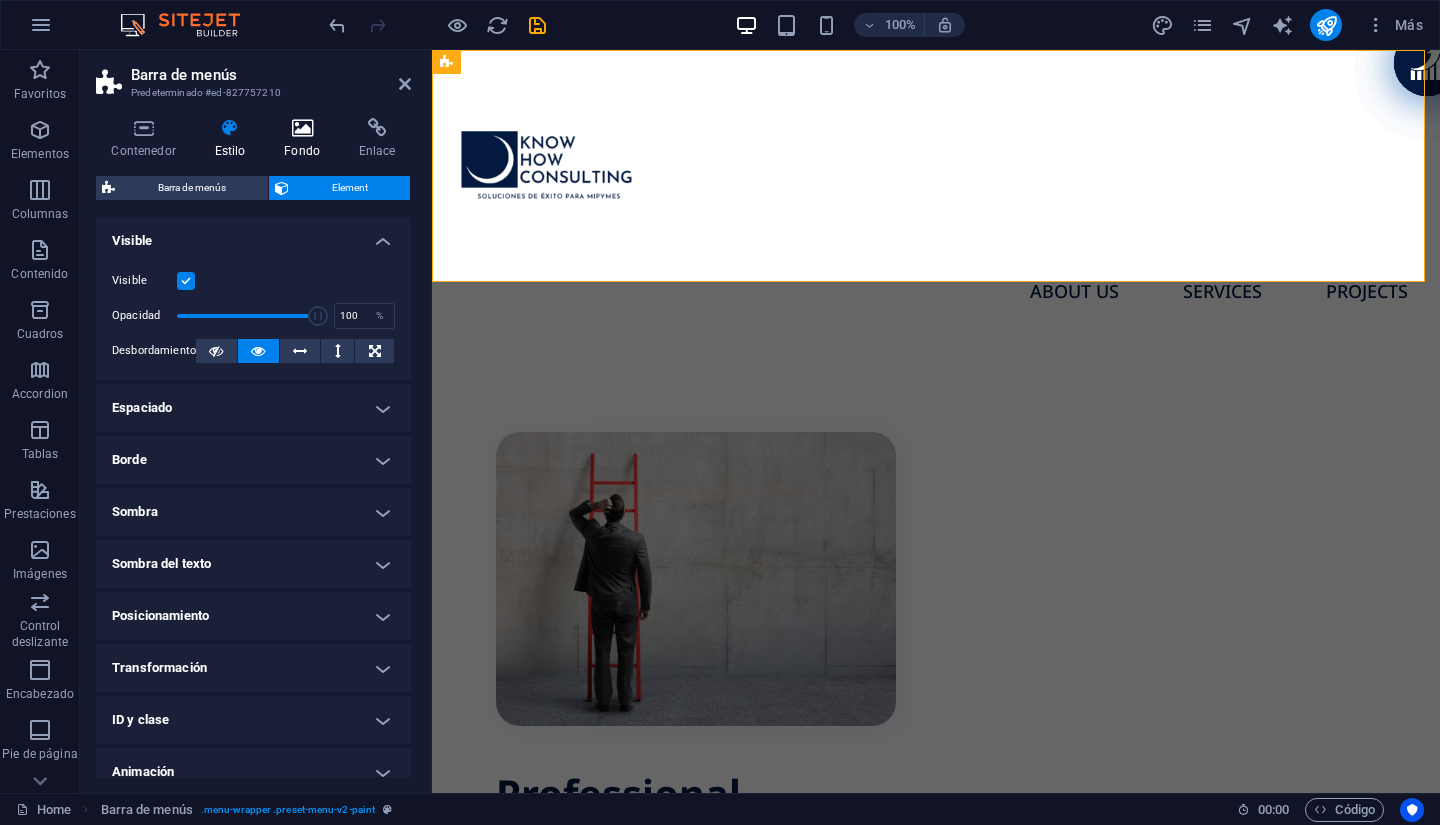 click at bounding box center [302, 128] 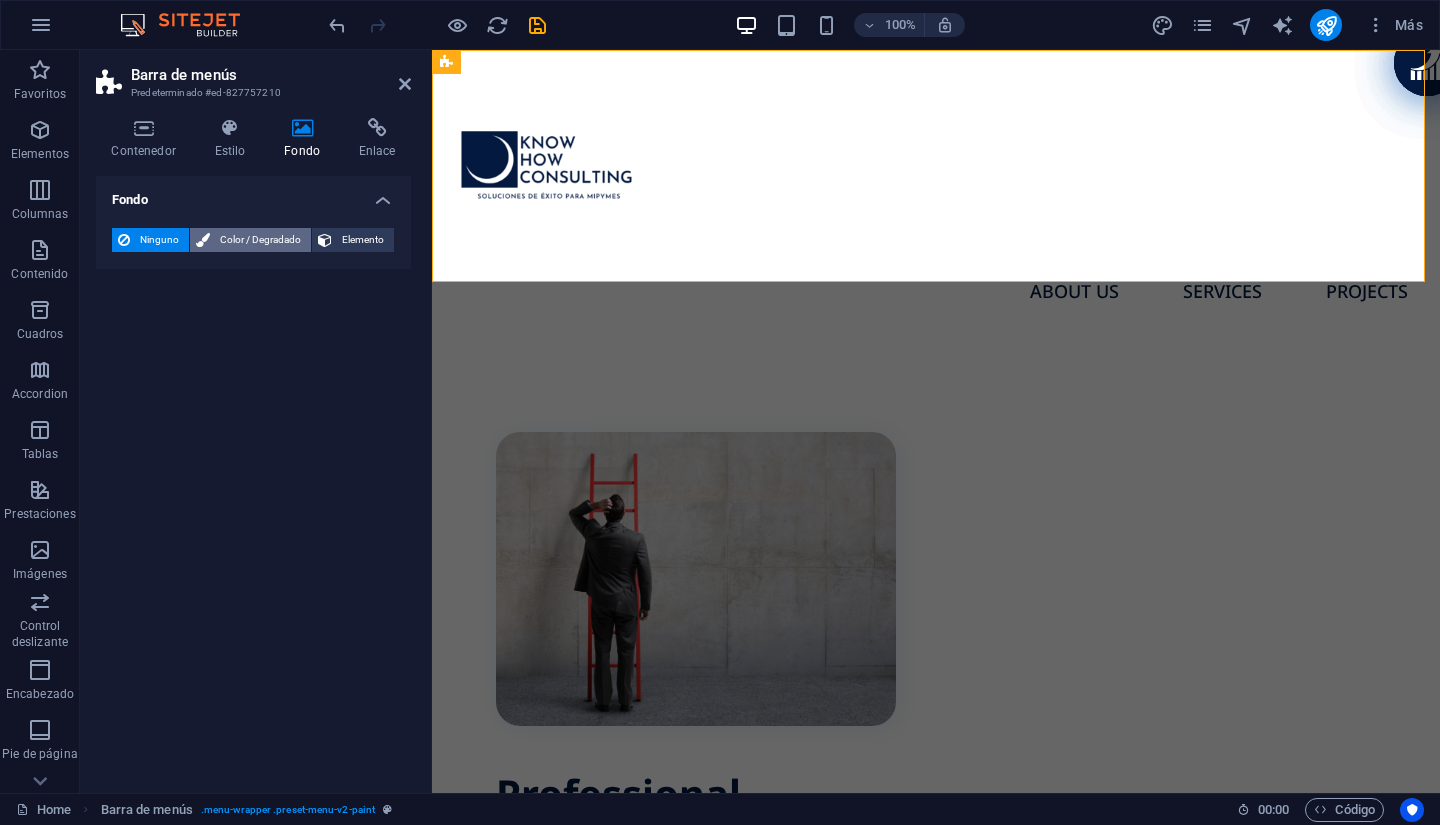 click on "Color / Degradado" at bounding box center [260, 240] 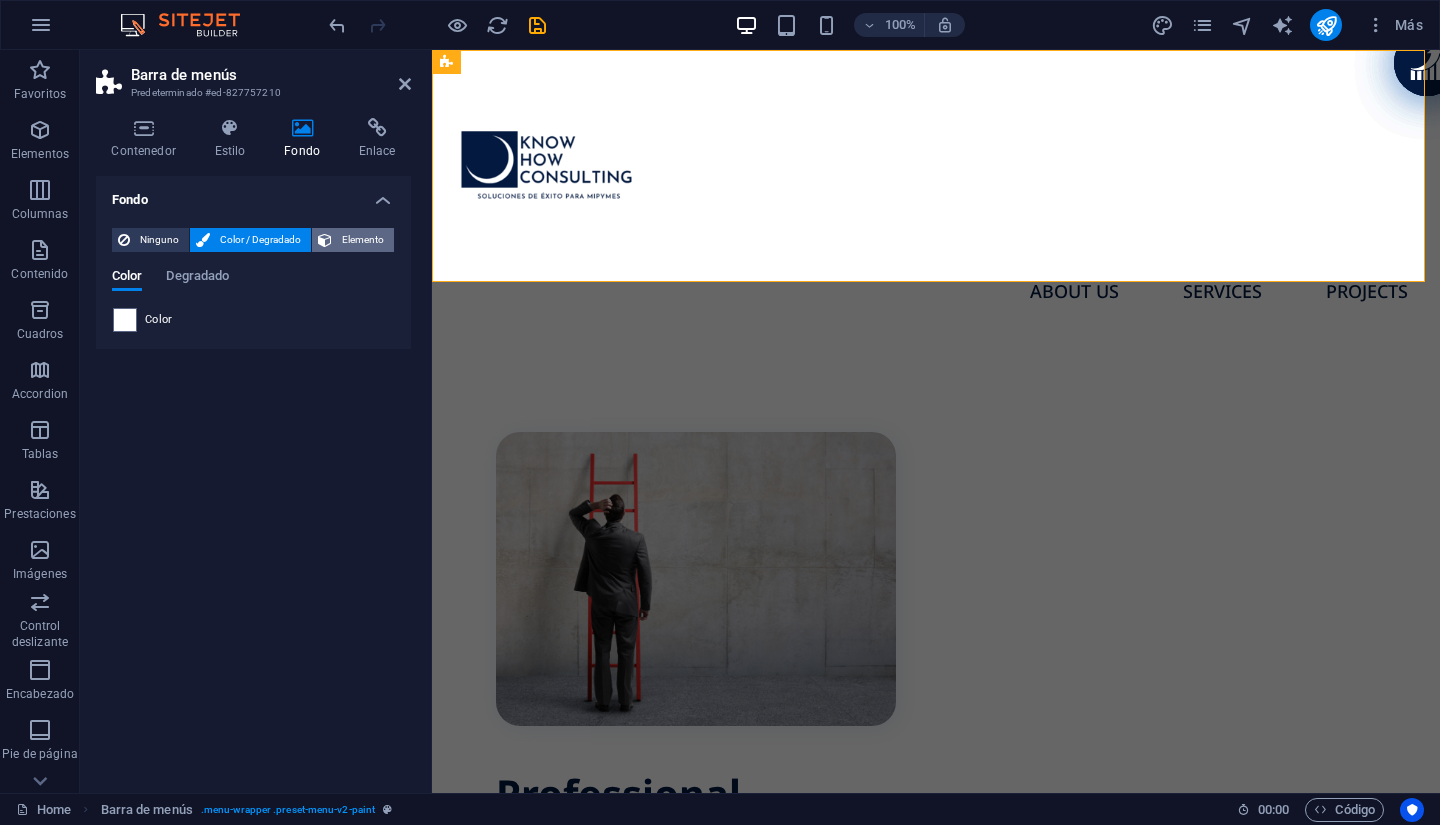 click on "Elemento" at bounding box center (363, 240) 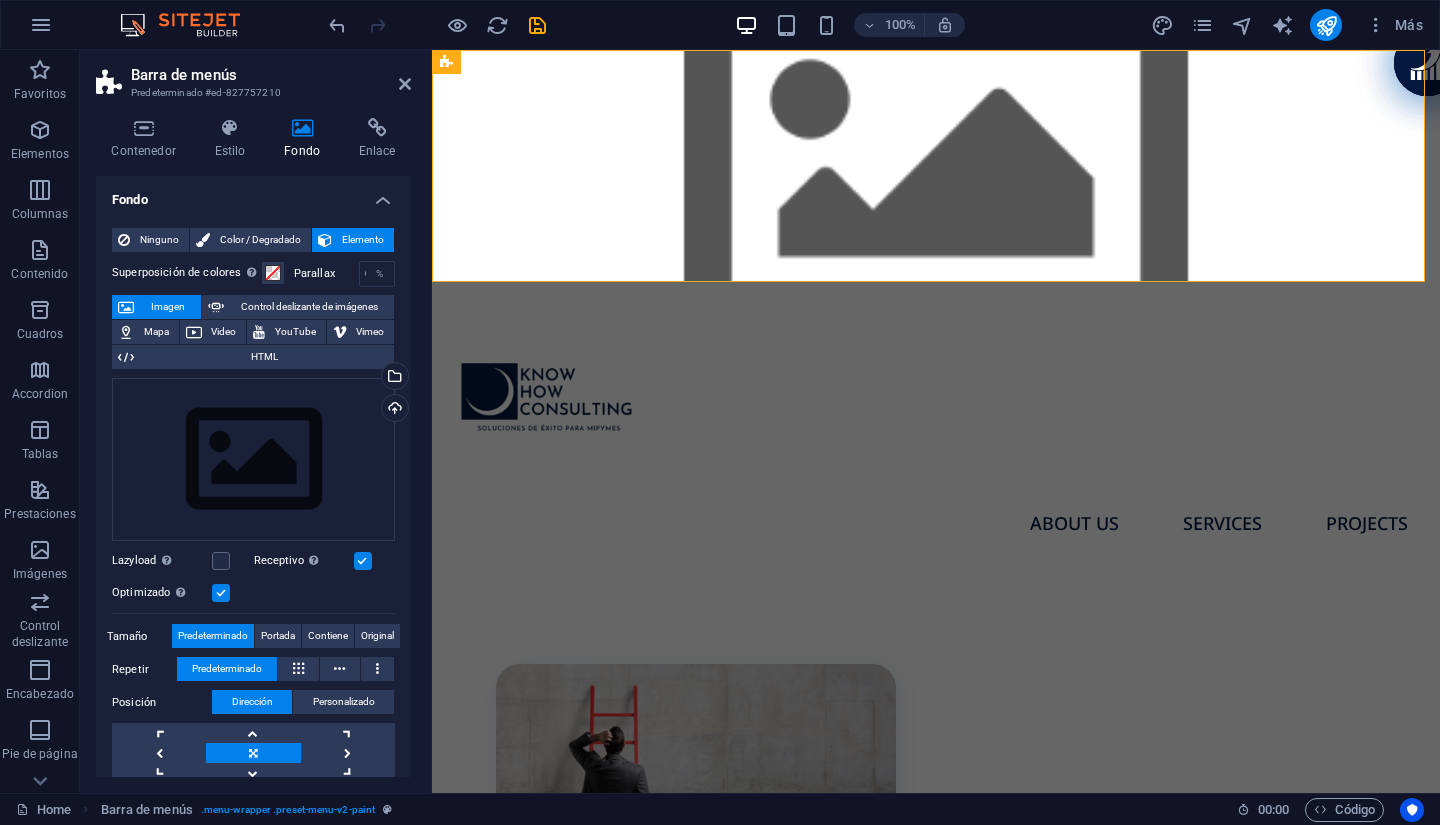 click on "Elemento" at bounding box center (363, 240) 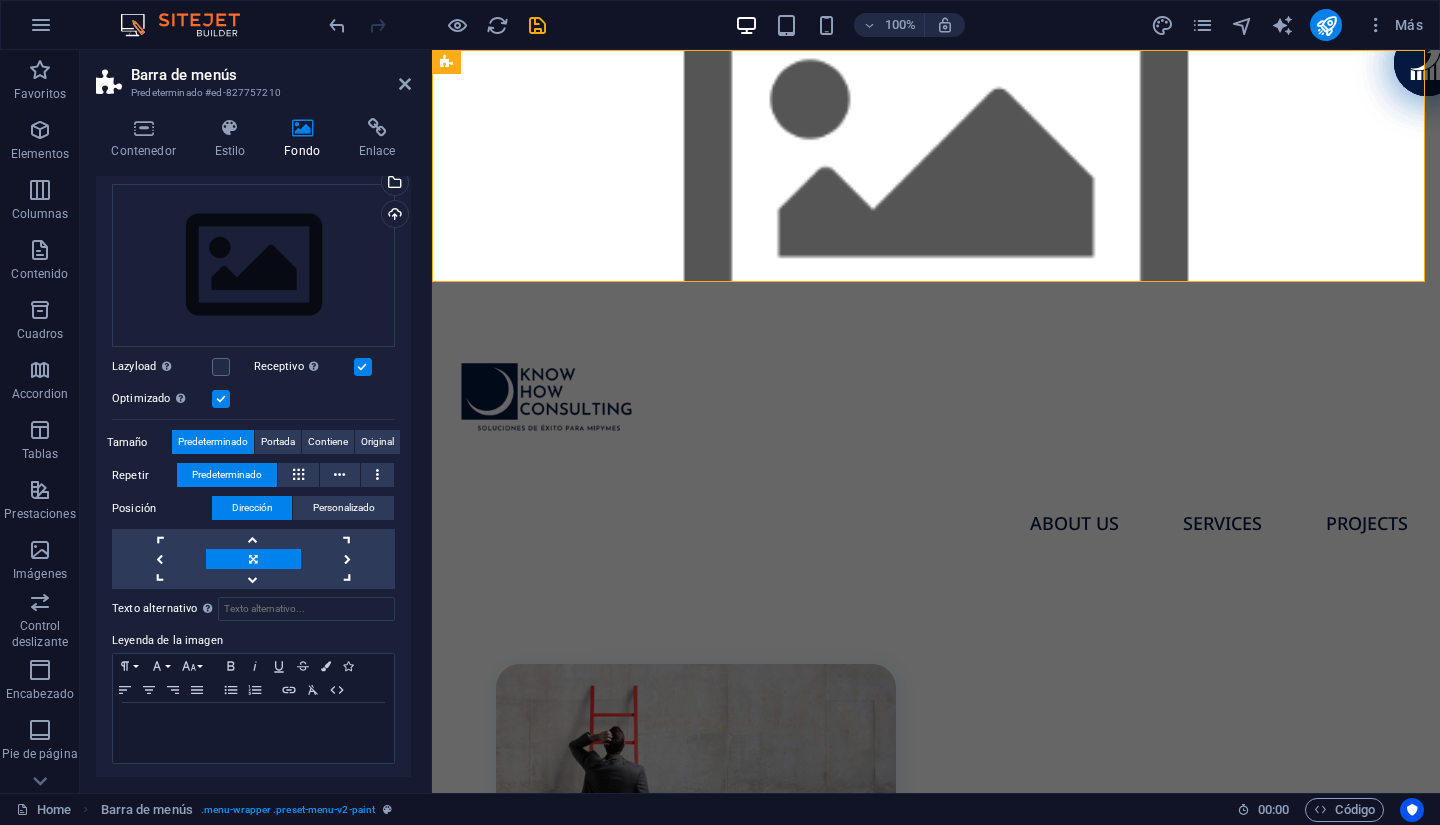 scroll, scrollTop: 0, scrollLeft: 0, axis: both 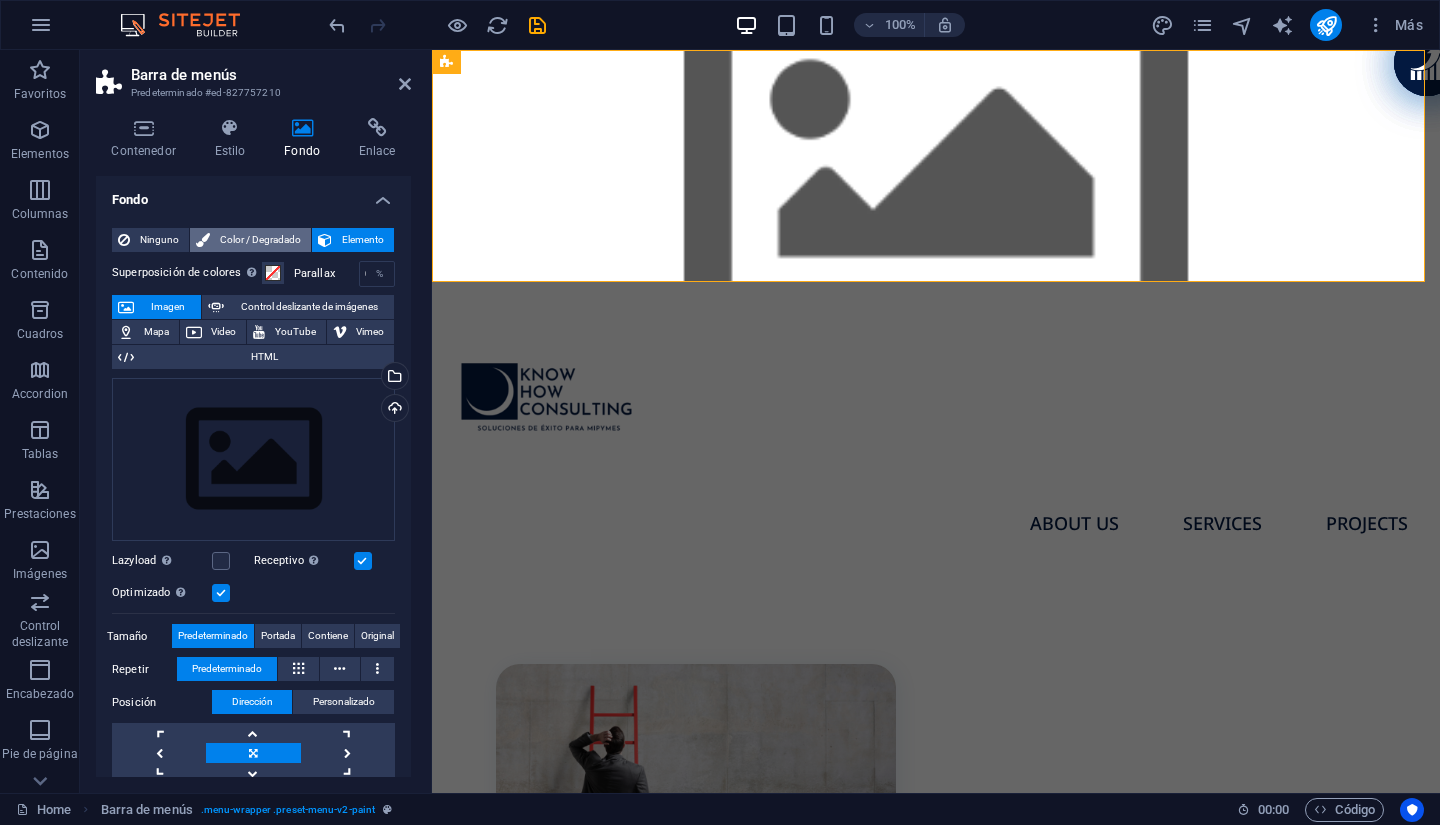 click on "Color / Degradado" at bounding box center [260, 240] 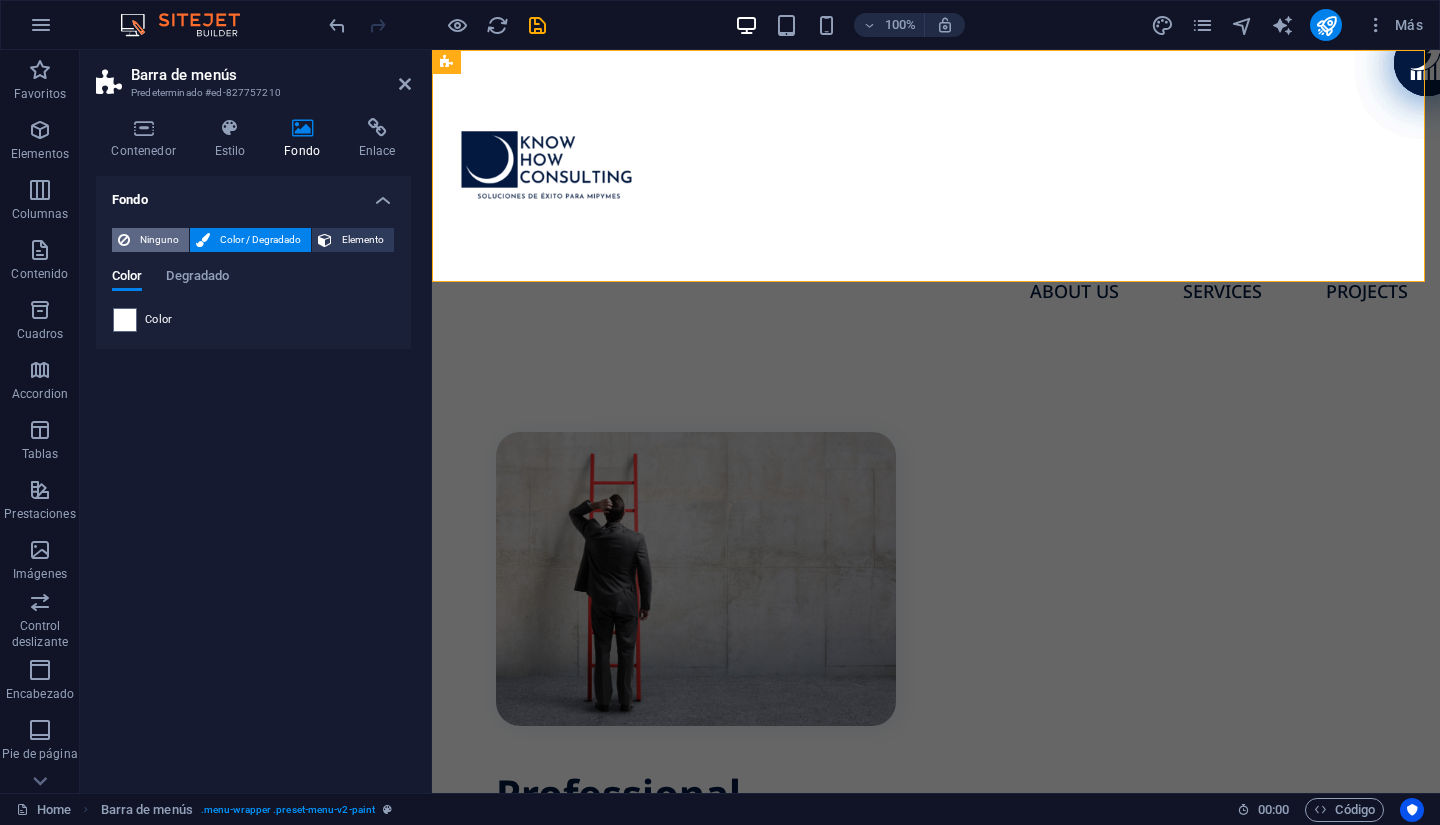 click on "Ninguno" at bounding box center (159, 240) 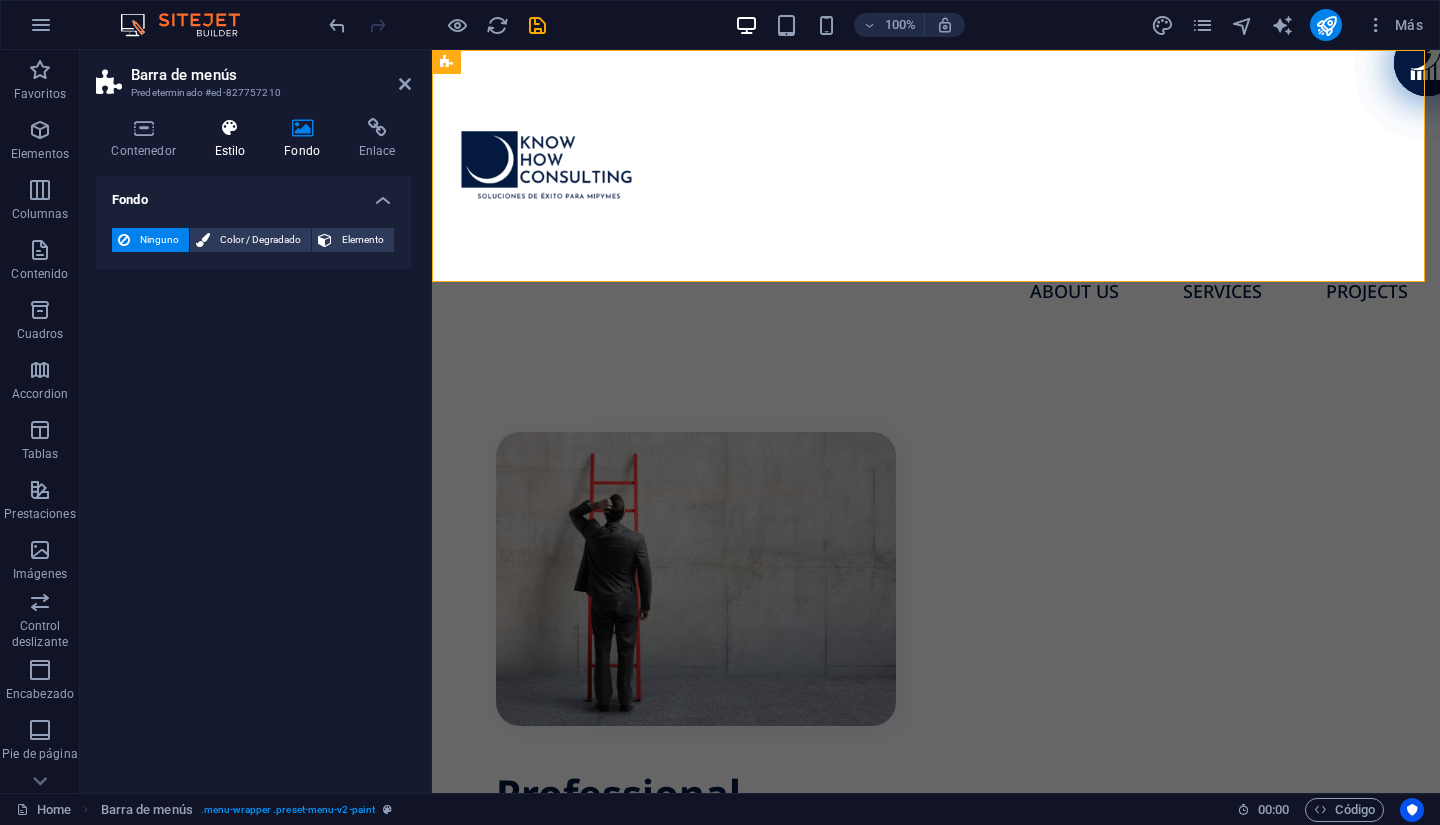 click on "Estilo" at bounding box center (234, 139) 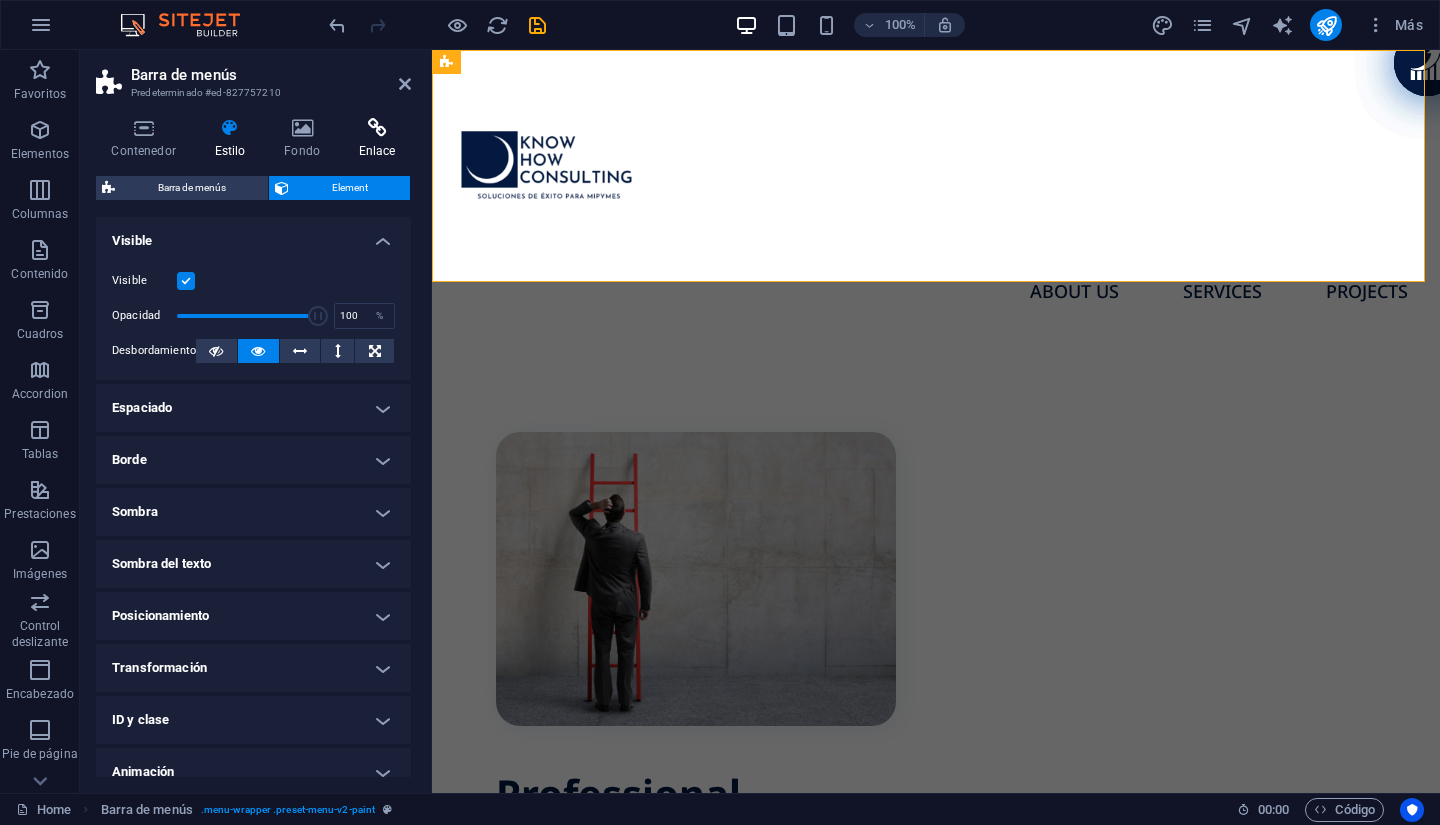 click on "Enlace" at bounding box center [377, 139] 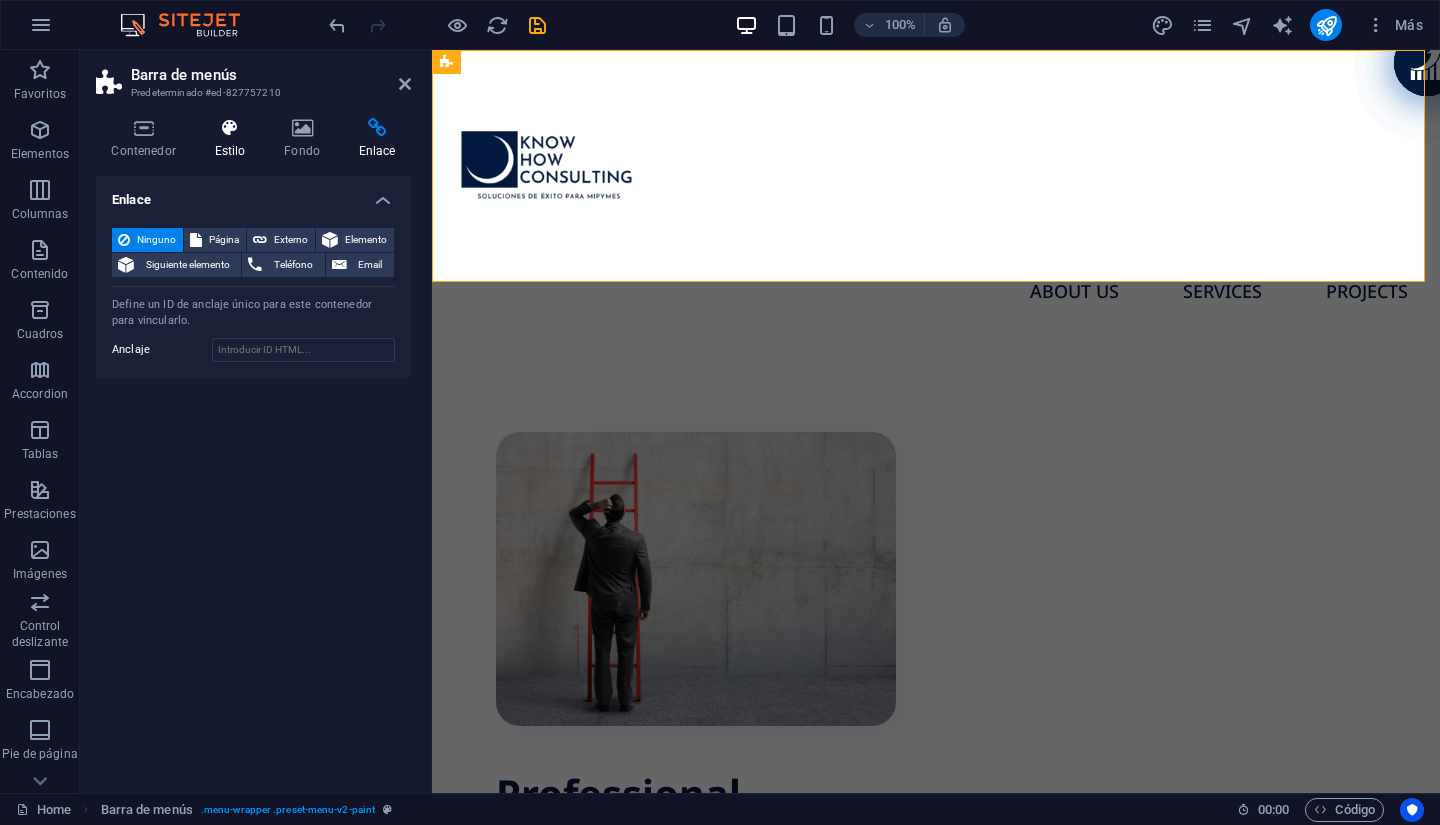 click on "Estilo" at bounding box center [234, 139] 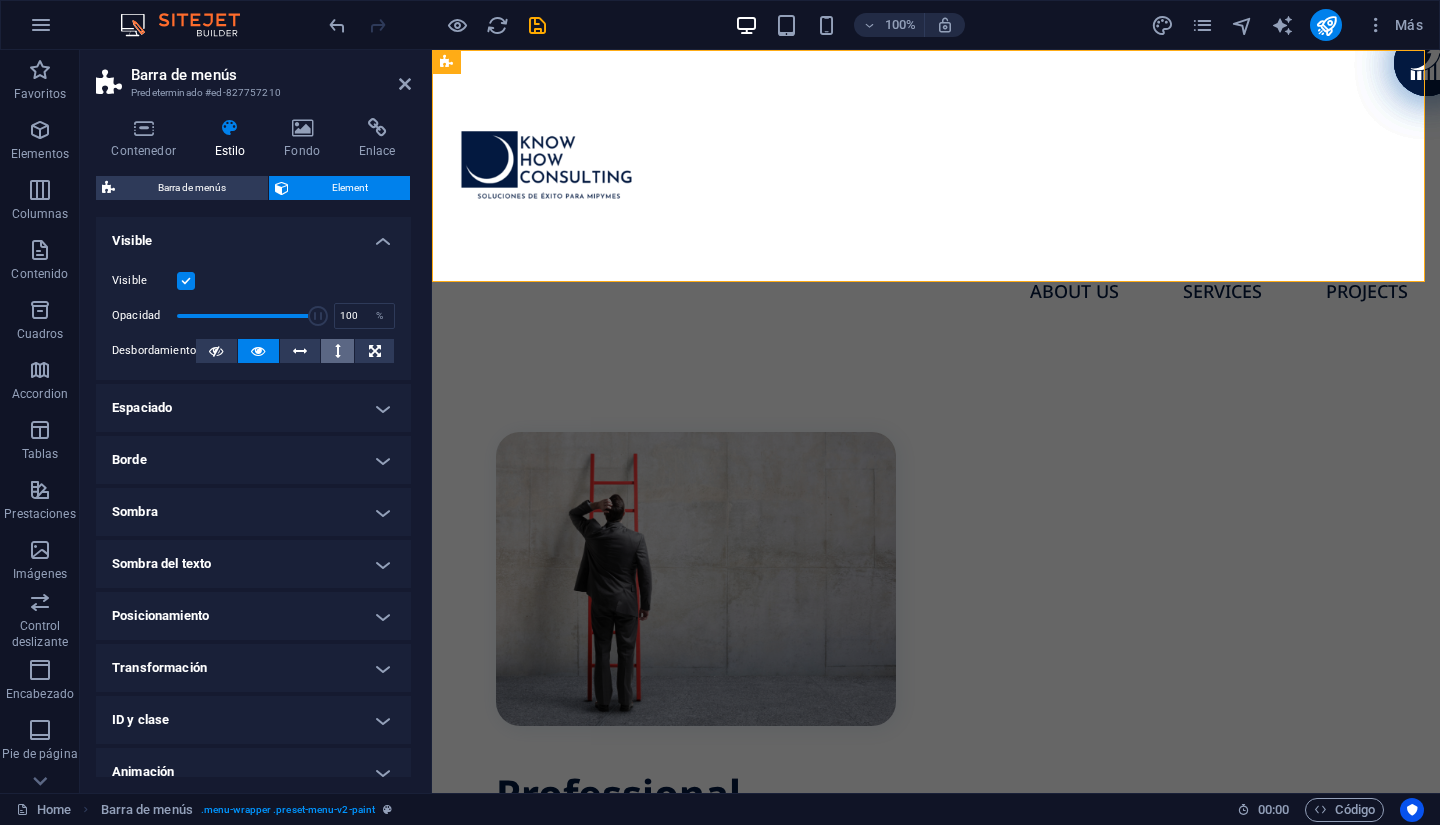 click at bounding box center [338, 351] 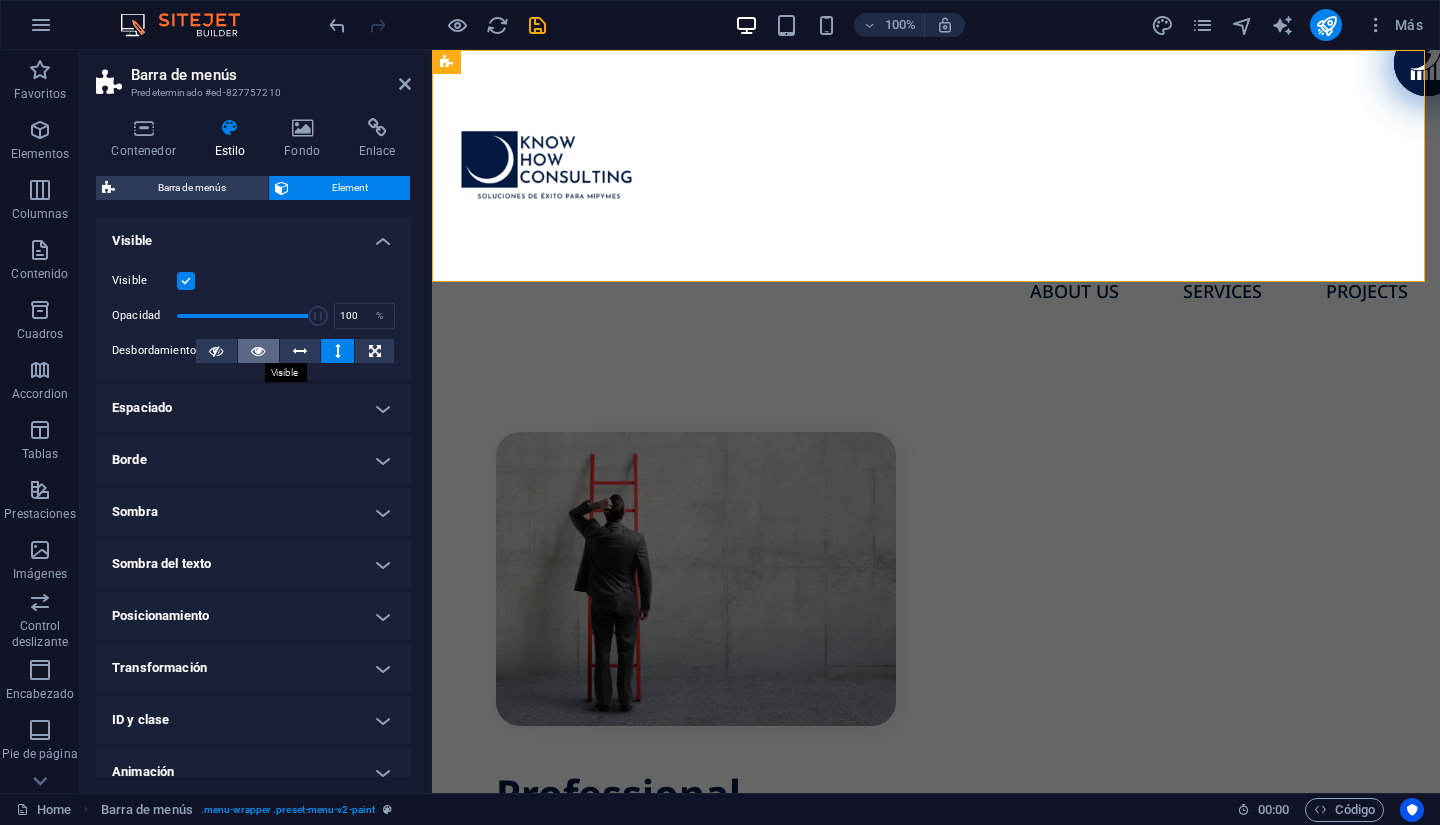 click at bounding box center (258, 351) 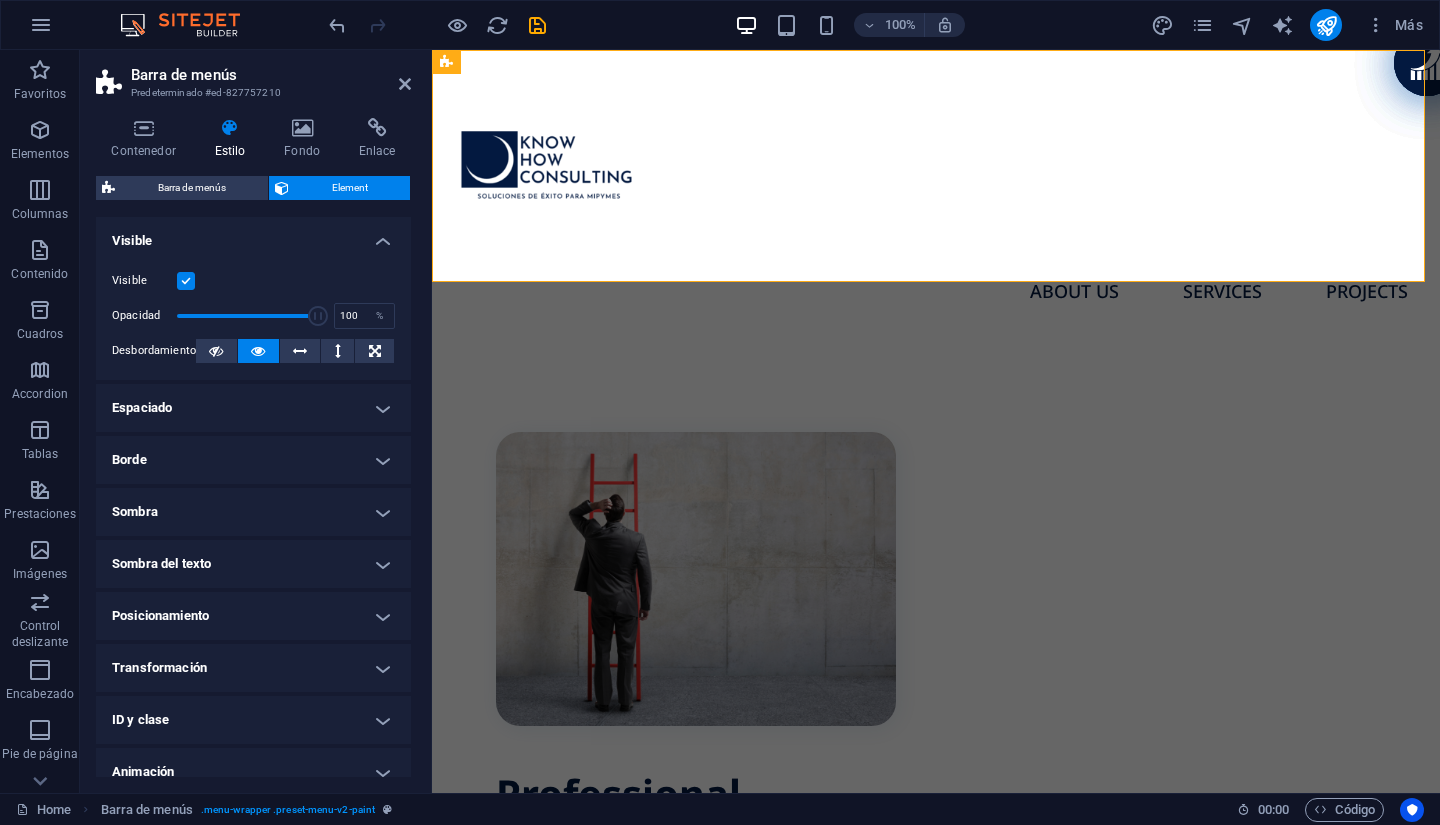 click on "Espaciado" at bounding box center [253, 408] 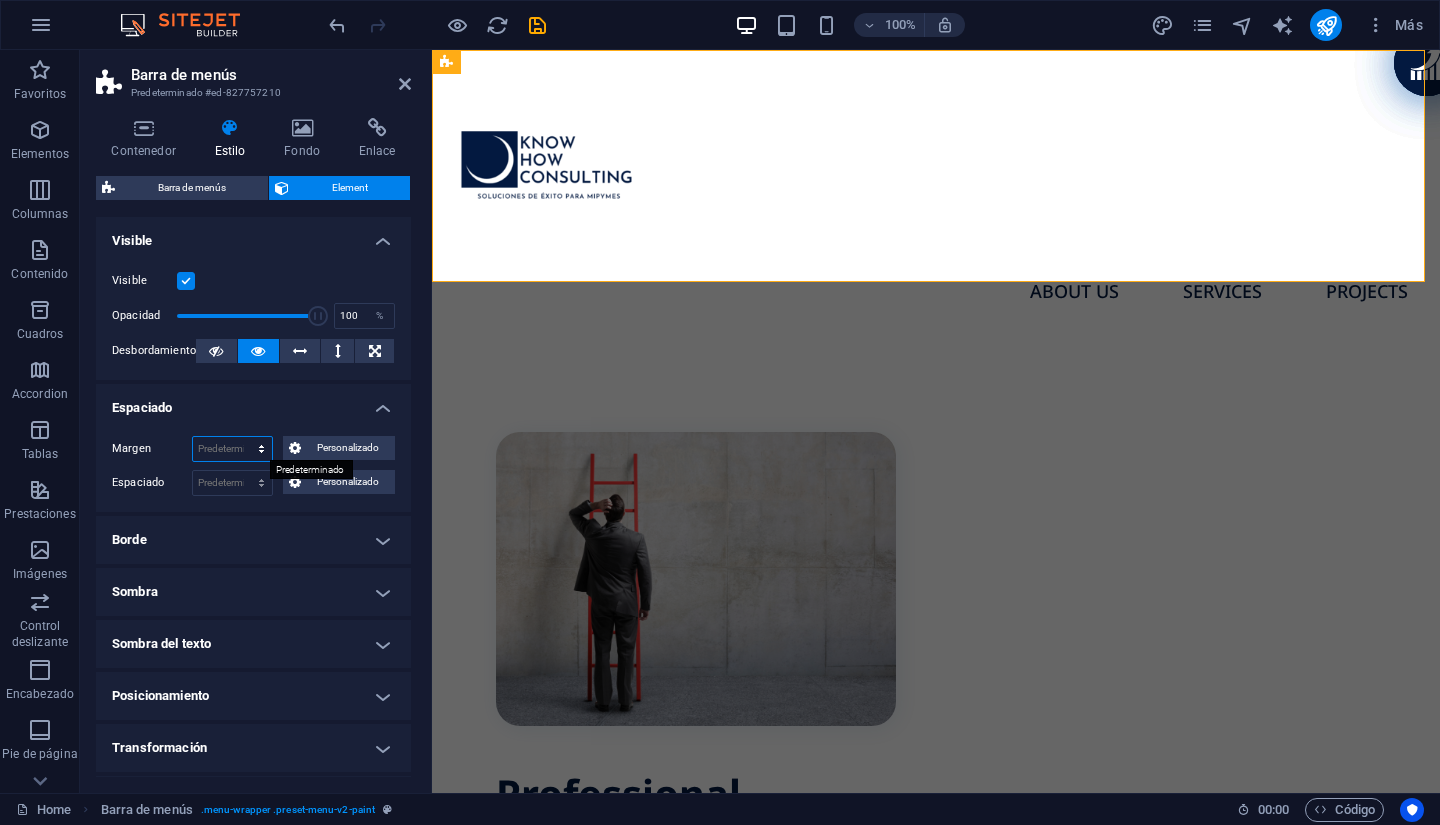 click on "Predeterminado automático px % rem vw vh Personalizado" at bounding box center (232, 449) 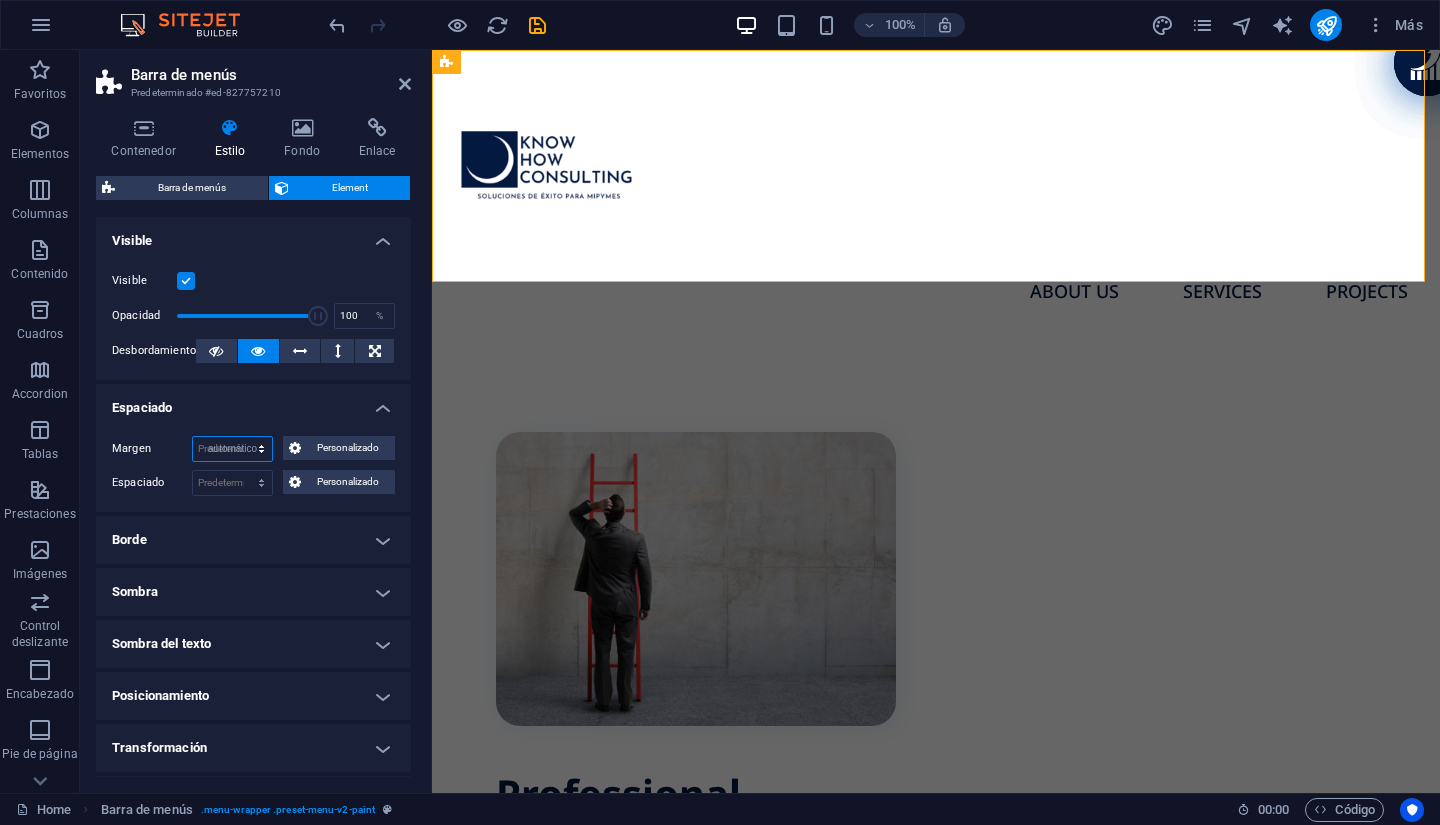 click on "Predeterminado automático px % rem vw vh Personalizado" at bounding box center [232, 449] 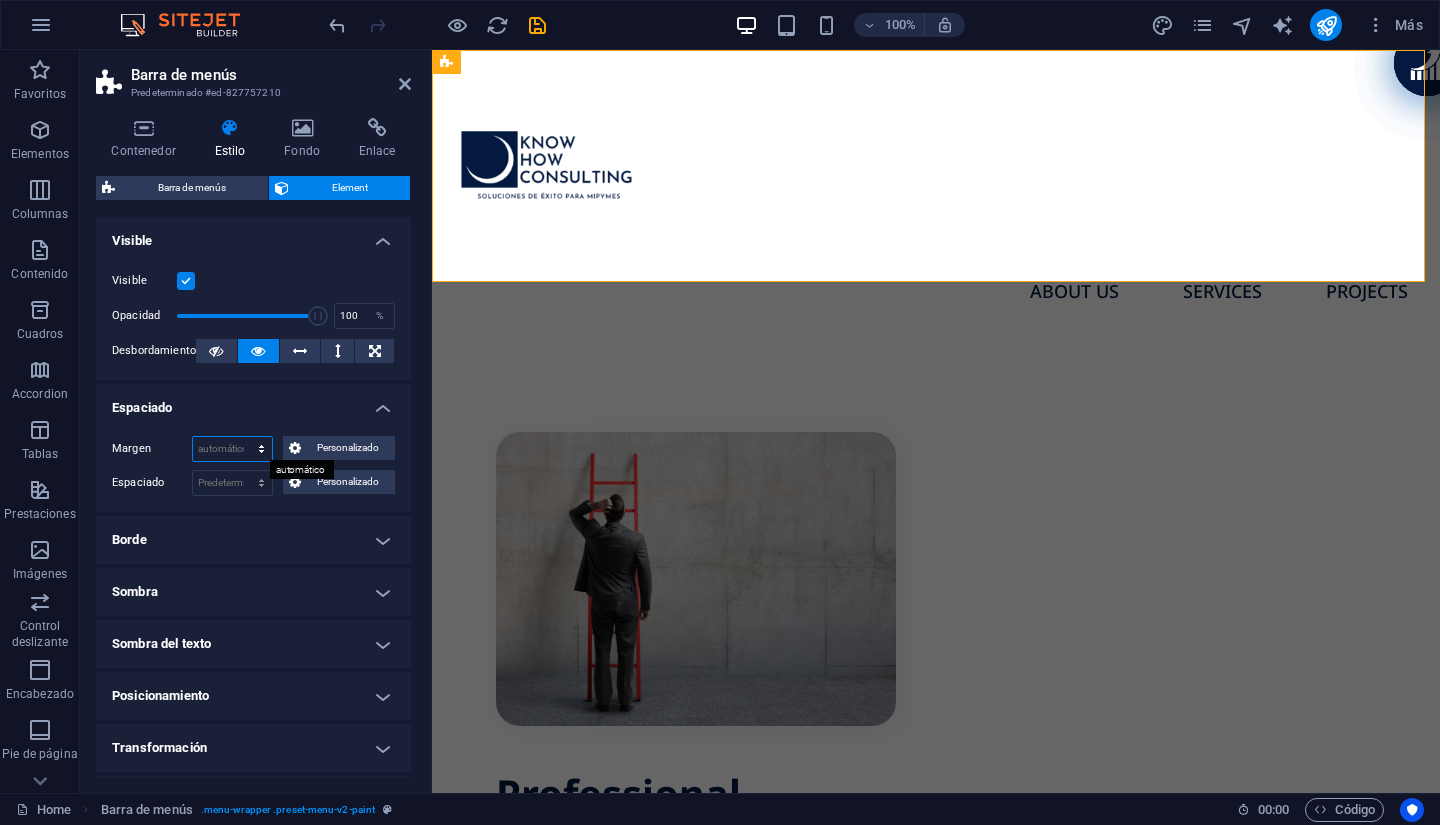 click on "Predeterminado automático px % rem vw vh Personalizado" at bounding box center [232, 449] 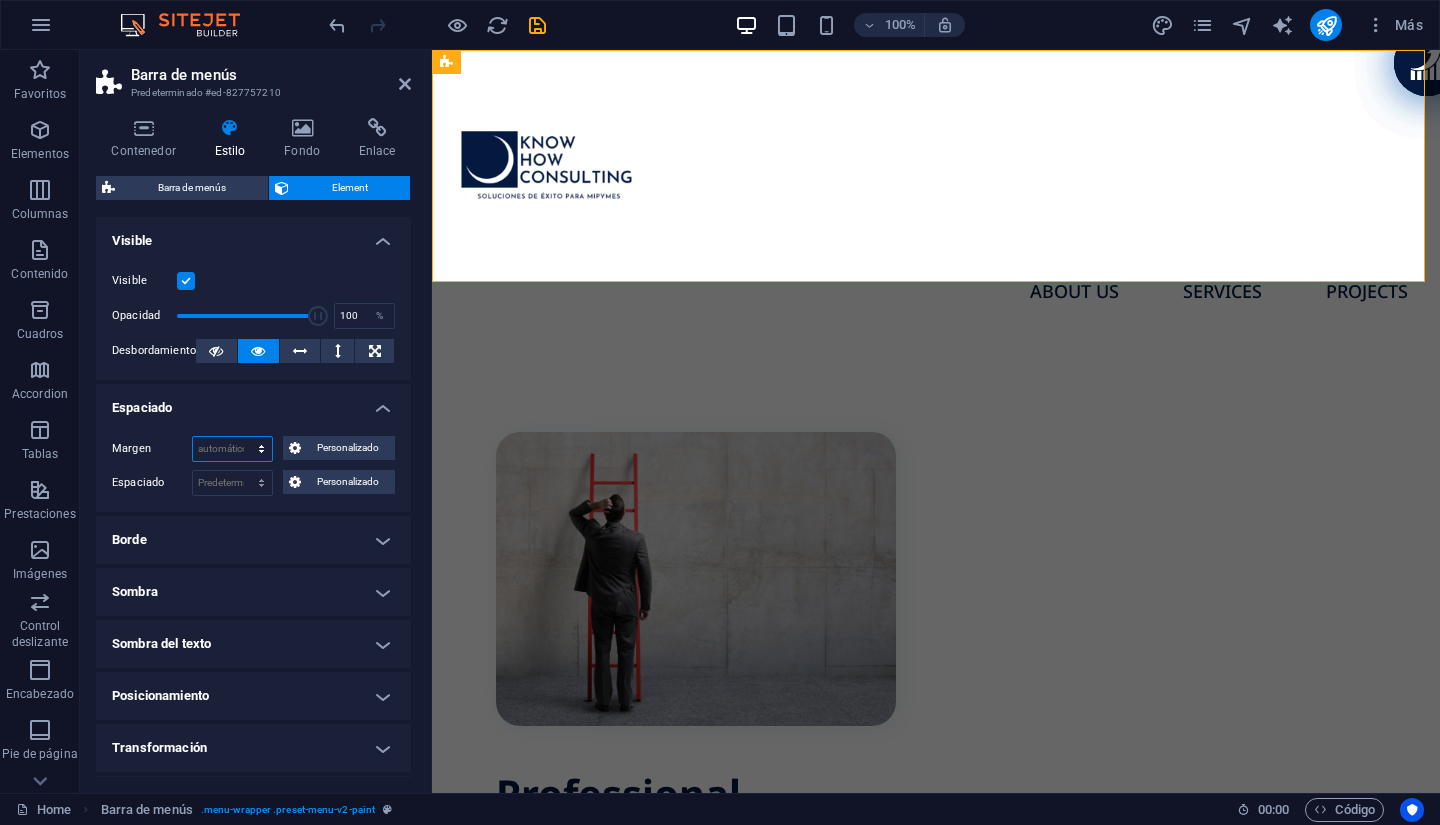 select on "px" 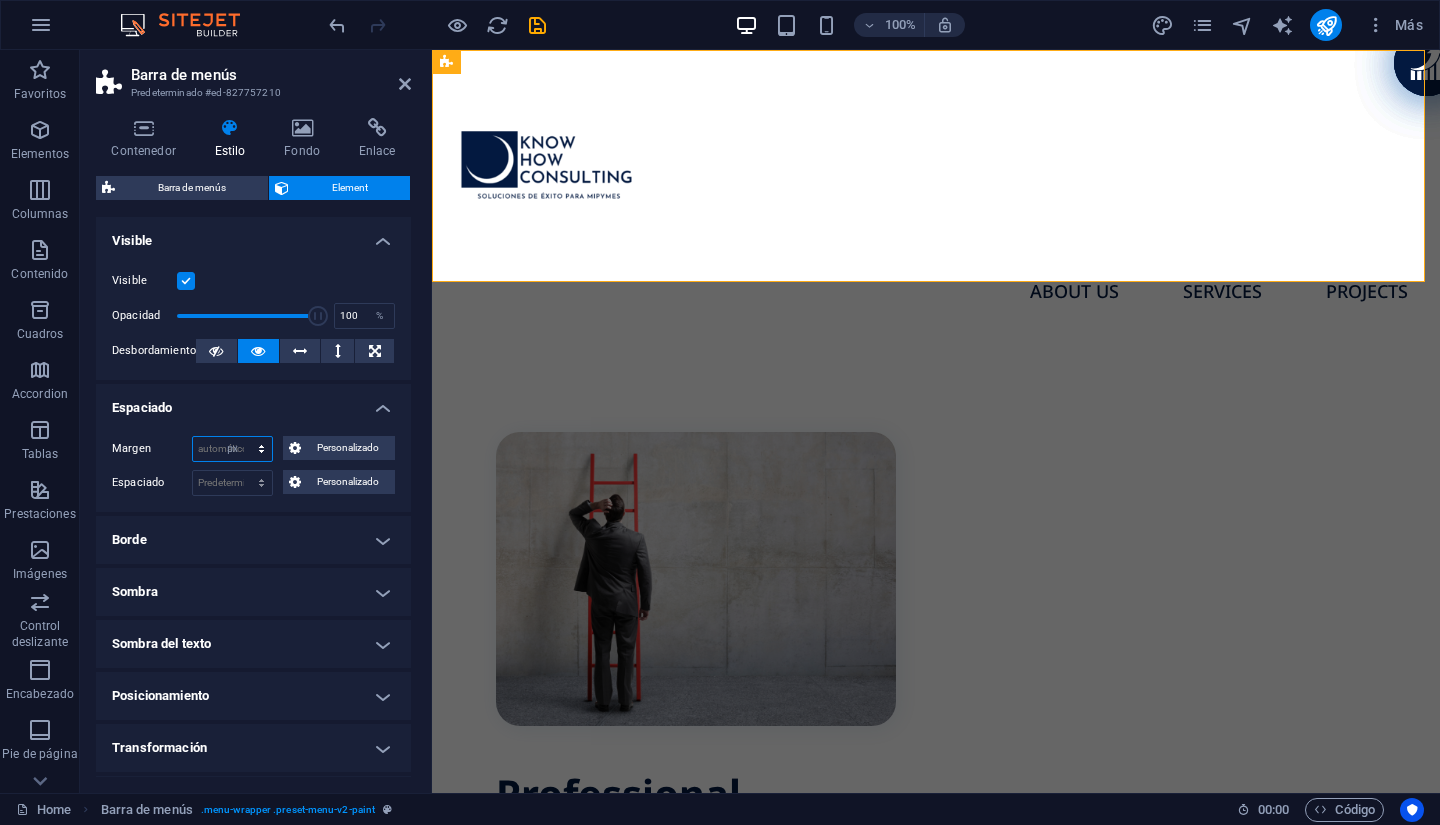 click on "Predeterminado automático px % rem vw vh Personalizado" at bounding box center (232, 449) 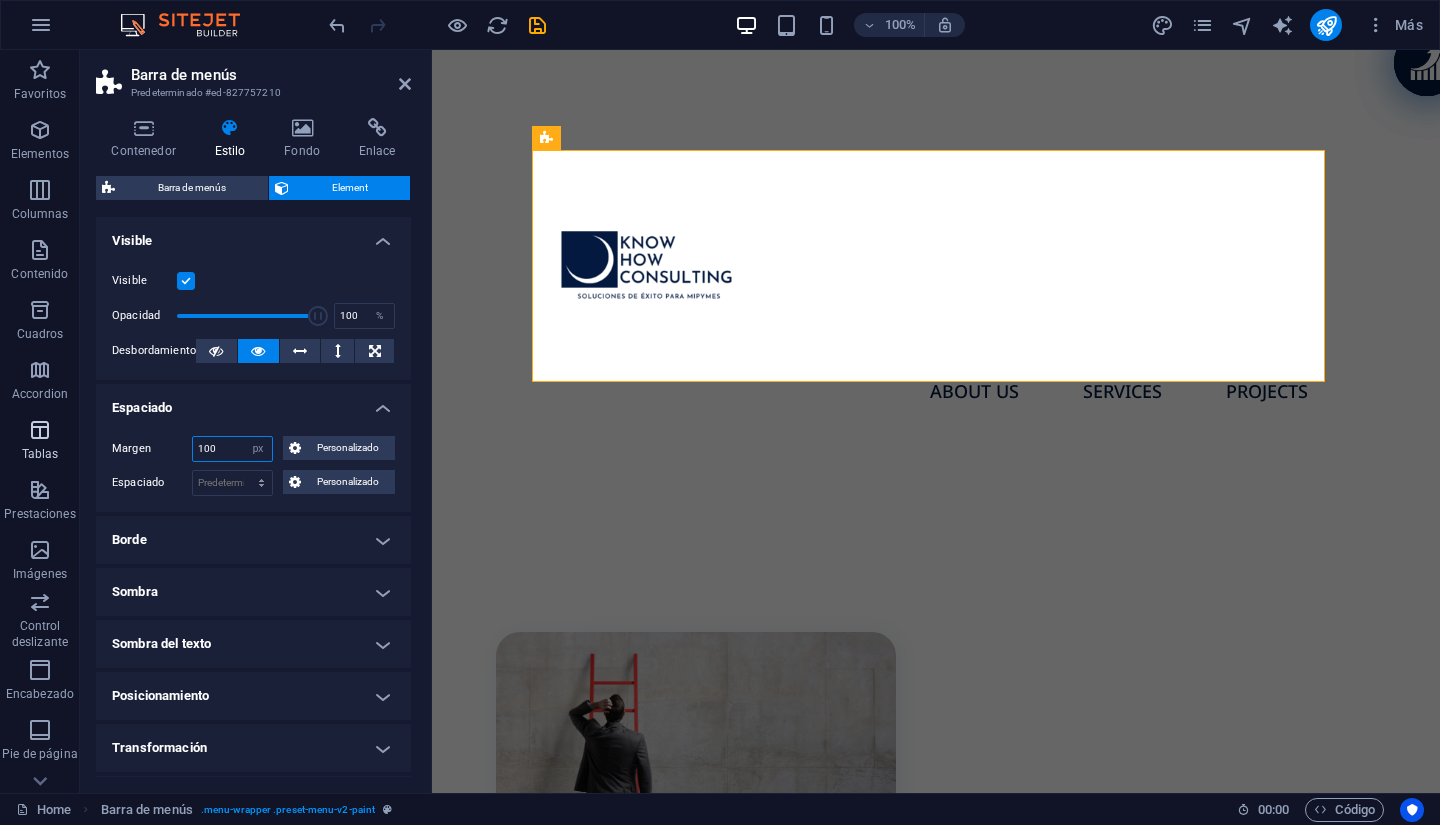 drag, startPoint x: 238, startPoint y: 439, endPoint x: 66, endPoint y: 436, distance: 172.02615 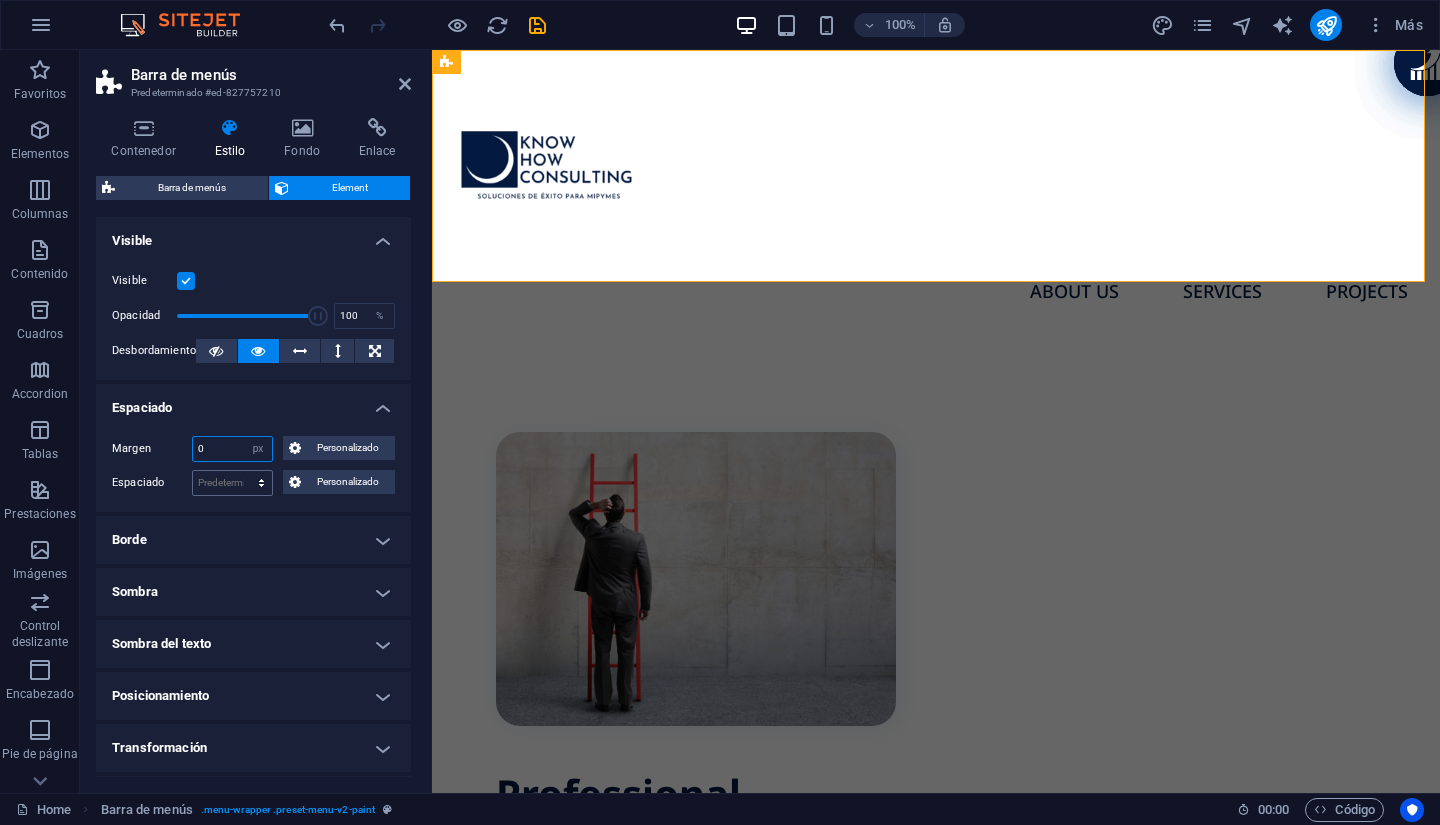 type on "0" 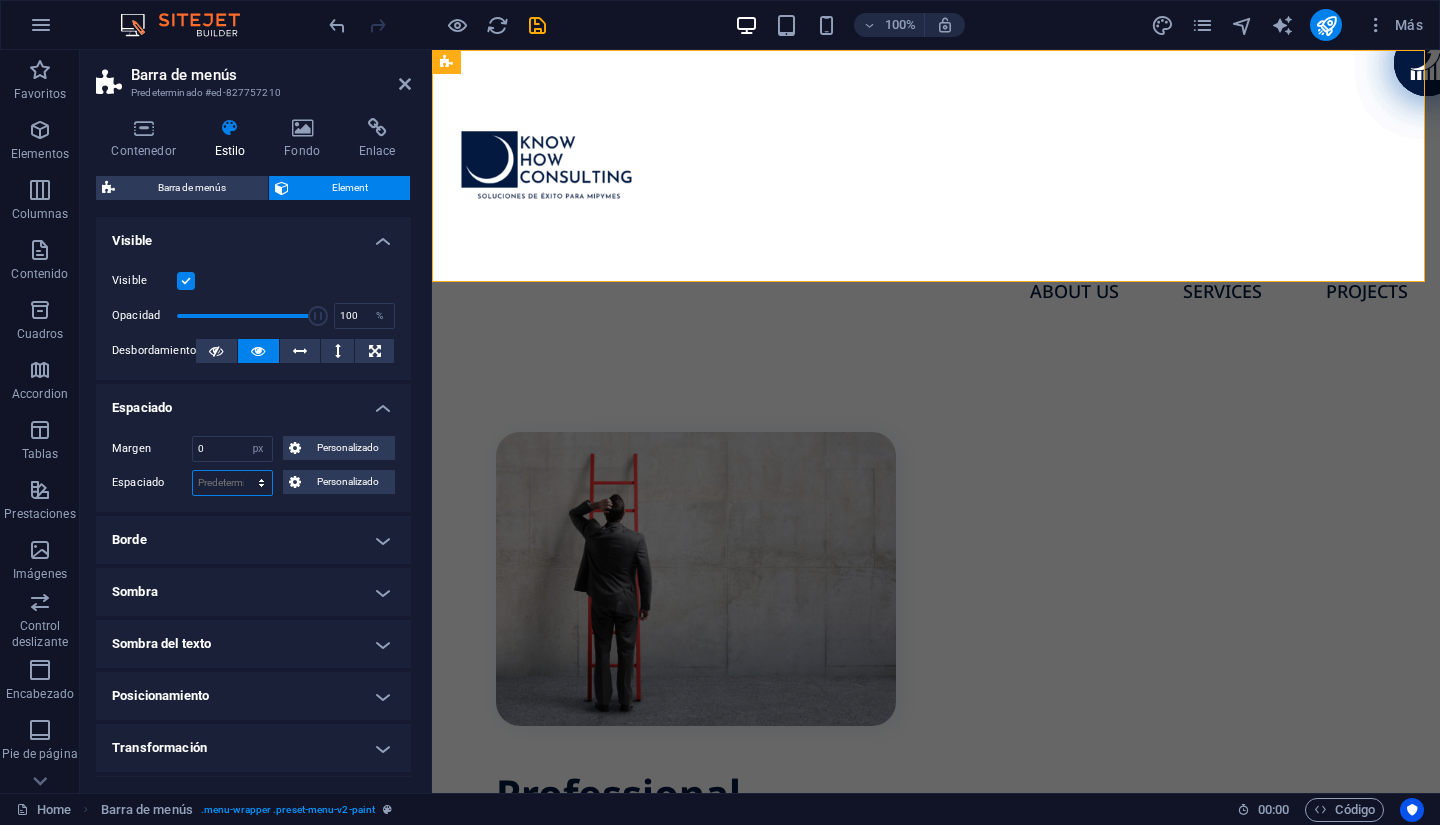 click on "Predeterminado px rem % vh vw Personalizado" at bounding box center [232, 483] 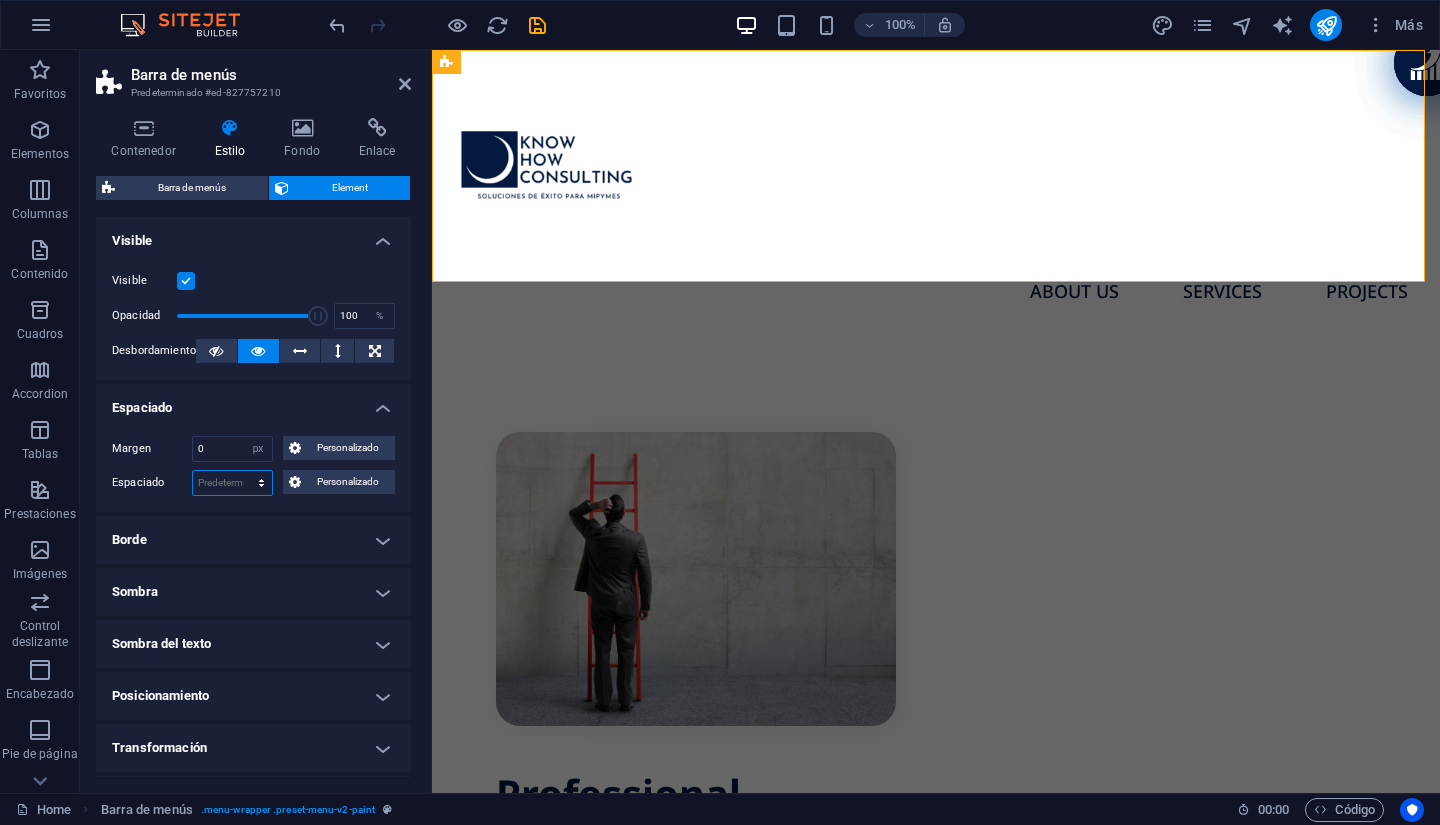 select on "px" 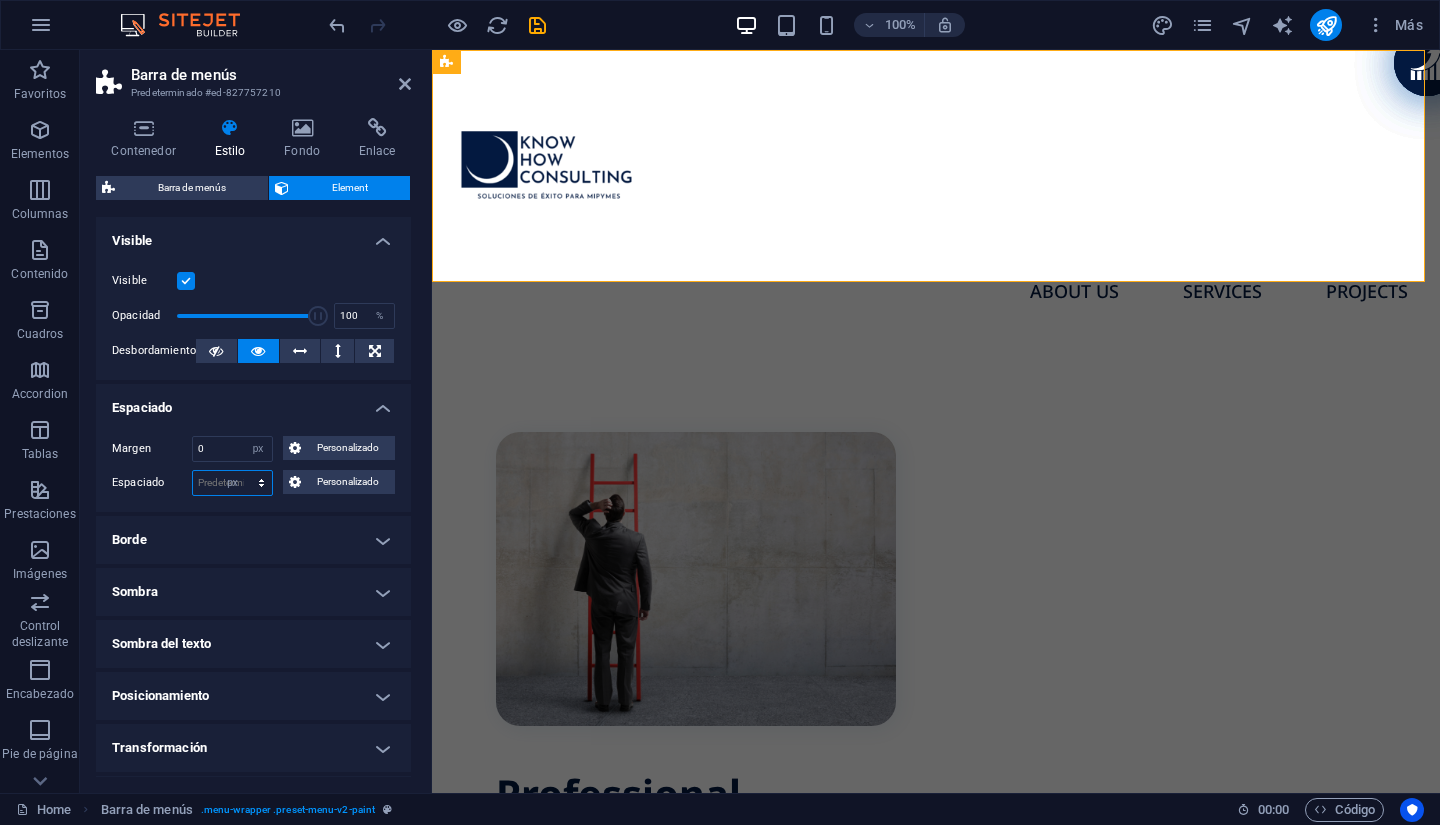 click on "Predeterminado px rem % vh vw Personalizado" at bounding box center (232, 483) 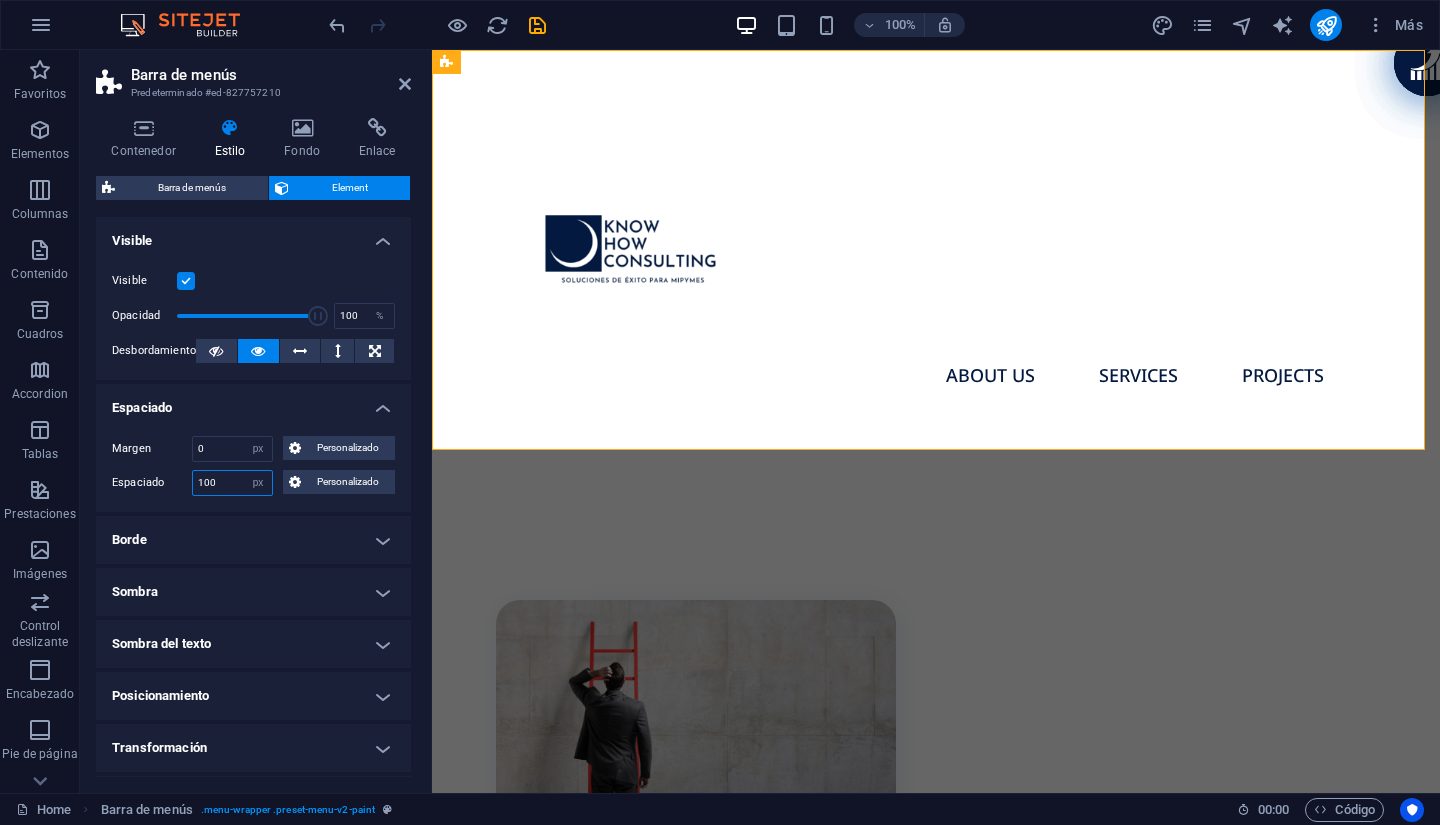 drag, startPoint x: 216, startPoint y: 483, endPoint x: 152, endPoint y: 482, distance: 64.00781 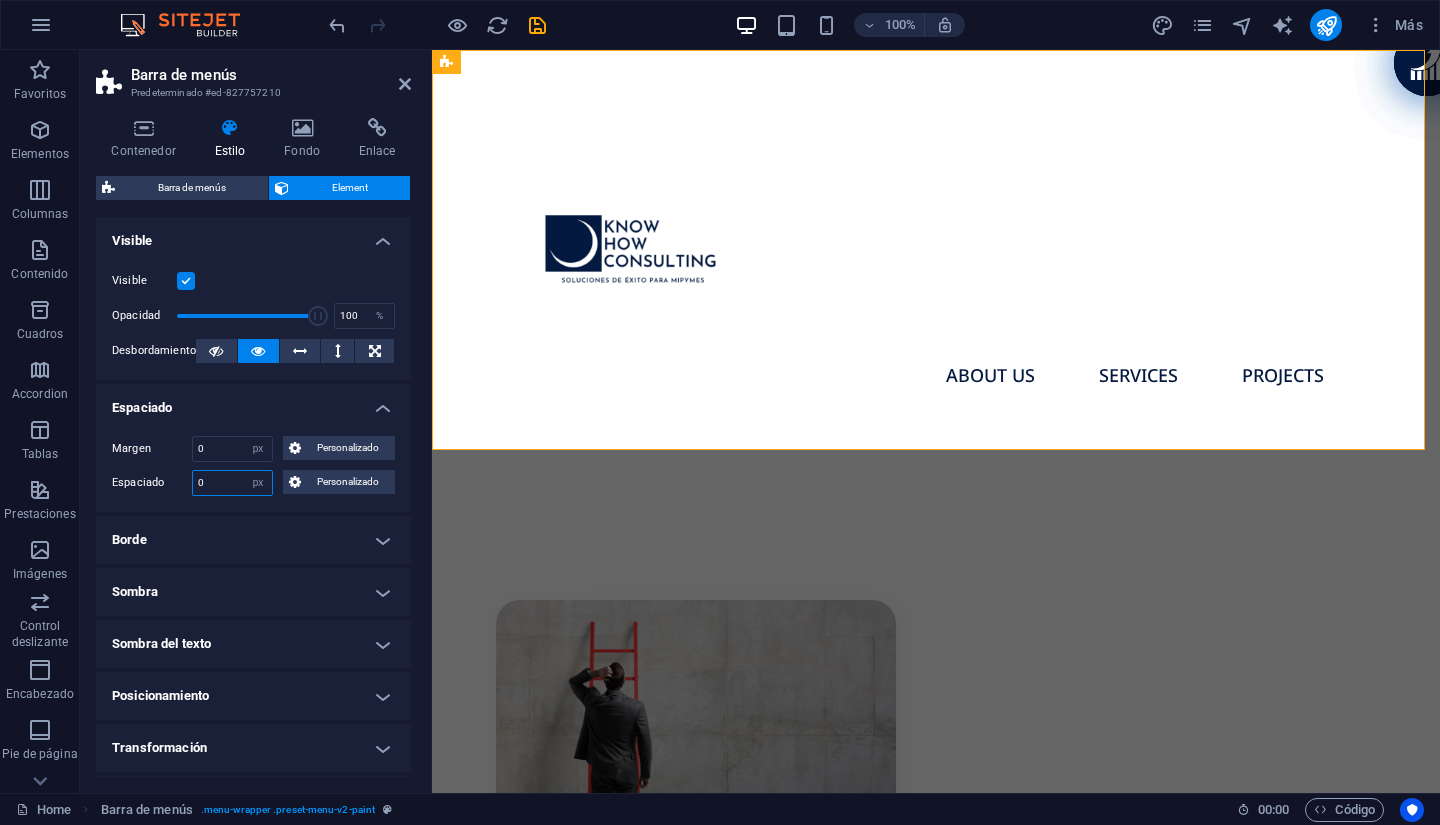 type on "0" 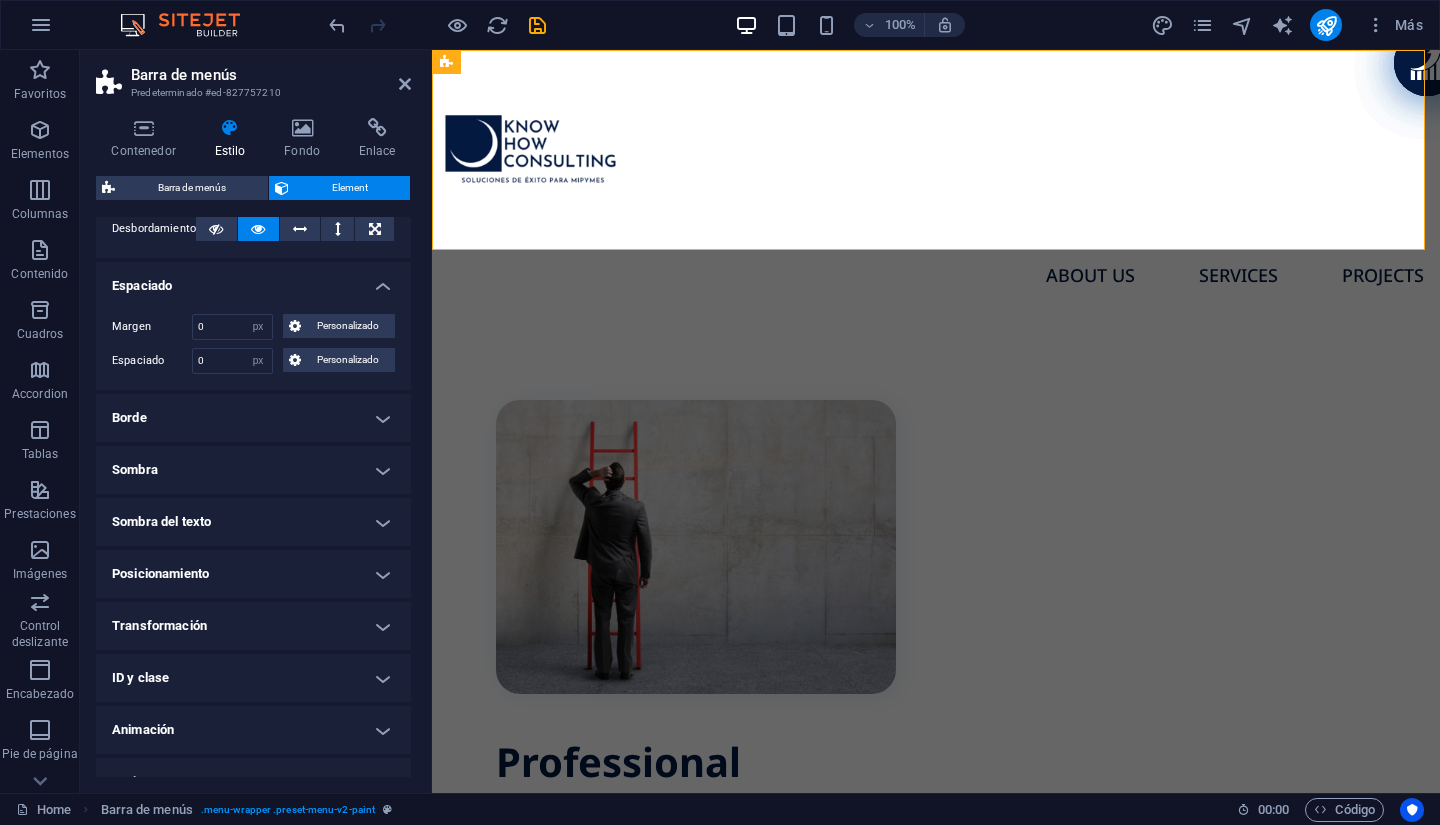 scroll, scrollTop: 148, scrollLeft: 0, axis: vertical 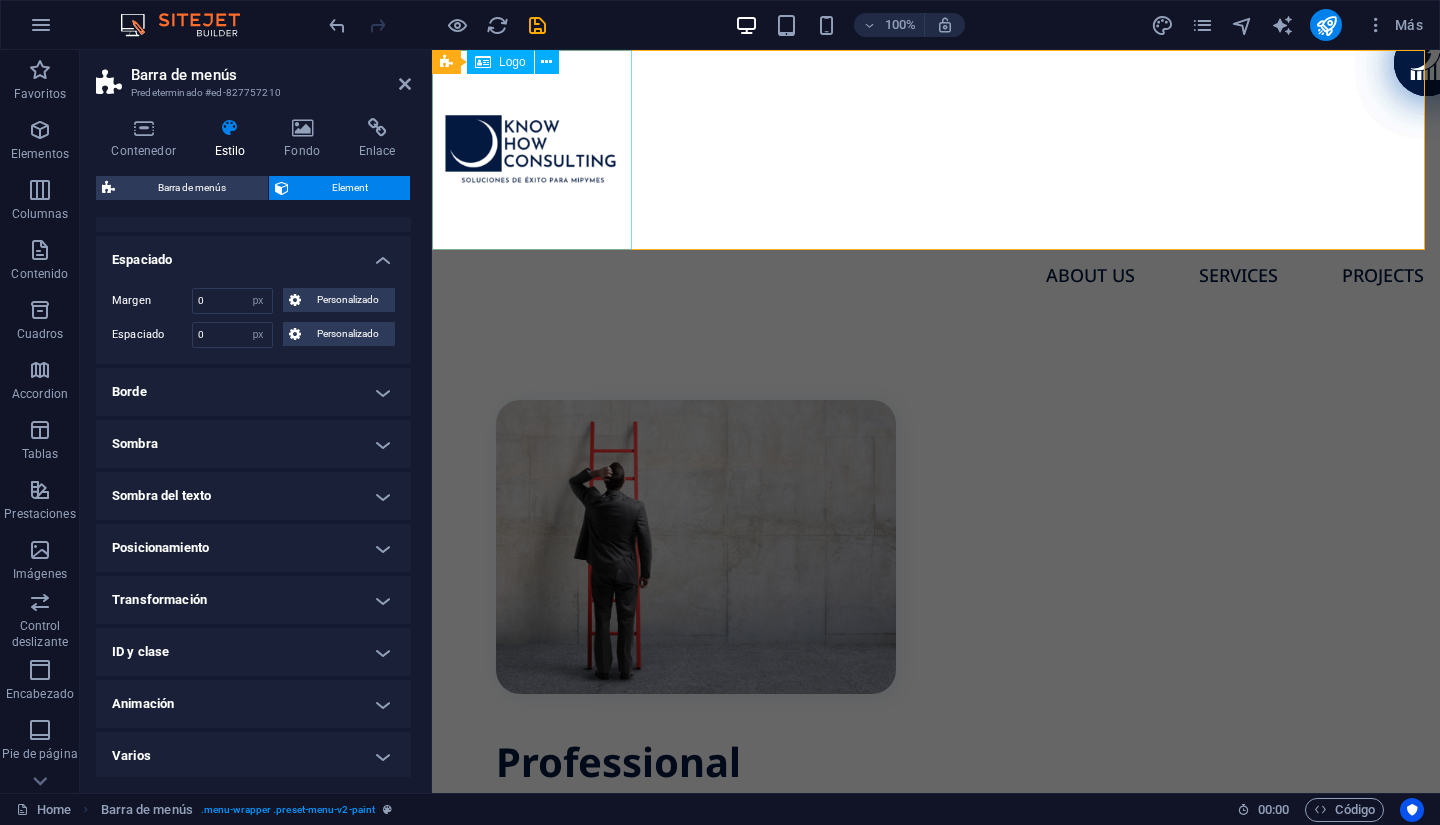 click at bounding box center [936, 150] 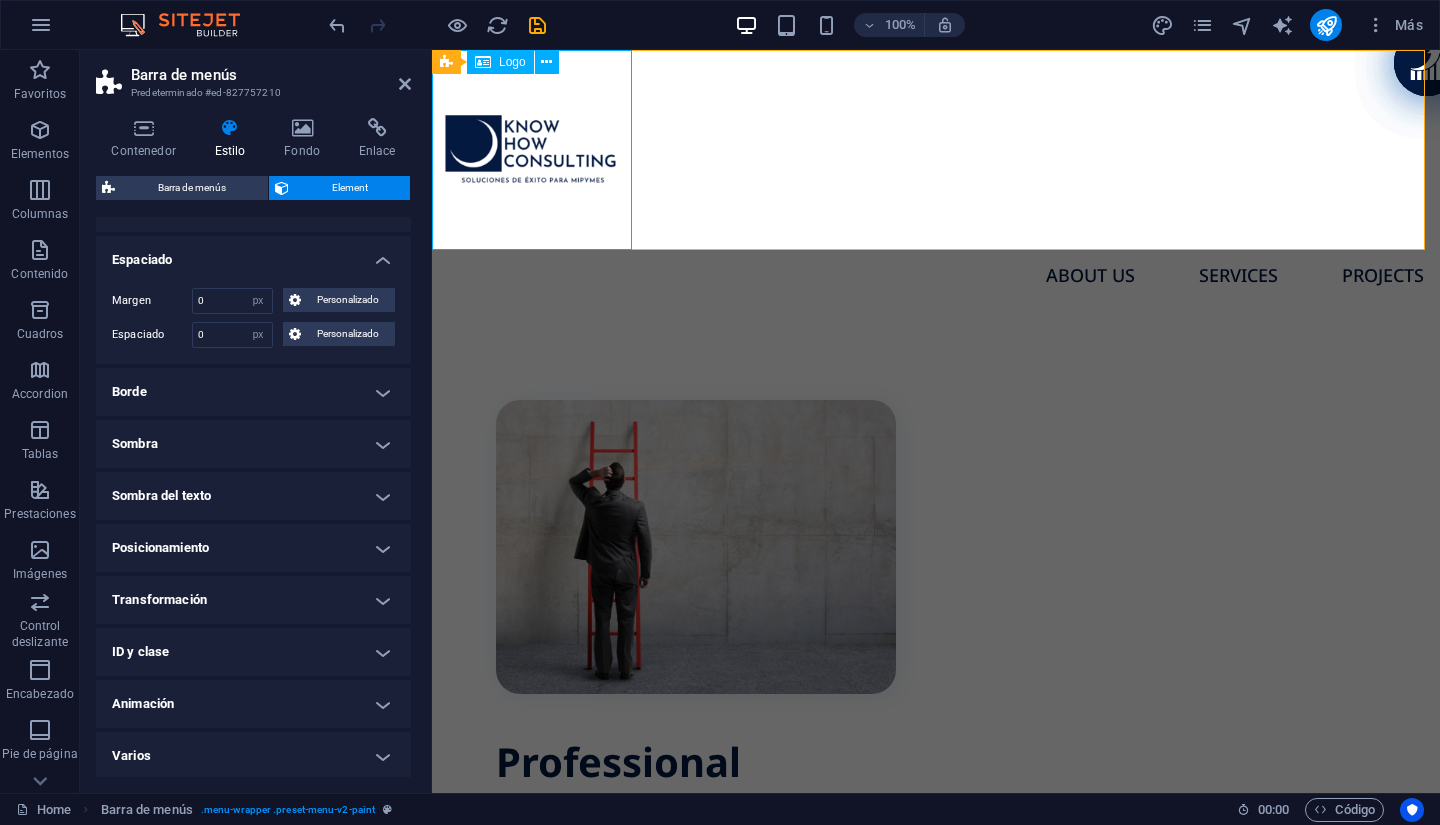click at bounding box center [936, 150] 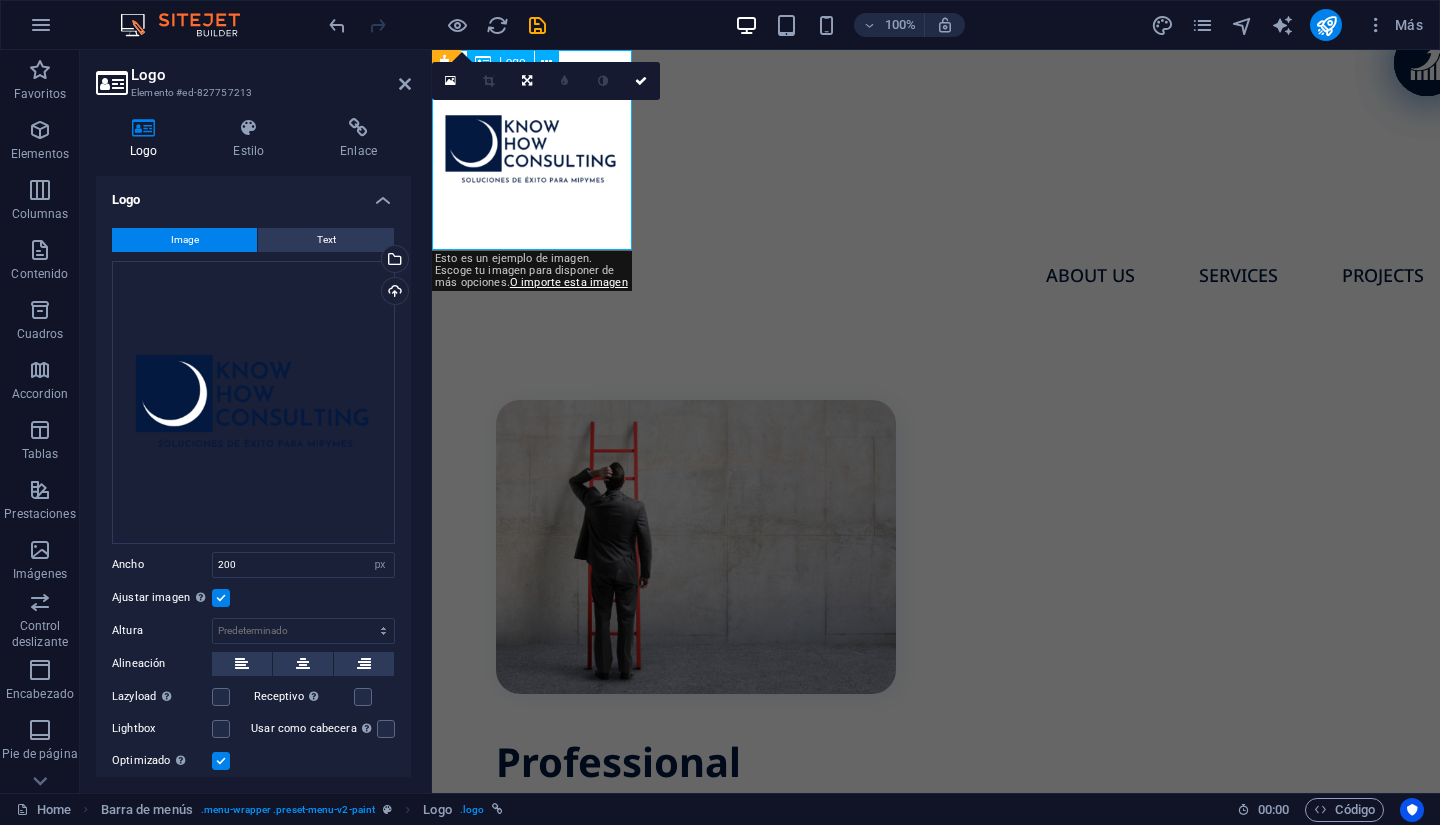 click at bounding box center (936, 150) 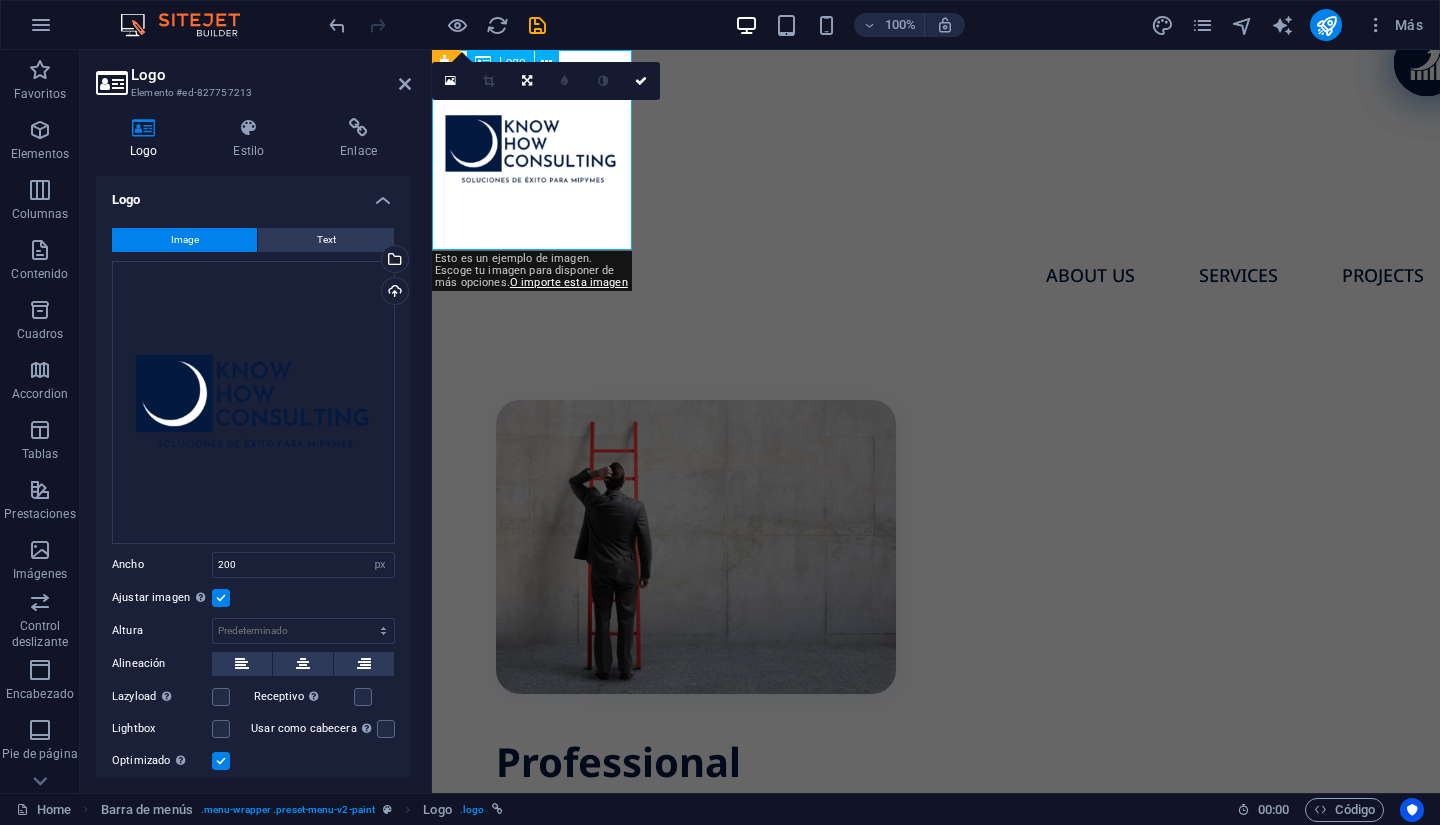 click at bounding box center [936, 150] 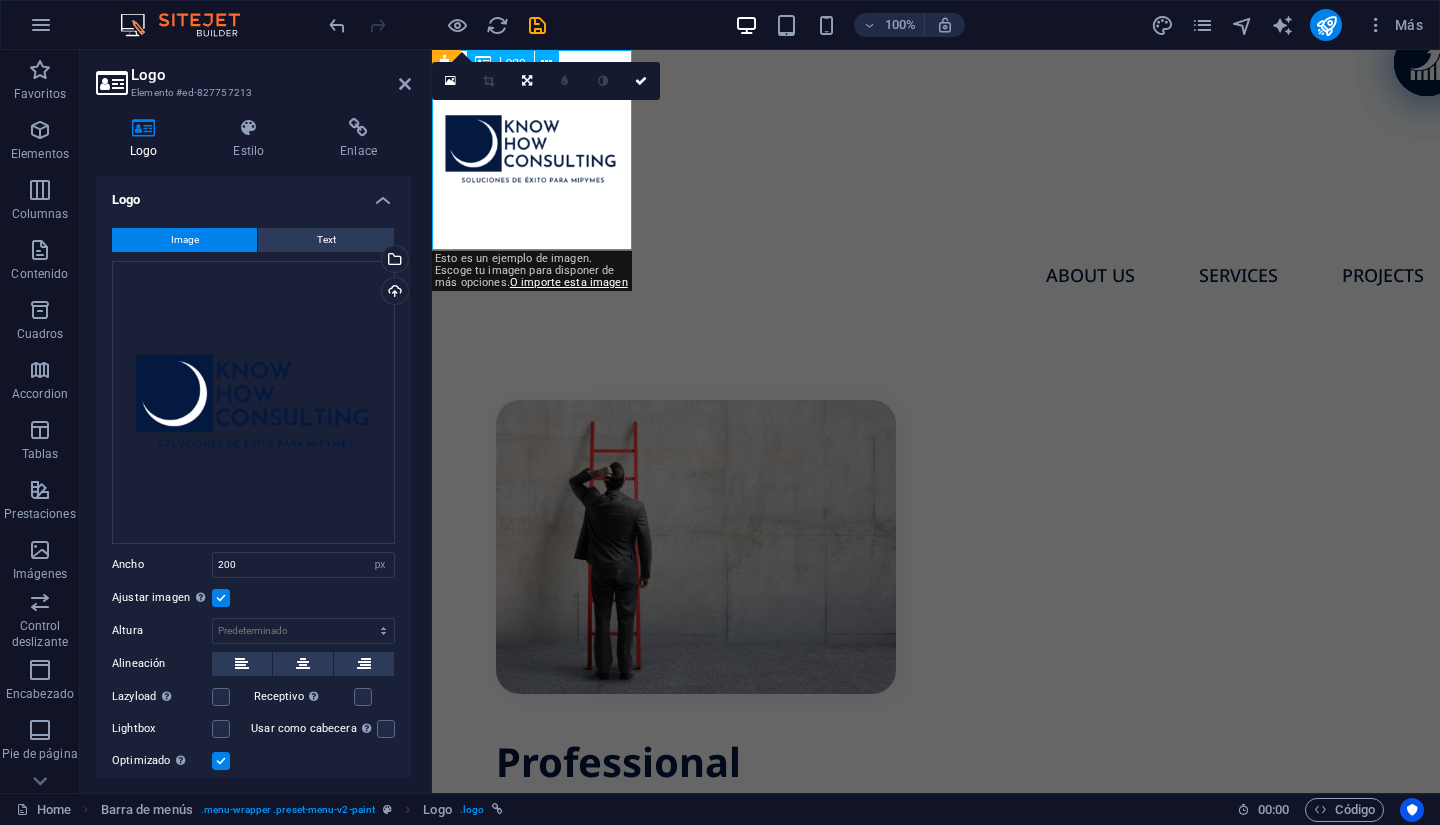 click at bounding box center (936, 150) 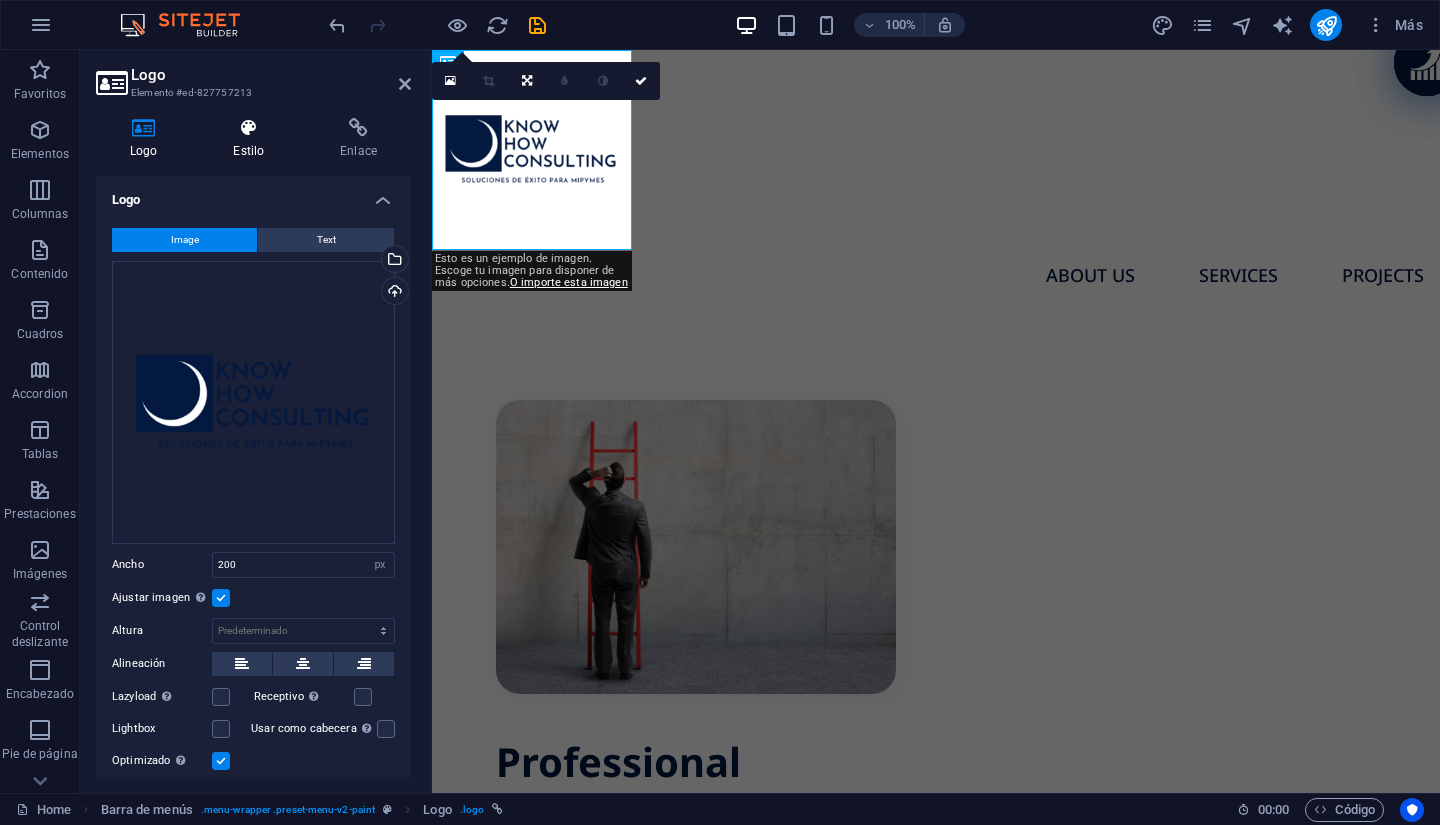 click on "Estilo" at bounding box center (252, 139) 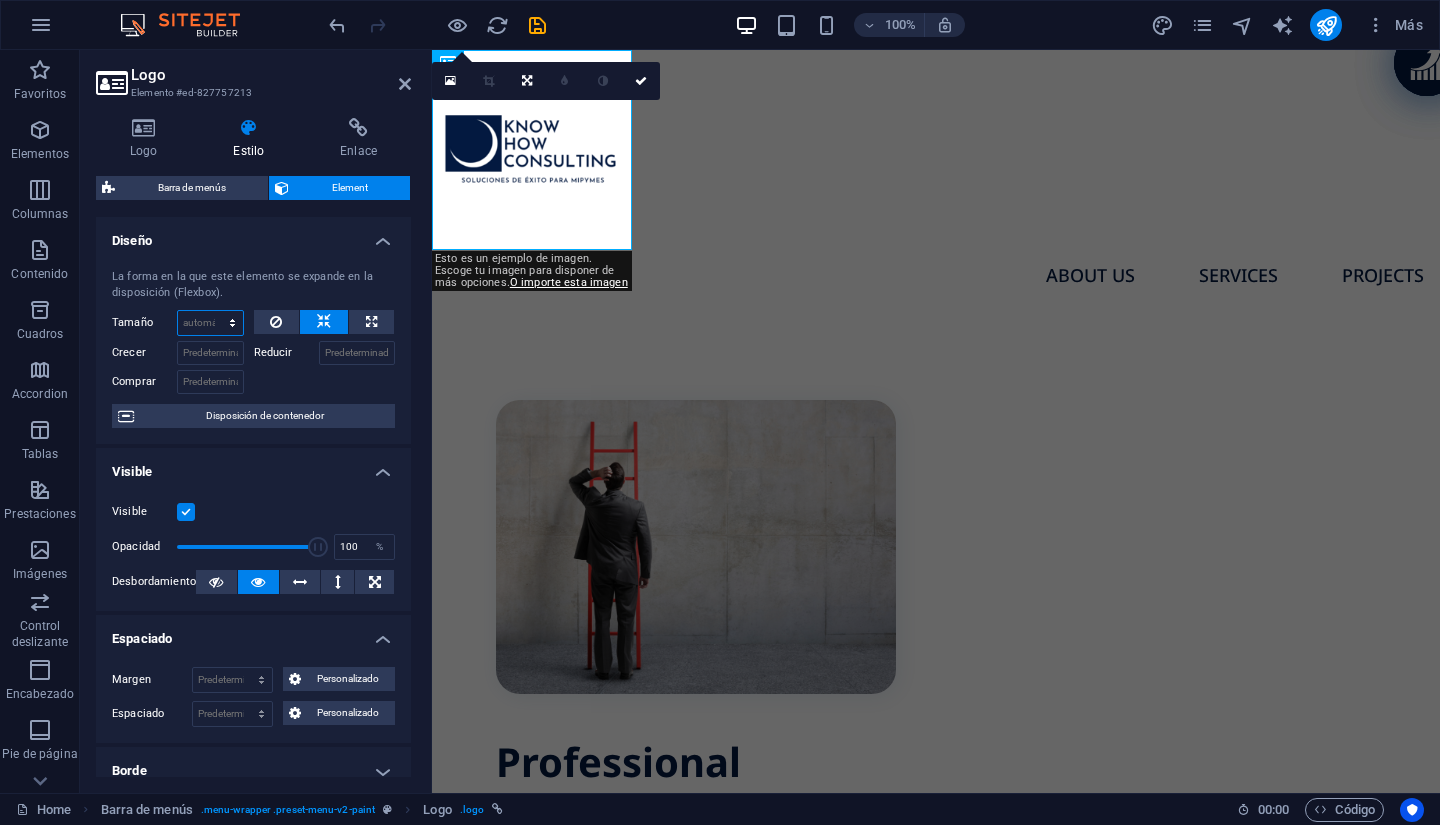 click on "Predeterminado automático px % 1/1 1/2 1/3 1/4 1/5 1/6 1/7 1/8 1/9 1/10" at bounding box center (210, 323) 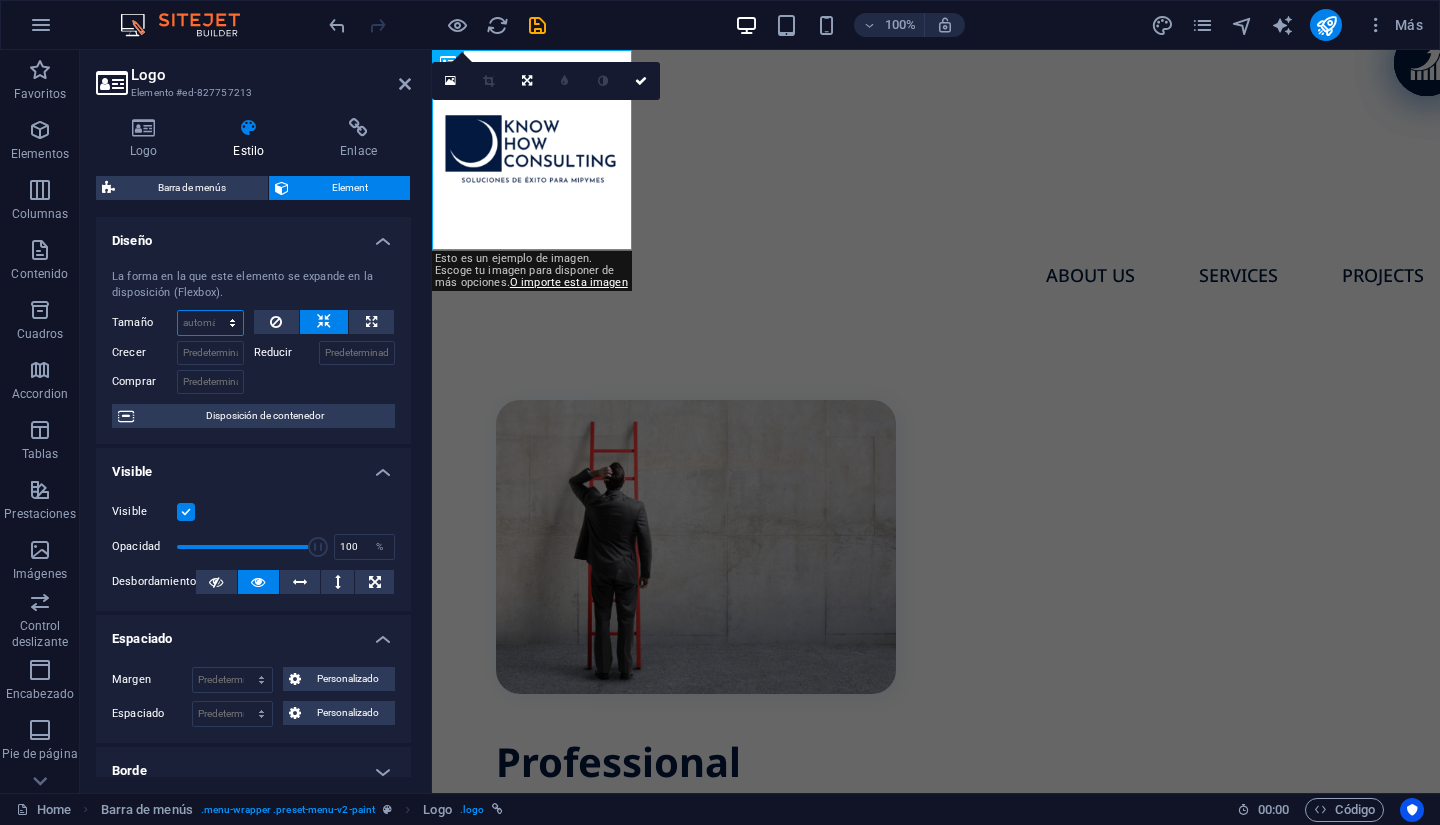 select on "px" 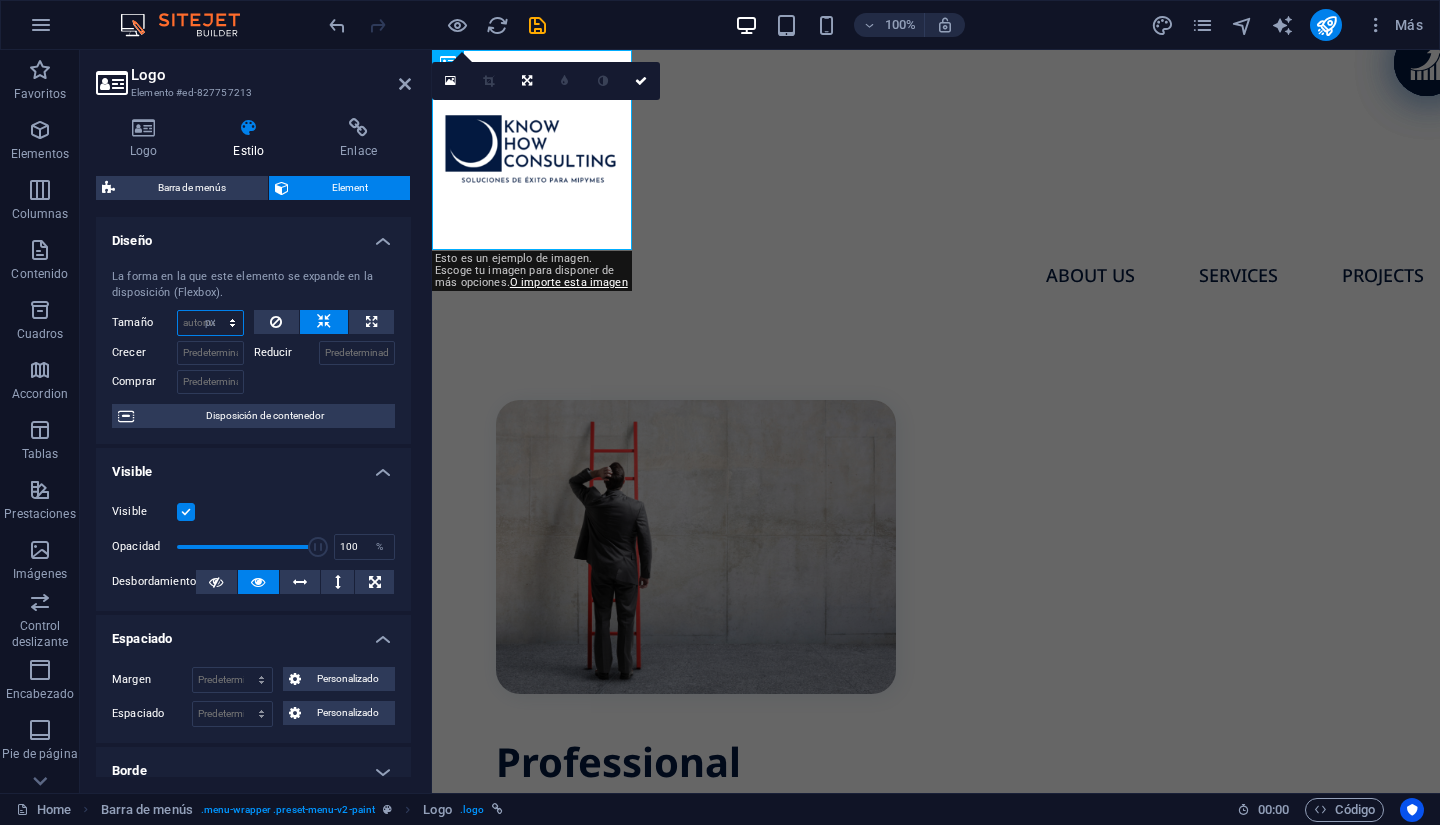 click on "Predeterminado automático px % 1/1 1/2 1/3 1/4 1/5 1/6 1/7 1/8 1/9 1/10" at bounding box center [210, 323] 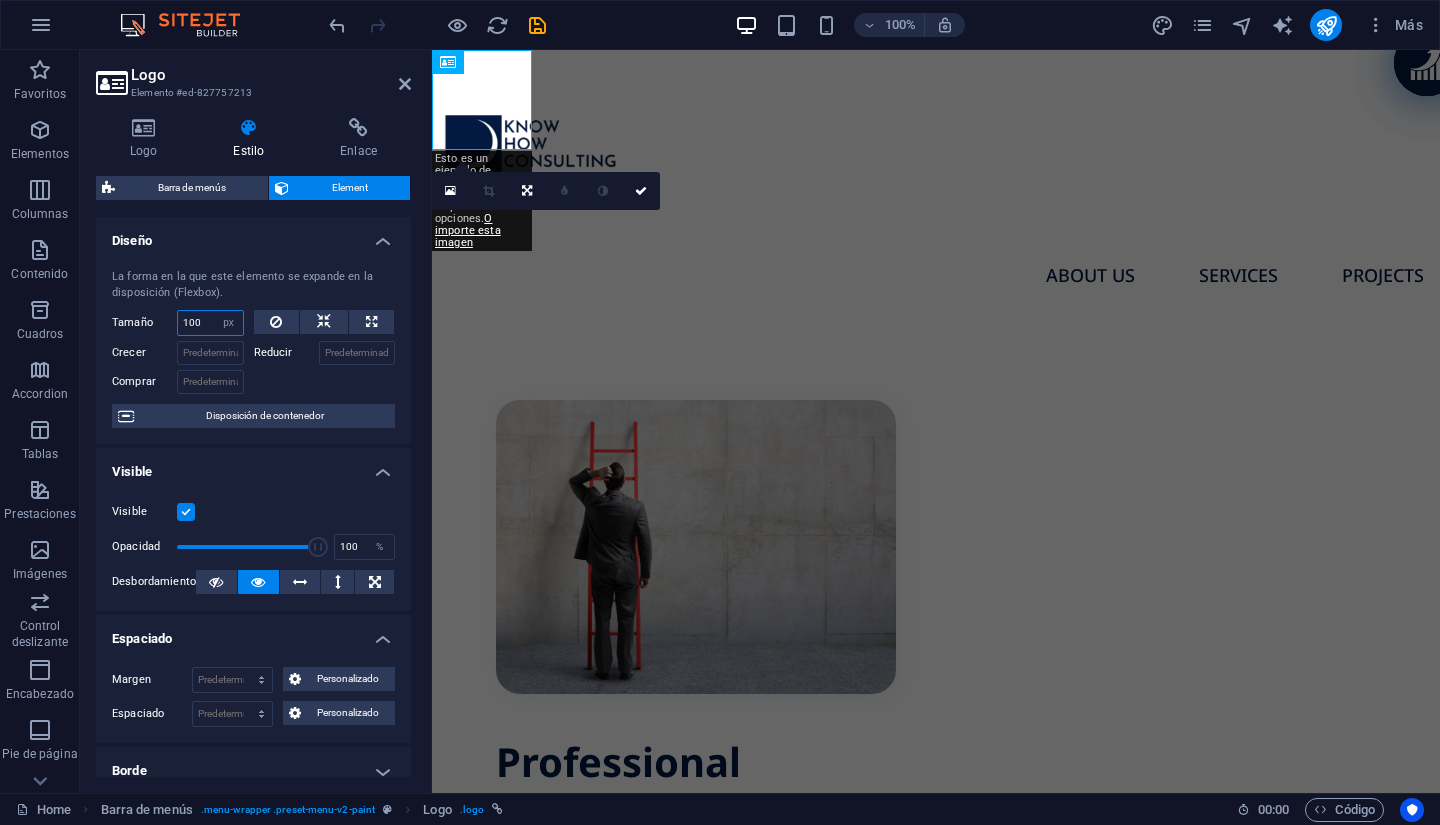 drag, startPoint x: 206, startPoint y: 324, endPoint x: 174, endPoint y: 321, distance: 32.140316 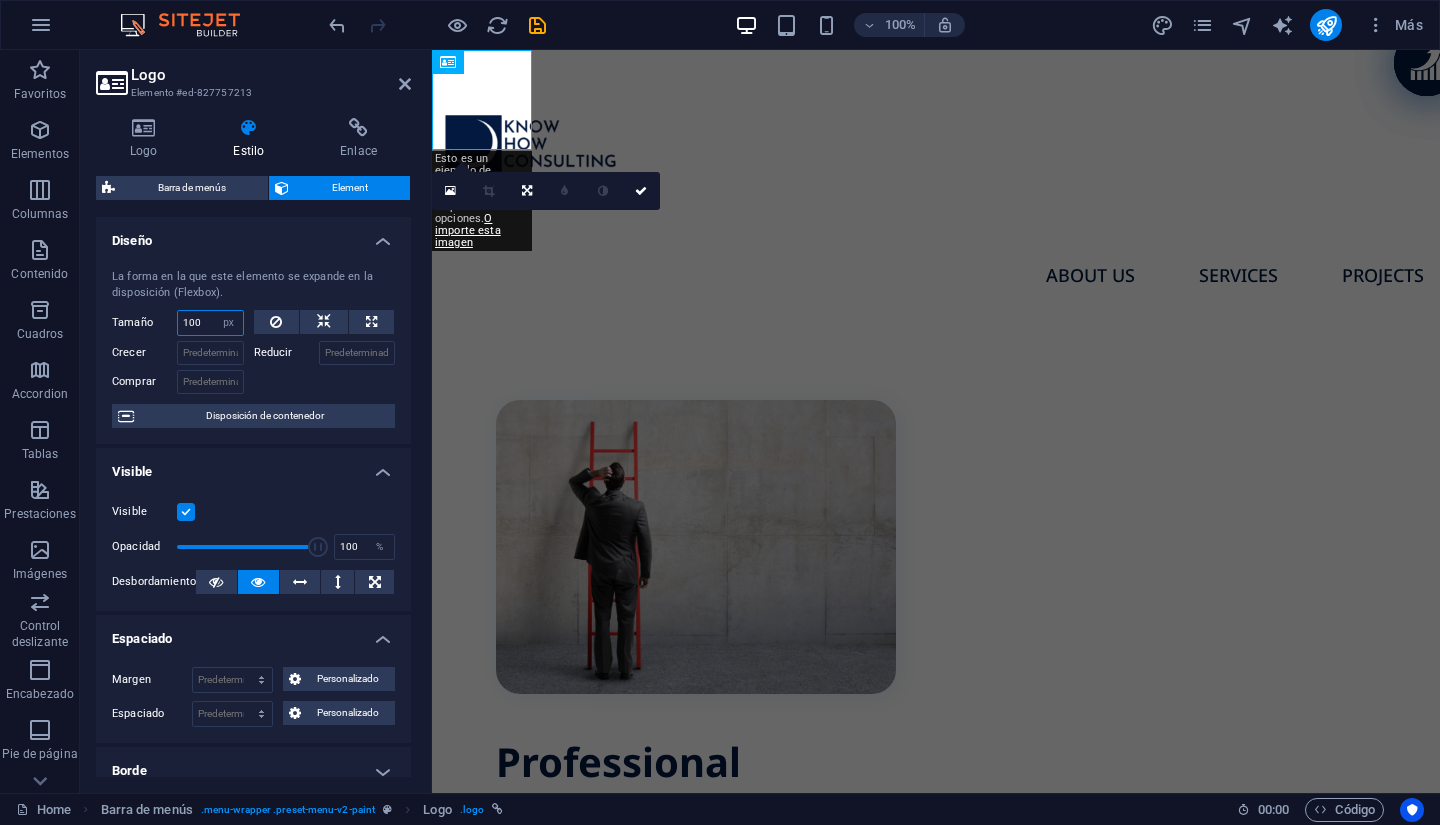 click on "Tamaño 100 Predeterminado automático px % 1/1 1/2 1/3 1/4 1/5 1/6 1/7 1/8 1/9 1/10" at bounding box center (178, 323) 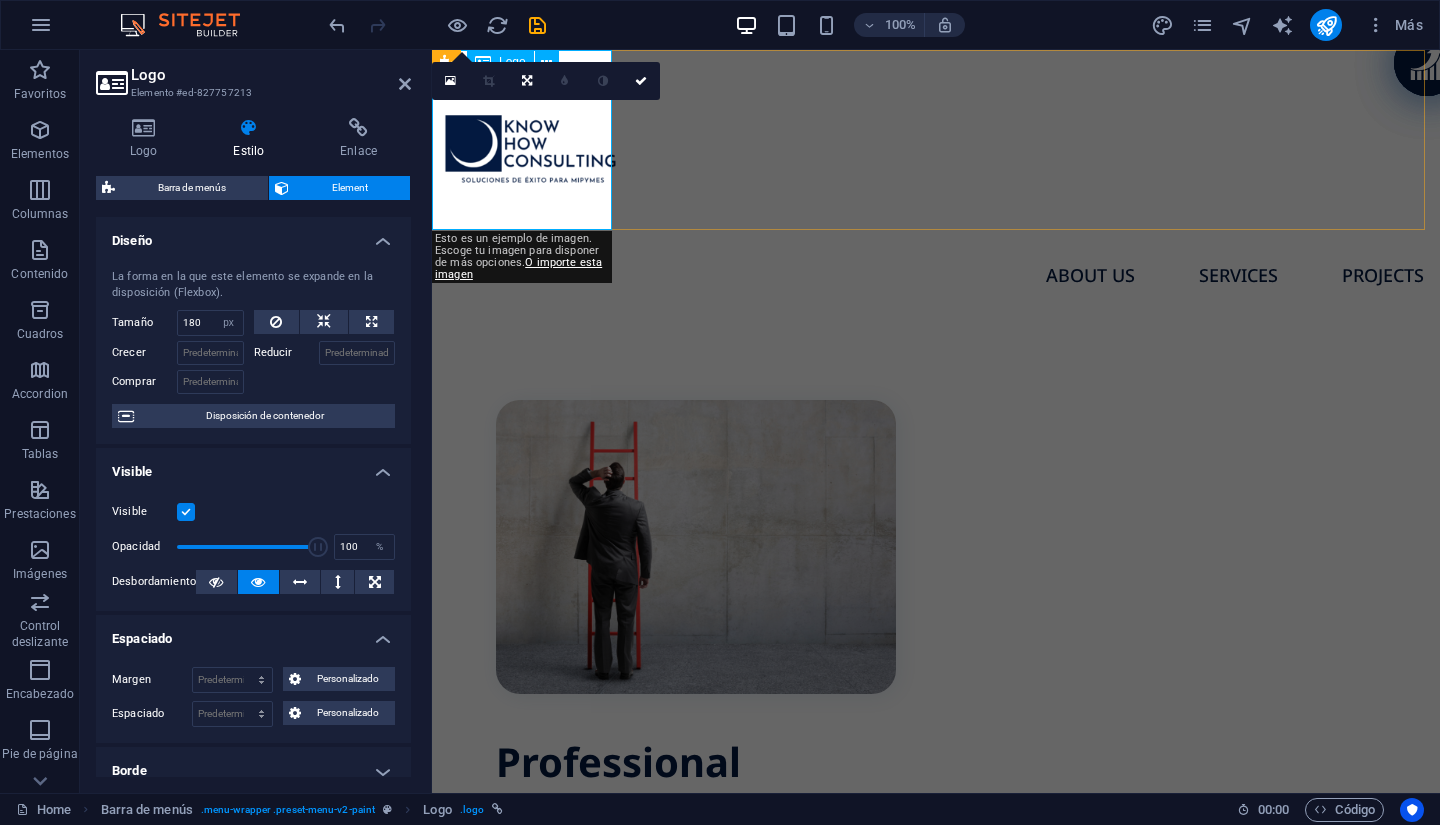 click at bounding box center [936, 150] 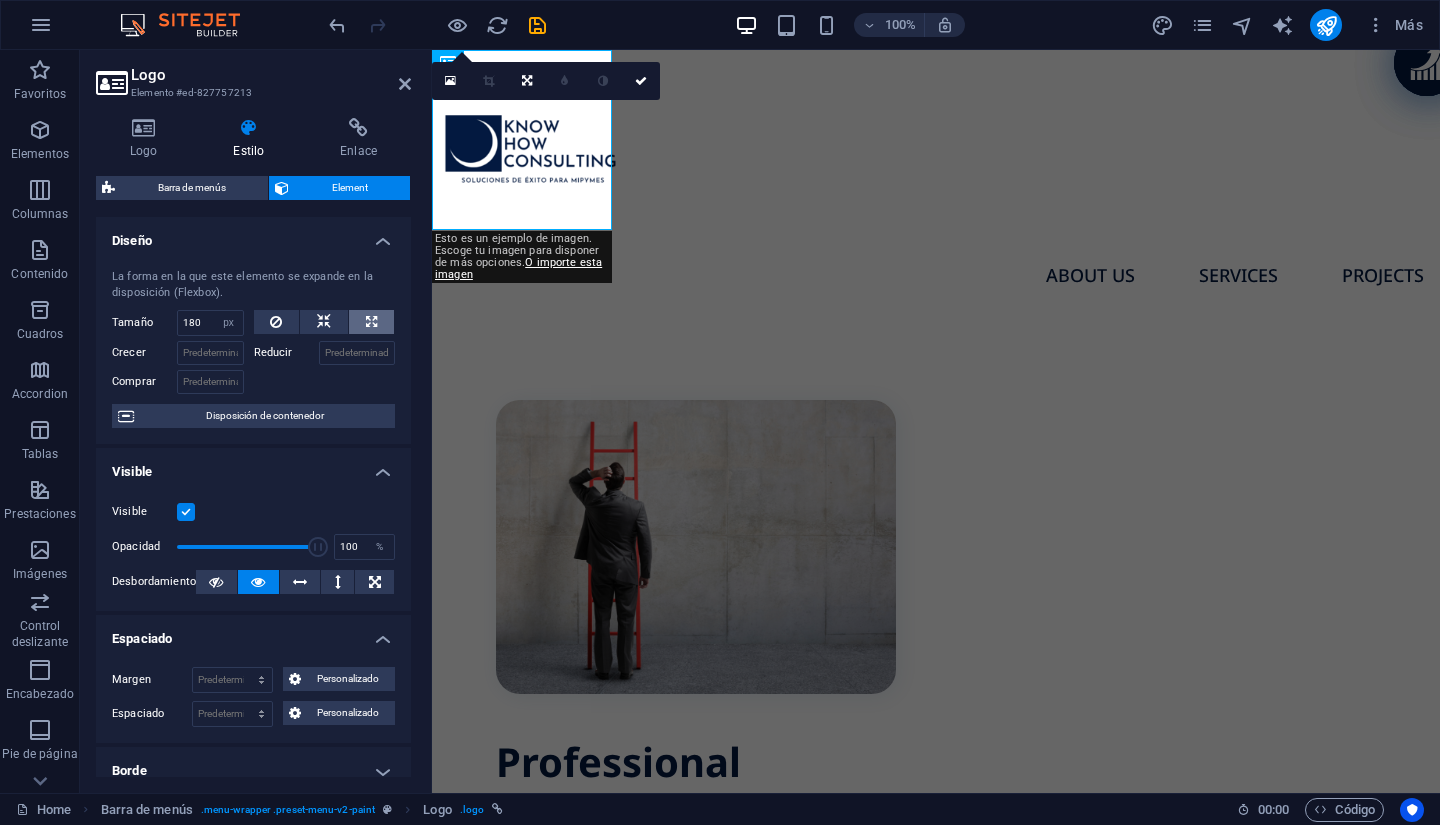 click at bounding box center [371, 322] 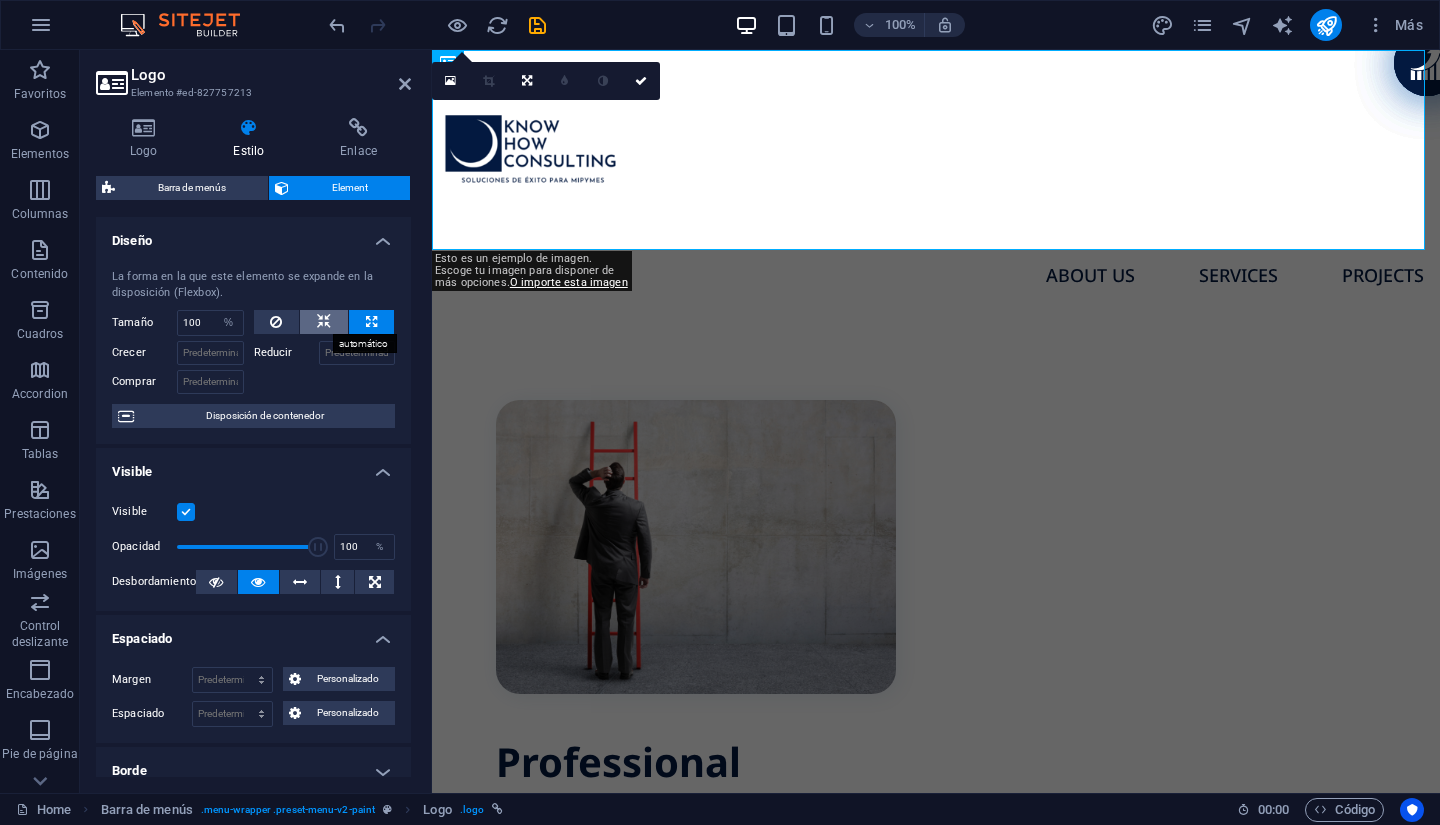 click at bounding box center (324, 322) 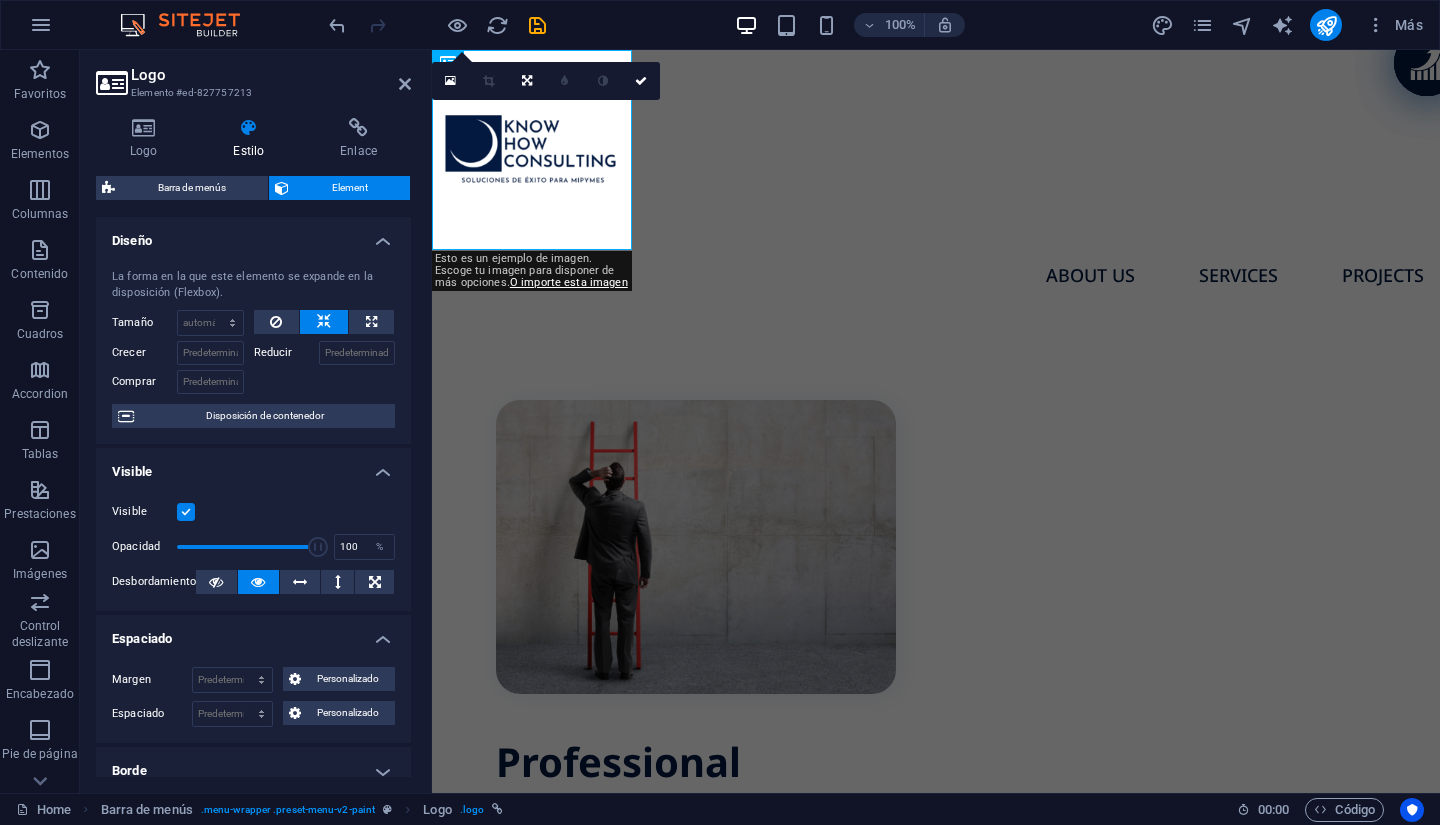 click at bounding box center (324, 322) 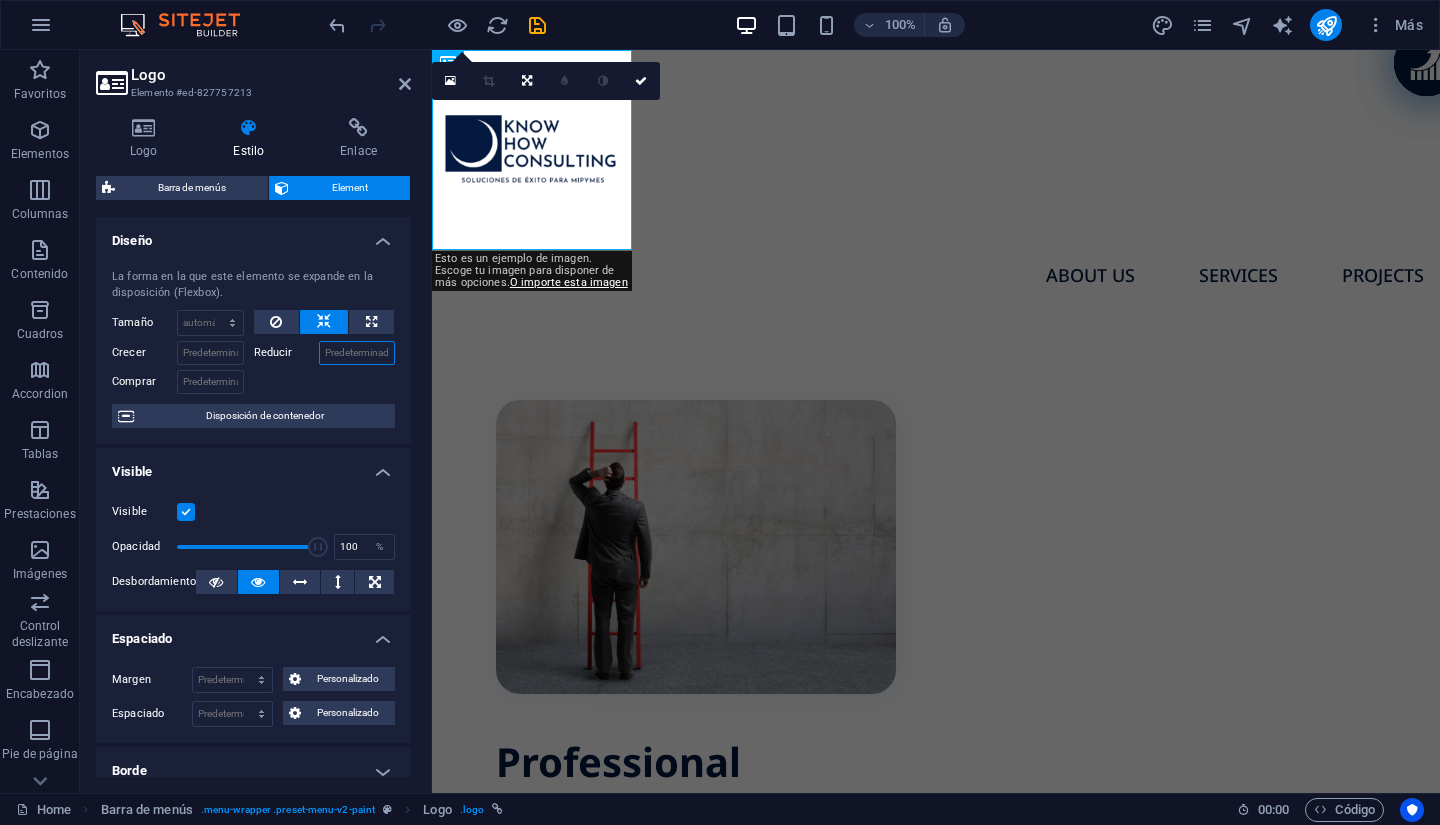 click on "Reducir" at bounding box center (357, 353) 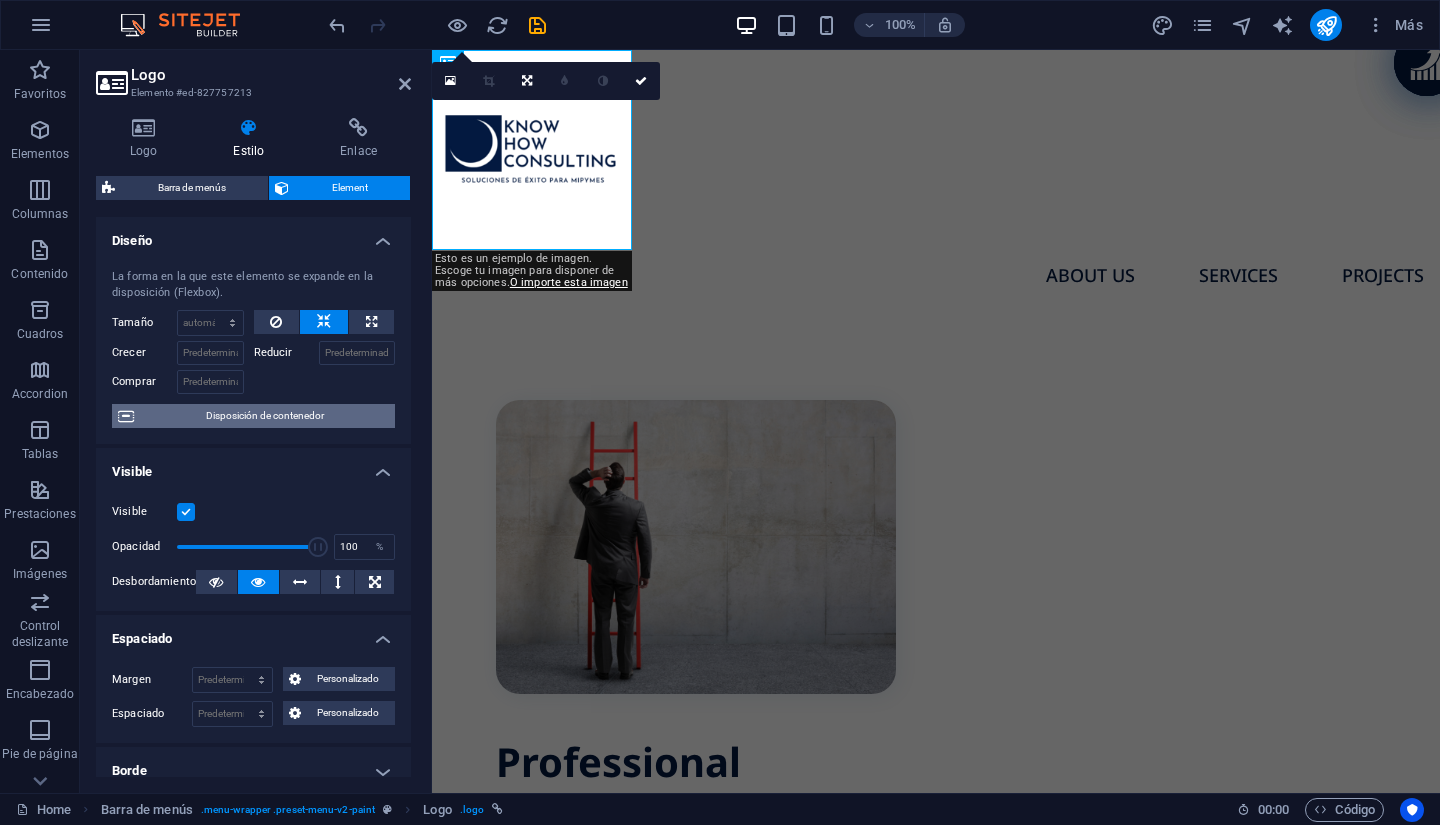 click on "Disposición de contenedor" at bounding box center (264, 416) 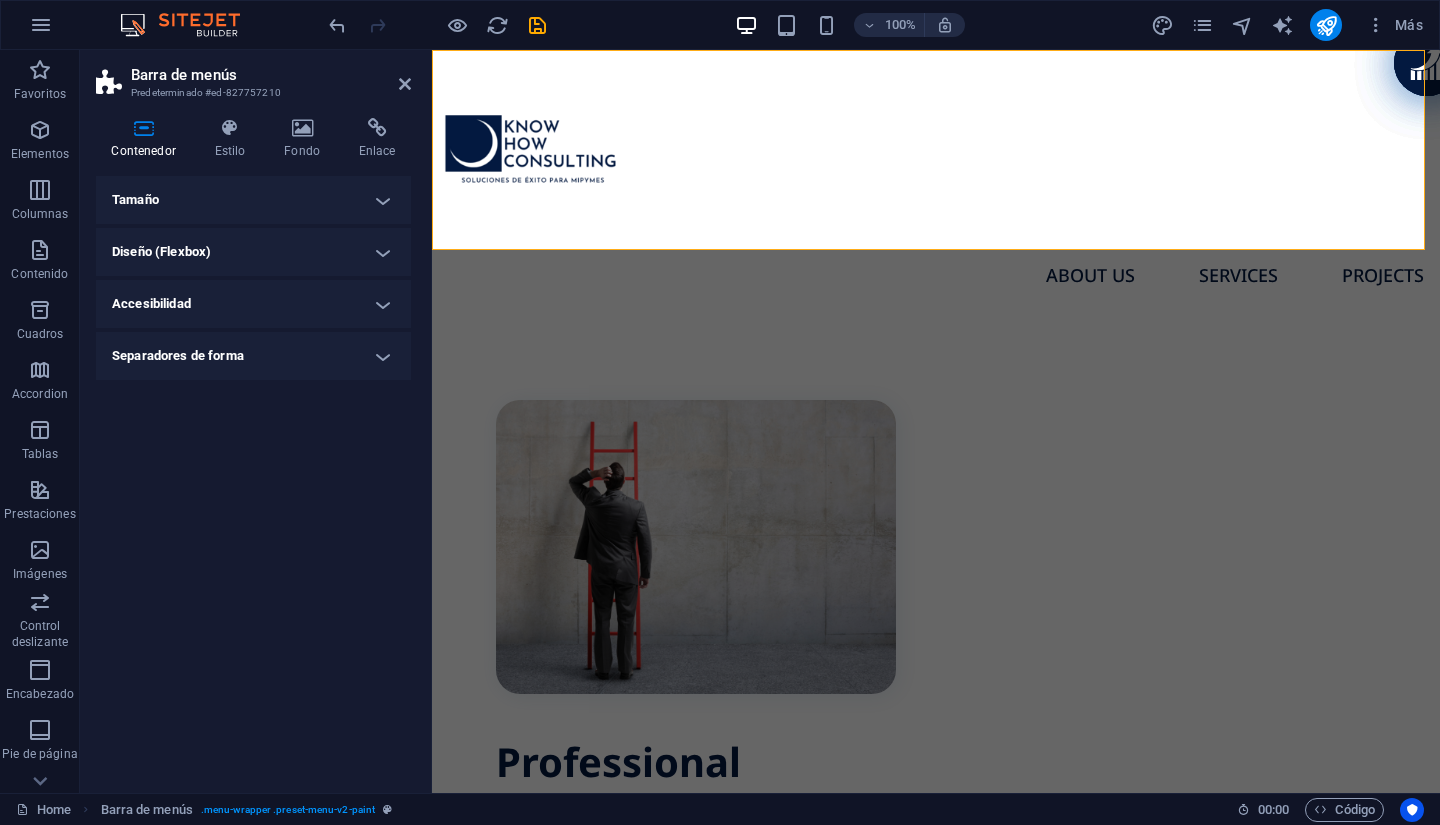 click on "Tamaño" at bounding box center (253, 200) 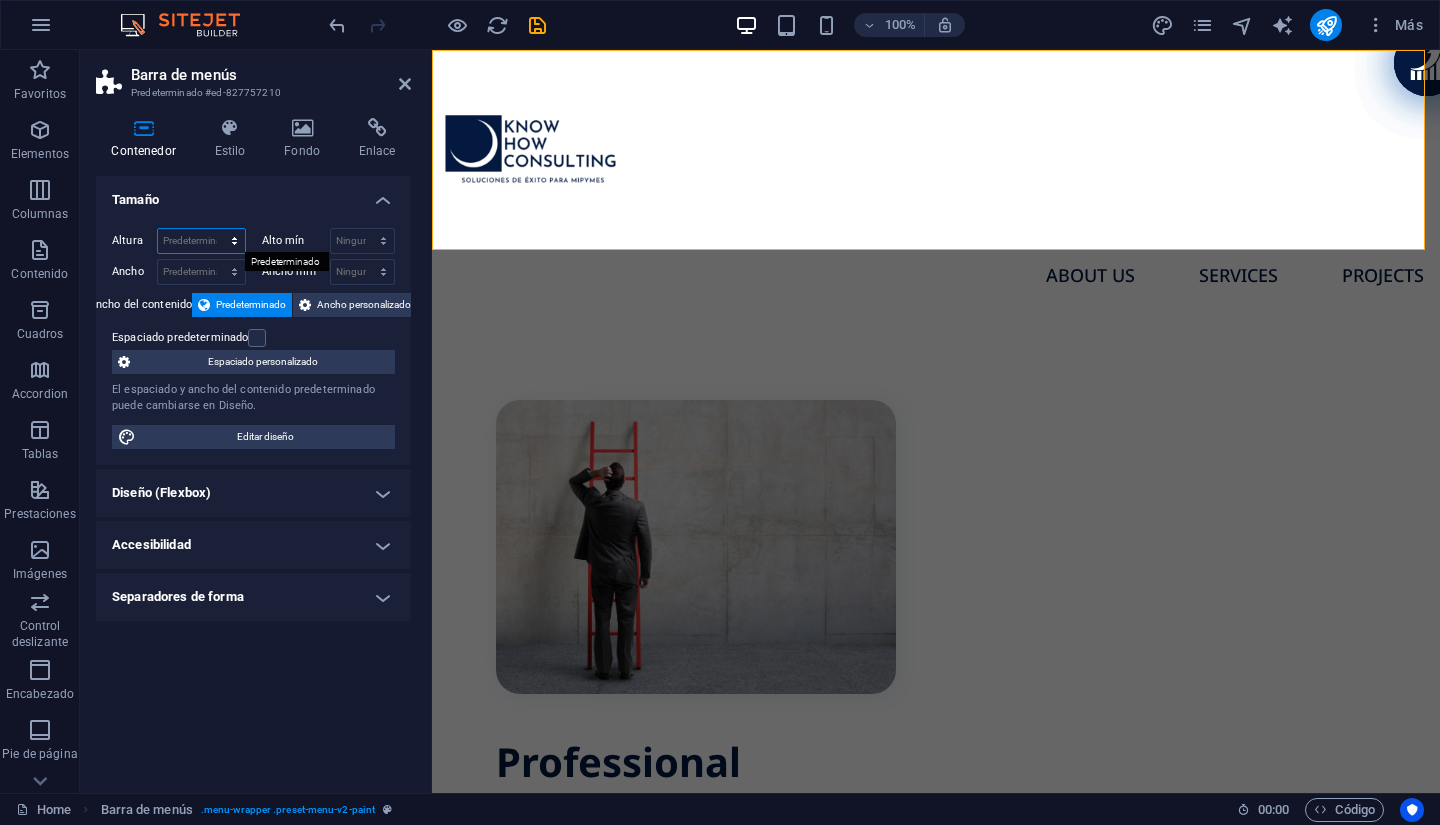 click on "Predeterminado px rem % vh vw" at bounding box center (201, 241) 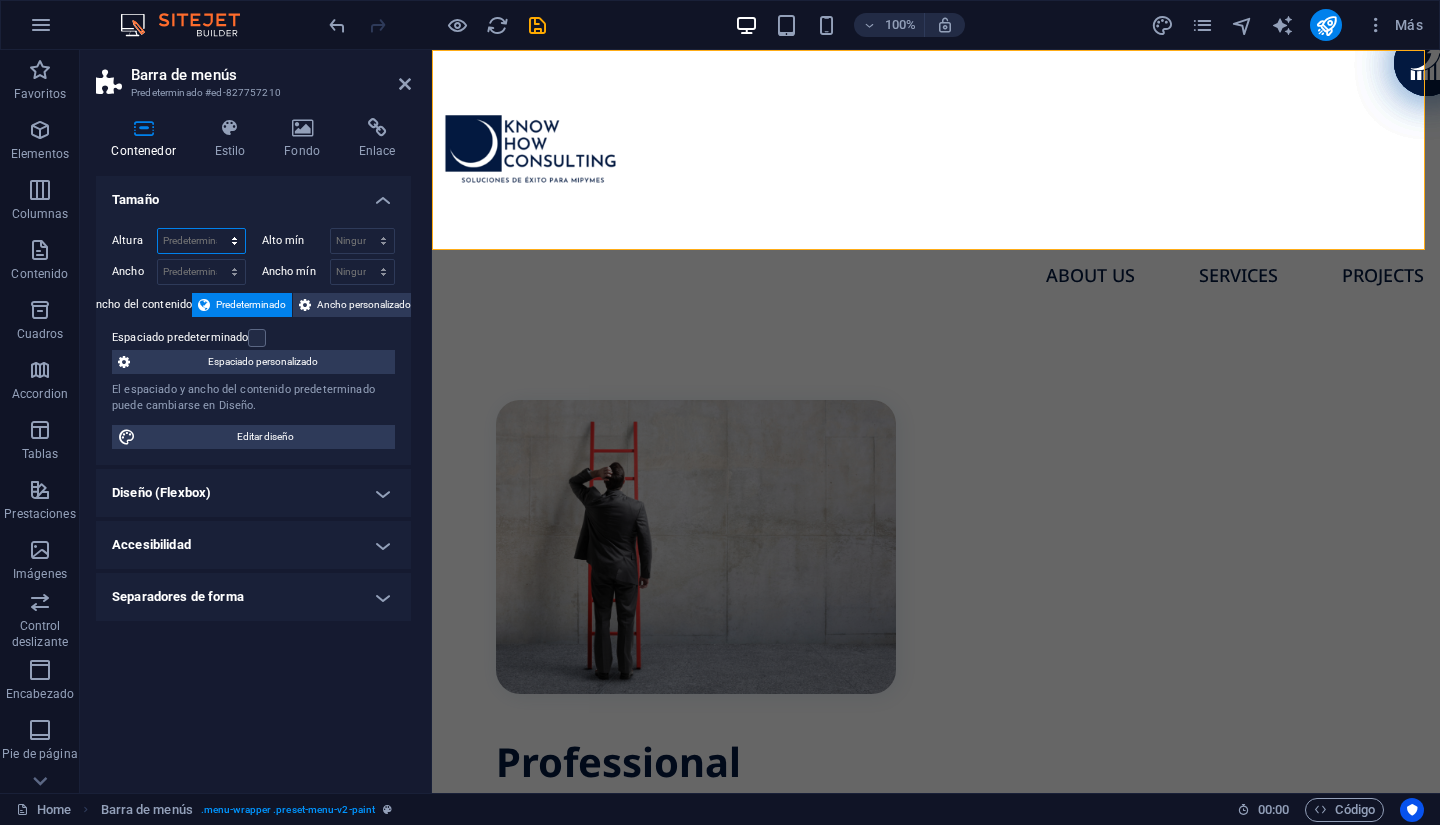 select on "px" 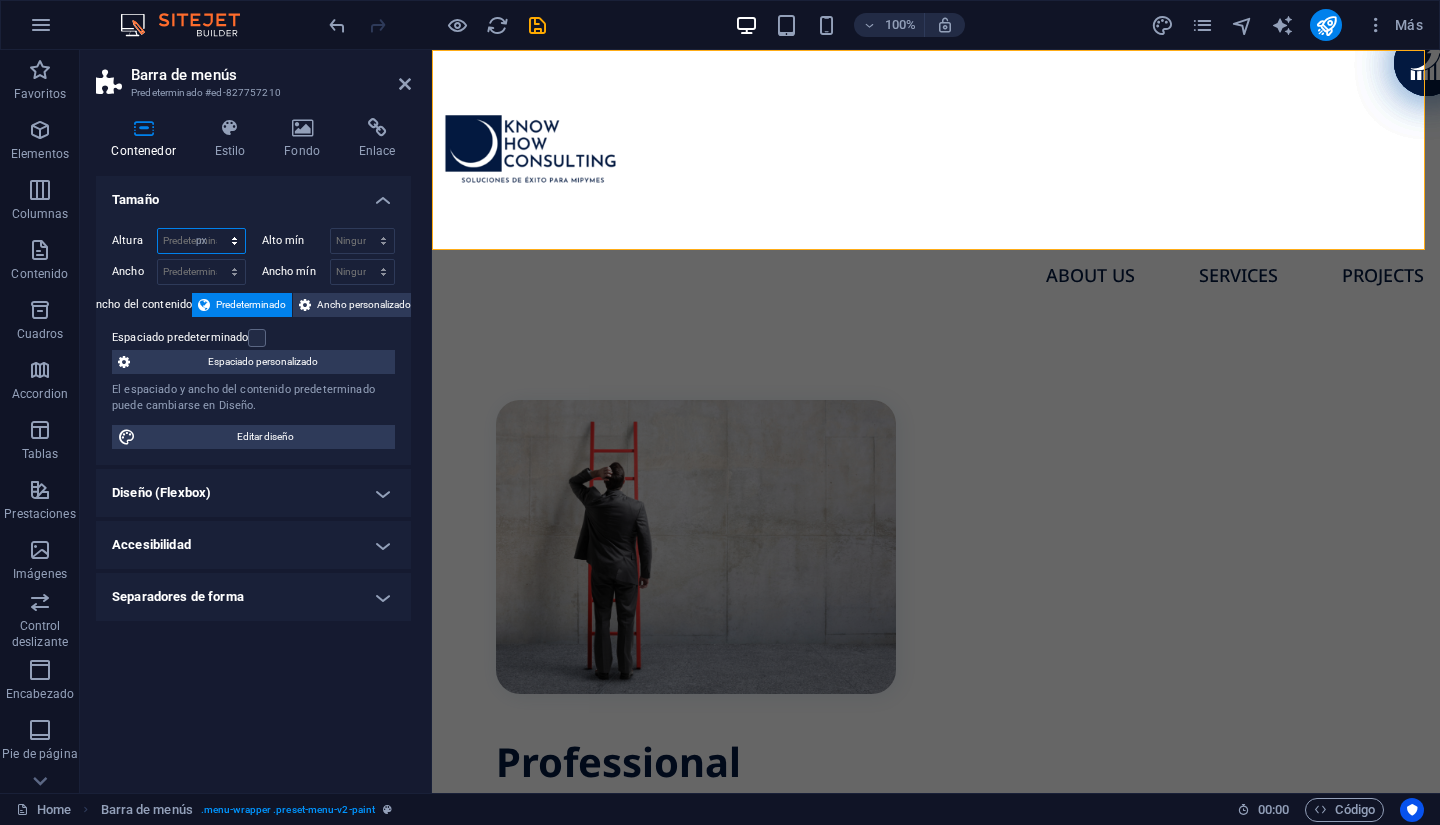 click on "Predeterminado px rem % vh vw" at bounding box center (201, 241) 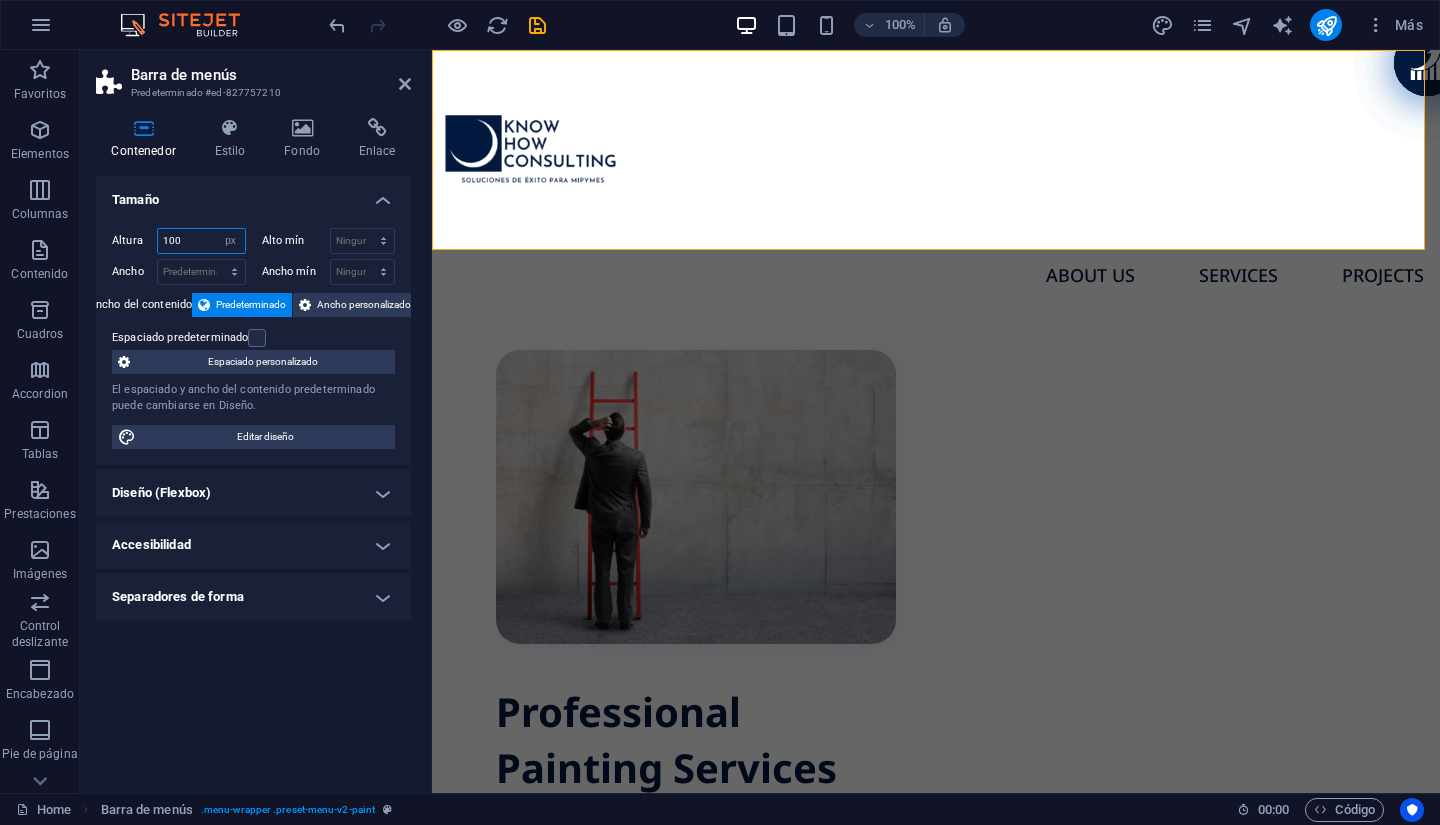 type on "100" 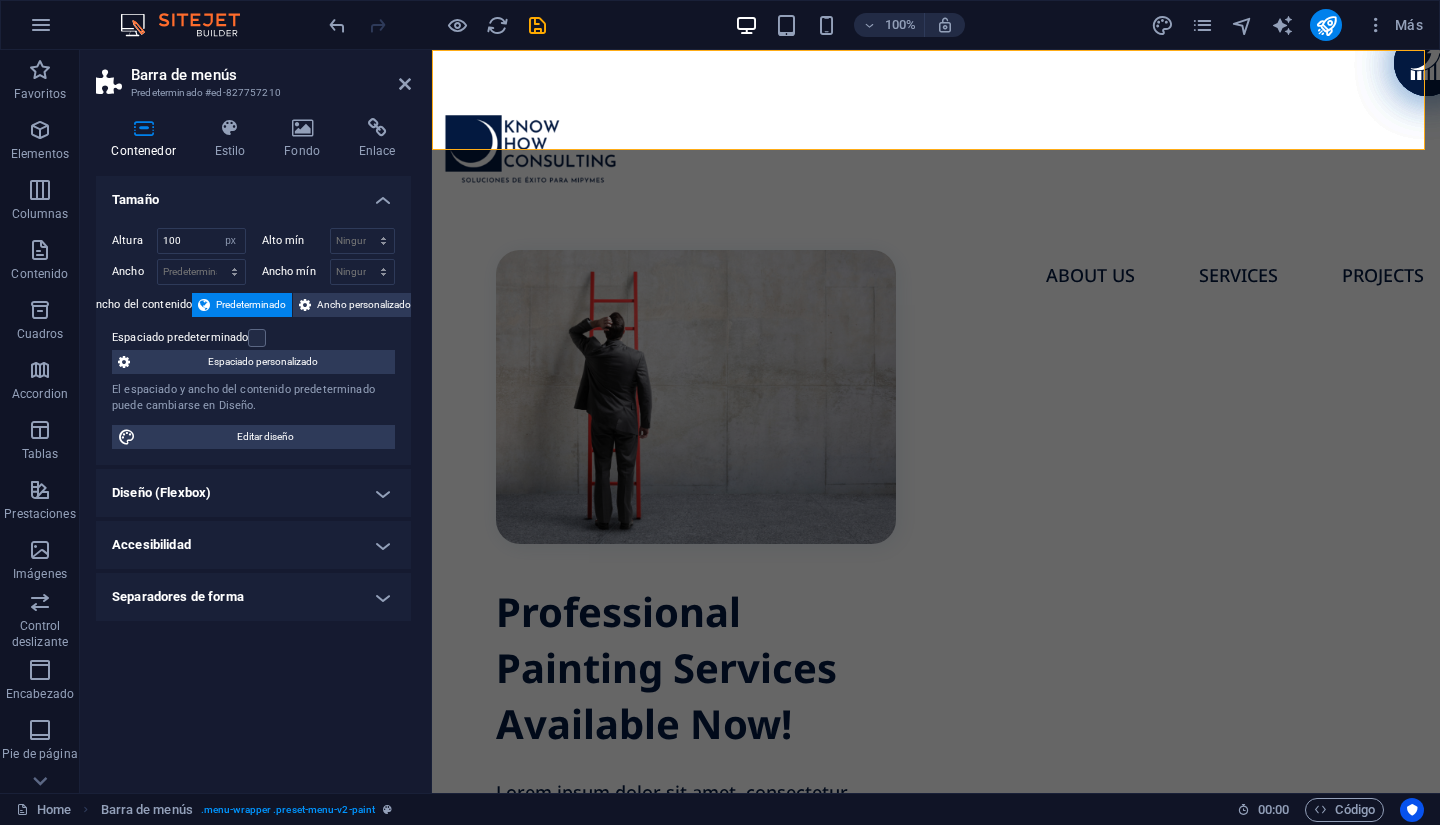 click on "Barra de menús Predeterminado #ed-827757210" at bounding box center [253, 76] 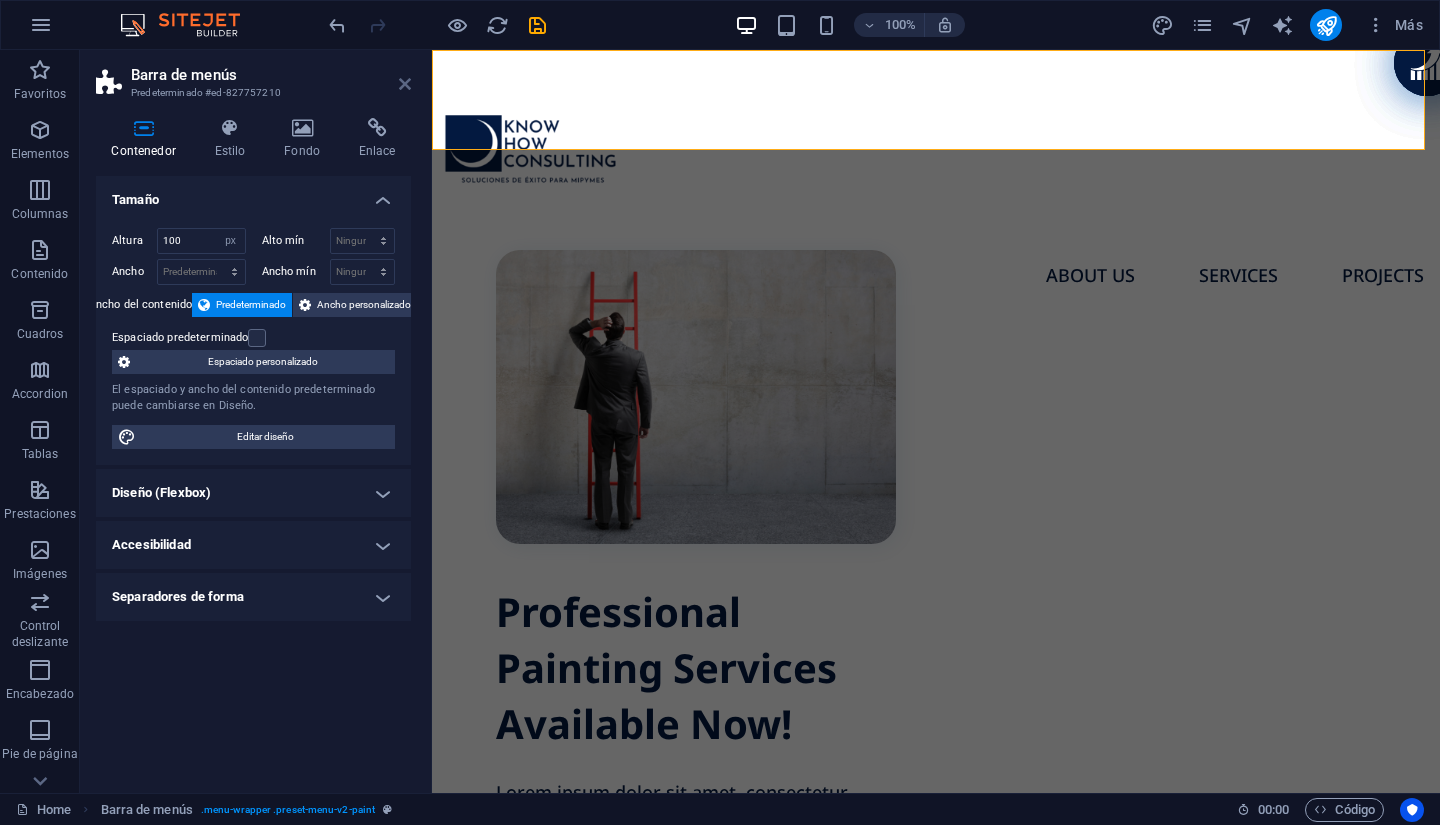 click at bounding box center [405, 84] 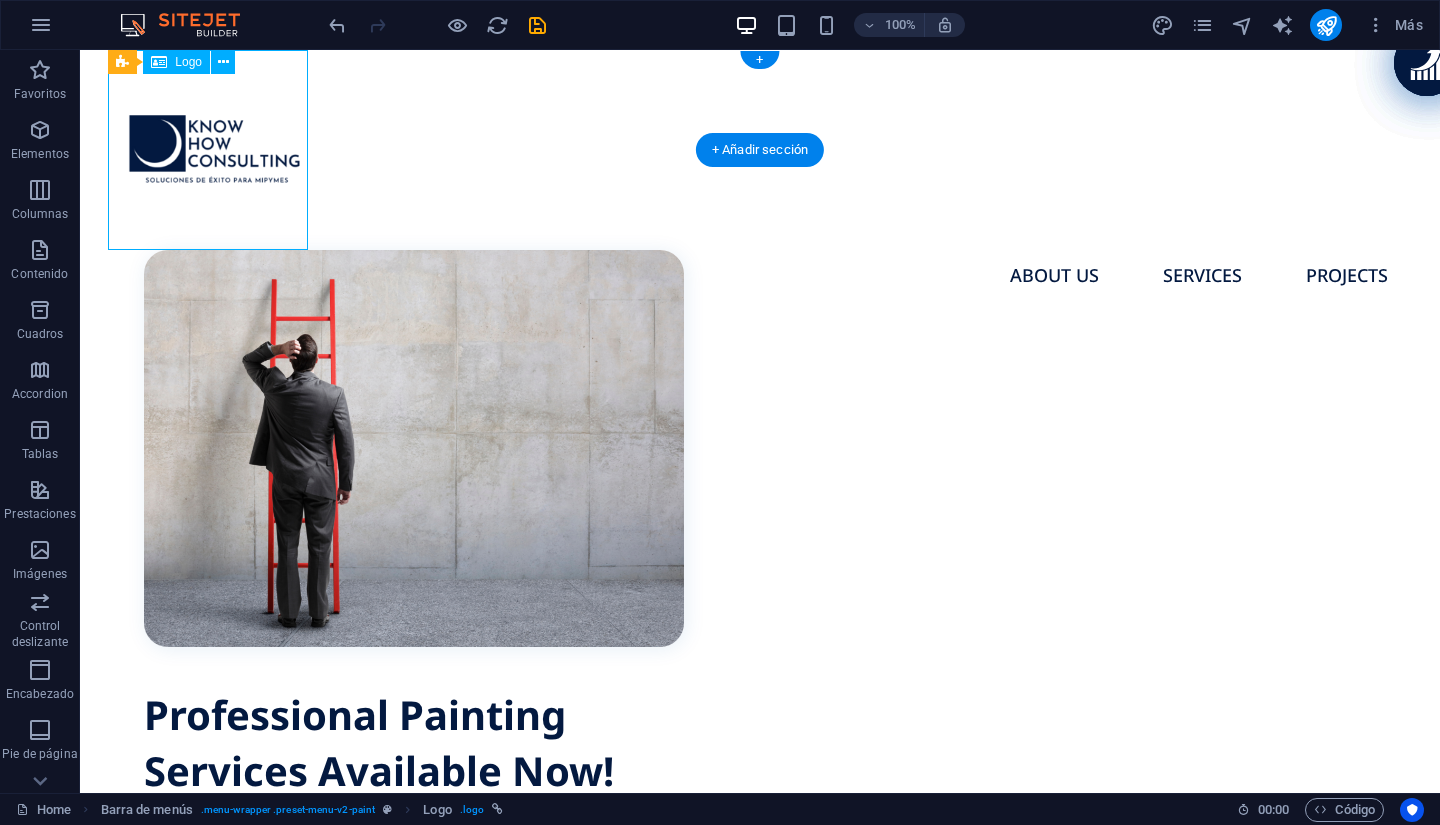 drag, startPoint x: 233, startPoint y: 187, endPoint x: 234, endPoint y: 113, distance: 74.00676 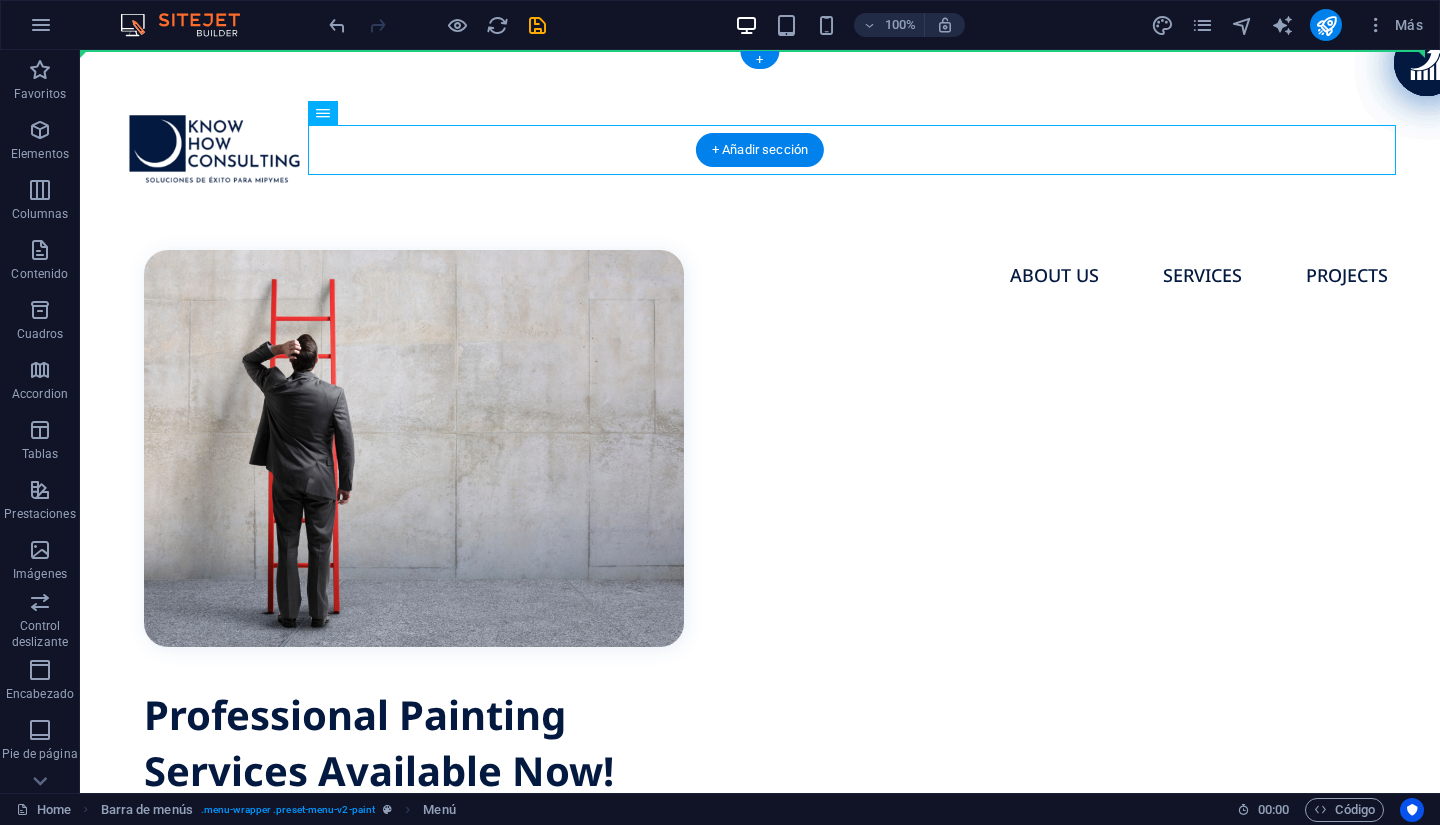 drag, startPoint x: 1033, startPoint y: 171, endPoint x: 1033, endPoint y: 95, distance: 76 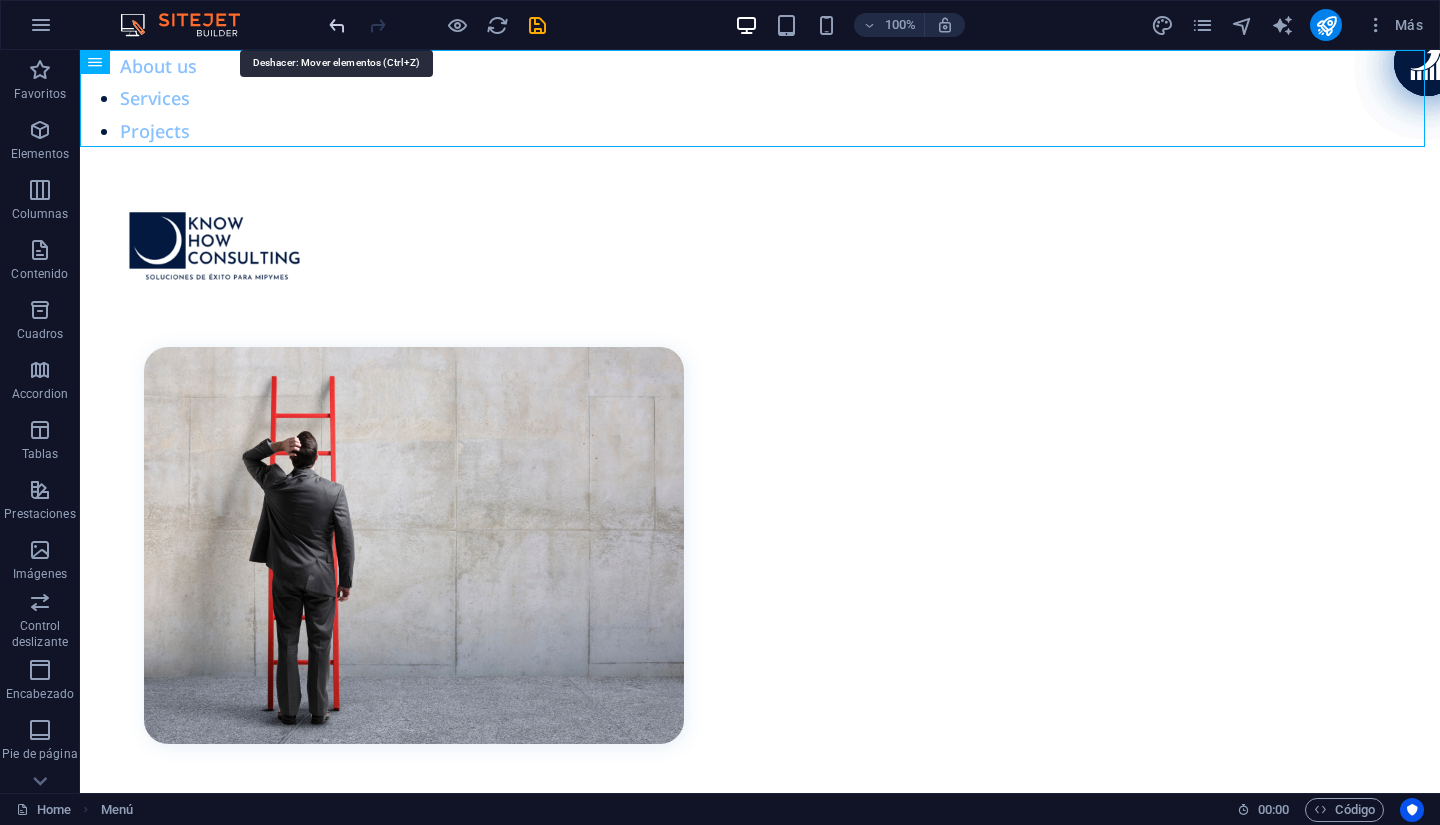 click at bounding box center (337, 25) 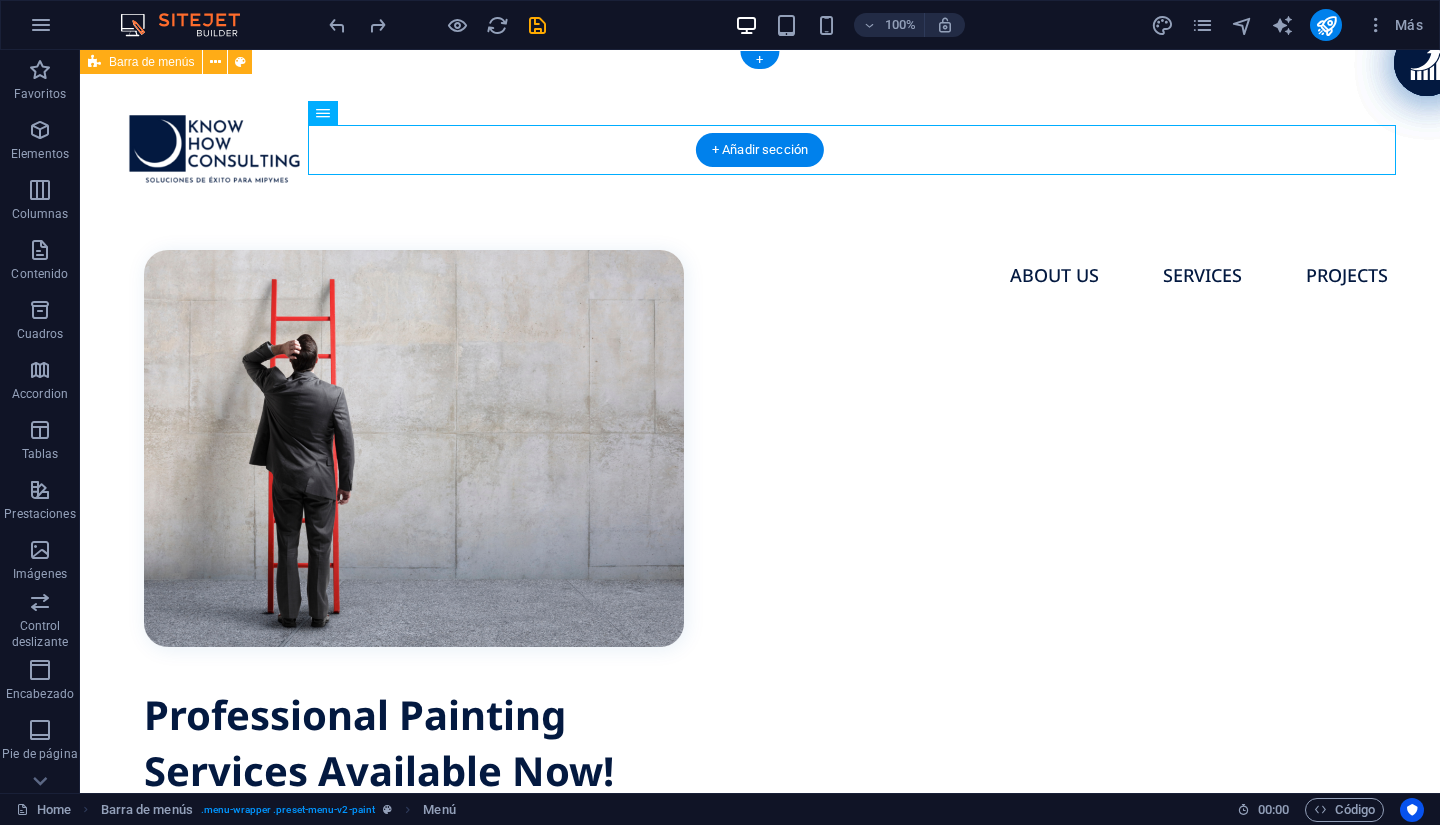 click on "About us Services Projects" at bounding box center [760, 100] 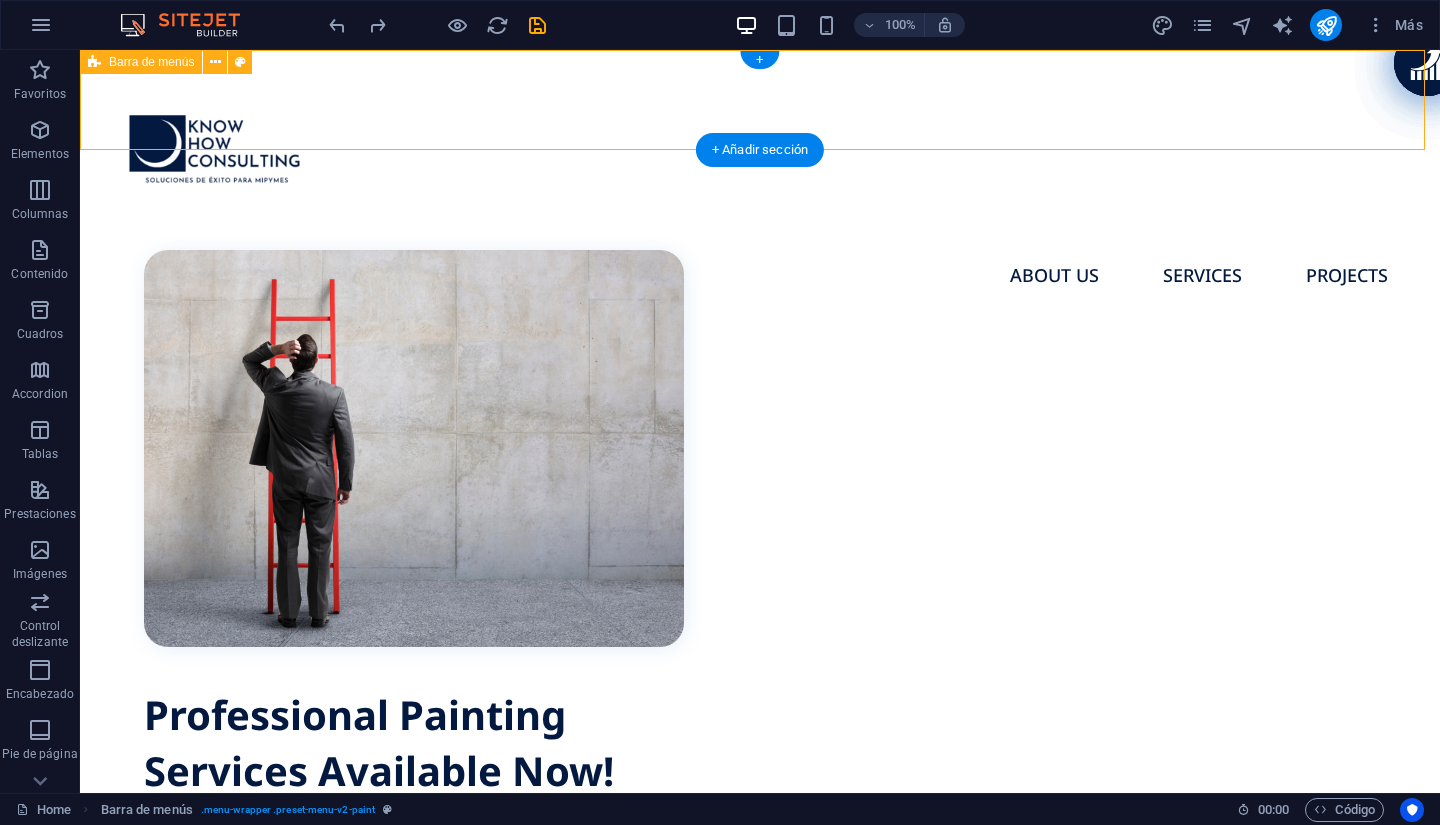 click on "About us Services Projects" at bounding box center (760, 100) 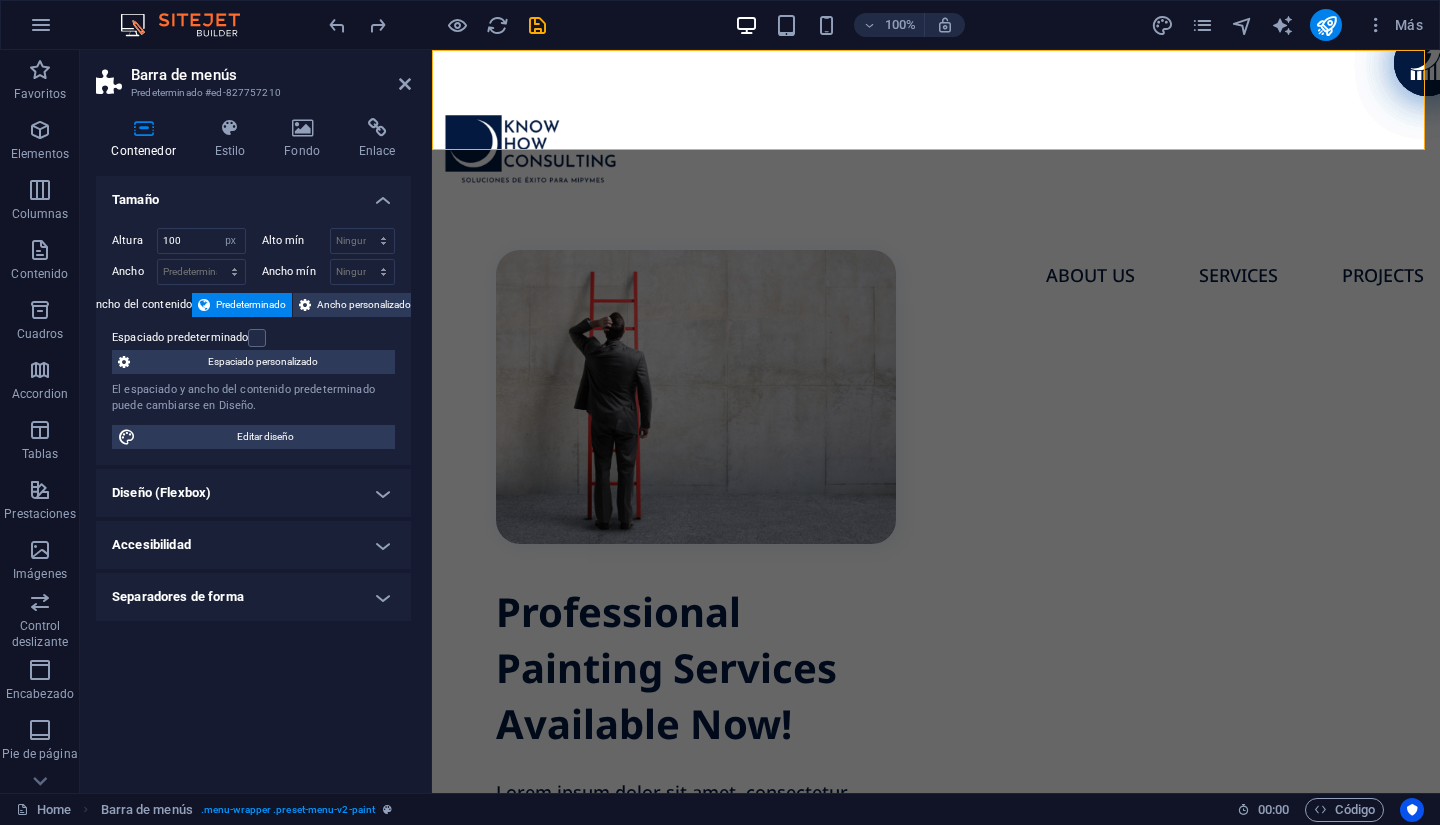 click on "Diseño (Flexbox)" at bounding box center (253, 493) 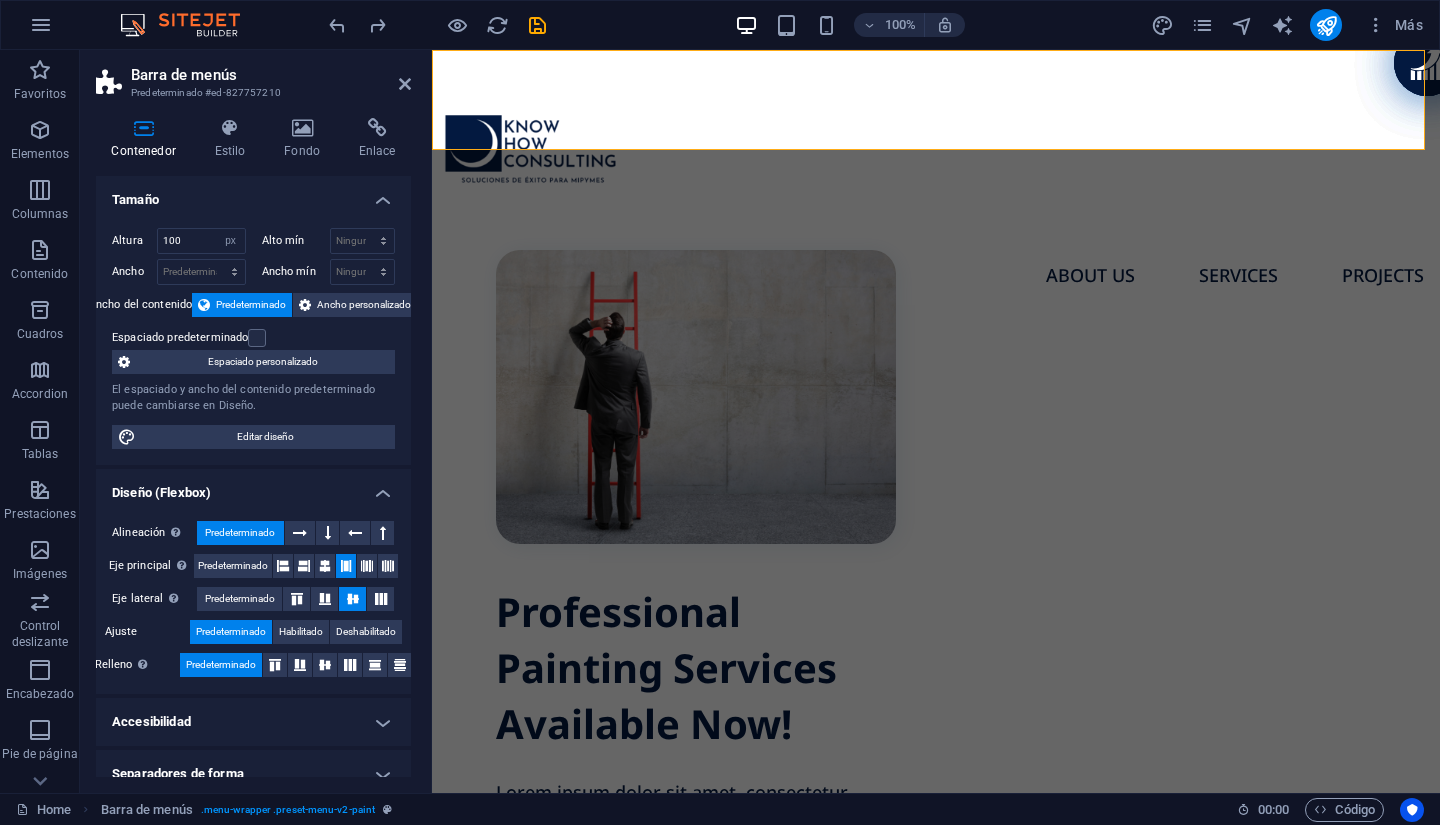 click on "Diseño (Flexbox)" at bounding box center [253, 487] 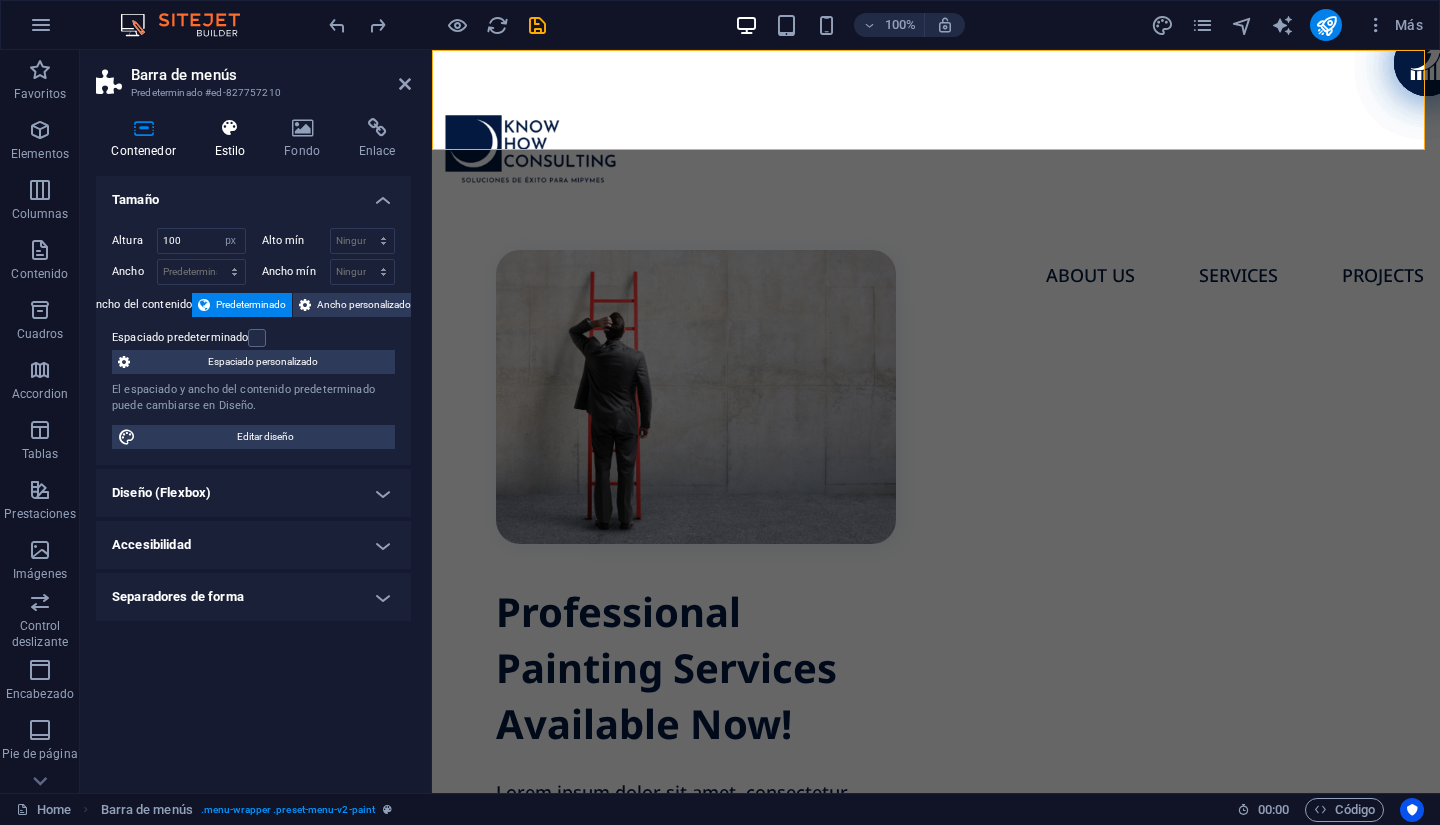 click at bounding box center [230, 128] 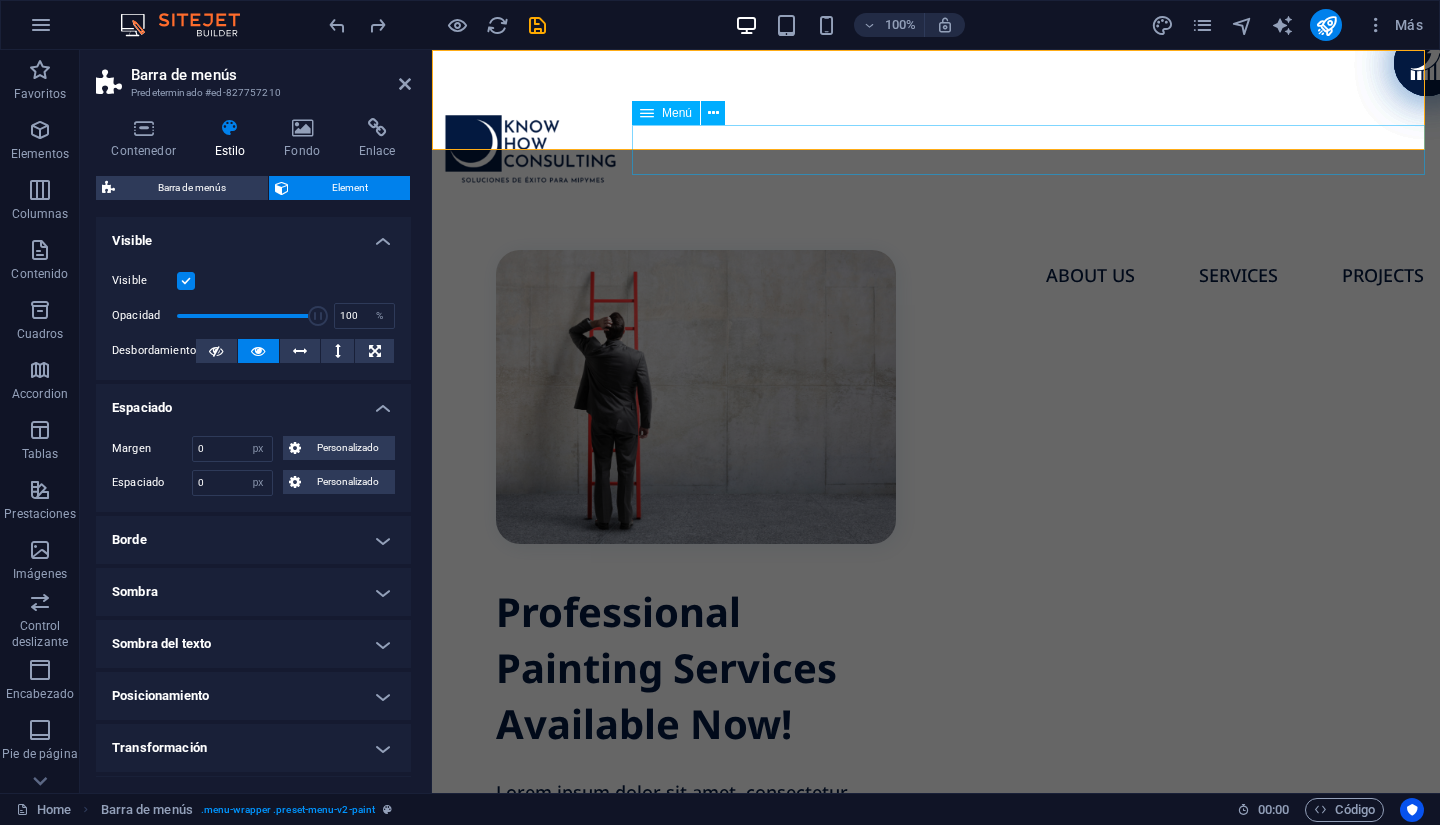 click on "About us Services Projects" at bounding box center (936, 275) 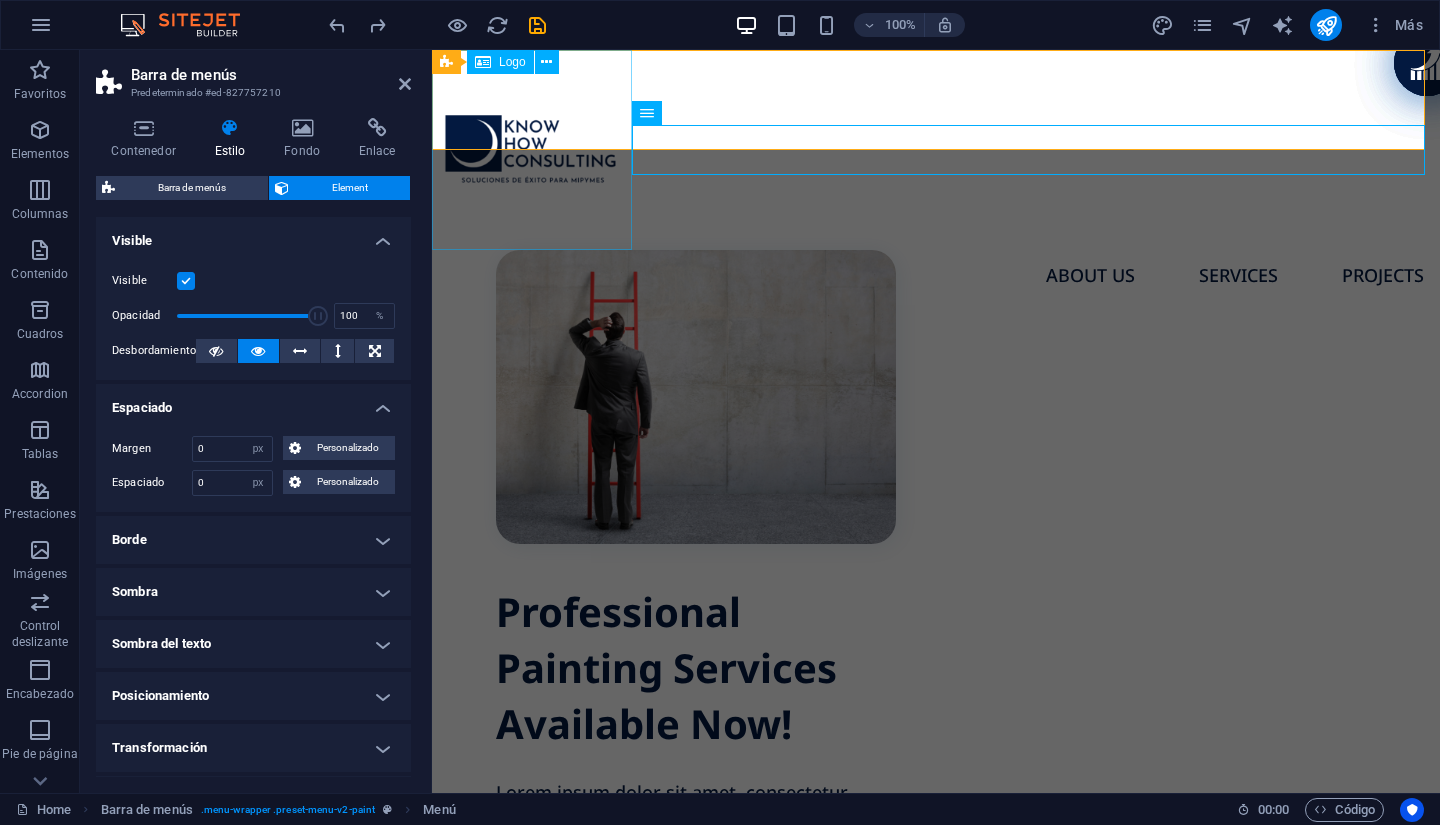 click at bounding box center [936, 150] 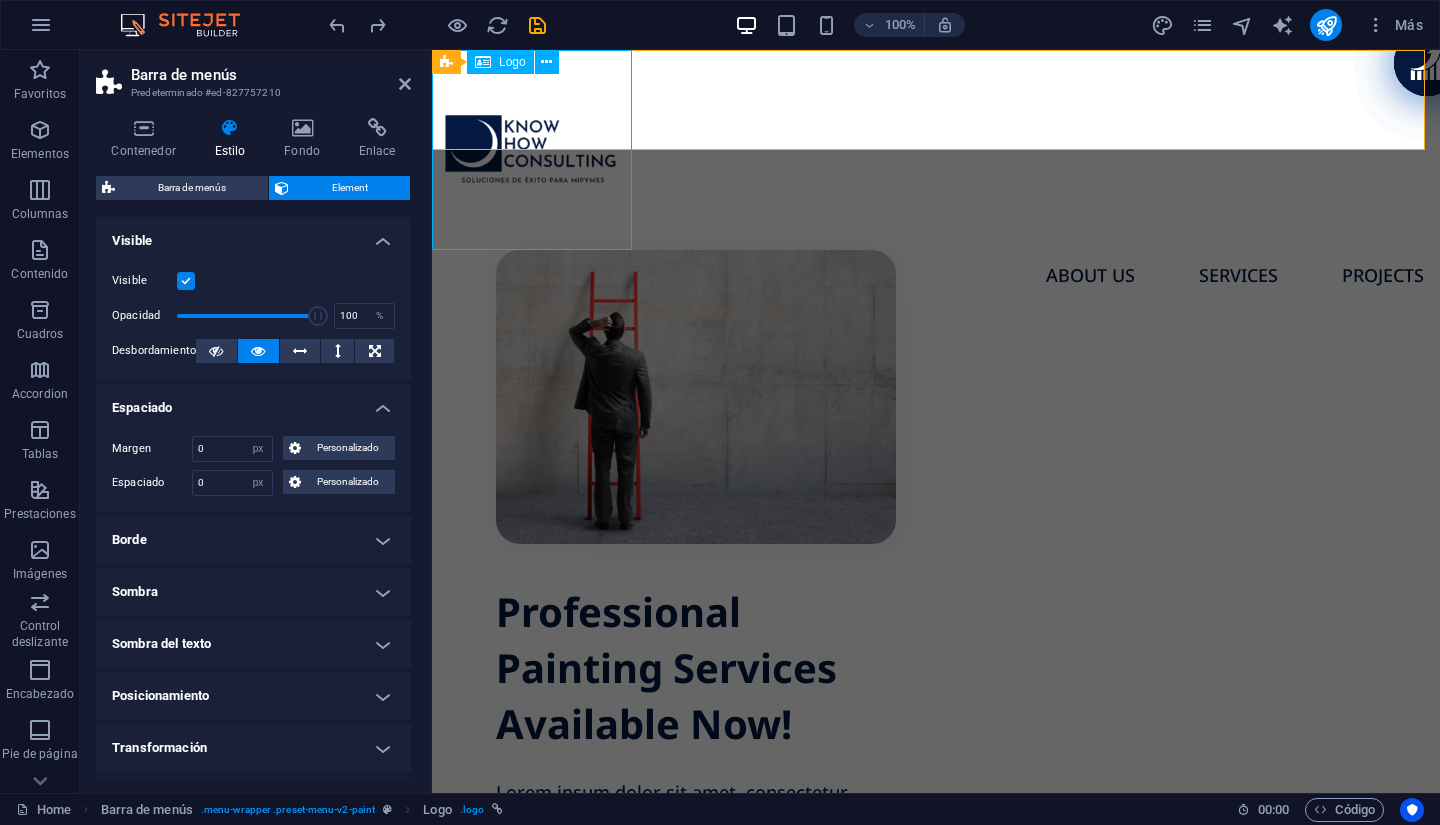 click at bounding box center (936, 150) 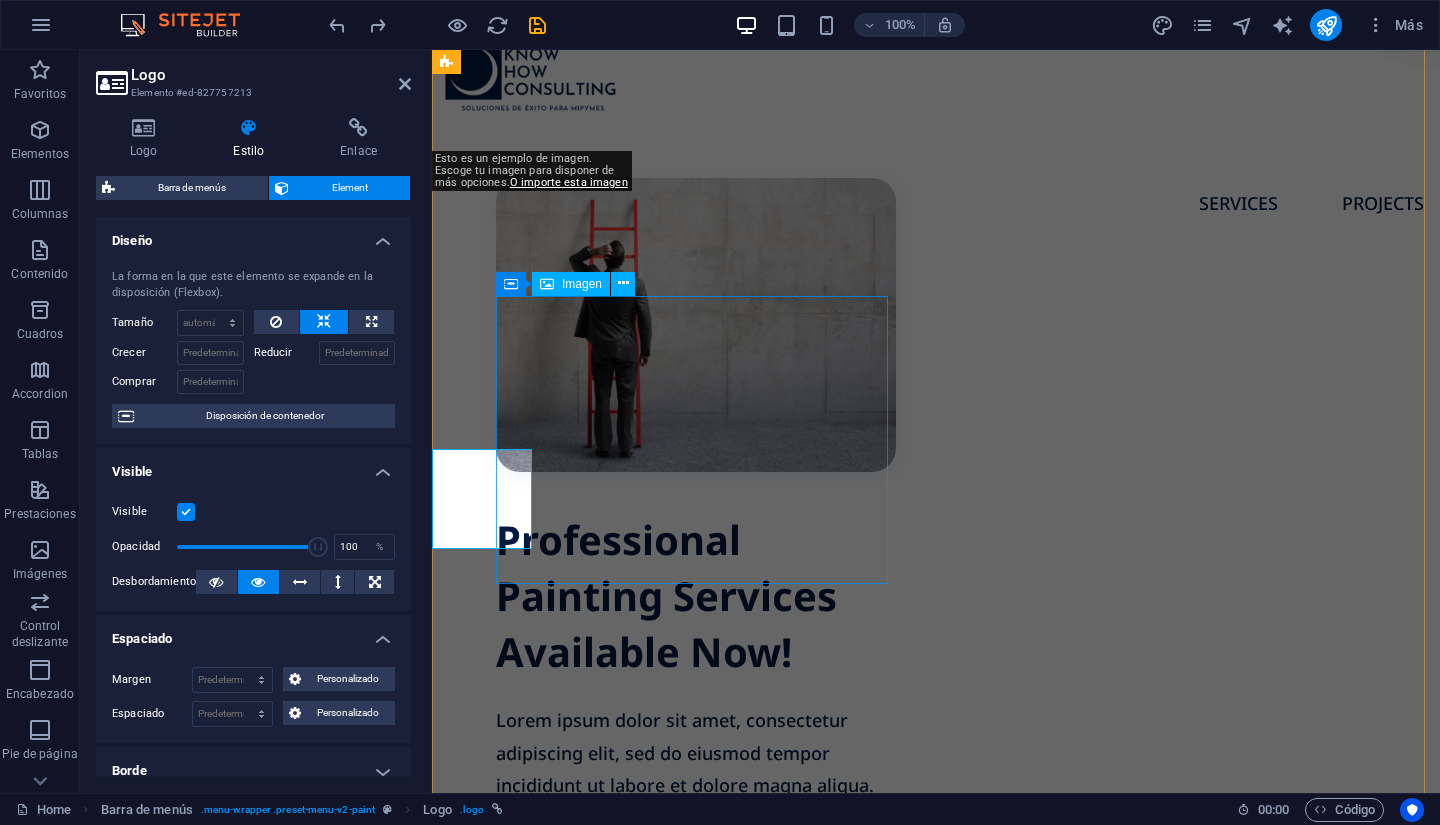 scroll, scrollTop: 0, scrollLeft: 0, axis: both 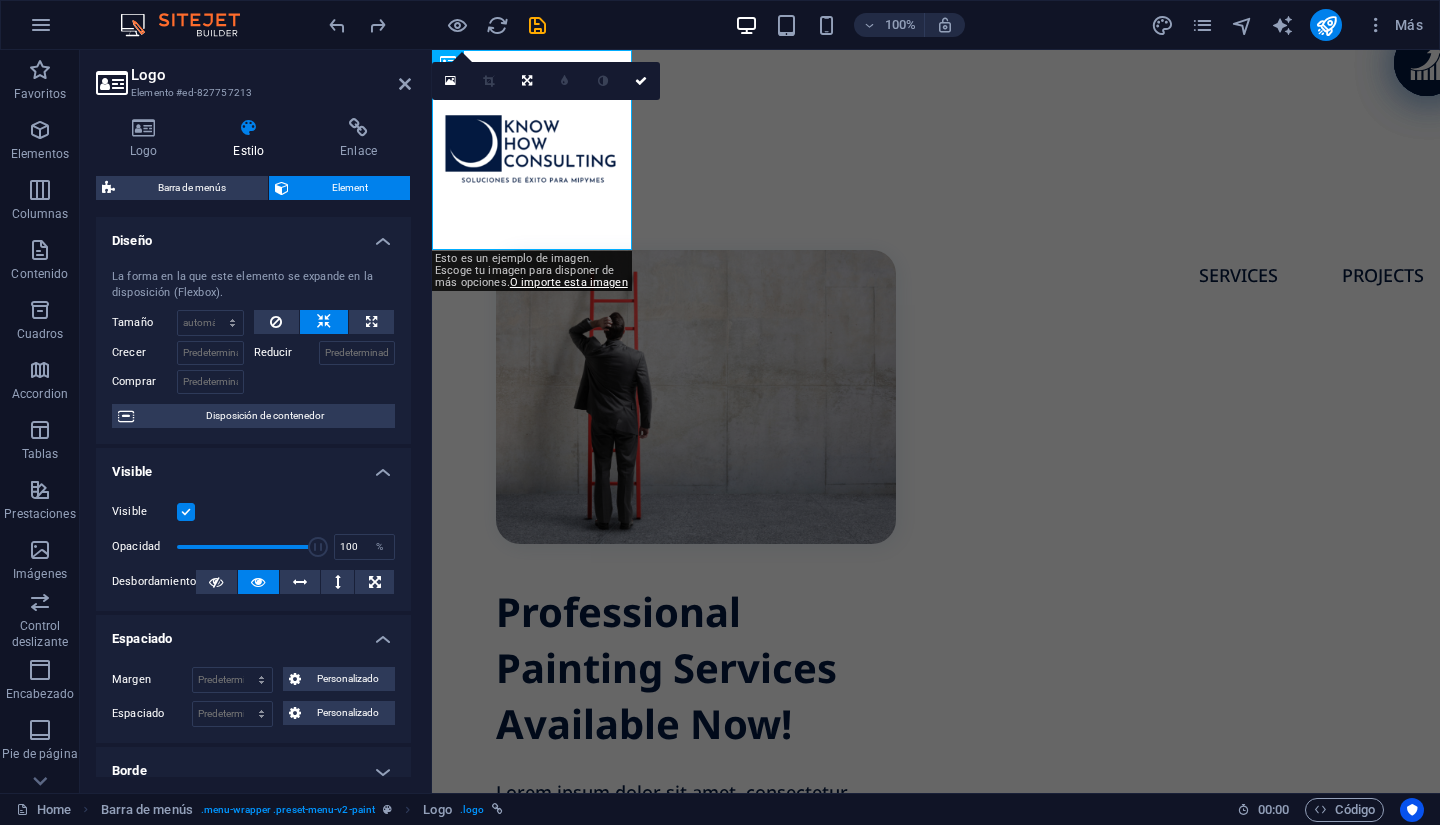 click at bounding box center (489, 81) 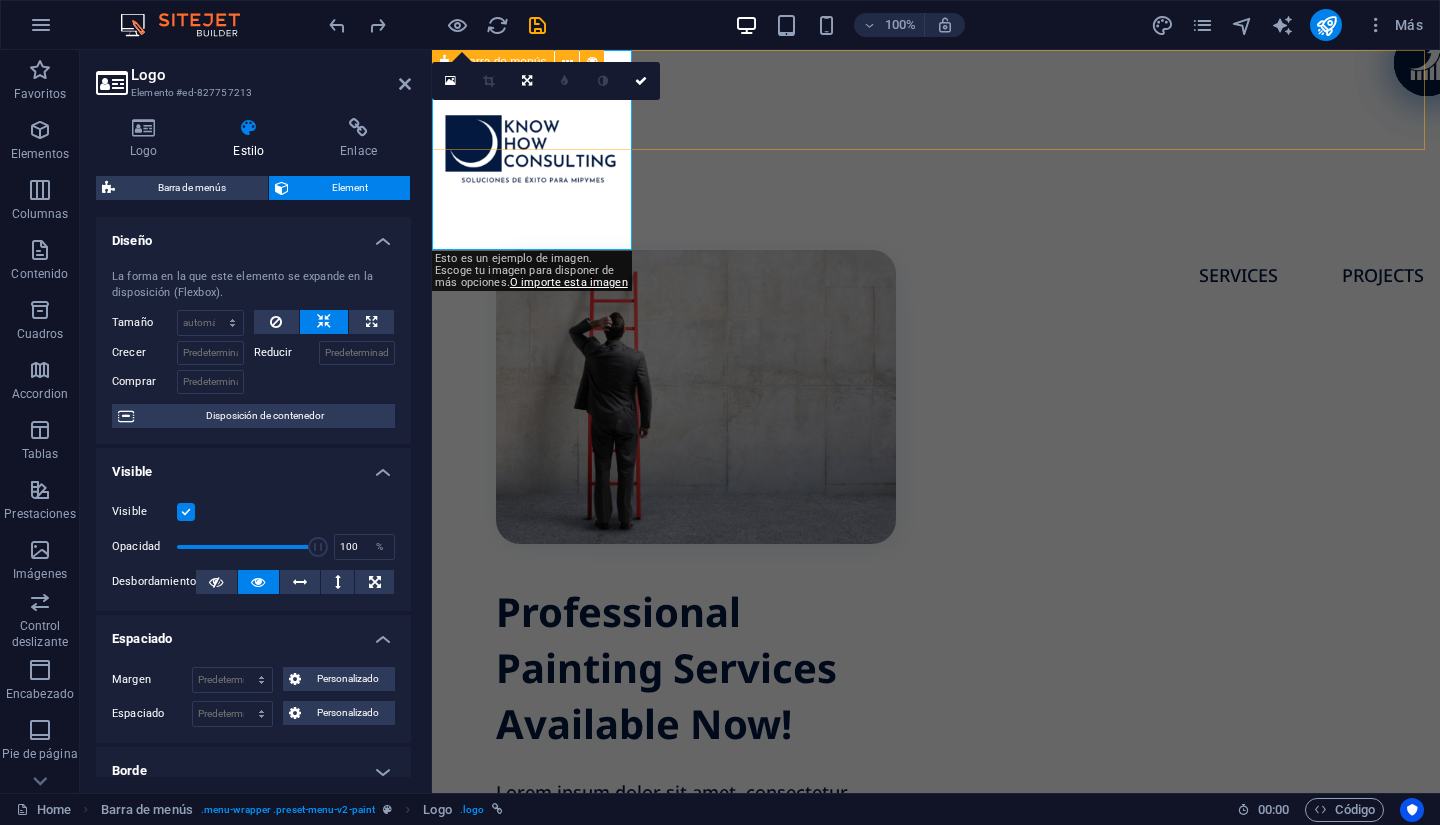 click on "About us Services Projects" at bounding box center [936, 100] 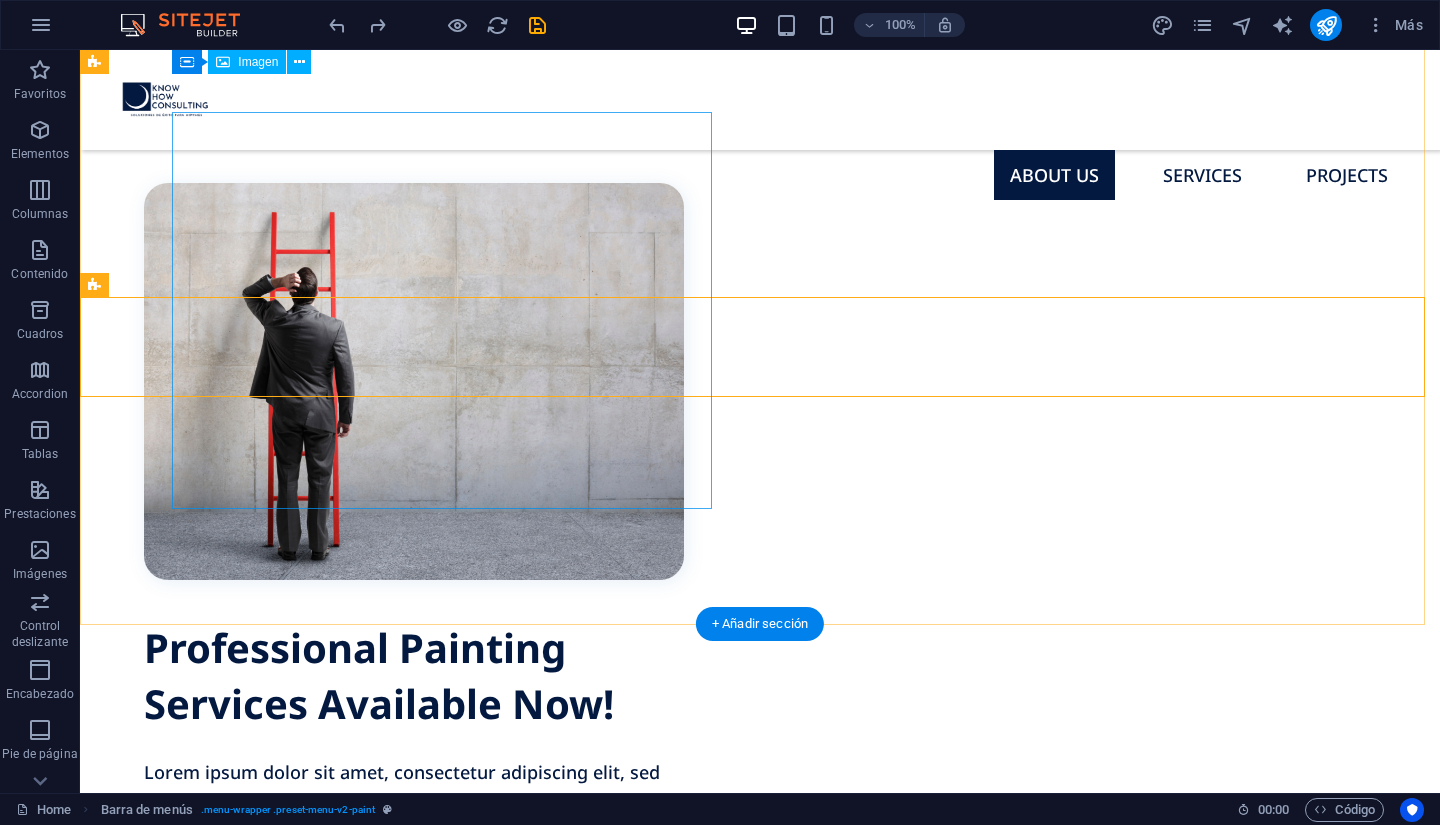 scroll, scrollTop: 0, scrollLeft: 0, axis: both 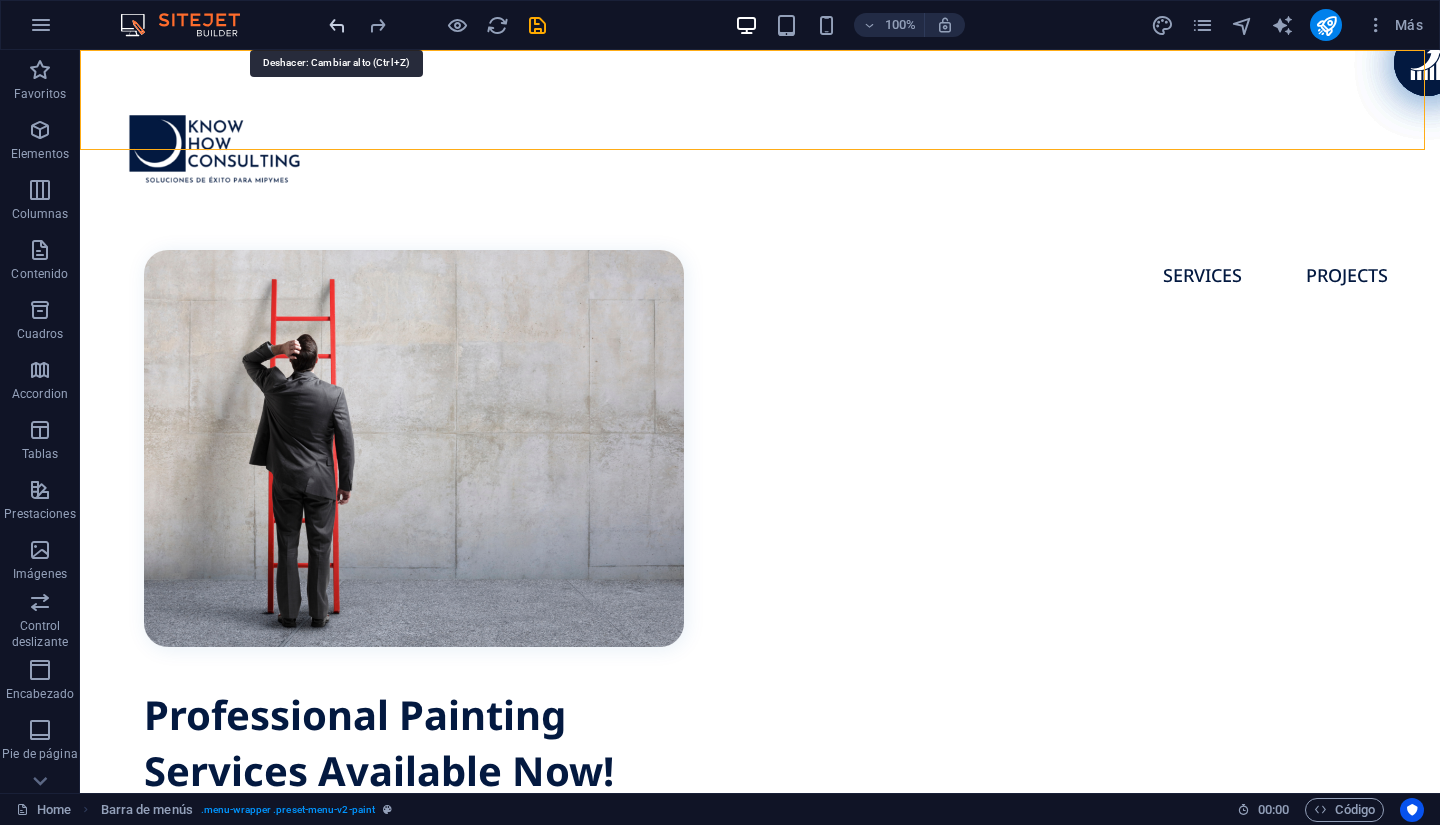 click at bounding box center [337, 25] 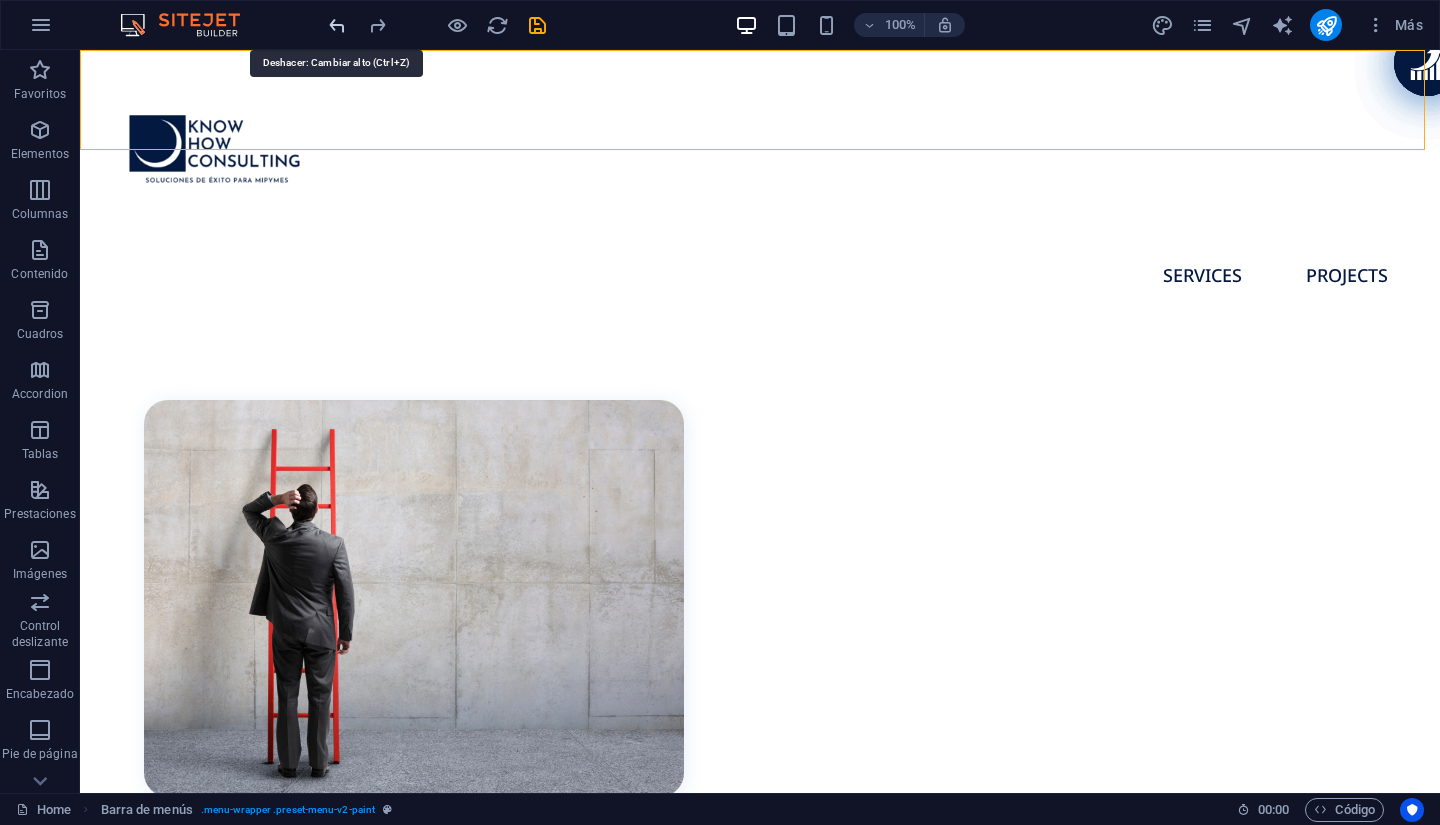 click at bounding box center [337, 25] 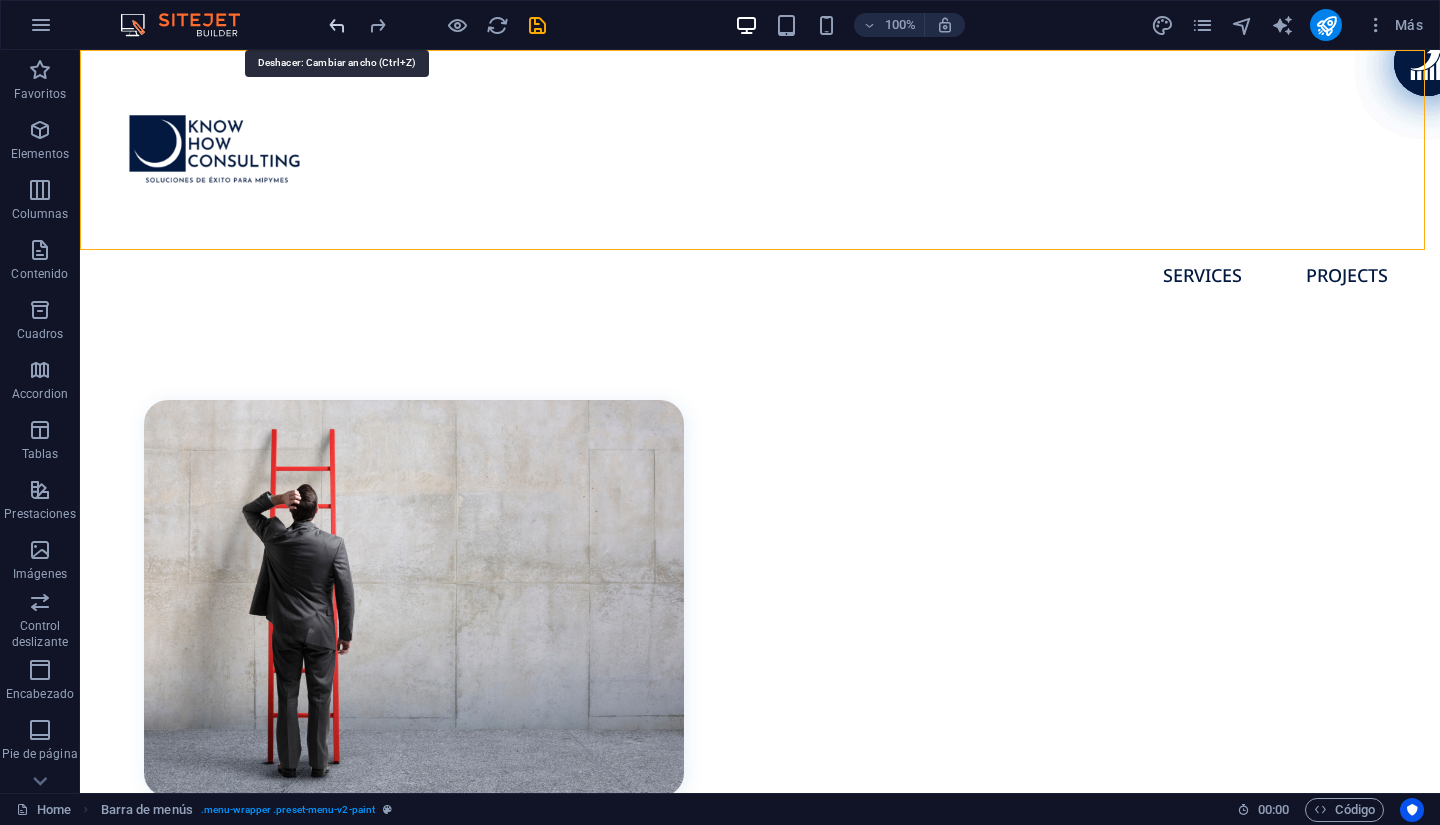 click at bounding box center [337, 25] 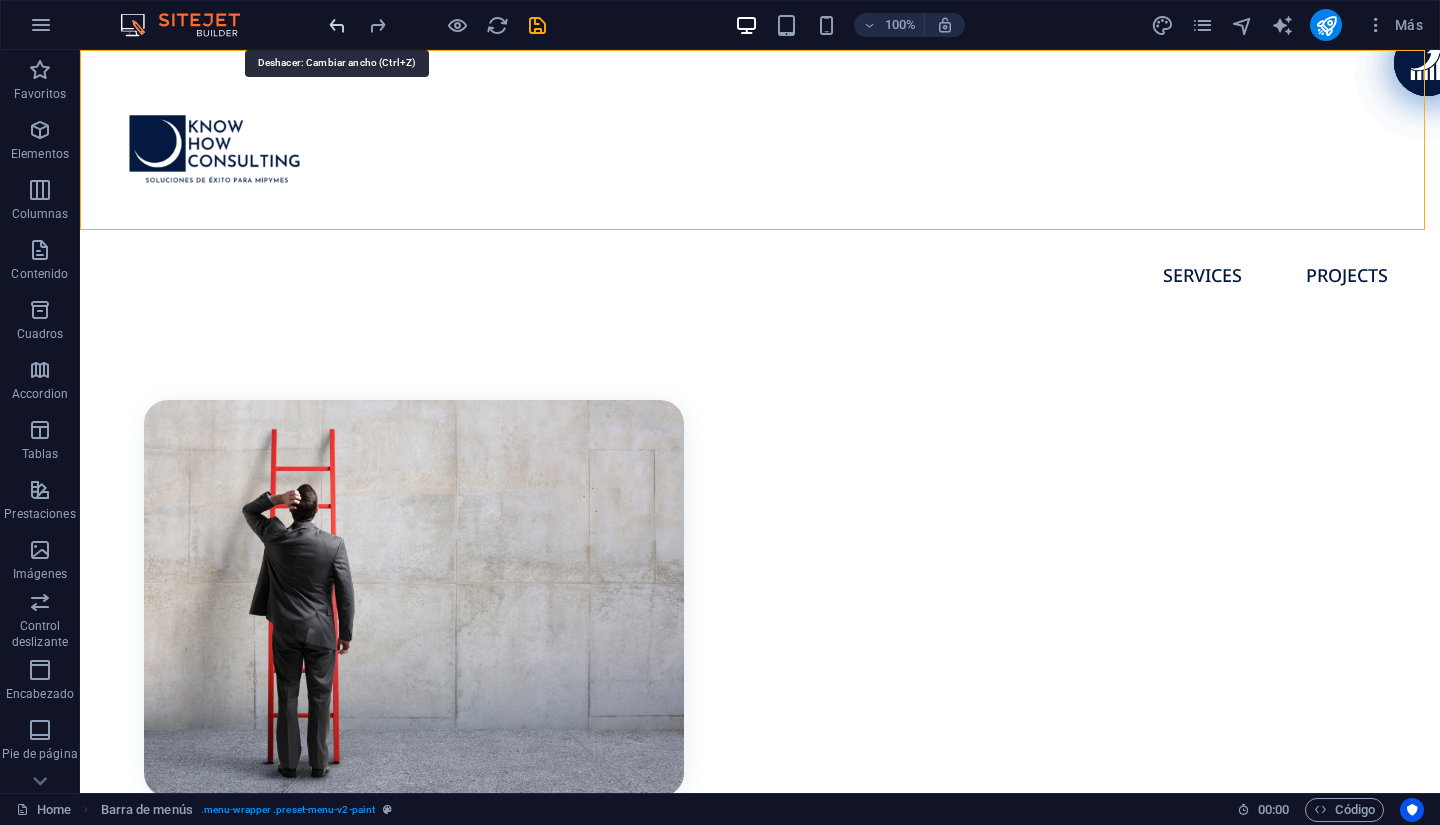 click at bounding box center [337, 25] 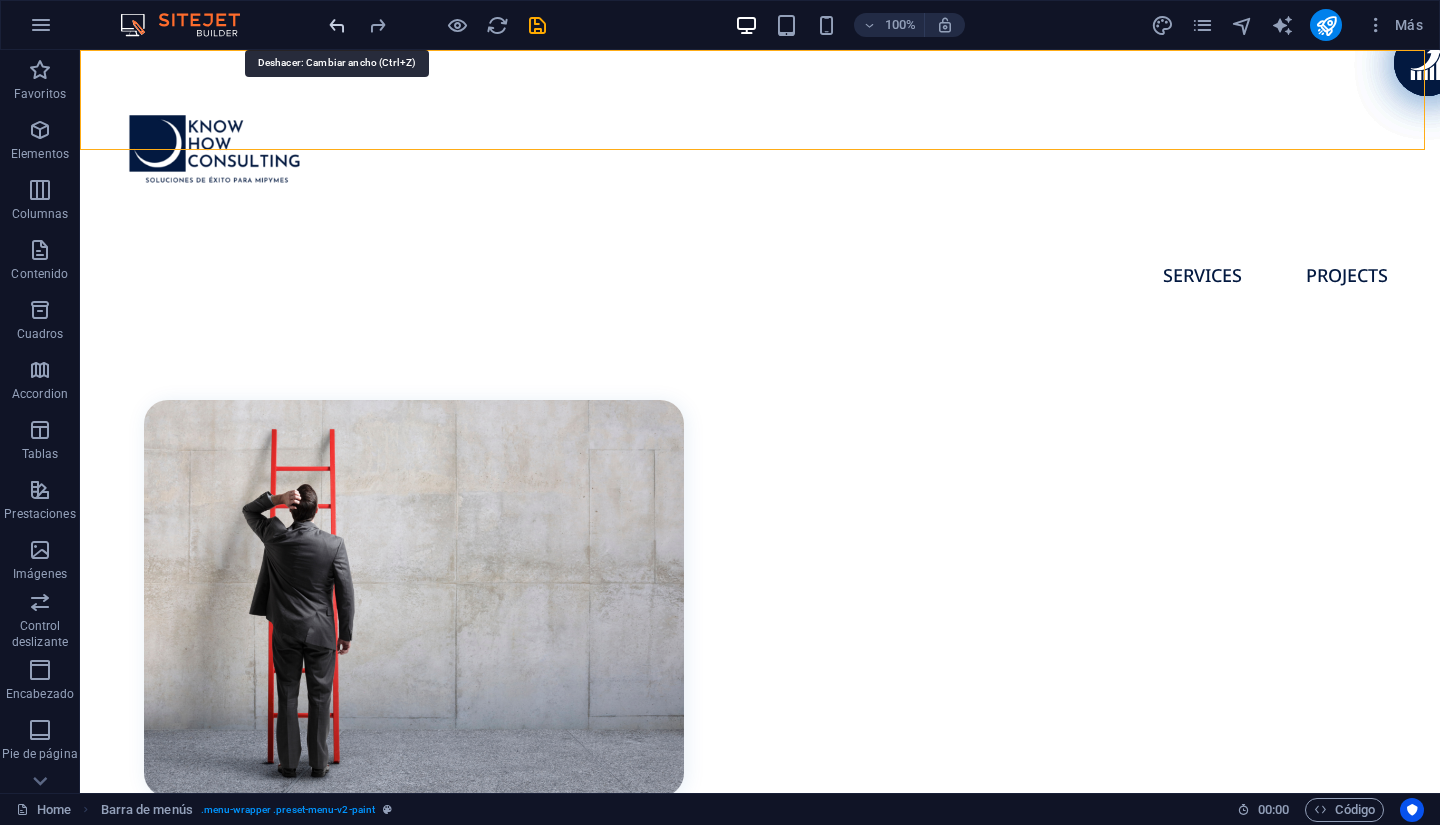 click at bounding box center [337, 25] 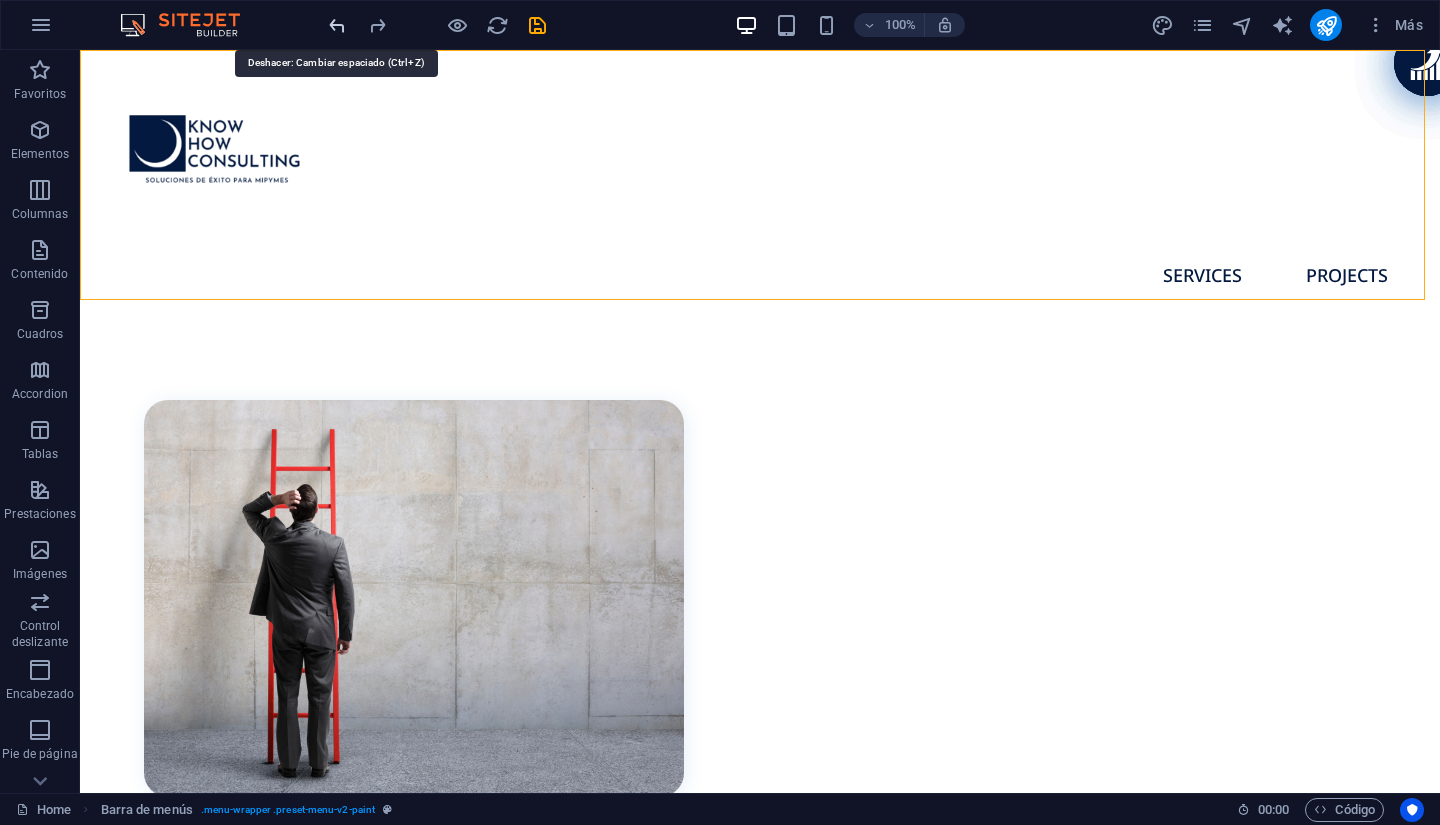 click at bounding box center [337, 25] 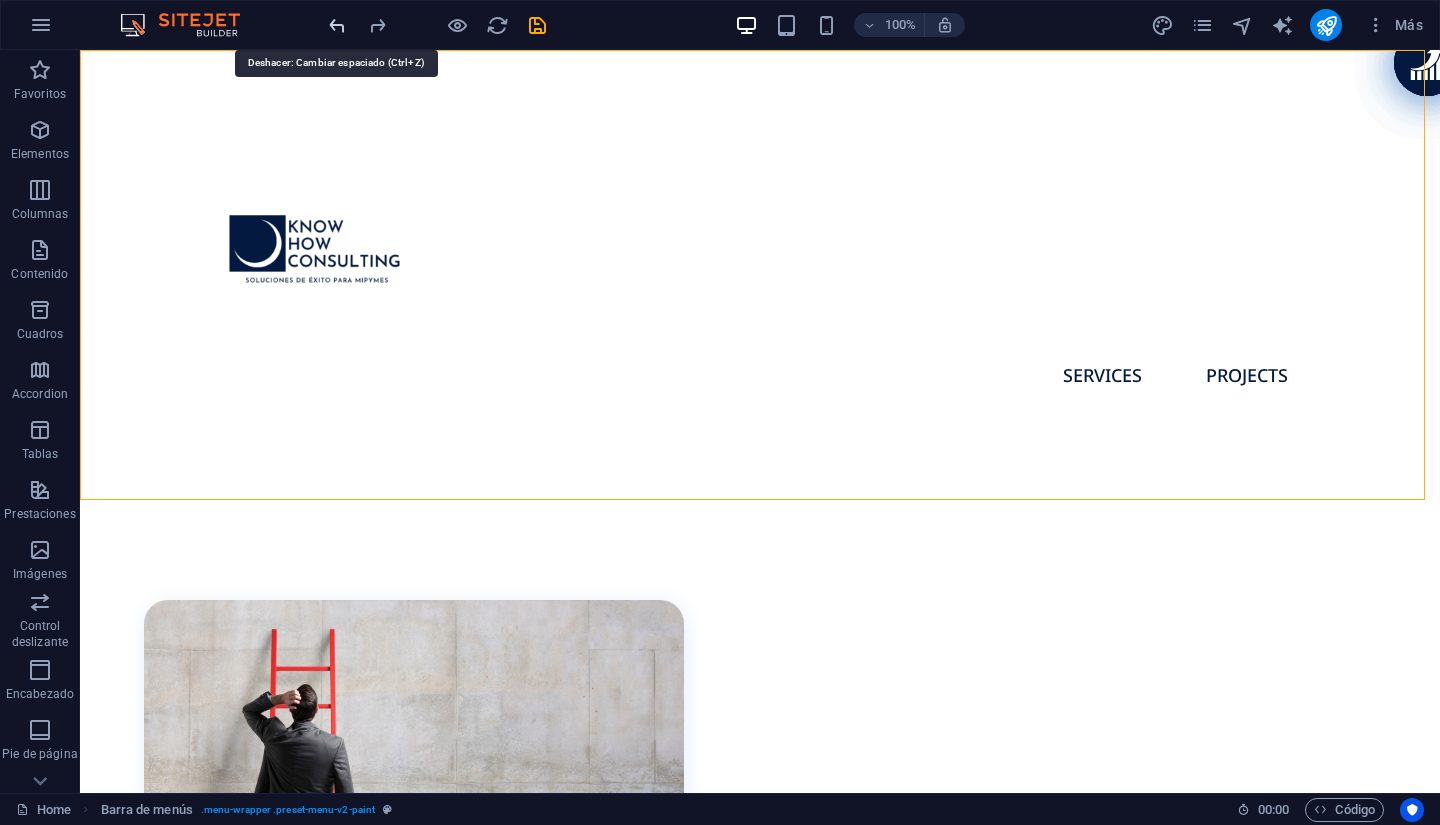click at bounding box center (337, 25) 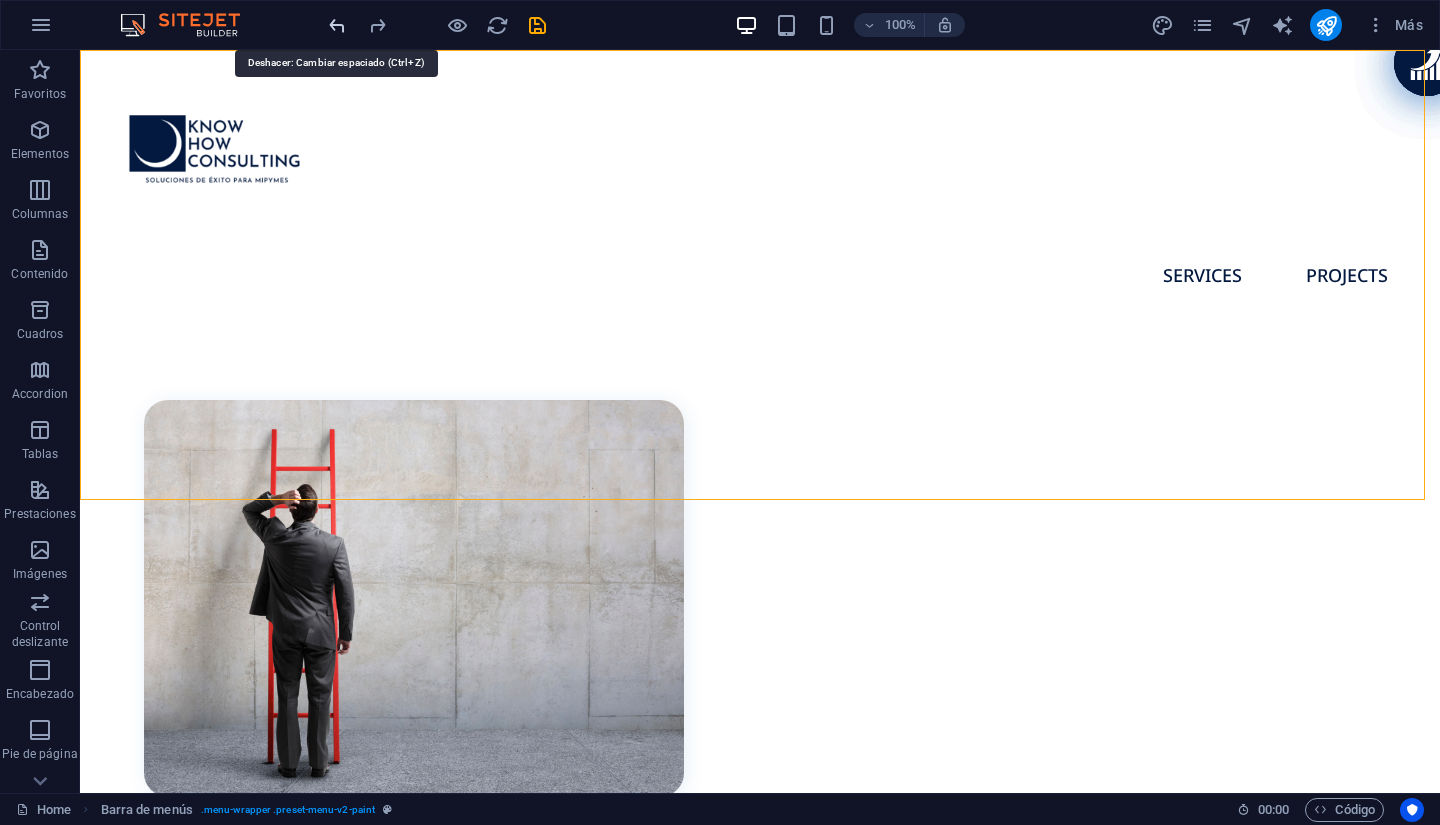 click at bounding box center (337, 25) 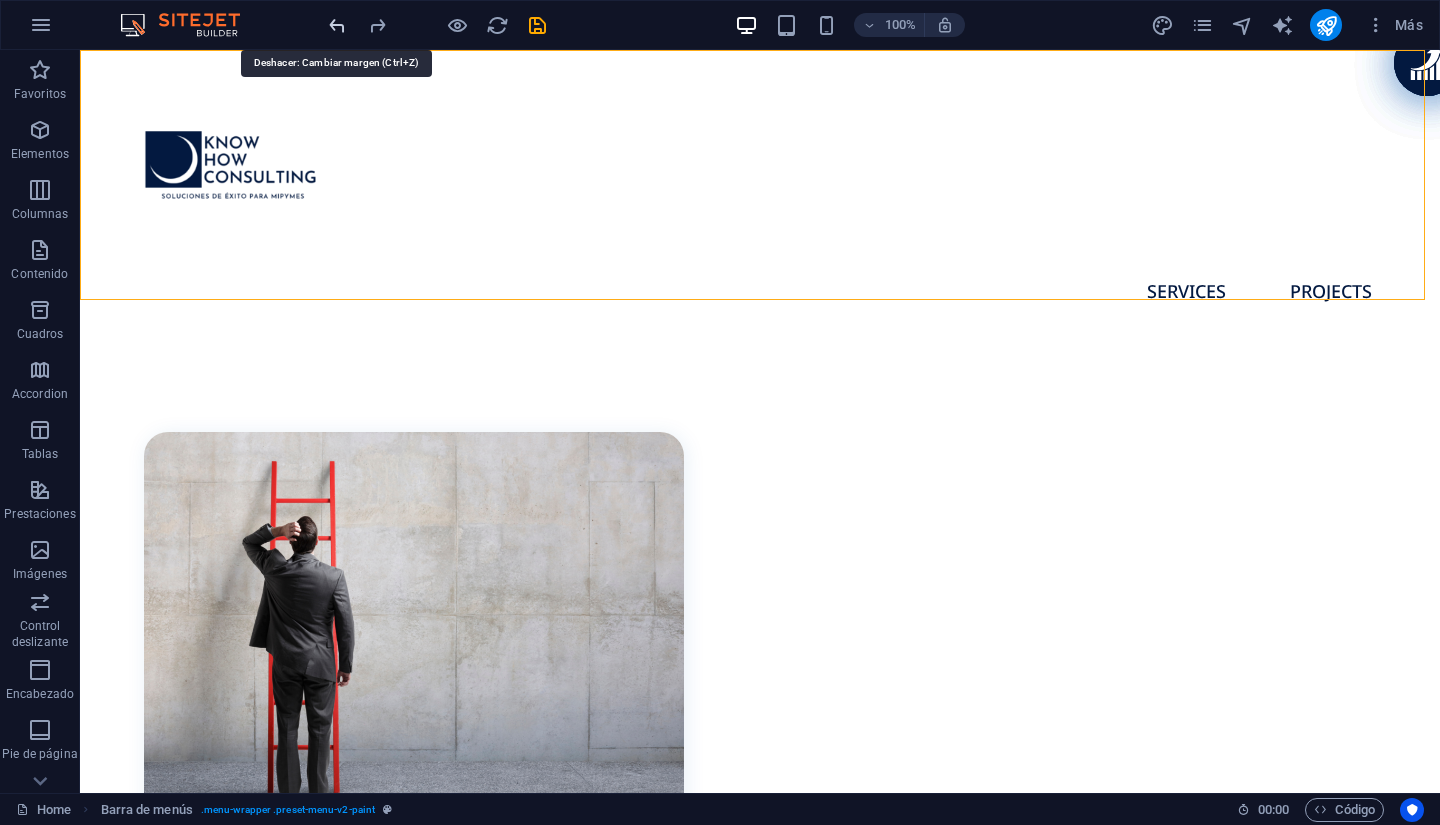 click at bounding box center [337, 25] 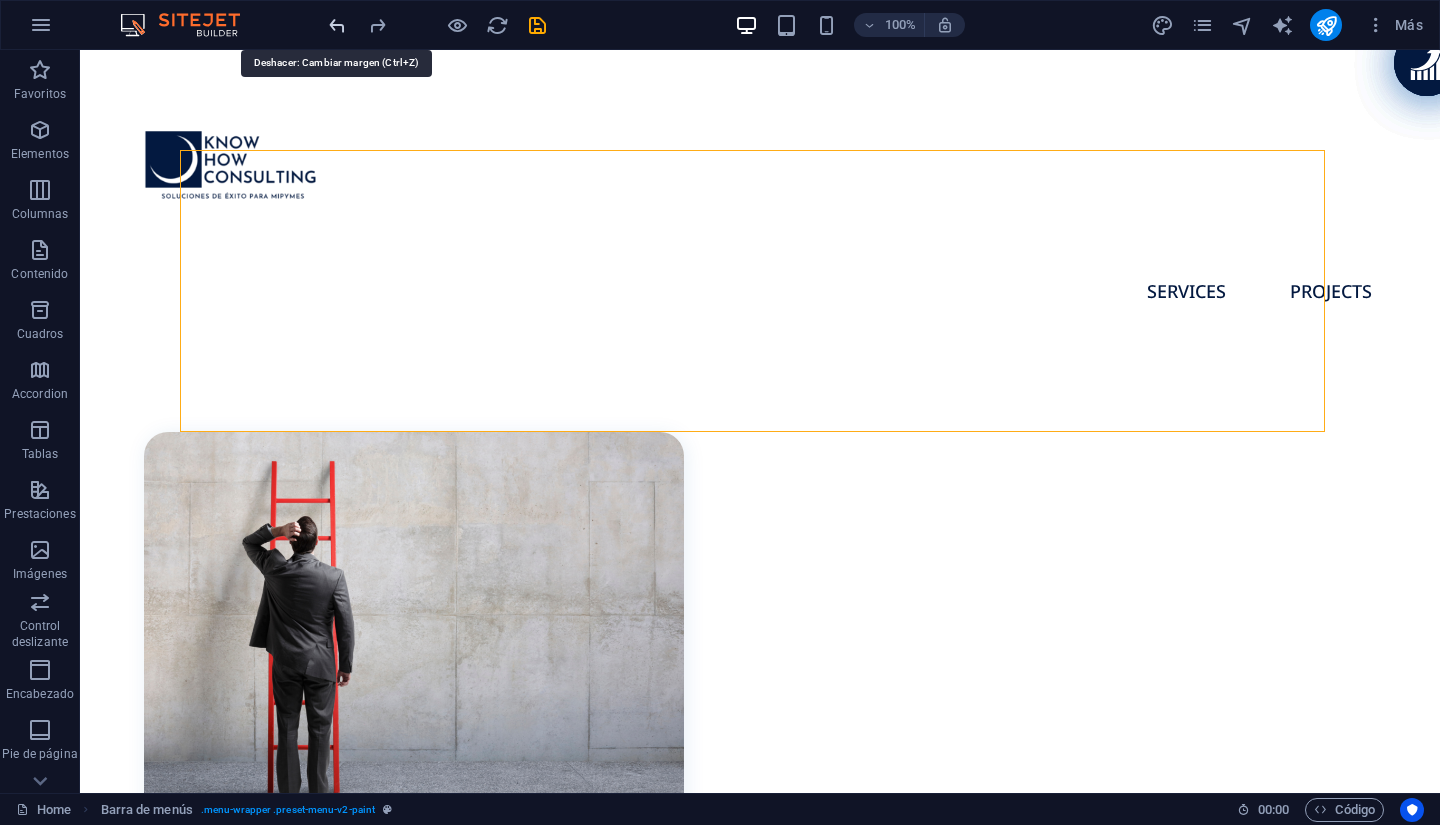 click at bounding box center (337, 25) 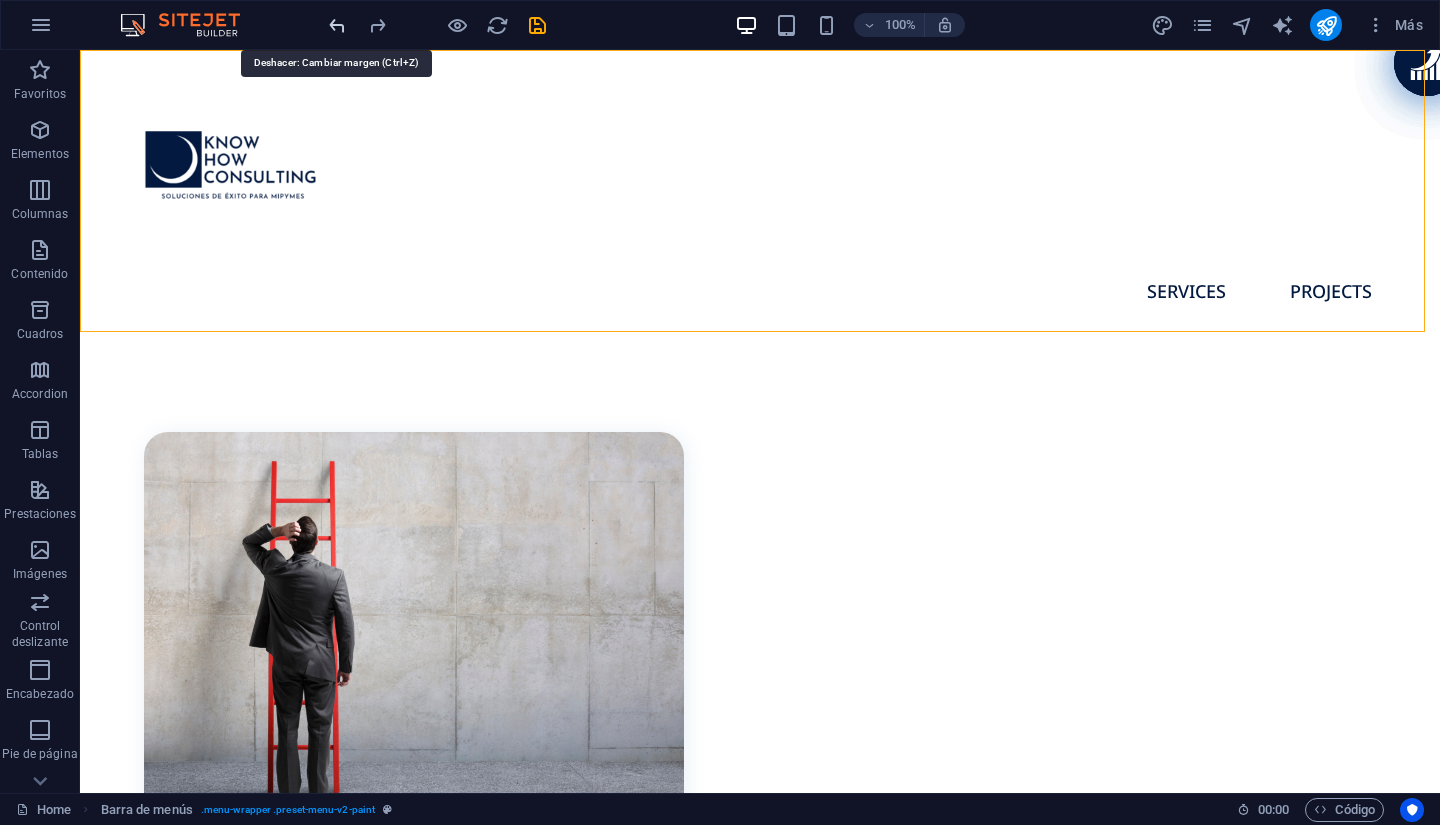 click at bounding box center (337, 25) 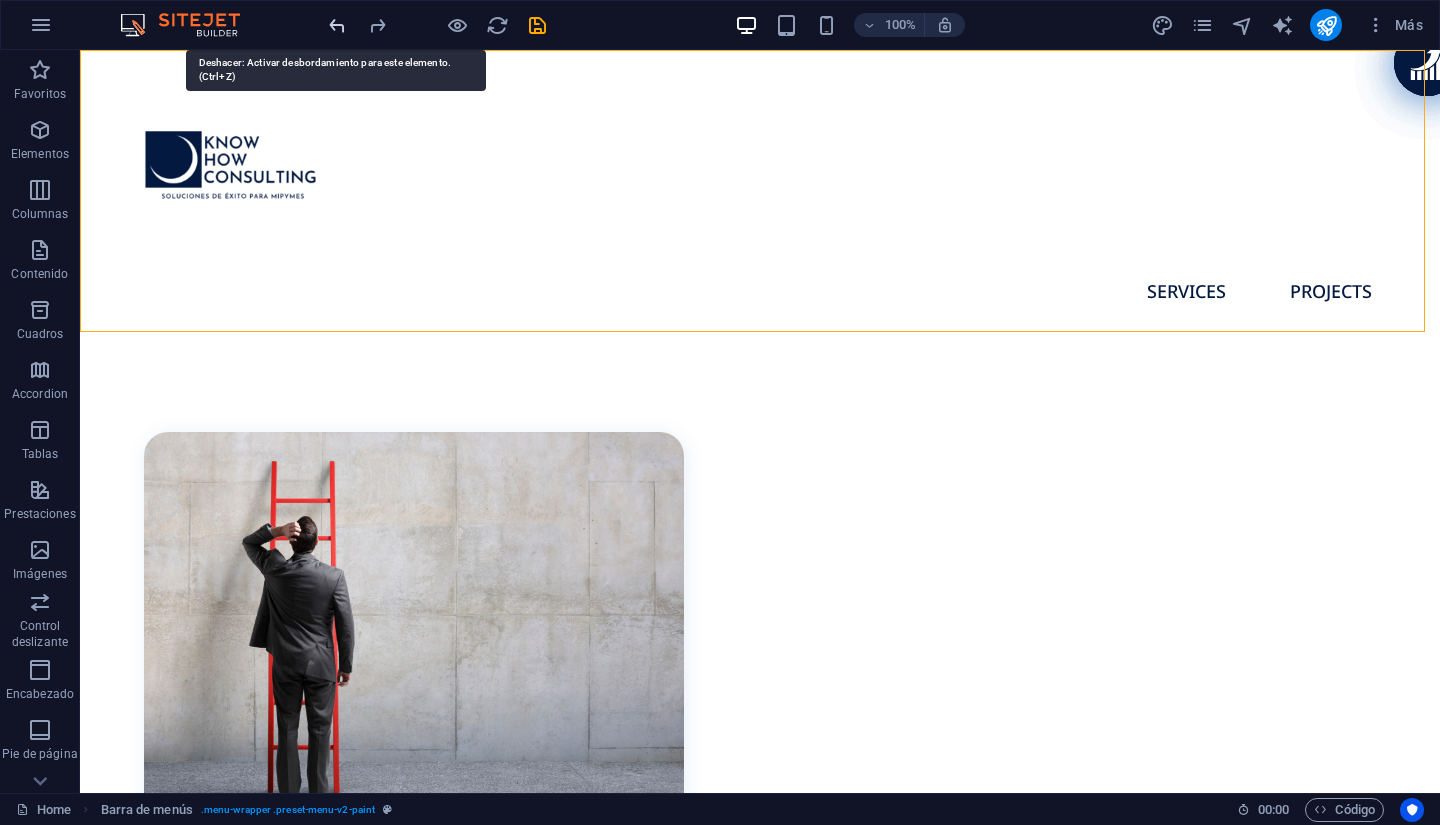 click at bounding box center [337, 25] 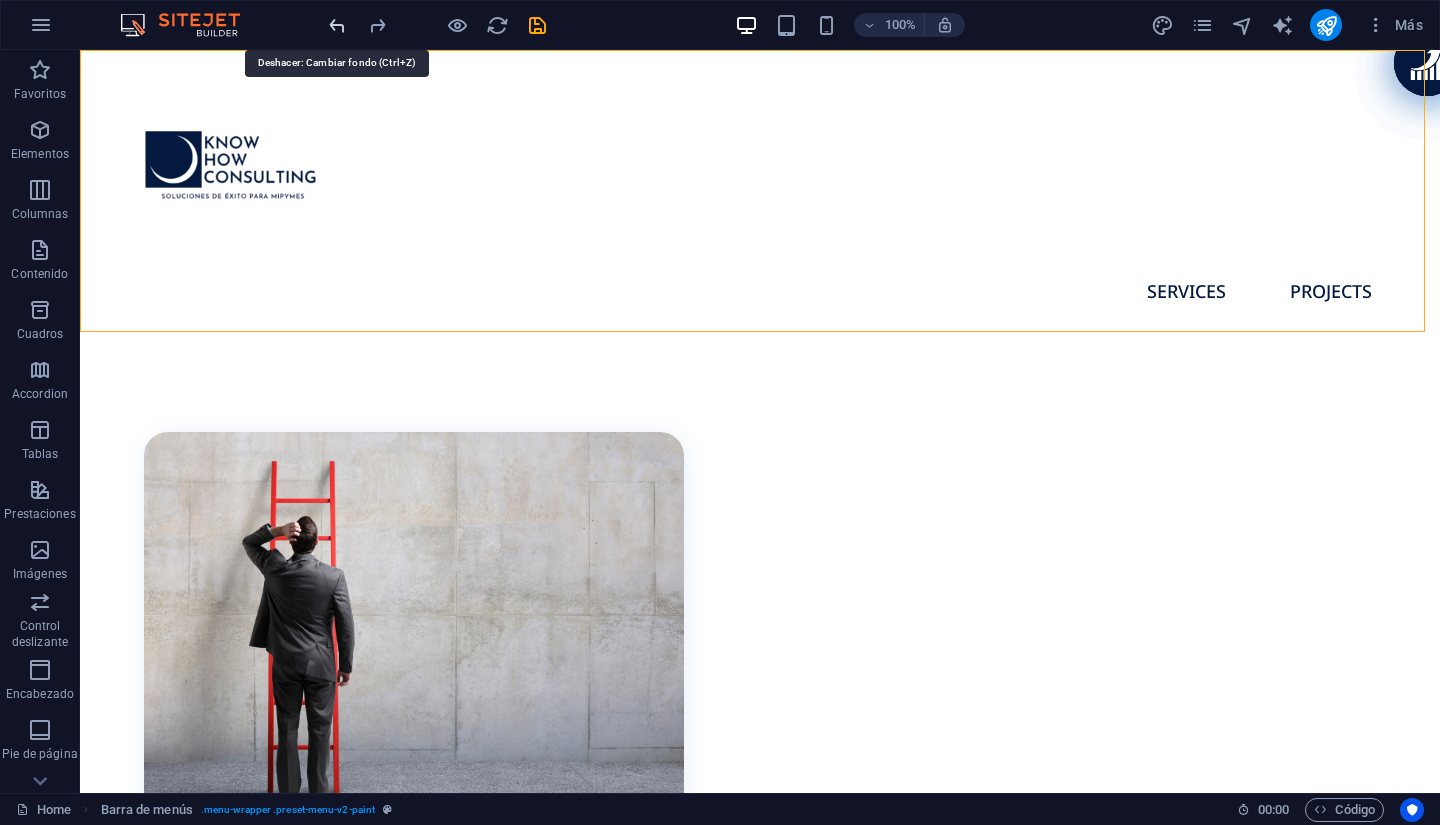 click at bounding box center (337, 25) 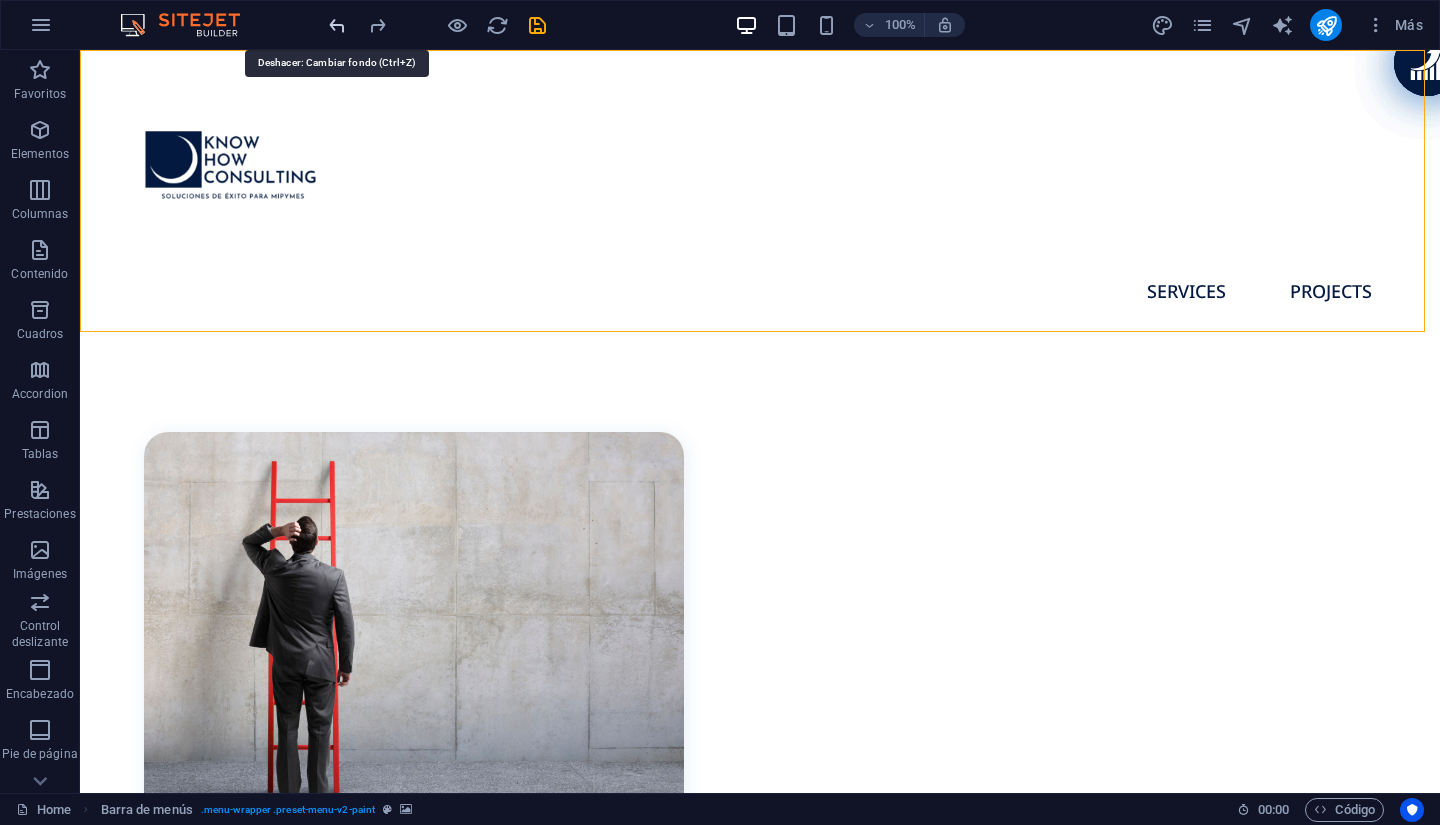 click at bounding box center (337, 25) 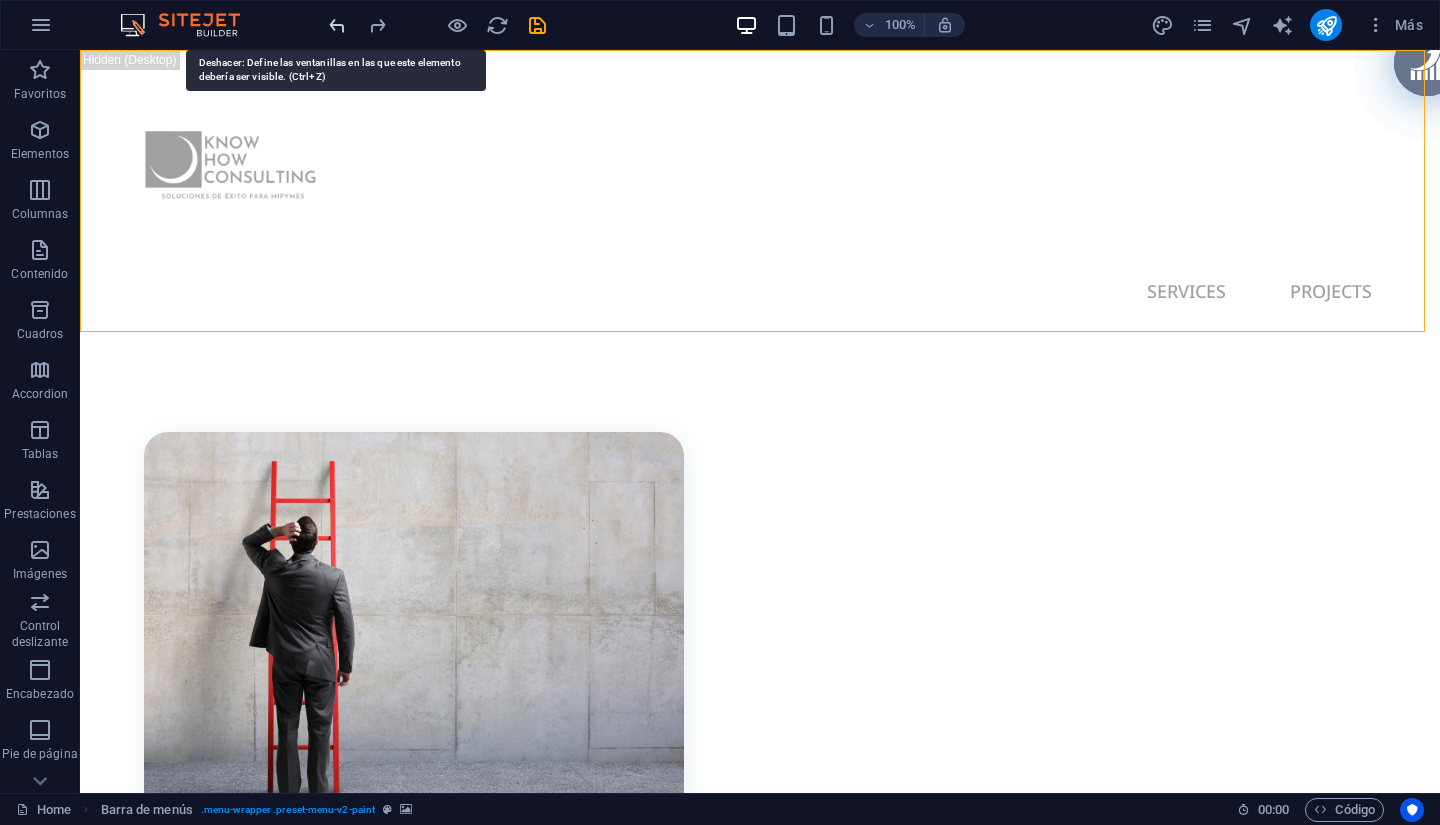 click at bounding box center [337, 25] 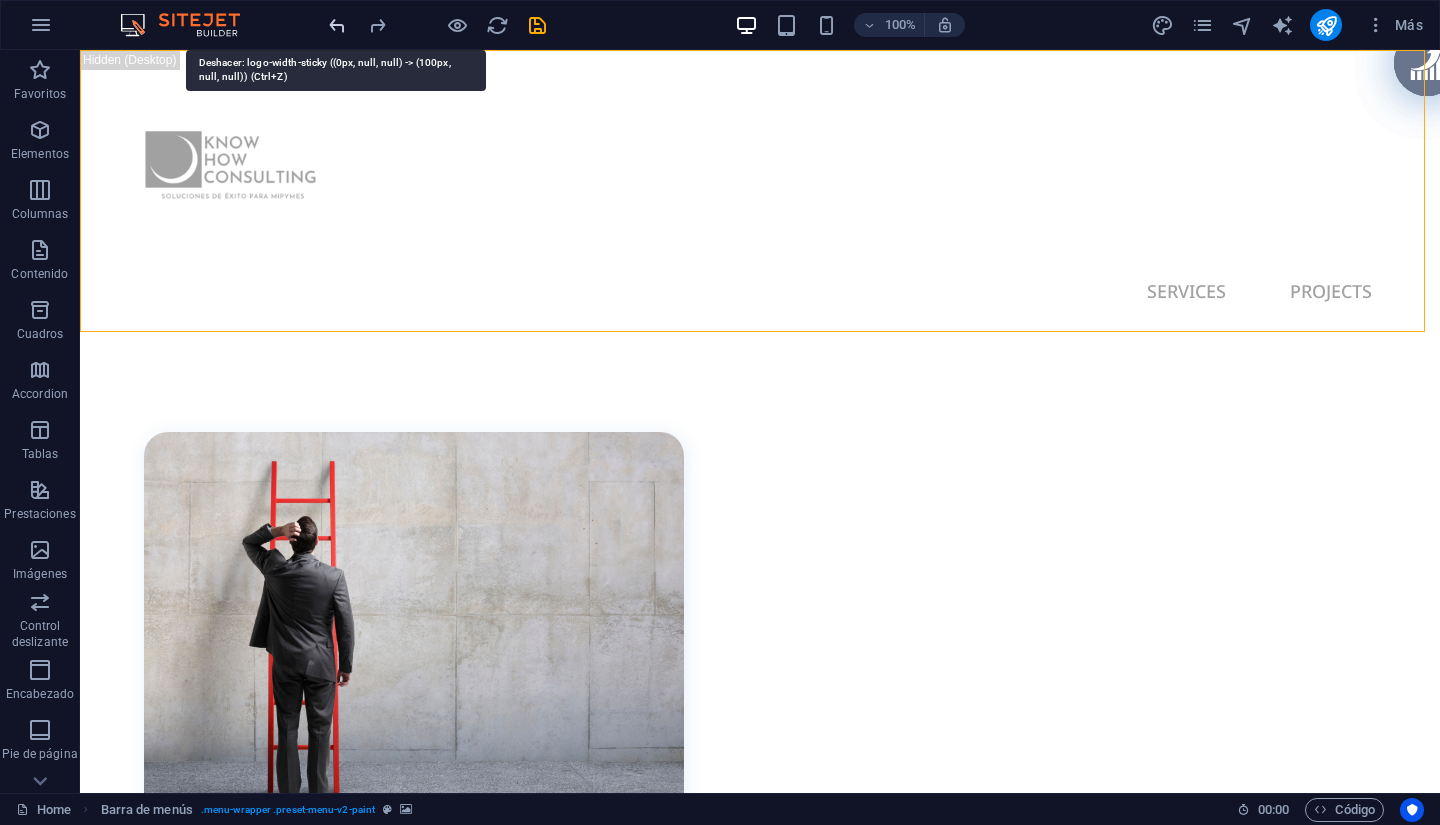 click at bounding box center [337, 25] 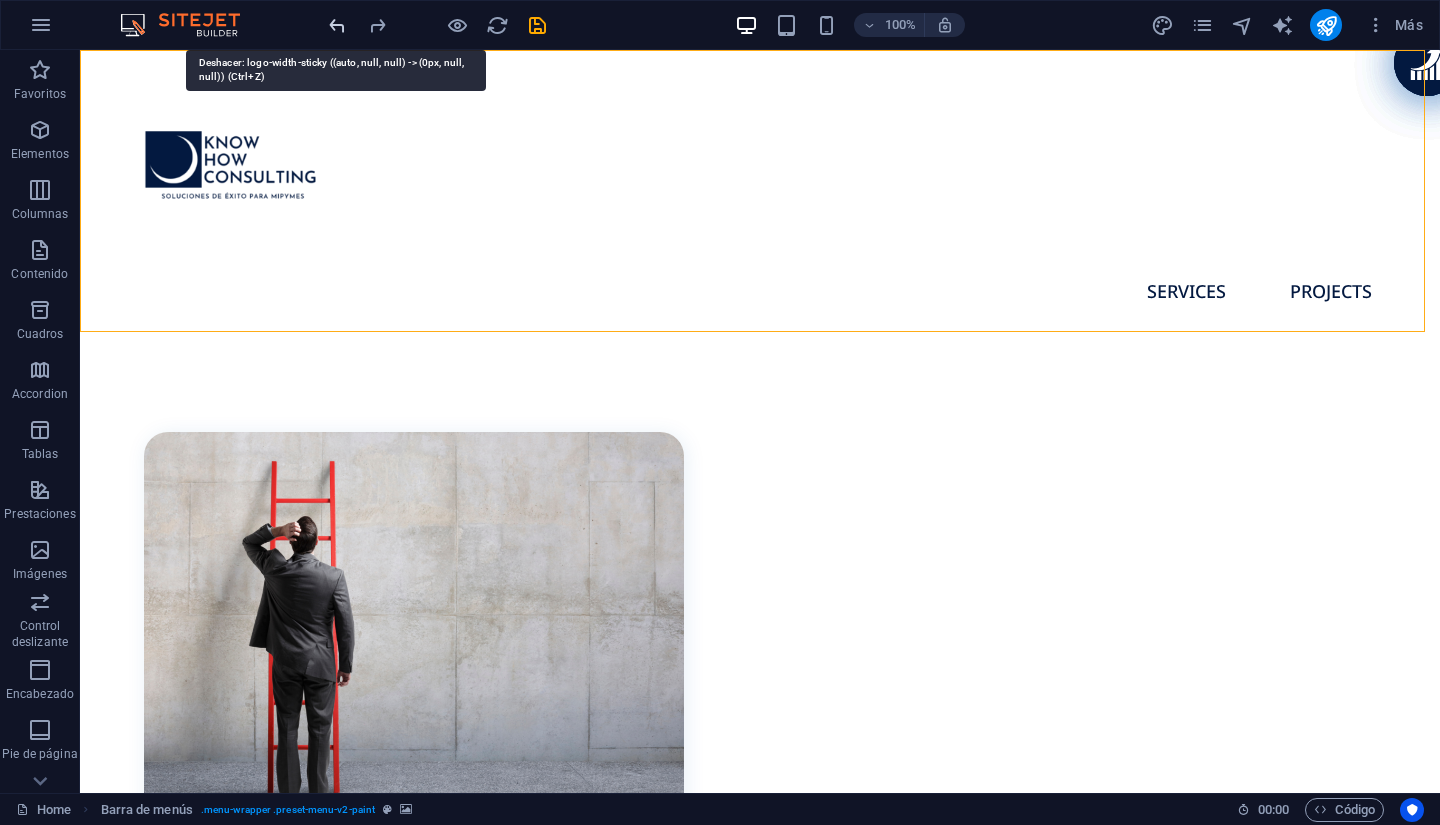click at bounding box center [337, 25] 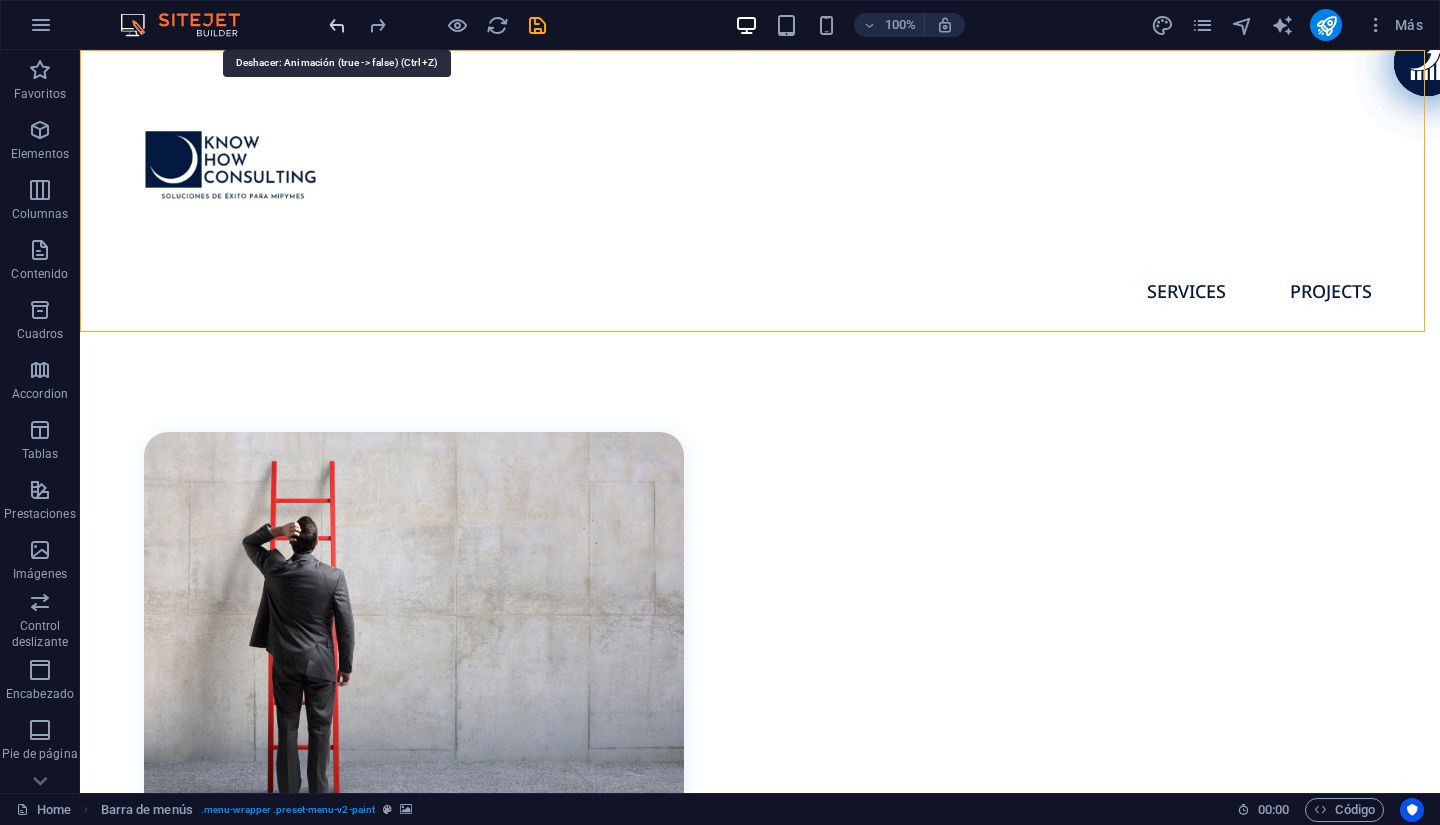 click at bounding box center [337, 25] 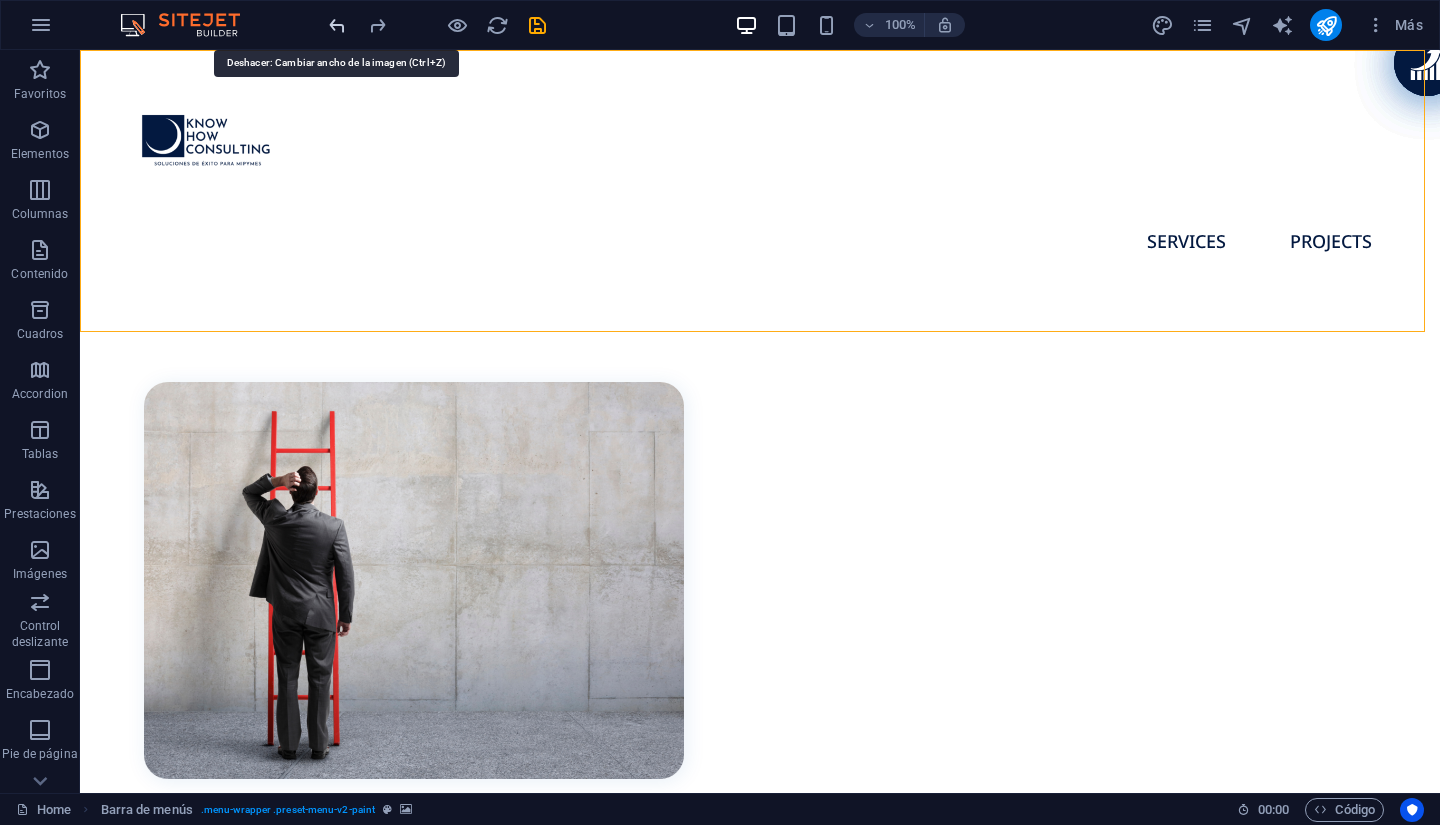 click at bounding box center [337, 25] 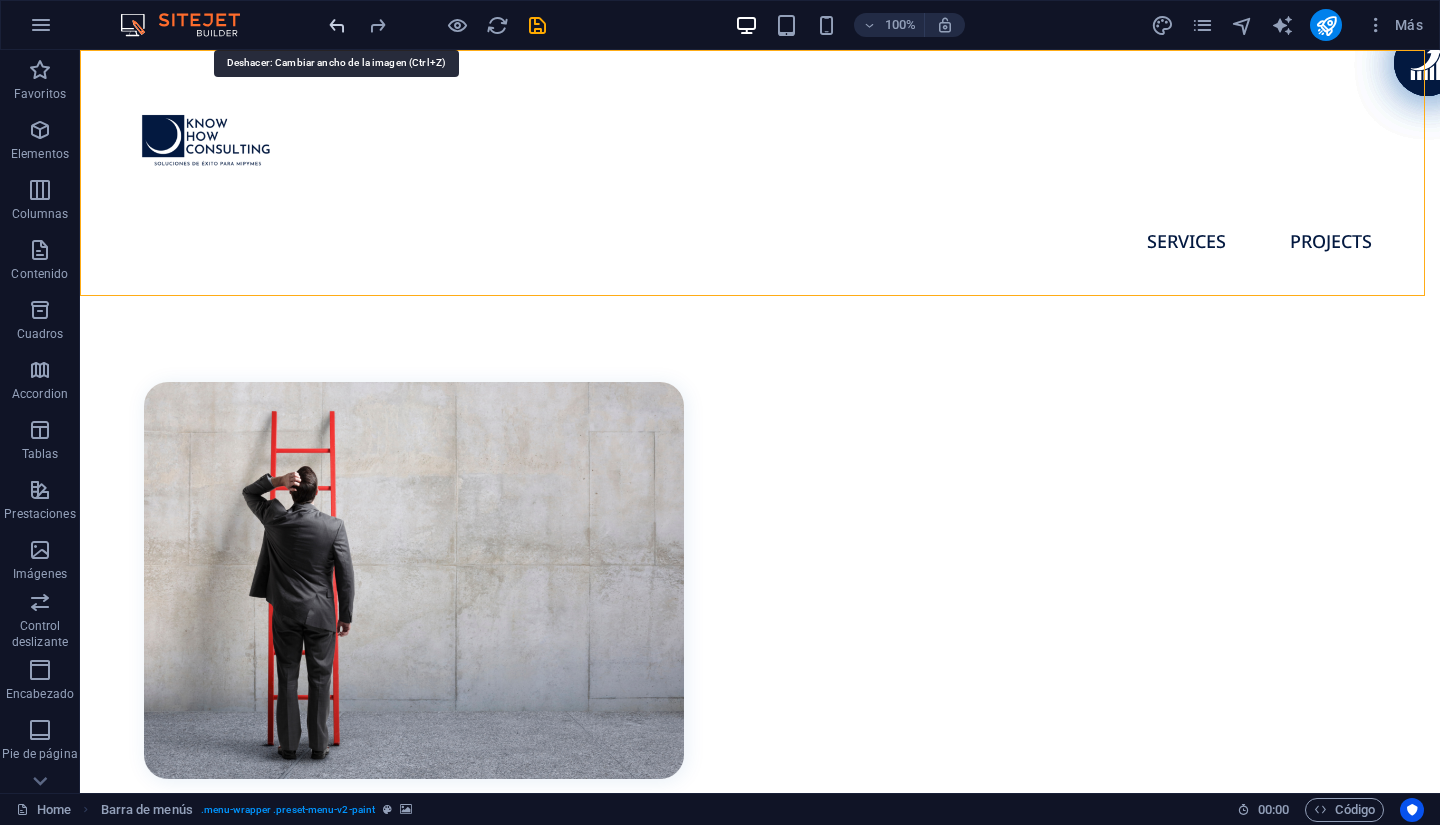 click at bounding box center [337, 25] 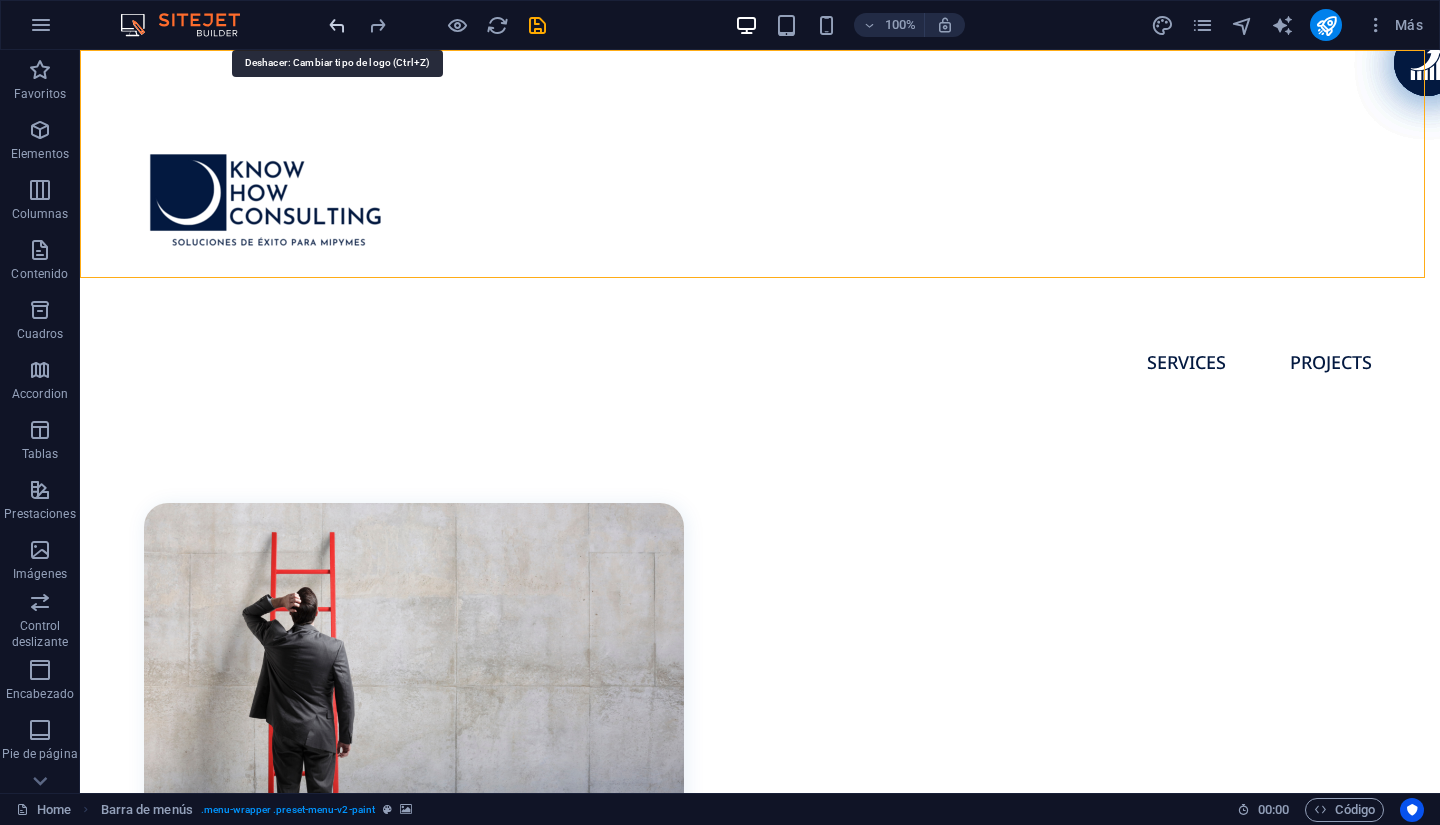 click at bounding box center (337, 25) 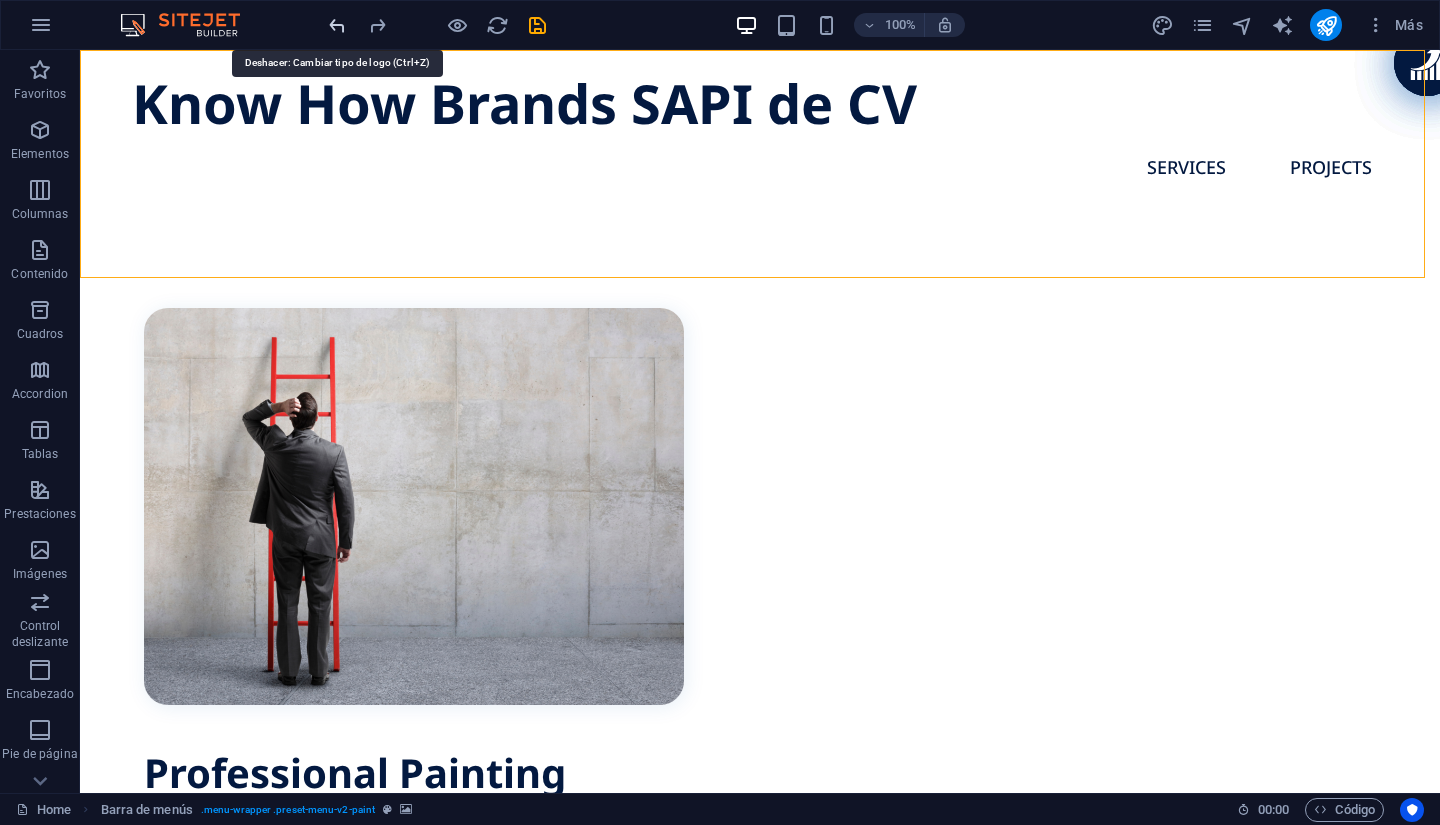 click at bounding box center [337, 25] 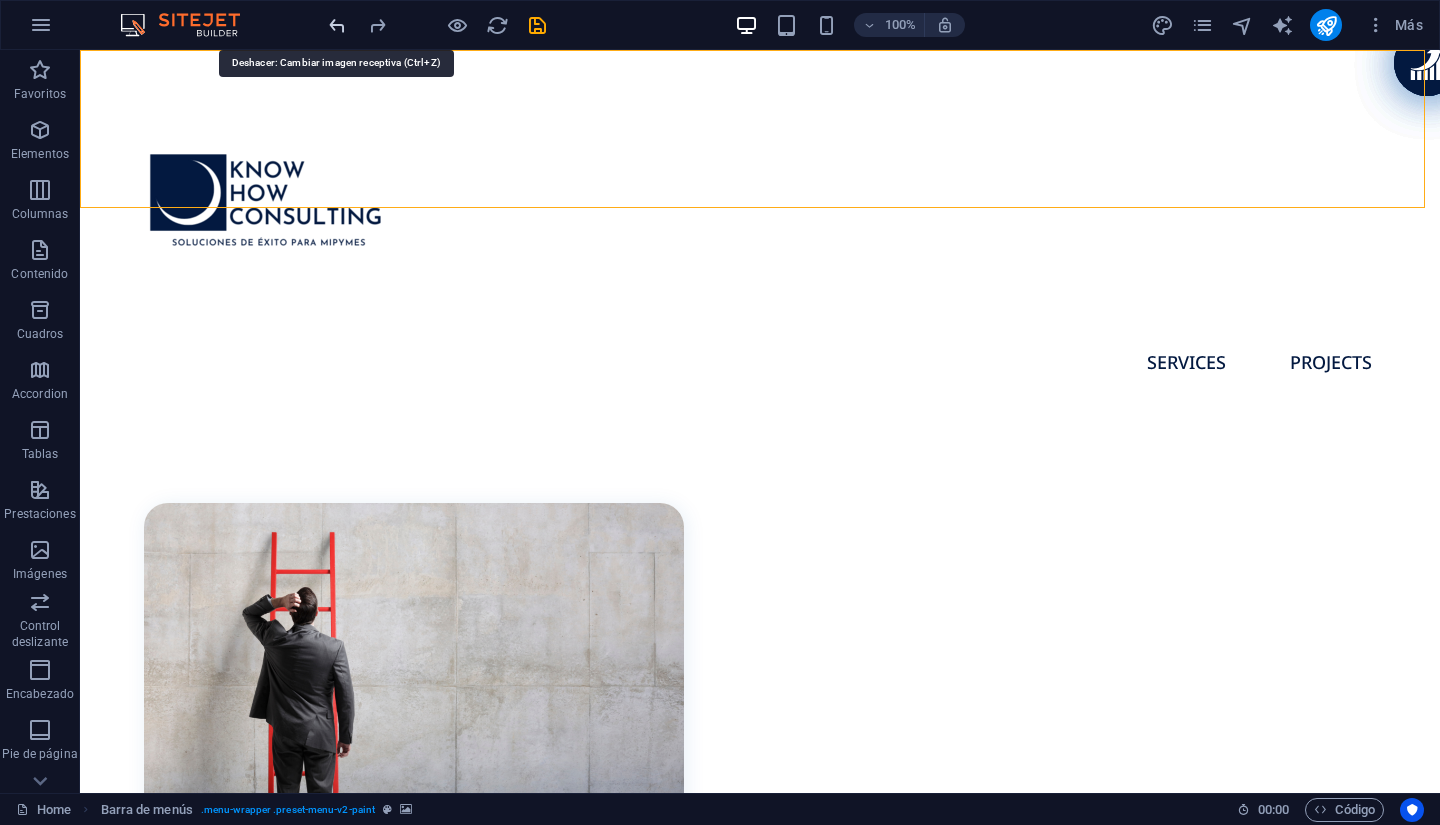 click at bounding box center [337, 25] 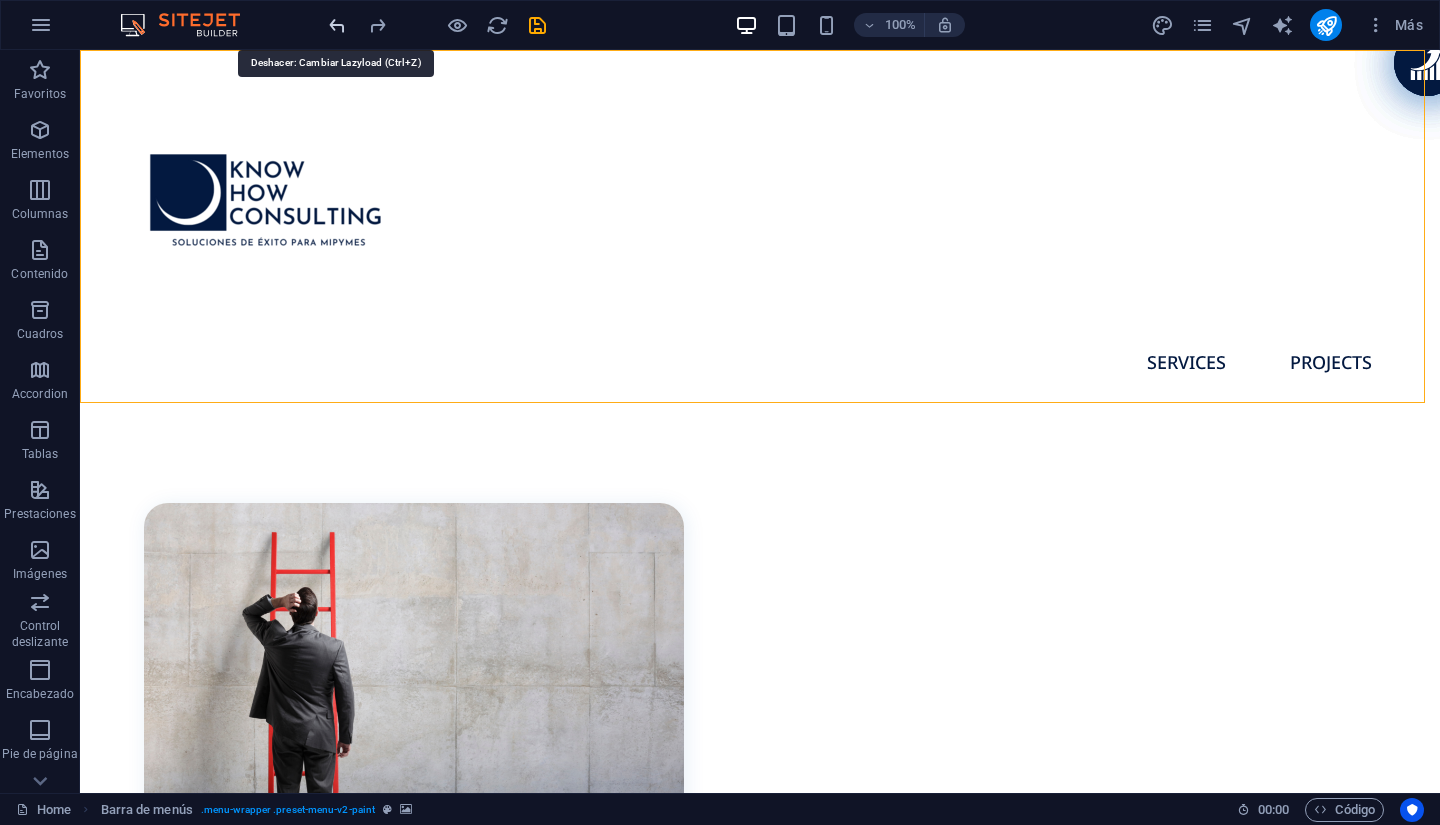 click at bounding box center (337, 25) 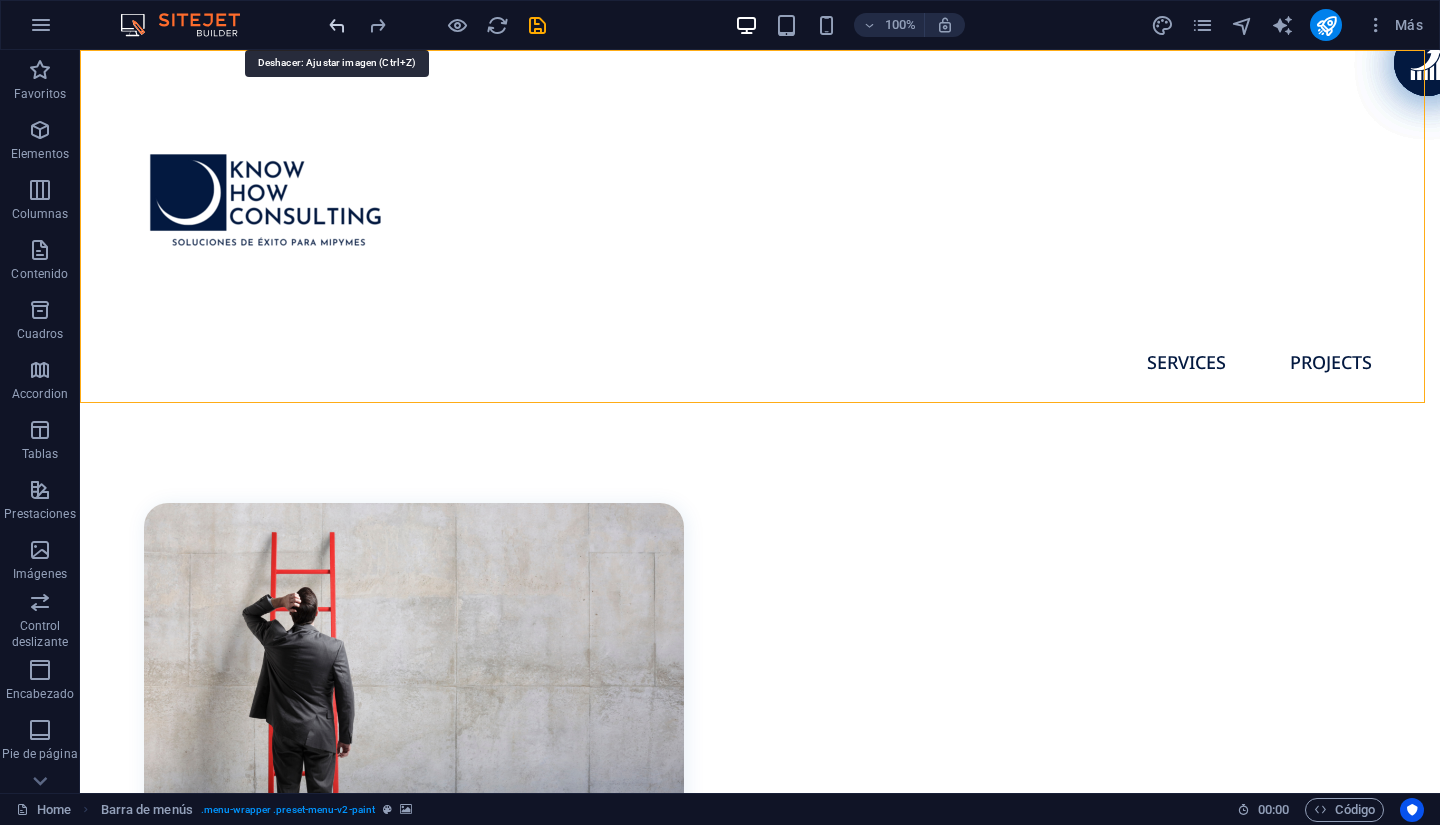 click at bounding box center (337, 25) 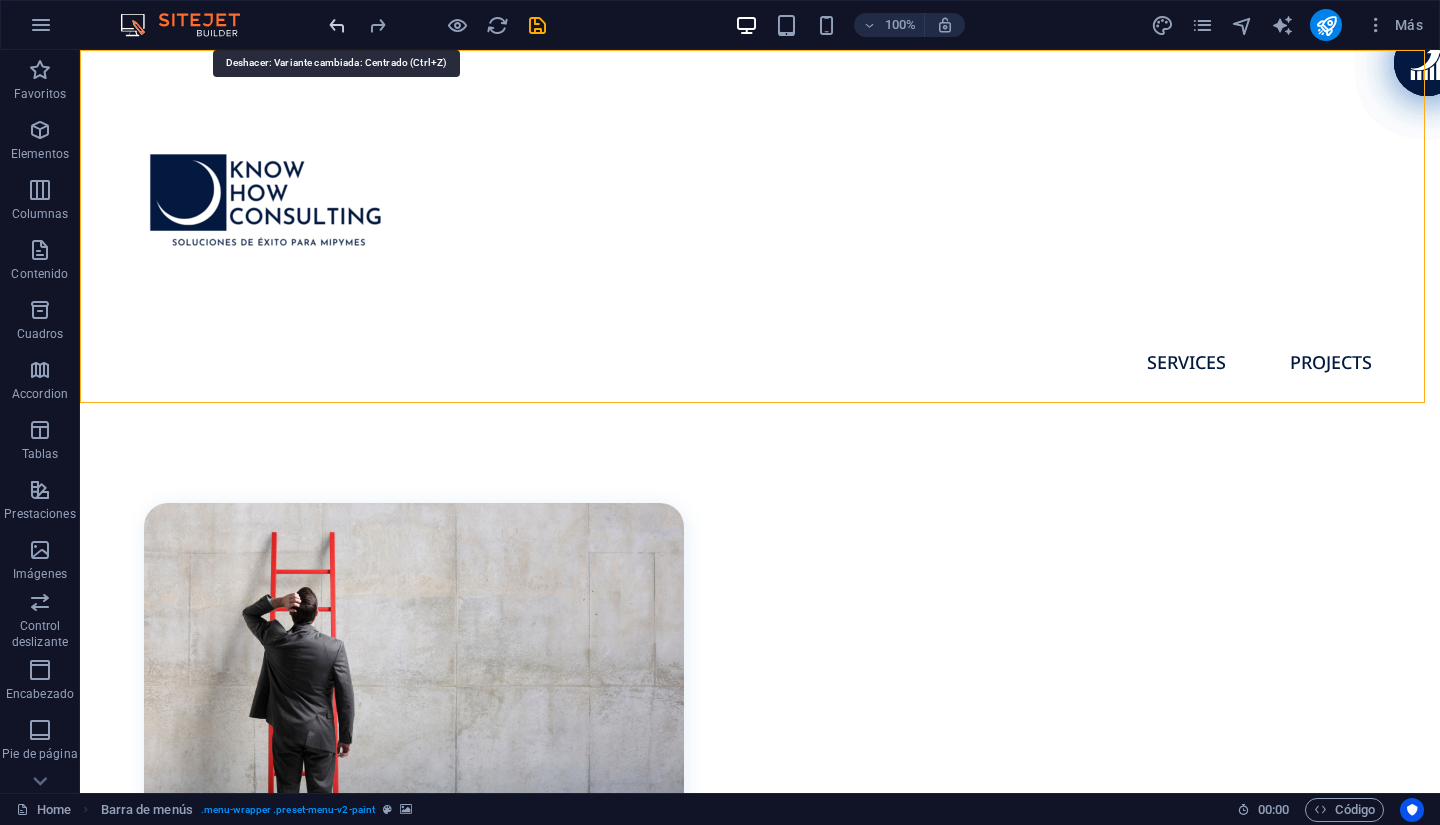 click at bounding box center [337, 25] 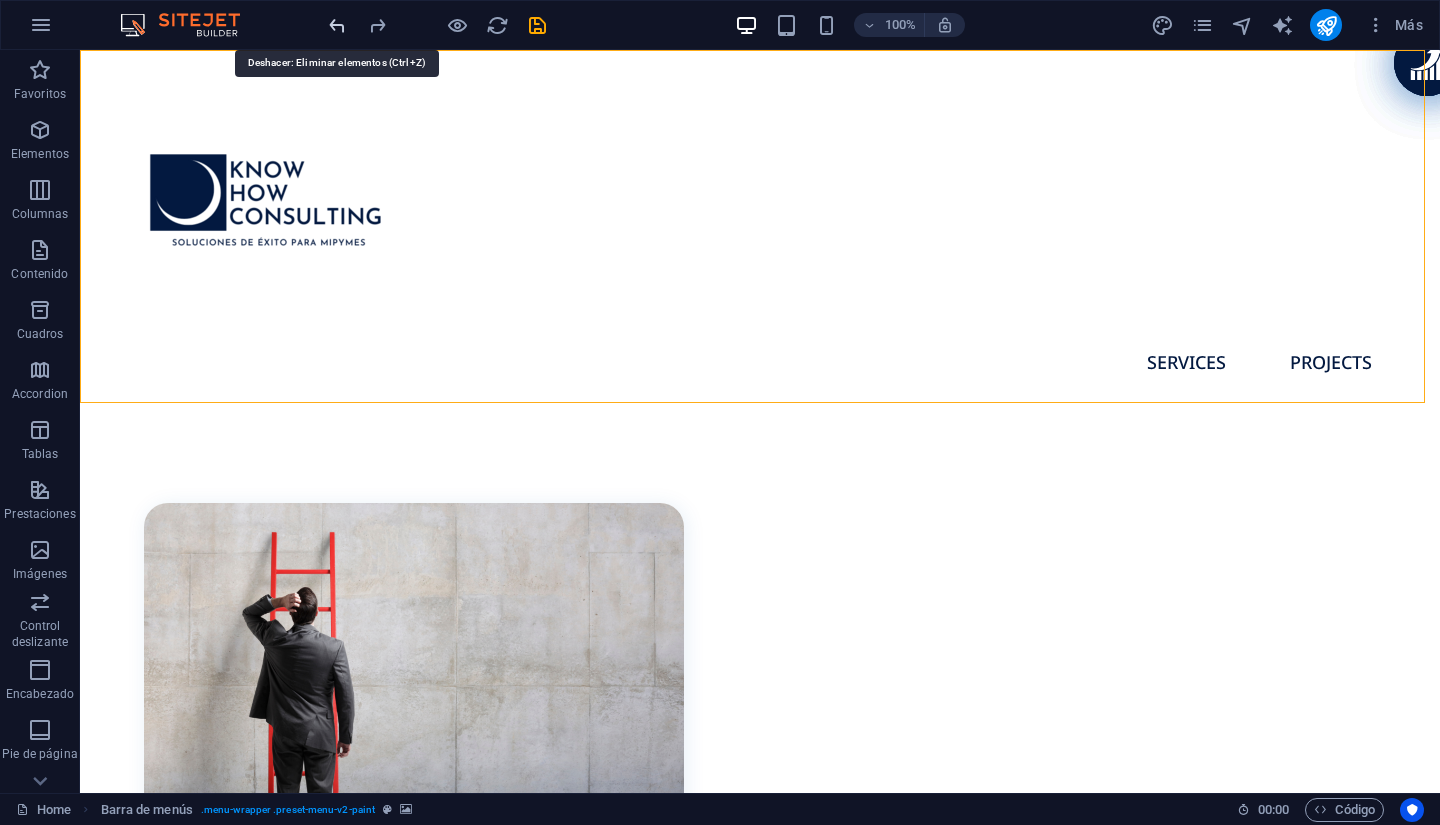 click at bounding box center [337, 25] 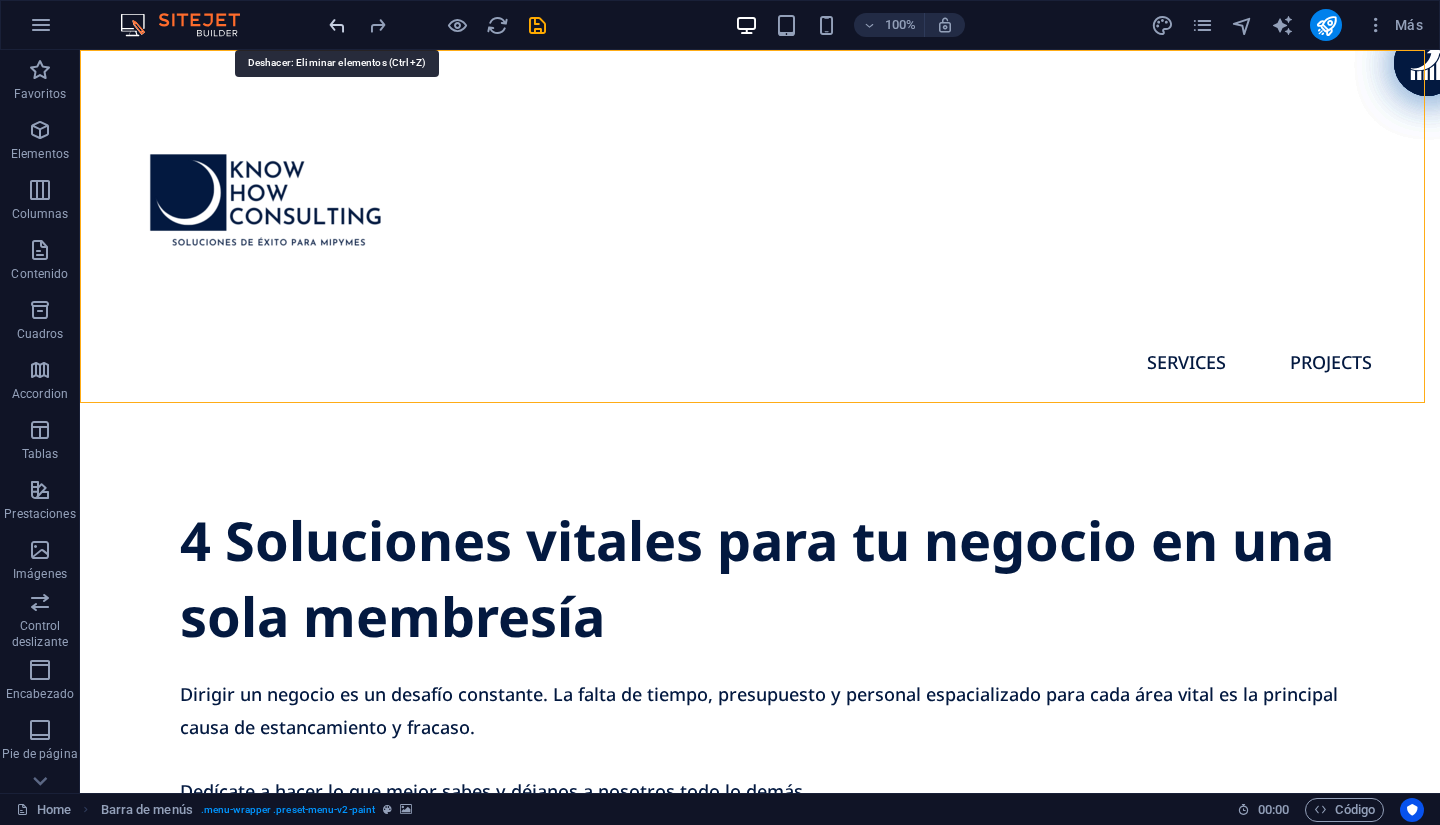 click at bounding box center [337, 25] 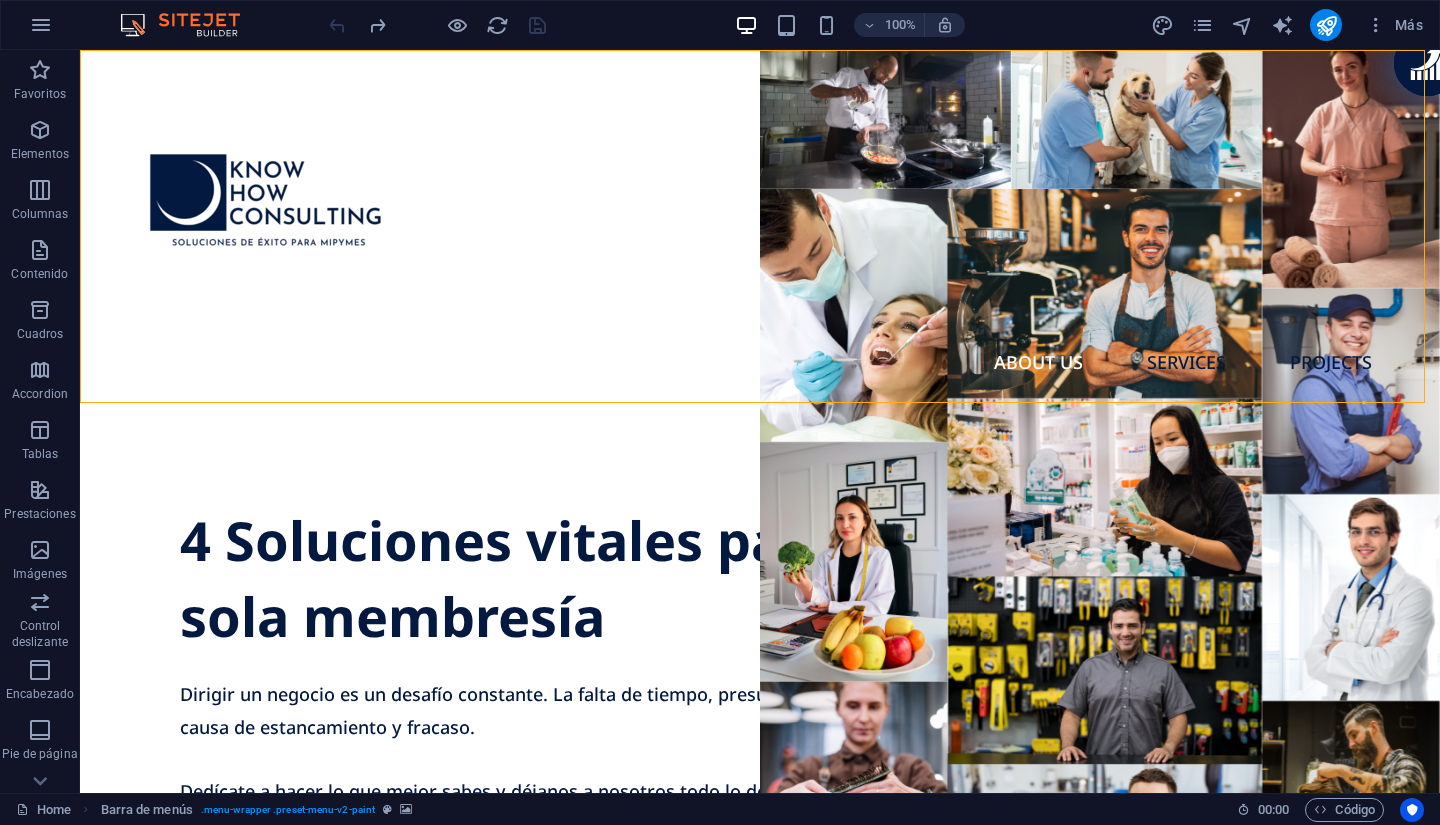 click at bounding box center [437, 25] 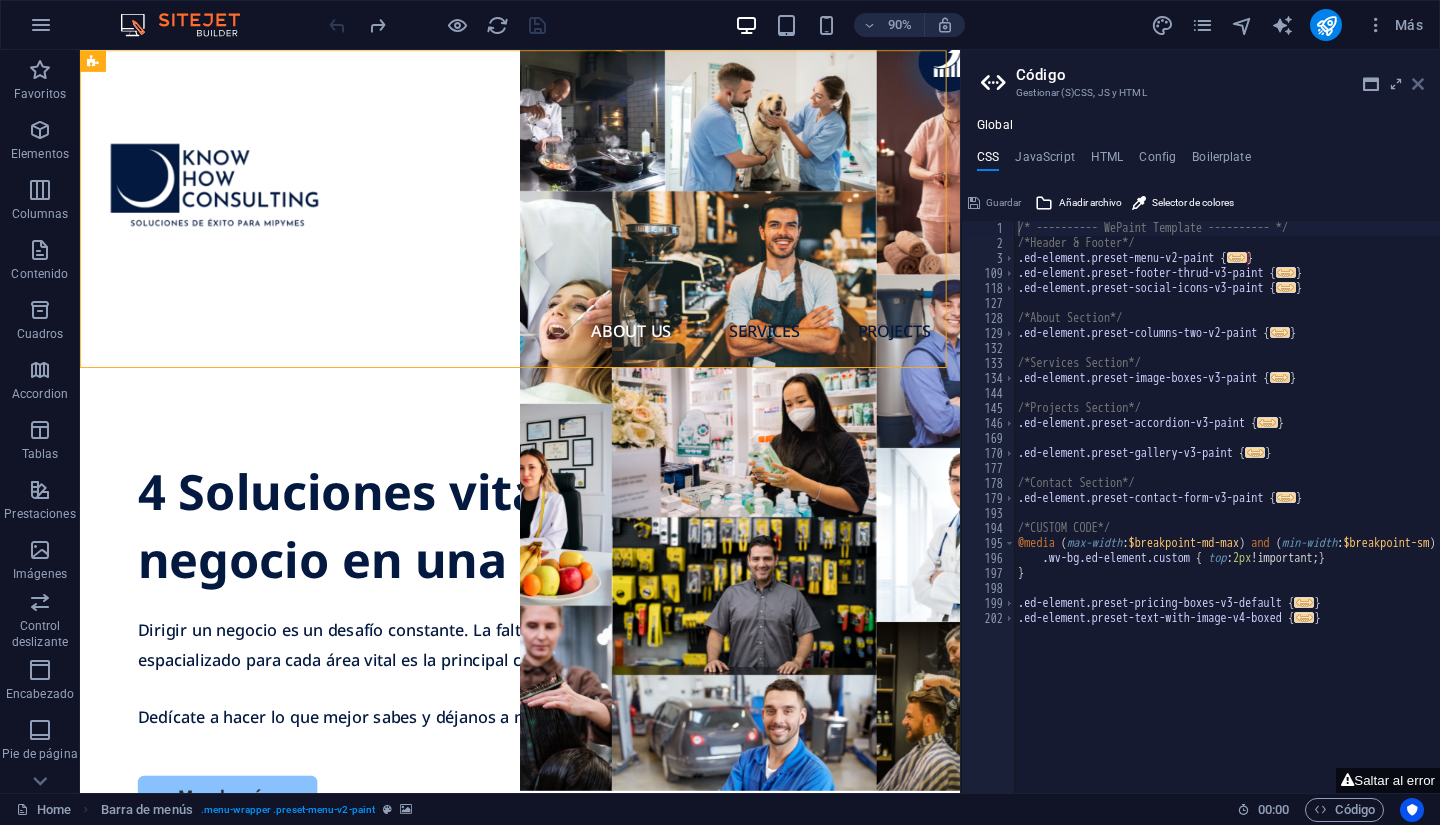 click at bounding box center (1418, 84) 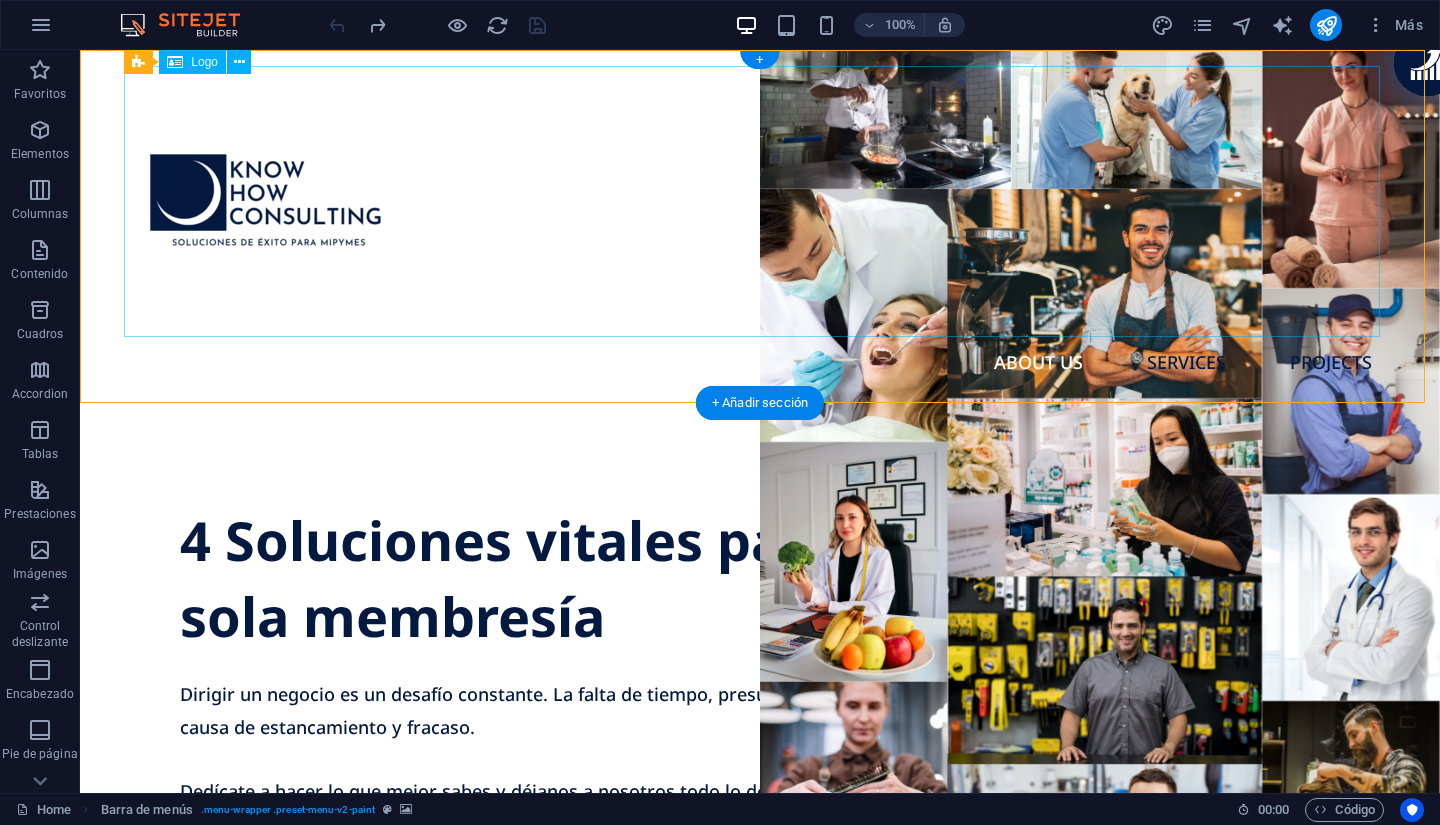 click at bounding box center (760, 201) 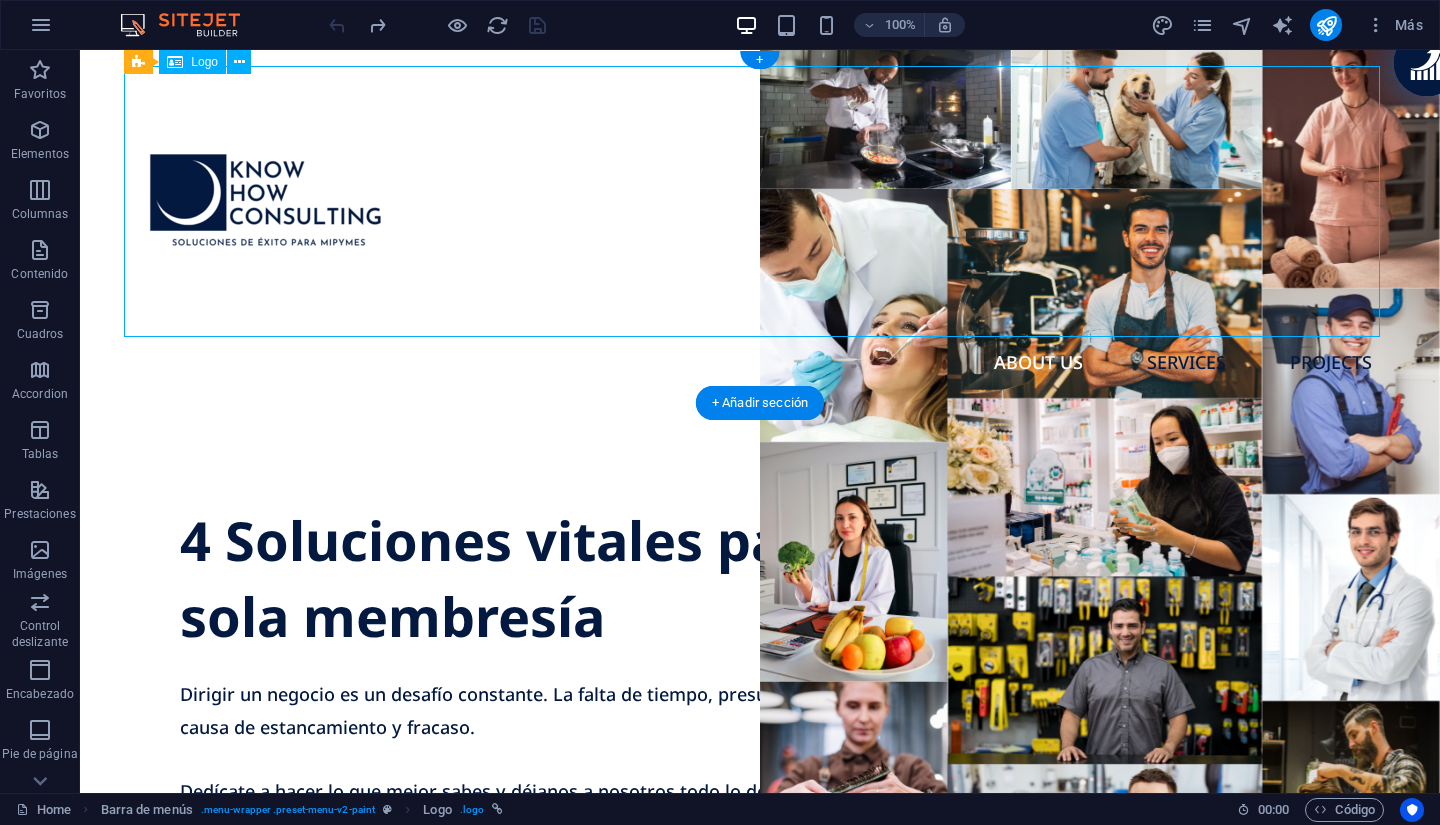 click at bounding box center (760, 201) 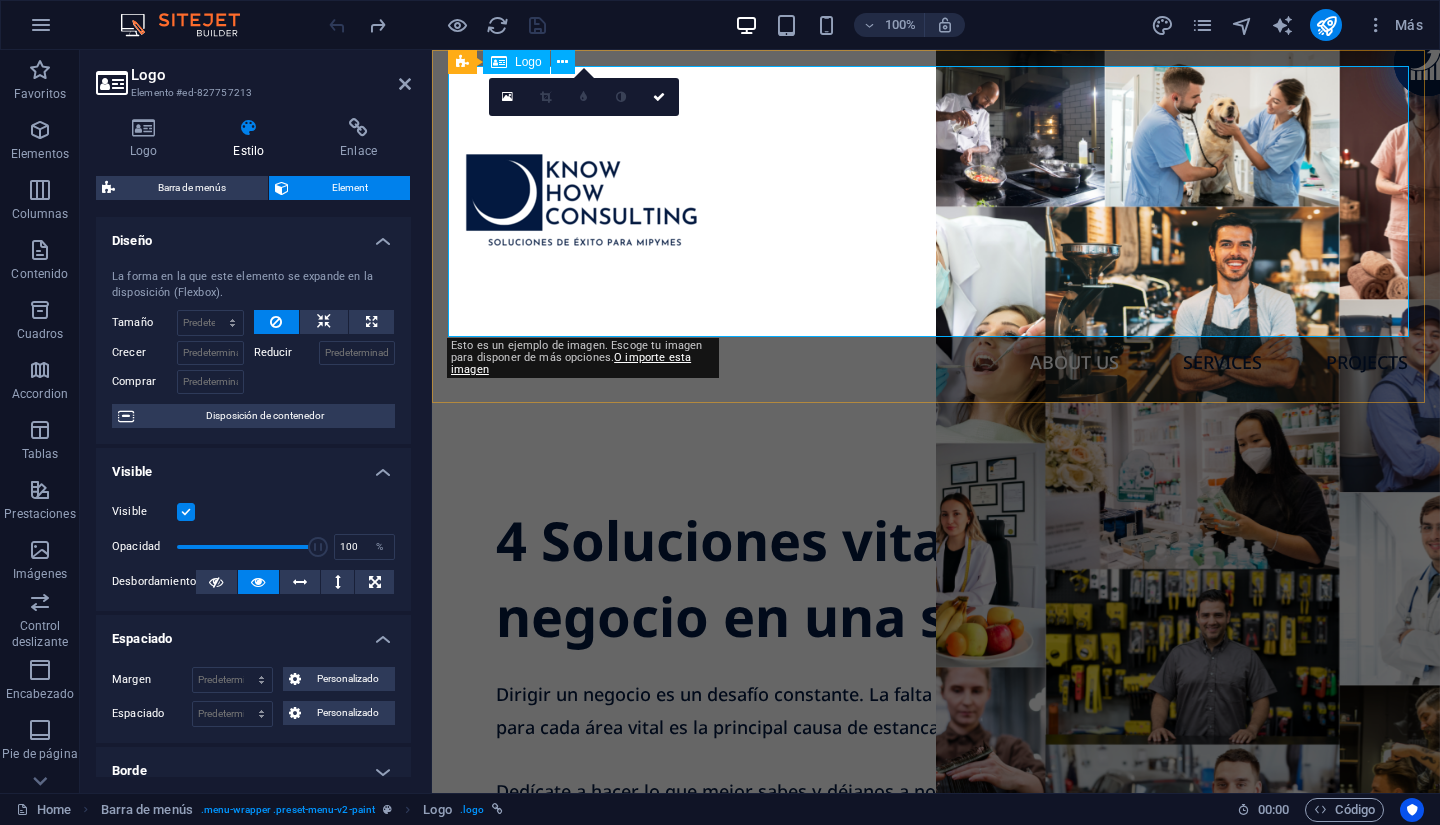 click at bounding box center (936, 201) 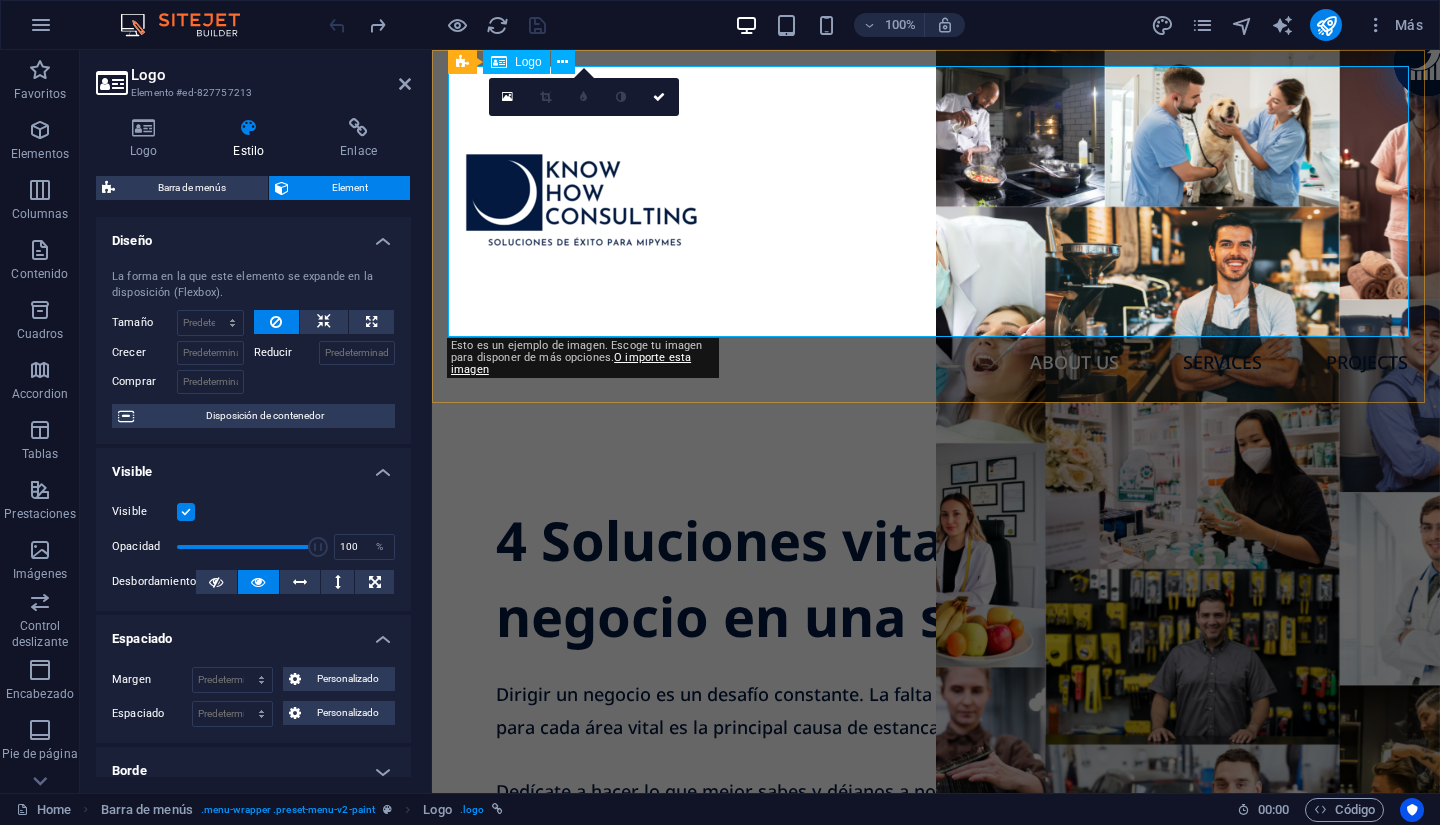 click at bounding box center (936, 201) 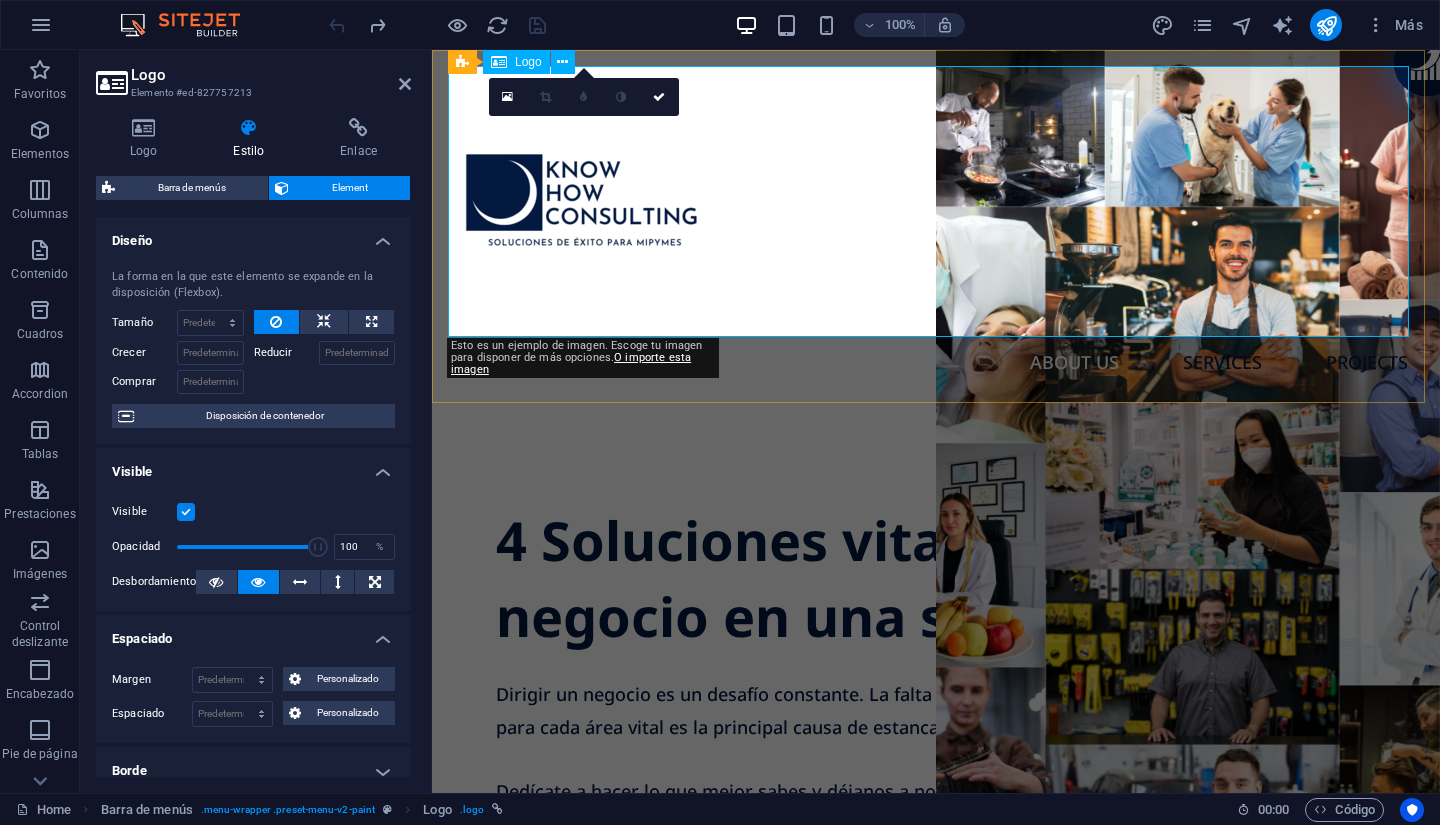 click at bounding box center [936, 201] 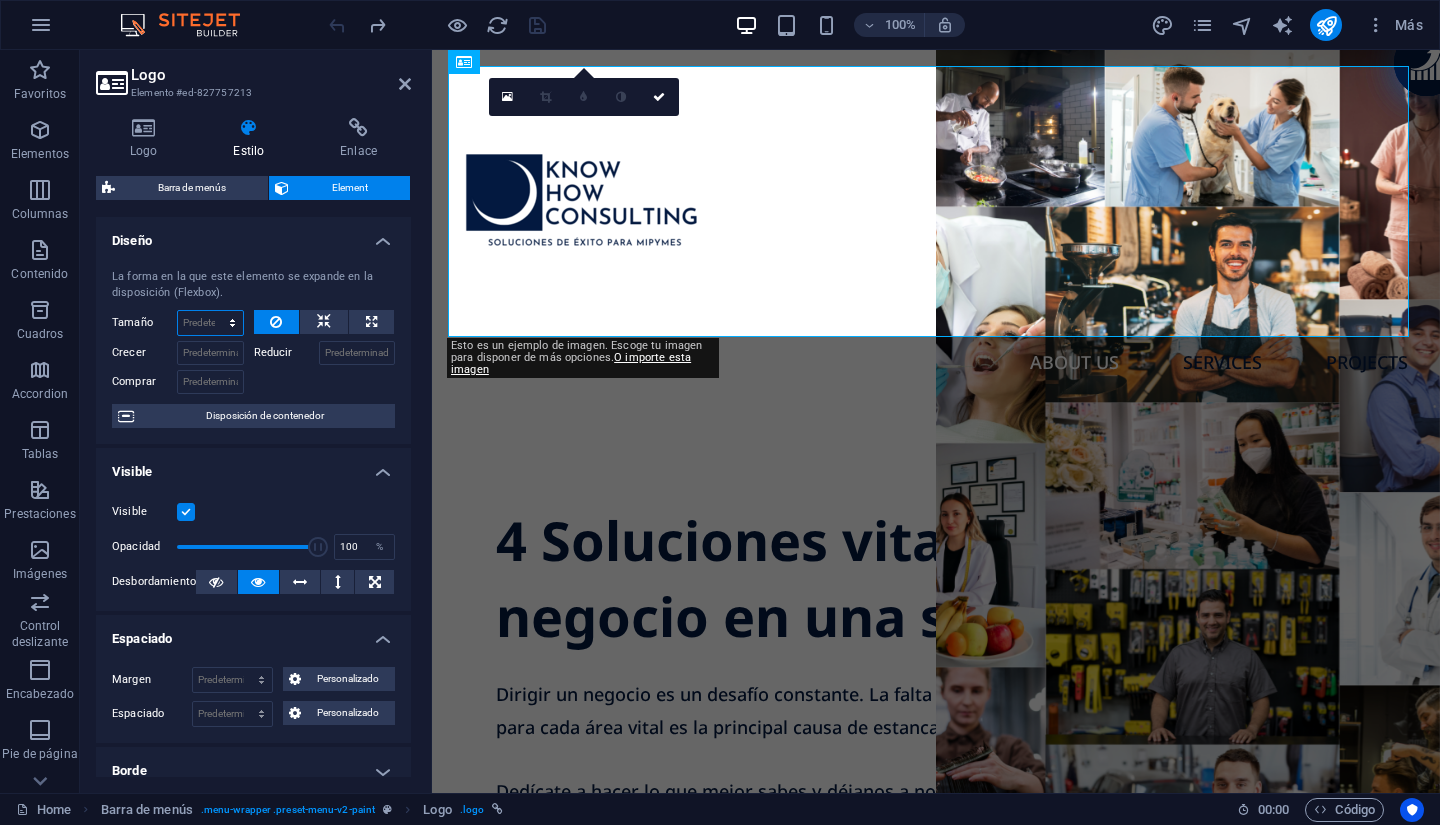 click on "Predeterminado automático px % 1/1 1/2 1/3 1/4 1/5 1/6 1/7 1/8 1/9 1/10" at bounding box center (210, 323) 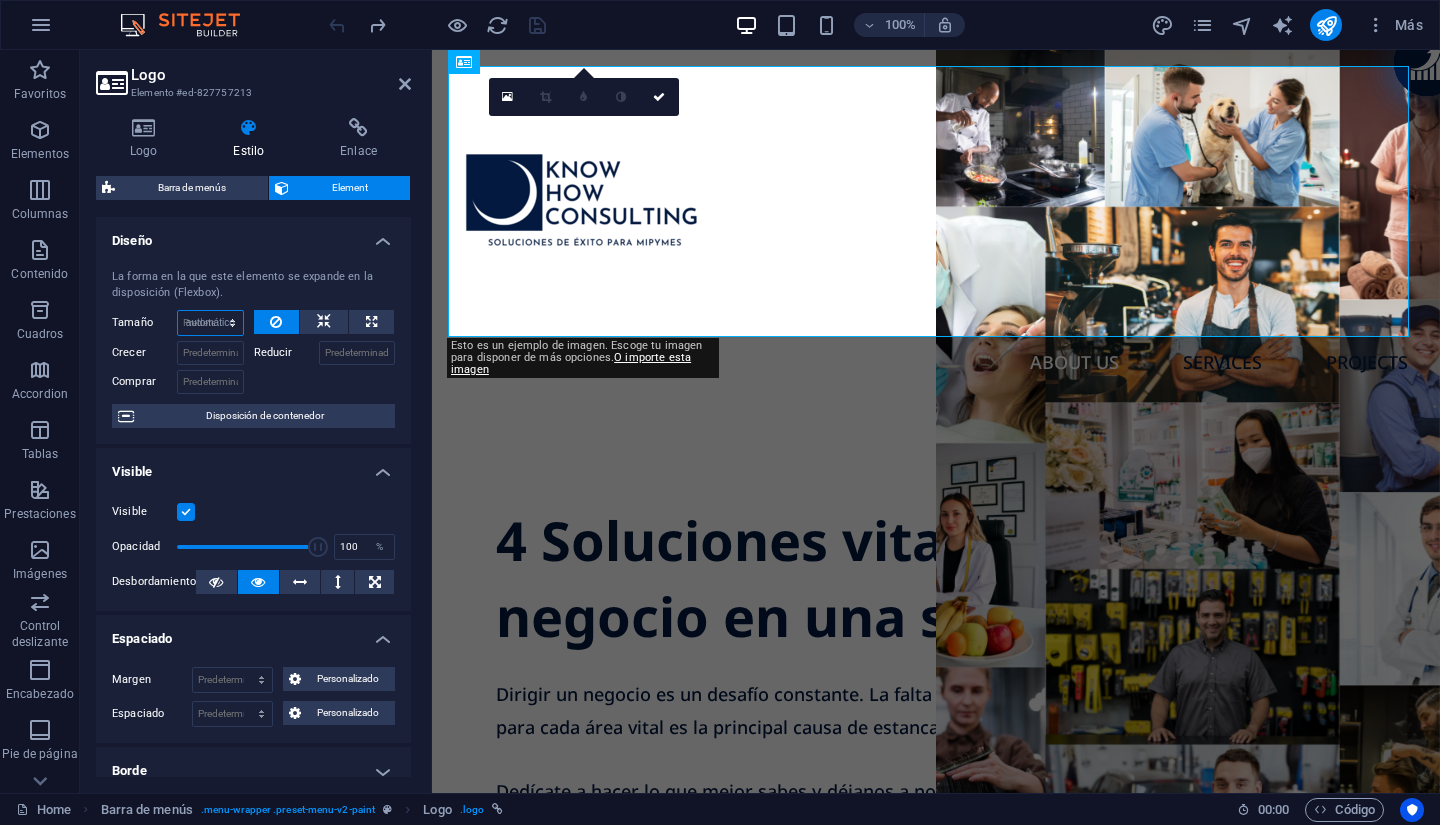 click on "Predeterminado automático px % 1/1 1/2 1/3 1/4 1/5 1/6 1/7 1/8 1/9 1/10" at bounding box center [210, 323] 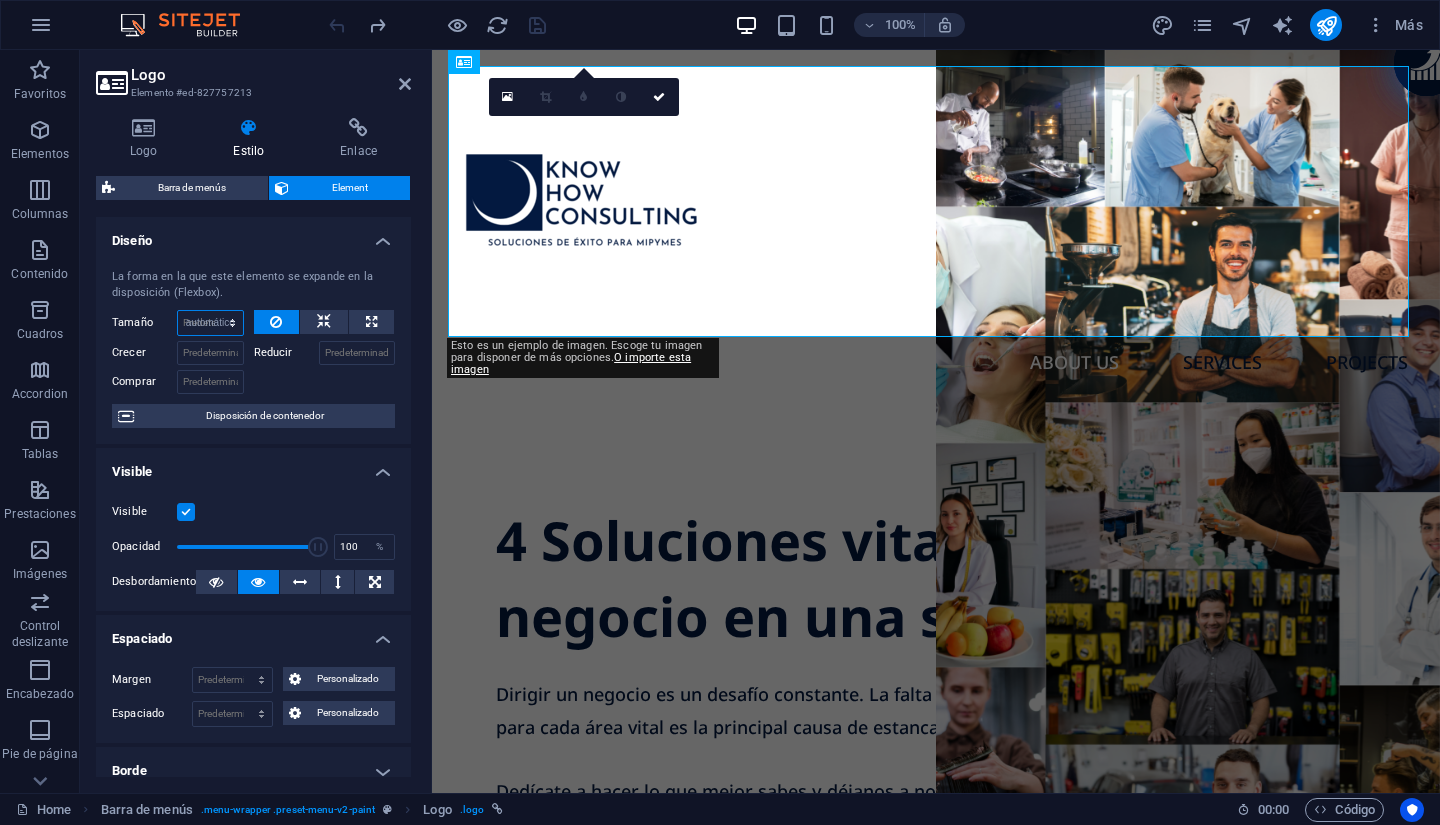 select on "DISABLED_OPTION_VALUE" 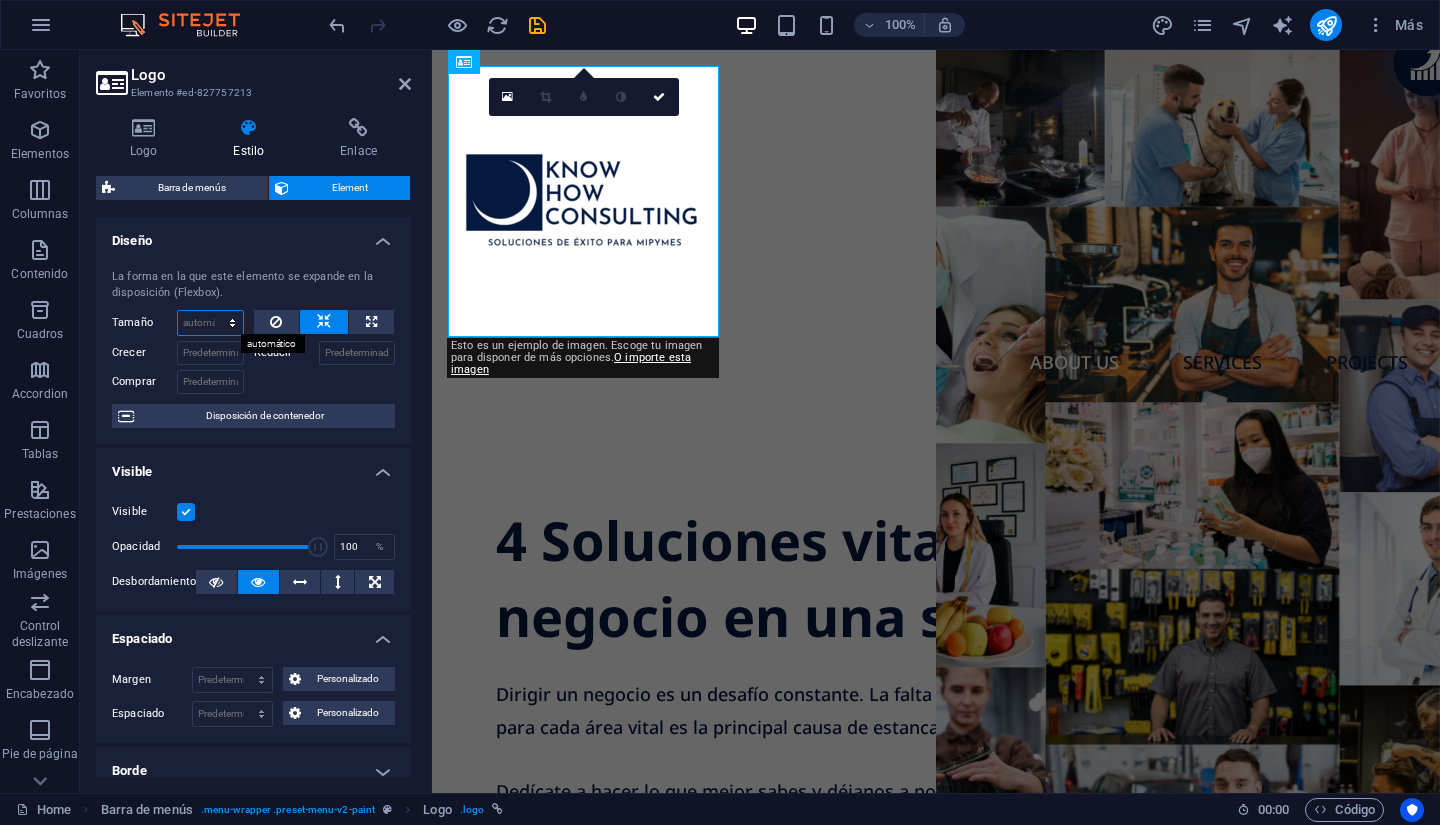 click on "Predeterminado automático px % 1/1 1/2 1/3 1/4 1/5 1/6 1/7 1/8 1/9 1/10" at bounding box center [210, 323] 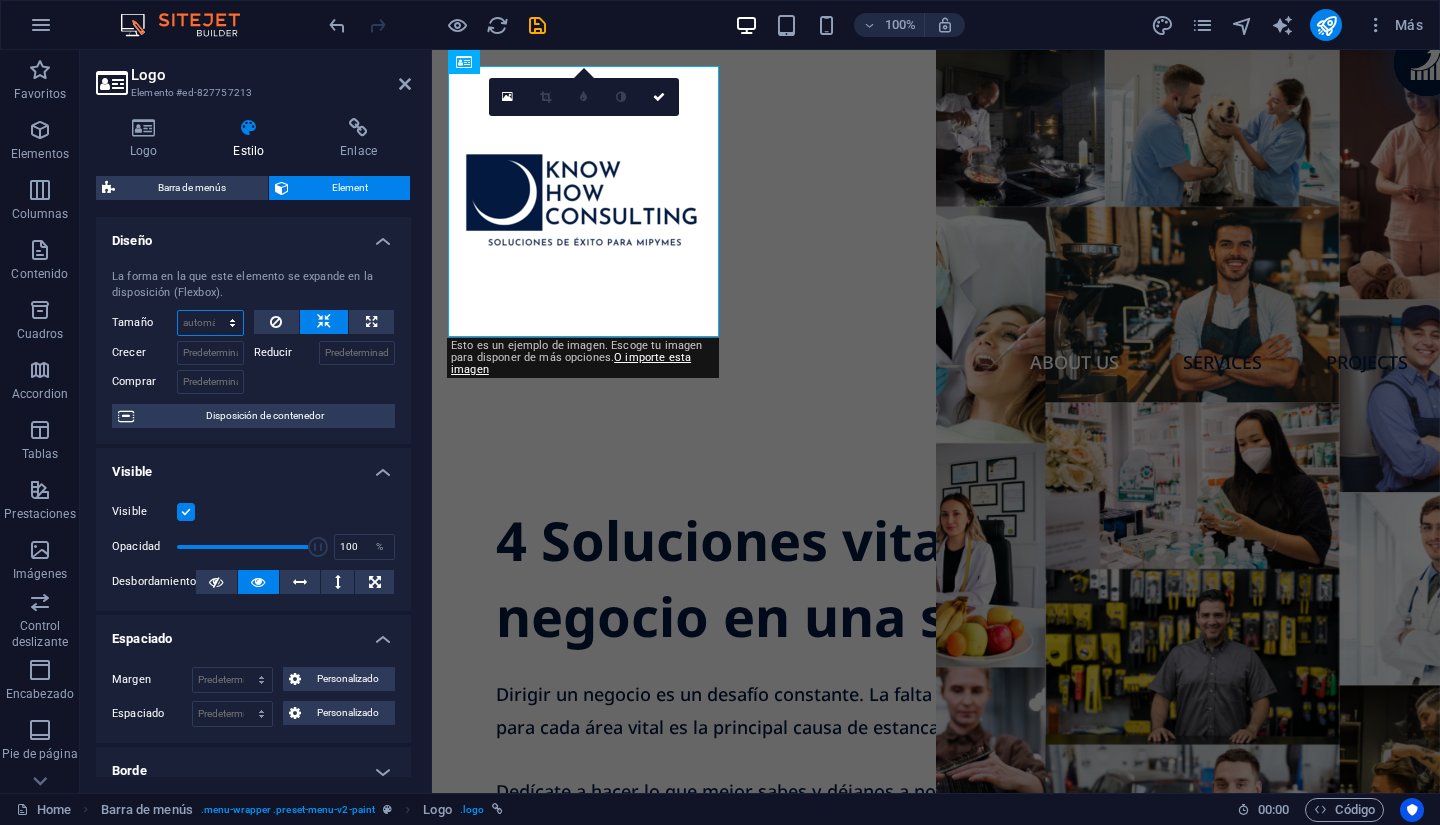 click on "Predeterminado automático px % 1/1 1/2 1/3 1/4 1/5 1/6 1/7 1/8 1/9 1/10" at bounding box center [210, 323] 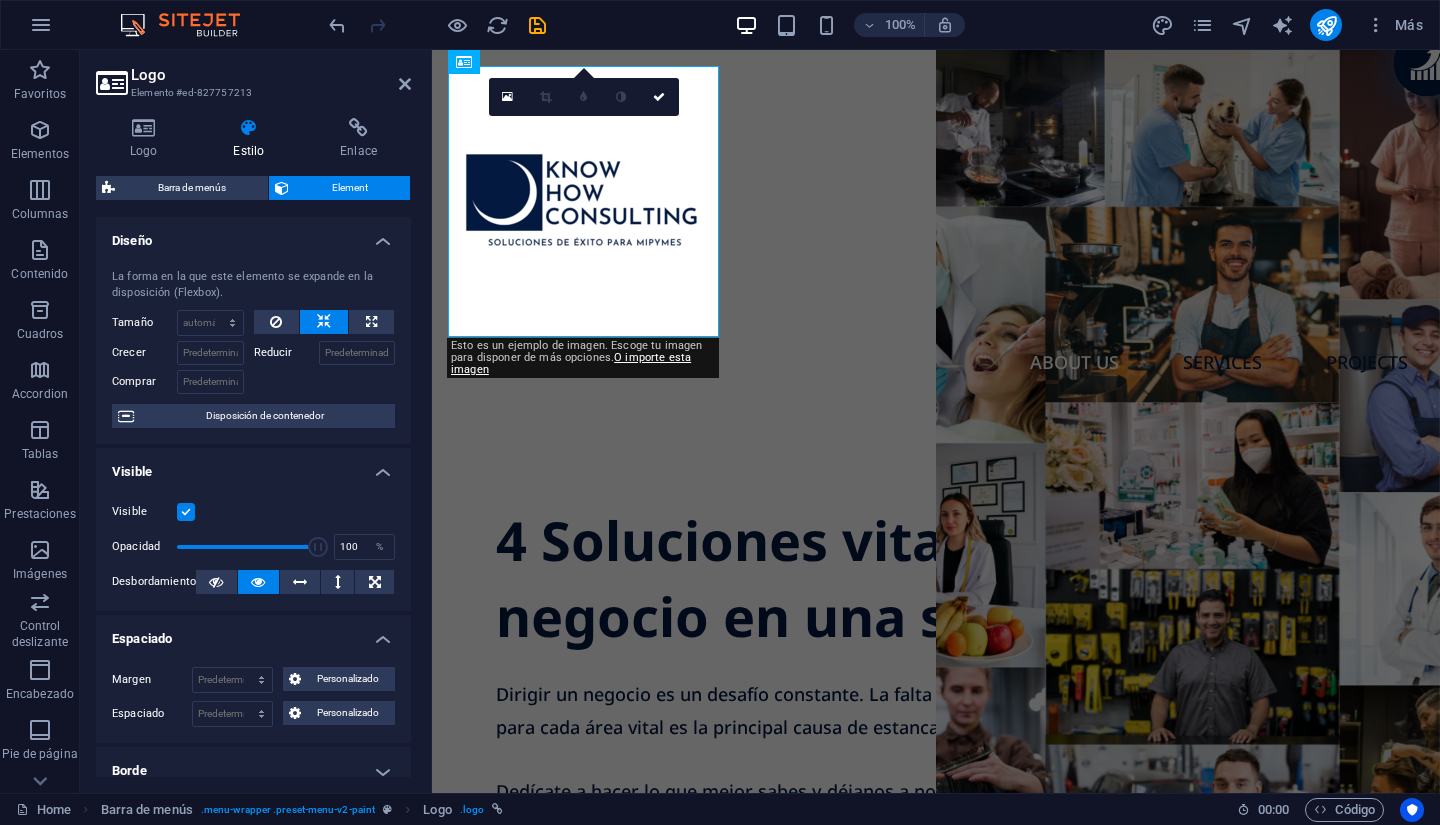 click at bounding box center [325, 379] 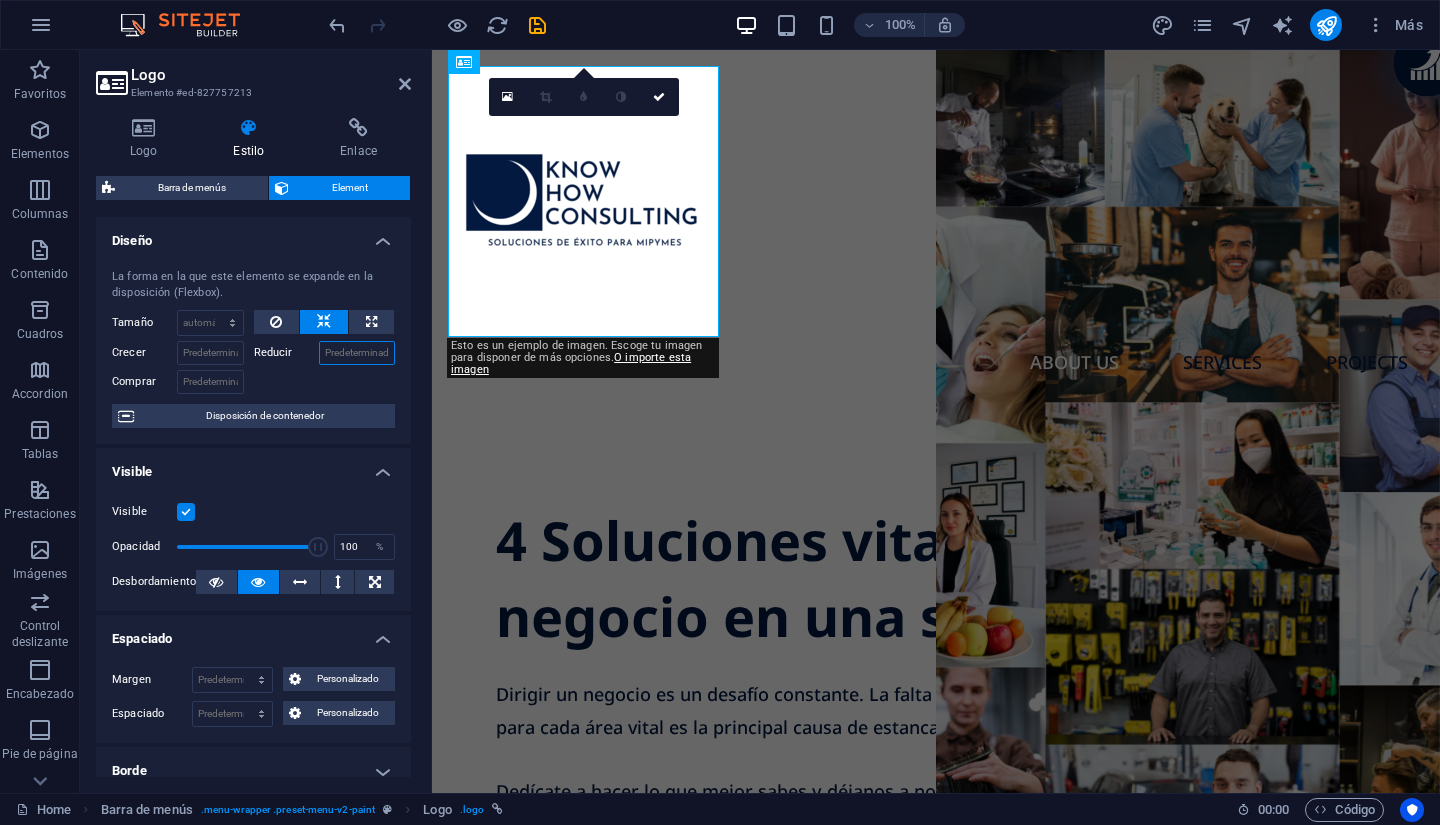 click on "Reducir" at bounding box center [357, 353] 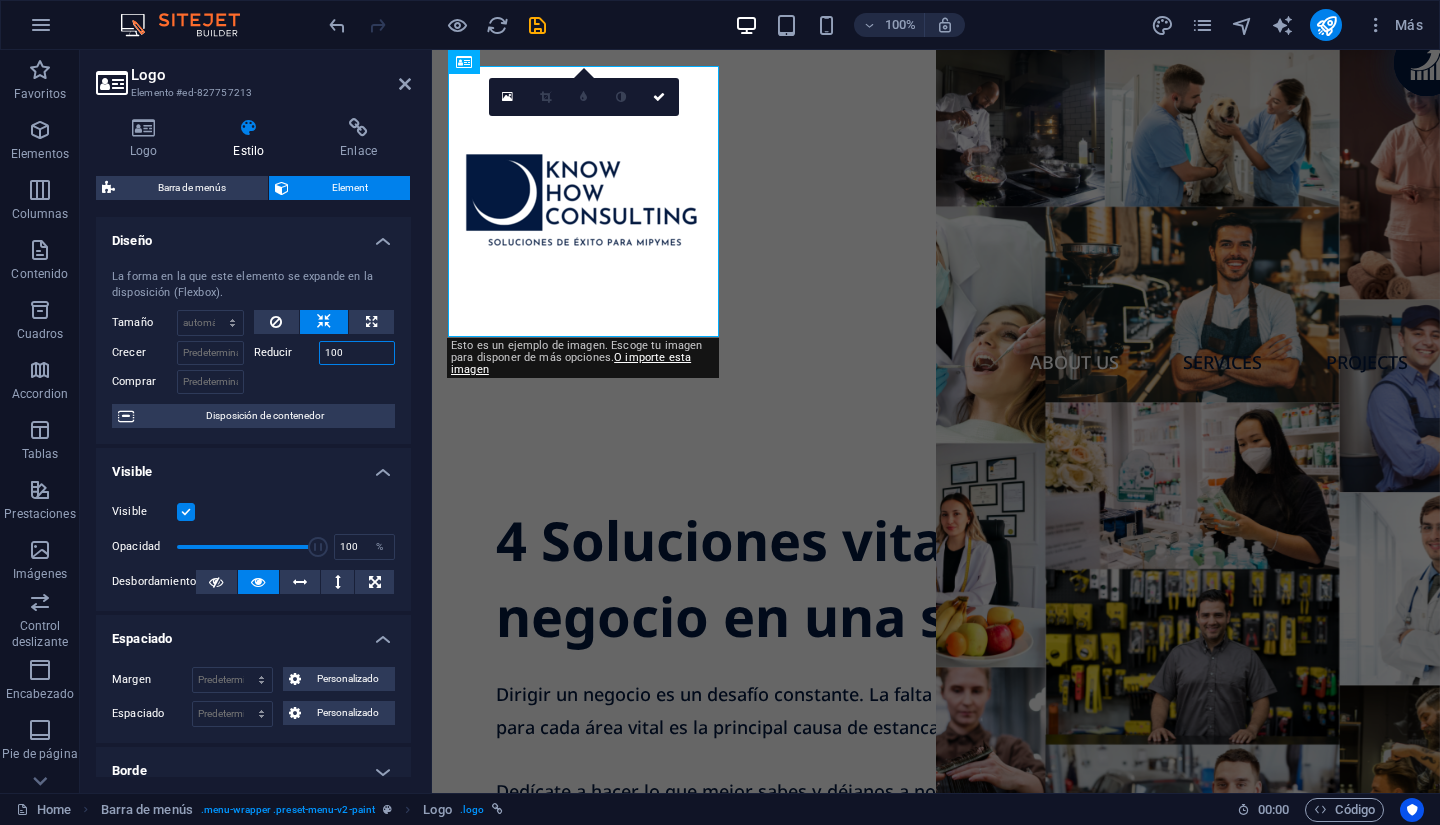 type on "100" 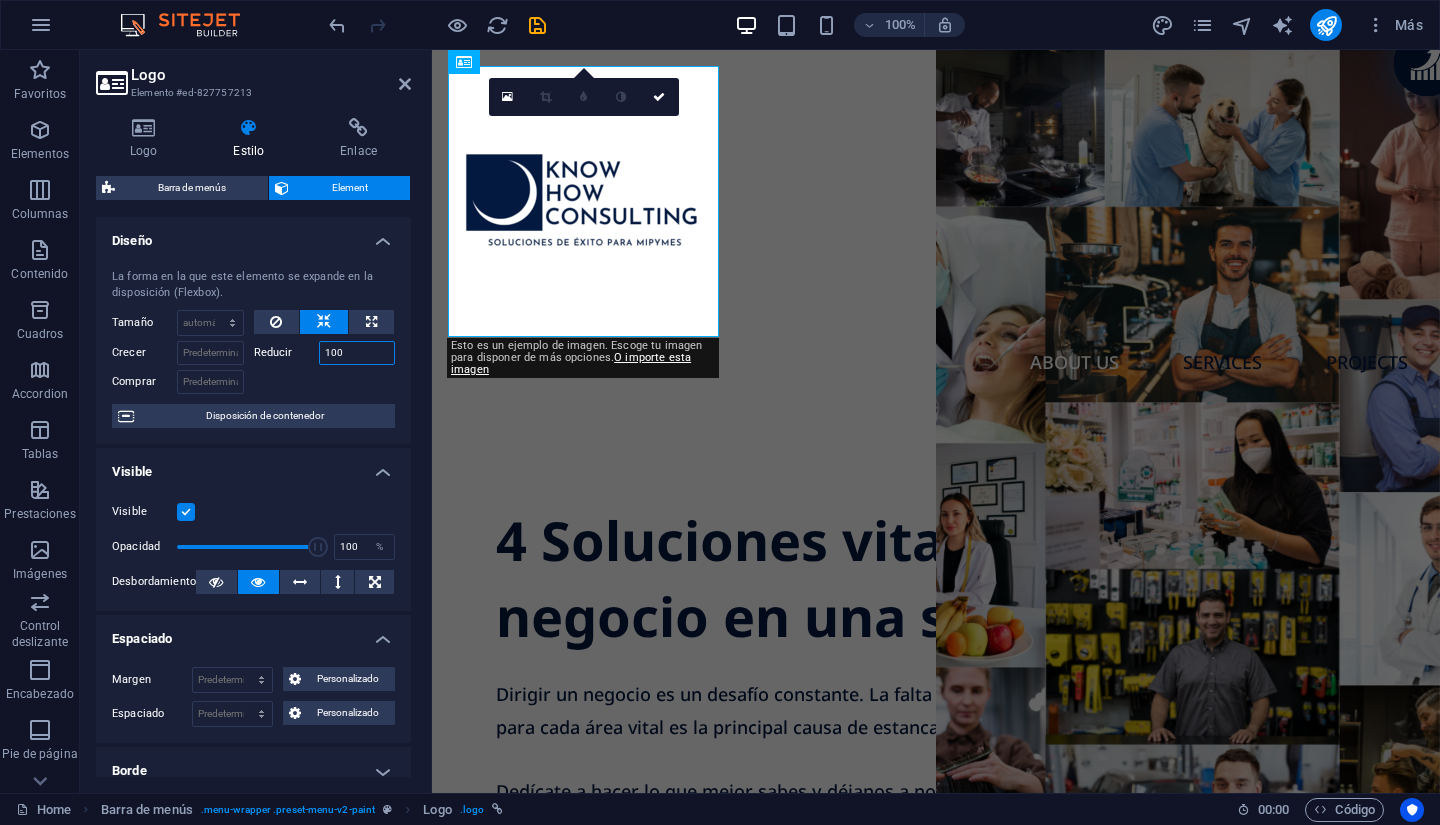 click on "100" at bounding box center (357, 353) 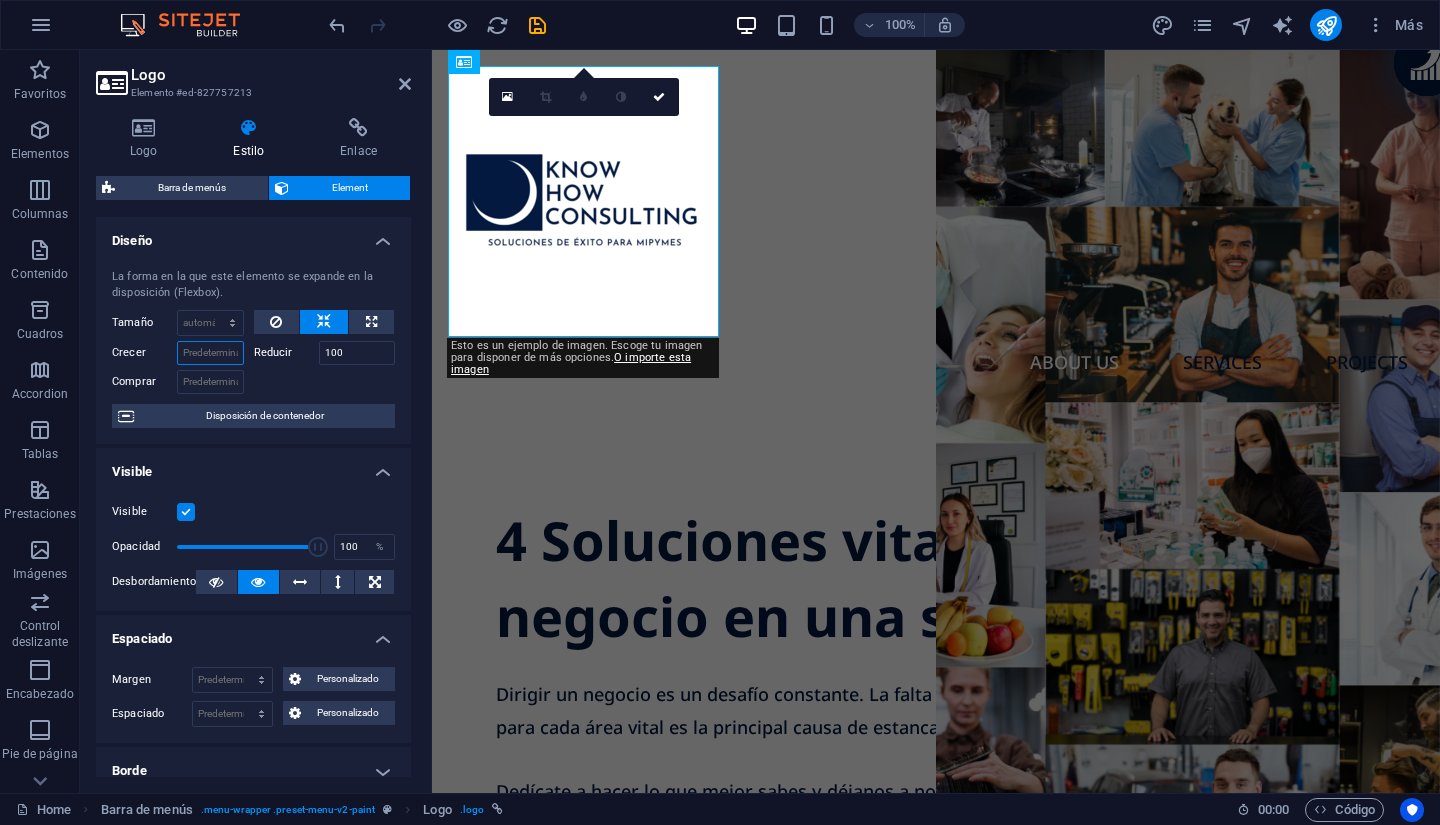 click on "Crecer" at bounding box center (210, 353) 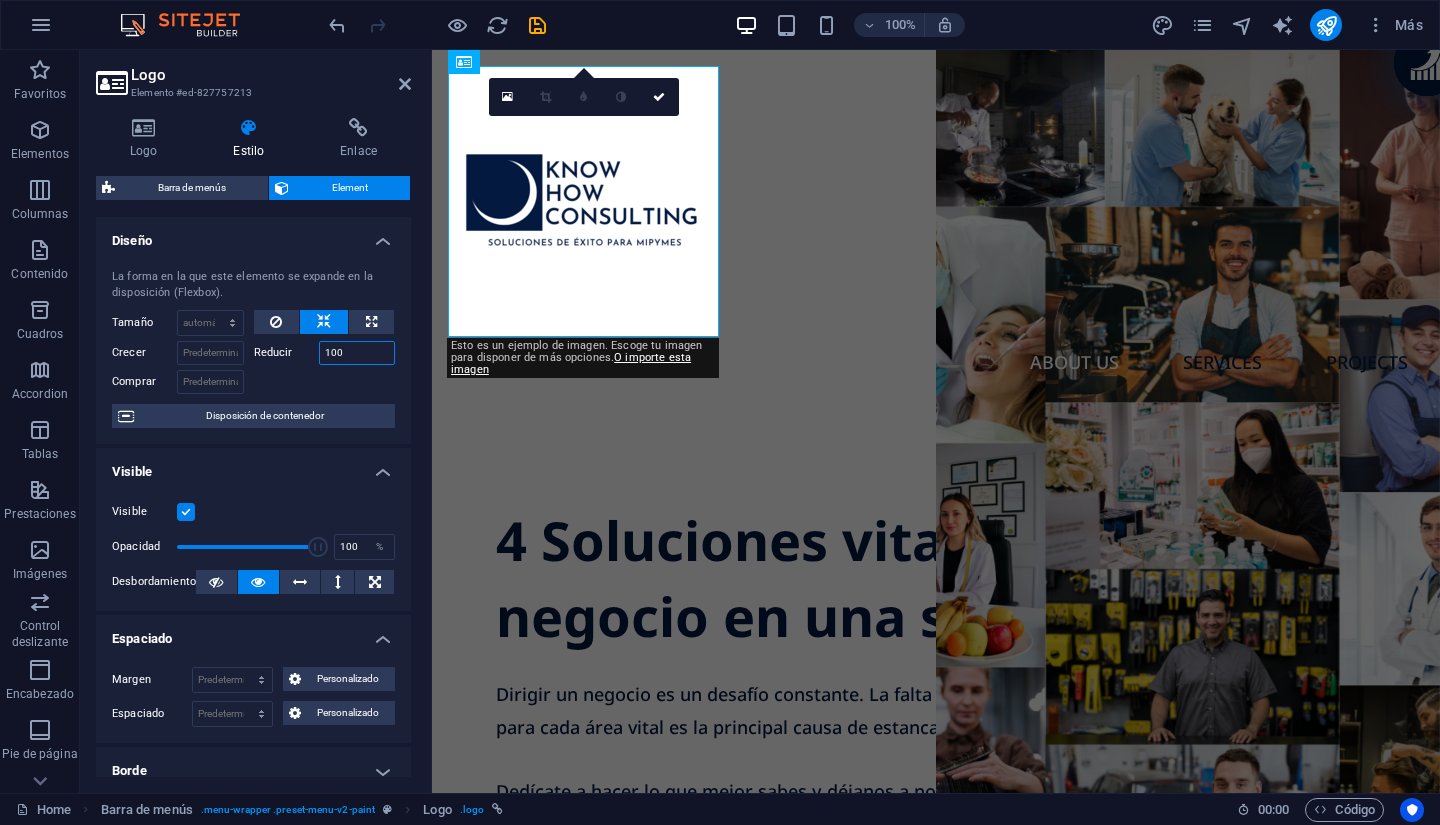 drag, startPoint x: 354, startPoint y: 343, endPoint x: 264, endPoint y: 343, distance: 90 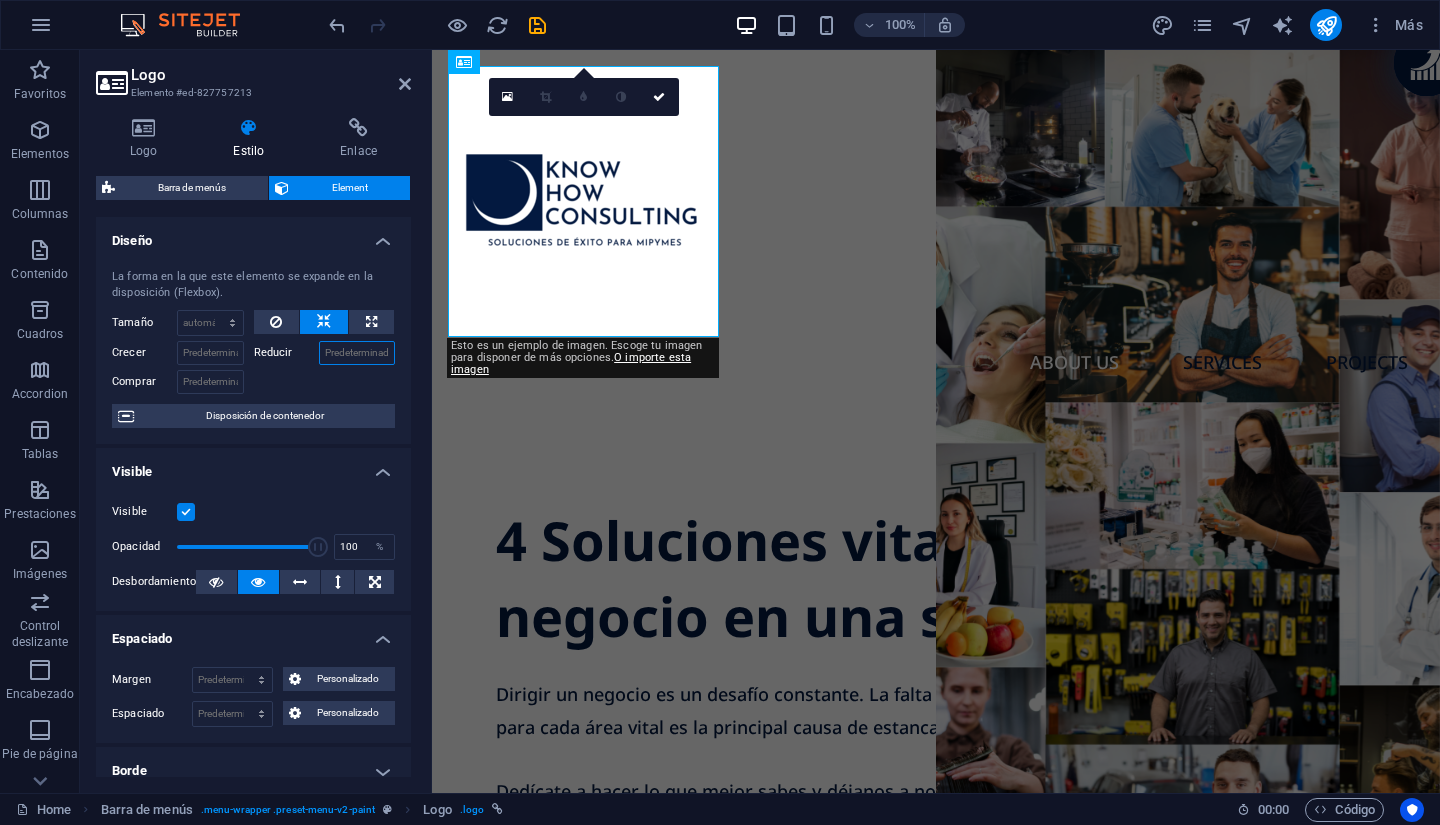 click on "Reducir" at bounding box center (357, 353) 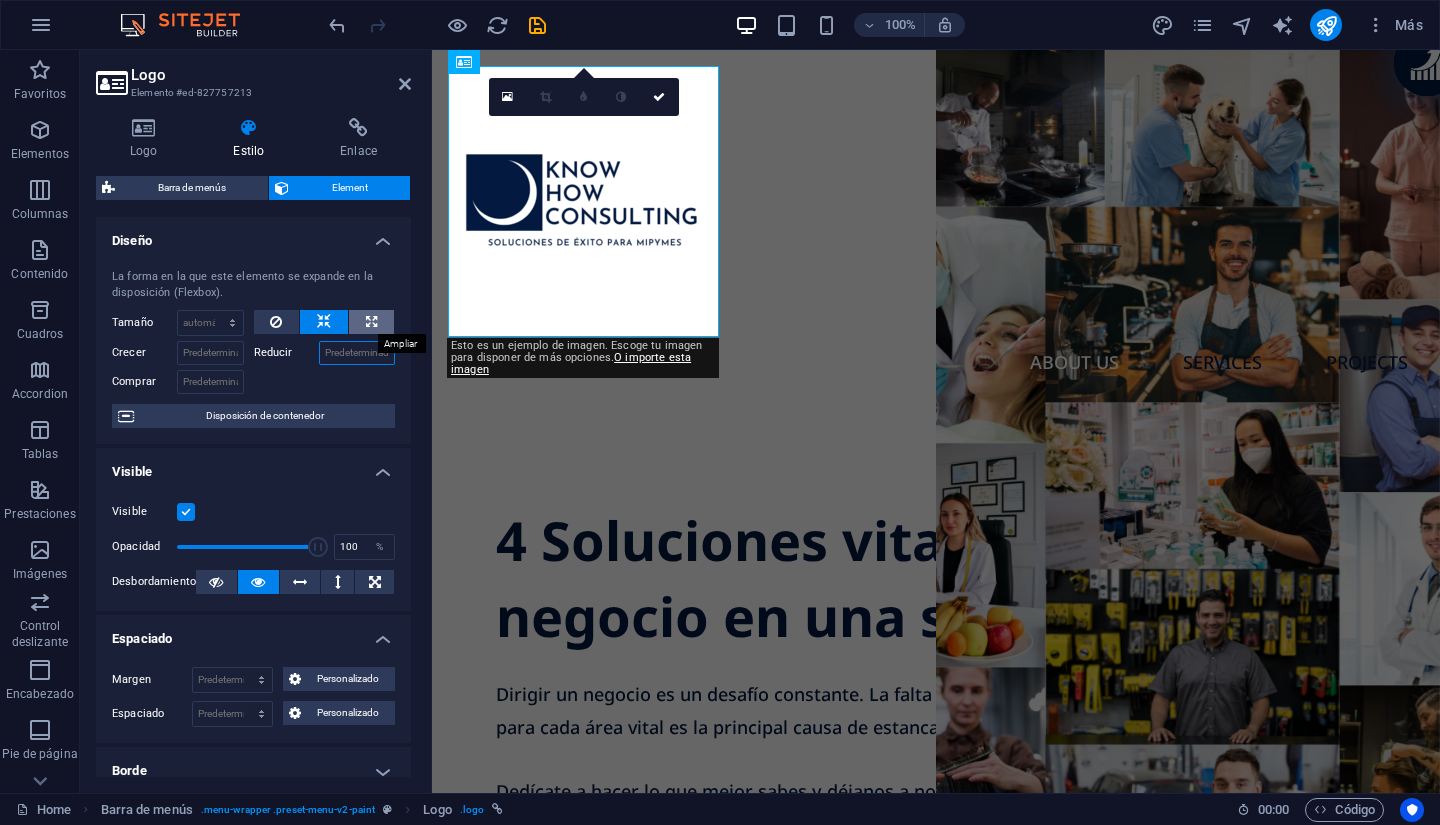 type 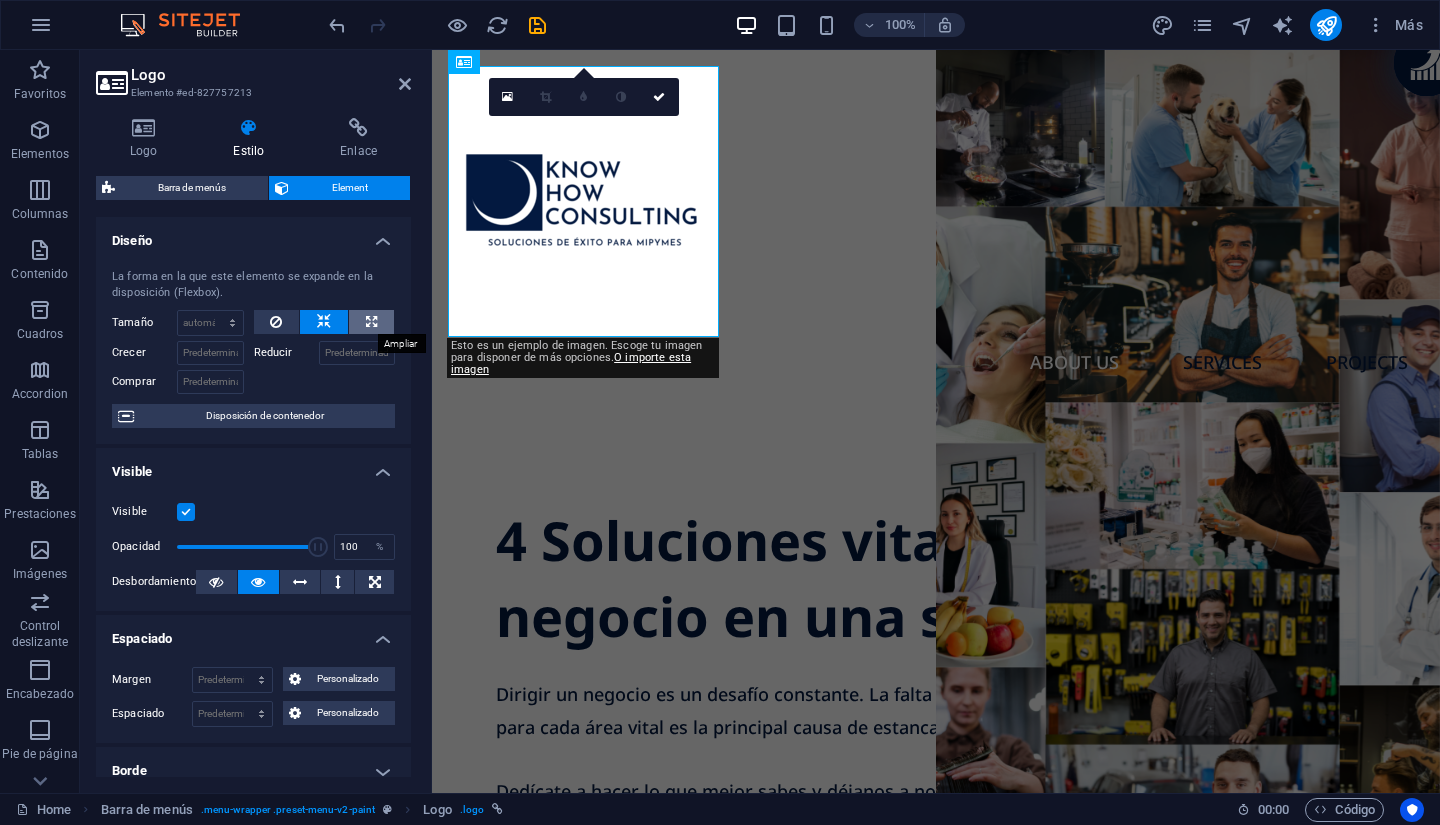 click at bounding box center (371, 322) 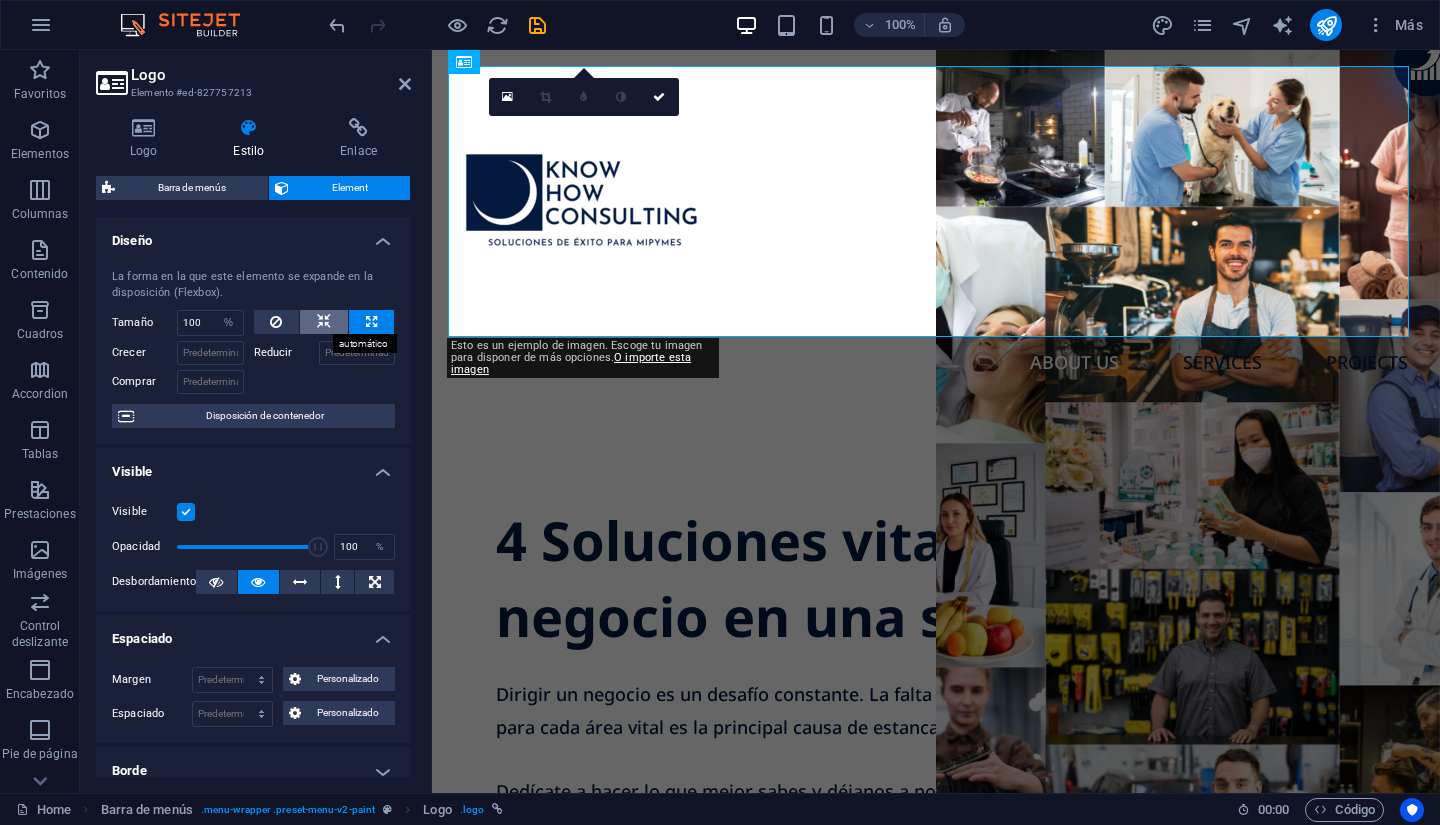 click at bounding box center [324, 322] 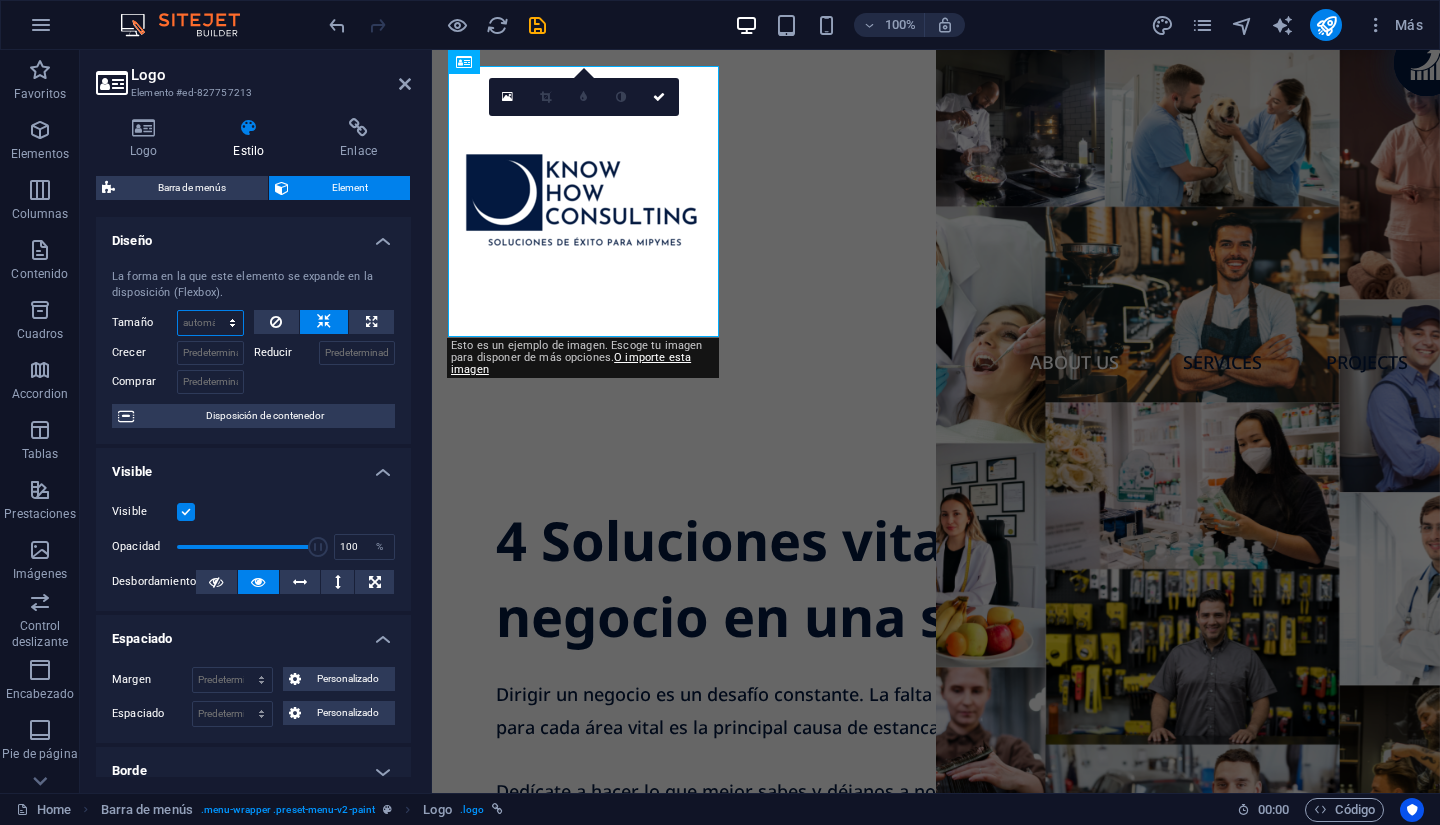 click on "Predeterminado automático px % 1/1 1/2 1/3 1/4 1/5 1/6 1/7 1/8 1/9 1/10" at bounding box center [210, 323] 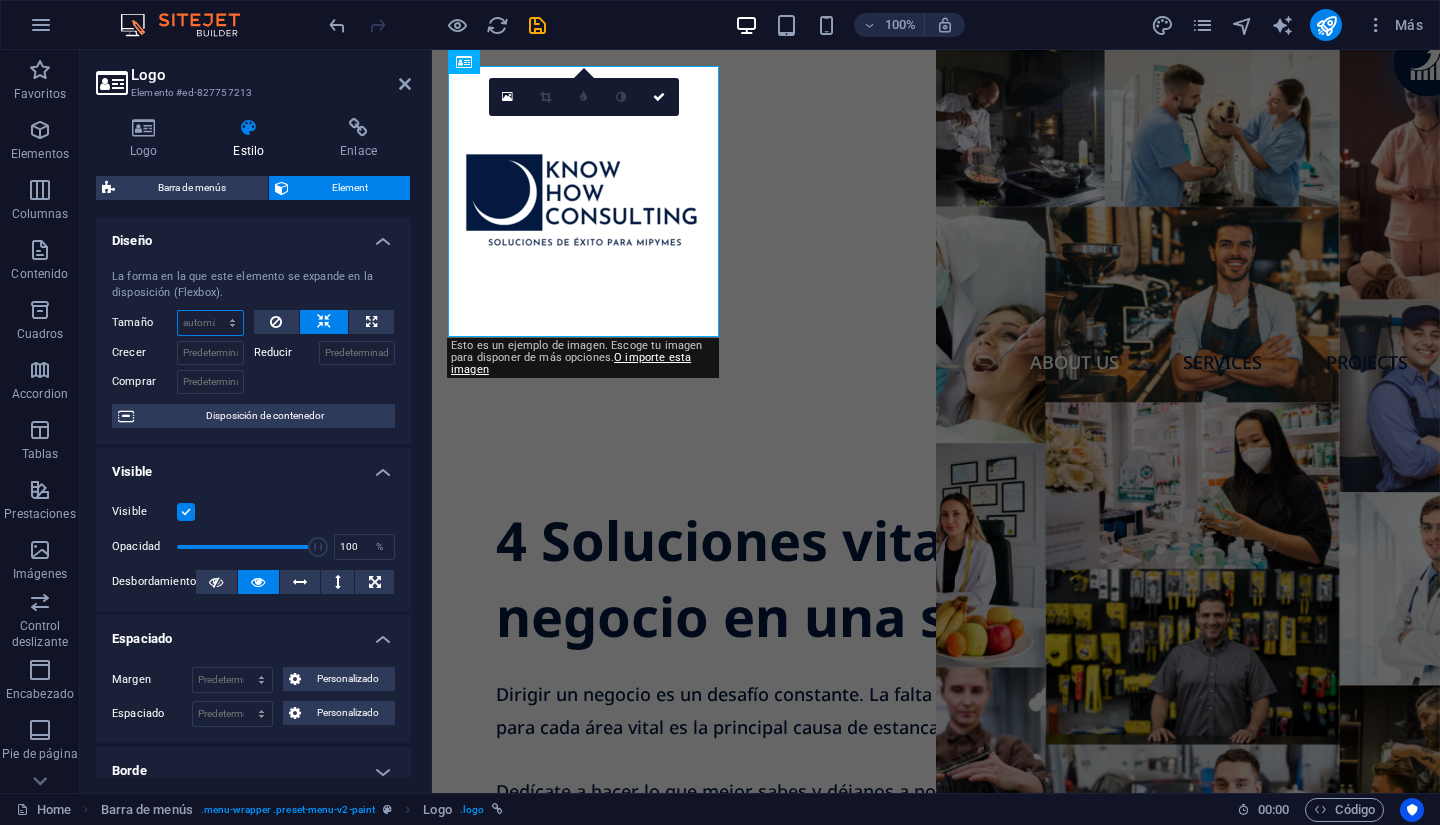 select on "1/1" 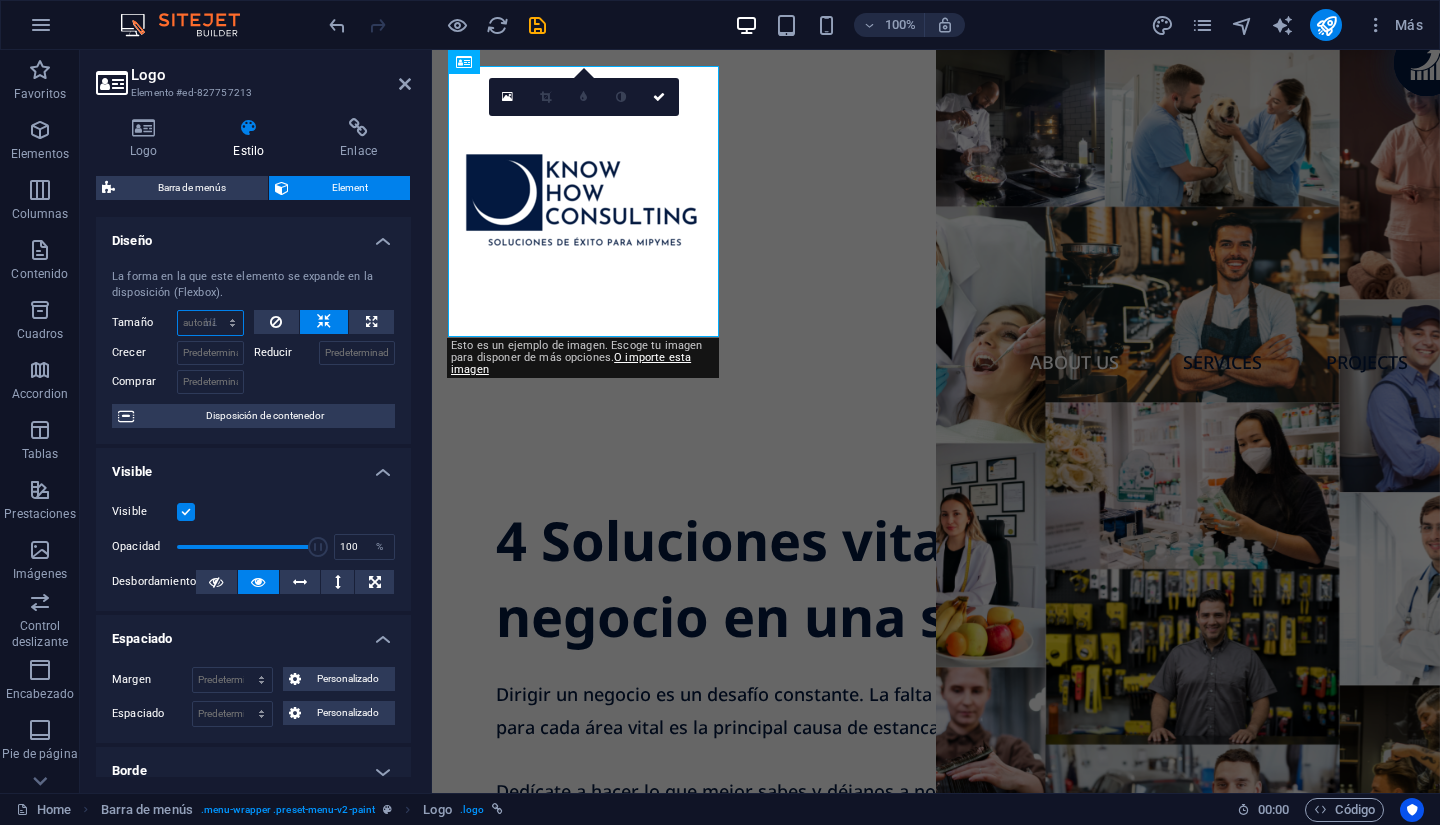 click on "Predeterminado automático px % 1/1 1/2 1/3 1/4 1/5 1/6 1/7 1/8 1/9 1/10" at bounding box center [210, 323] 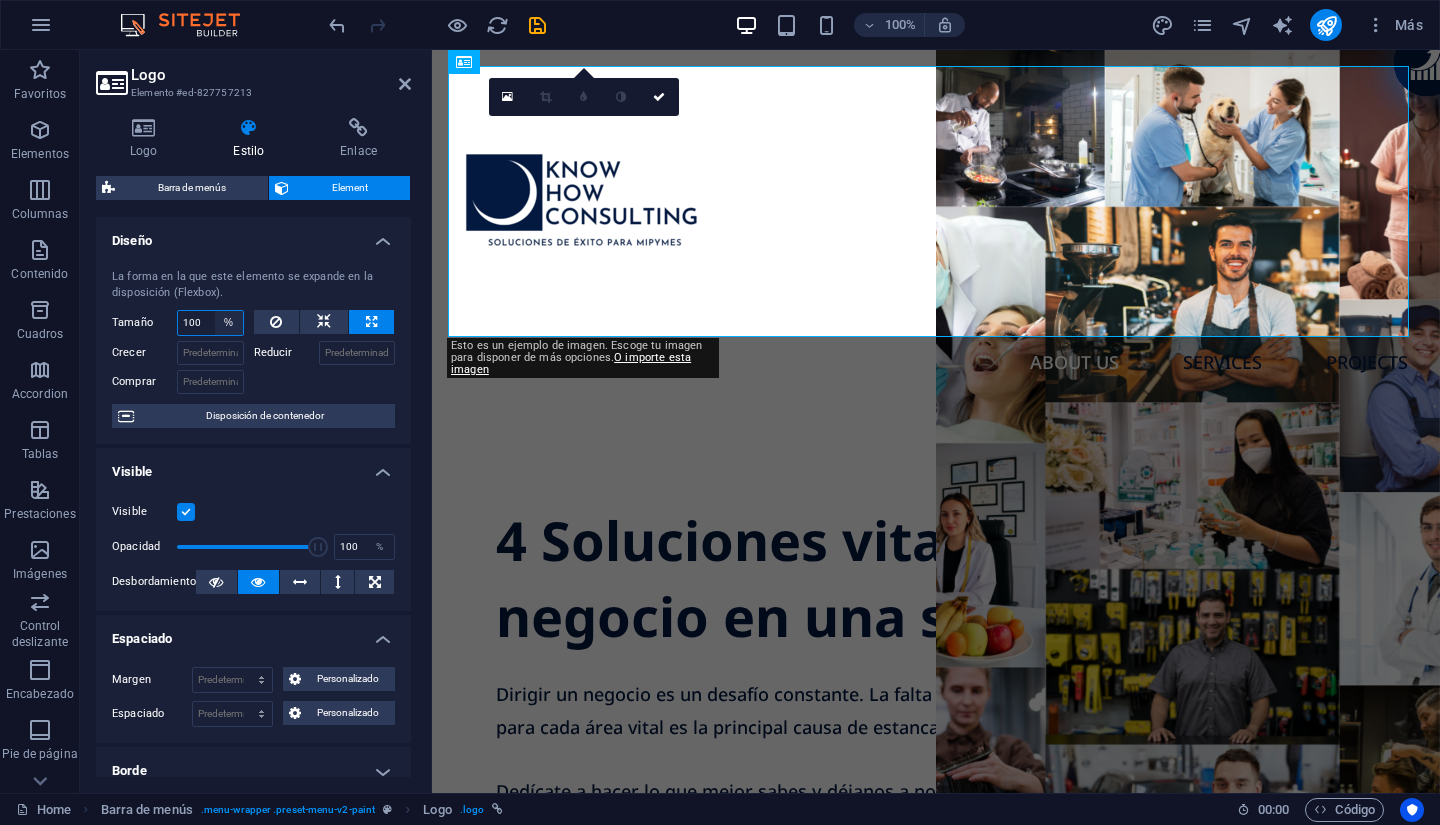 click on "Predeterminado automático px % 1/1 1/2 1/3 1/4 1/5 1/6 1/7 1/8 1/9 1/10" at bounding box center [229, 323] 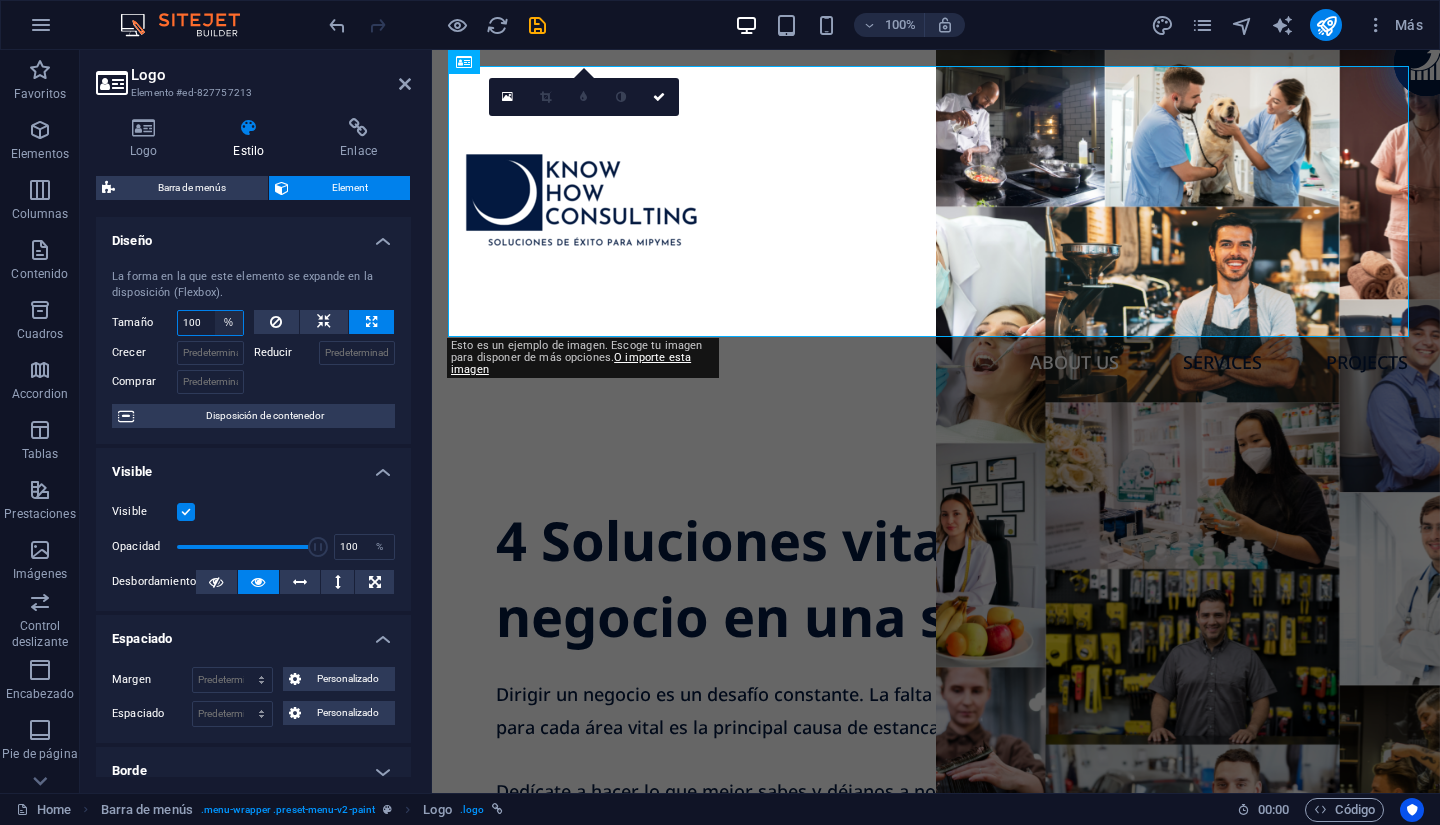 select on "1/2" 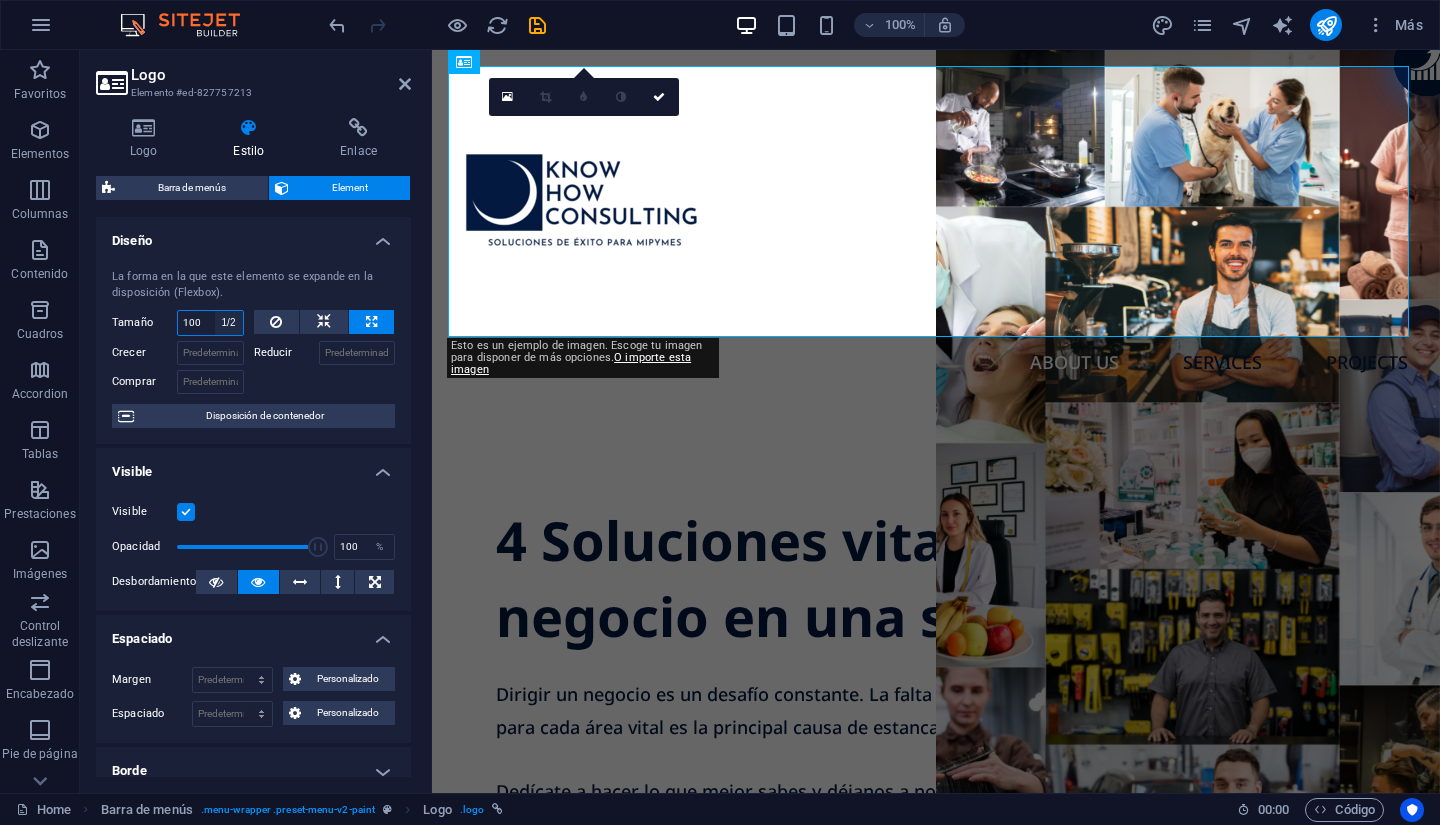 click on "Predeterminado automático px % 1/1 1/2 1/3 1/4 1/5 1/6 1/7 1/8 1/9 1/10" at bounding box center (229, 323) 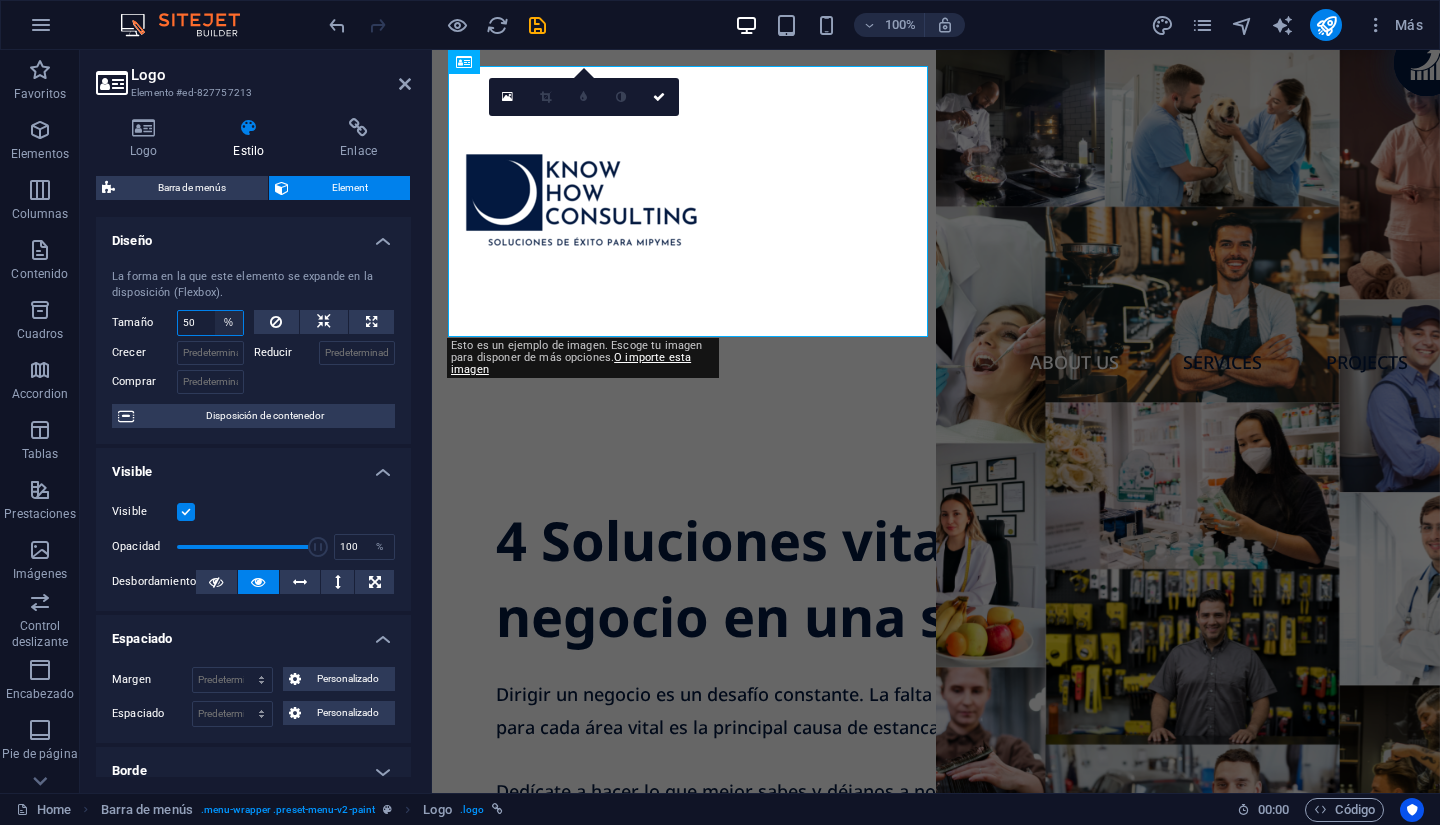 click on "Predeterminado automático px % 1/1 1/2 1/3 1/4 1/5 1/6 1/7 1/8 1/9 1/10" at bounding box center (229, 323) 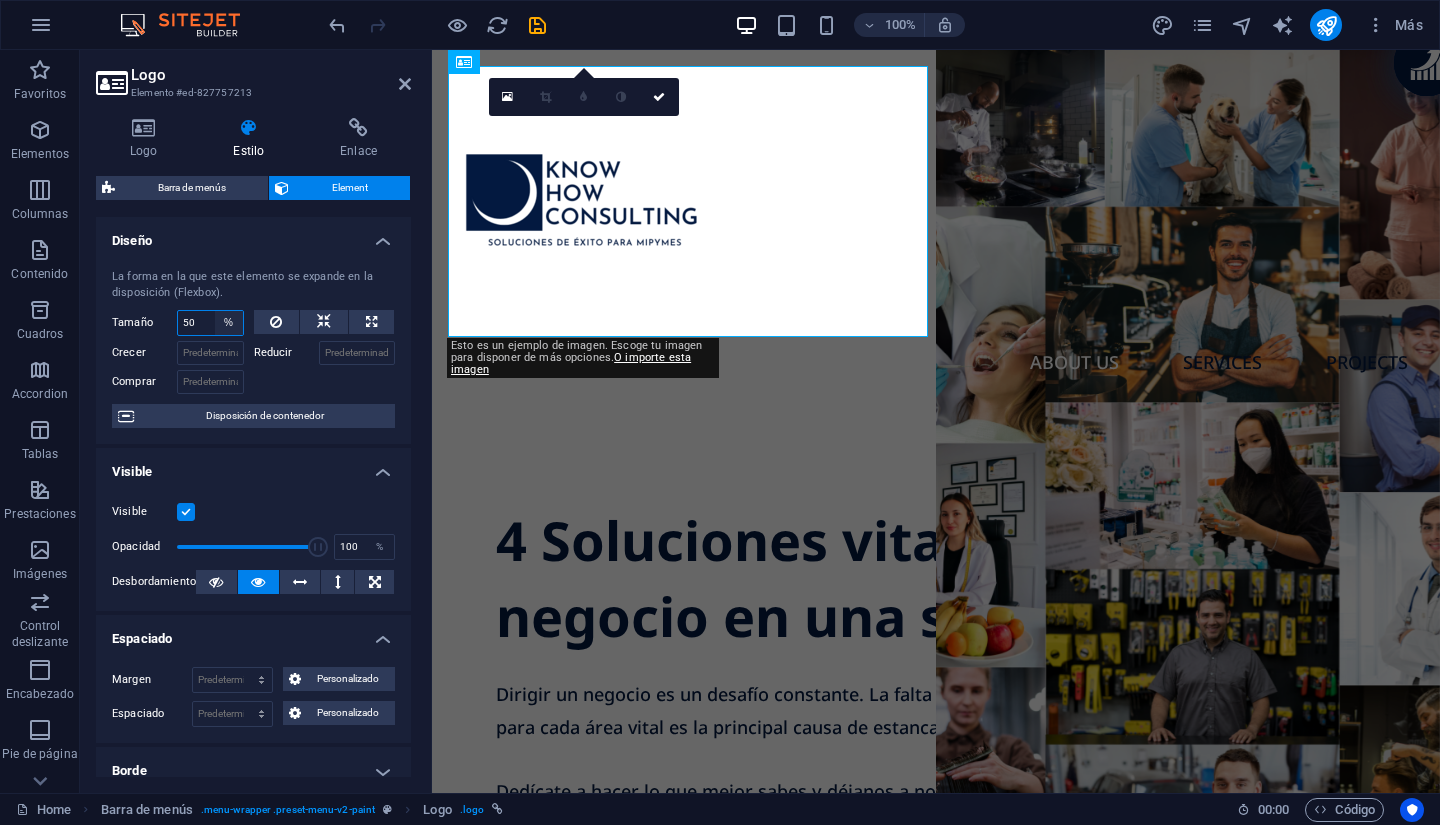 select on "1/6" 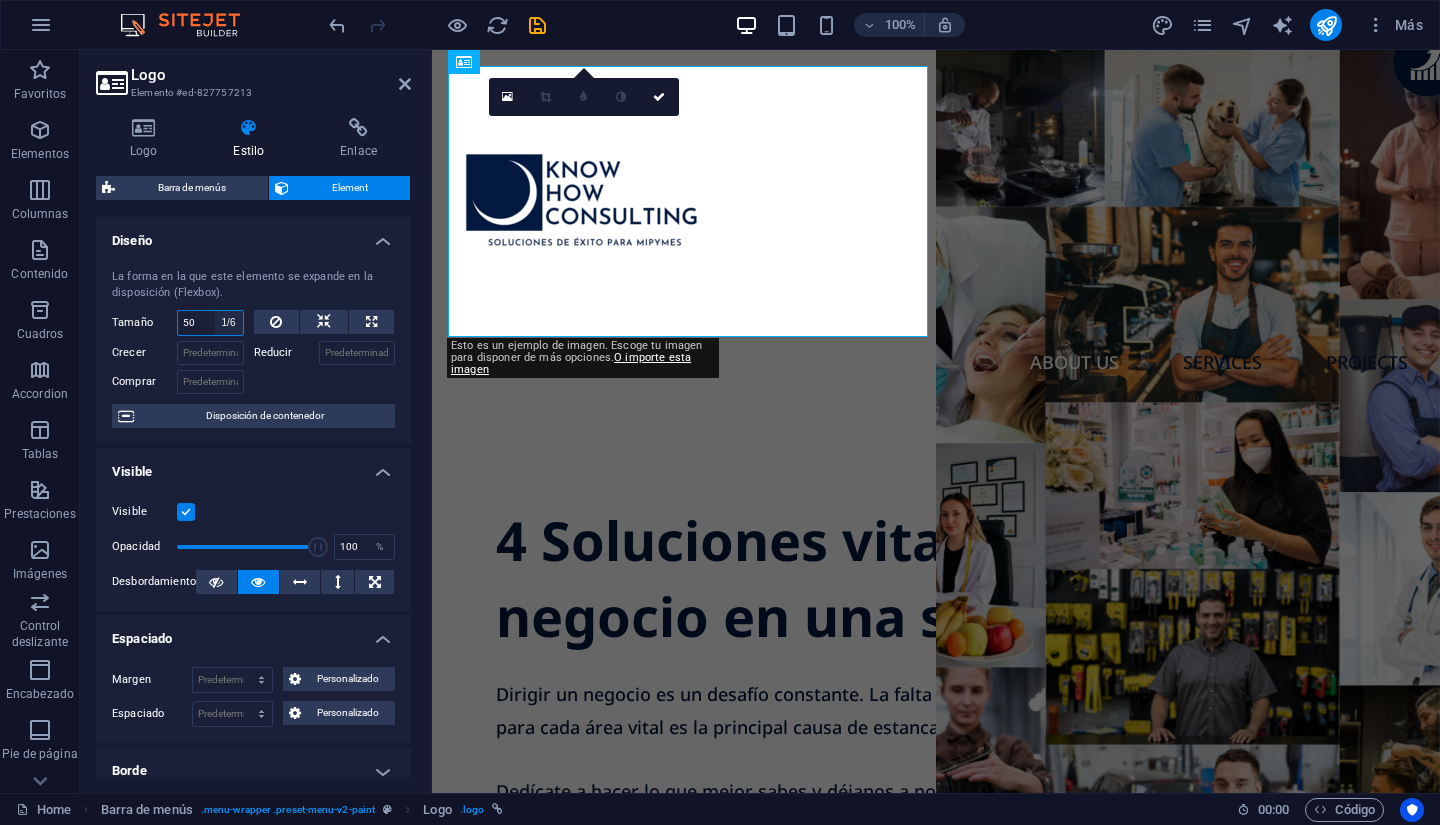 click on "Predeterminado automático px % 1/1 1/2 1/3 1/4 1/5 1/6 1/7 1/8 1/9 1/10" at bounding box center (229, 323) 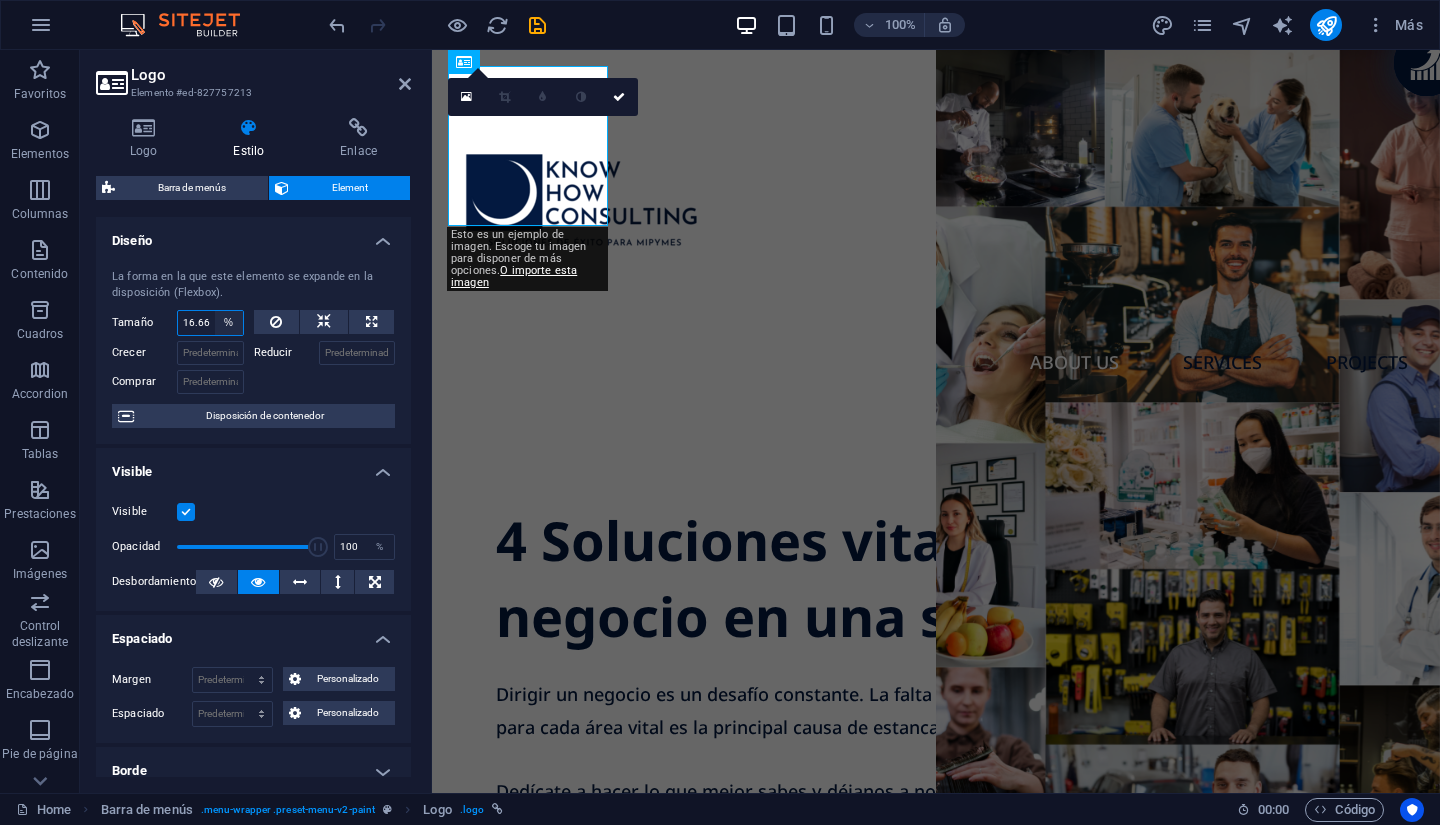 click on "Predeterminado automático px % 1/1 1/2 1/3 1/4 1/5 1/6 1/7 1/8 1/9 1/10" at bounding box center [229, 323] 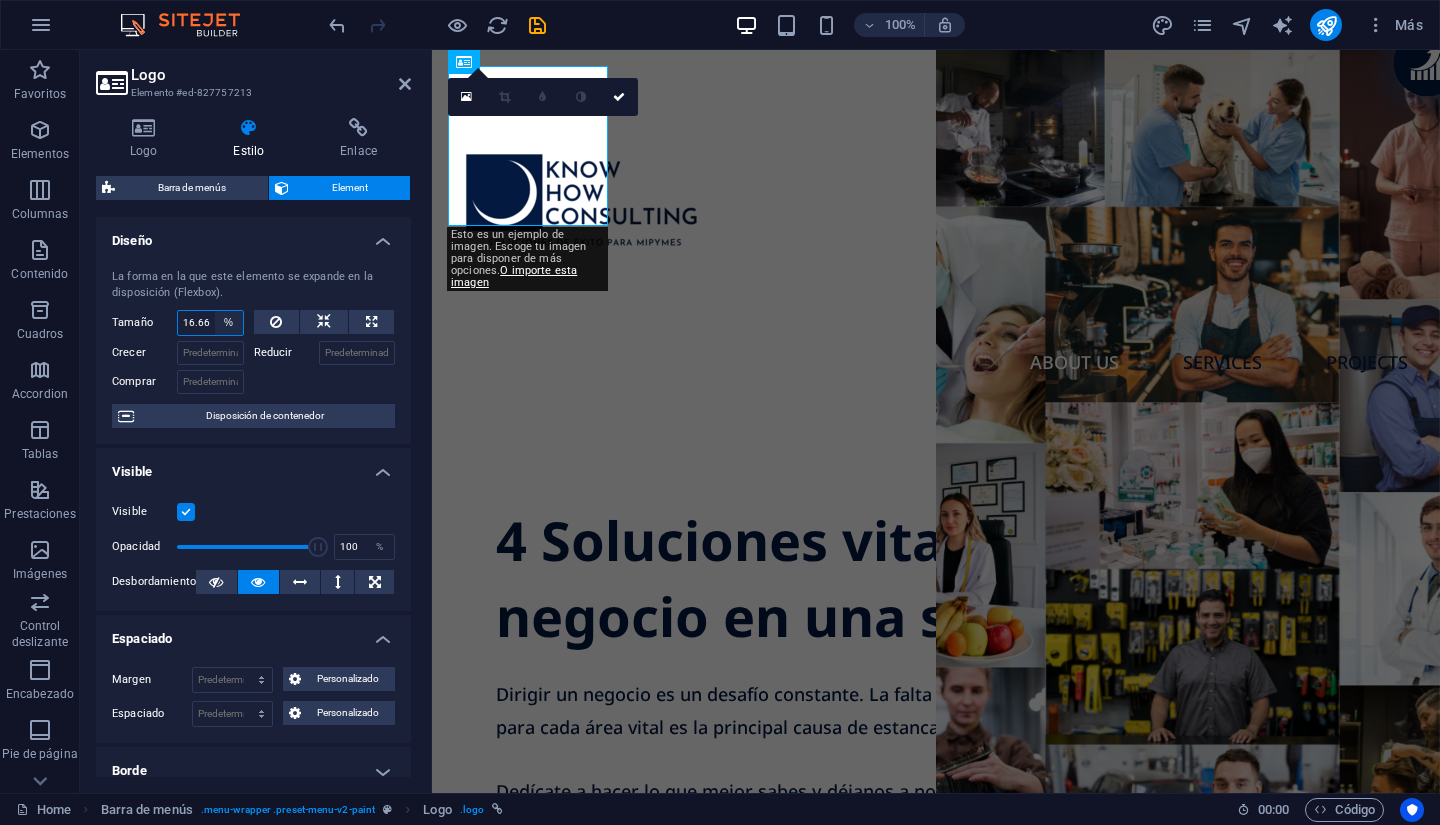 select on "px" 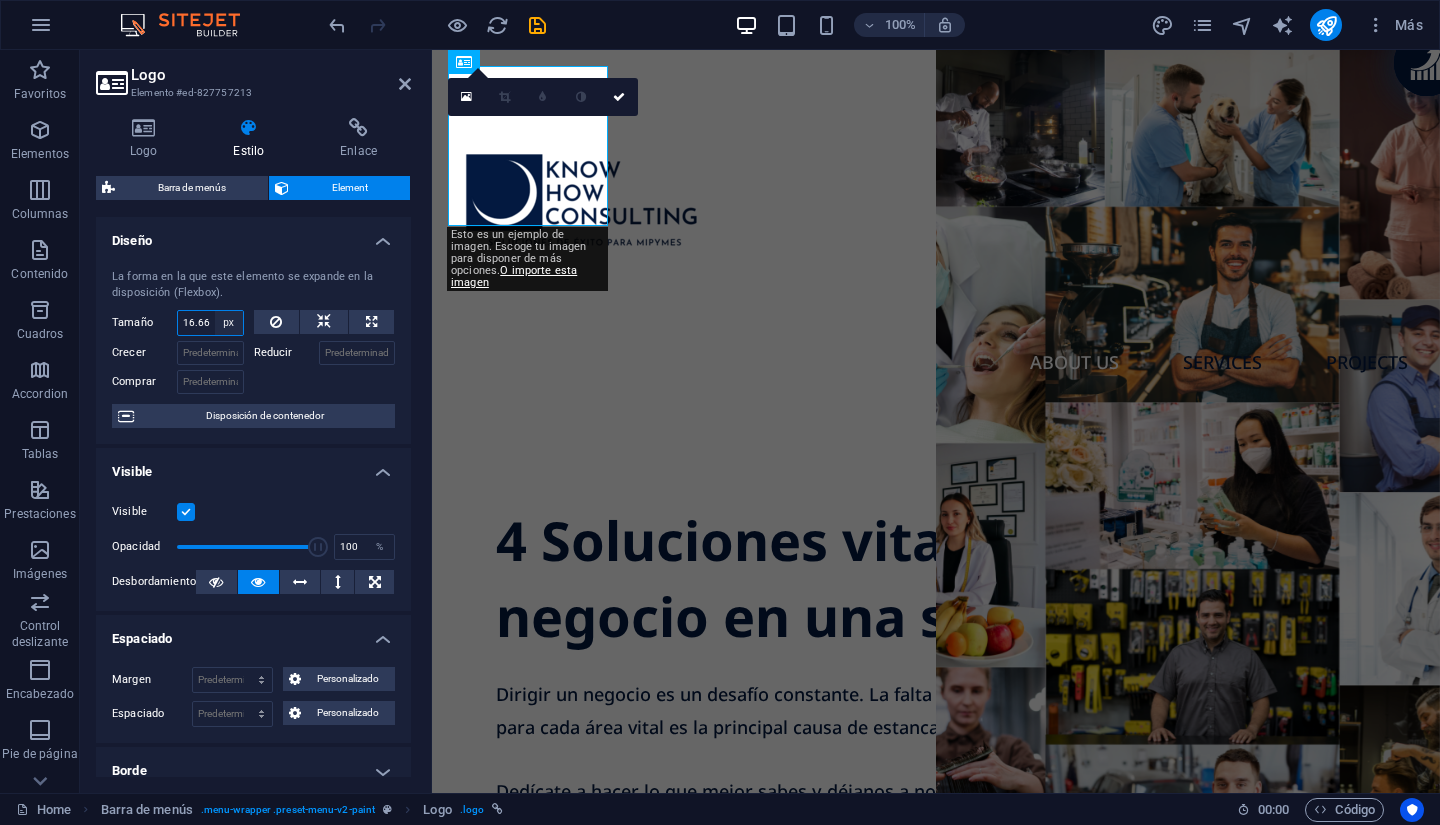 click on "Predeterminado automático px % 1/1 1/2 1/3 1/4 1/5 1/6 1/7 1/8 1/9 1/10" at bounding box center (229, 323) 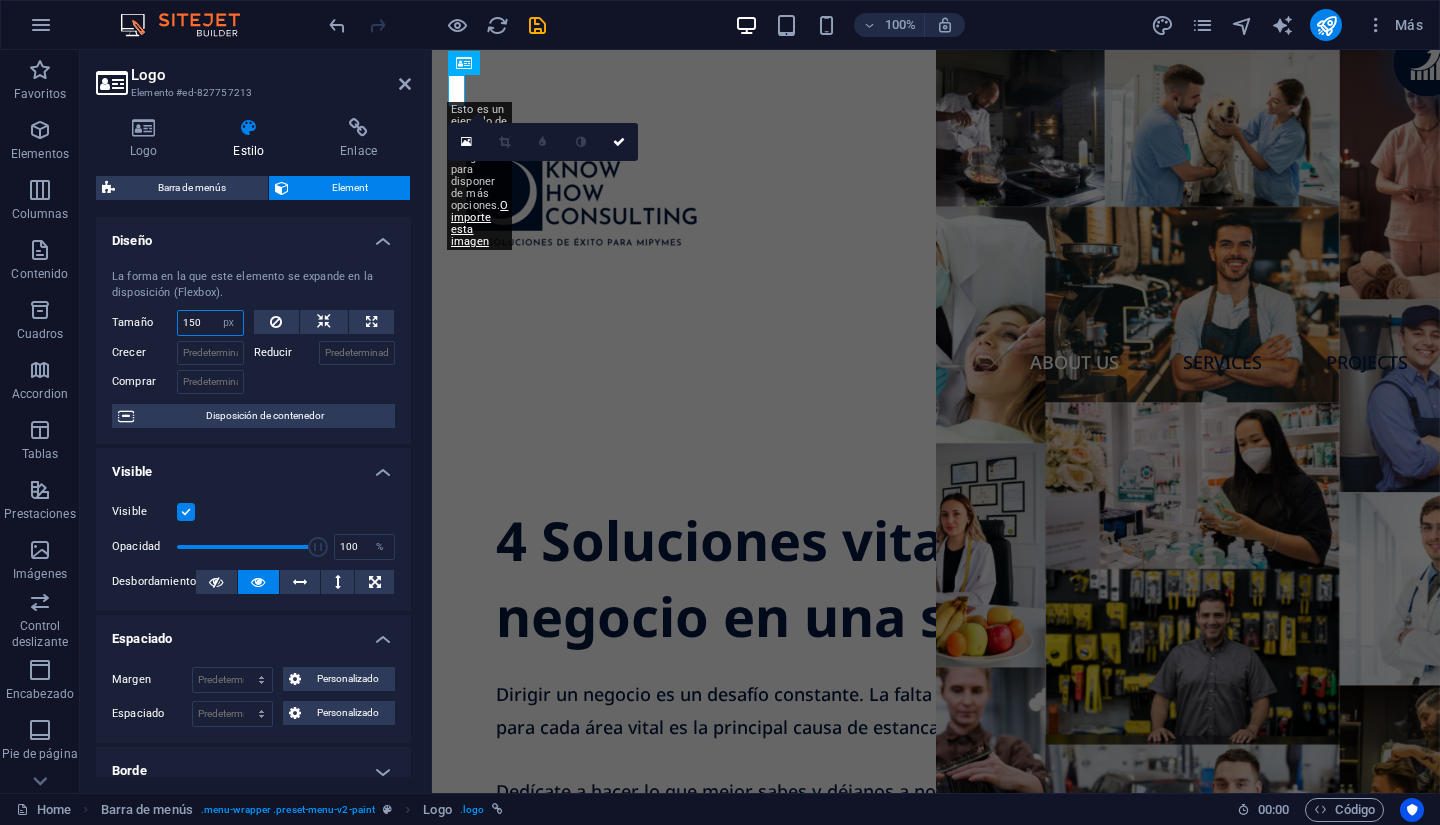 type on "150" 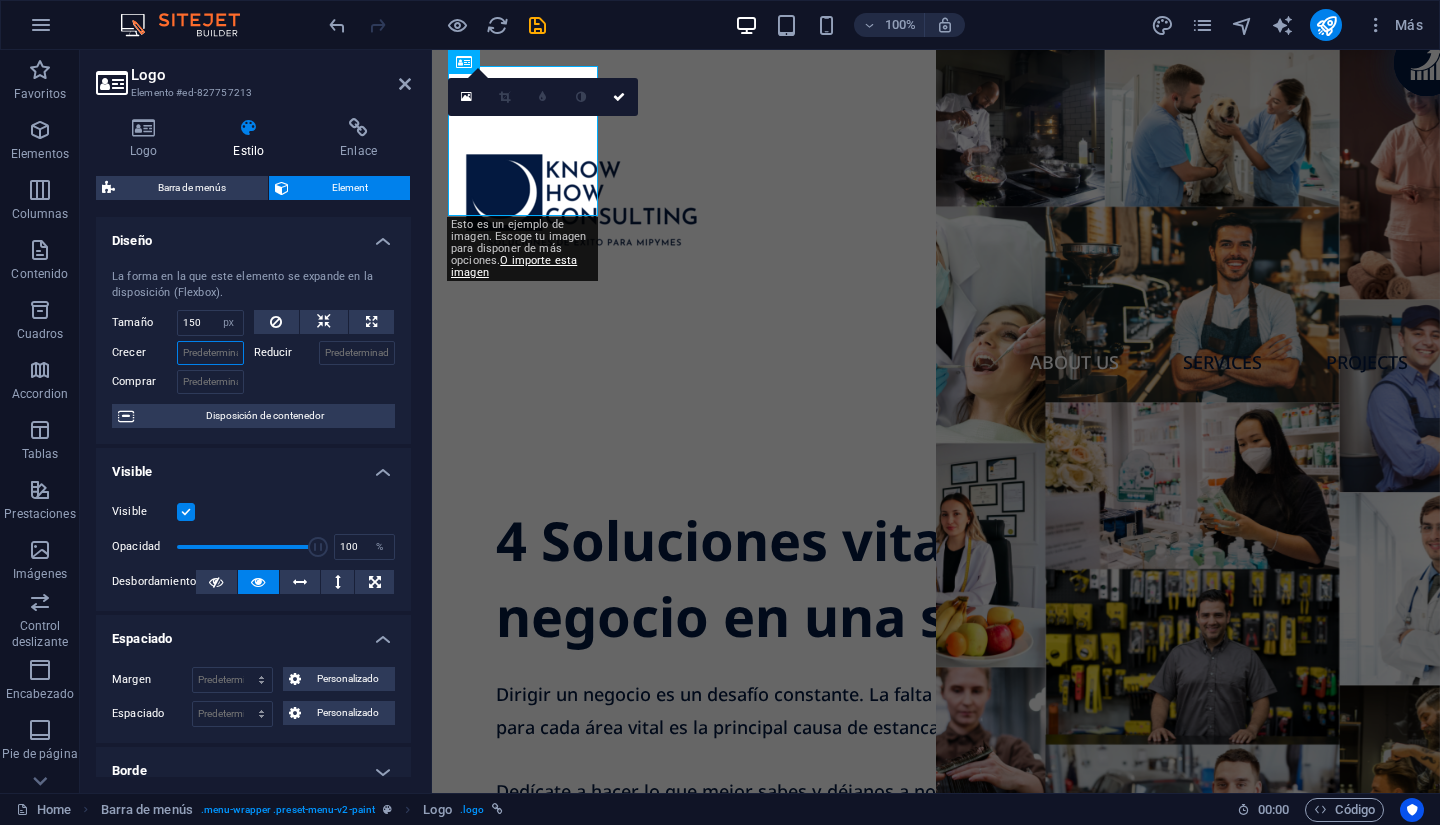 click on "Crecer" at bounding box center (210, 353) 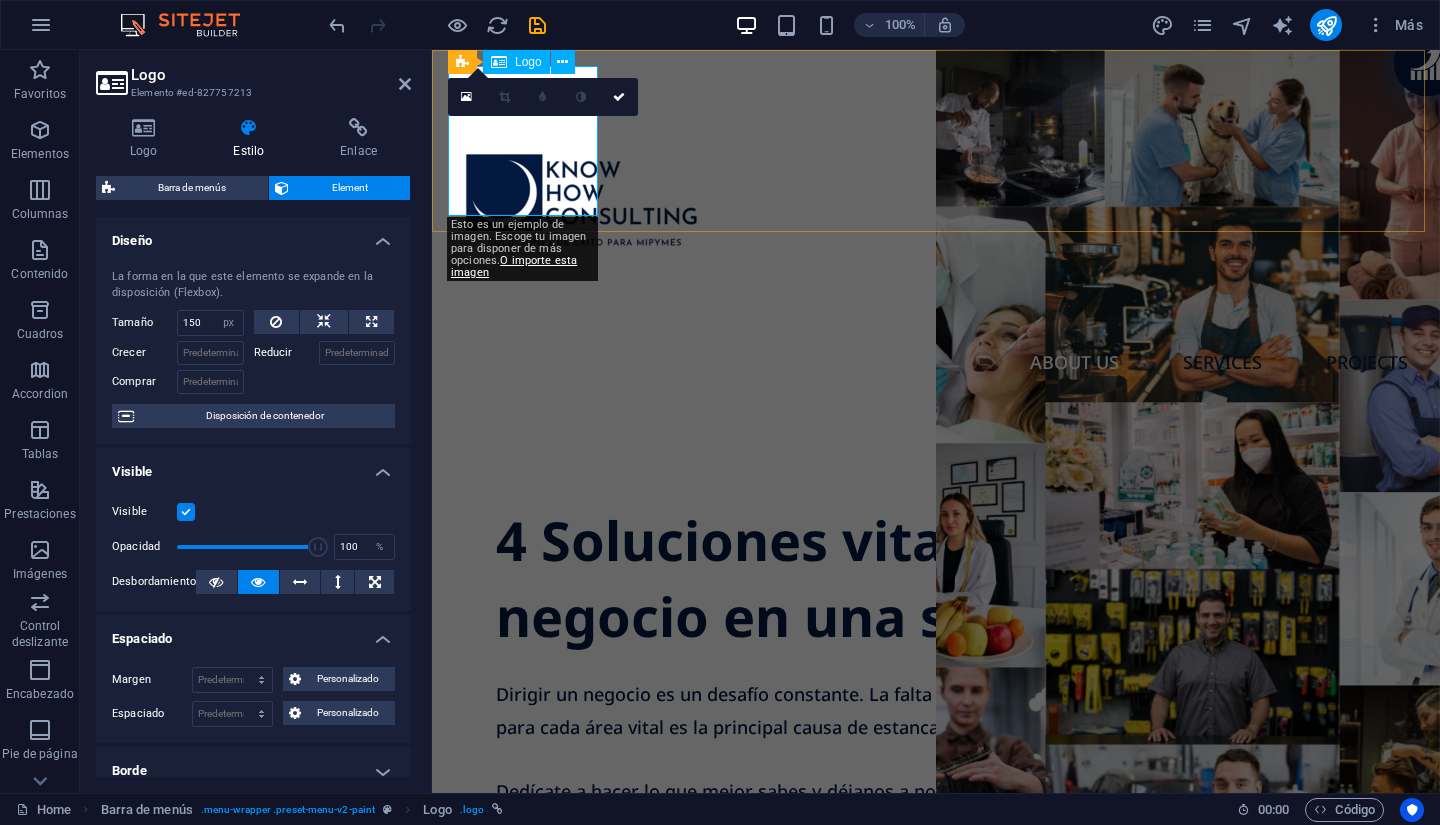 click at bounding box center (936, 201) 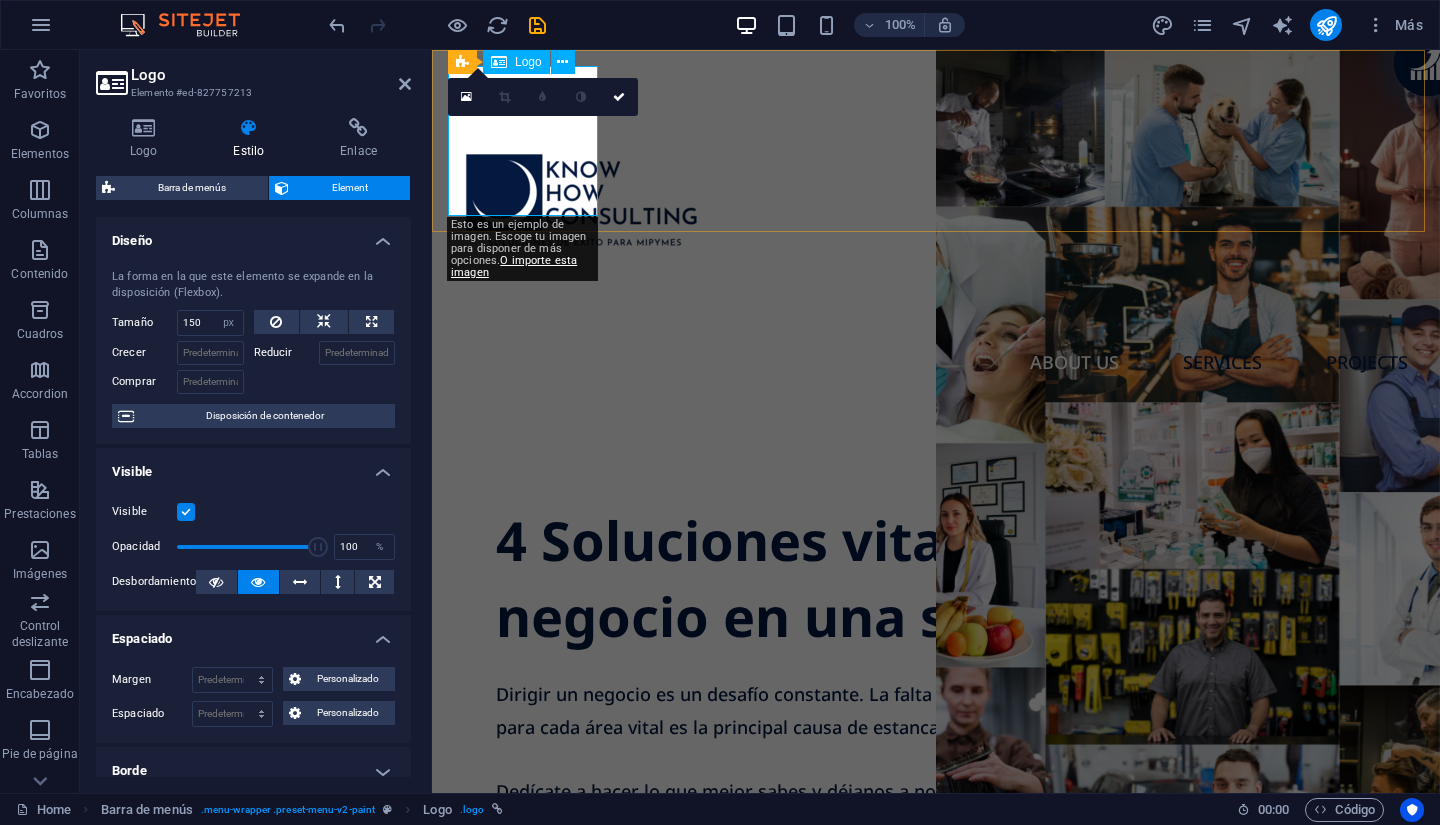 click at bounding box center (936, 201) 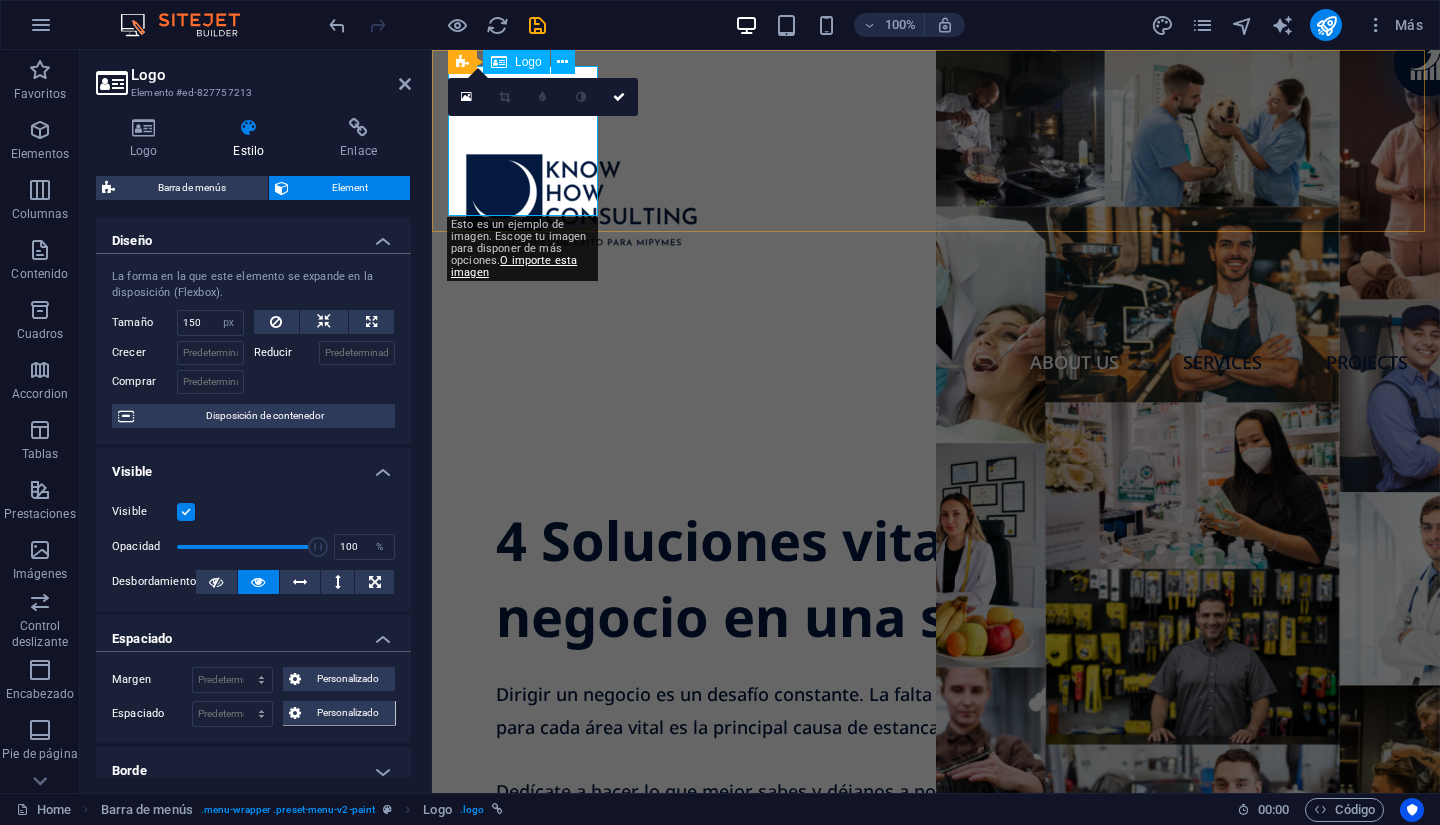 click at bounding box center (936, 201) 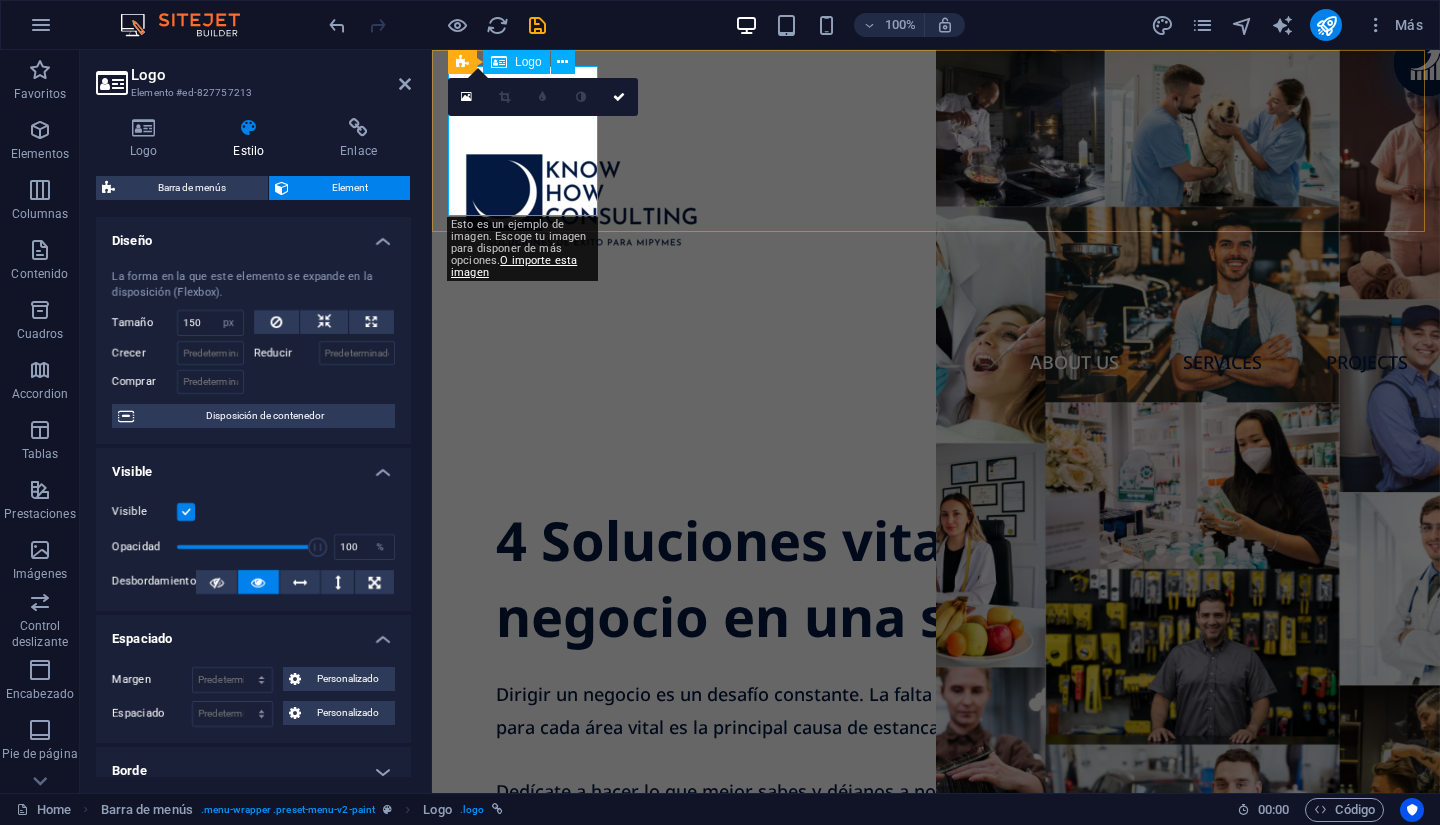 click at bounding box center (936, 201) 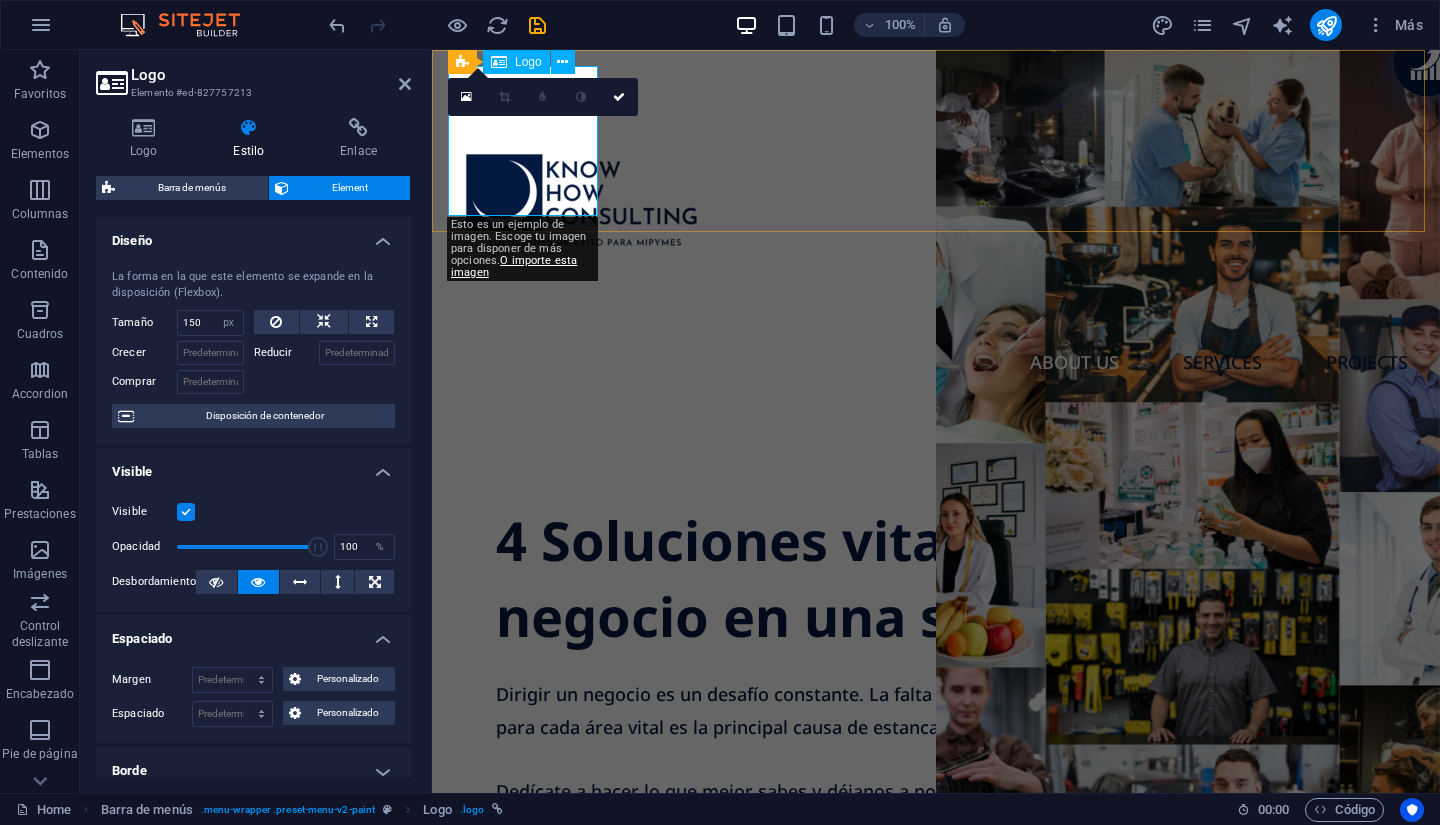 click at bounding box center [936, 201] 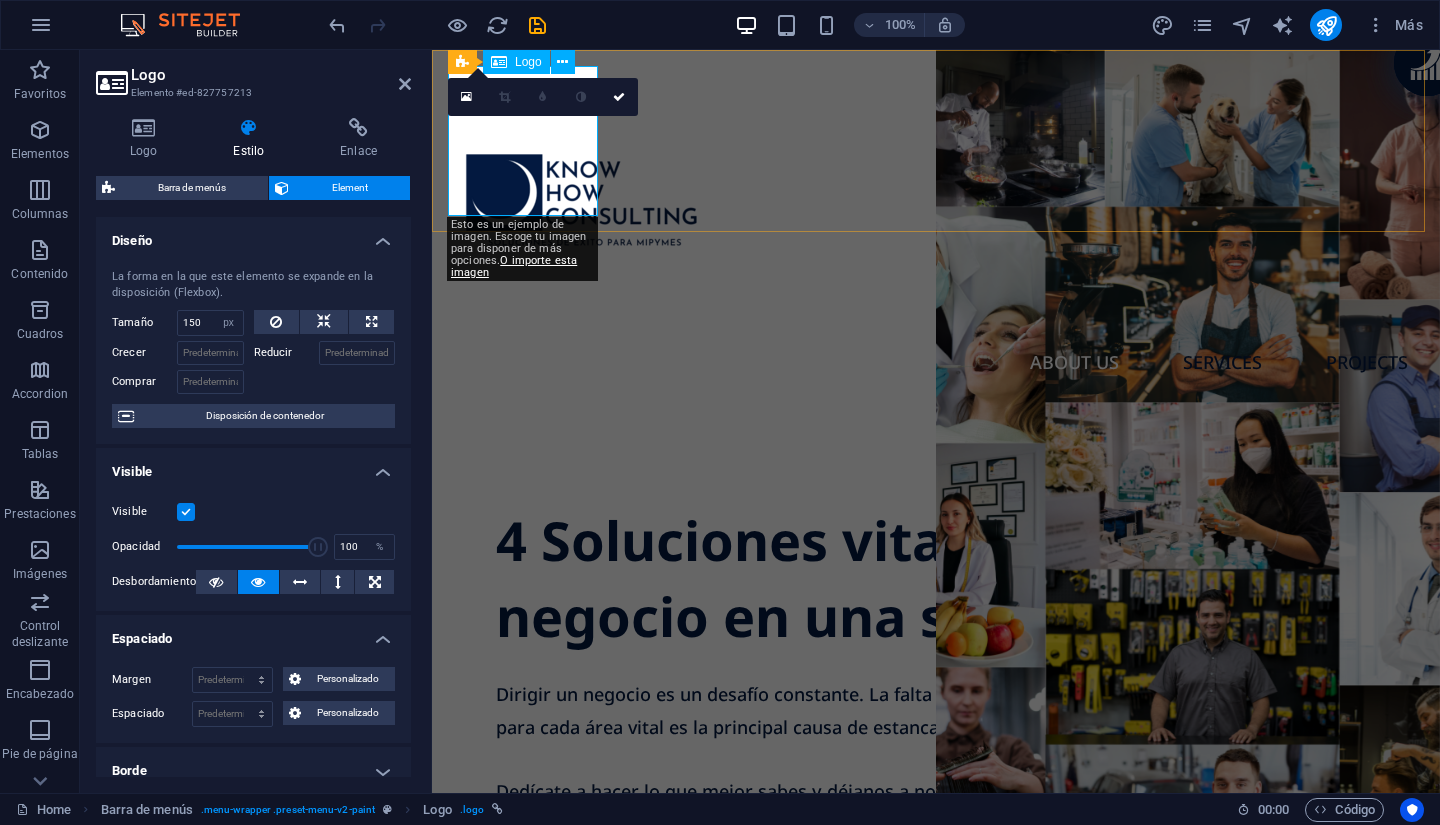 click at bounding box center [936, 201] 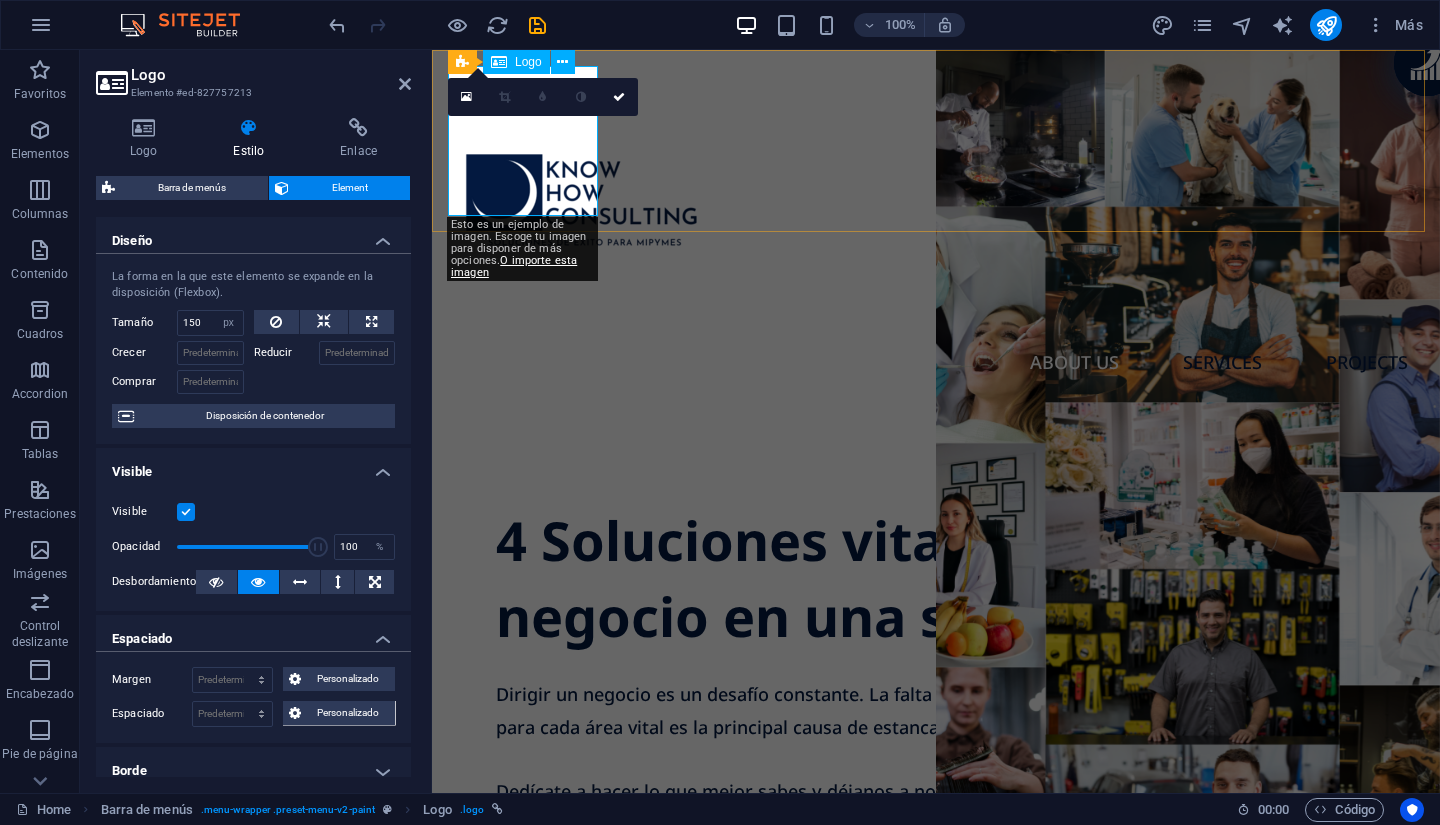 click at bounding box center (936, 201) 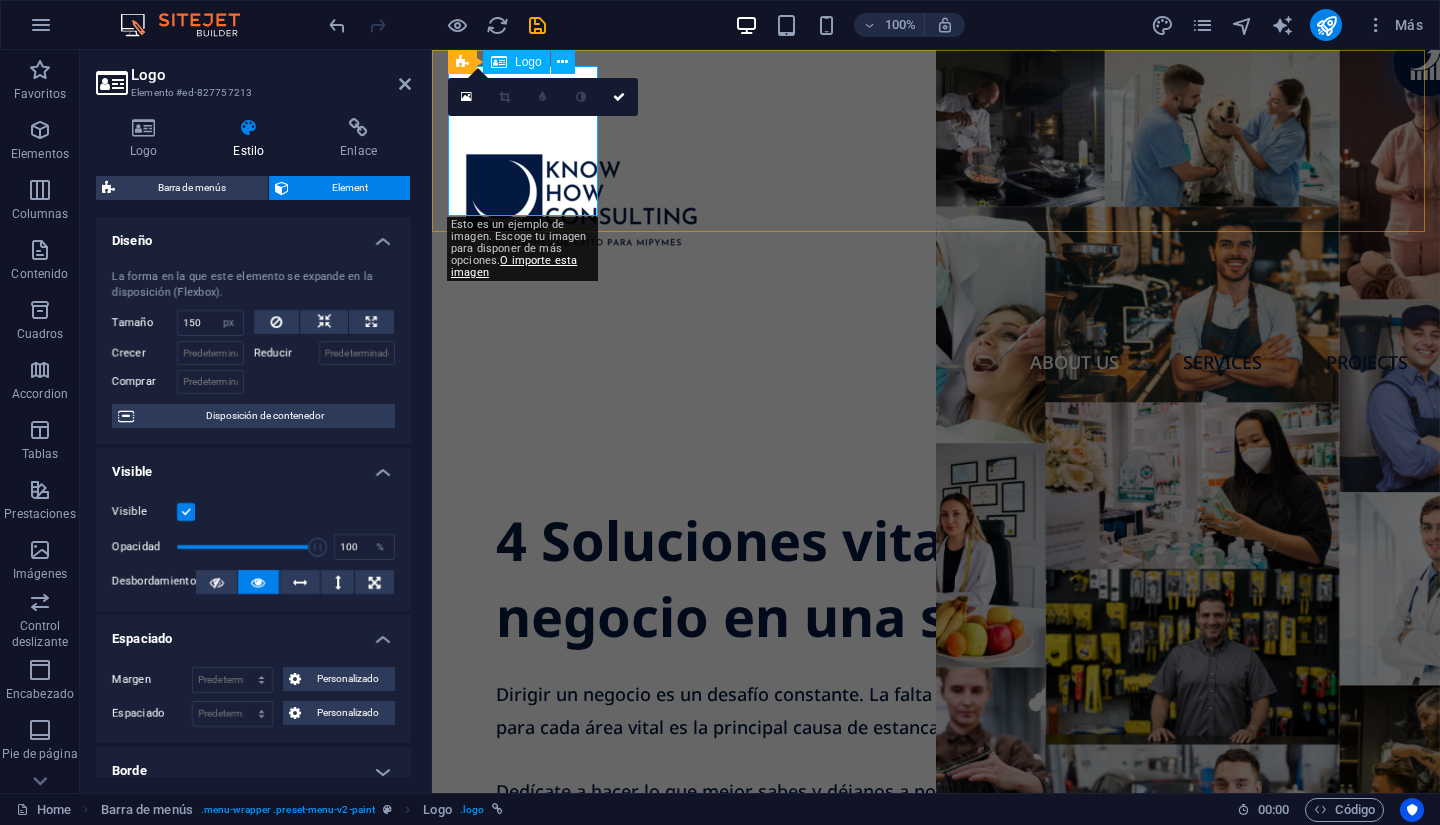 click at bounding box center [936, 201] 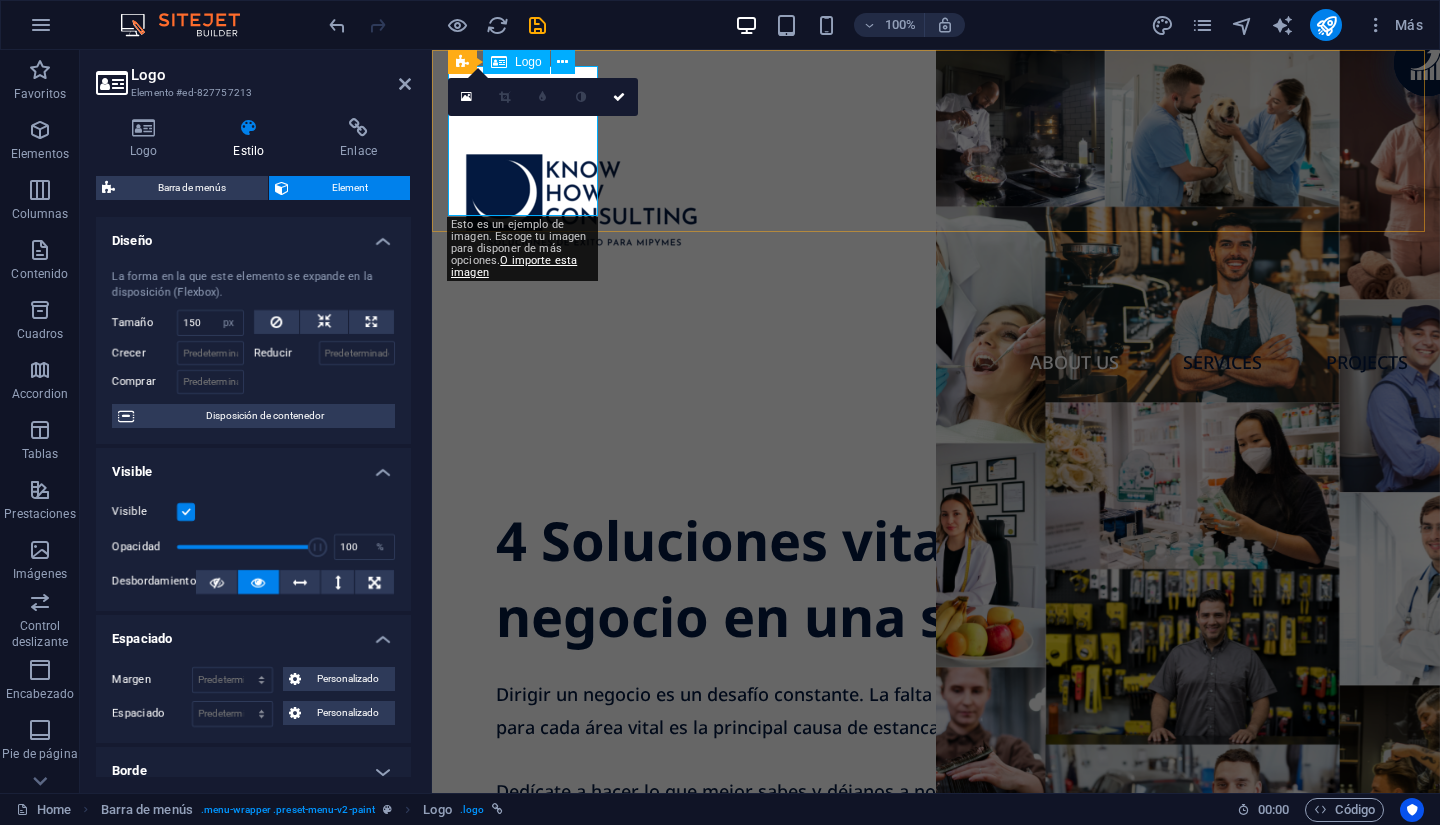 click at bounding box center (936, 201) 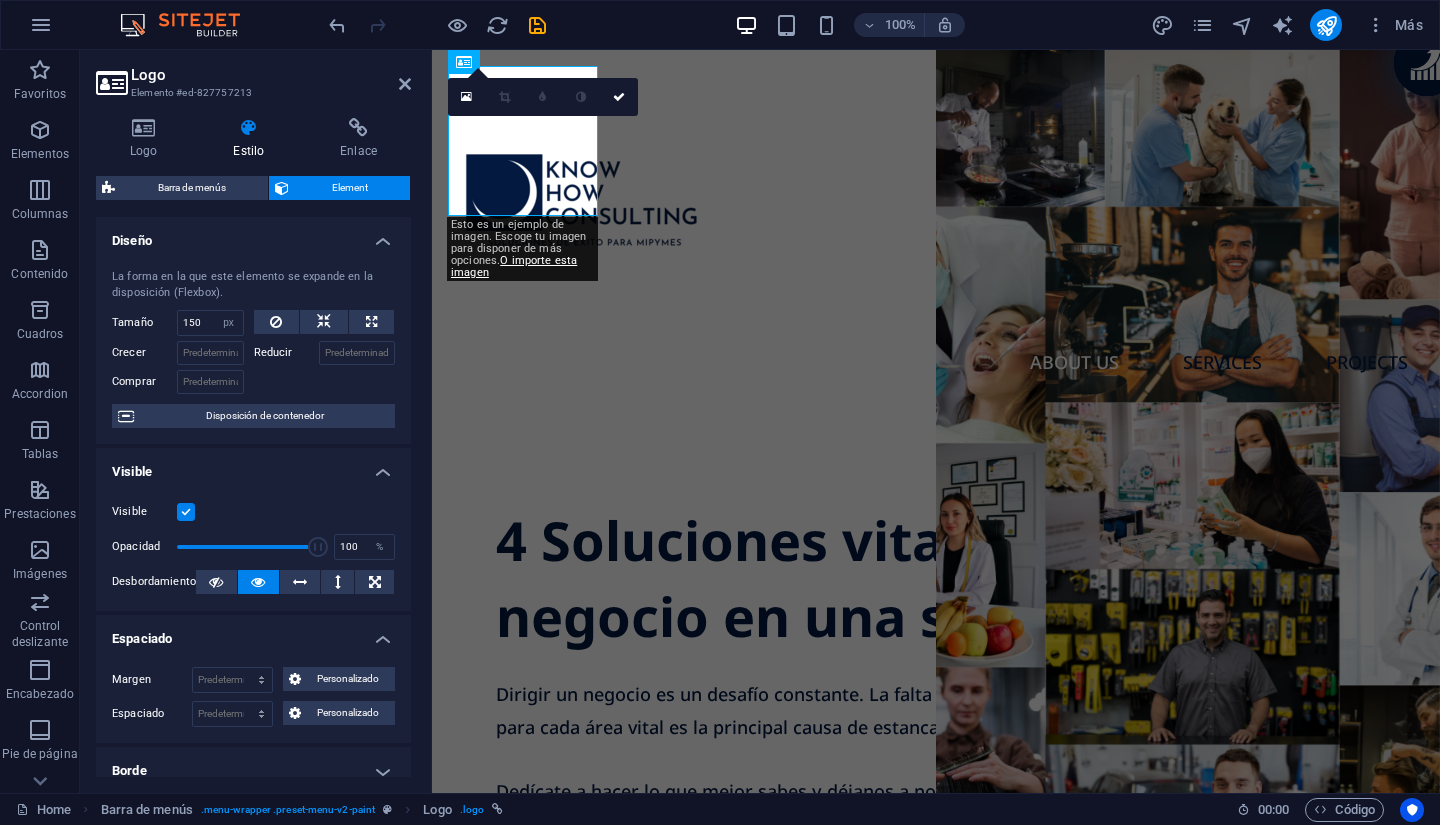 click on "Estilo" at bounding box center (252, 139) 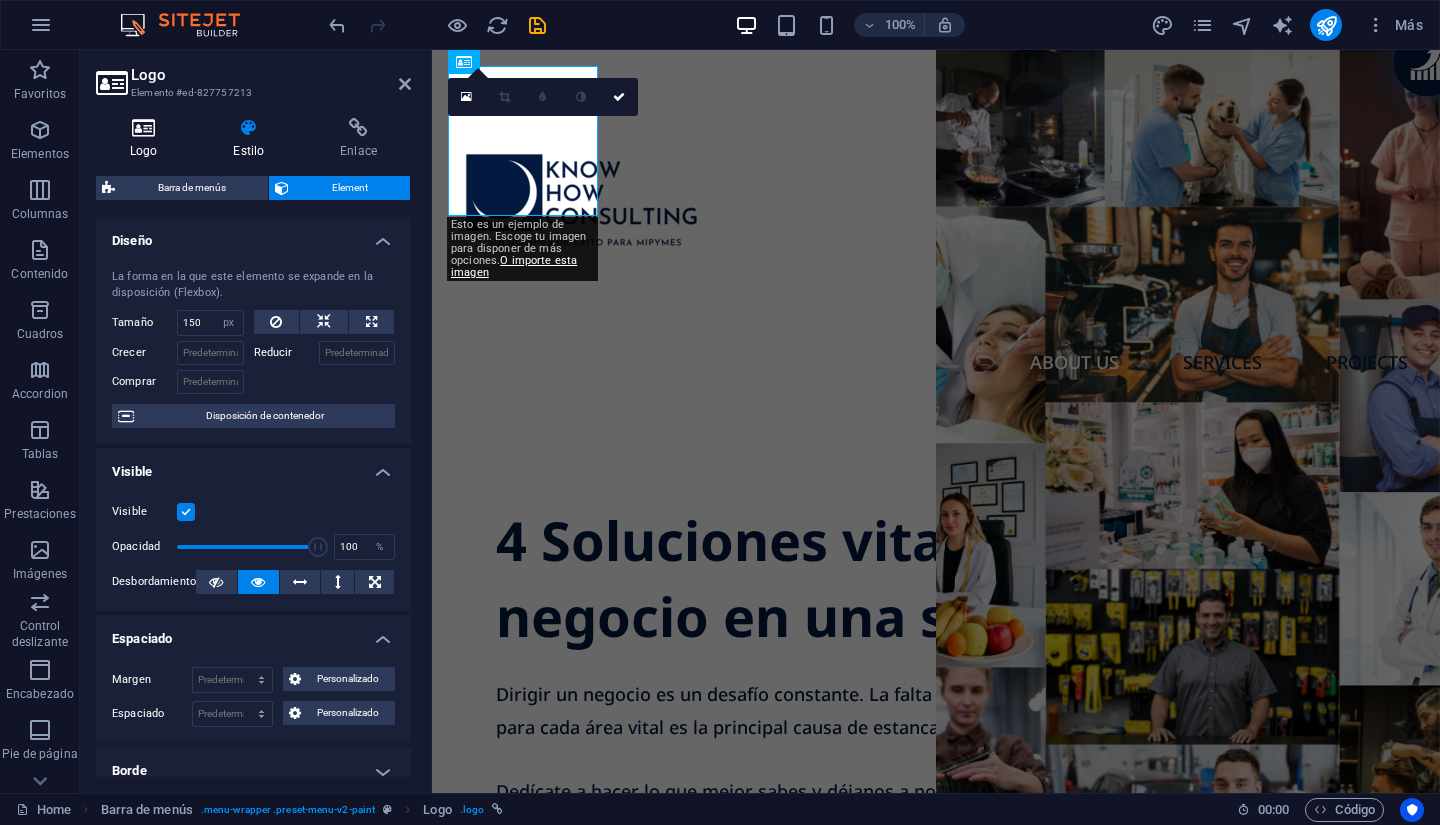 click on "Logo" at bounding box center [147, 139] 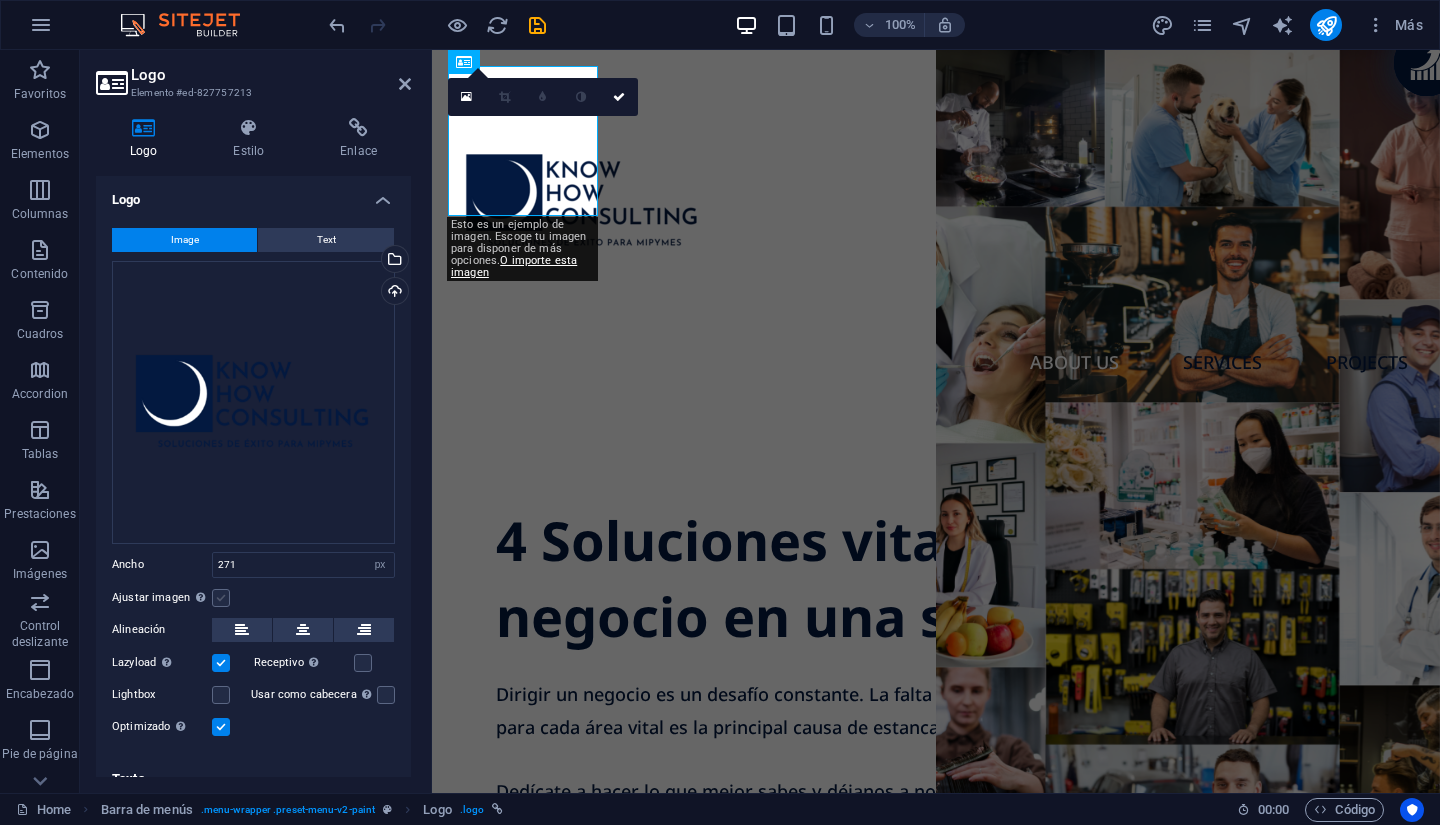 click at bounding box center (221, 598) 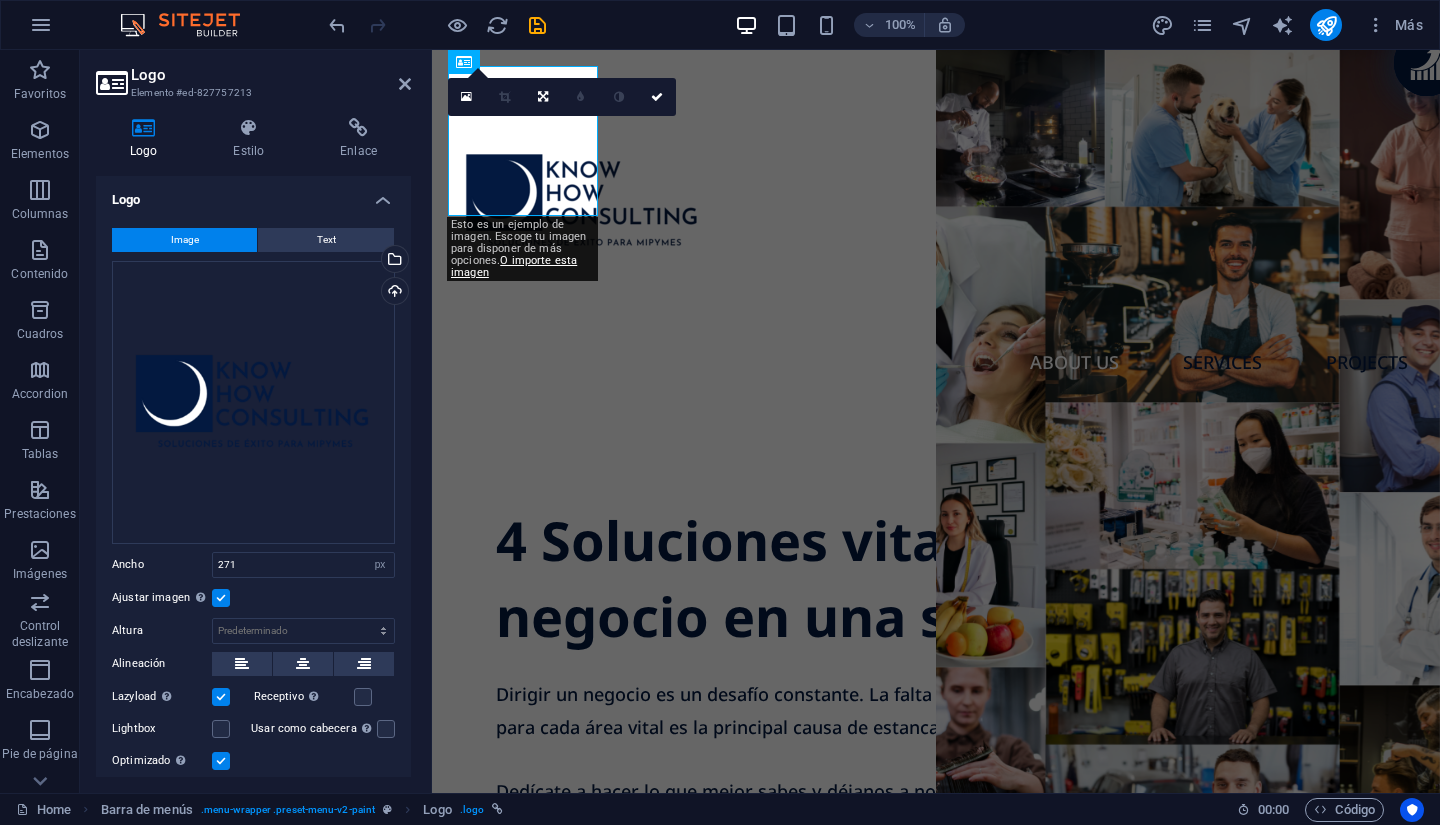click at bounding box center (221, 598) 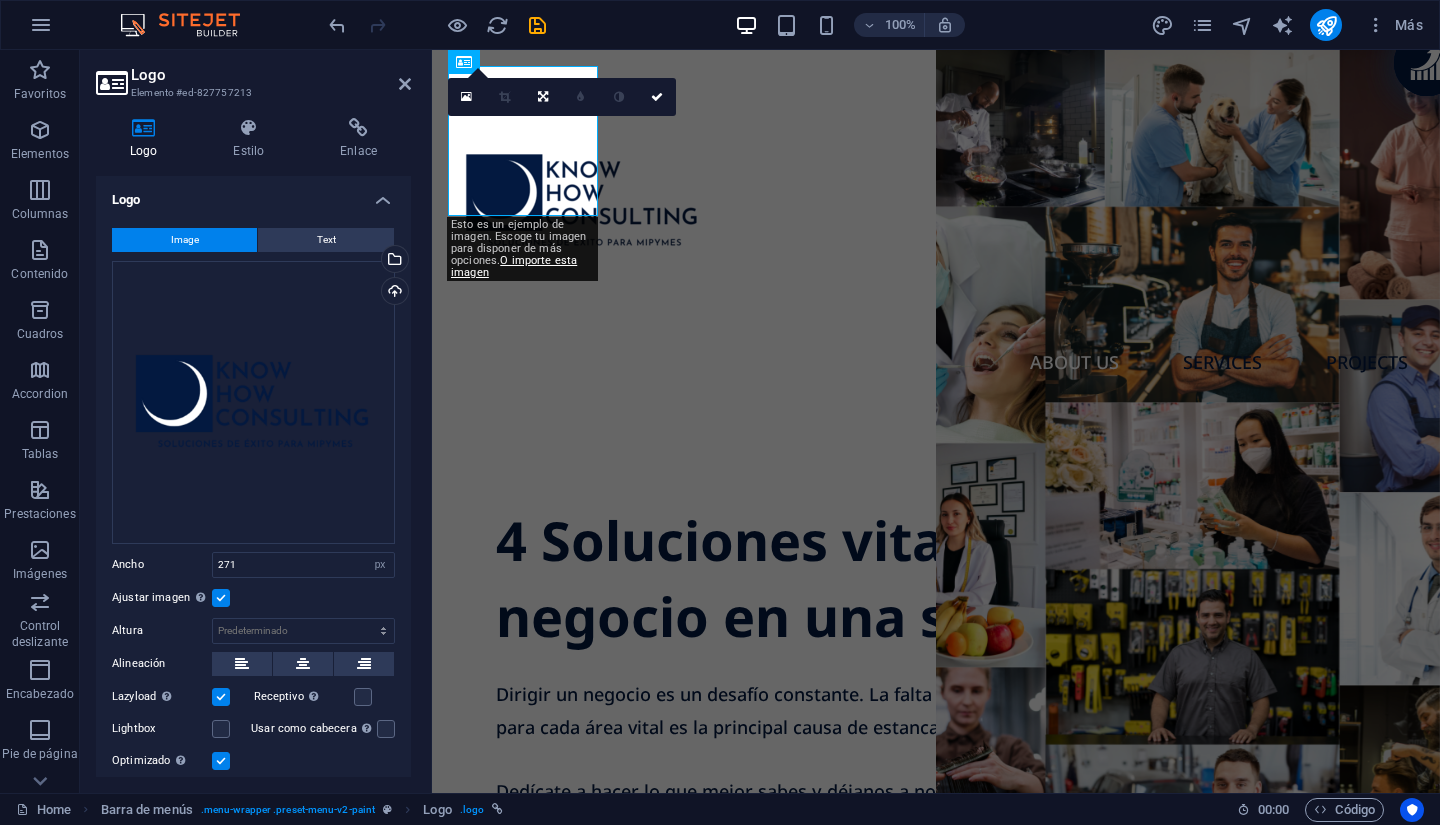 click on "Ajustar imagen Ajustar imagen automáticamente a un ancho y alto fijo" at bounding box center (0, 0) 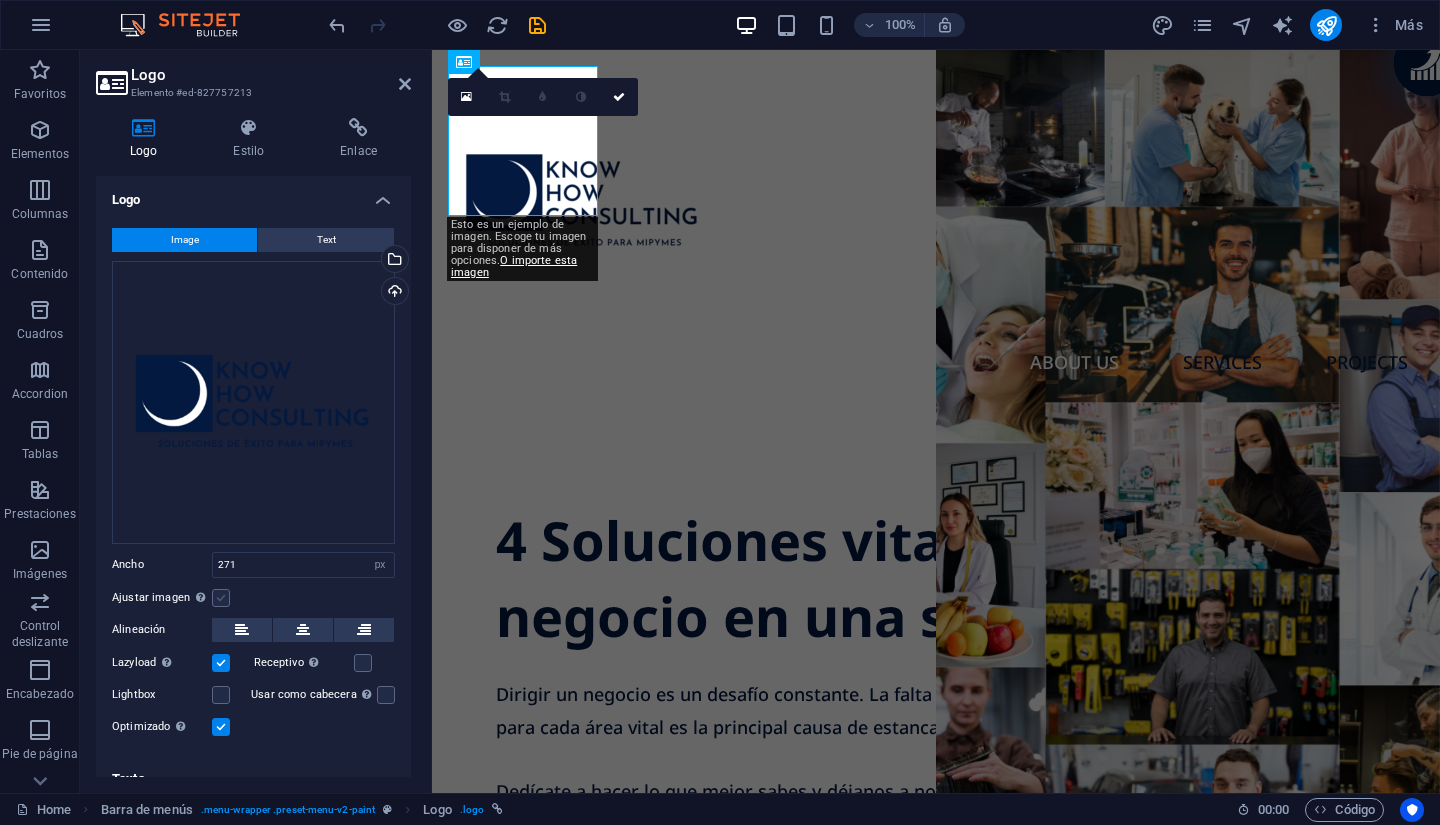 click at bounding box center [221, 598] 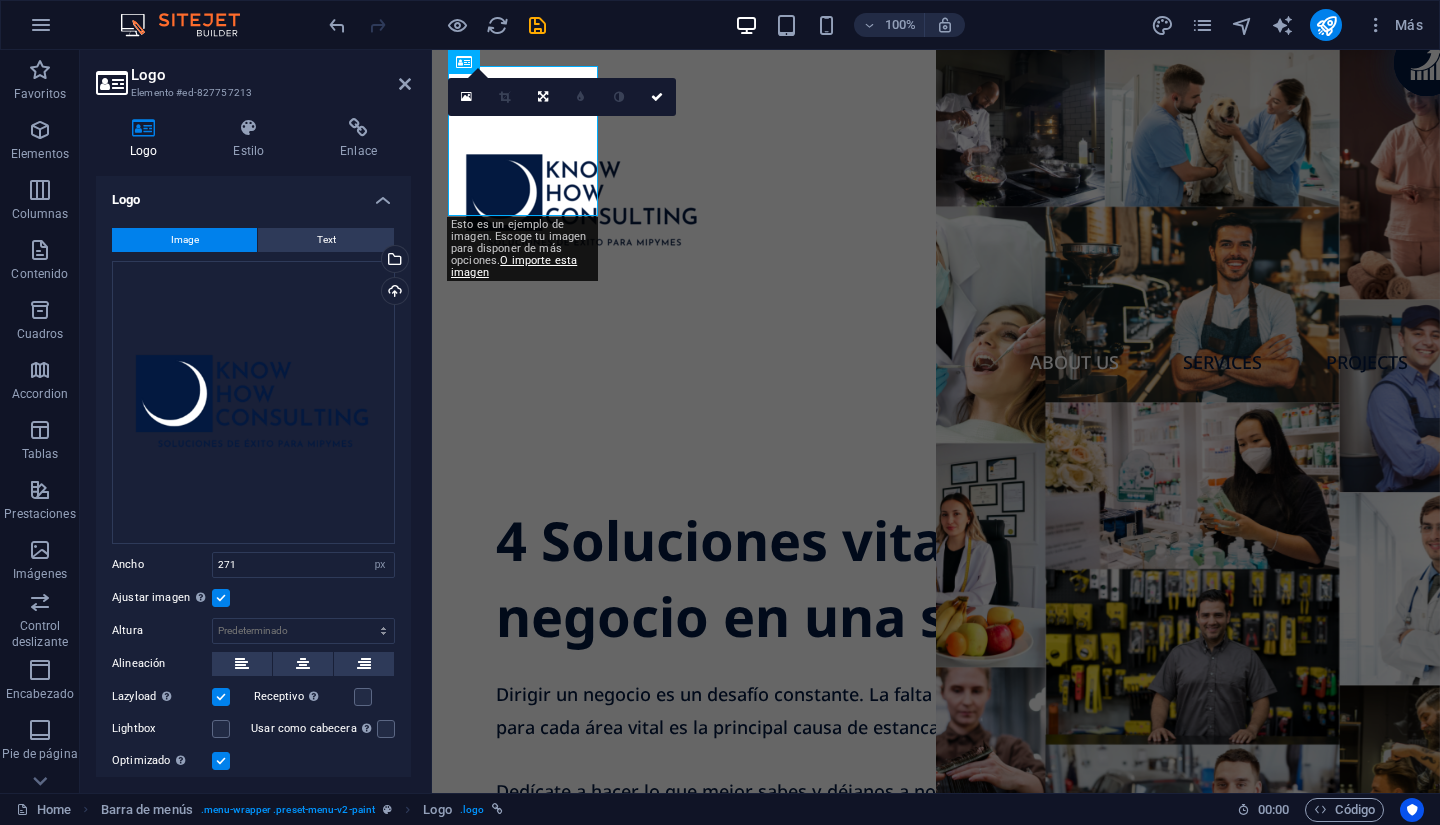 click at bounding box center [221, 598] 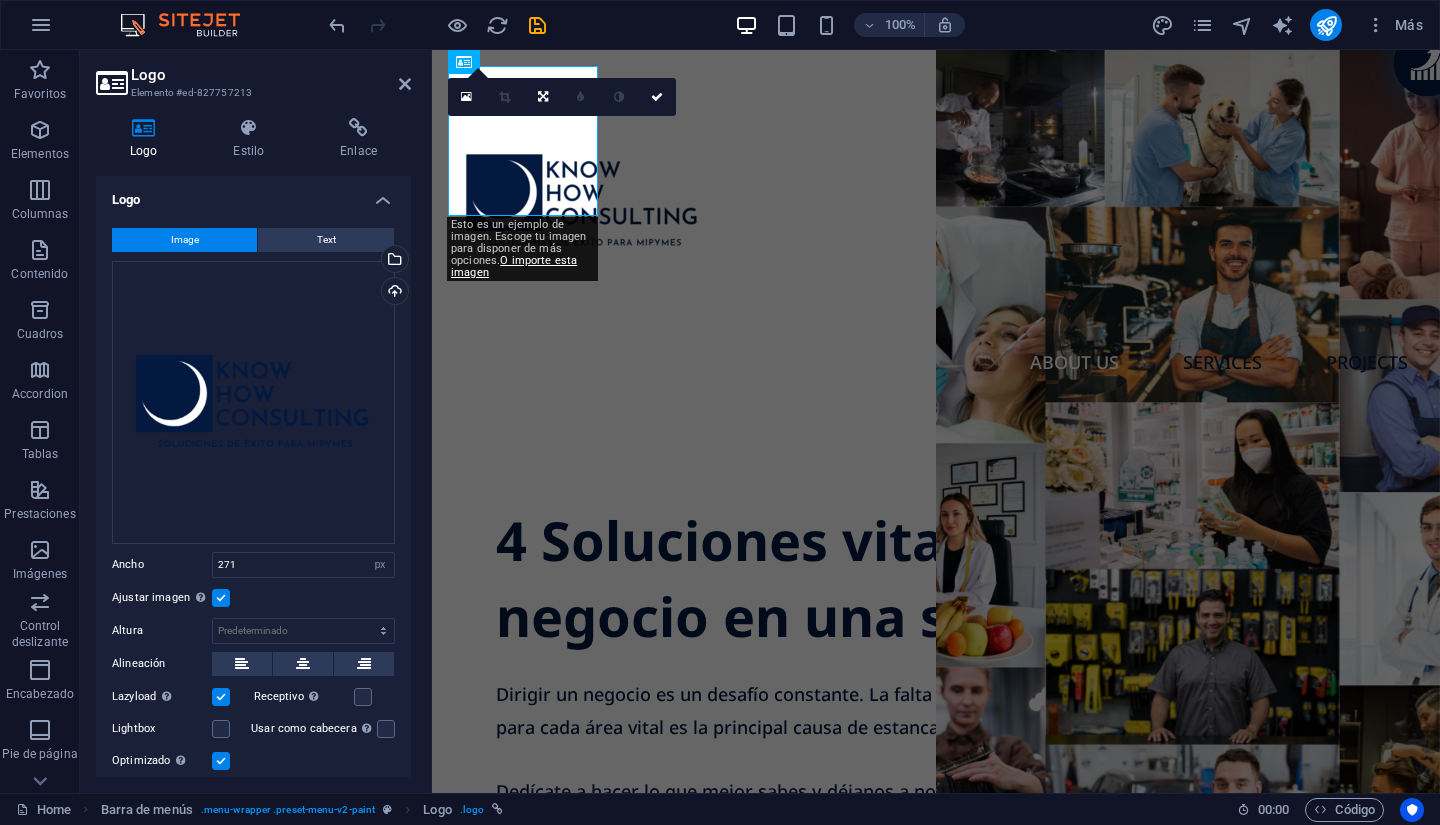 click on "Ajustar imagen Ajustar imagen automáticamente a un ancho y alto fijo" at bounding box center (0, 0) 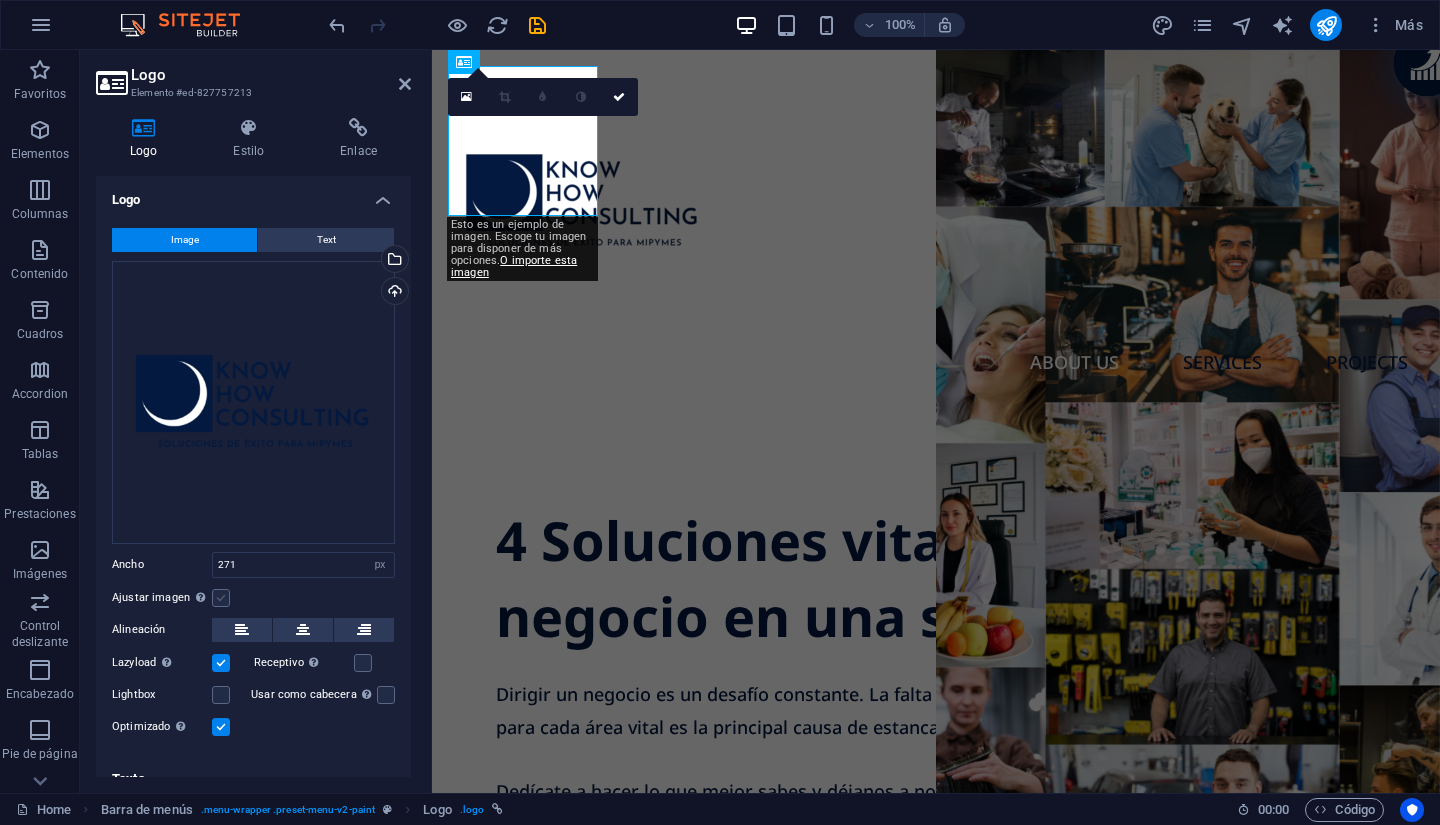 scroll, scrollTop: 20, scrollLeft: 0, axis: vertical 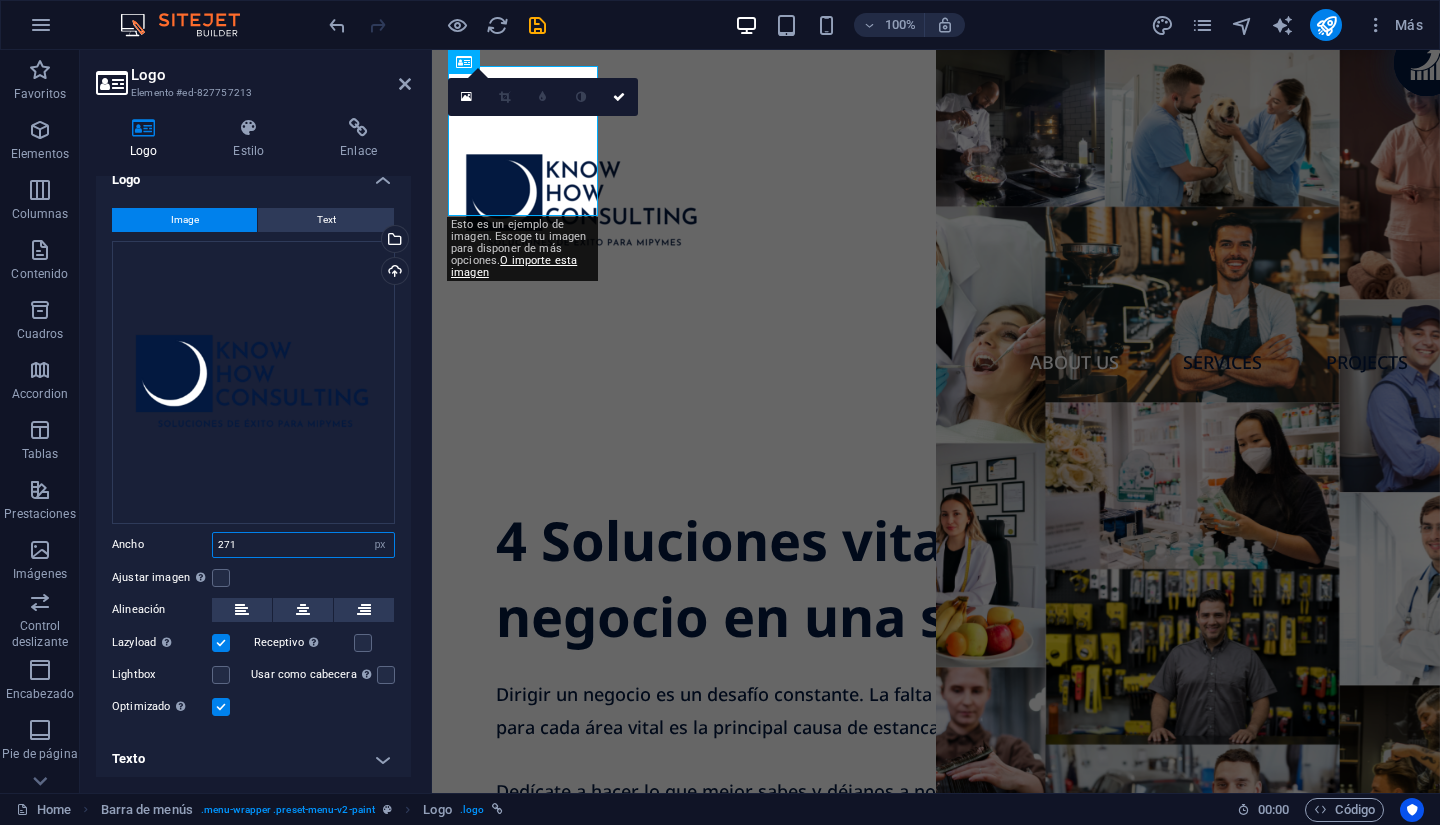 drag, startPoint x: 292, startPoint y: 537, endPoint x: 157, endPoint y: 535, distance: 135.01482 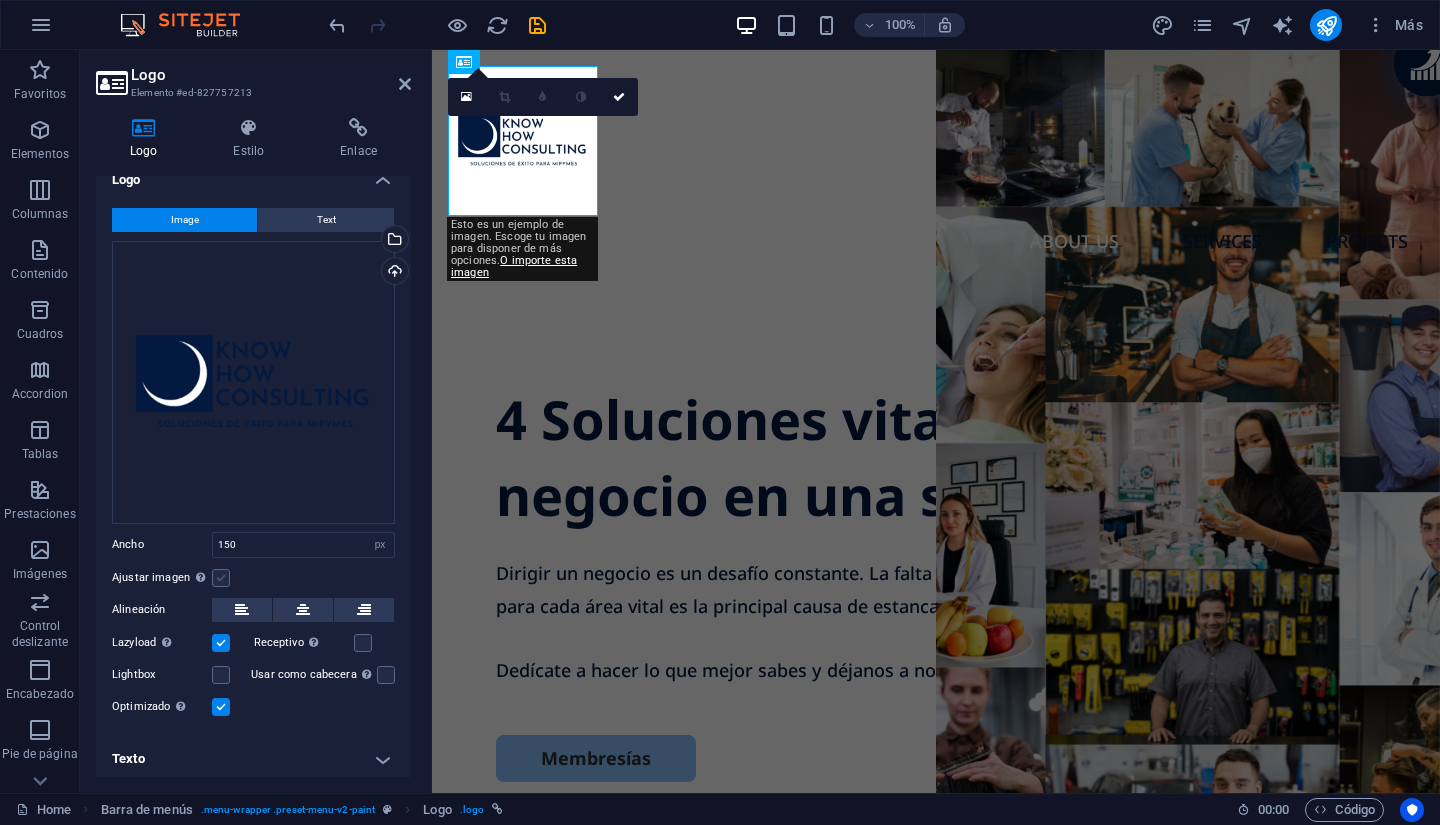 click at bounding box center [221, 578] 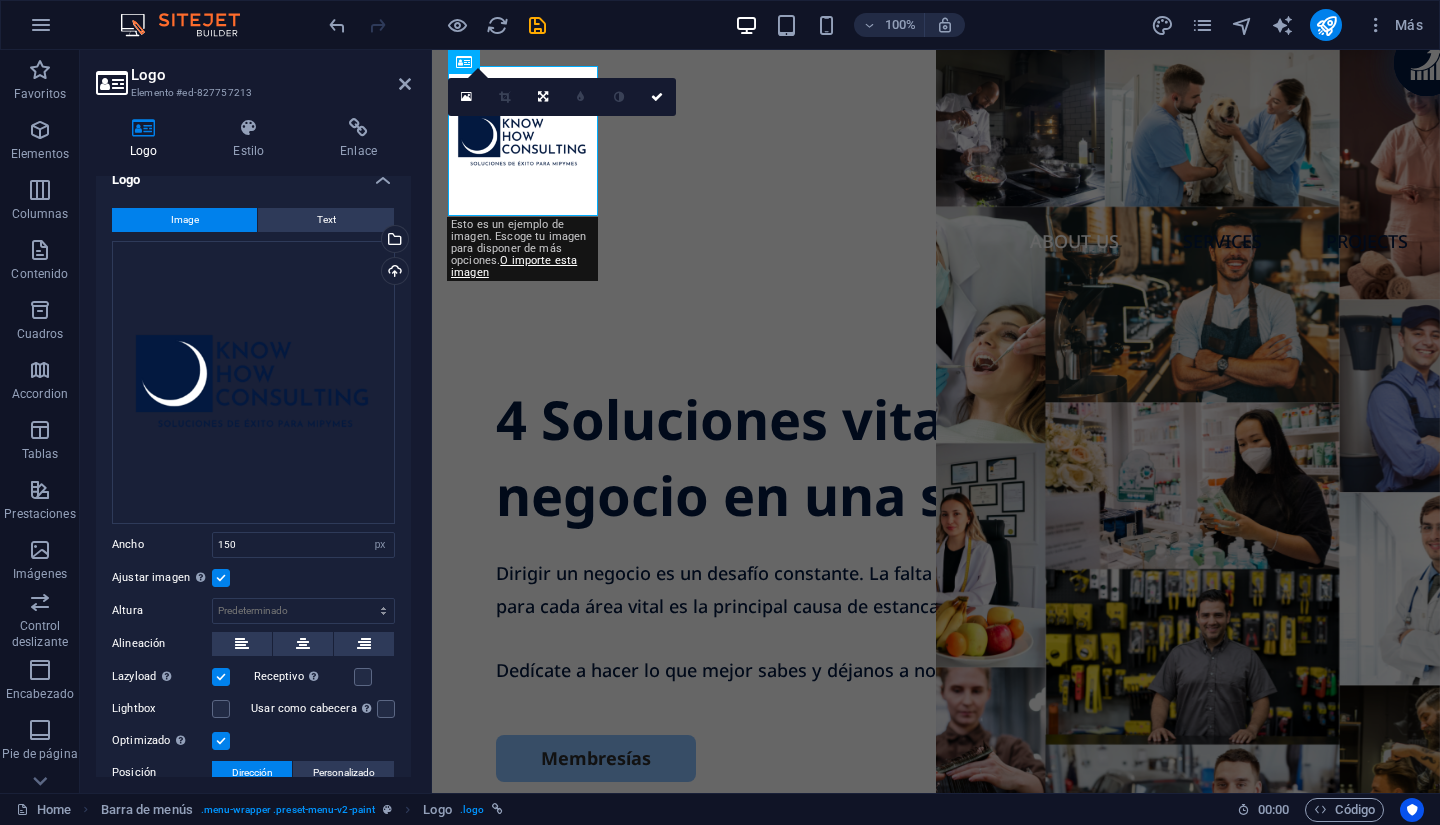 click at bounding box center [221, 578] 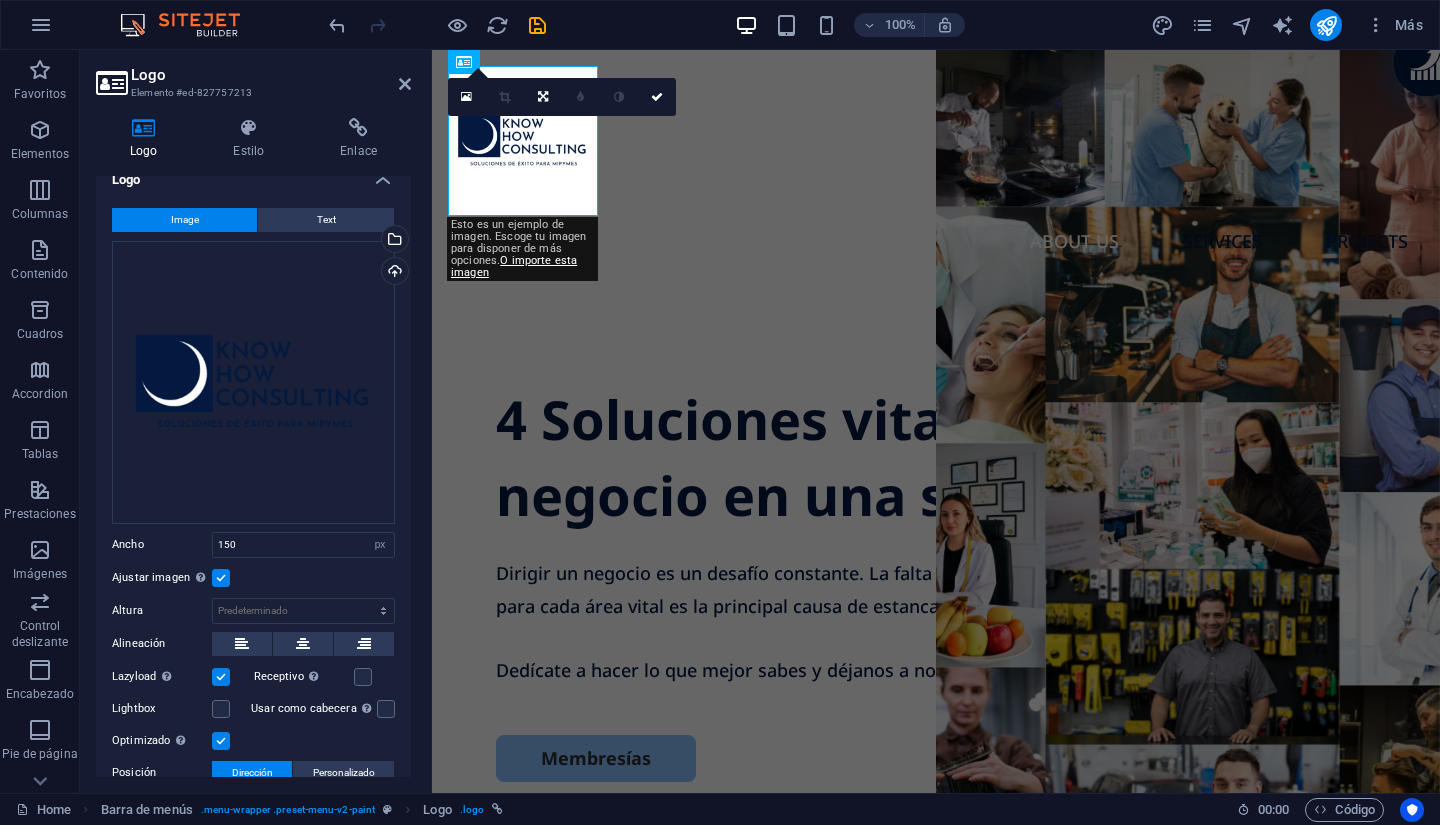 click on "Ajustar imagen Ajustar imagen automáticamente a un ancho y alto fijo" at bounding box center (0, 0) 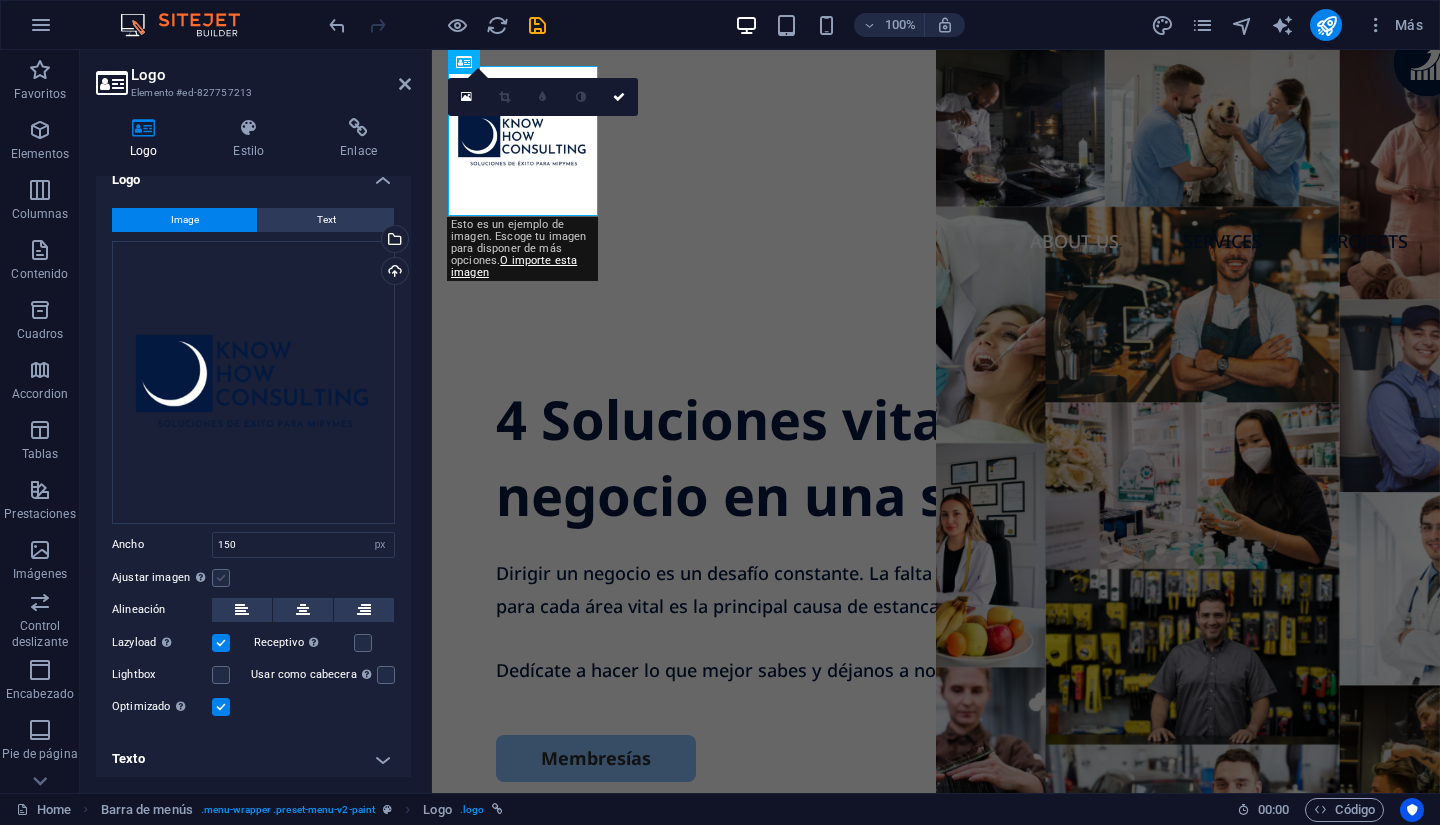 click at bounding box center (221, 578) 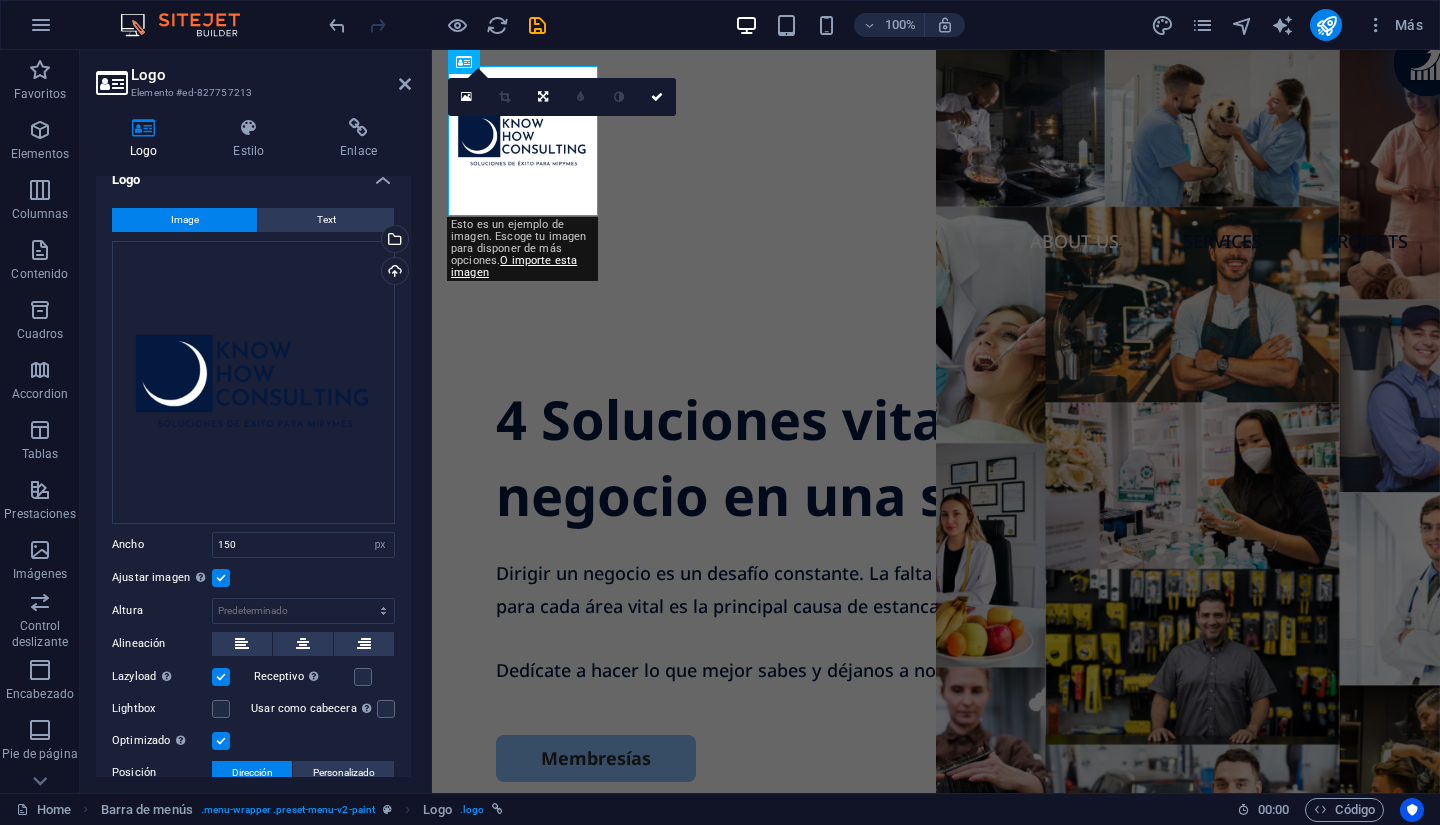 click at bounding box center (221, 578) 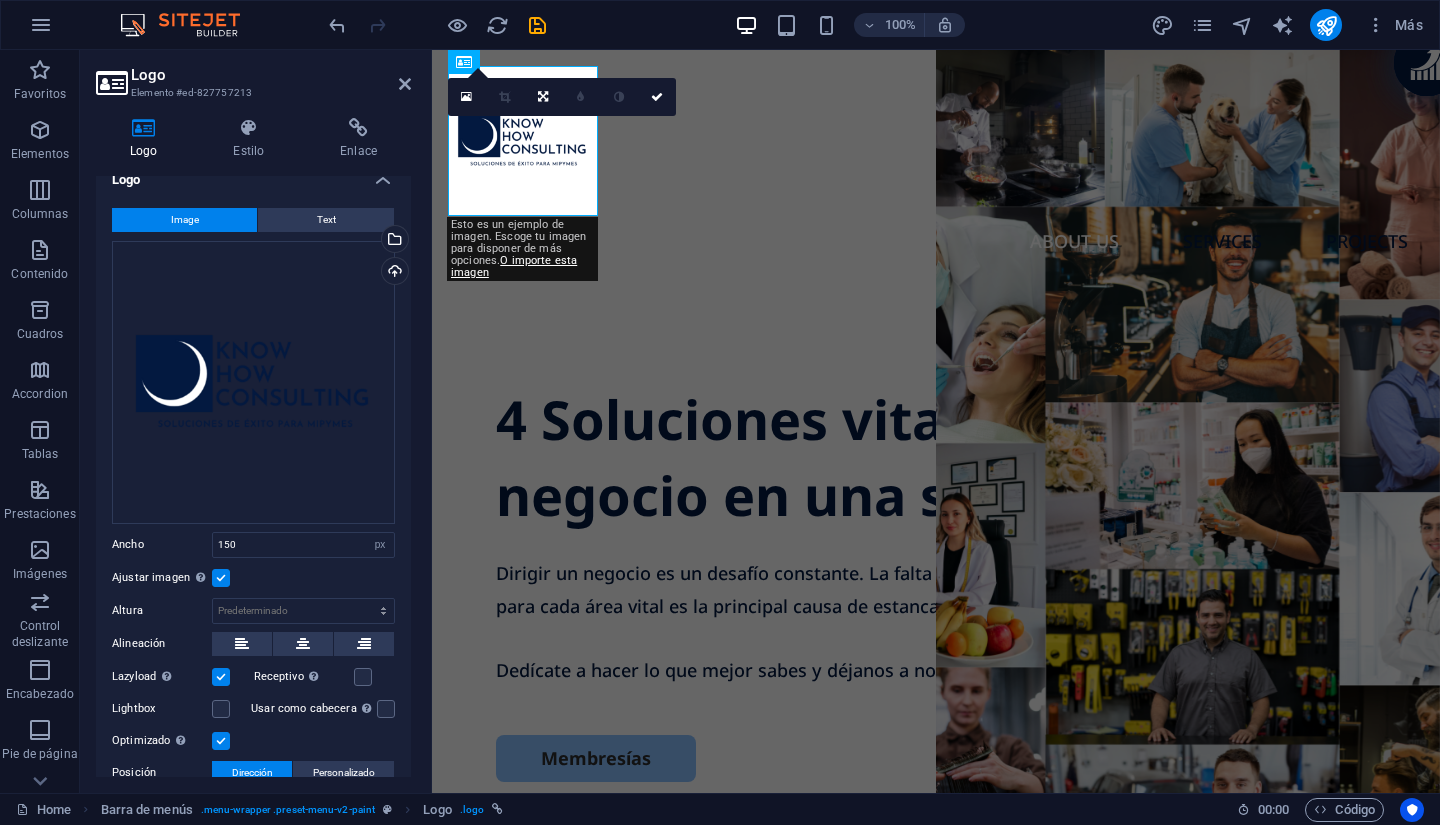 click on "Ajustar imagen Ajustar imagen automáticamente a un ancho y alto fijo" at bounding box center [0, 0] 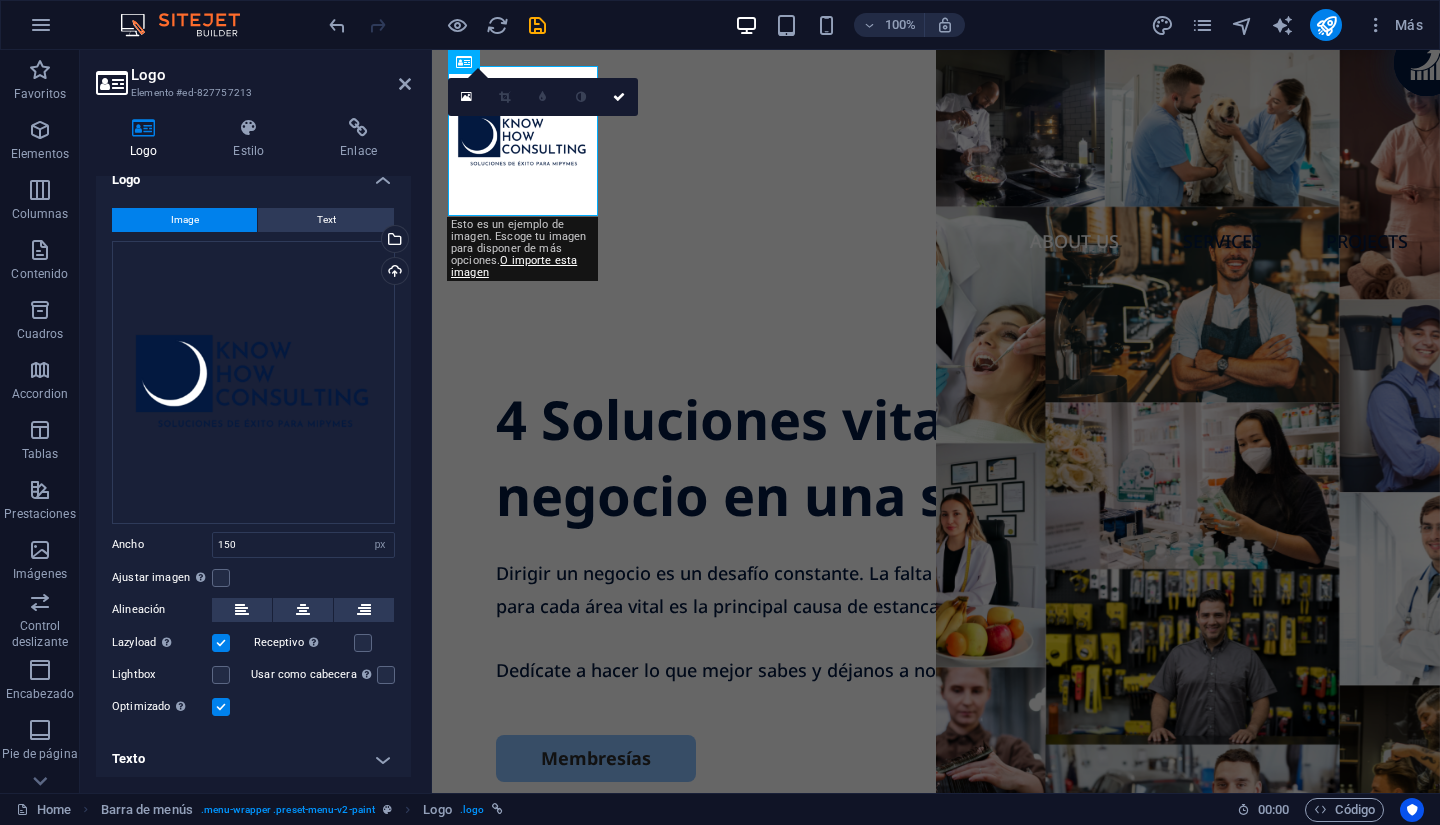 click on "Receptivo Automáticamente cargar tamaños optimizados de smartphone e imagen retina." at bounding box center (325, 643) 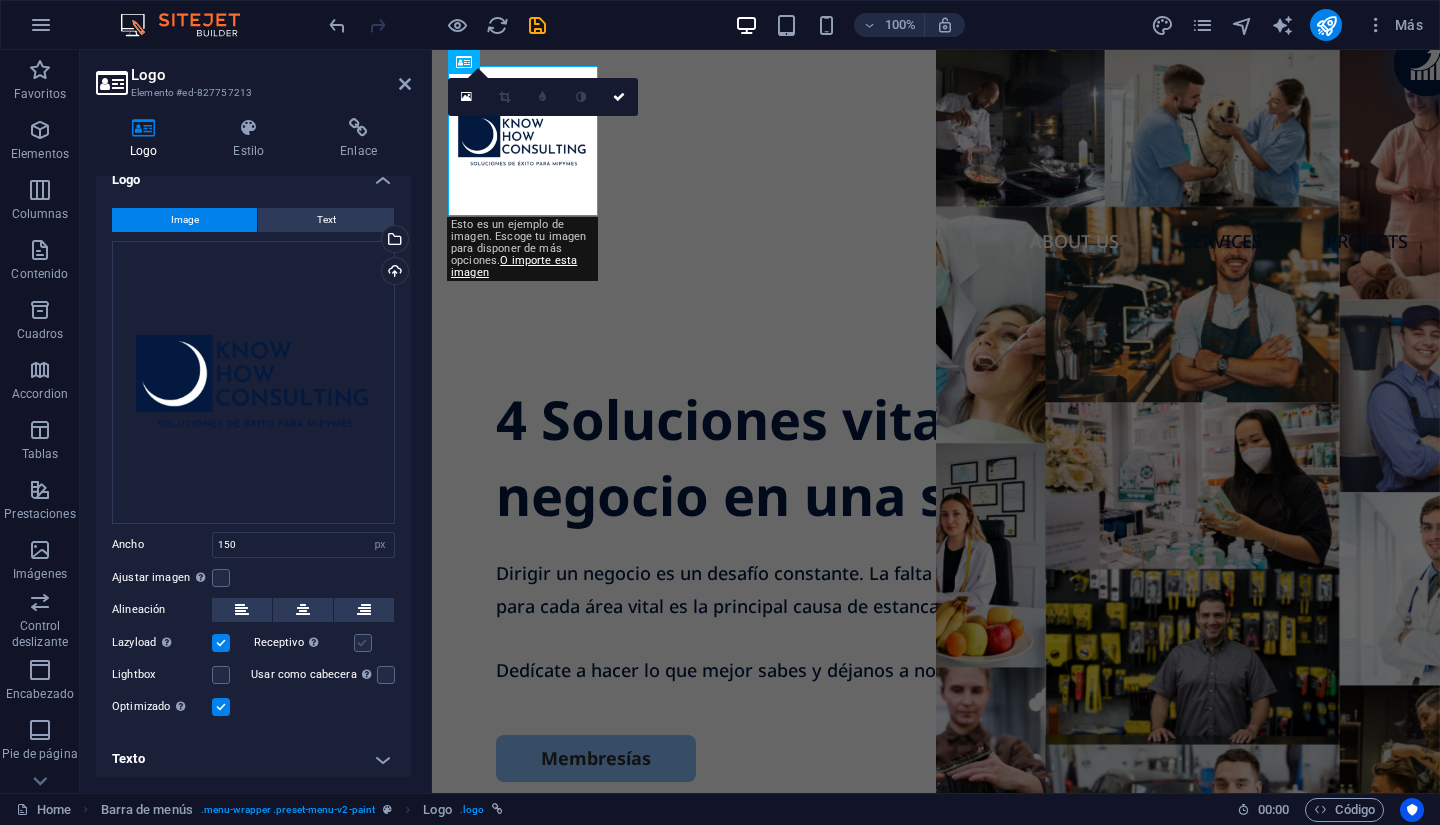 click at bounding box center [363, 643] 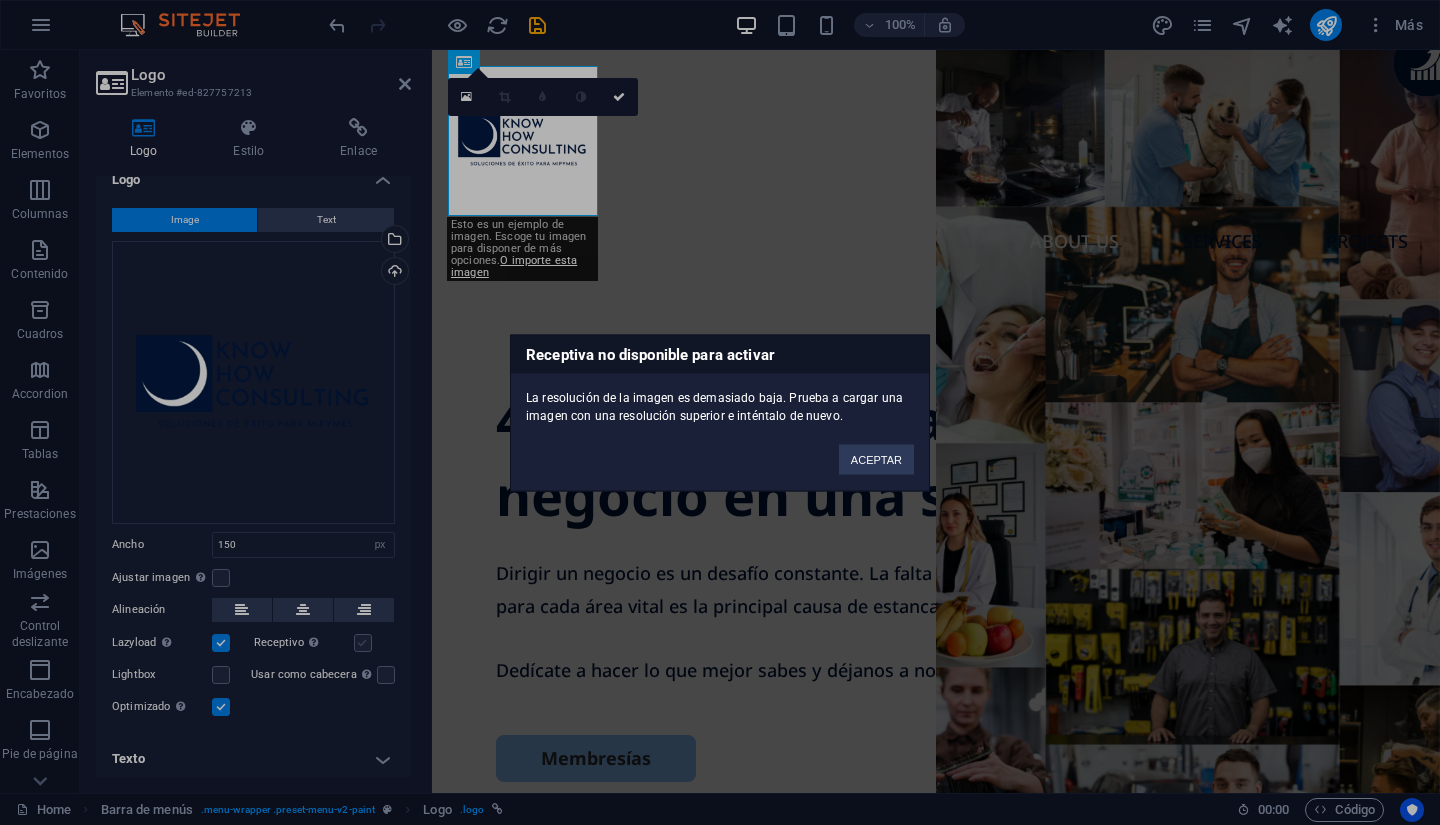 click on "Receptiva no disponible para activar La resolución de la imagen es demasiado baja. Prueba a cargar una imagen con una resolución superior e inténtalo de nuevo. ACEPTAR" at bounding box center (720, 412) 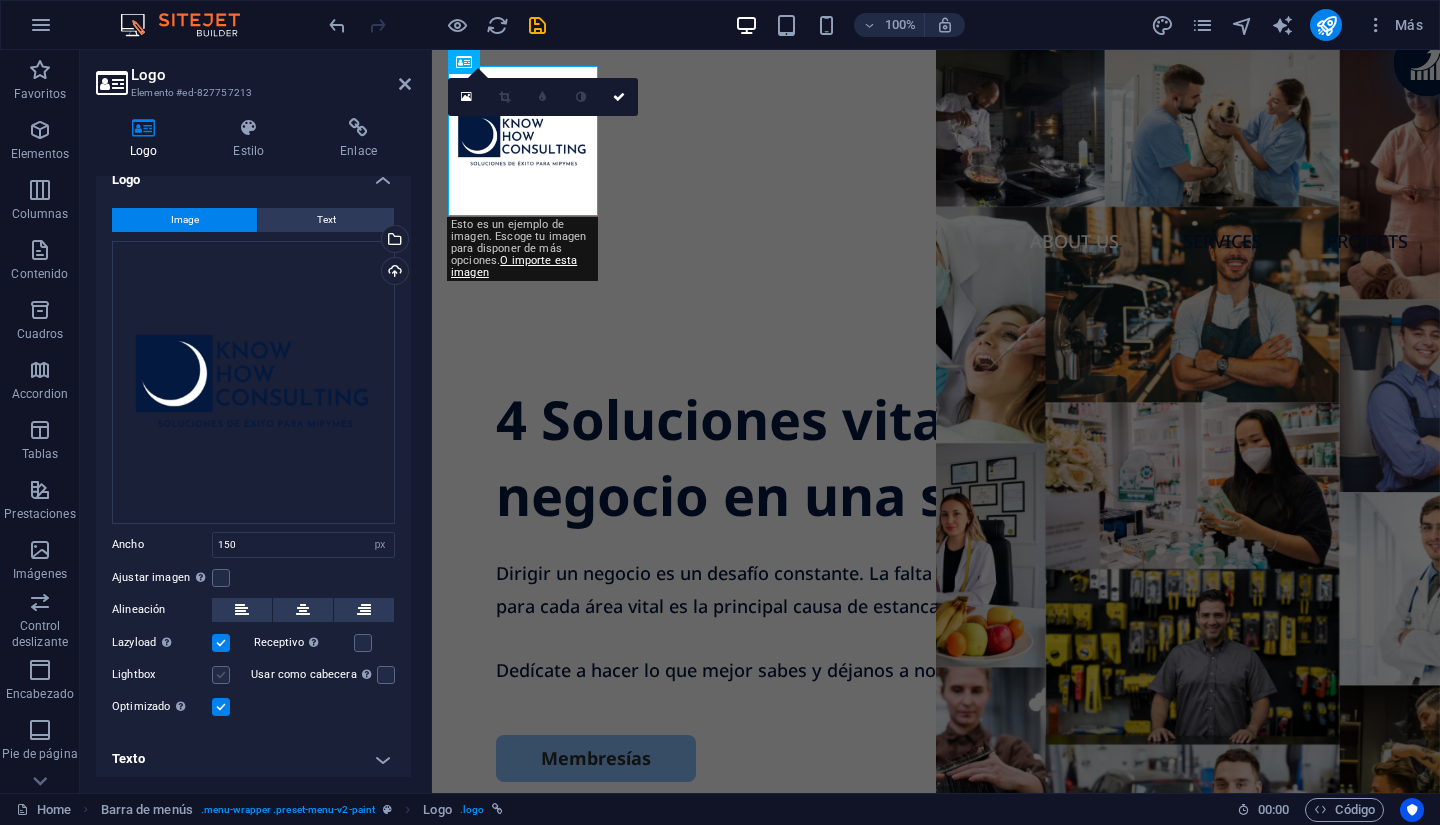 click at bounding box center (221, 675) 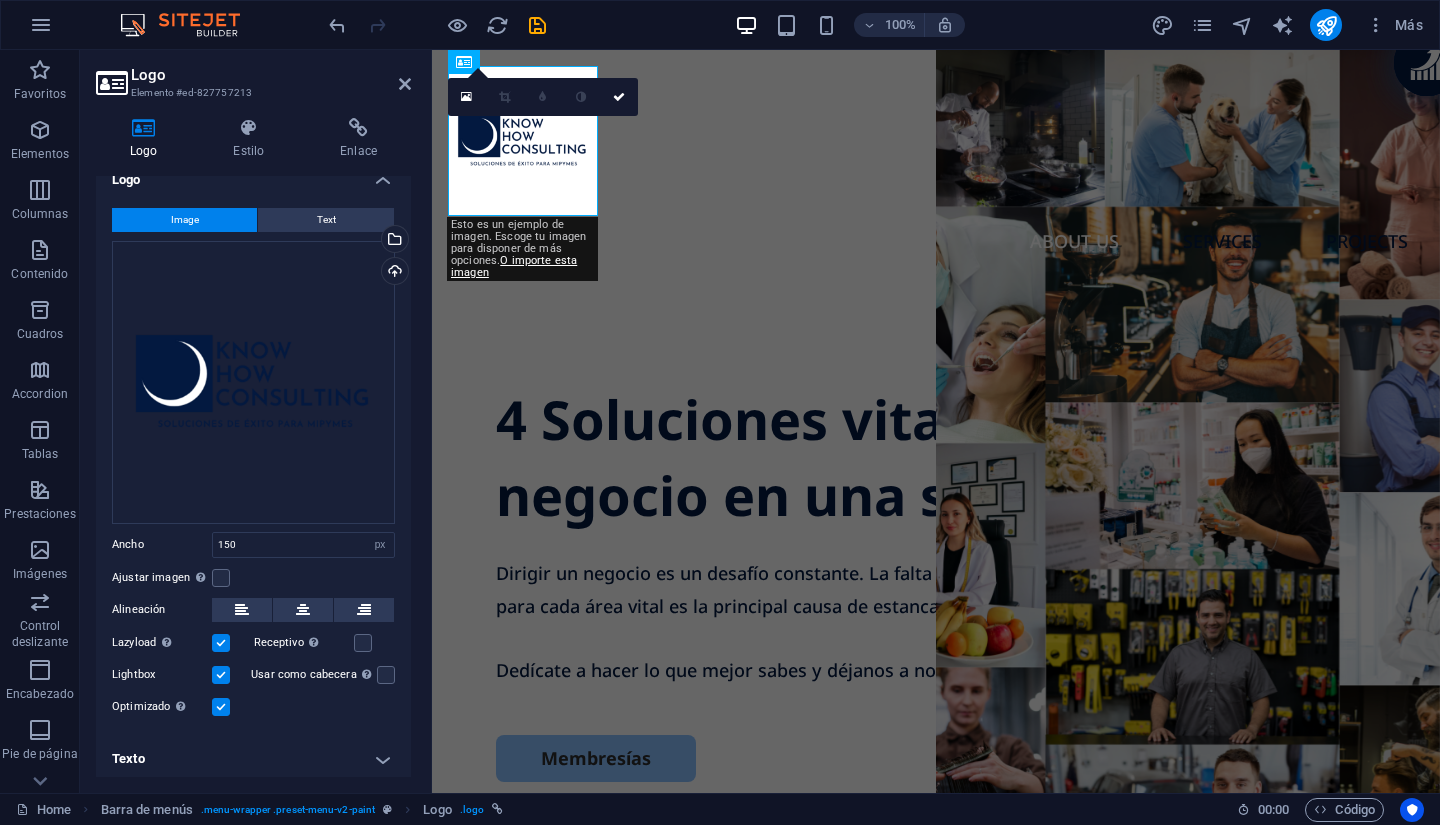 click at bounding box center (221, 675) 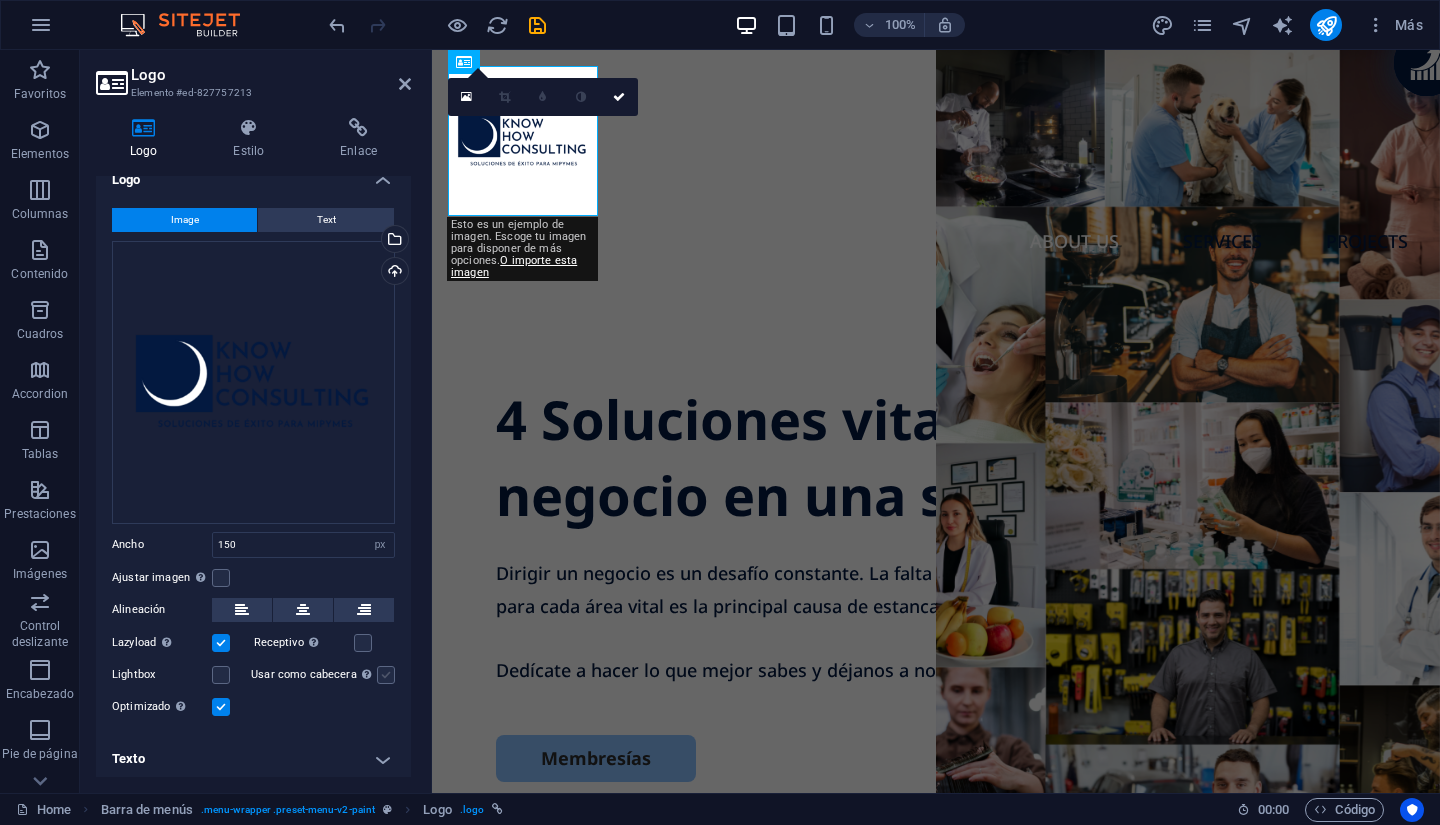 click at bounding box center [386, 675] 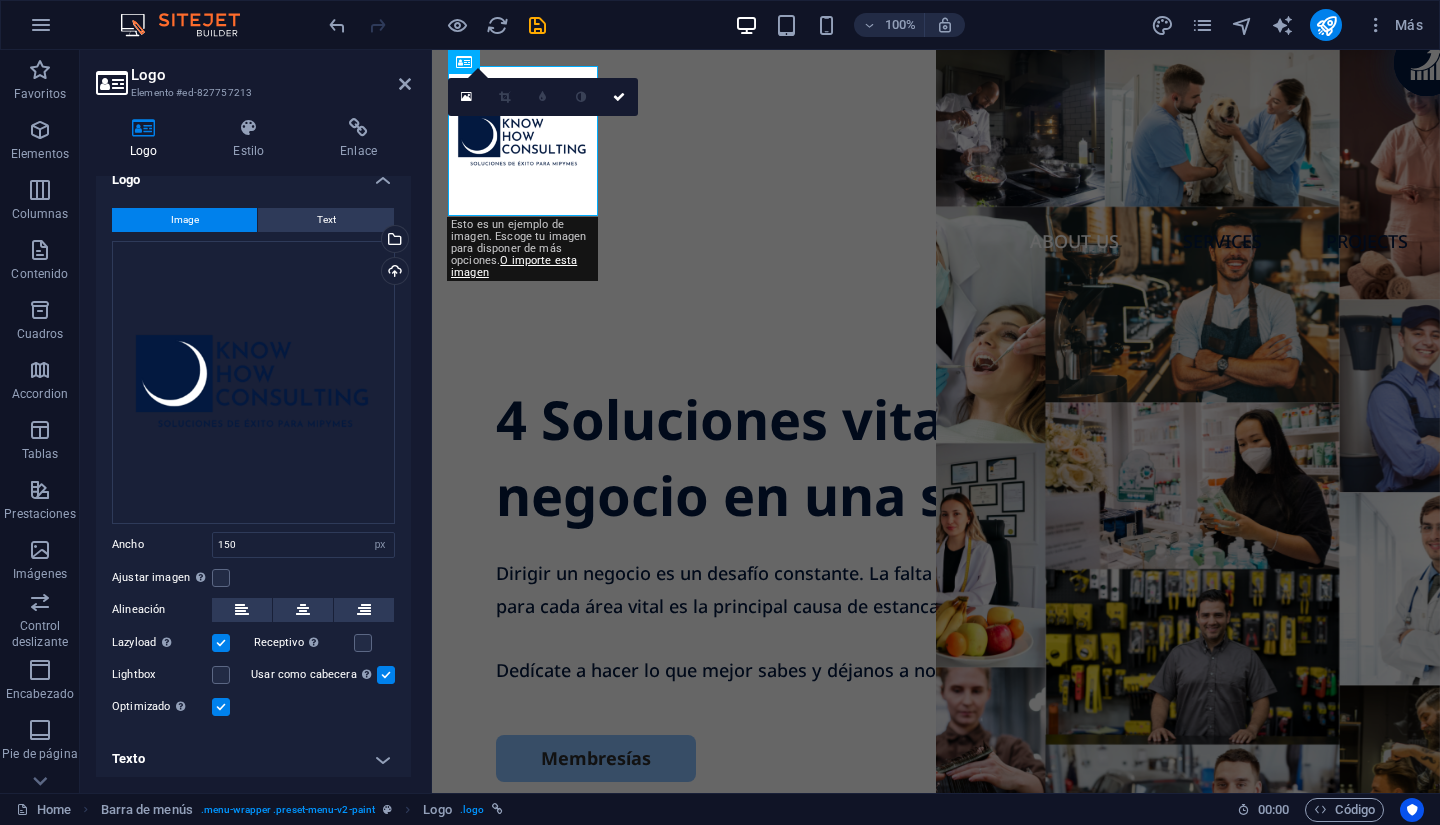 click at bounding box center [386, 675] 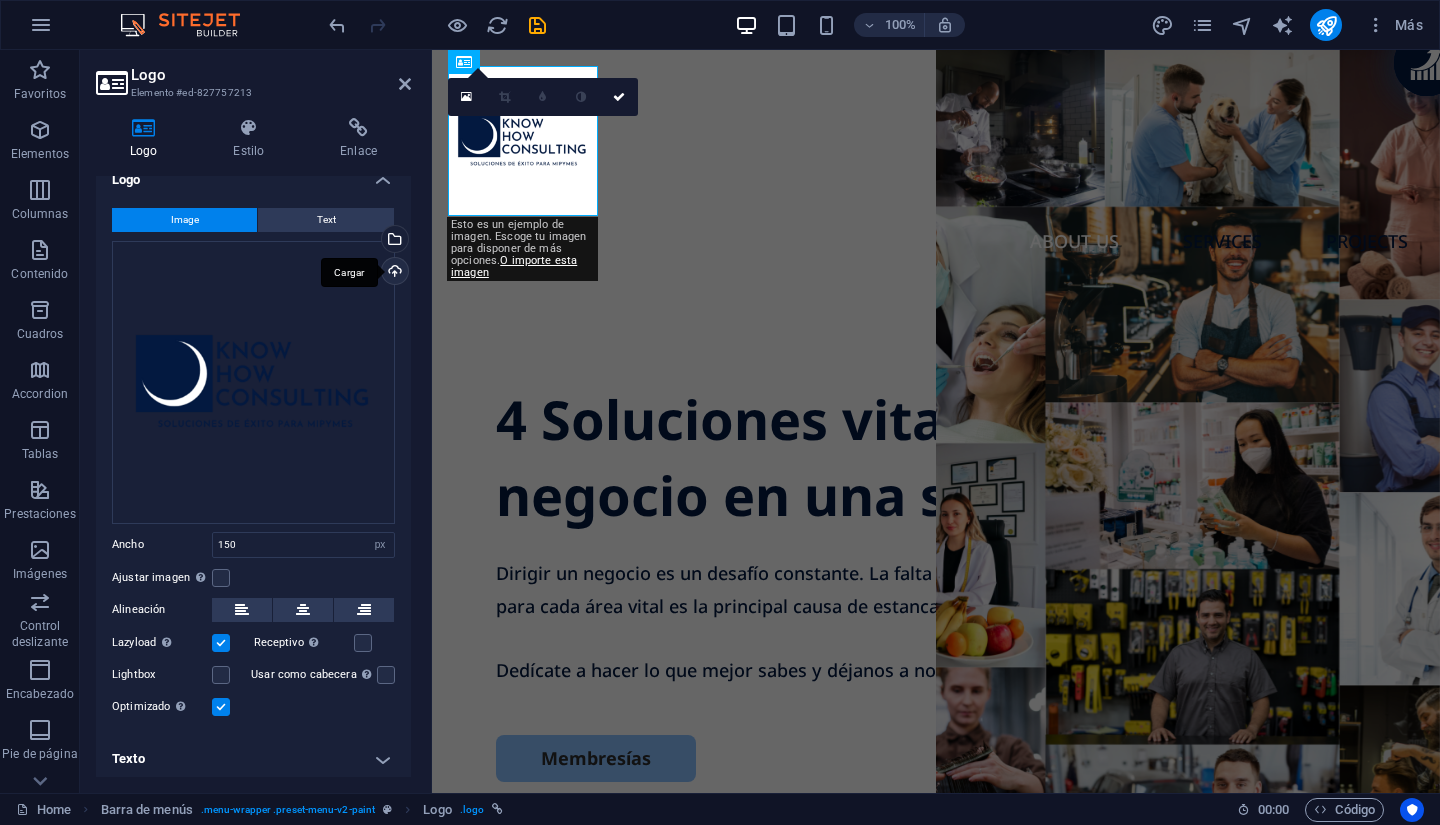 click on "Cargar" at bounding box center [393, 273] 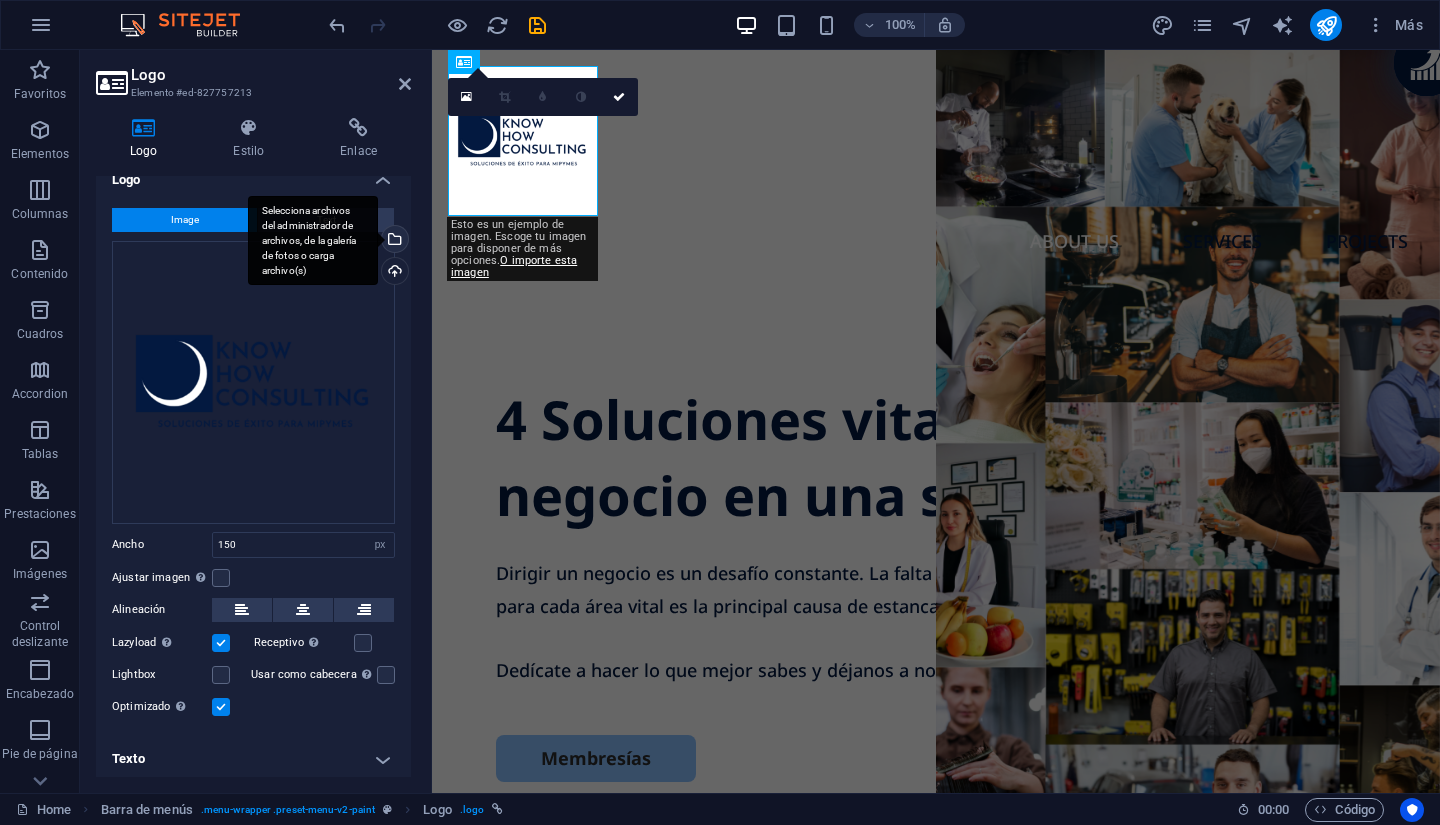 click on "Selecciona archivos del administrador de archivos, de la galería de fotos o carga archivo(s)" at bounding box center (393, 241) 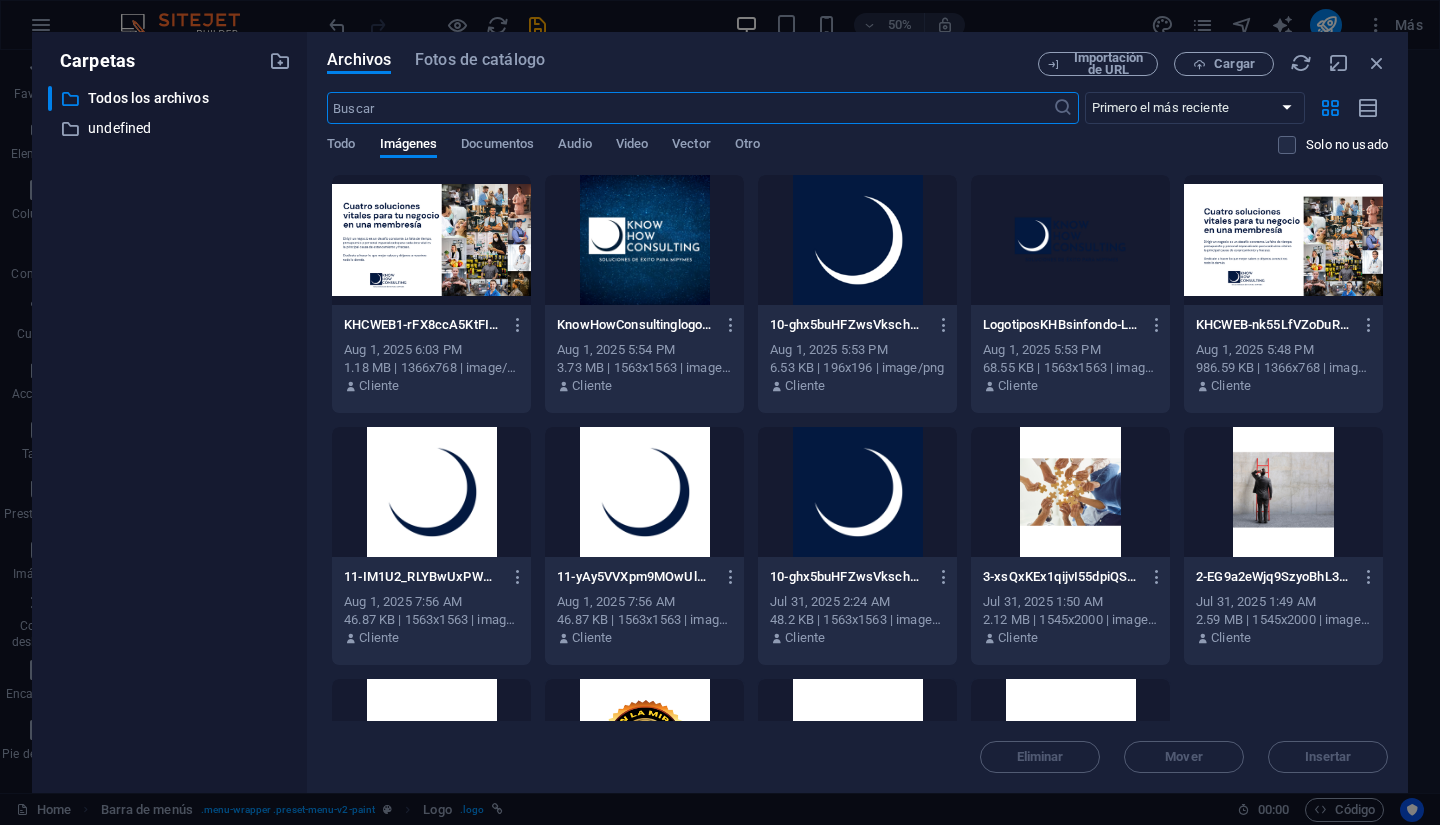 click at bounding box center [1070, 240] 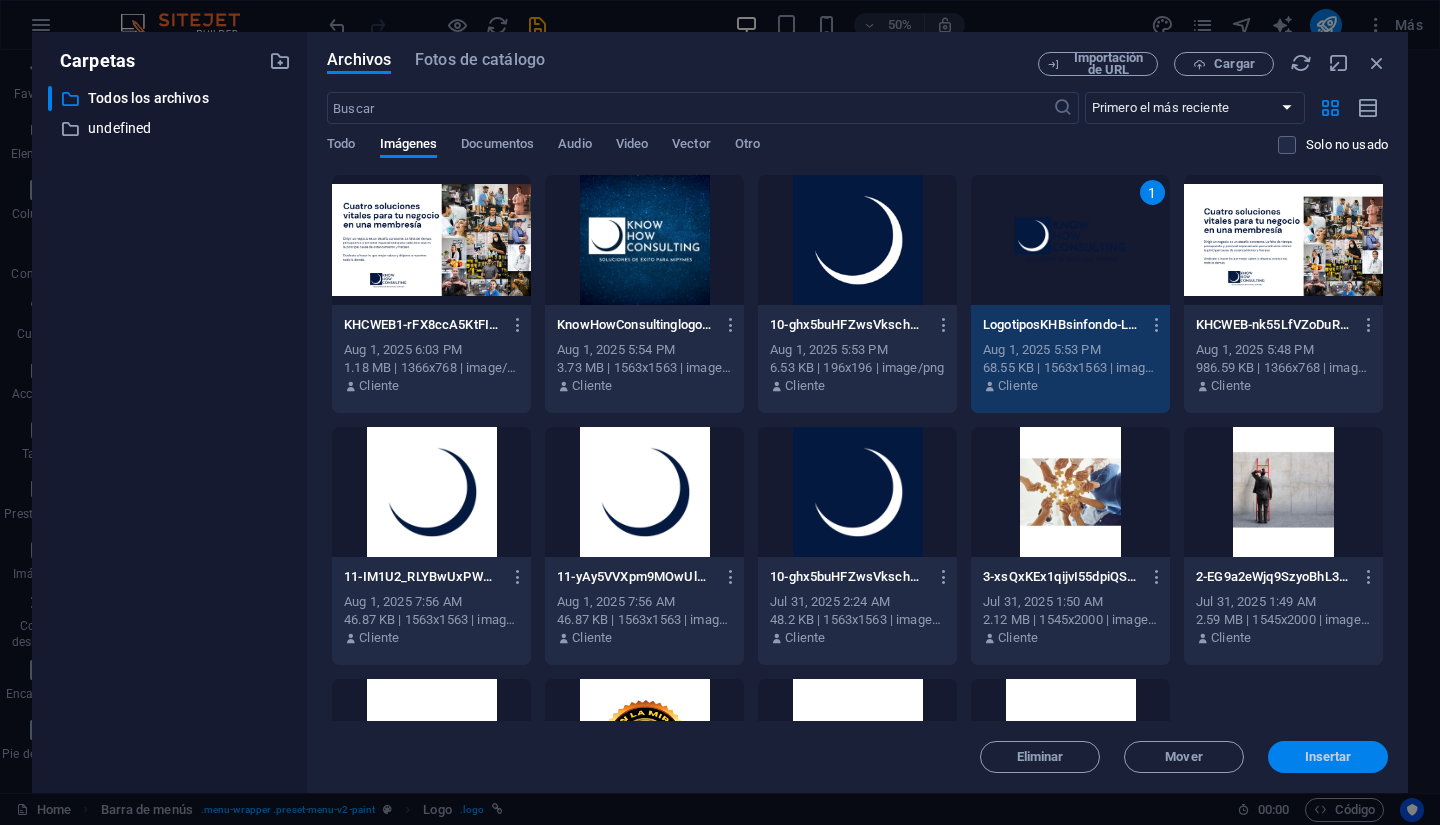 click on "Insertar" at bounding box center [1328, 757] 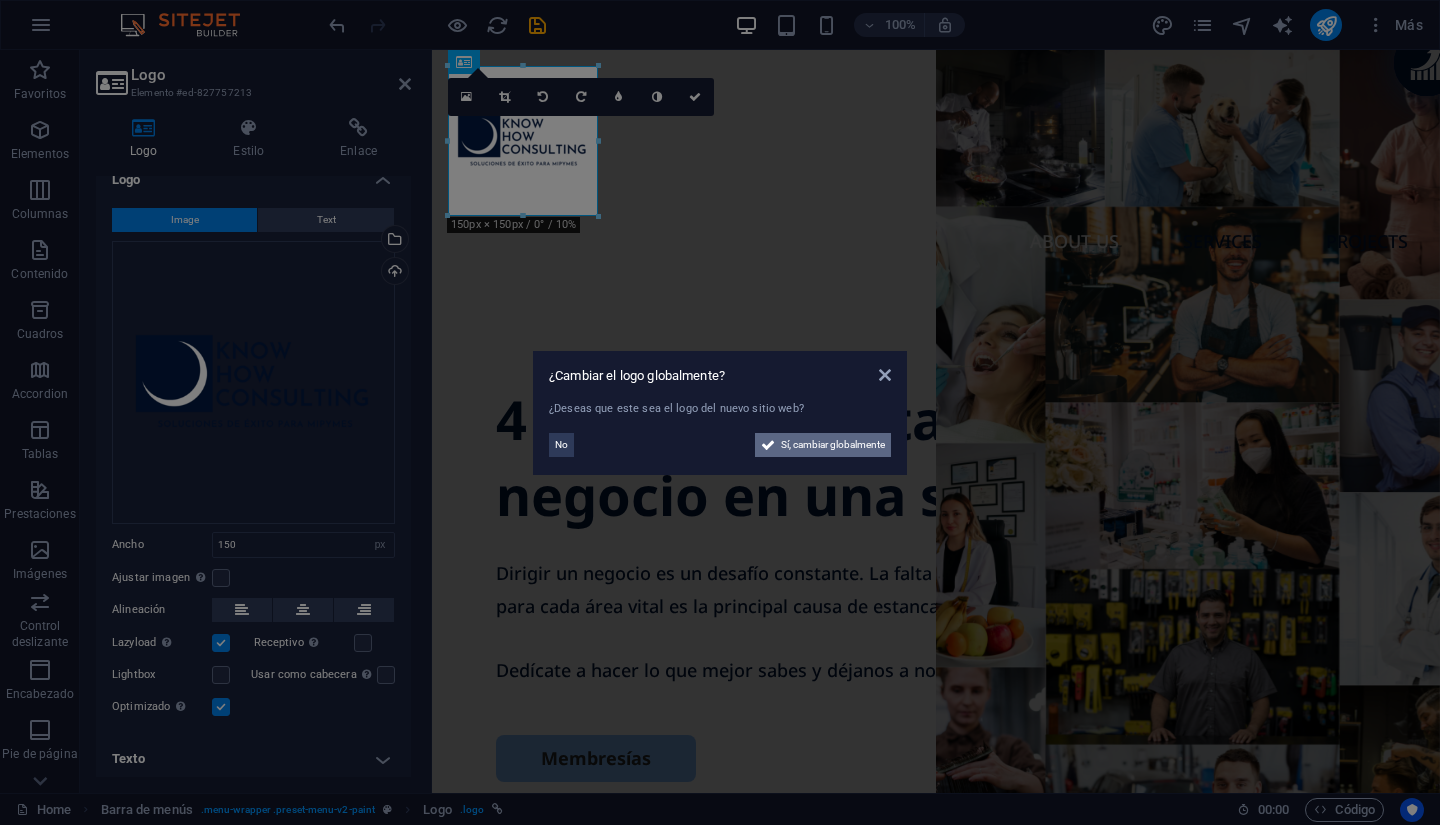 click on "Sí, cambiar globalmente" at bounding box center [833, 445] 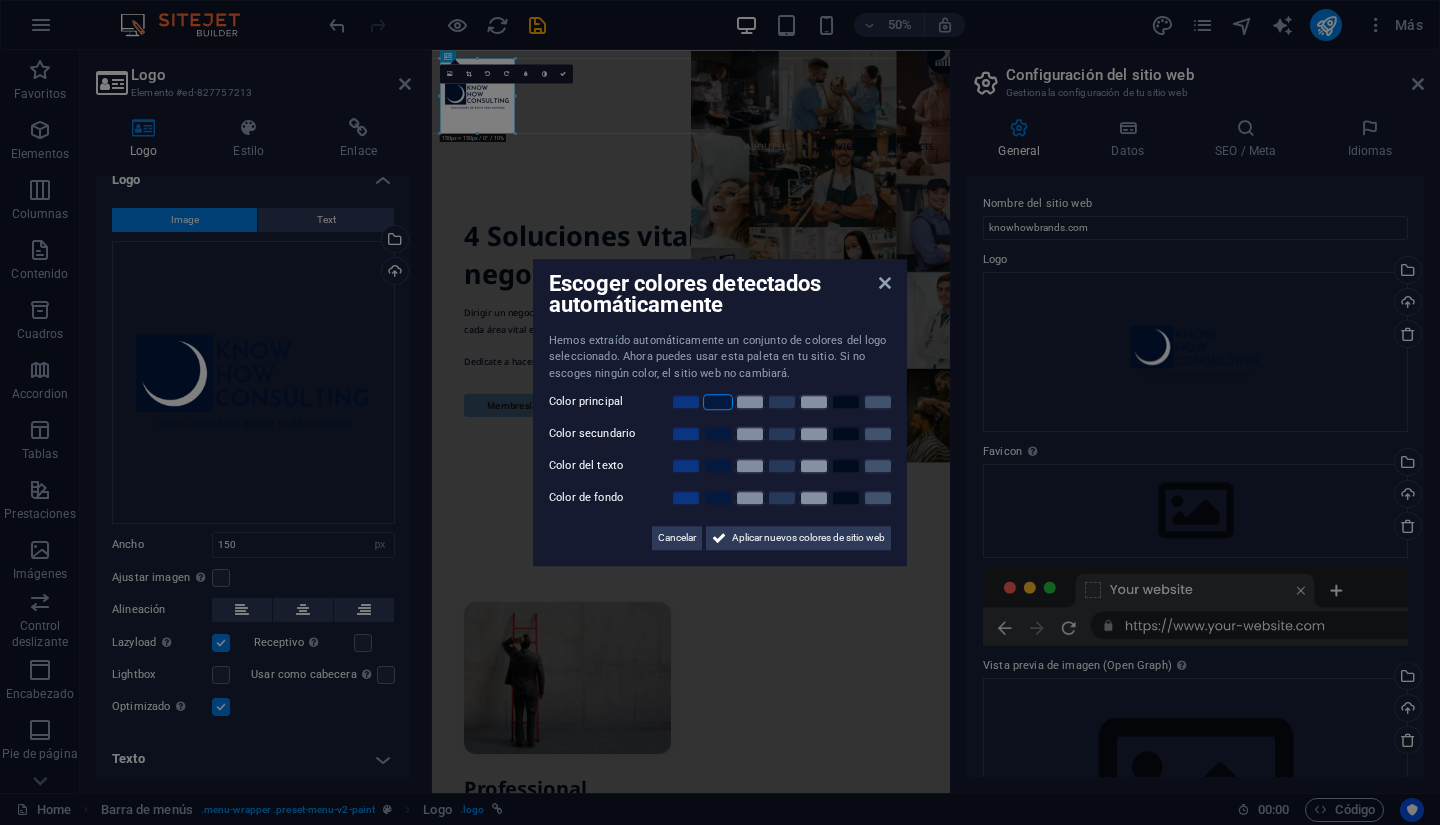 click at bounding box center [718, 402] 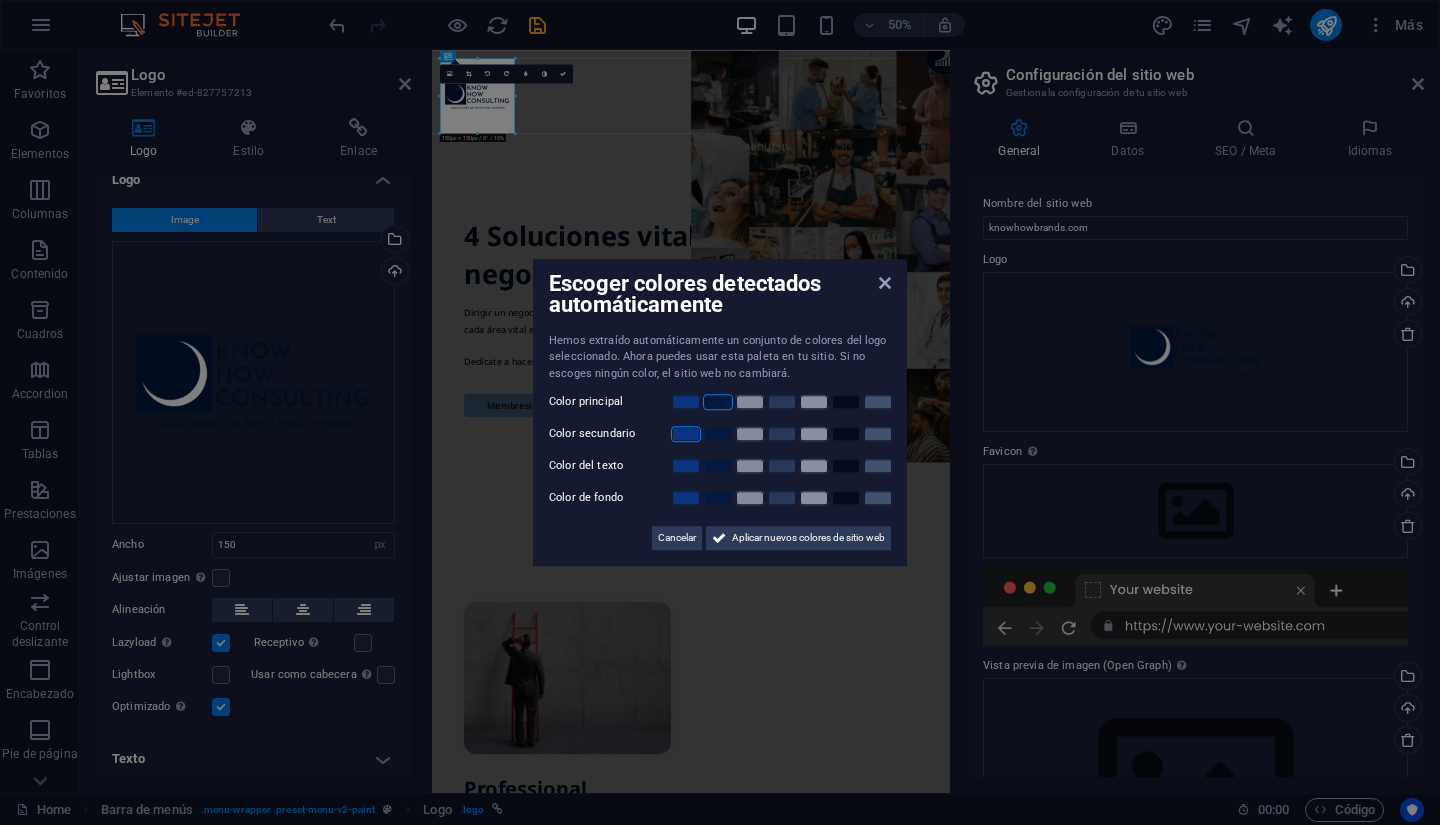 click at bounding box center (686, 434) 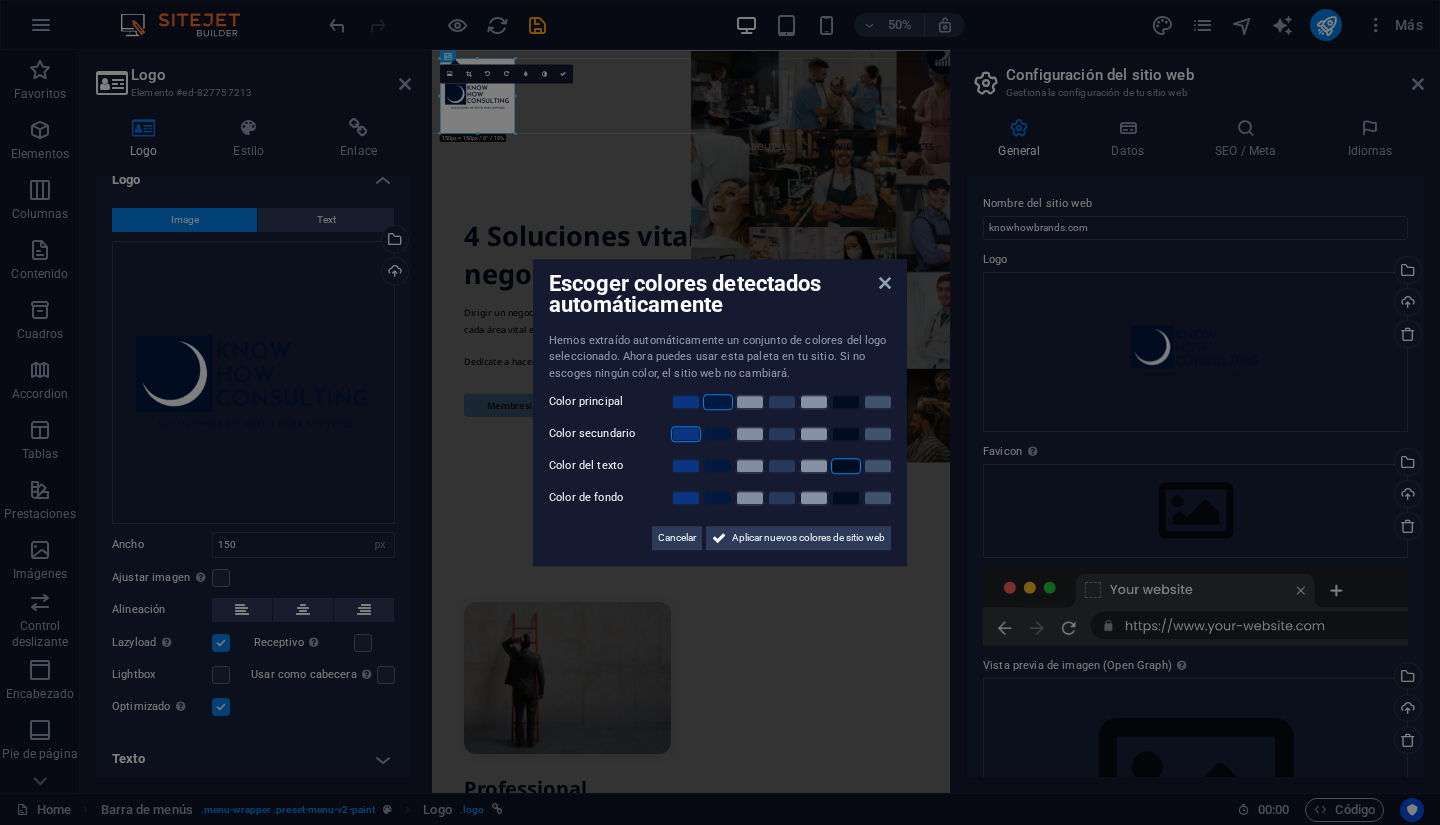 click at bounding box center (846, 466) 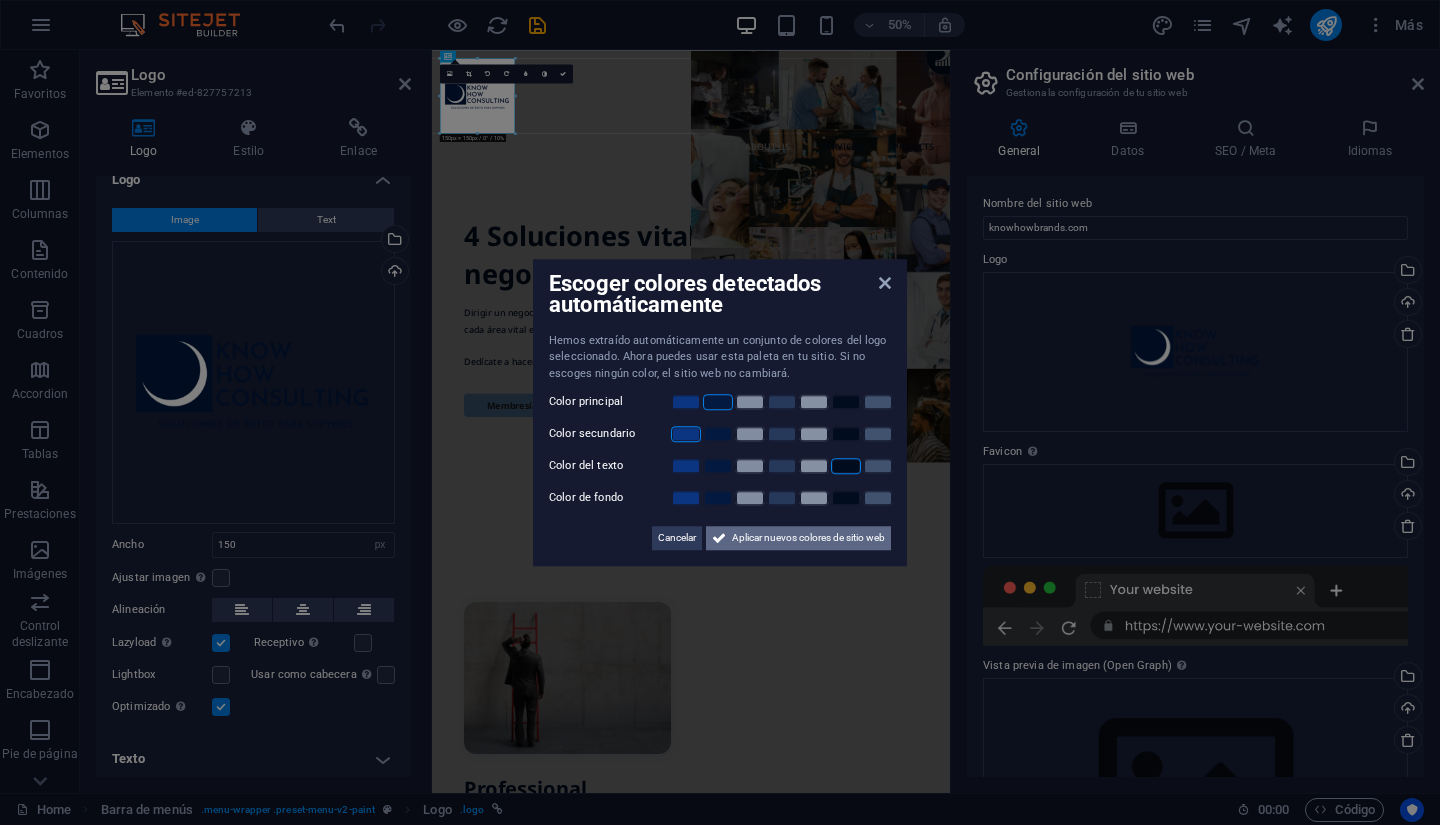 click on "Aplicar nuevos colores de sitio web" at bounding box center (808, 538) 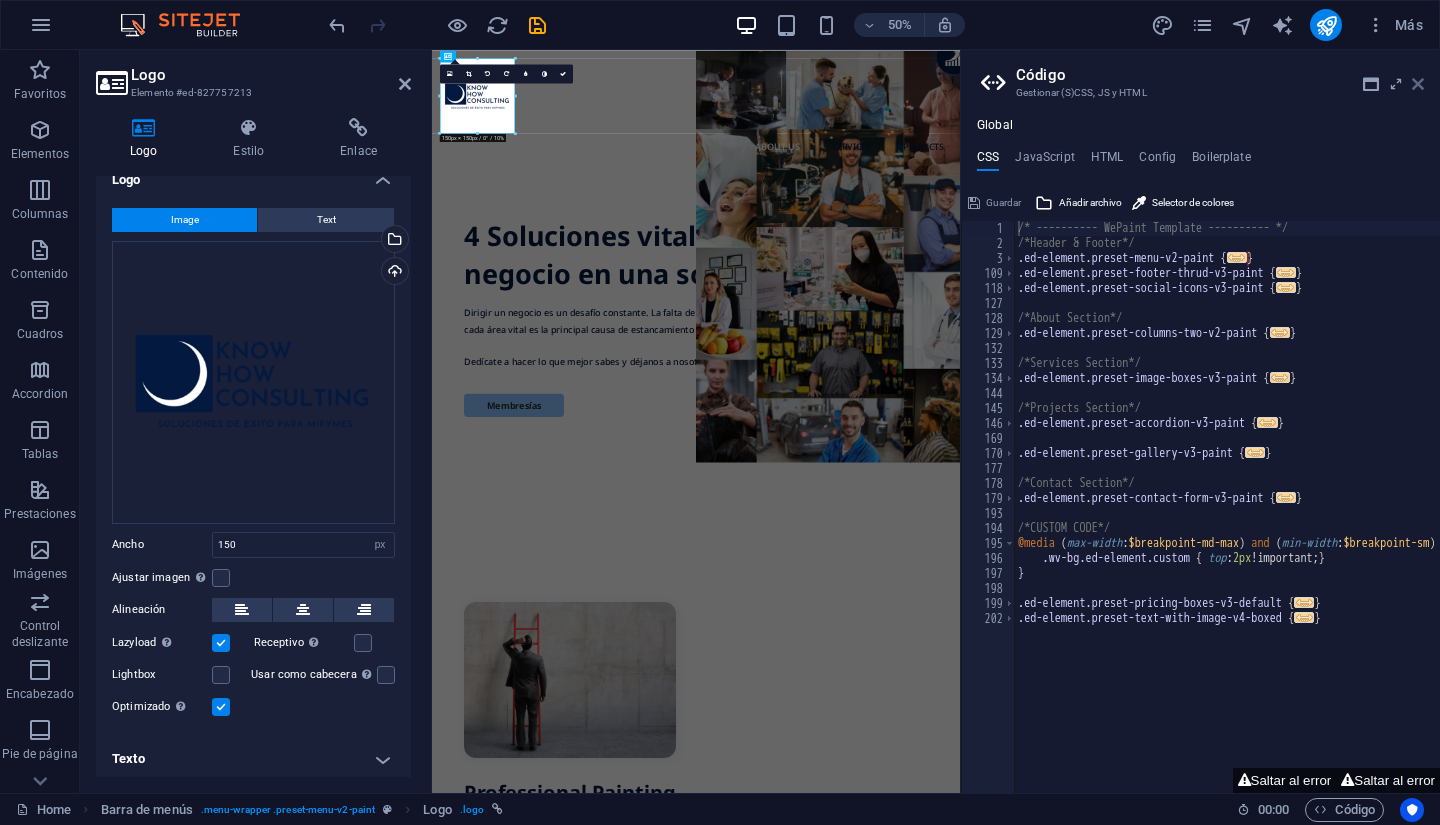 click at bounding box center [1418, 84] 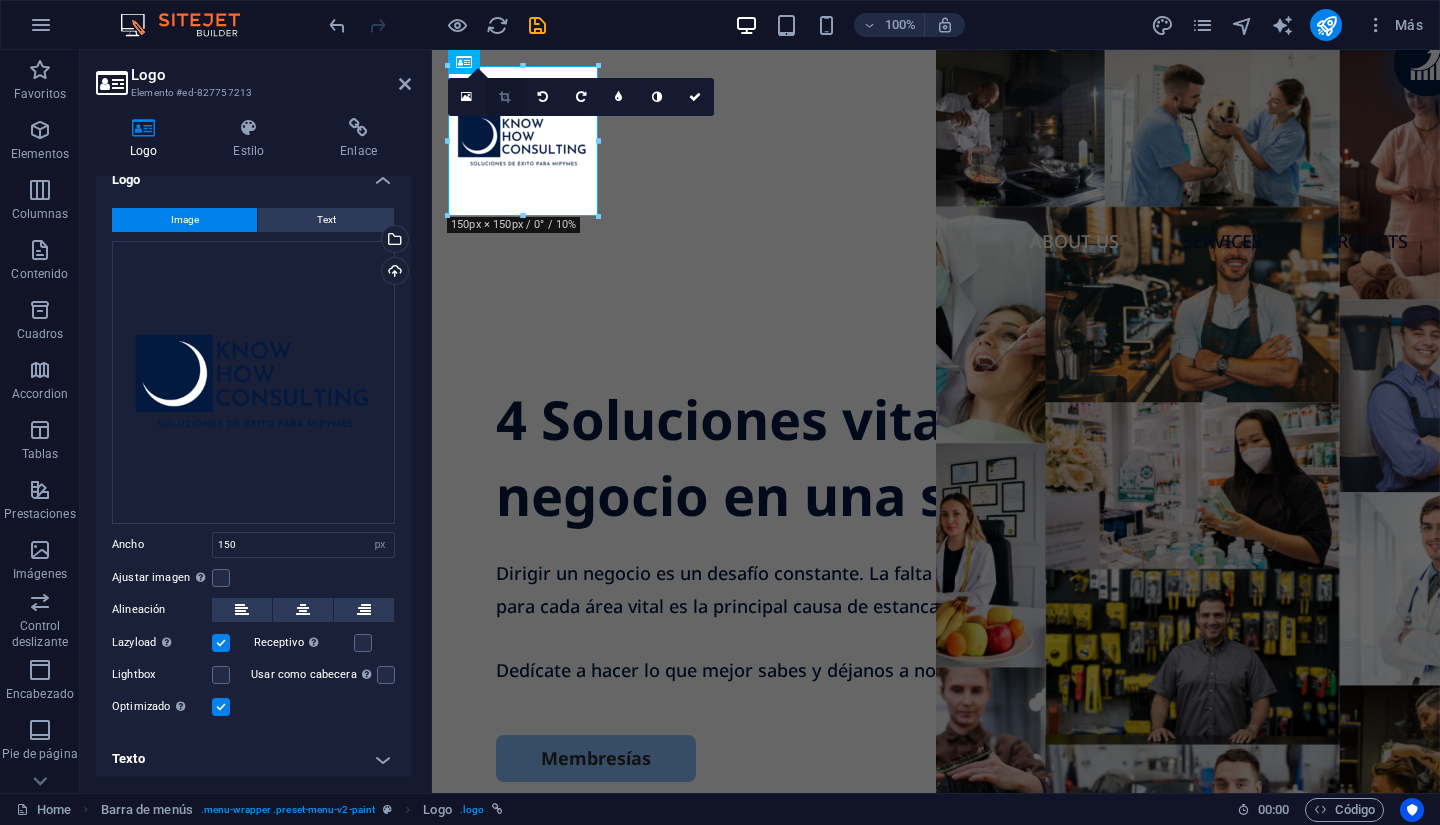 click at bounding box center [504, 97] 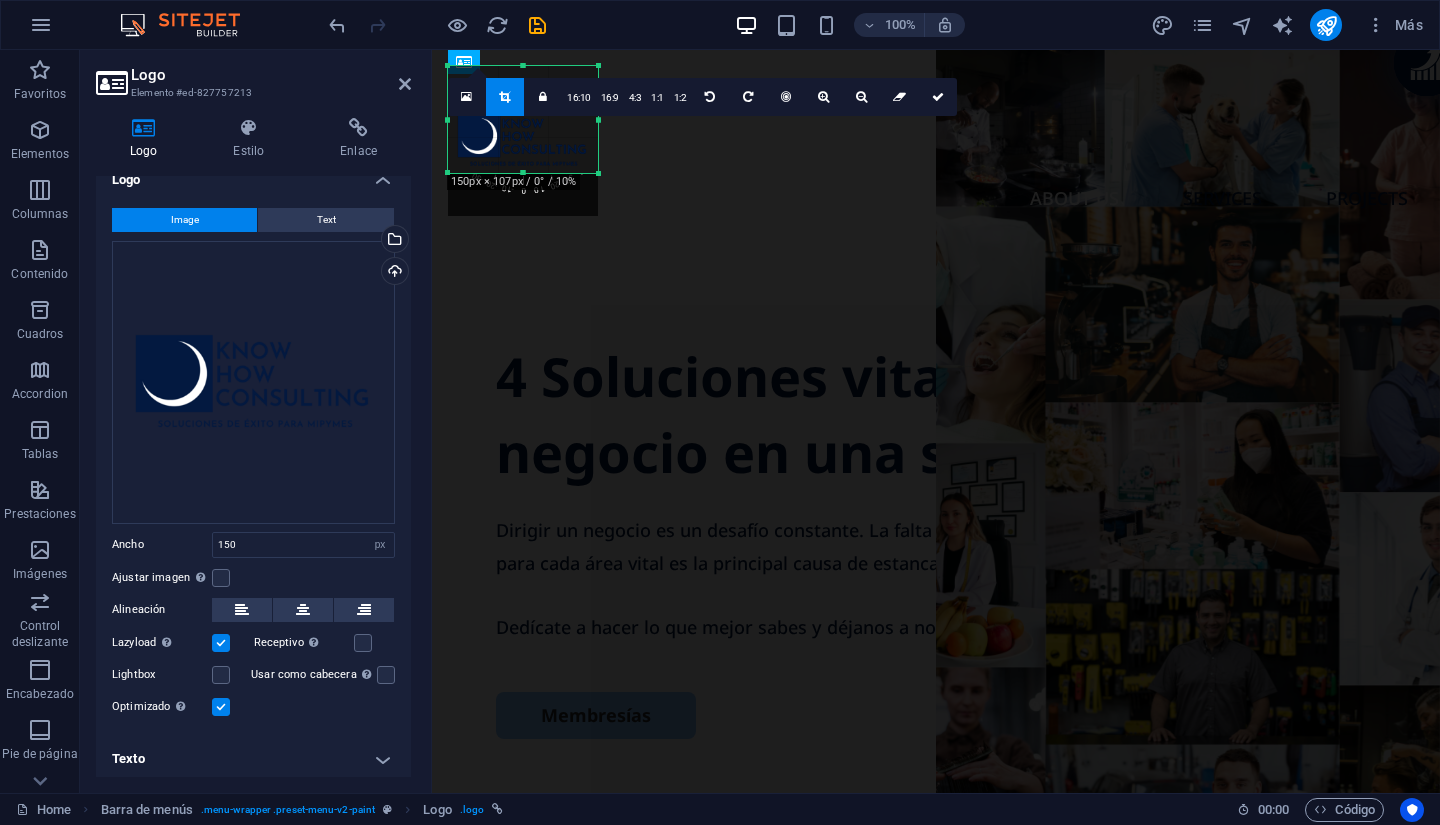 drag, startPoint x: 521, startPoint y: 215, endPoint x: 524, endPoint y: 172, distance: 43.104523 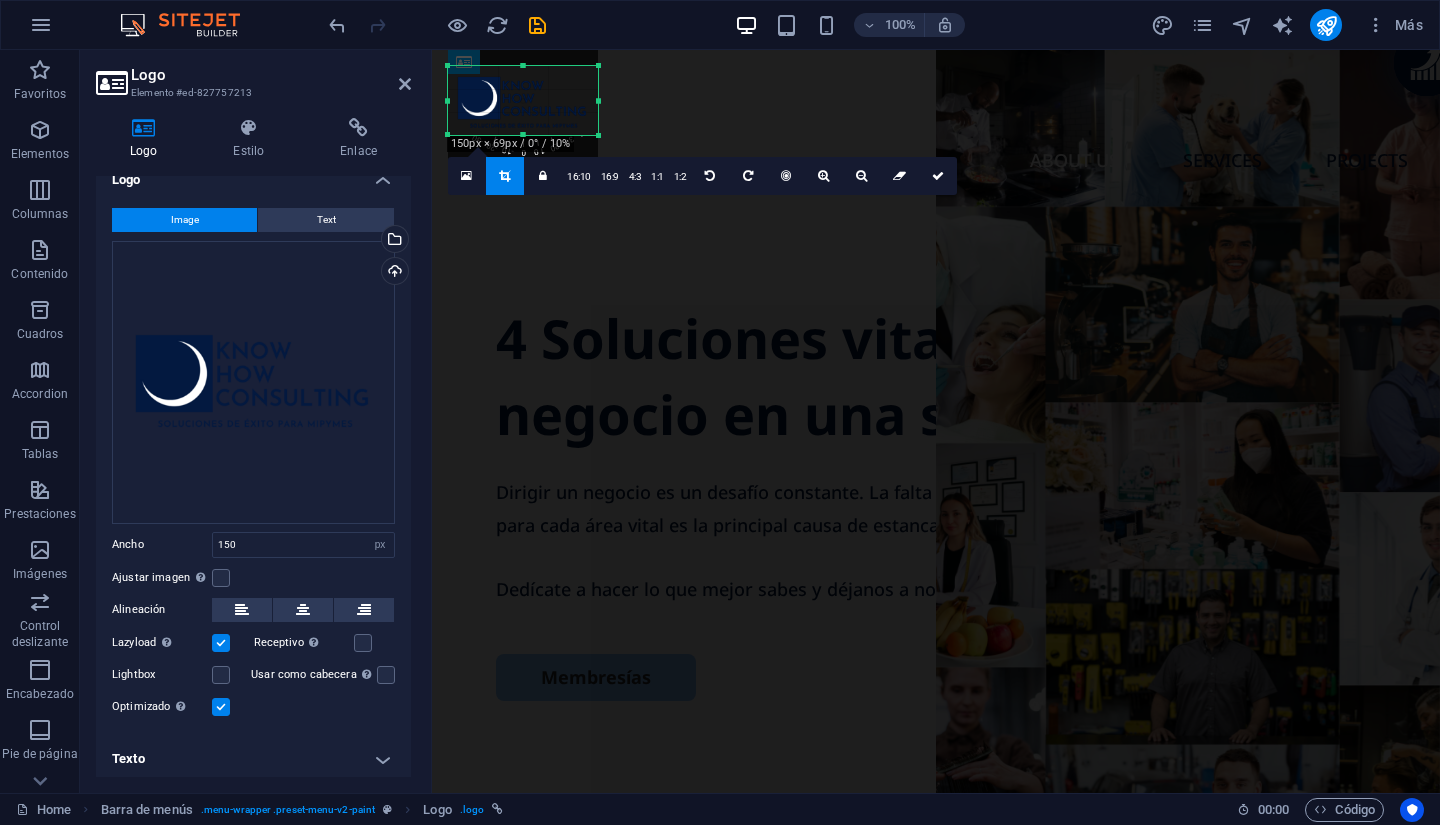 drag, startPoint x: 526, startPoint y: 64, endPoint x: 525, endPoint y: 102, distance: 38.013157 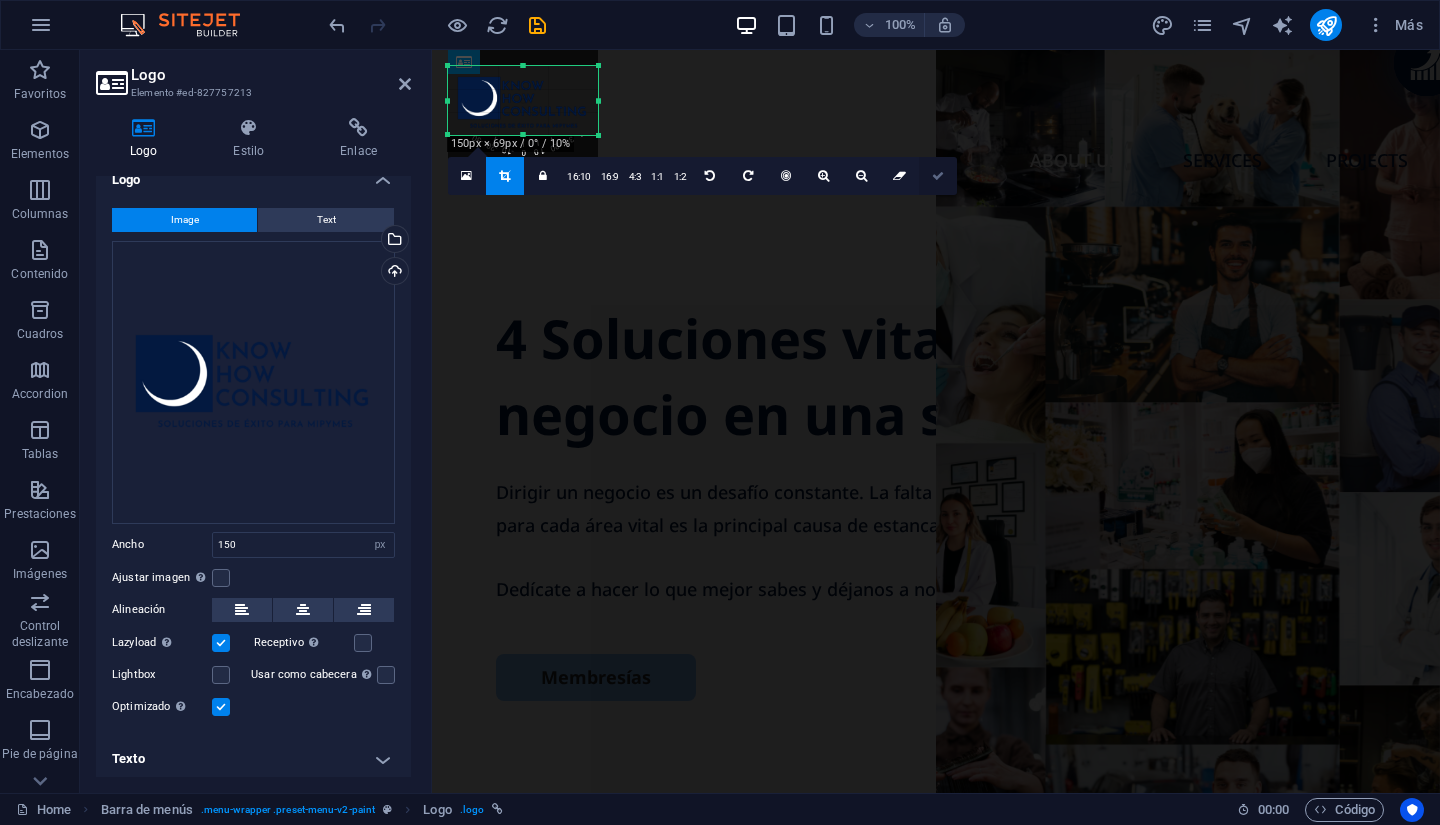 click at bounding box center (938, 176) 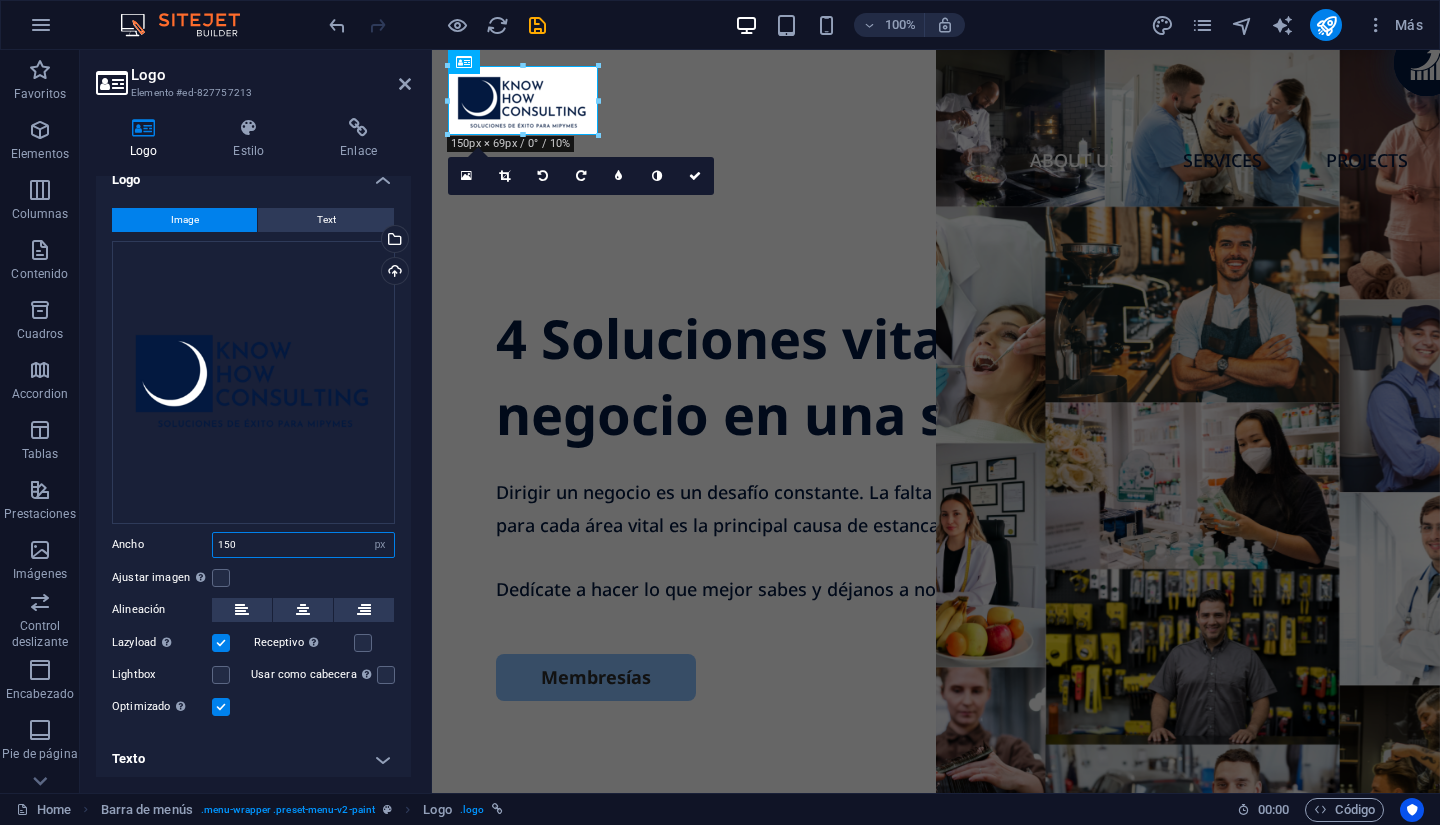 drag, startPoint x: 291, startPoint y: 546, endPoint x: 99, endPoint y: 531, distance: 192.58505 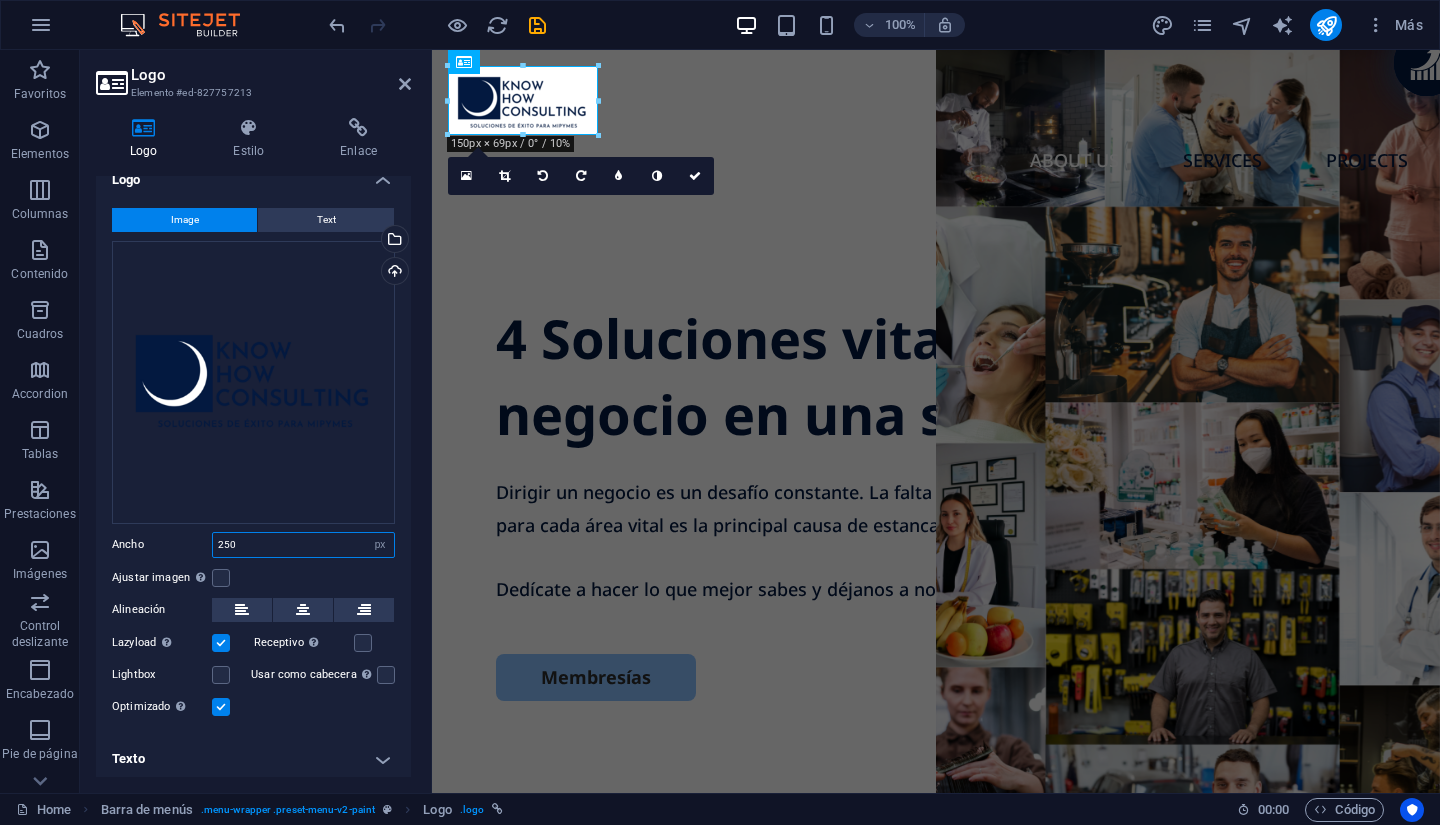 type on "250" 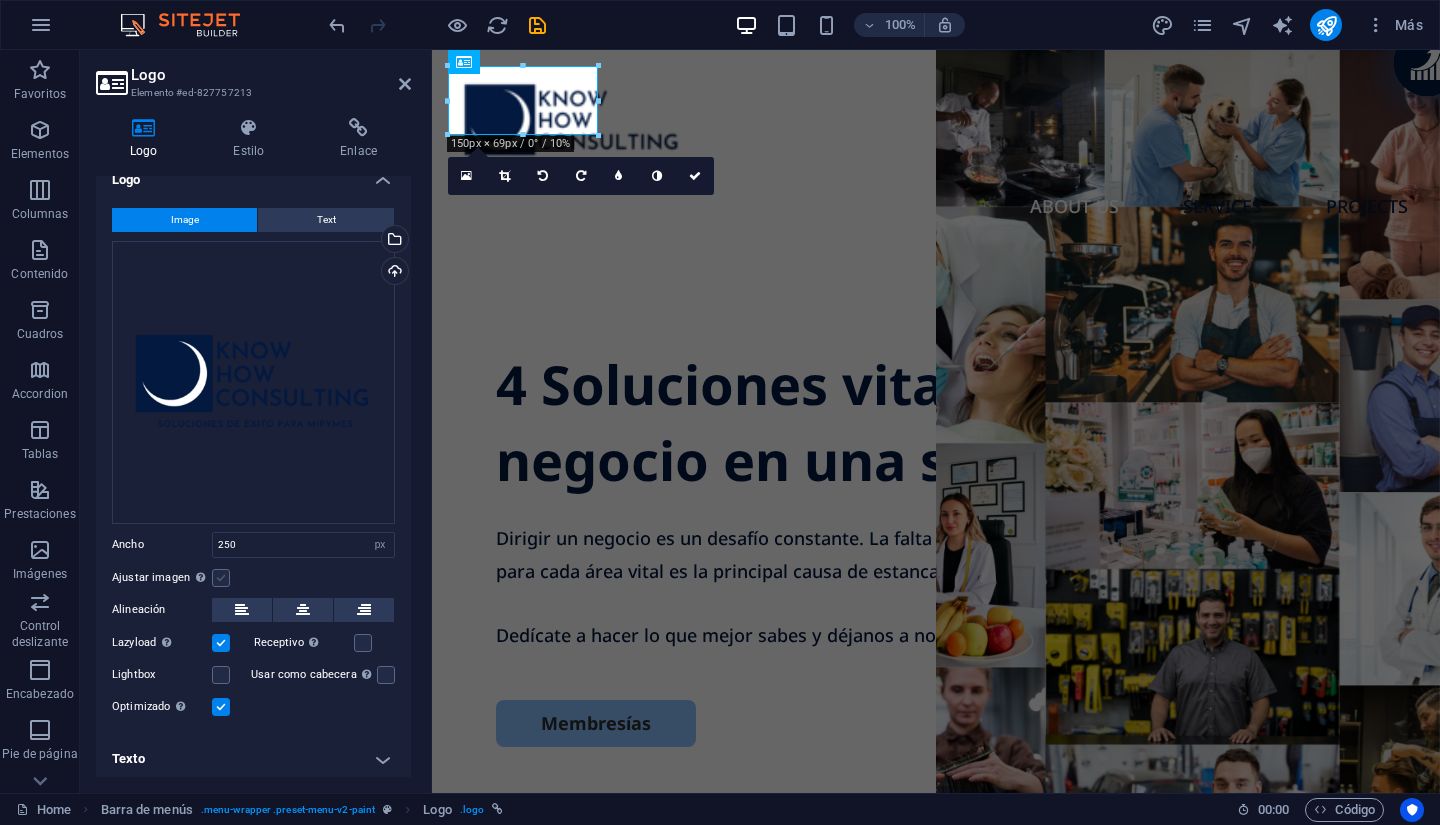 click at bounding box center [221, 578] 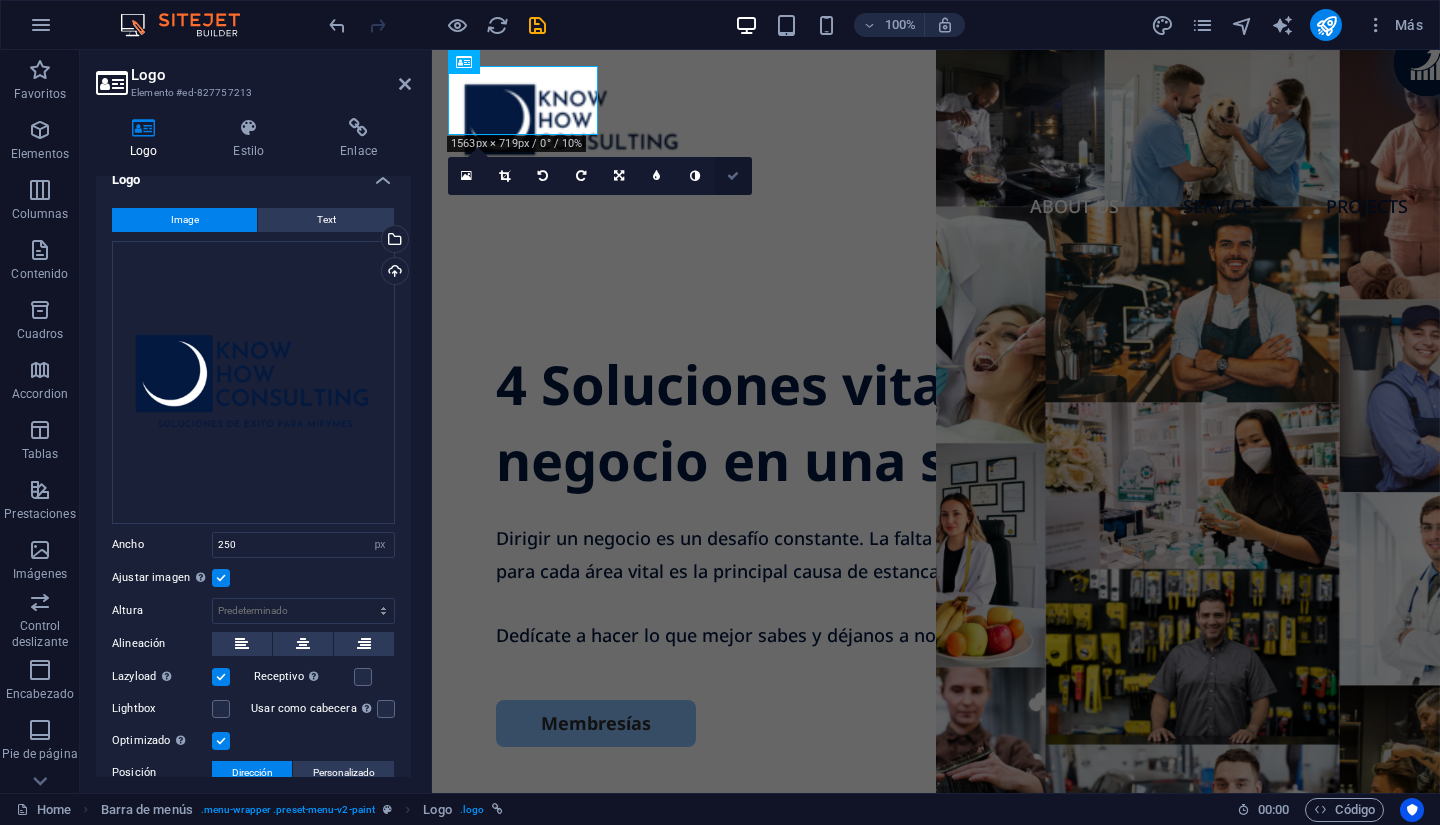 click at bounding box center (733, 176) 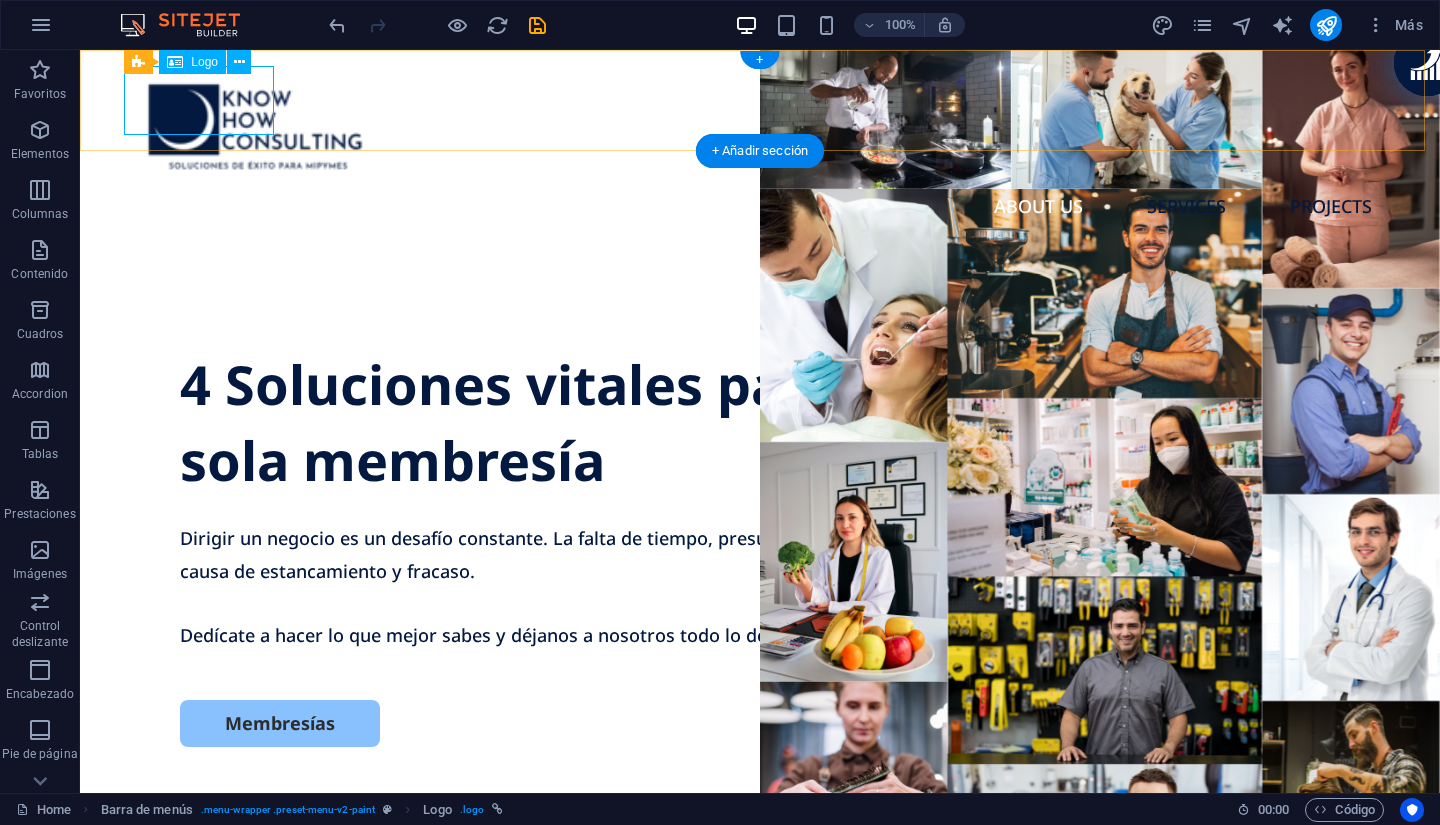 click at bounding box center [760, 123] 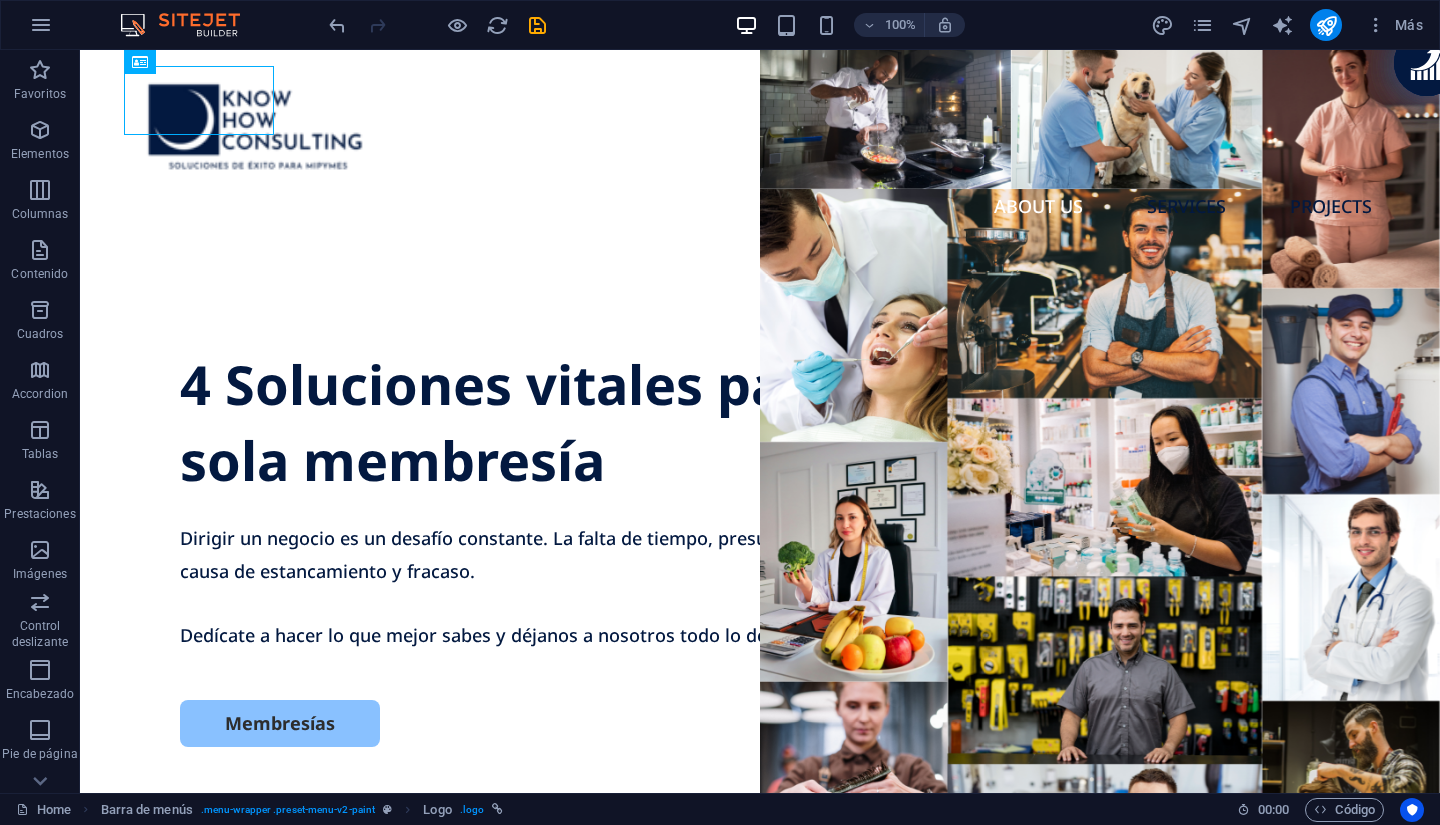 click at bounding box center [437, 25] 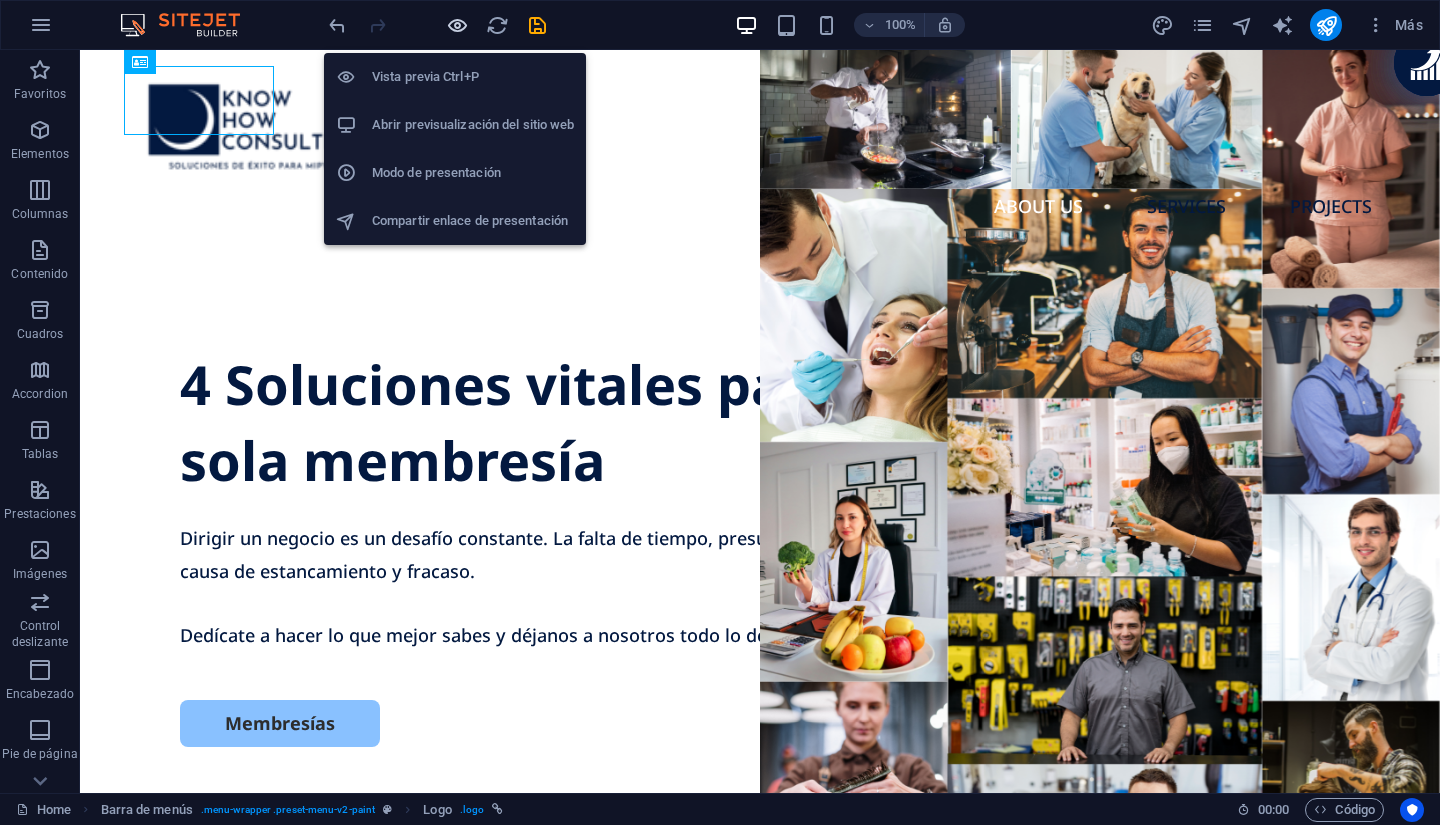 click at bounding box center [457, 25] 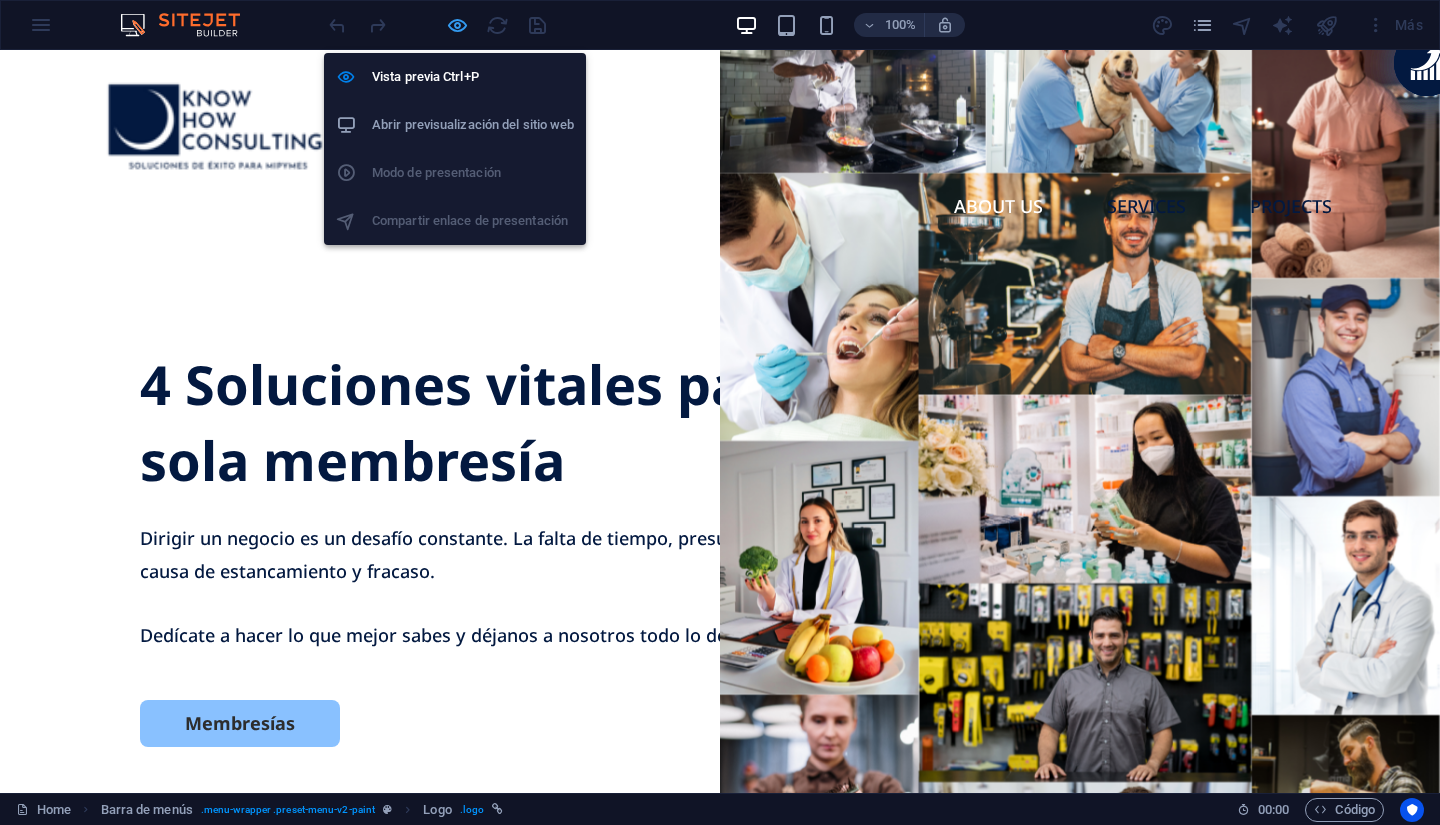 click at bounding box center (457, 25) 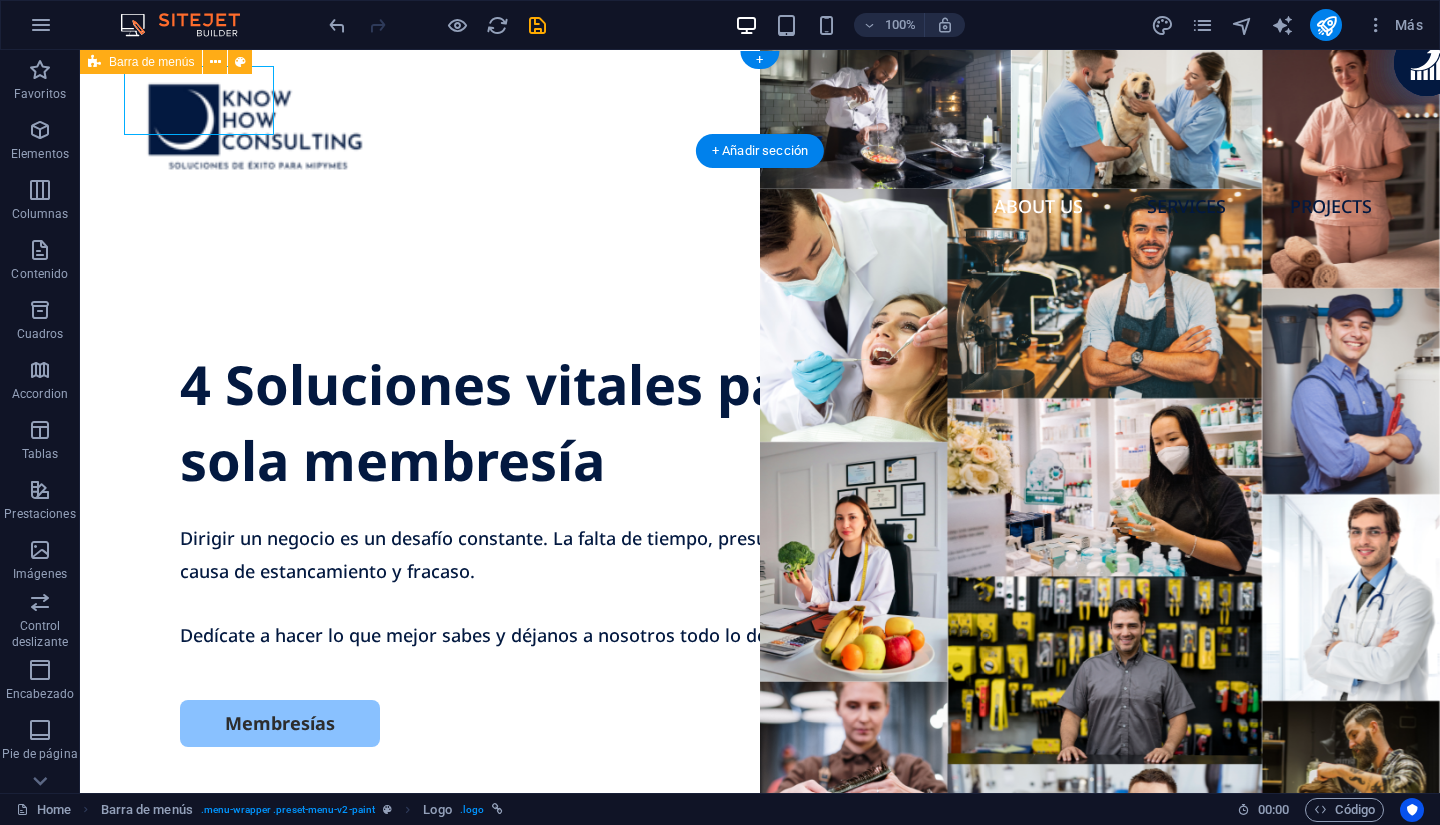 click on "About us Services Projects" at bounding box center [760, 148] 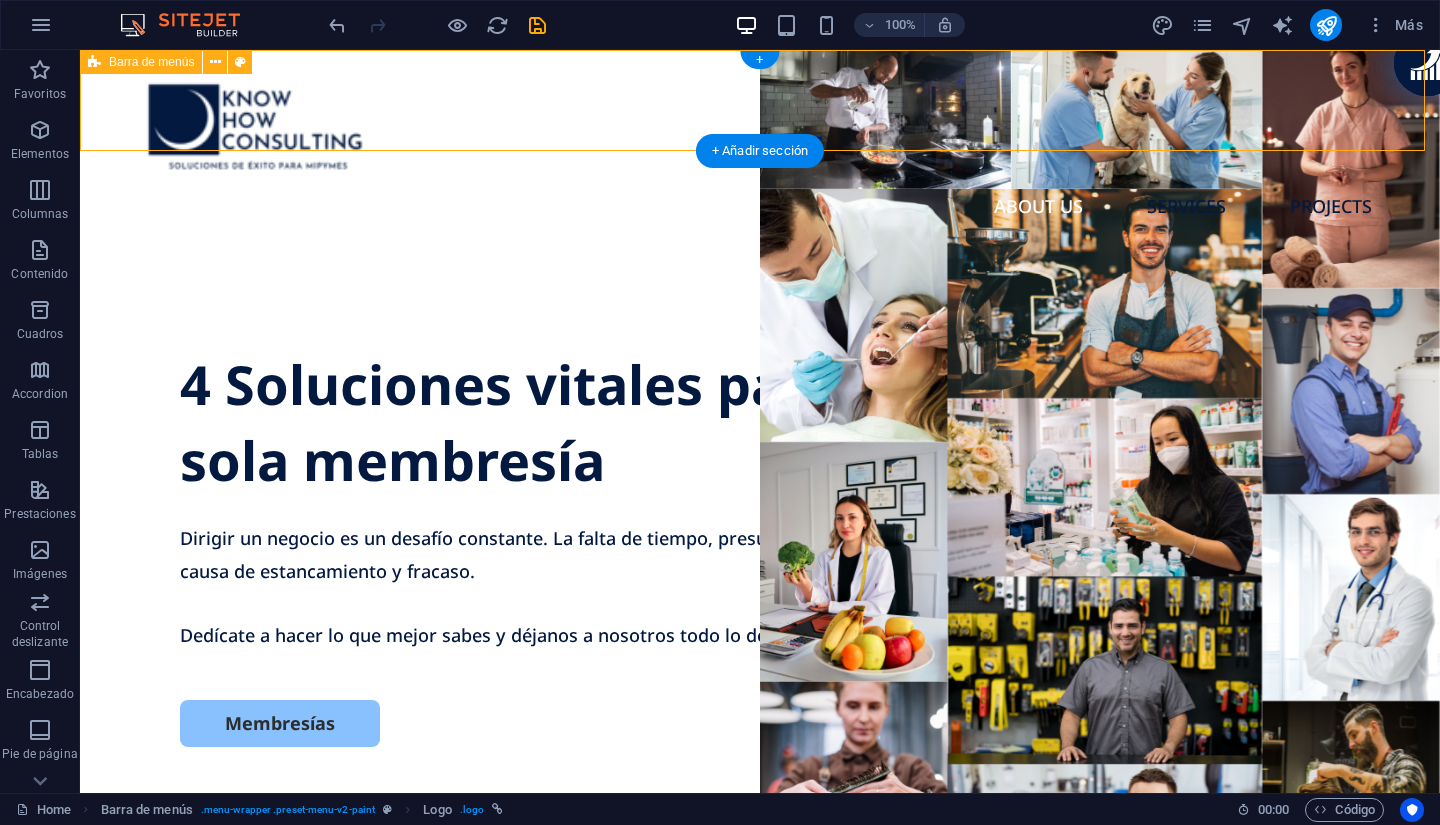 click on "About us Services Projects" at bounding box center (760, 148) 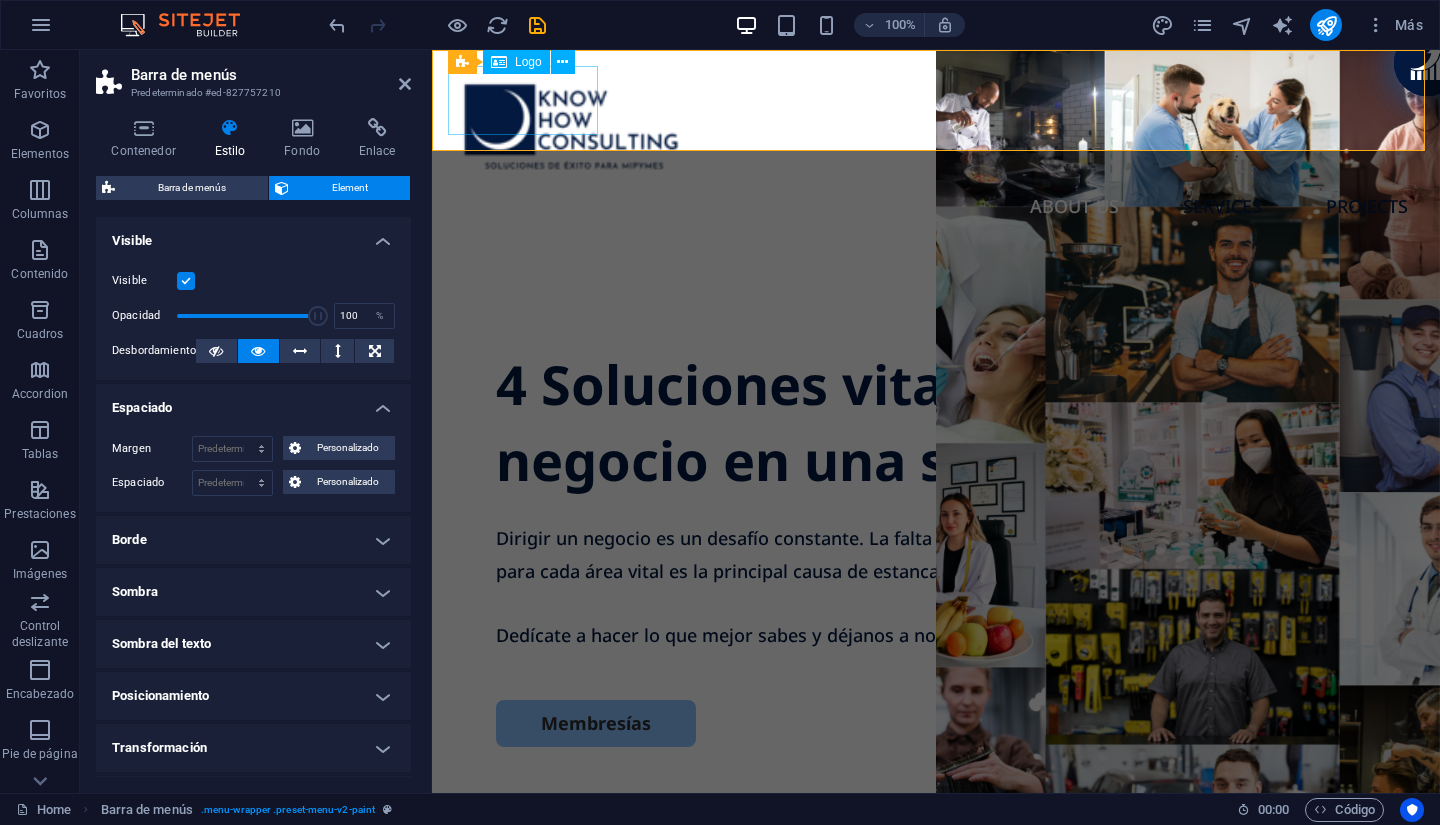 click at bounding box center (936, 123) 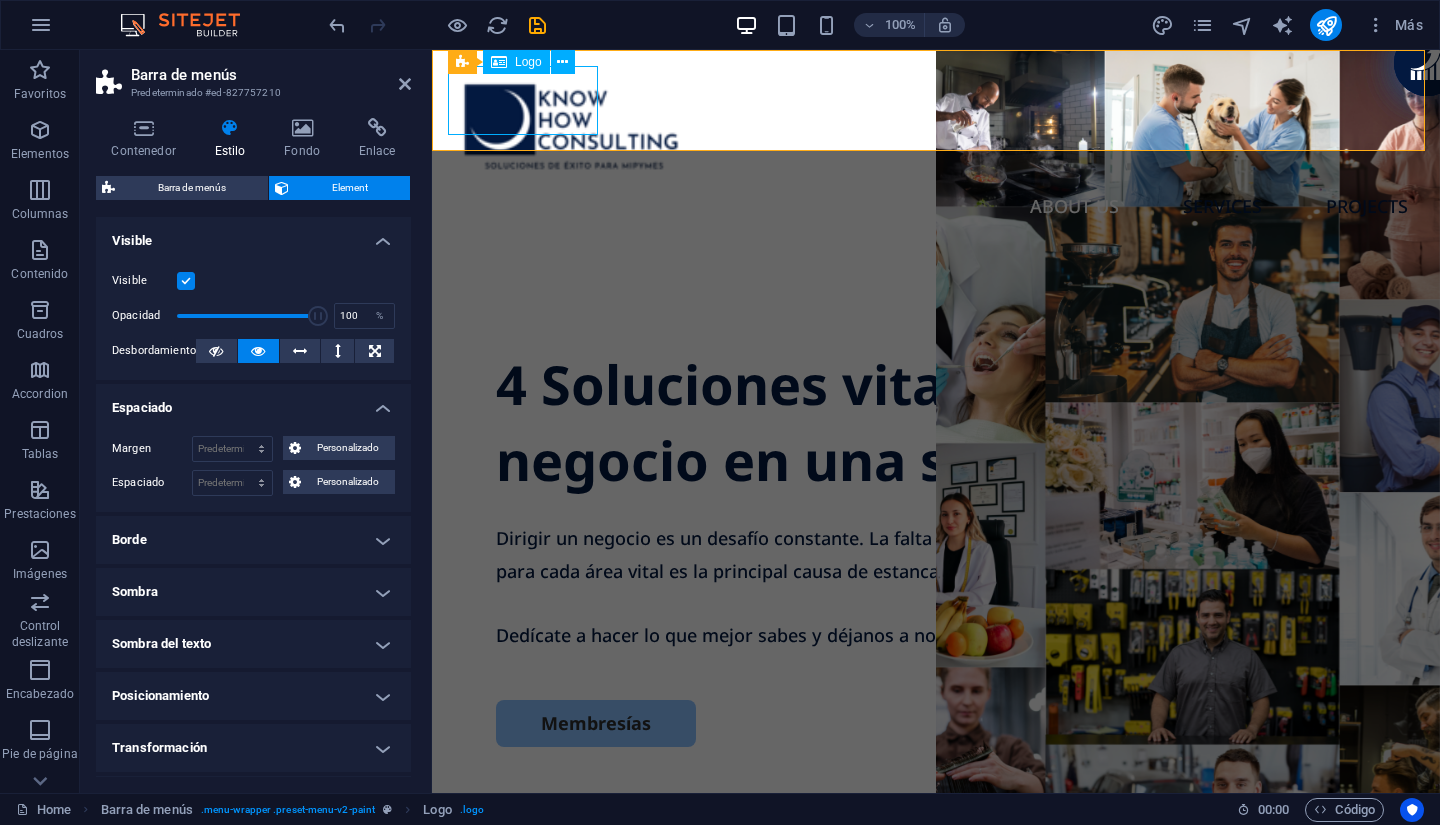 click at bounding box center (936, 123) 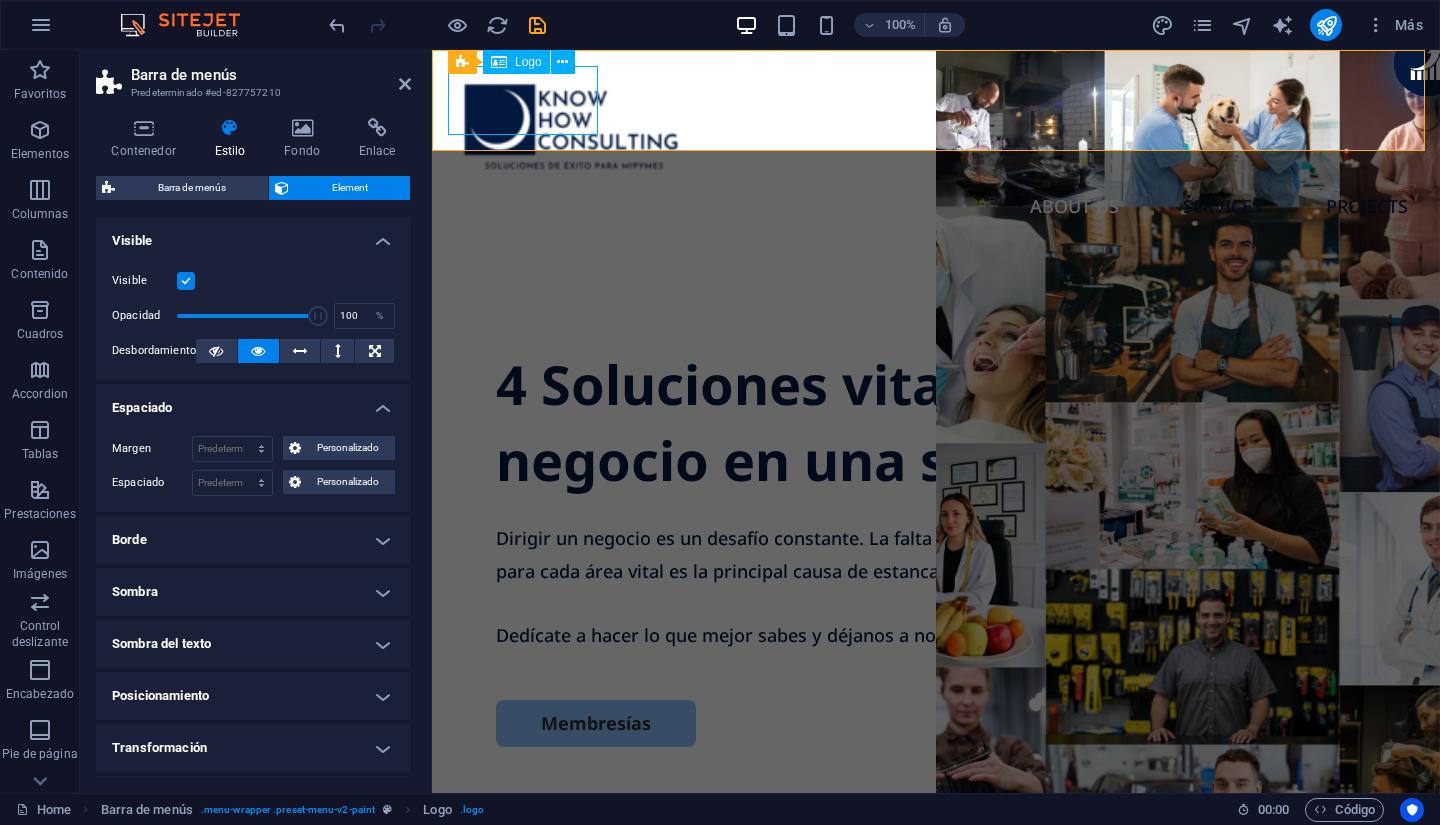 click at bounding box center [936, 123] 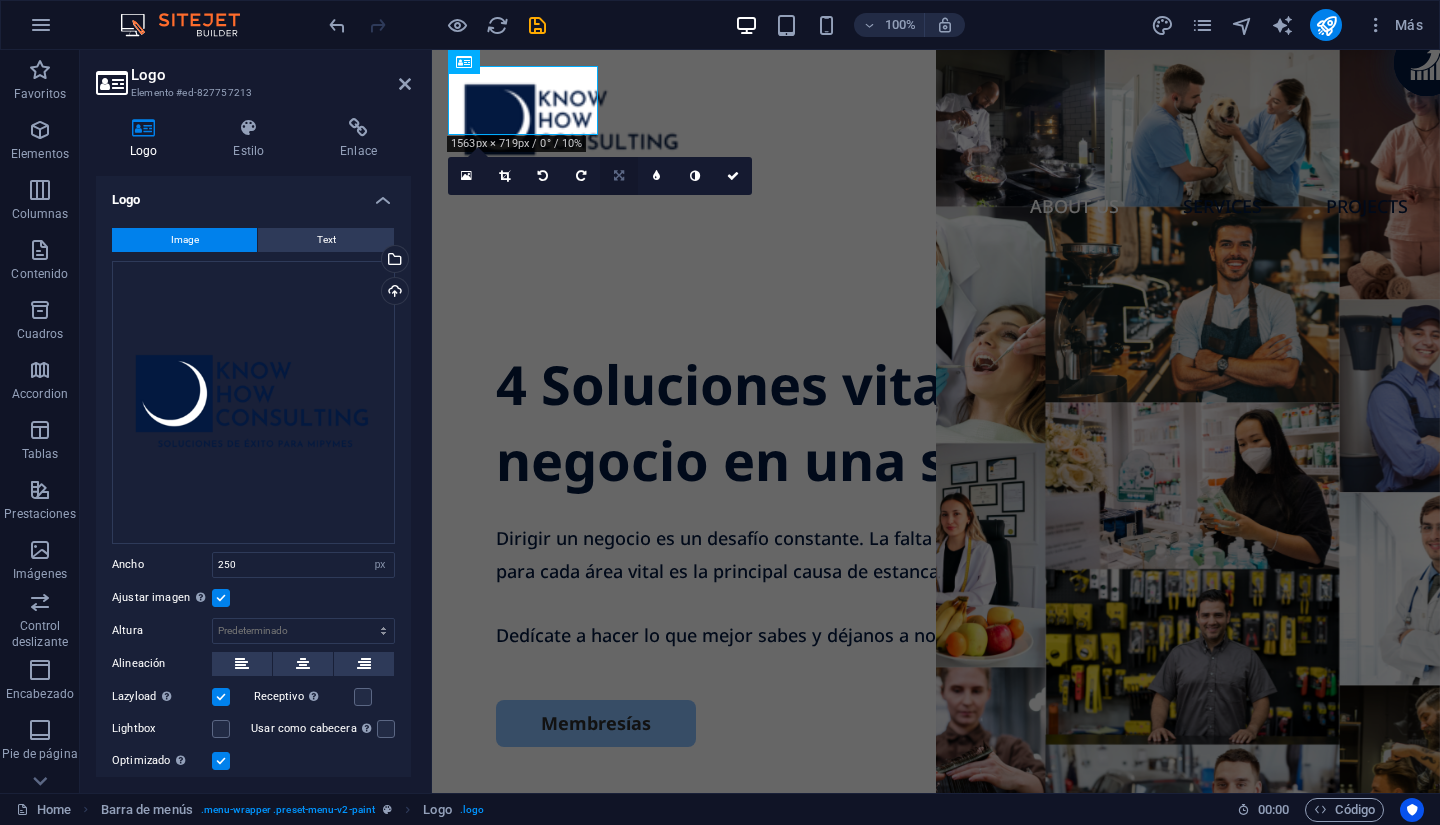 click at bounding box center [619, 176] 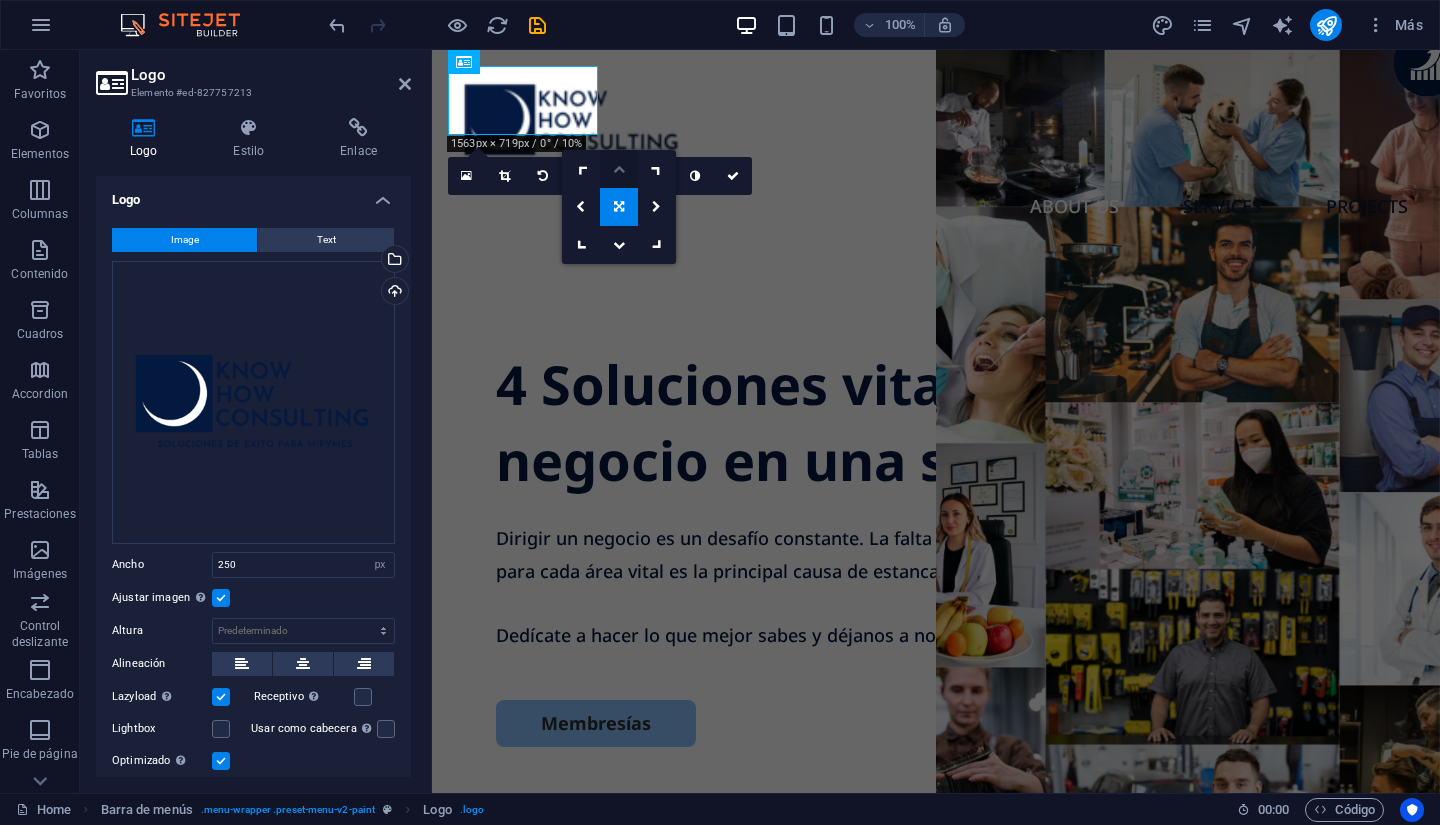 click at bounding box center [619, 169] 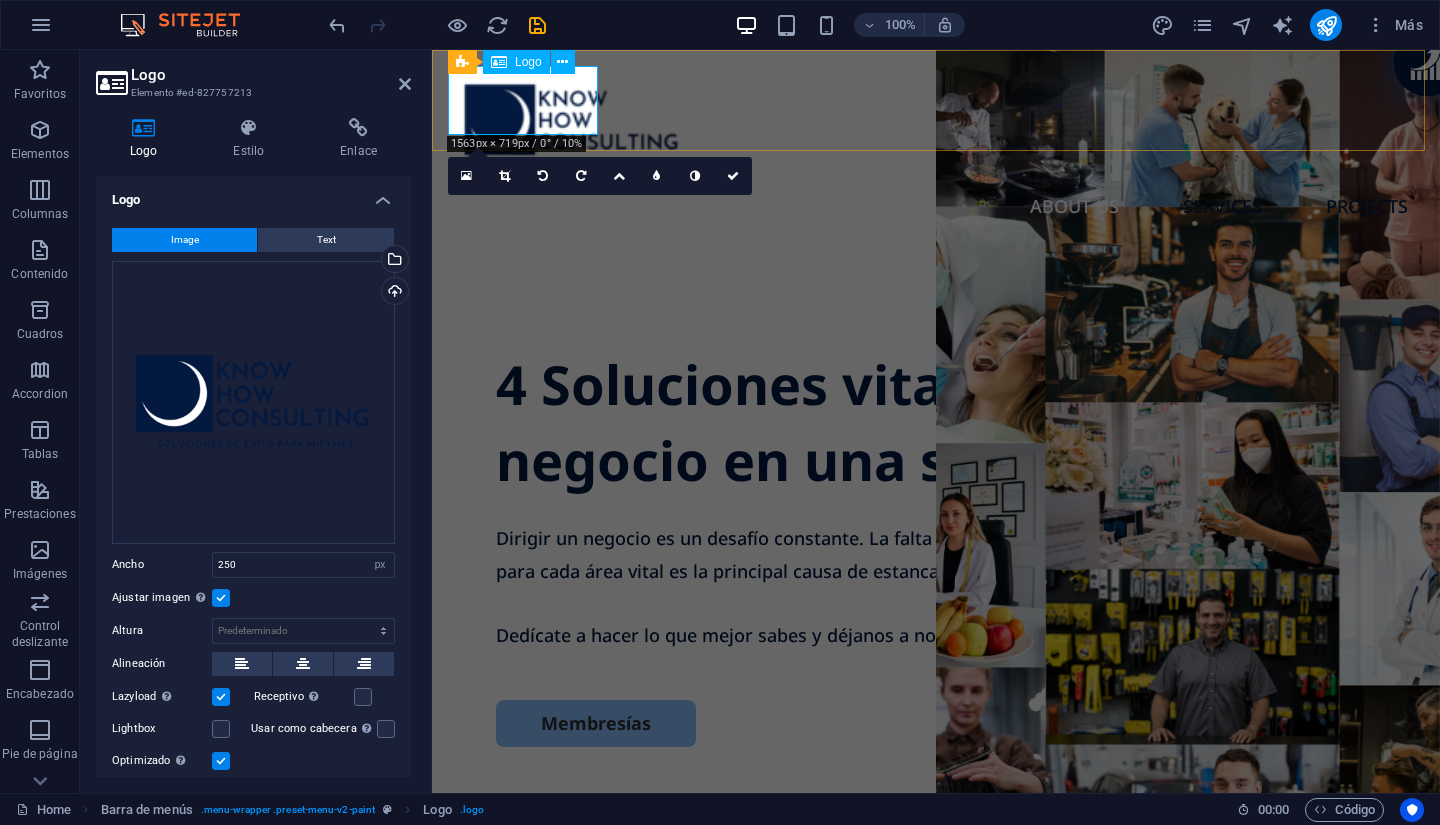 click at bounding box center [936, 123] 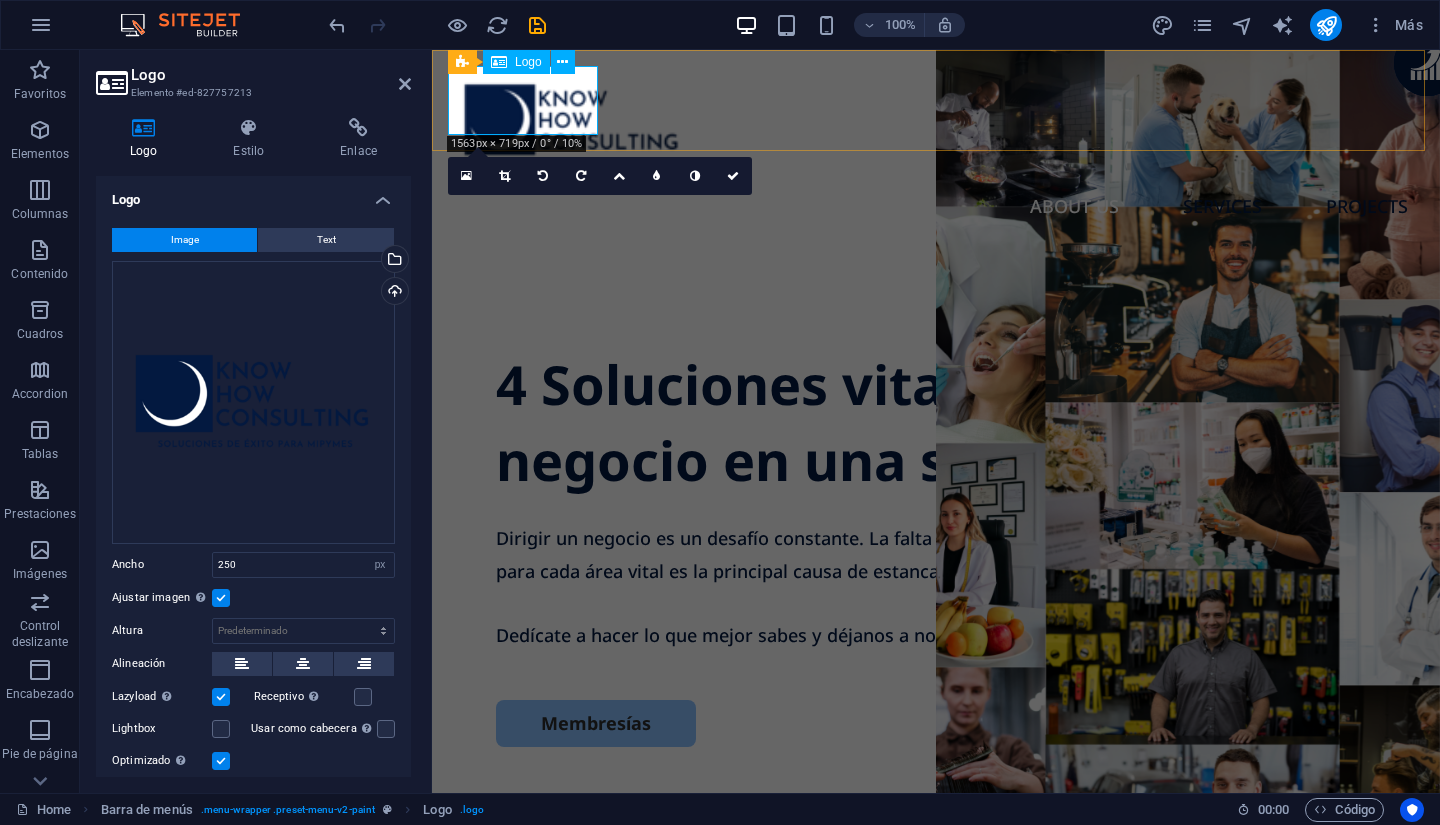 click at bounding box center [936, 123] 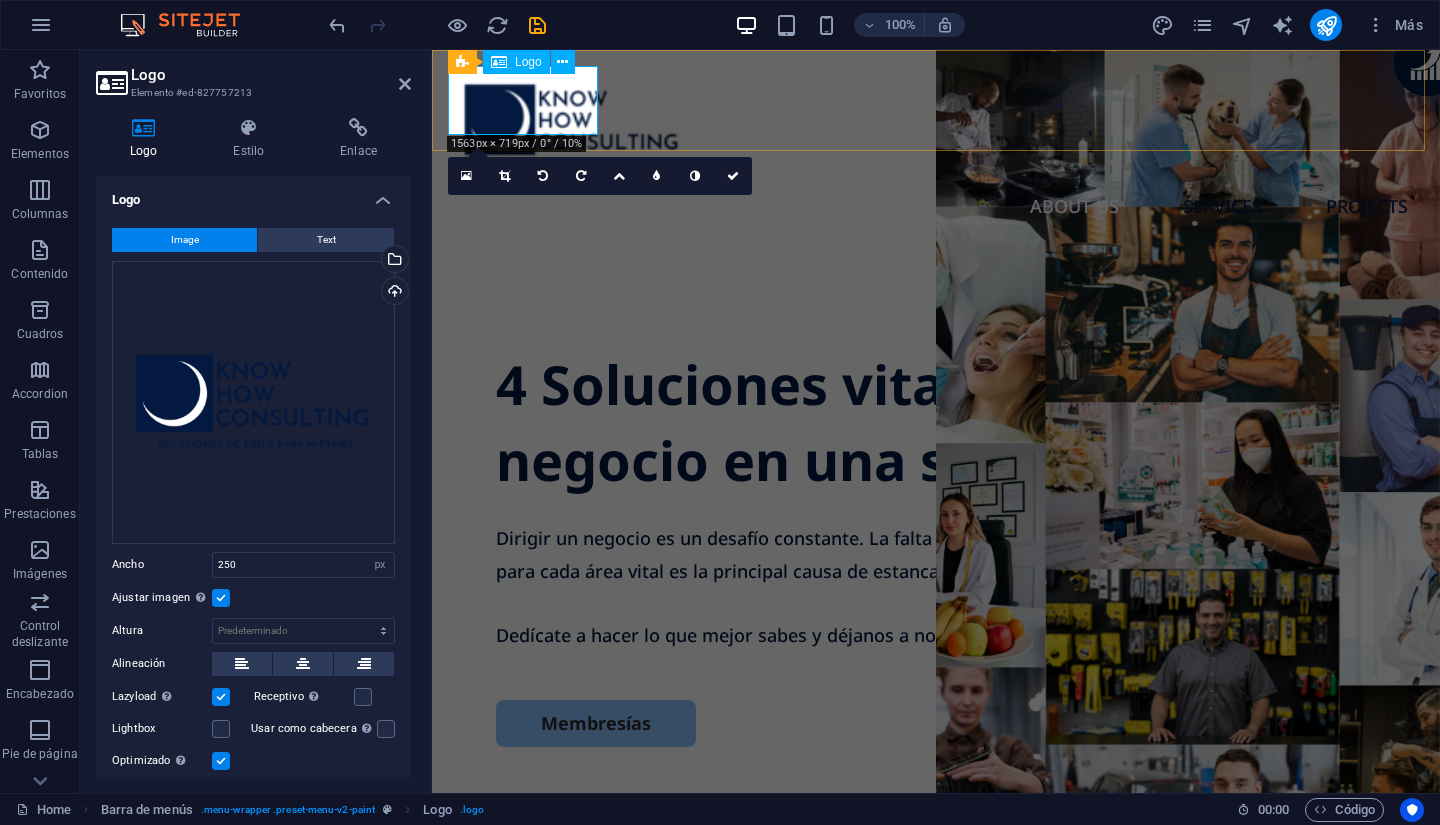 click at bounding box center (936, 123) 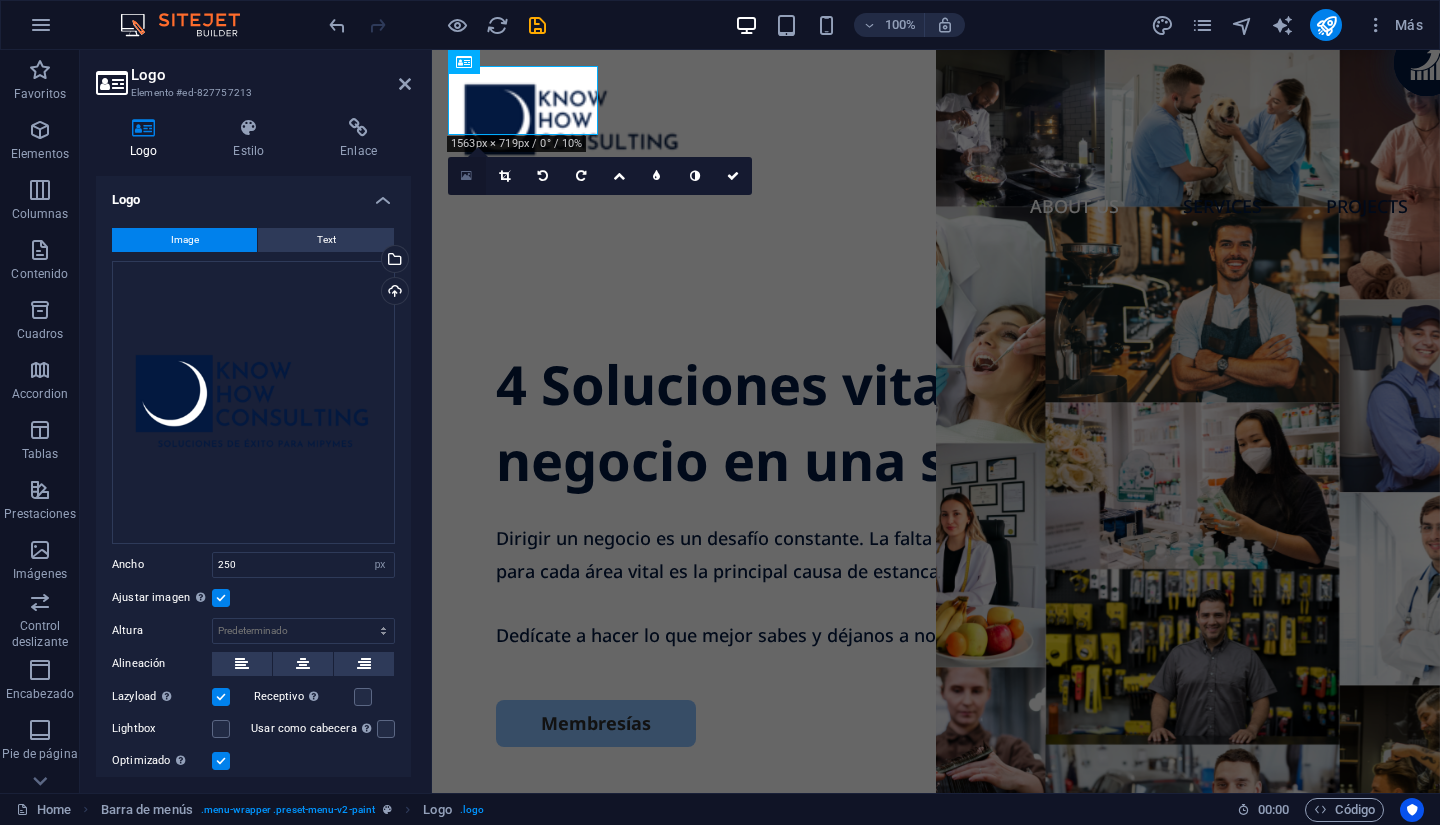 click at bounding box center (467, 176) 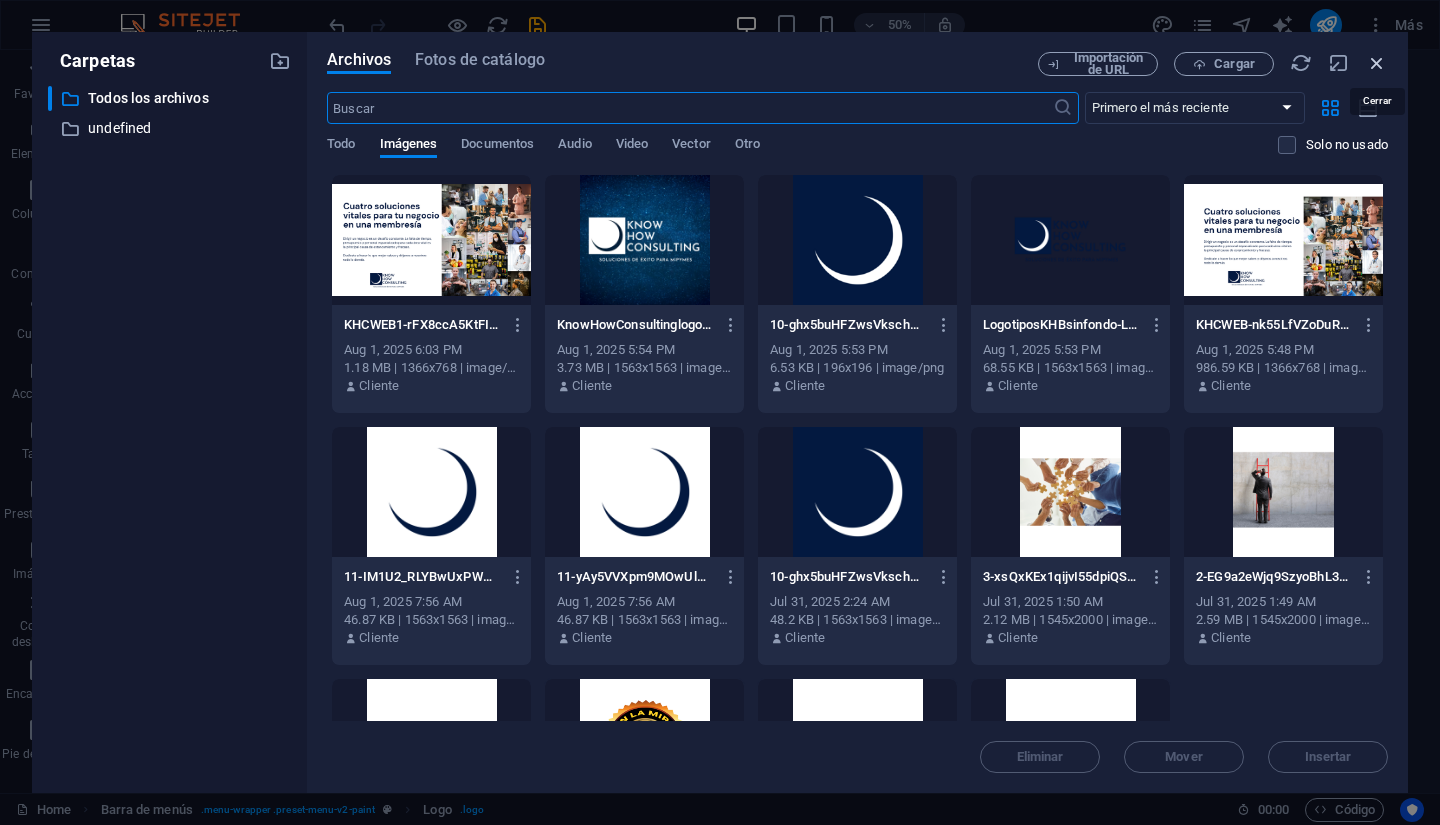 click at bounding box center (1377, 63) 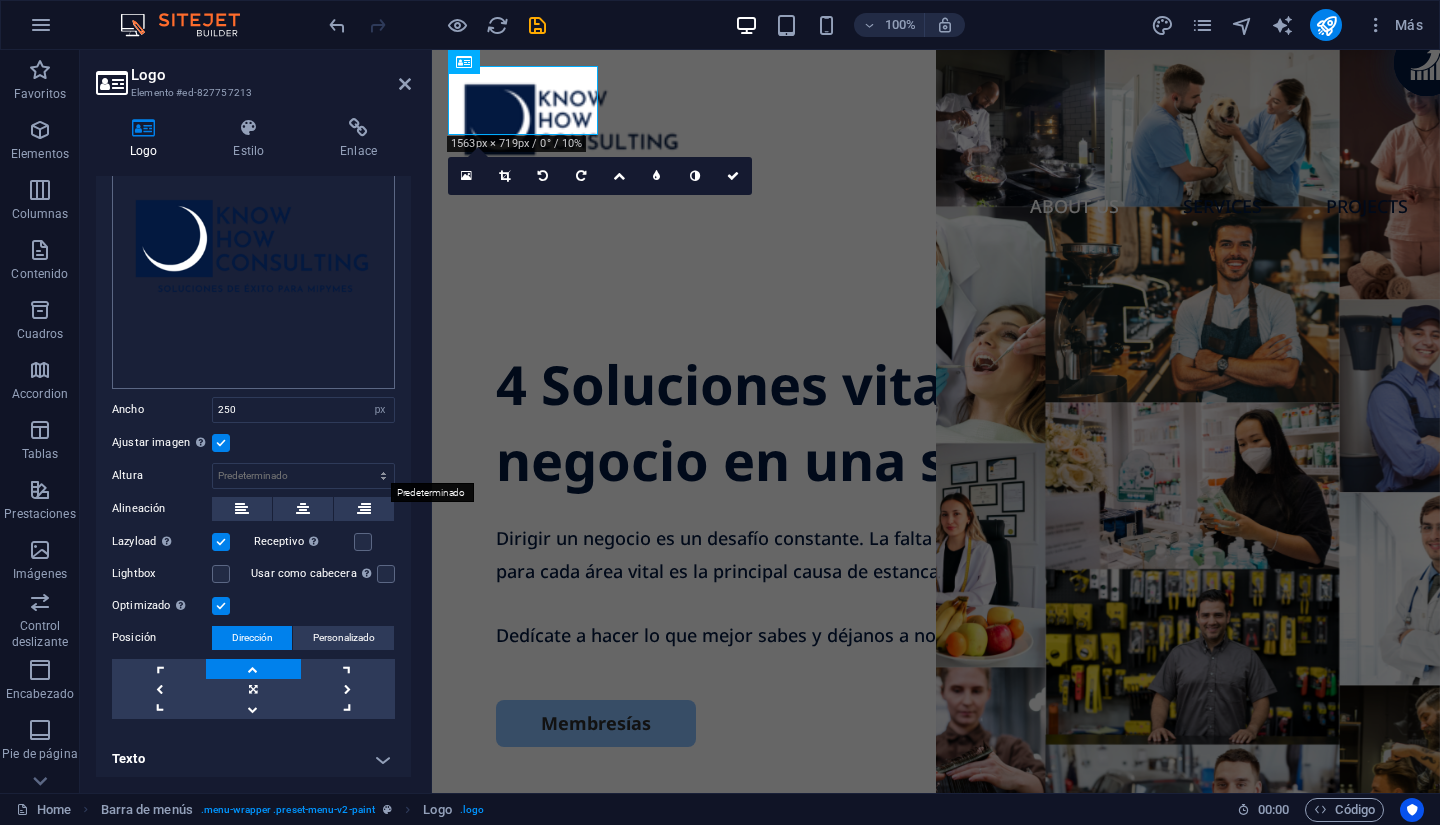 scroll, scrollTop: 0, scrollLeft: 0, axis: both 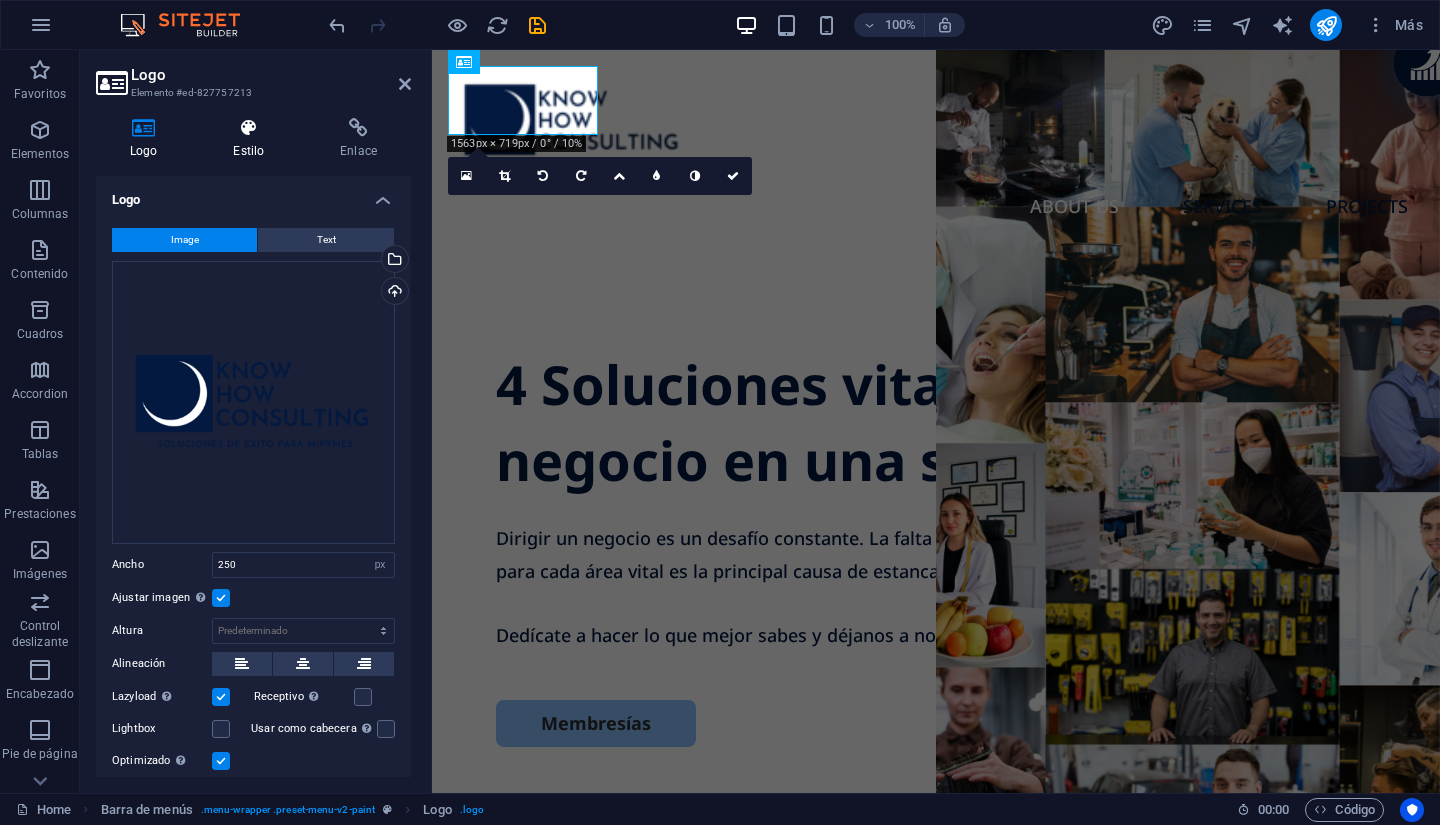 click at bounding box center [248, 128] 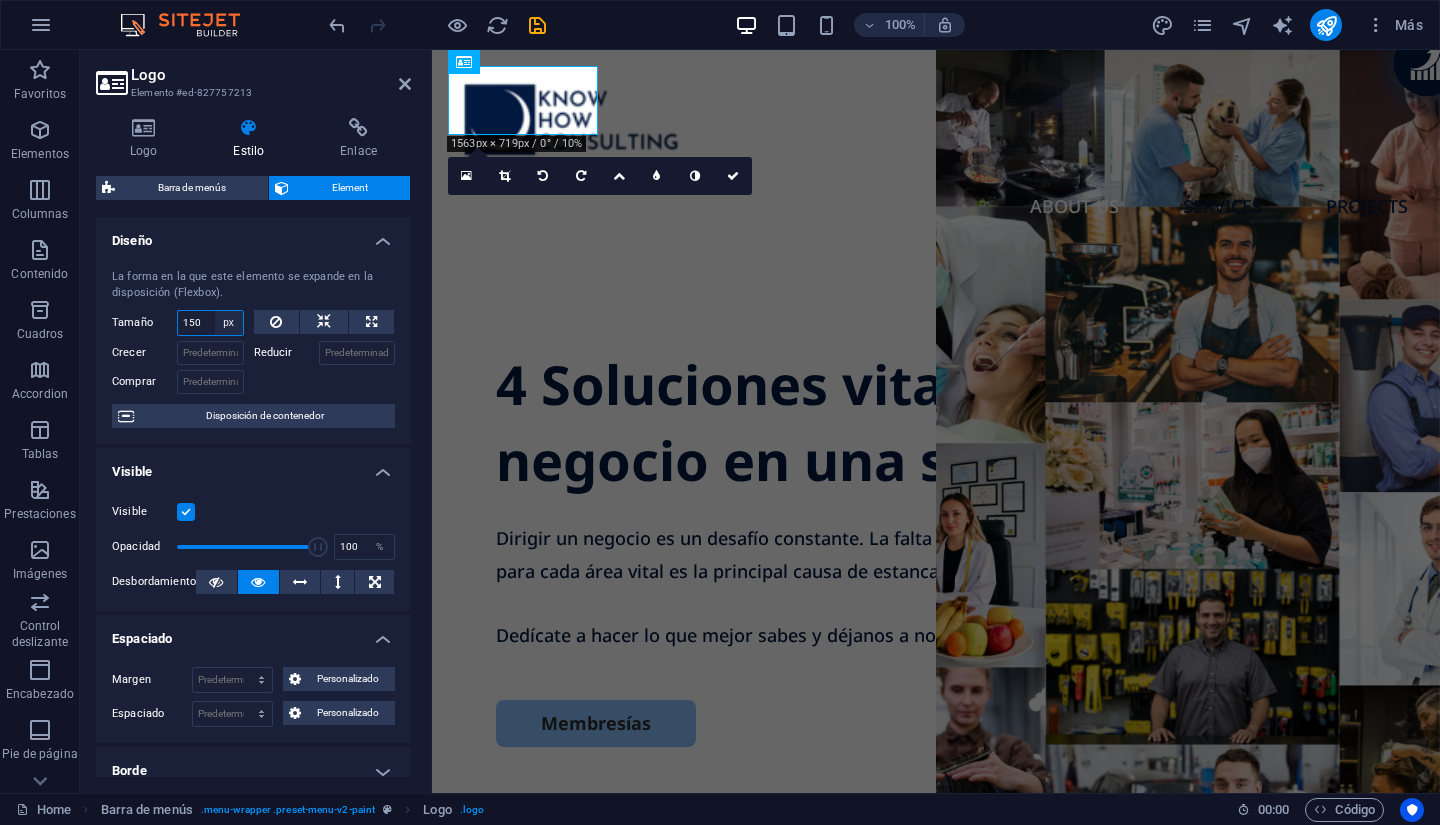 click on "Predeterminado automático px % 1/1 1/2 1/3 1/4 1/5 1/6 1/7 1/8 1/9 1/10" at bounding box center (229, 323) 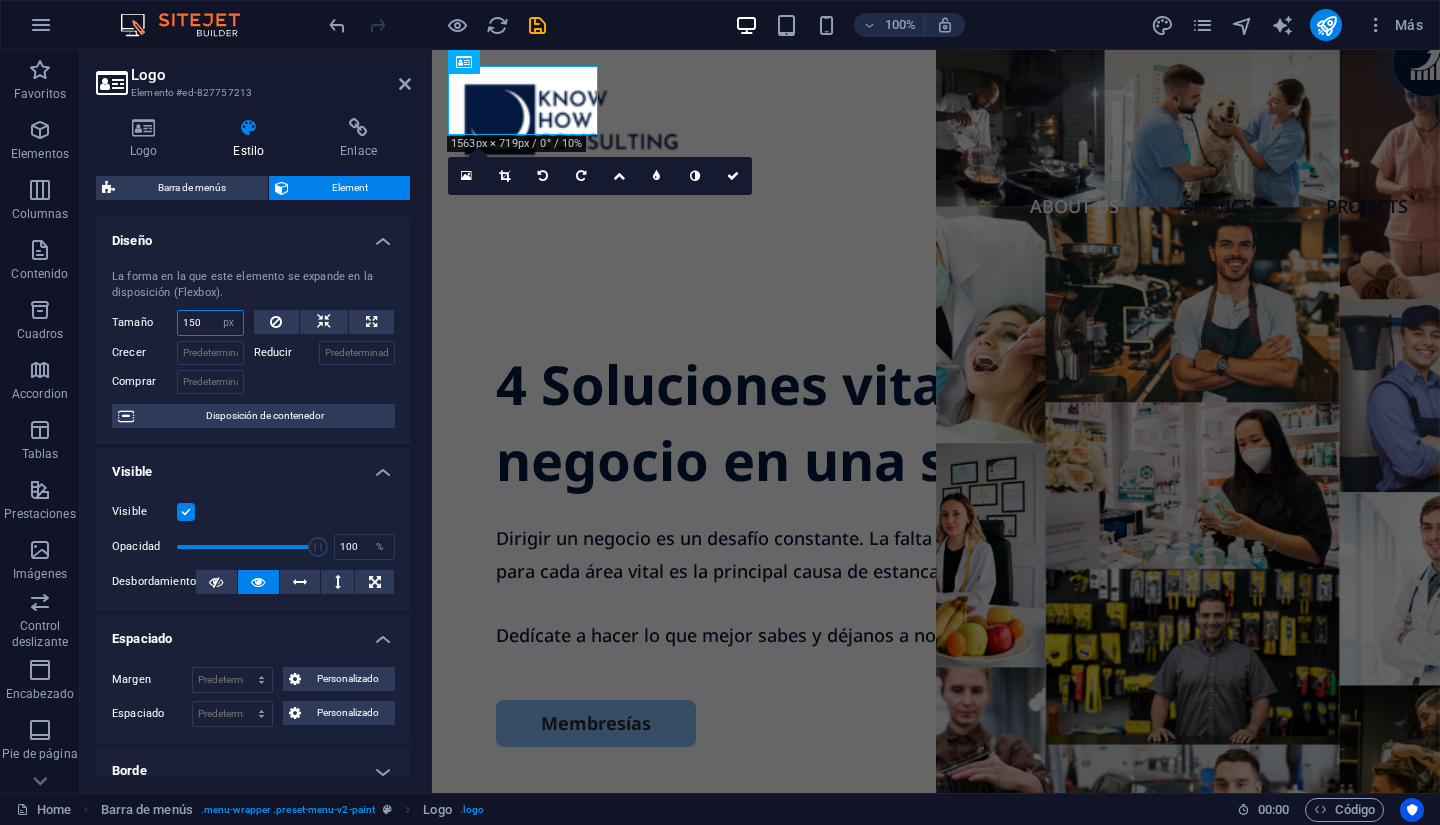 drag, startPoint x: 207, startPoint y: 317, endPoint x: 168, endPoint y: 311, distance: 39.45884 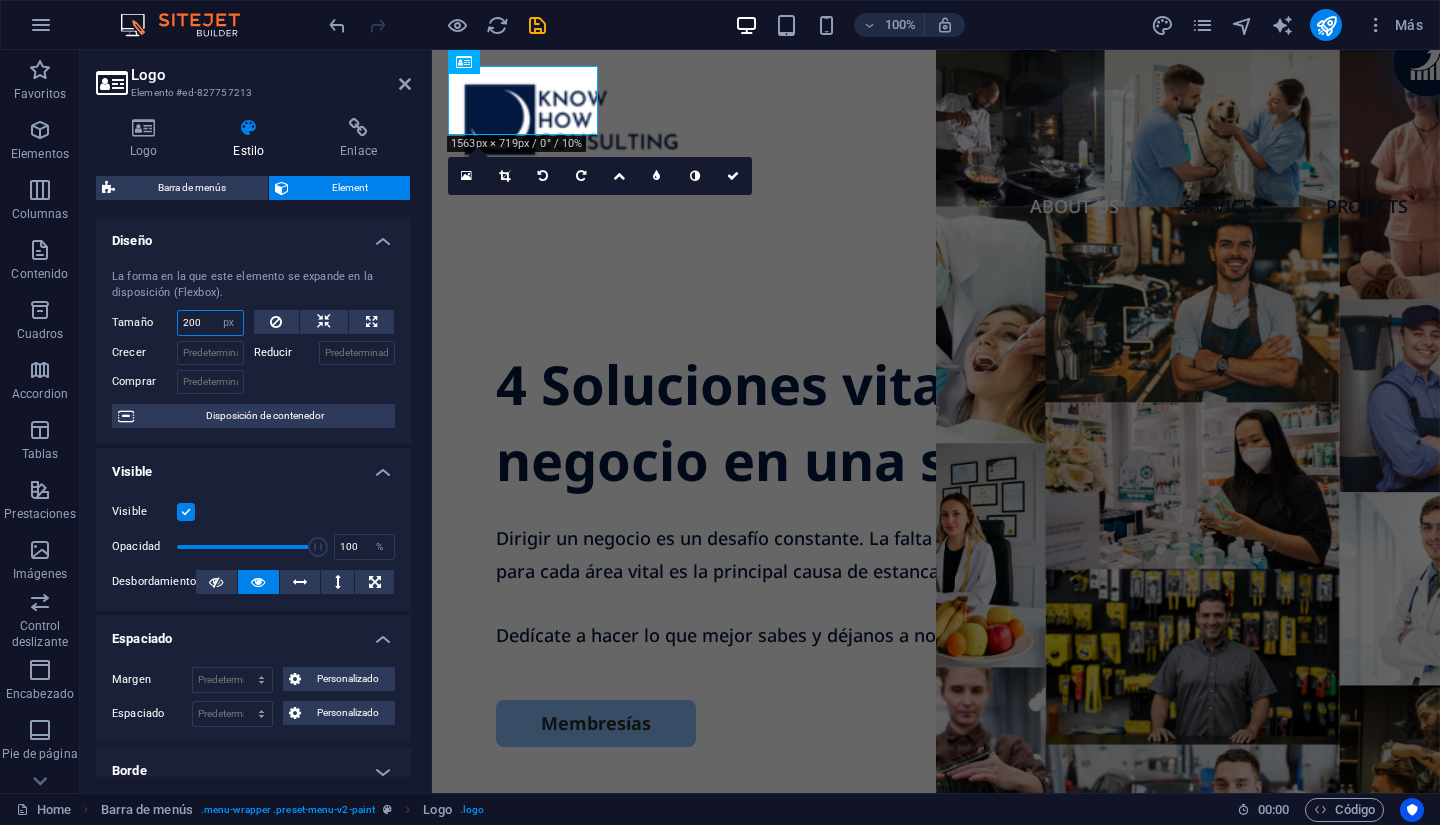 type on "200" 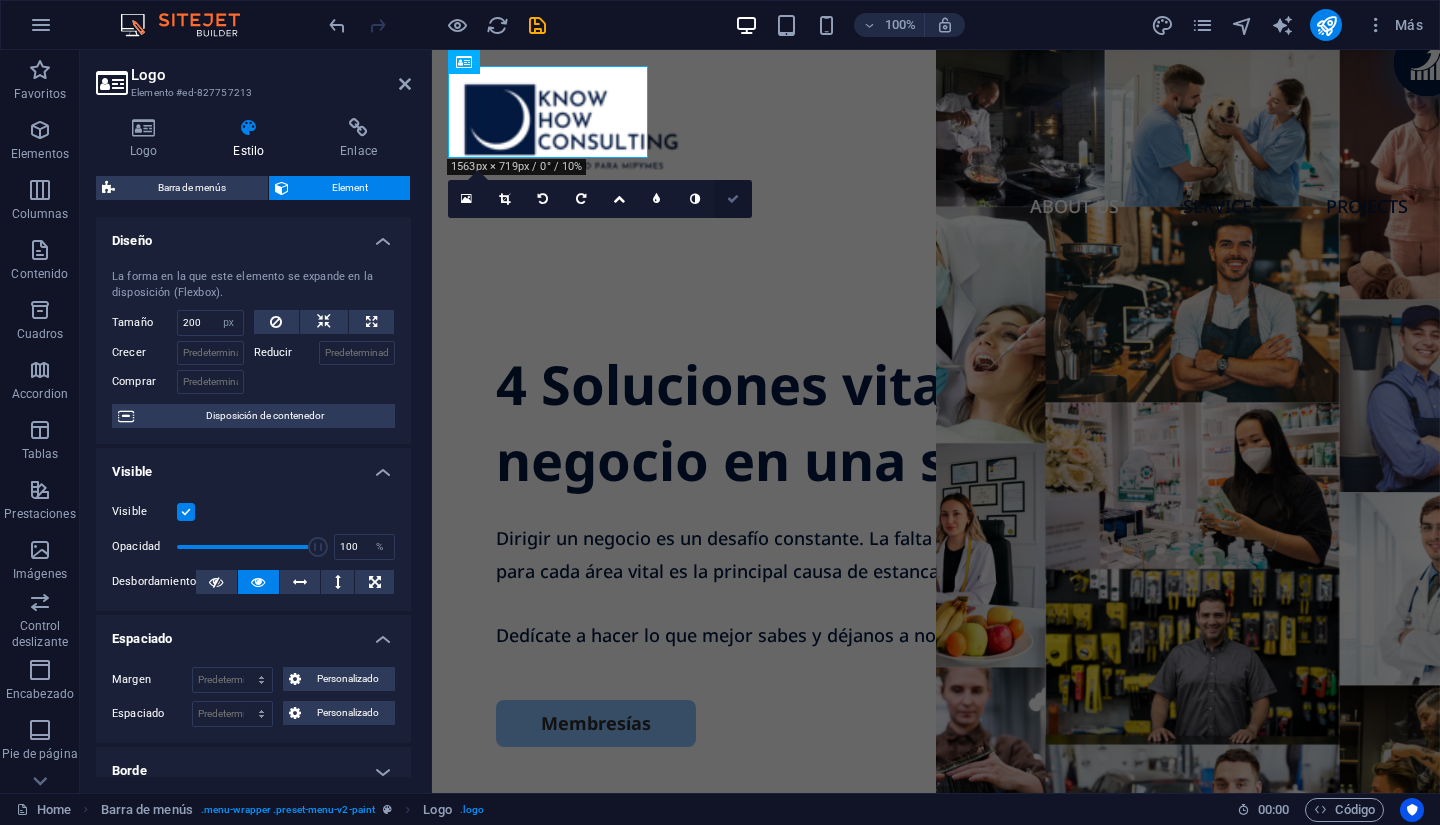 click at bounding box center [733, 199] 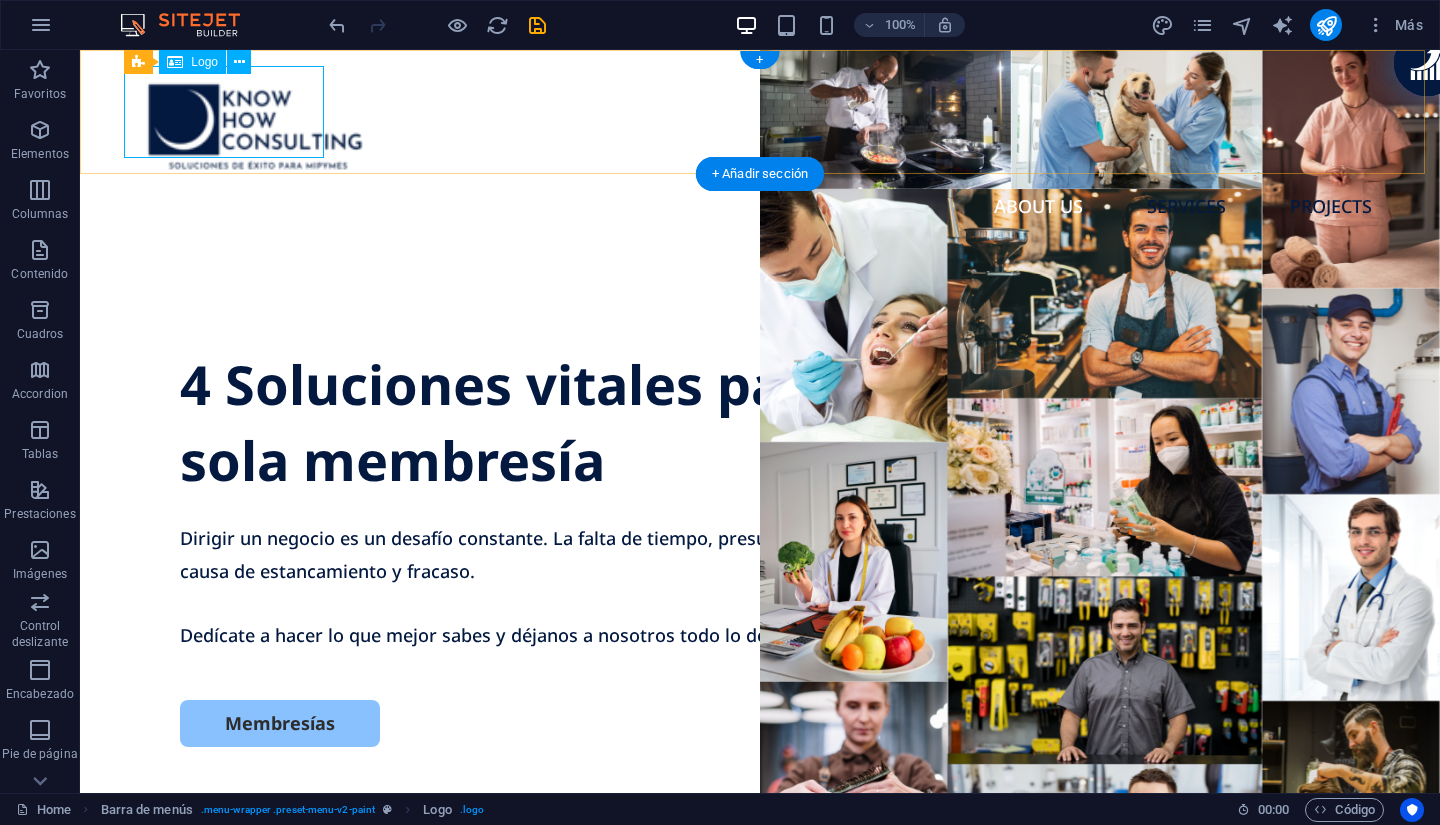 click at bounding box center [760, 123] 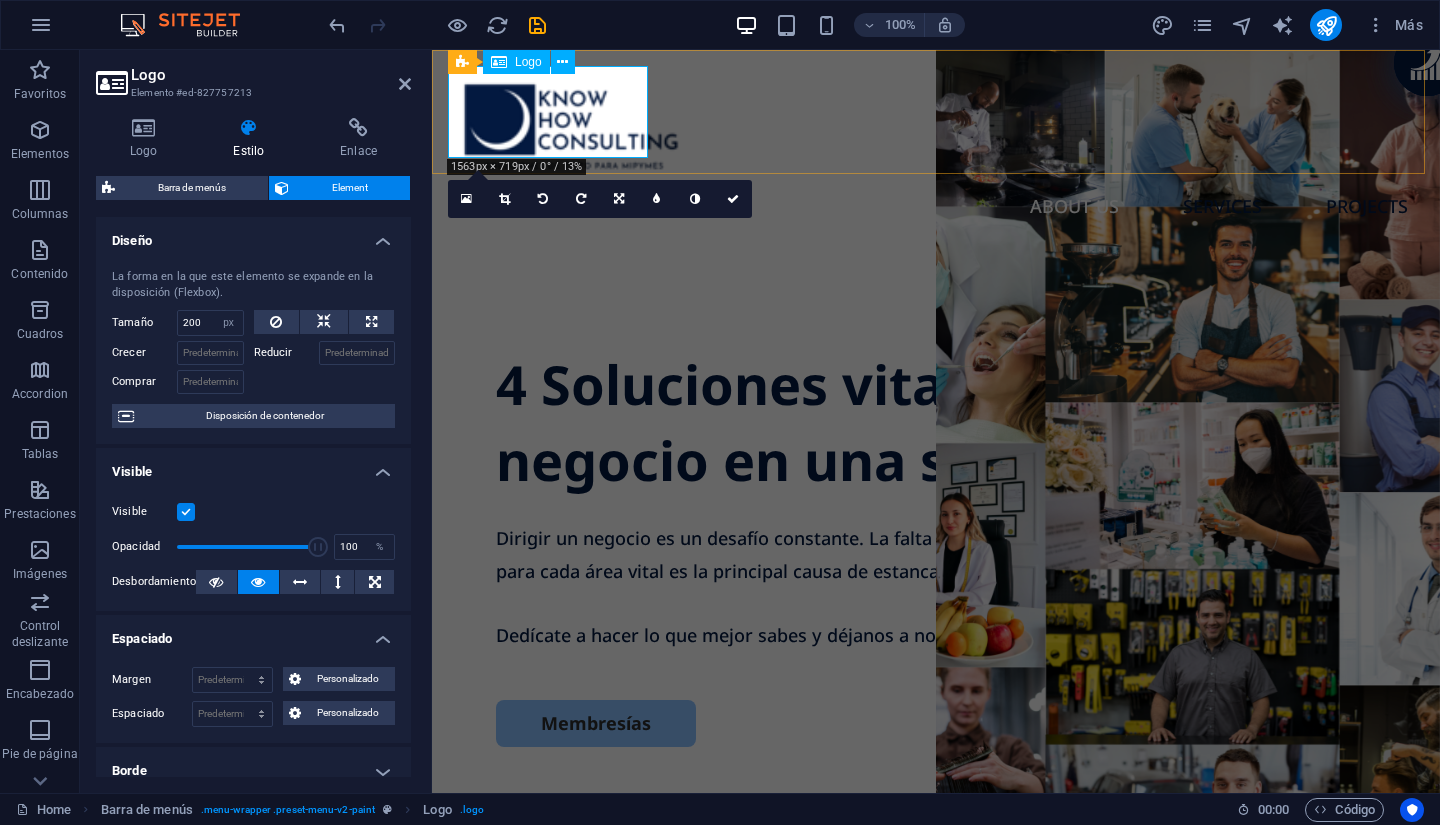 click at bounding box center [936, 123] 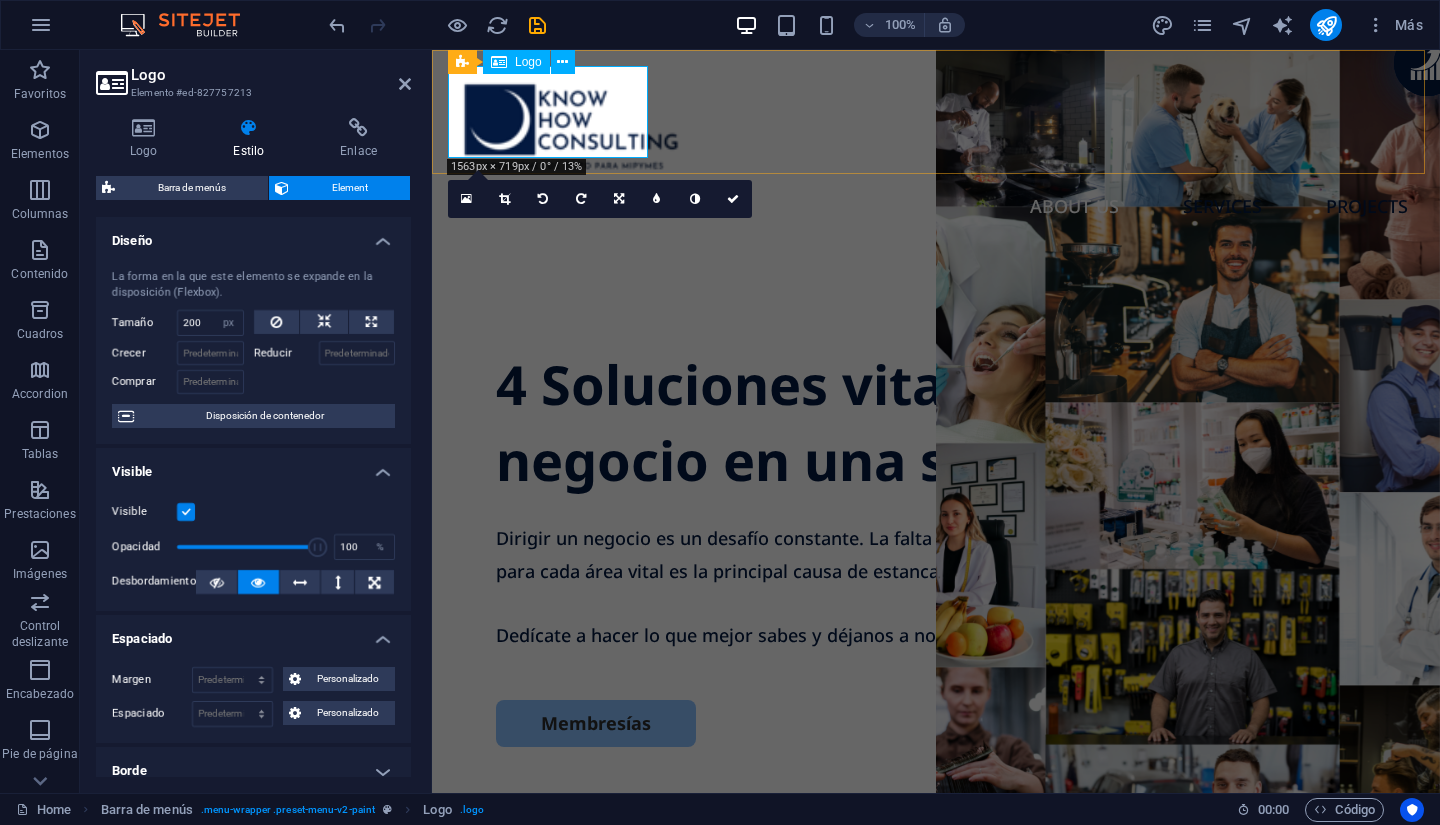 click at bounding box center (936, 123) 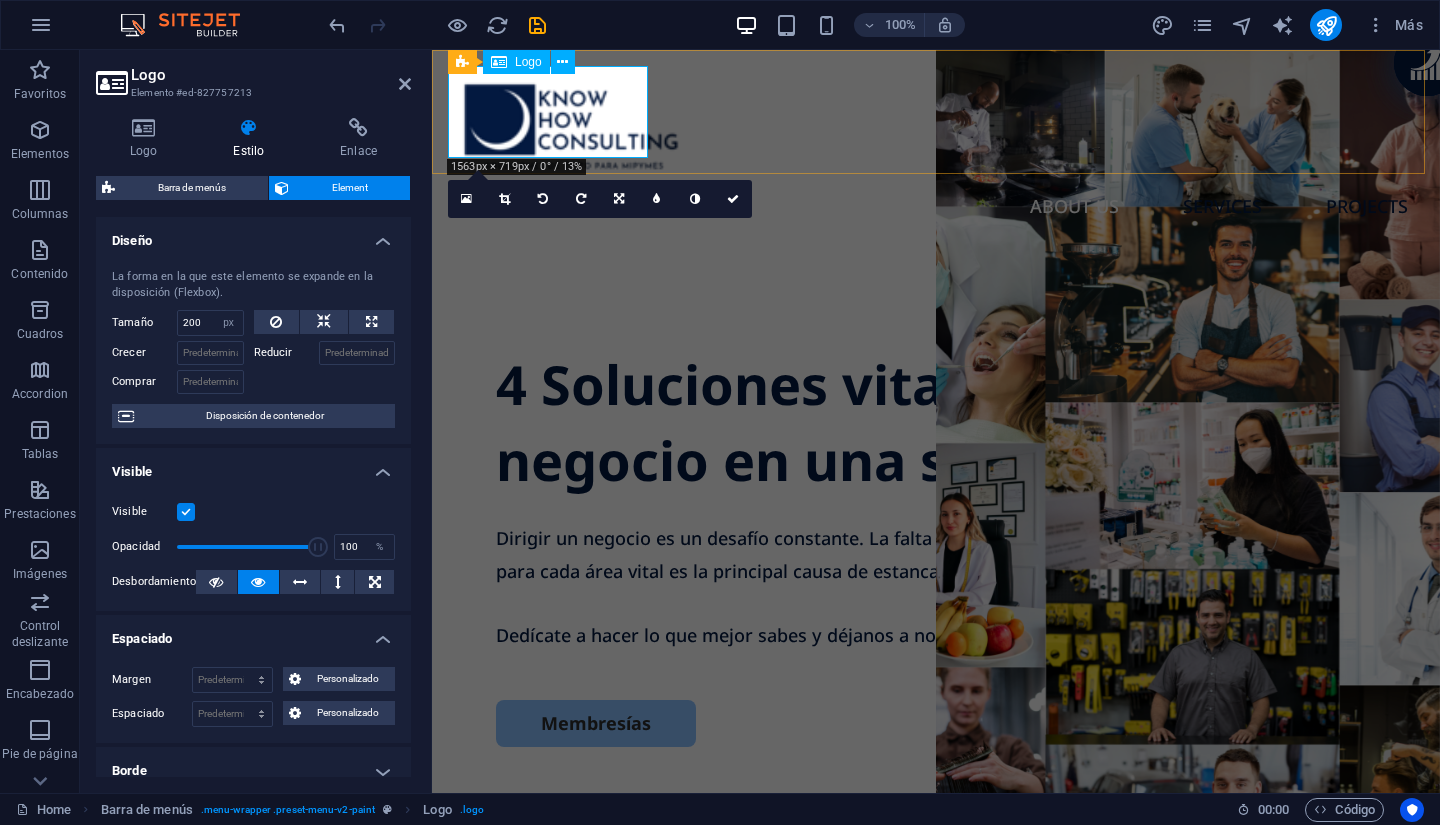 click at bounding box center [936, 123] 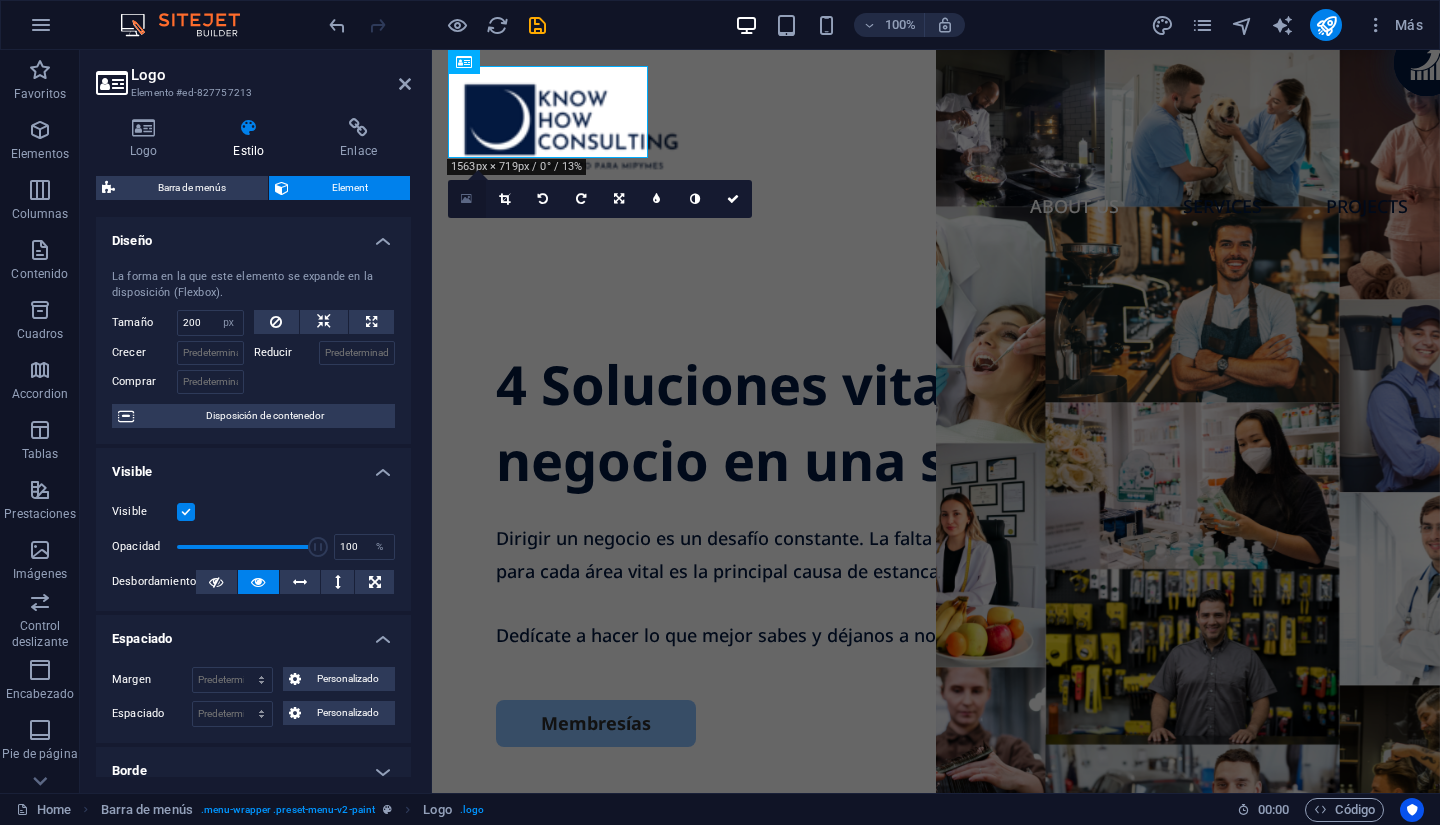 click at bounding box center (466, 199) 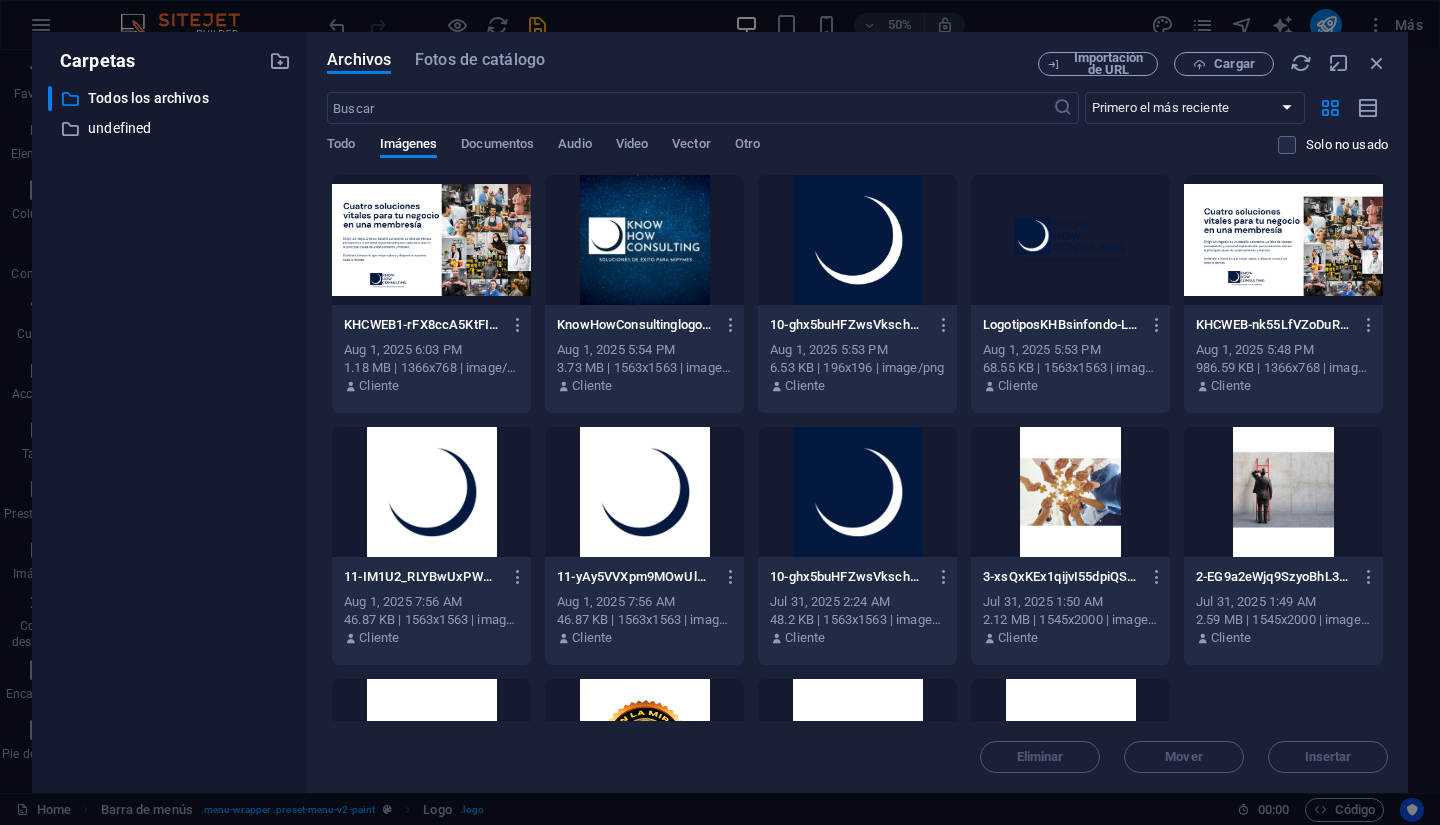 click at bounding box center [1070, 240] 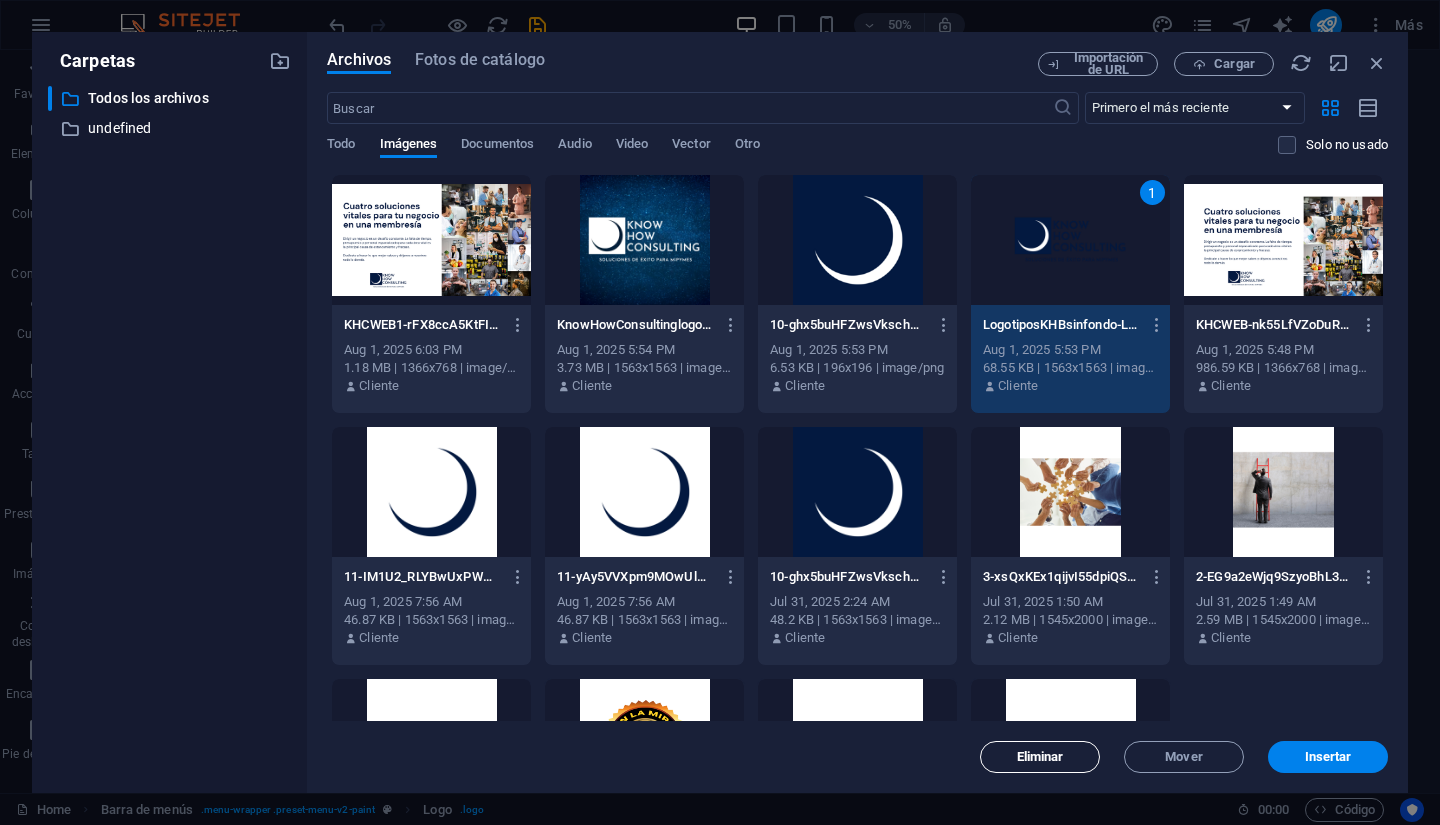 click on "Eliminar" at bounding box center (1040, 757) 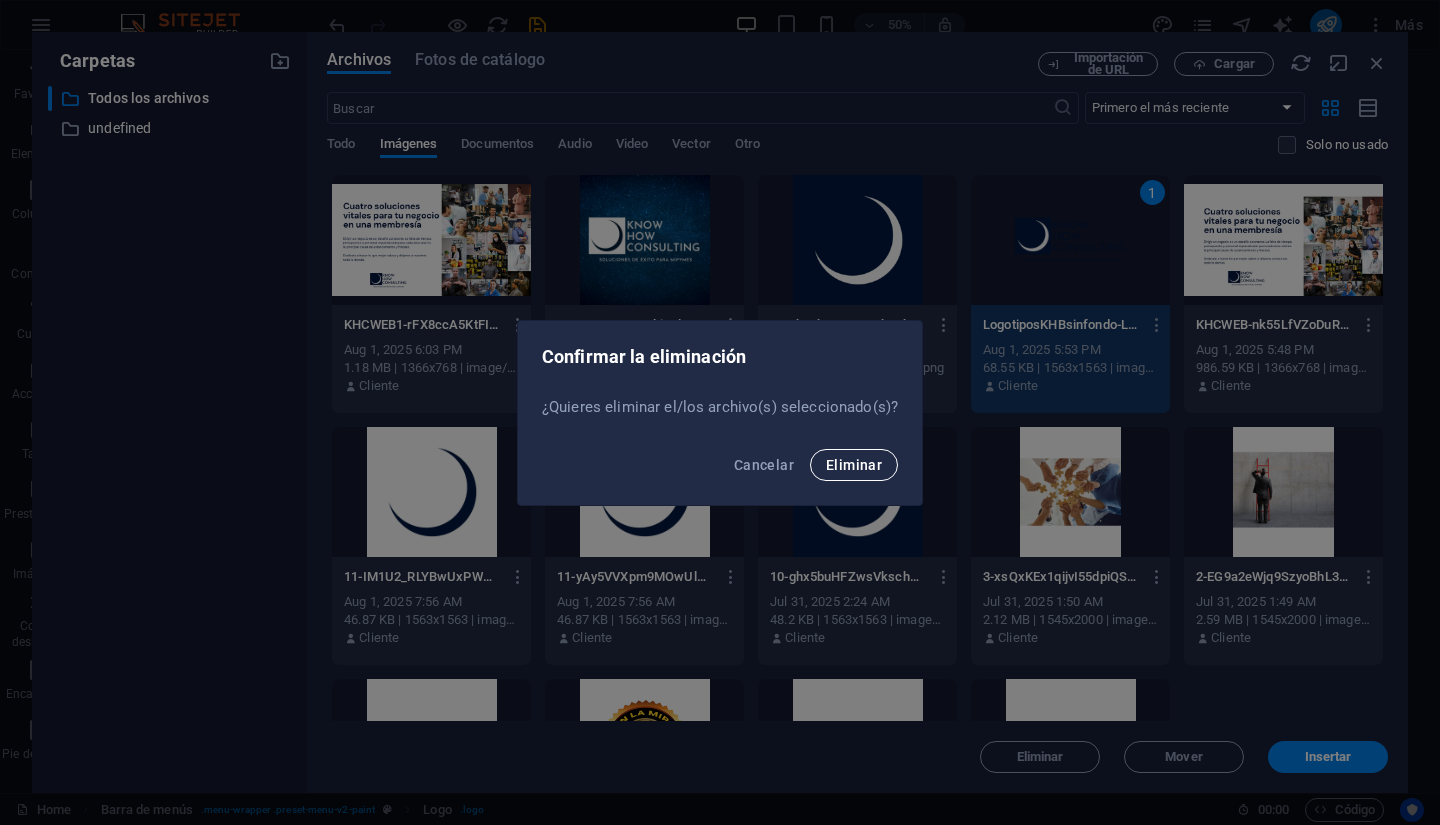 click on "Eliminar" at bounding box center (854, 465) 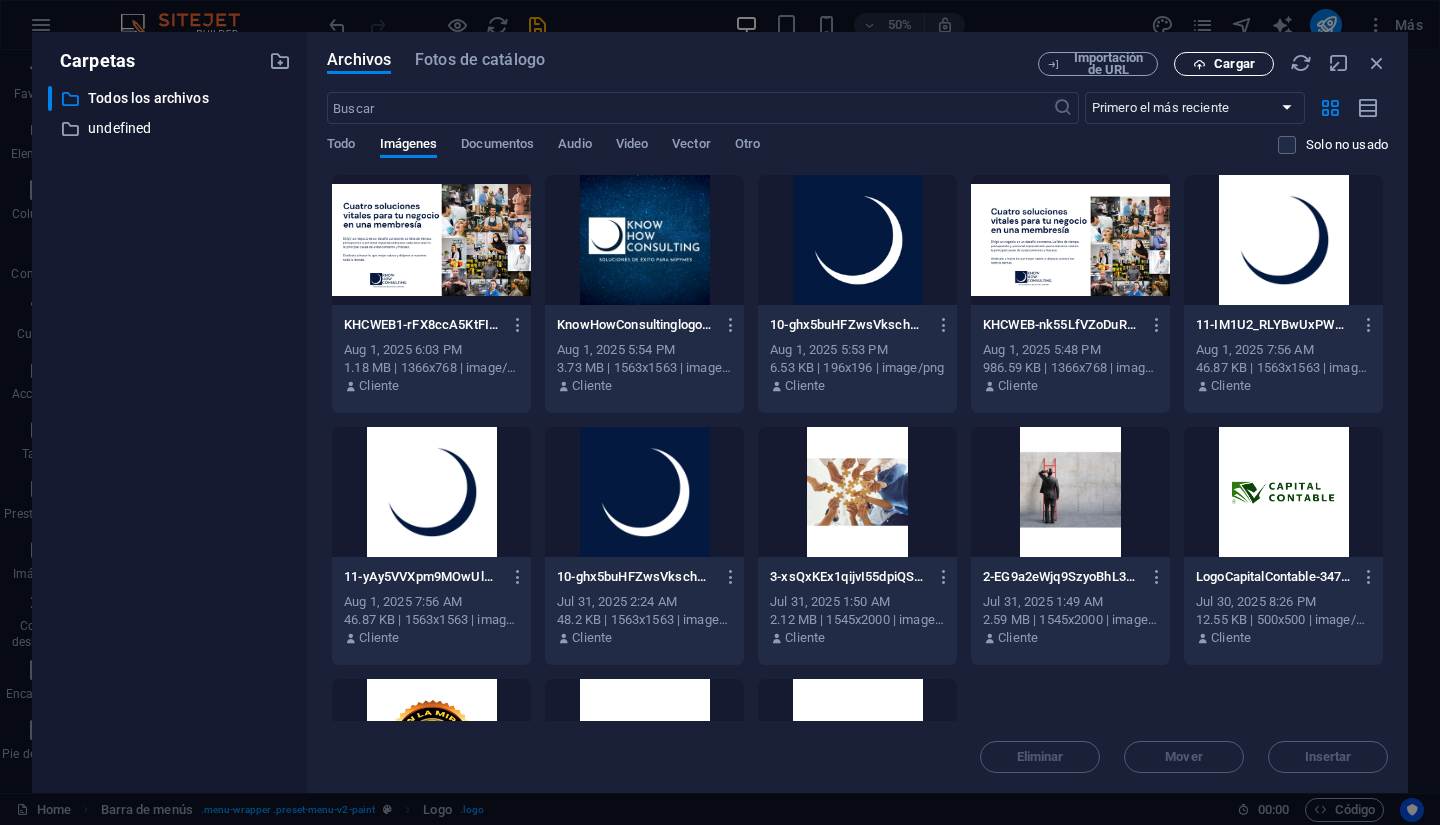click on "Cargar" at bounding box center [1234, 64] 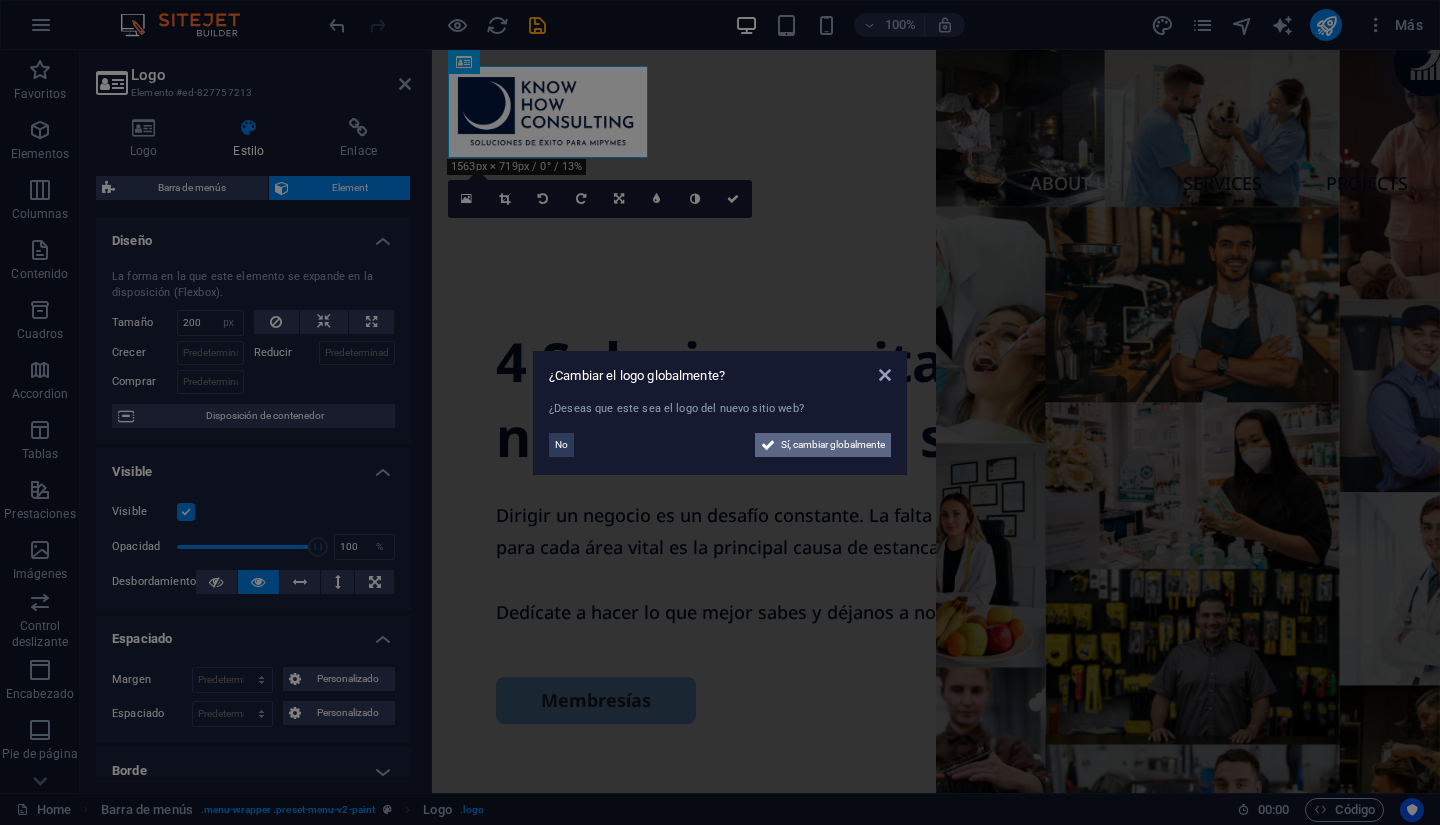 click on "Sí, cambiar globalmente" at bounding box center [833, 445] 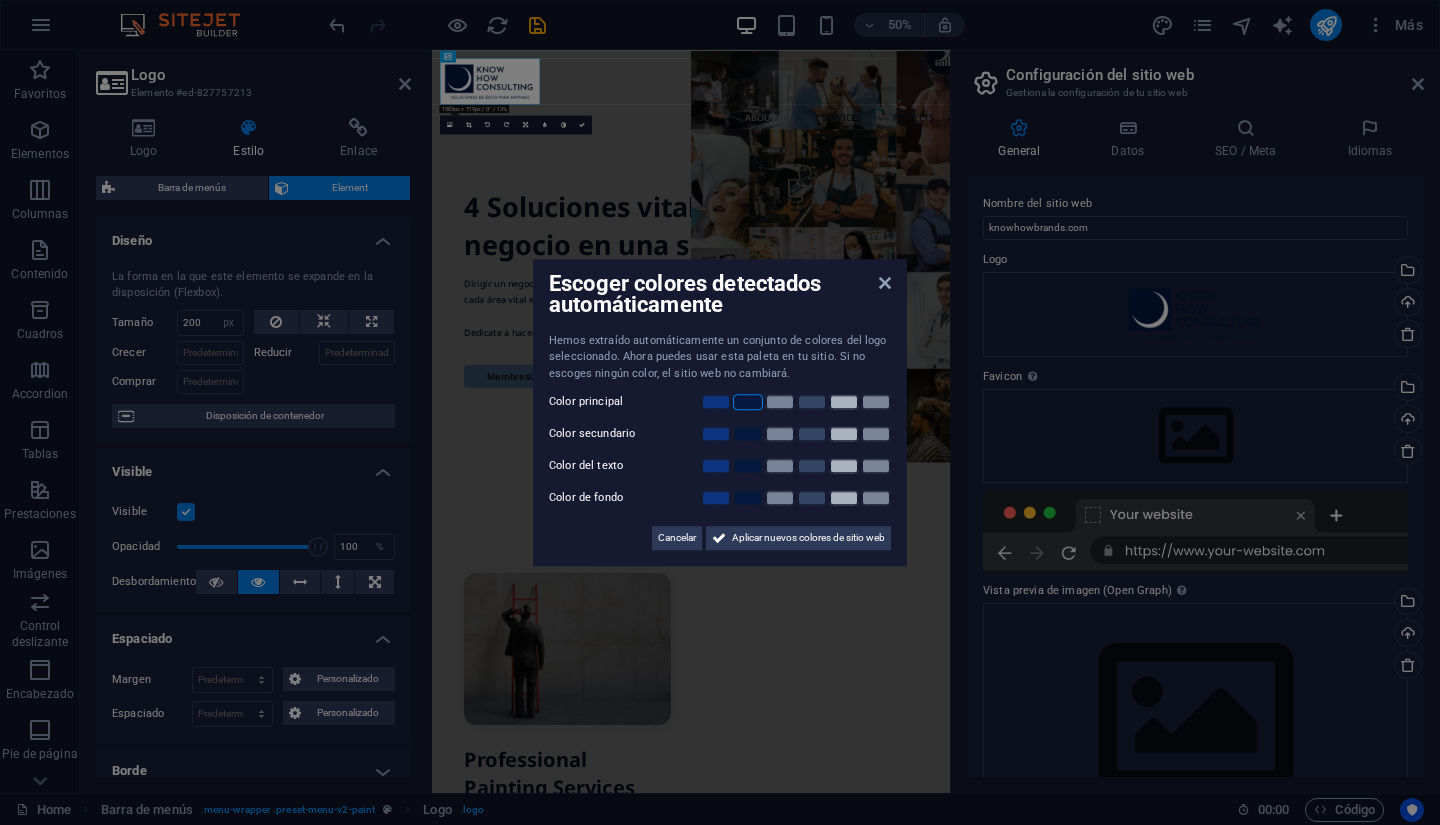 click at bounding box center (748, 402) 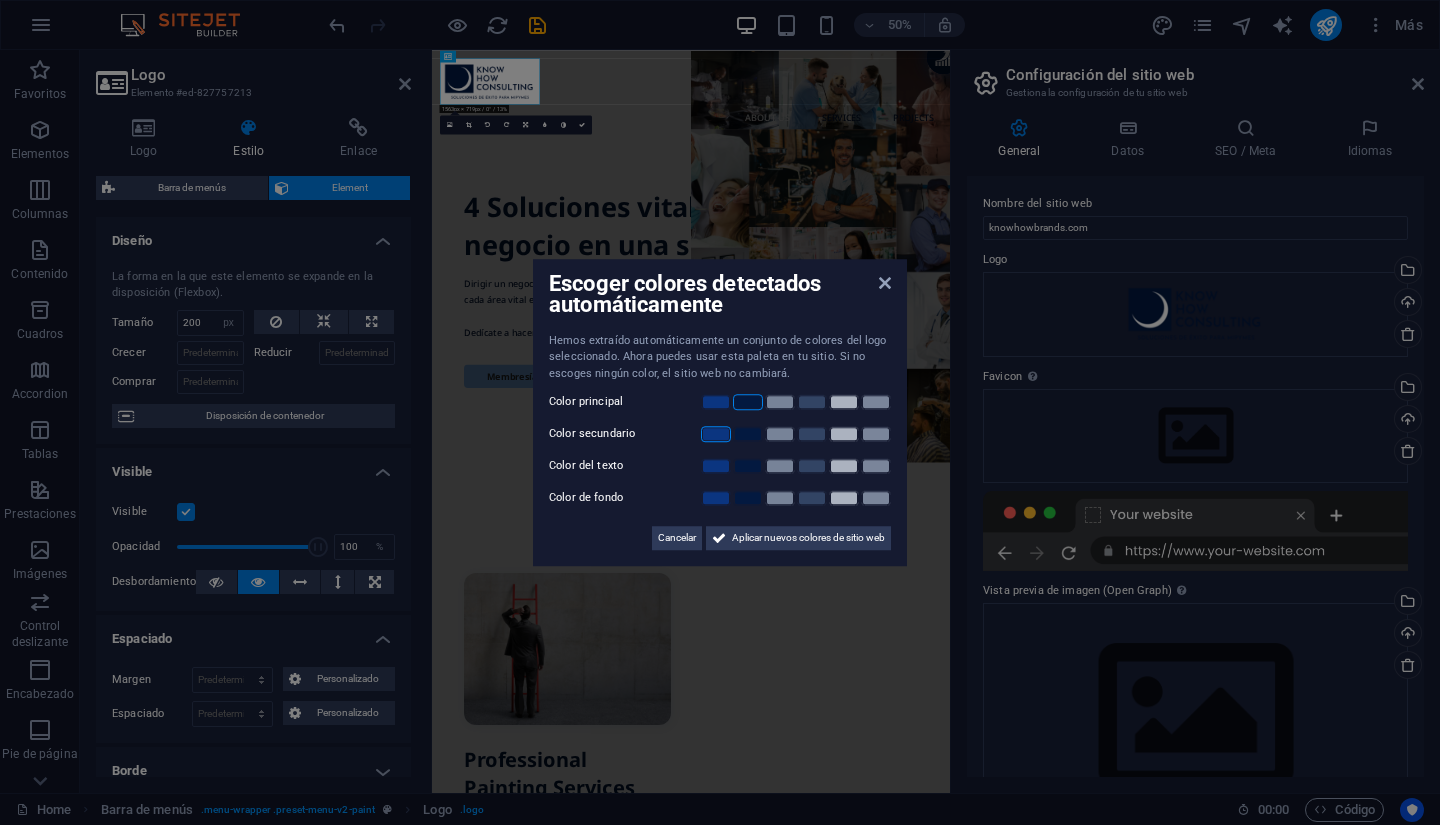 click at bounding box center [716, 434] 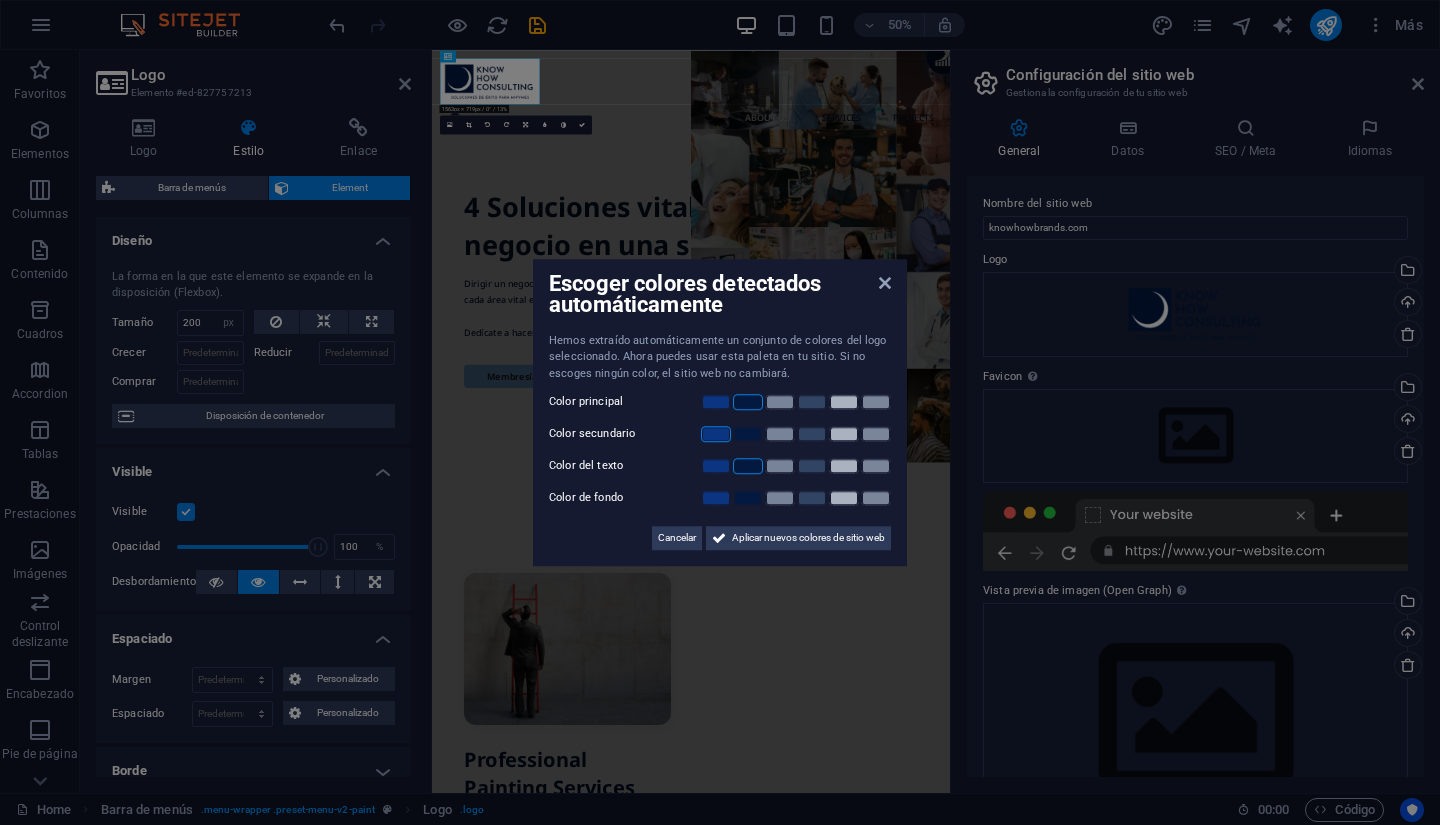click at bounding box center [748, 466] 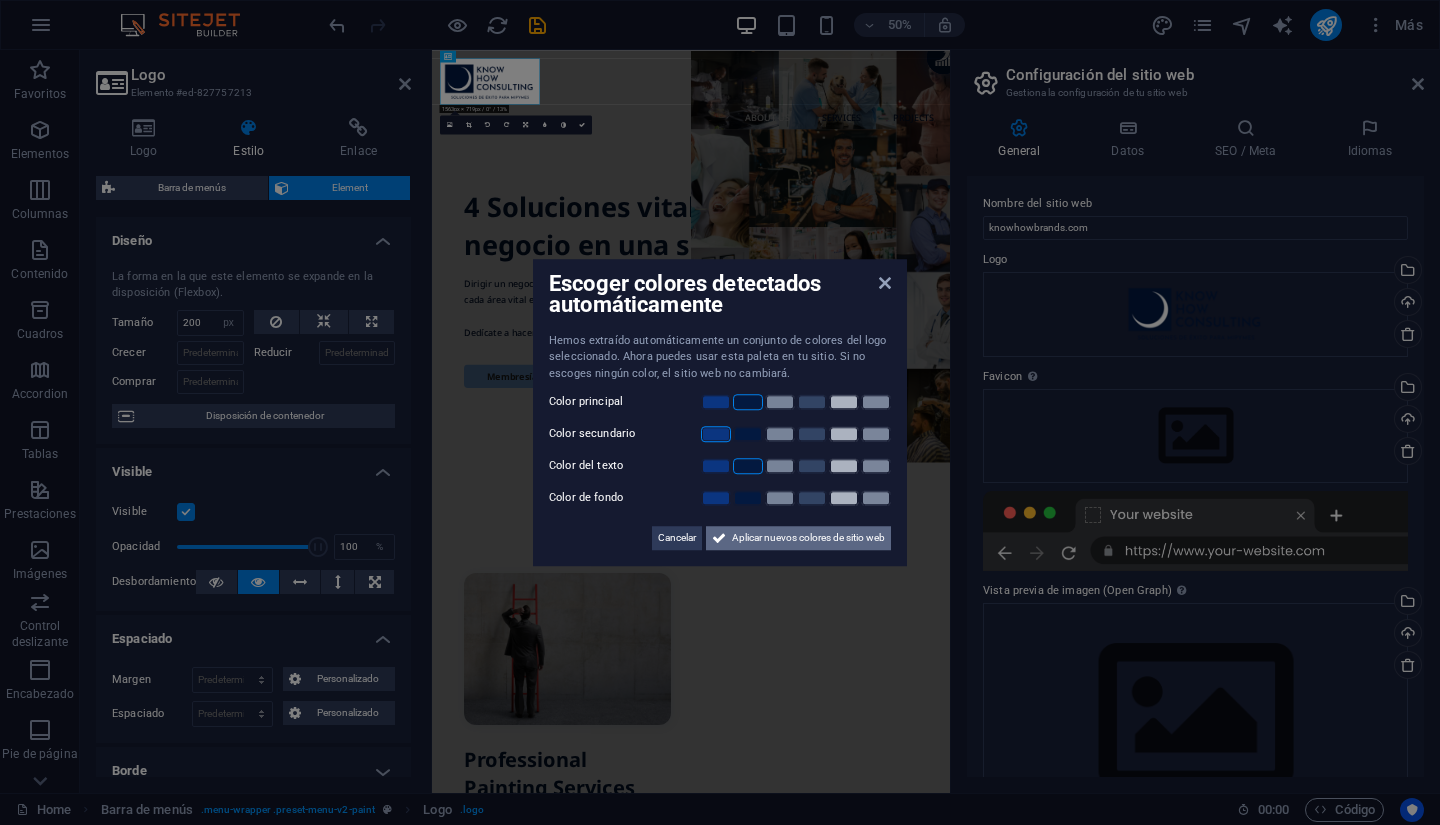 click on "Aplicar nuevos colores de sitio web" at bounding box center (808, 538) 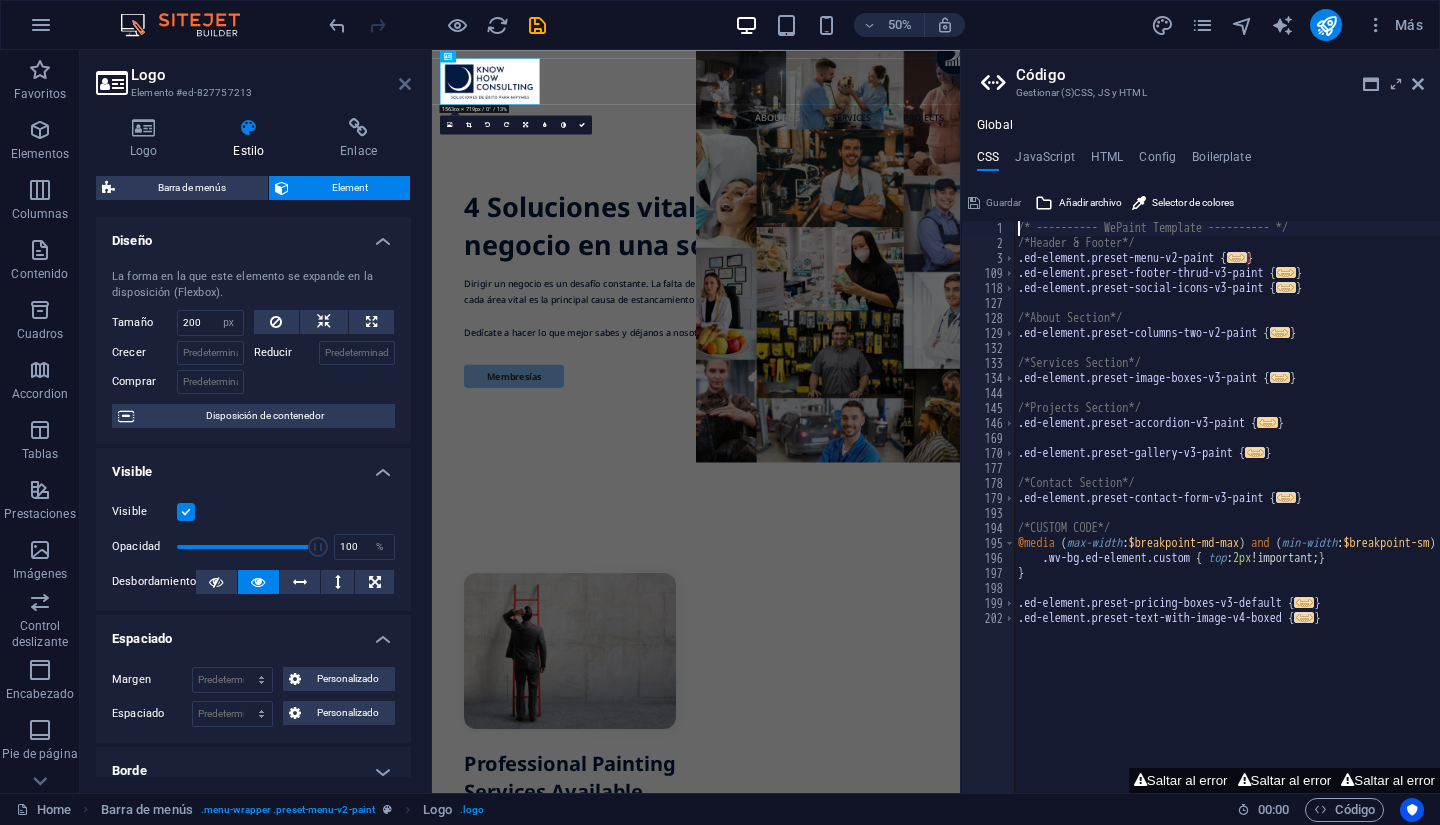 click at bounding box center [405, 84] 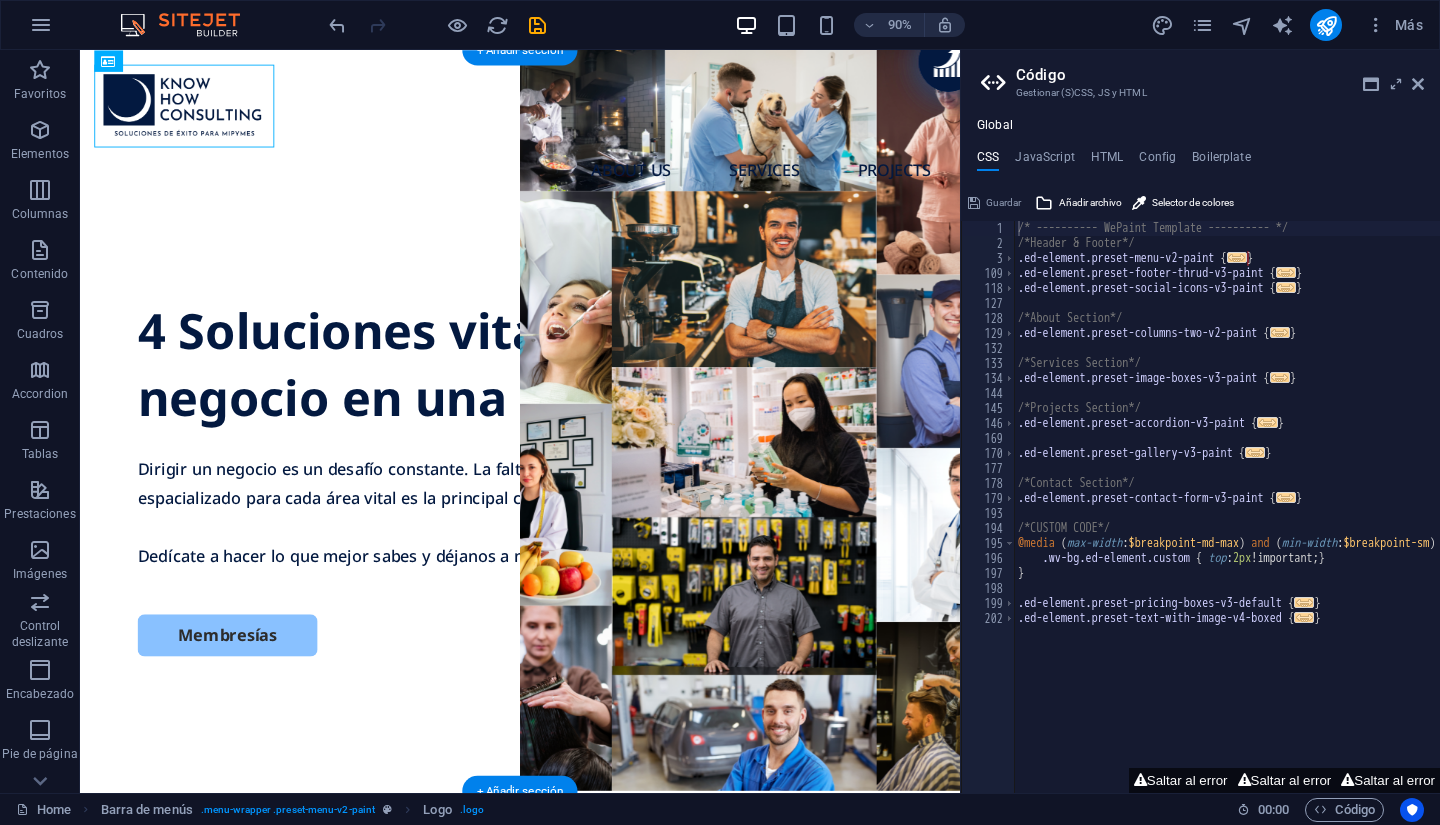 scroll, scrollTop: 200, scrollLeft: 0, axis: vertical 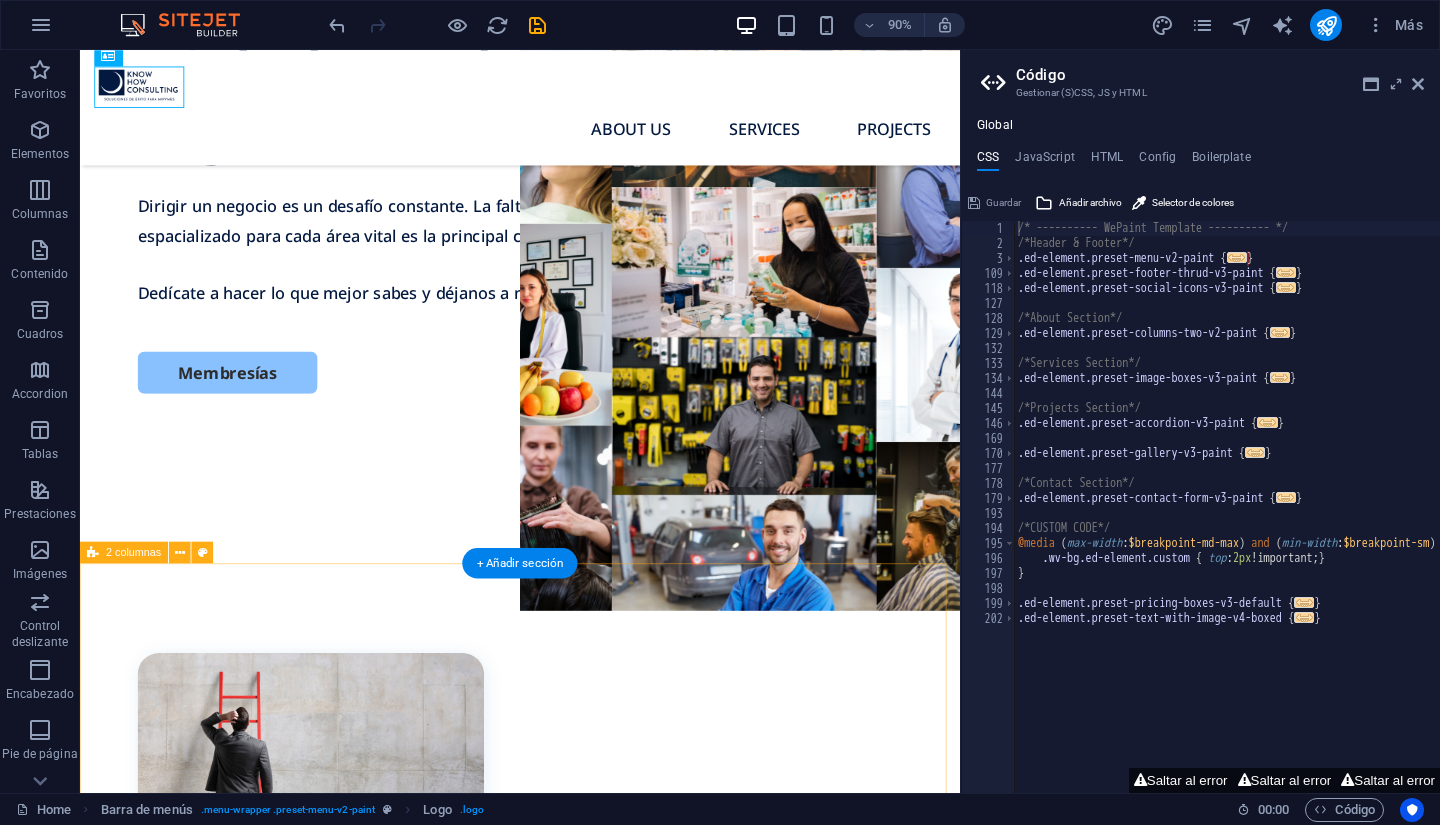 click on "Professional Painting Services Available Now! Lorem ipsum dolor sit amet, consectetur adipiscing elit, sed do eiusmod tempor incididunt ut labore et dolore magna aliqua. Ut enim ad minim veniam. Lorem ipsum dolor sit amet, consectetur adipiscing elit, sed do eiusmod tempor incididunt ut labore et dolore magna aliqua. Lorem ipsum dolor sit amet, consectetur adipiscing elit, sed do eiusmod tempor incididunt ut labore et dolore magna aliqua. Ut enim ad minim veniam." at bounding box center (569, 1171) 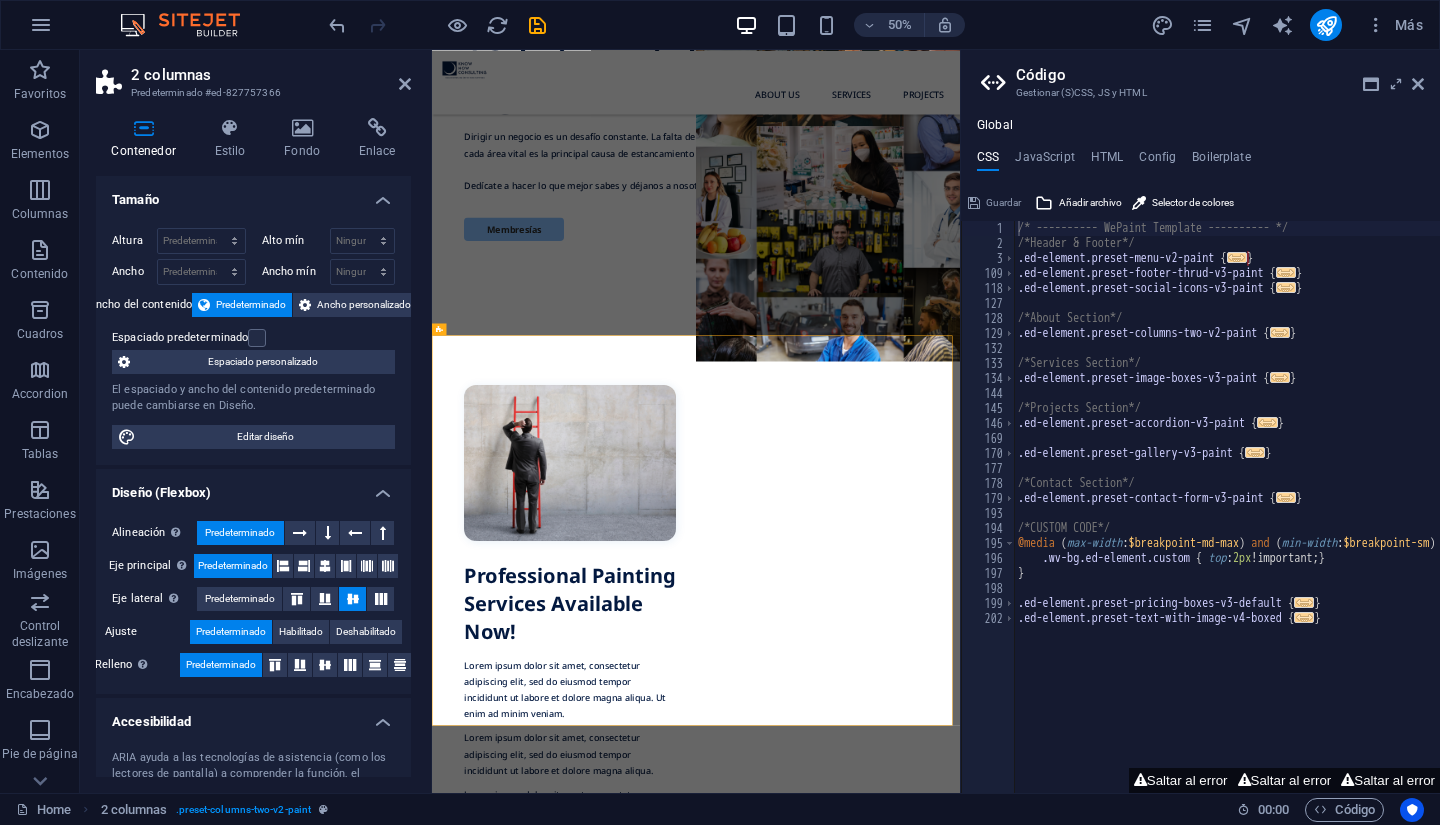 click at bounding box center [1224, 261] 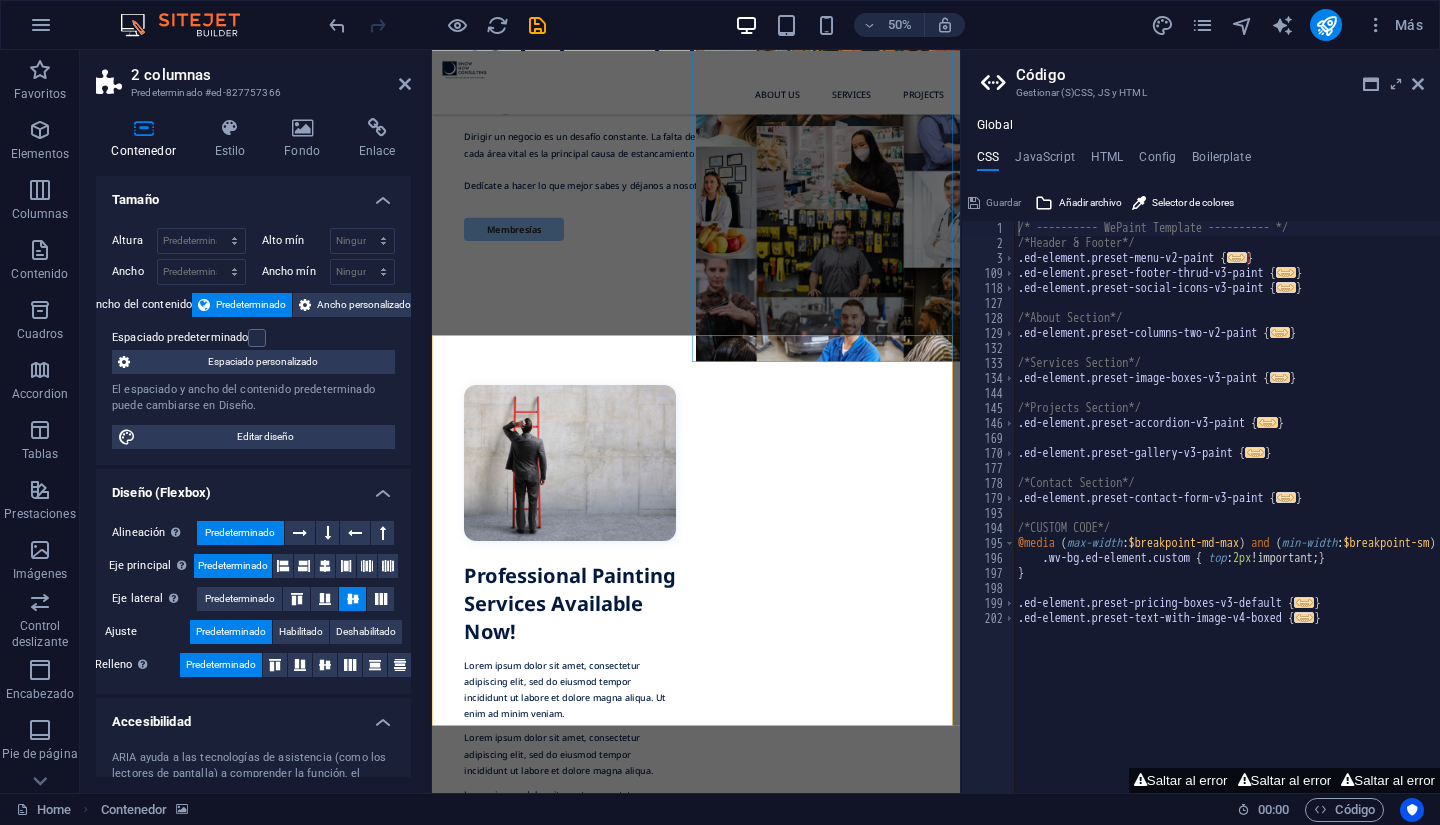 click at bounding box center (1224, 261) 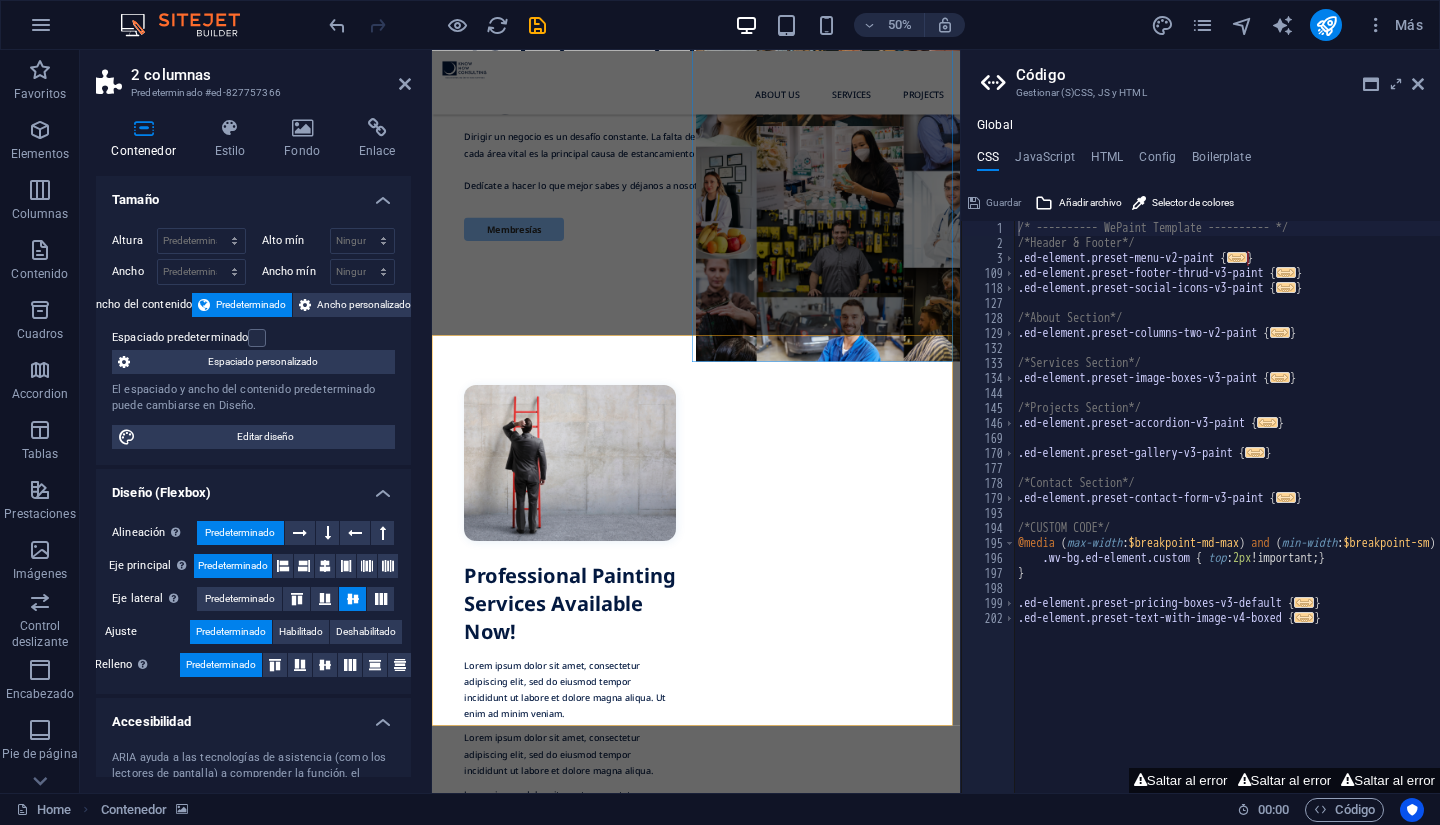 select on "px" 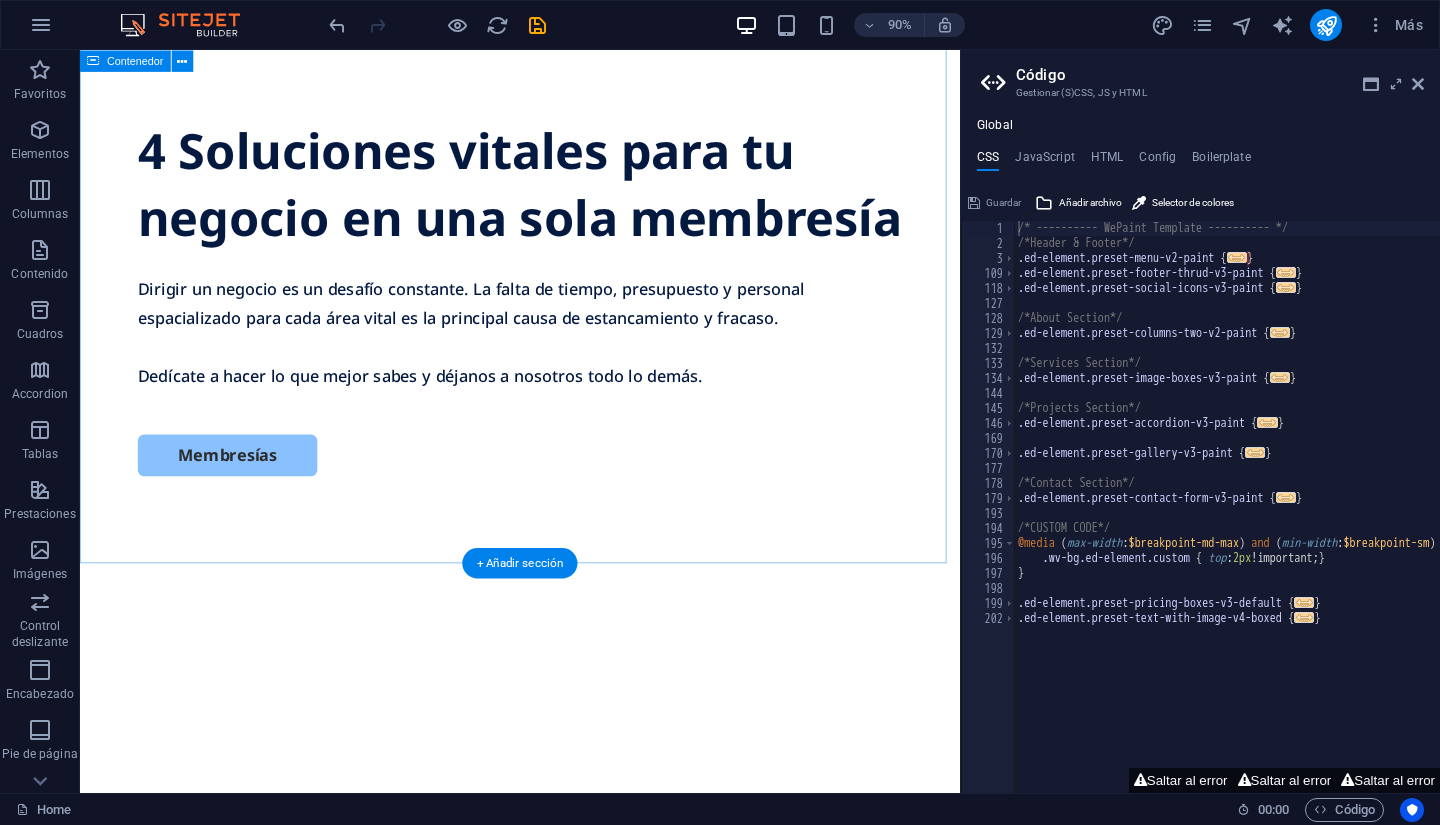 scroll, scrollTop: 0, scrollLeft: 0, axis: both 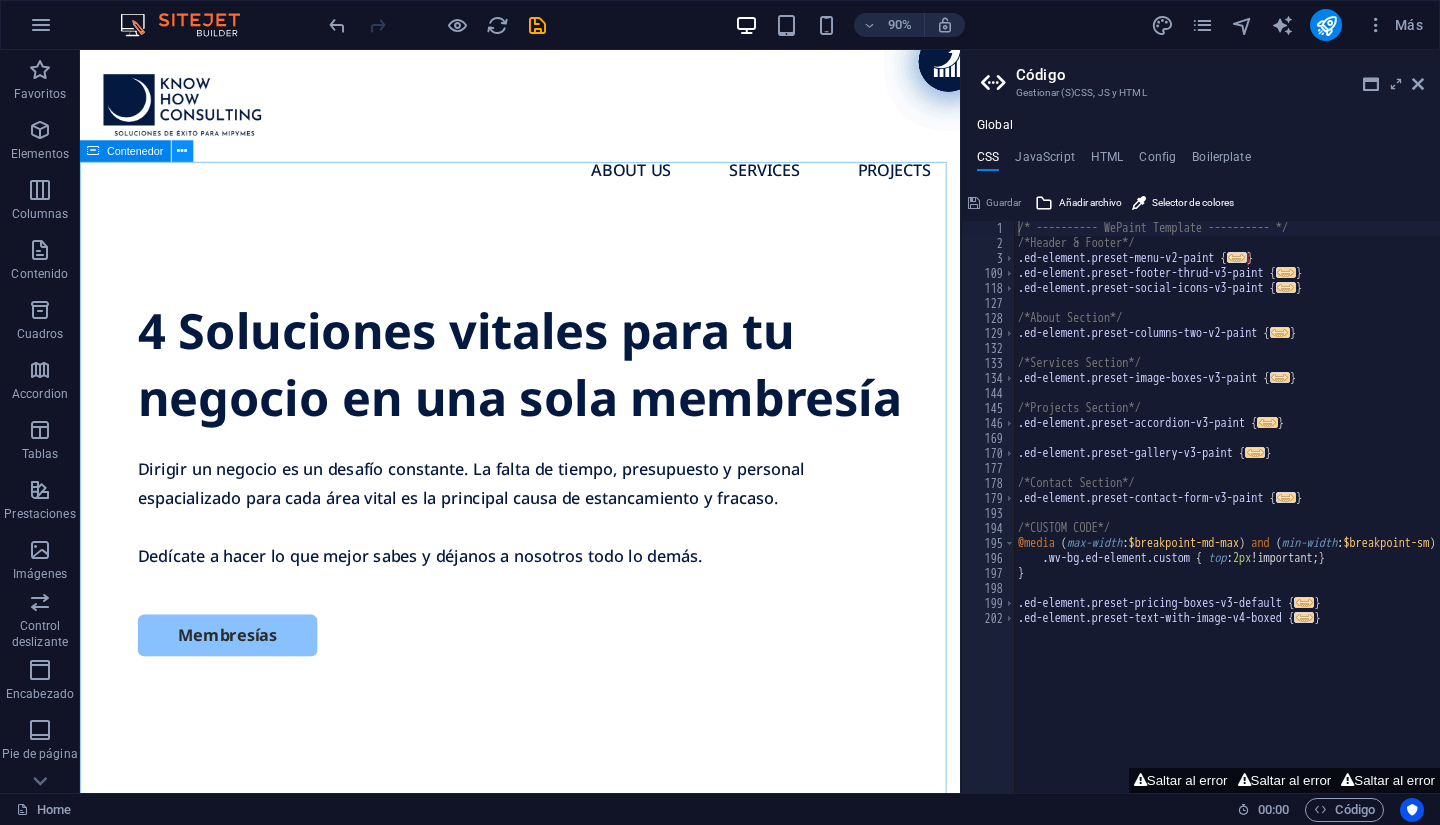 click at bounding box center [182, 150] 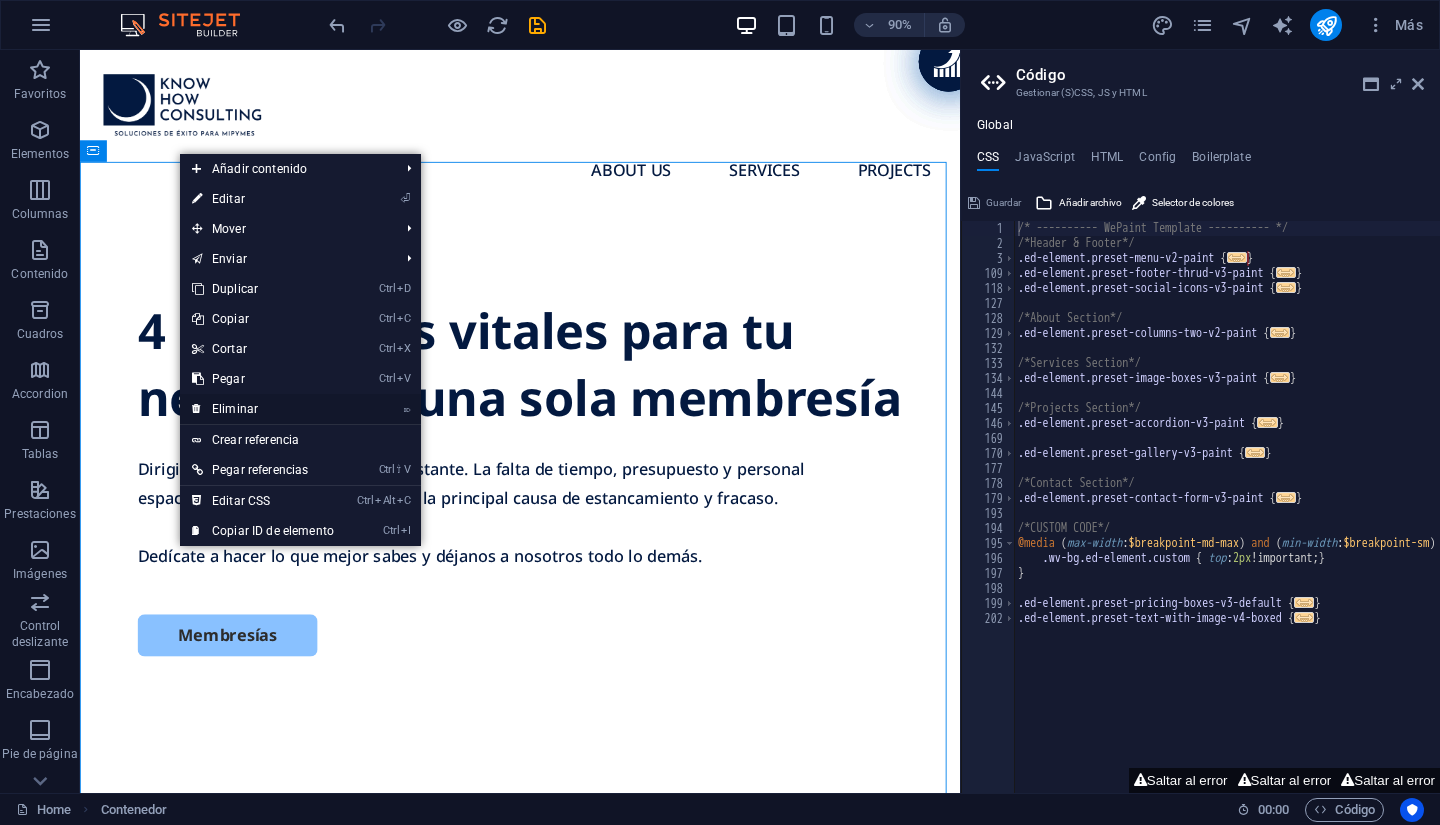 click on "⌦  Eliminar" at bounding box center [263, 409] 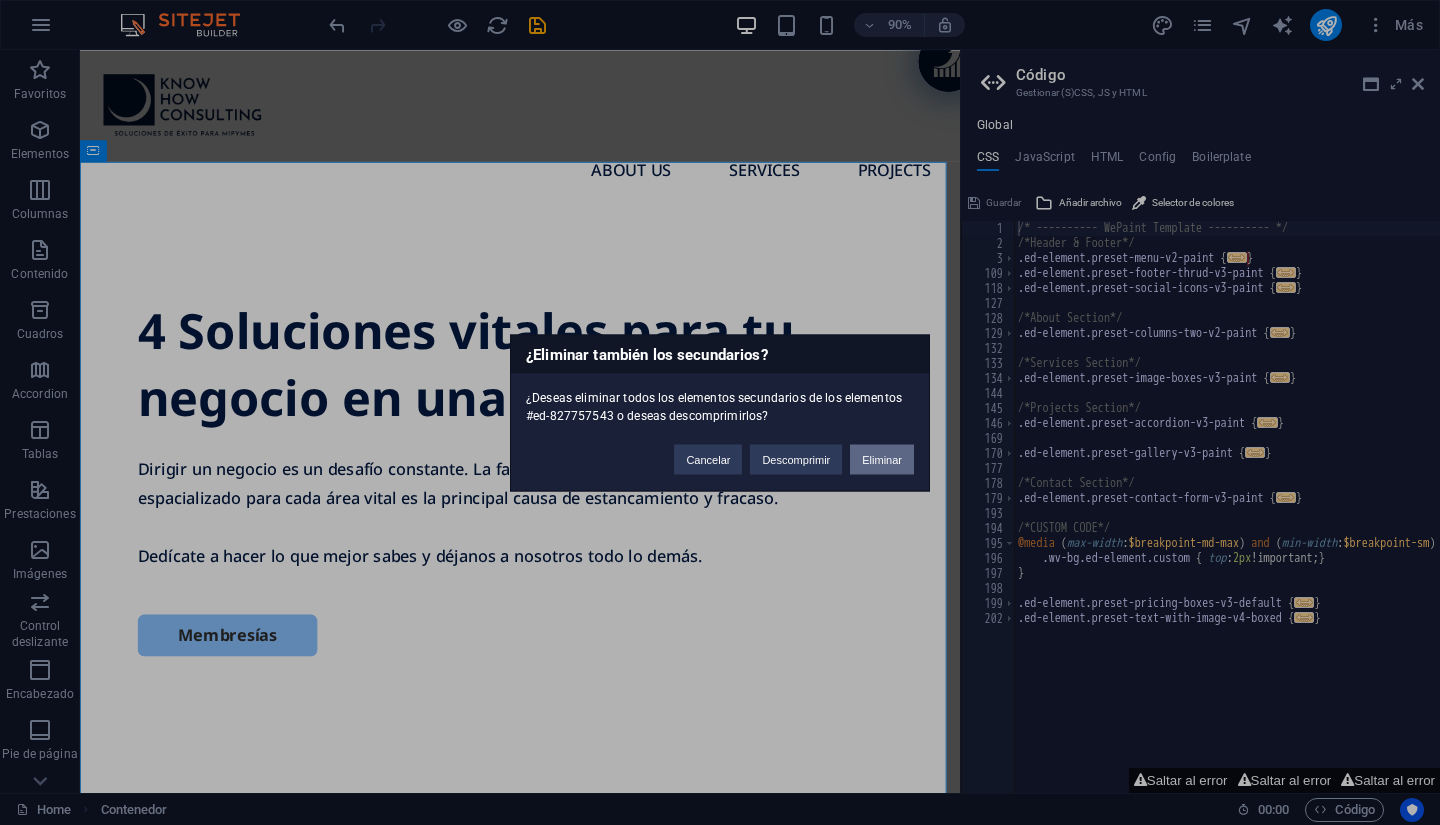 click on "Eliminar" at bounding box center [882, 459] 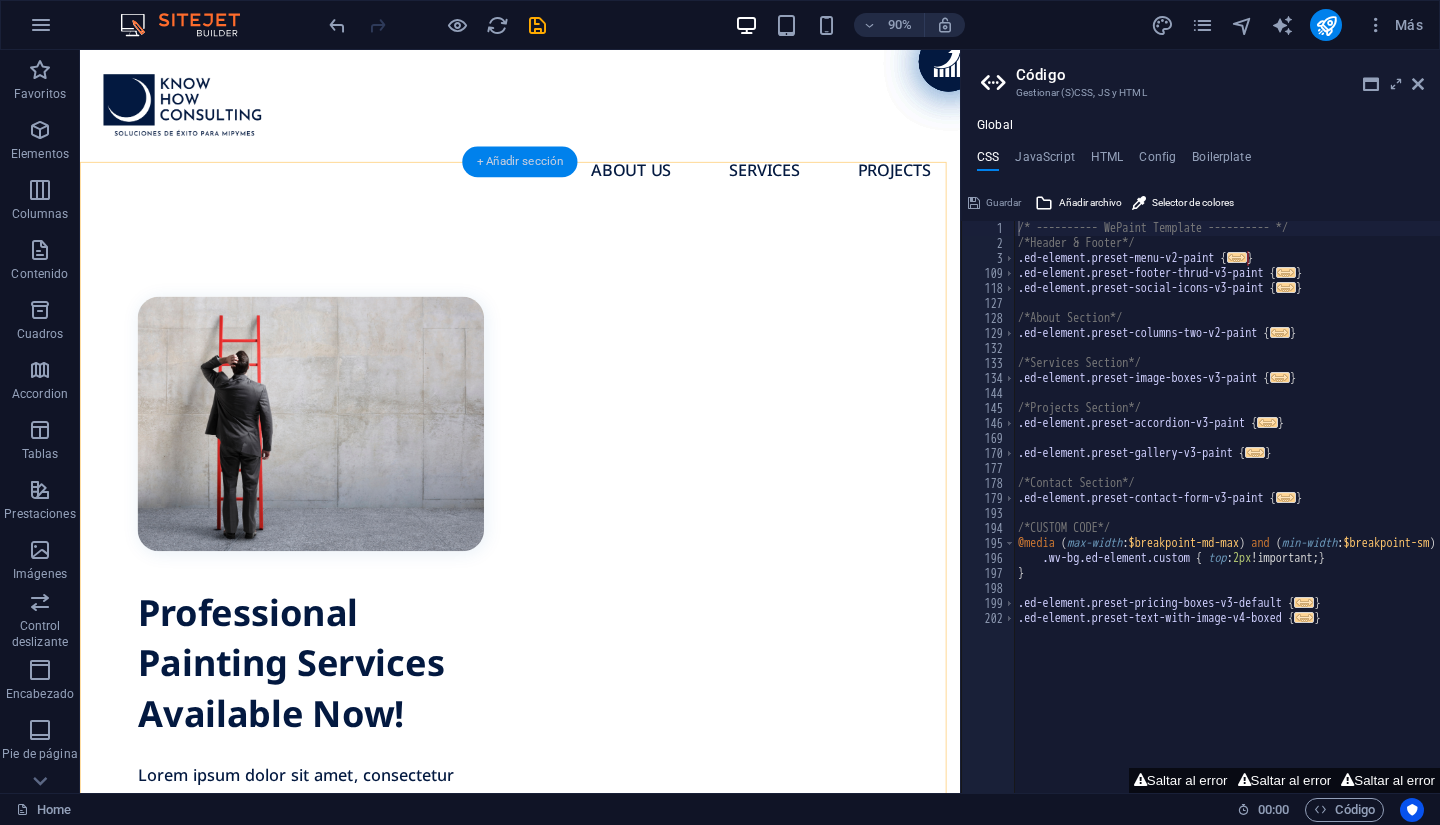 click on "+ Añadir sección" at bounding box center [519, 161] 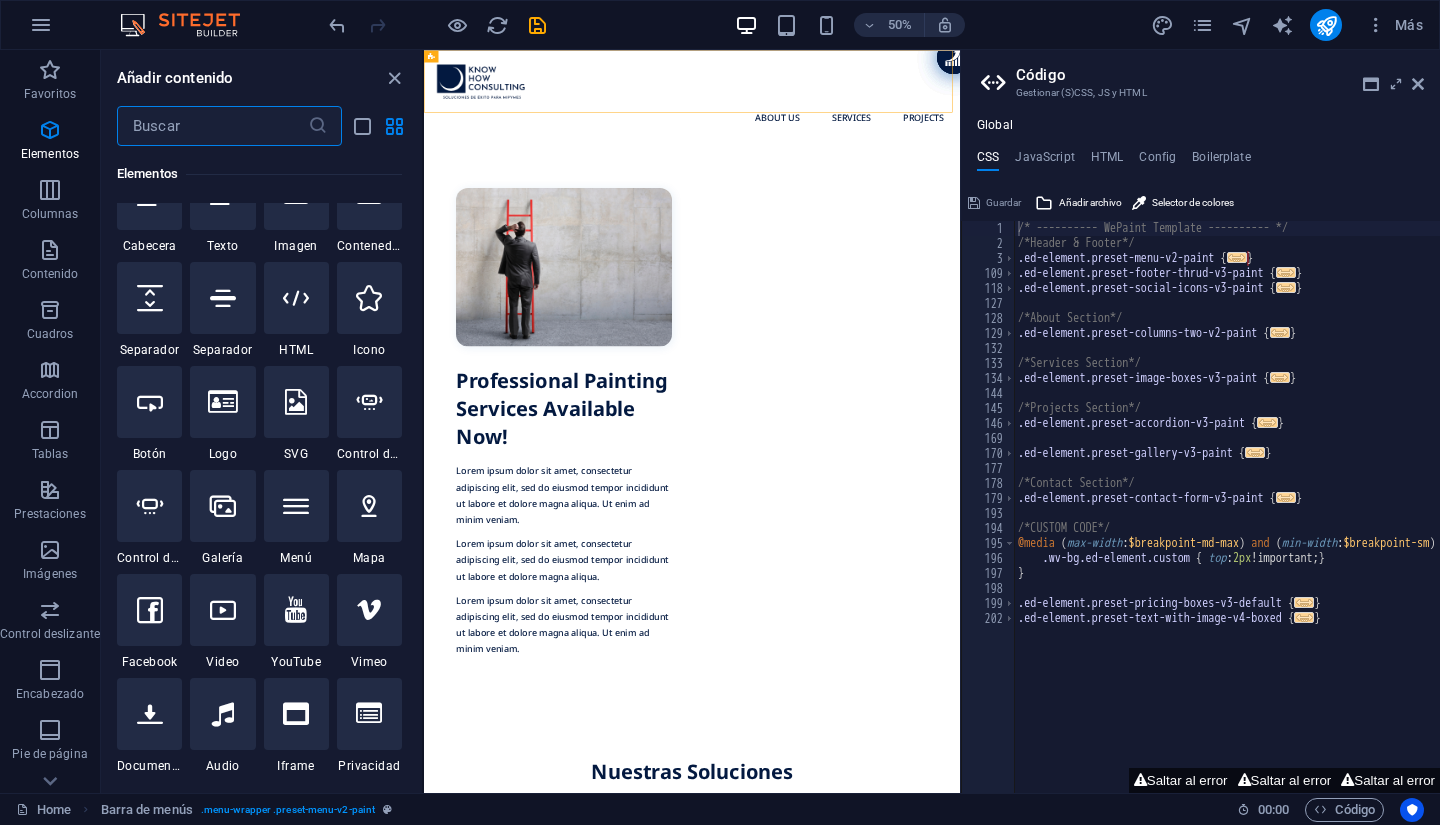 scroll, scrollTop: 0, scrollLeft: 0, axis: both 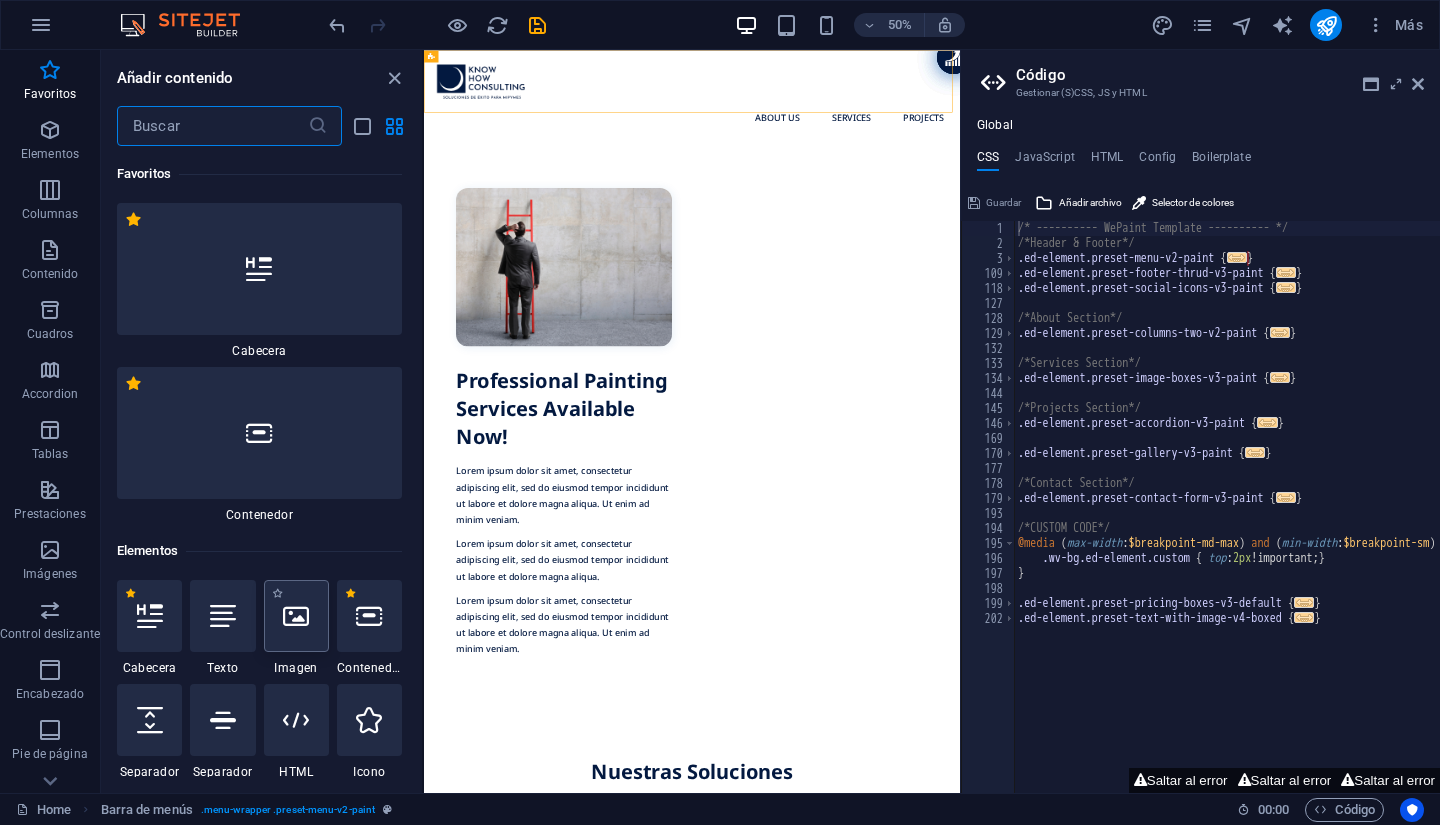 click at bounding box center [296, 616] 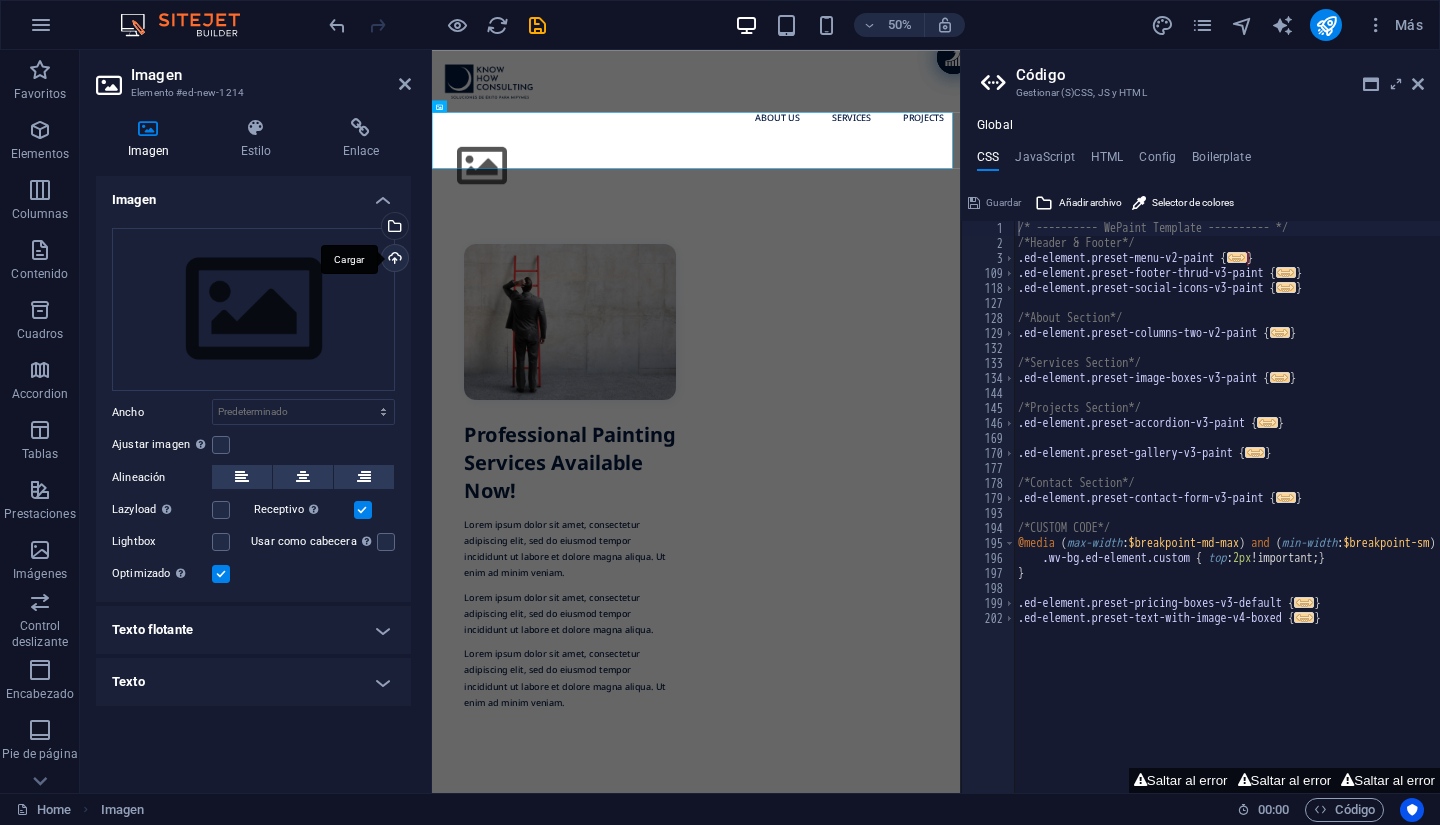 click on "Cargar" at bounding box center (393, 260) 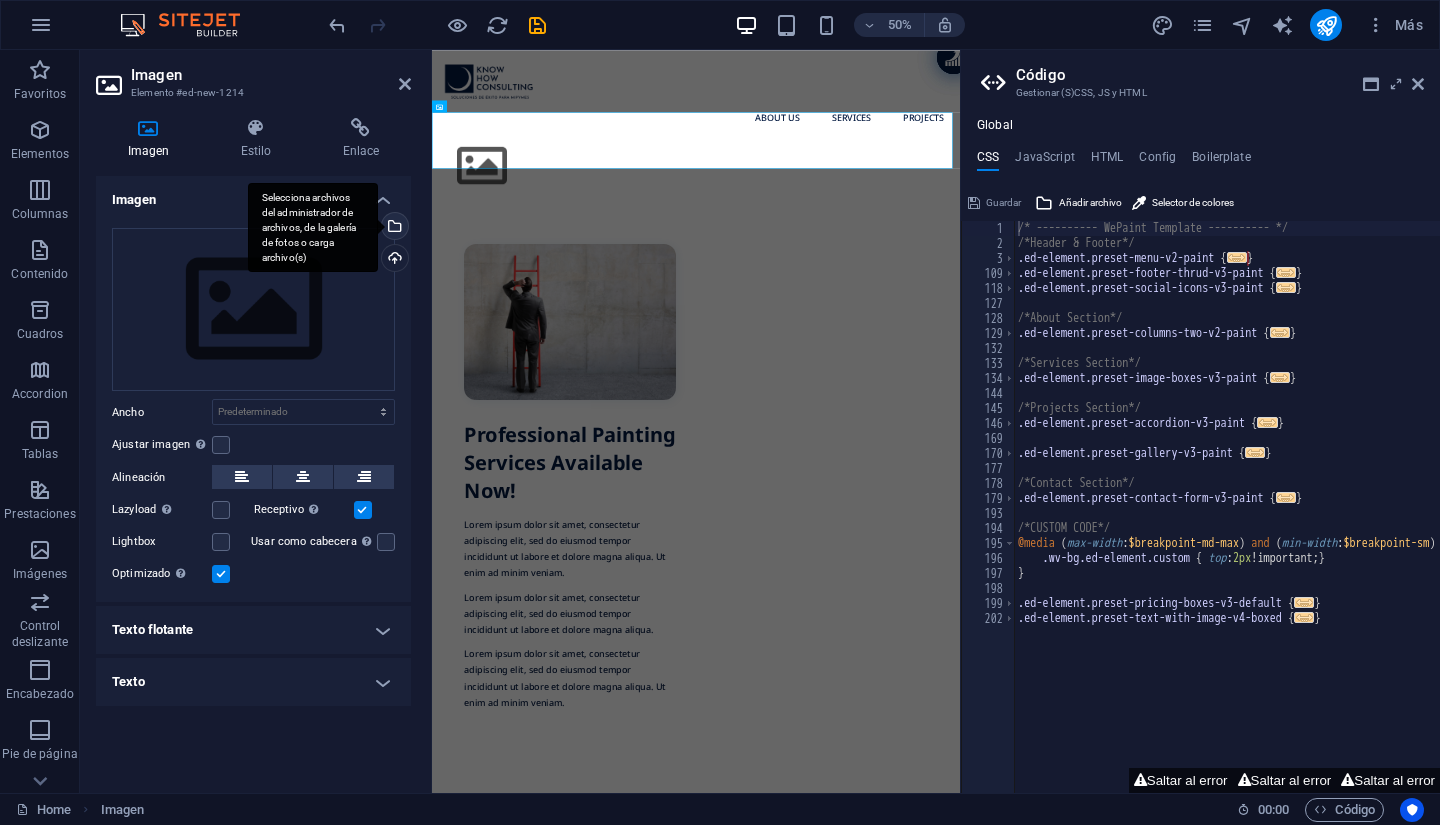 click on "Selecciona archivos del administrador de archivos, de la galería de fotos o carga archivo(s)" at bounding box center (313, 228) 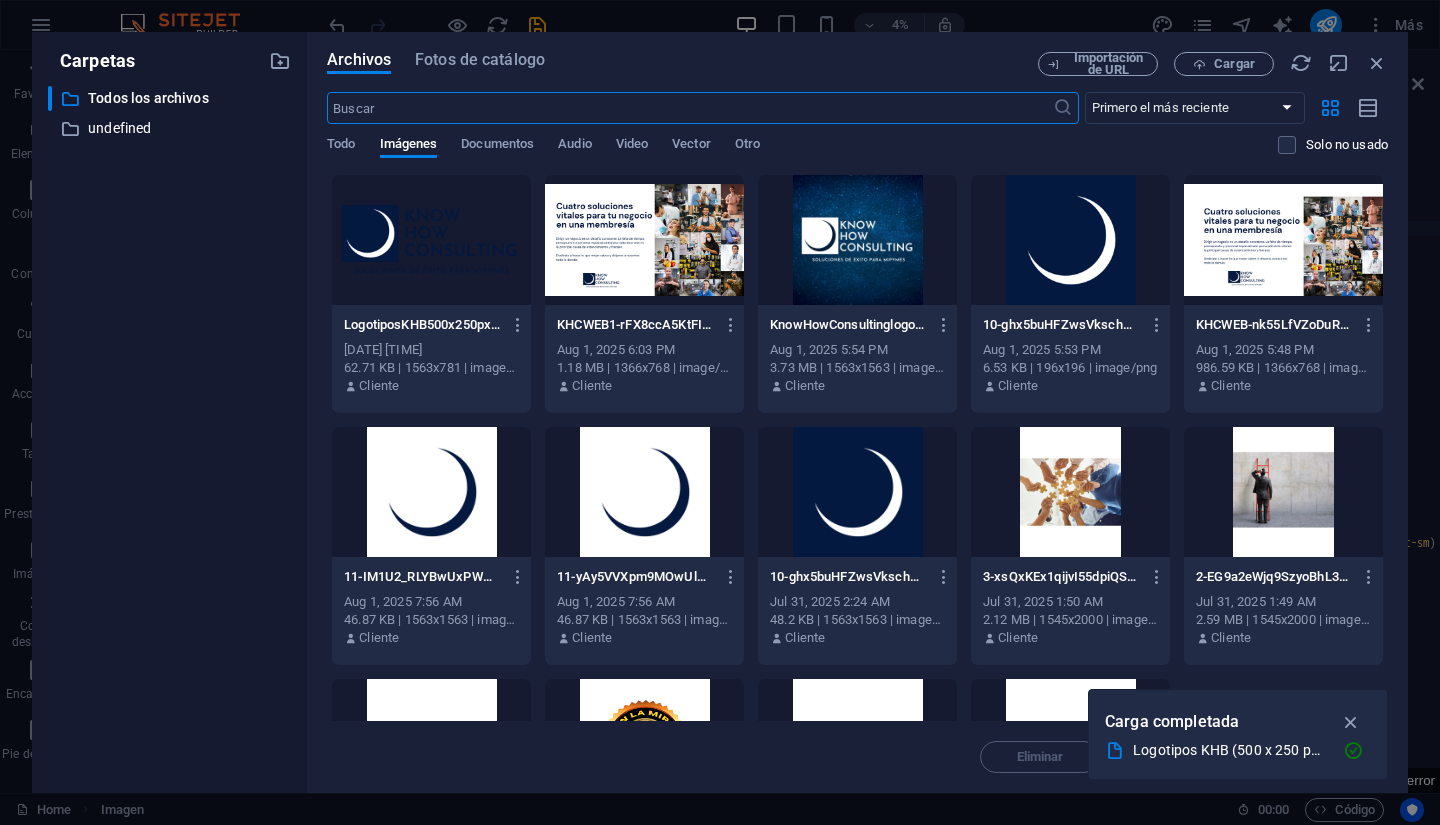 click at bounding box center [644, 240] 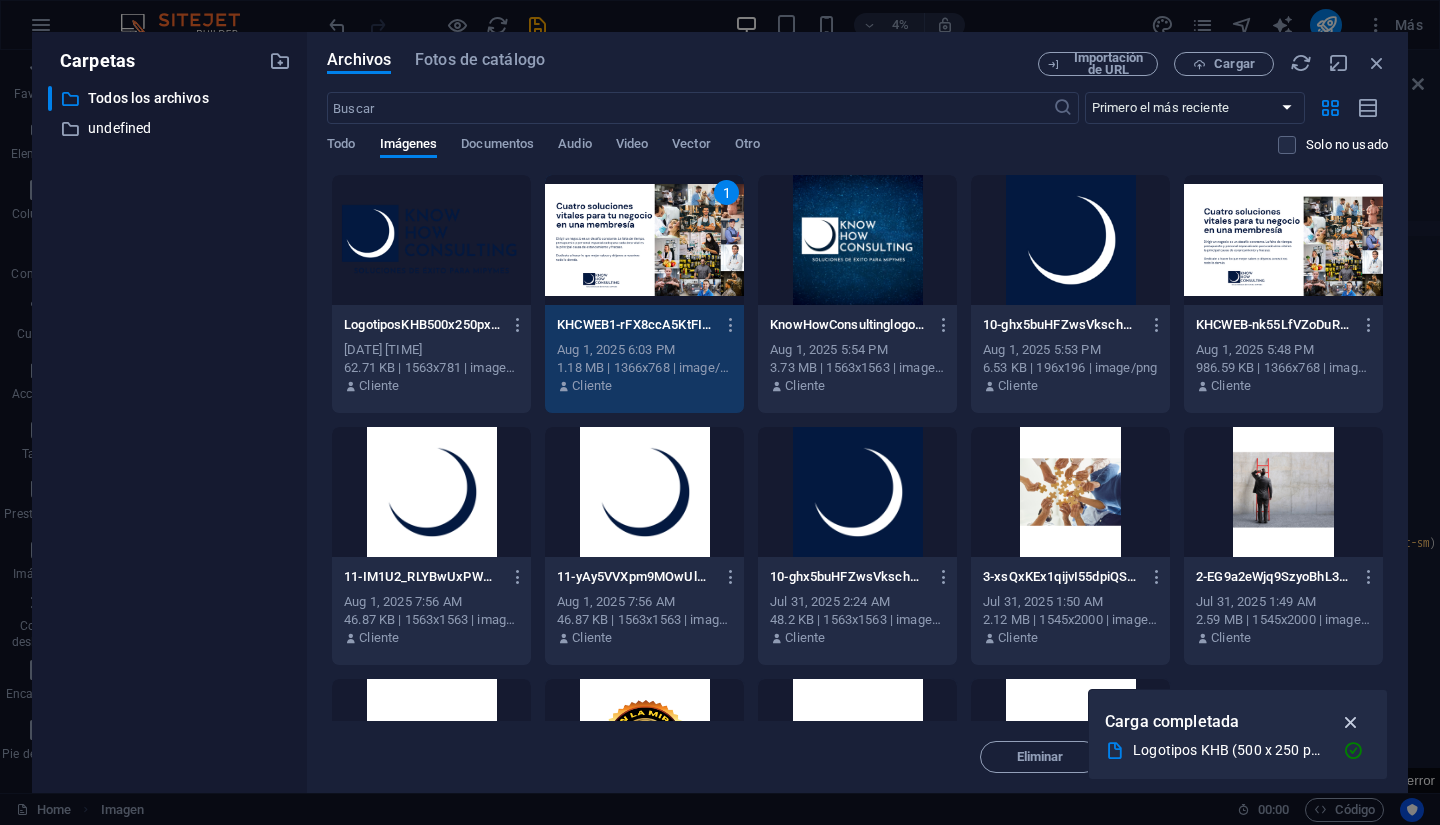 click at bounding box center [1351, 722] 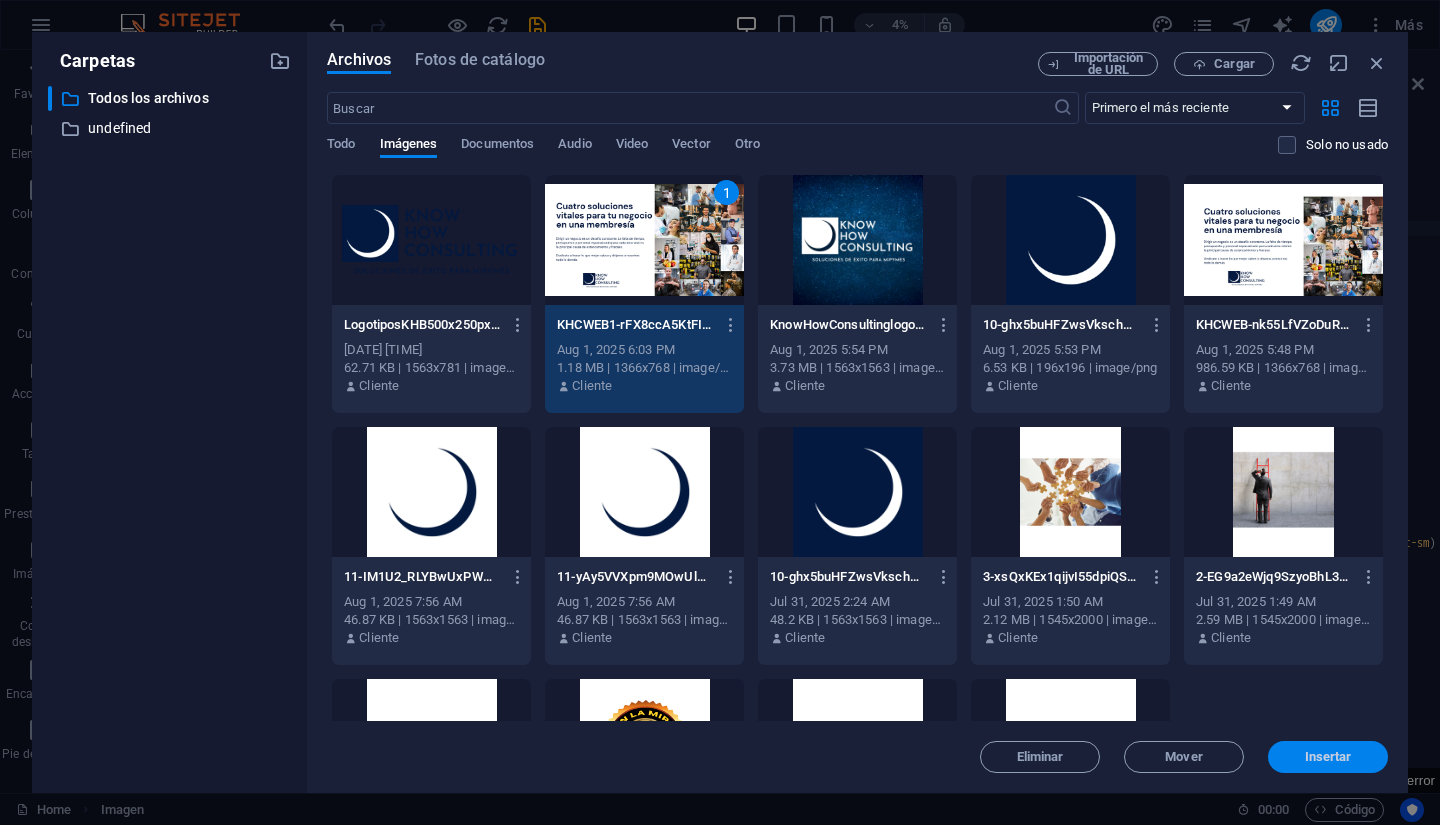 click on "Insertar" at bounding box center (1328, 757) 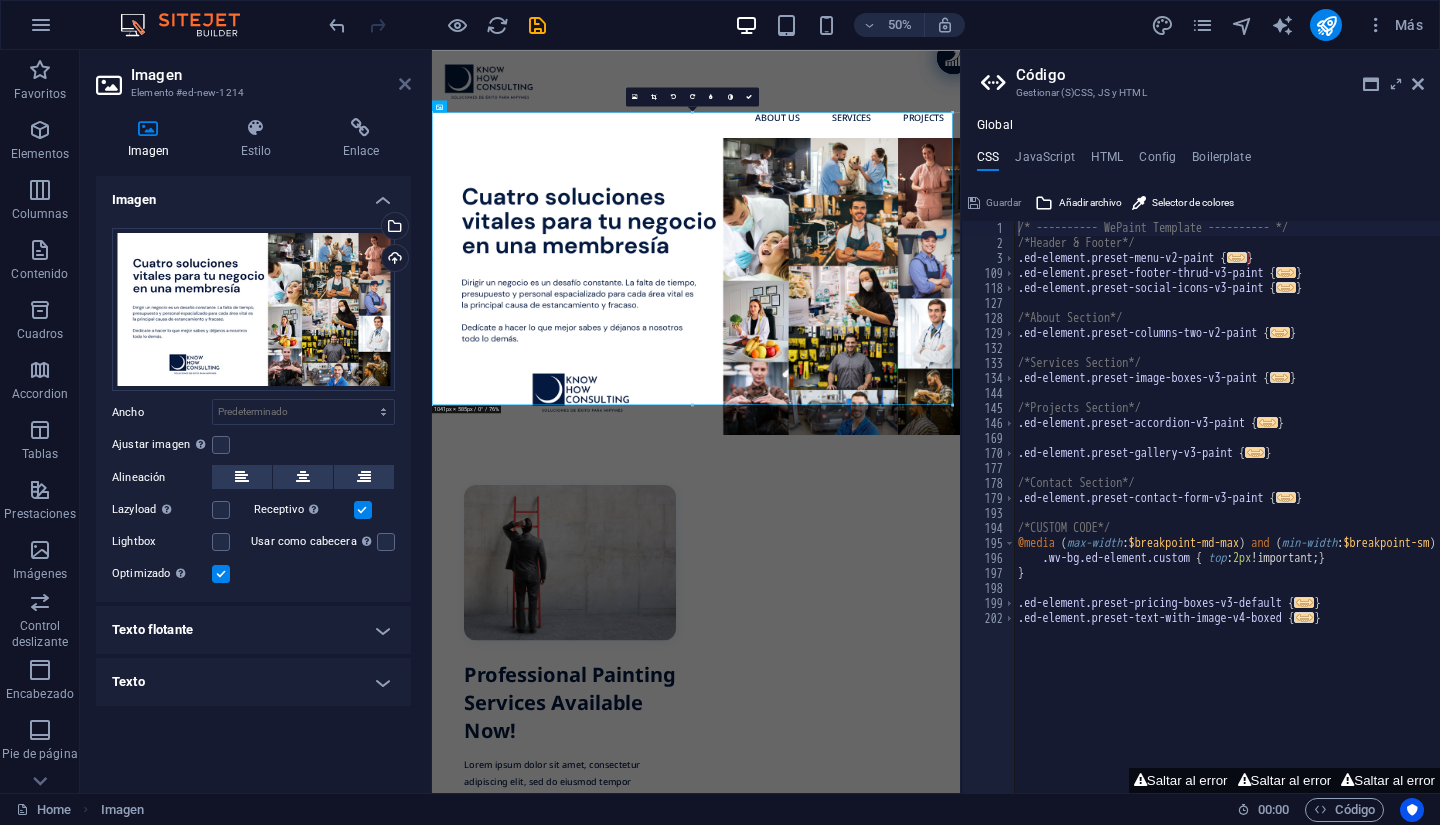 click at bounding box center [405, 84] 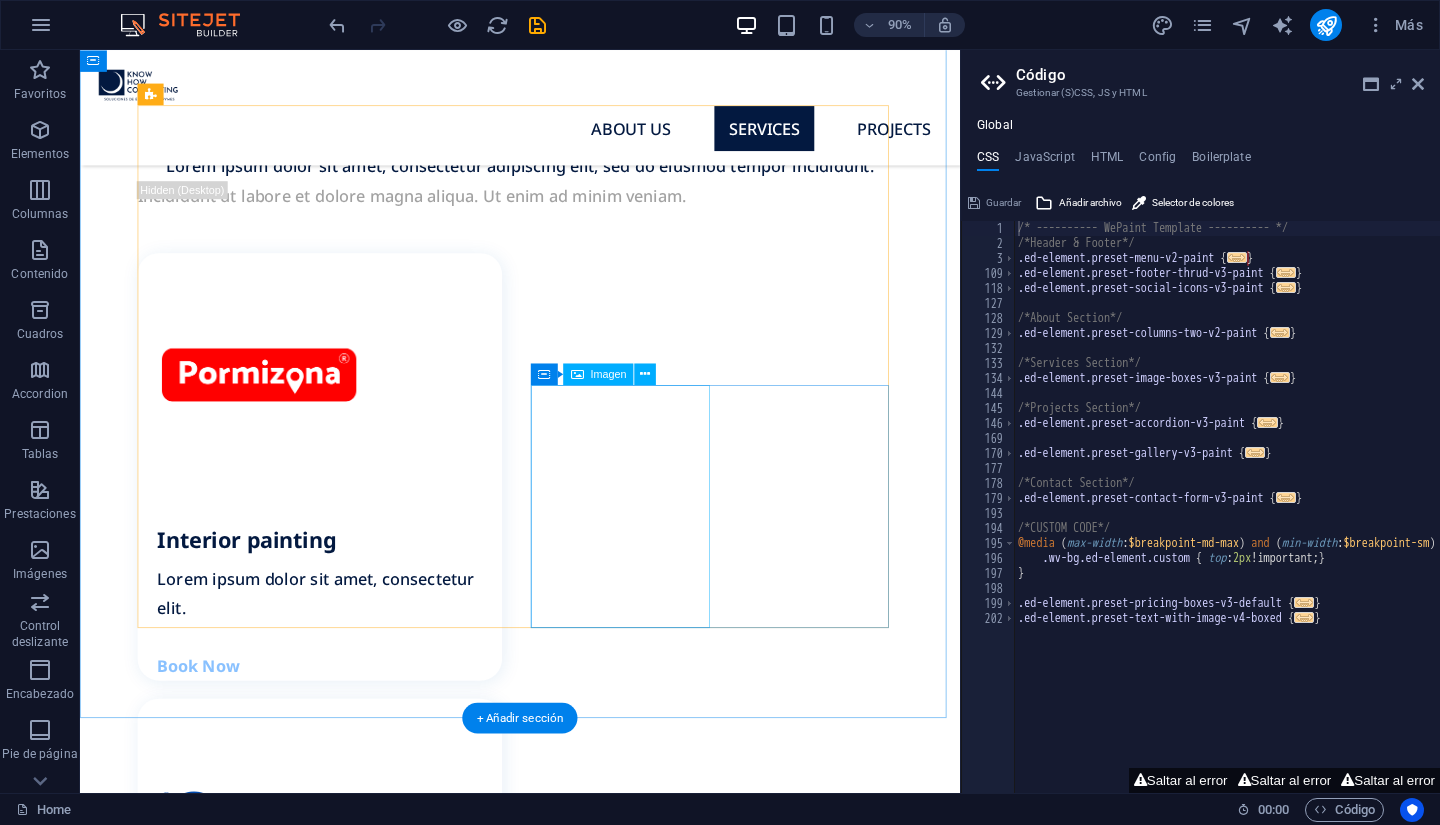 scroll, scrollTop: 1859, scrollLeft: 0, axis: vertical 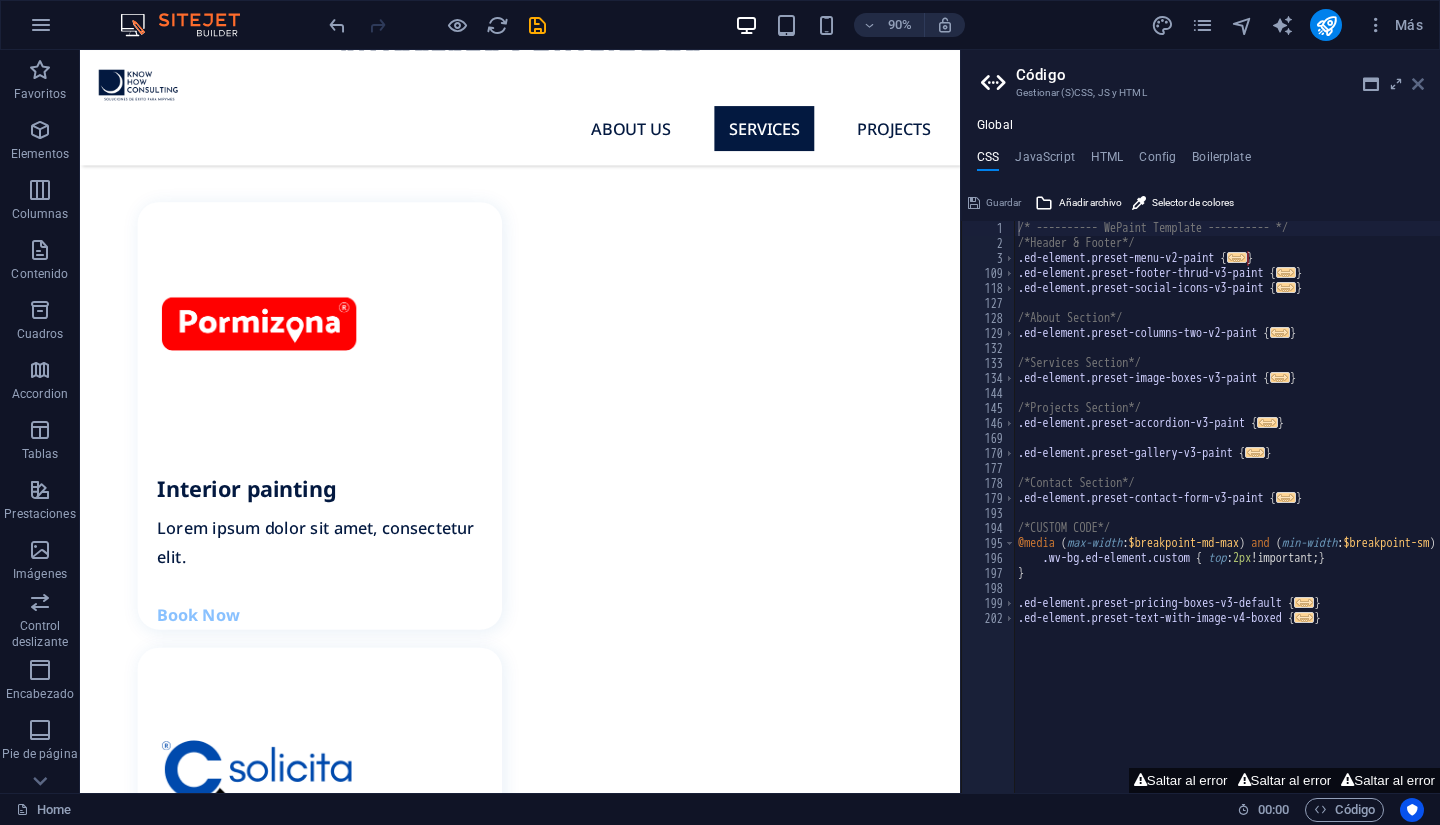 click at bounding box center [1418, 84] 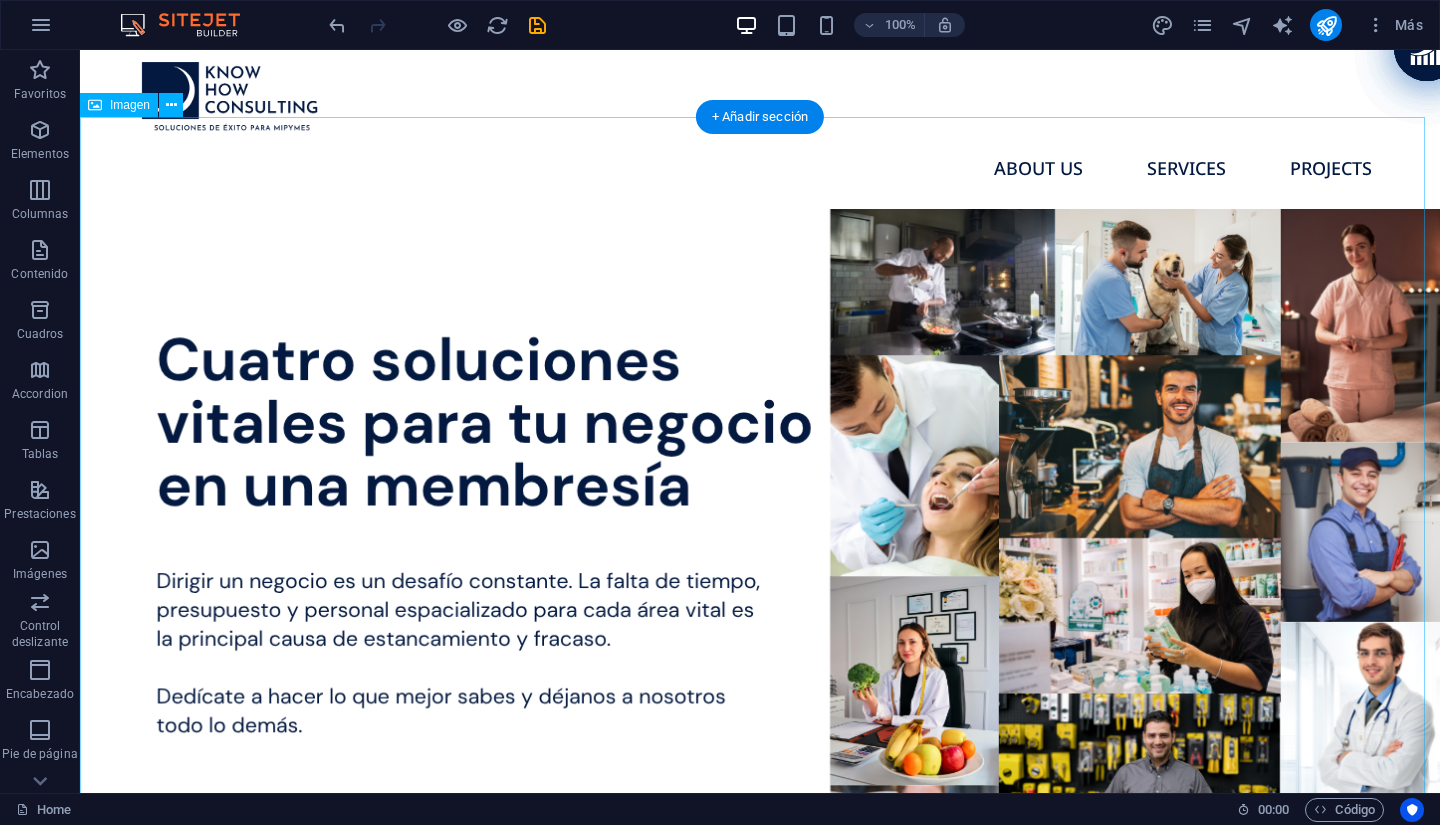 scroll, scrollTop: 0, scrollLeft: 0, axis: both 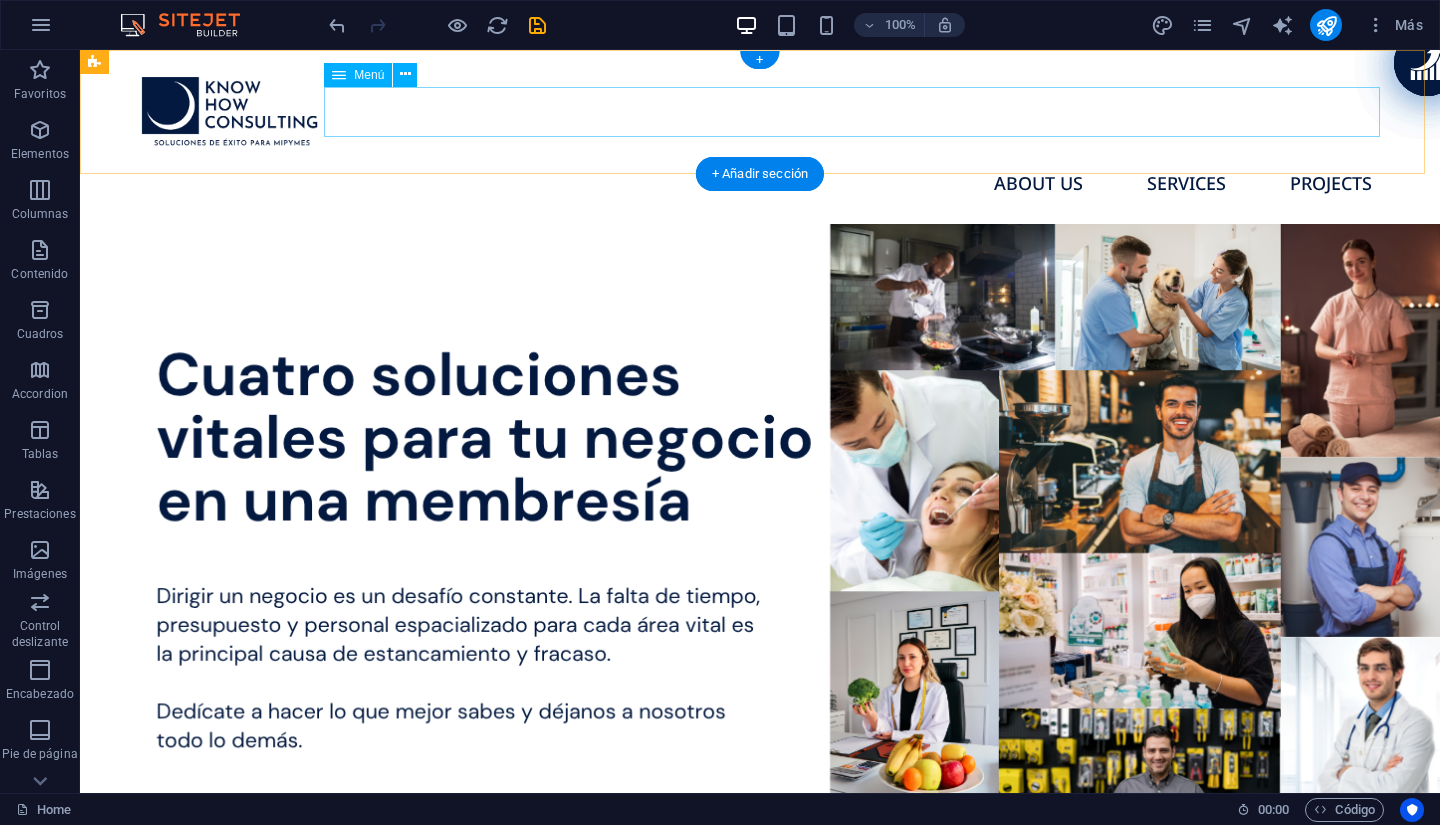 click on "About us Services Projects" at bounding box center (760, 183) 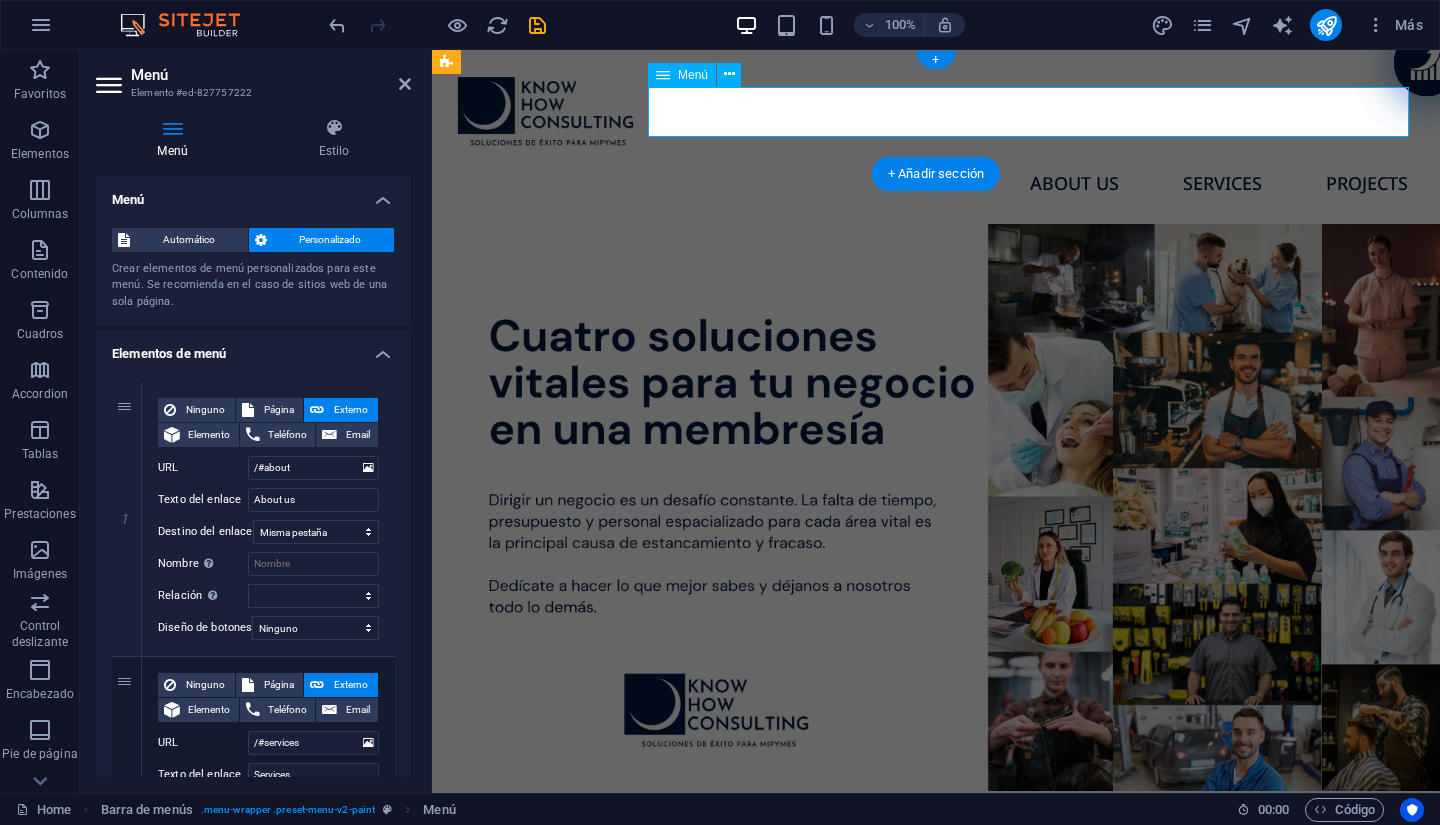 click on "About us Services Projects" at bounding box center (936, 183) 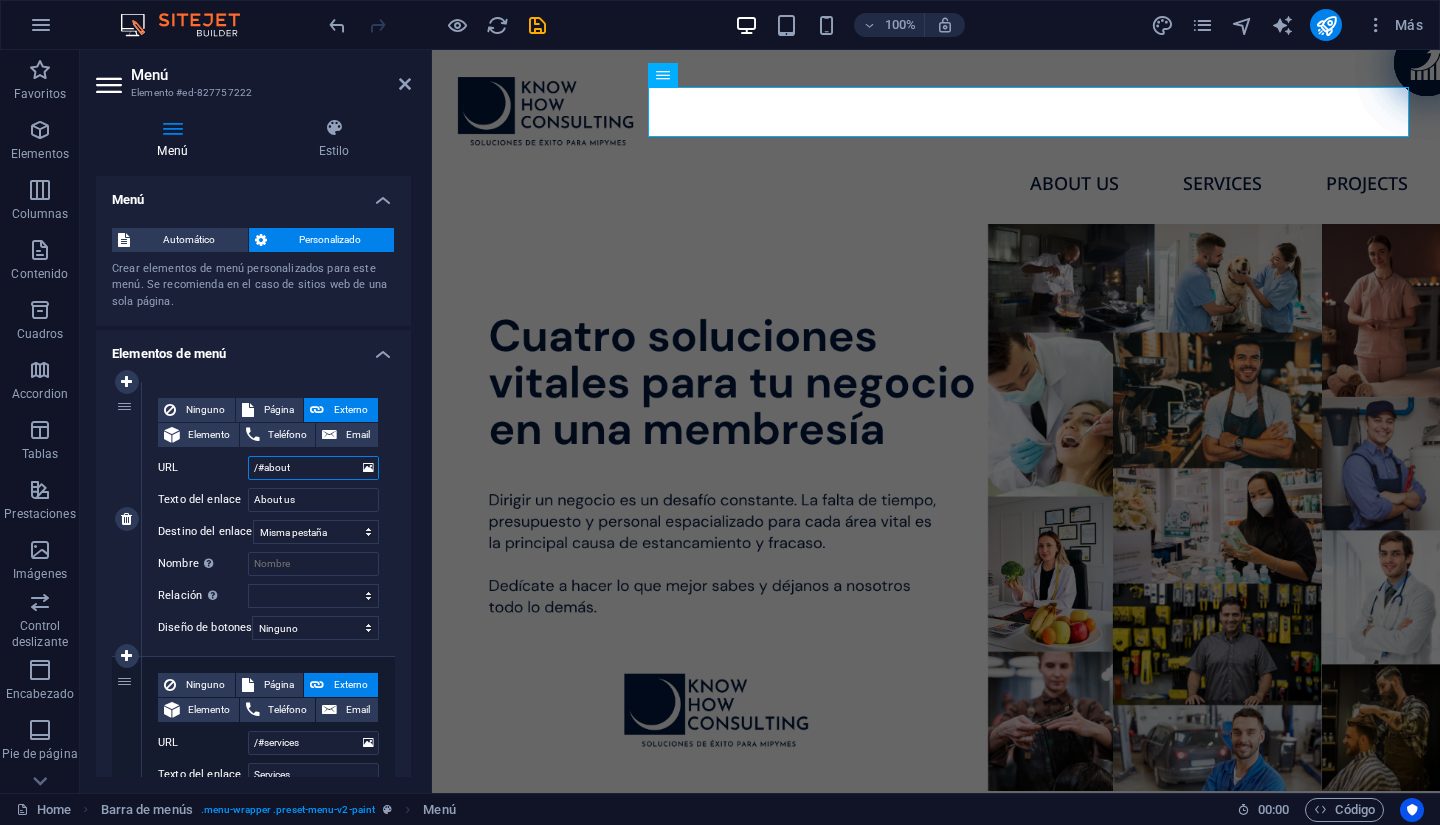 click on "/#about" at bounding box center (313, 468) 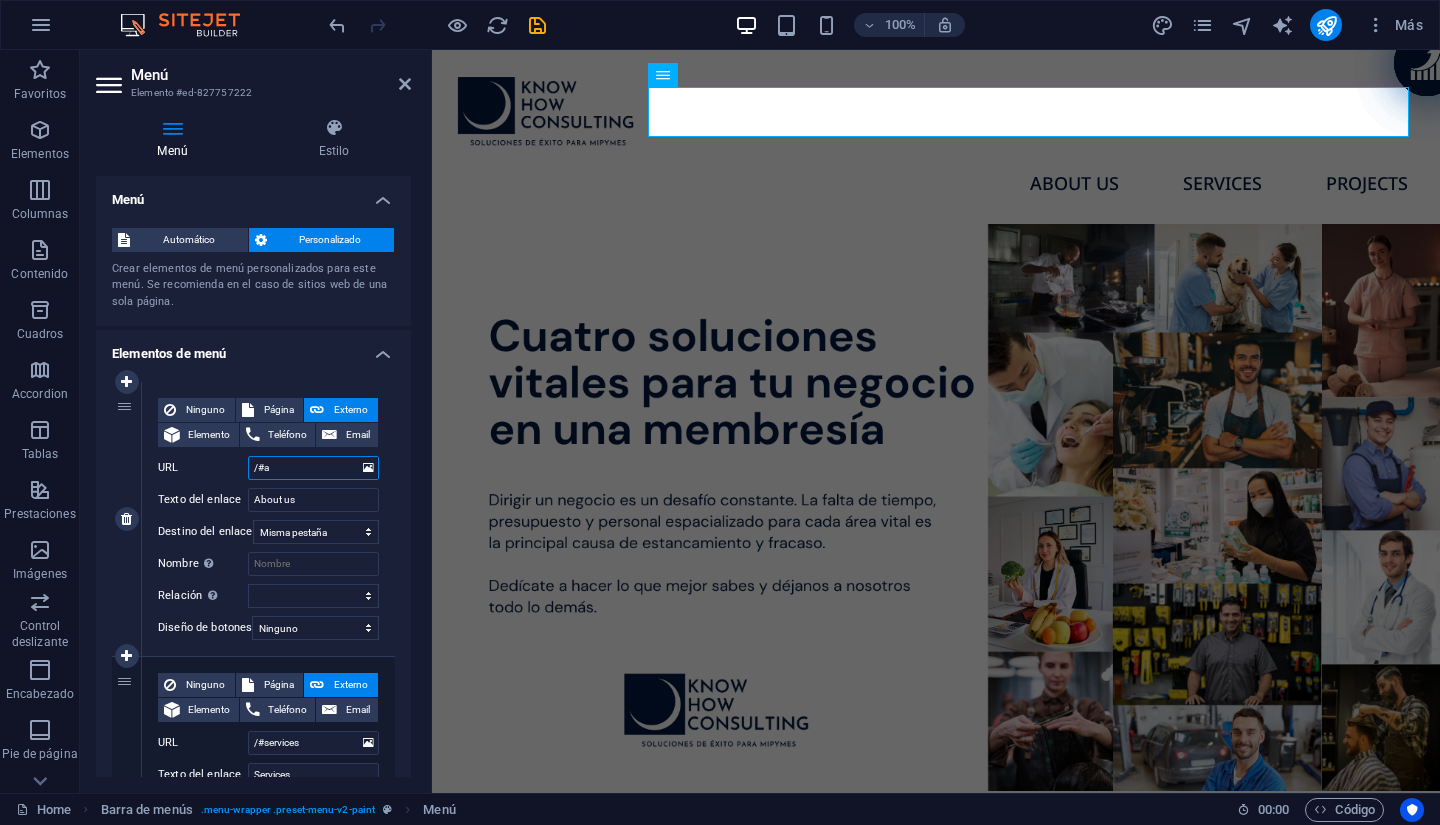 type on "/#" 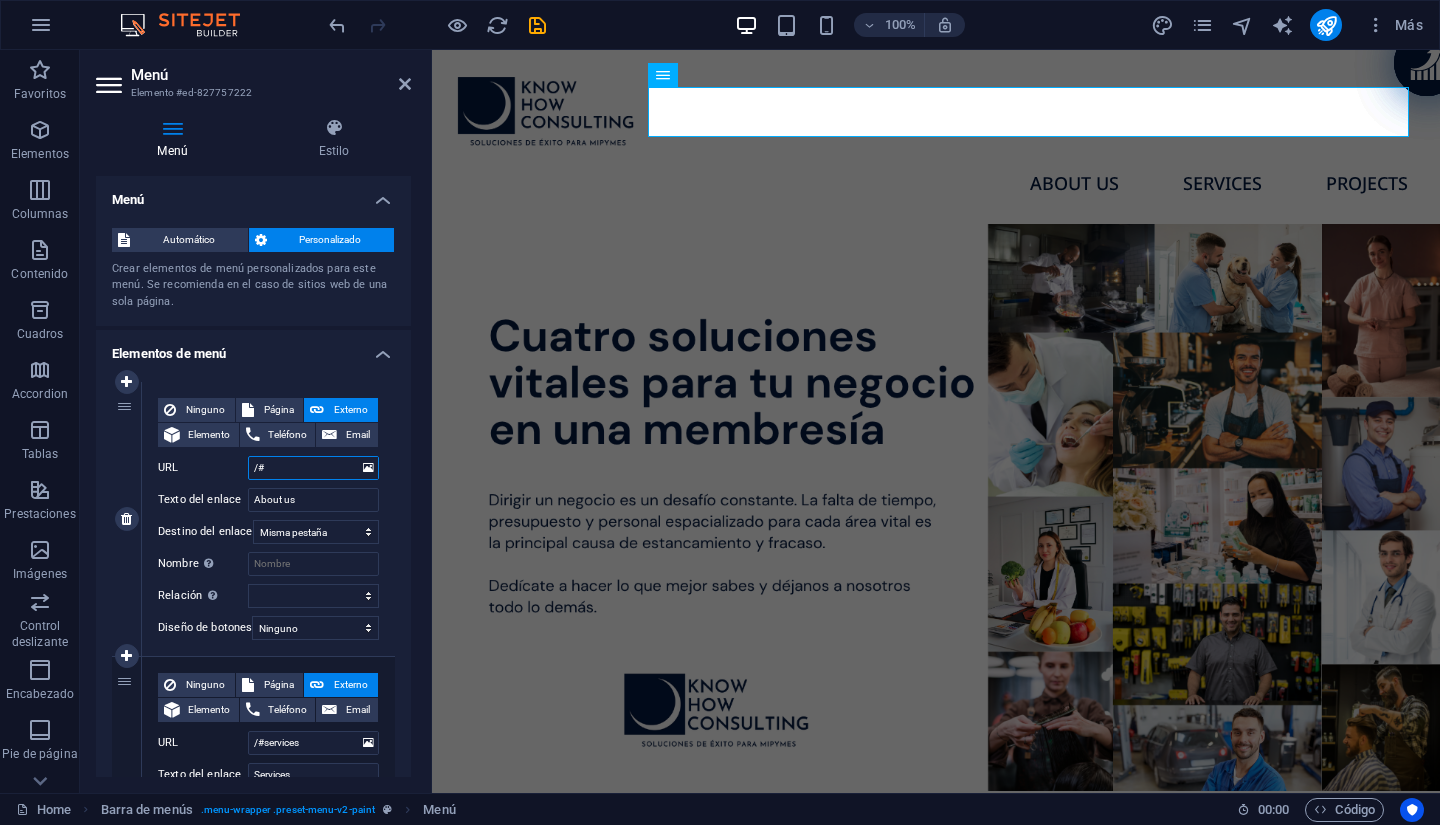 select 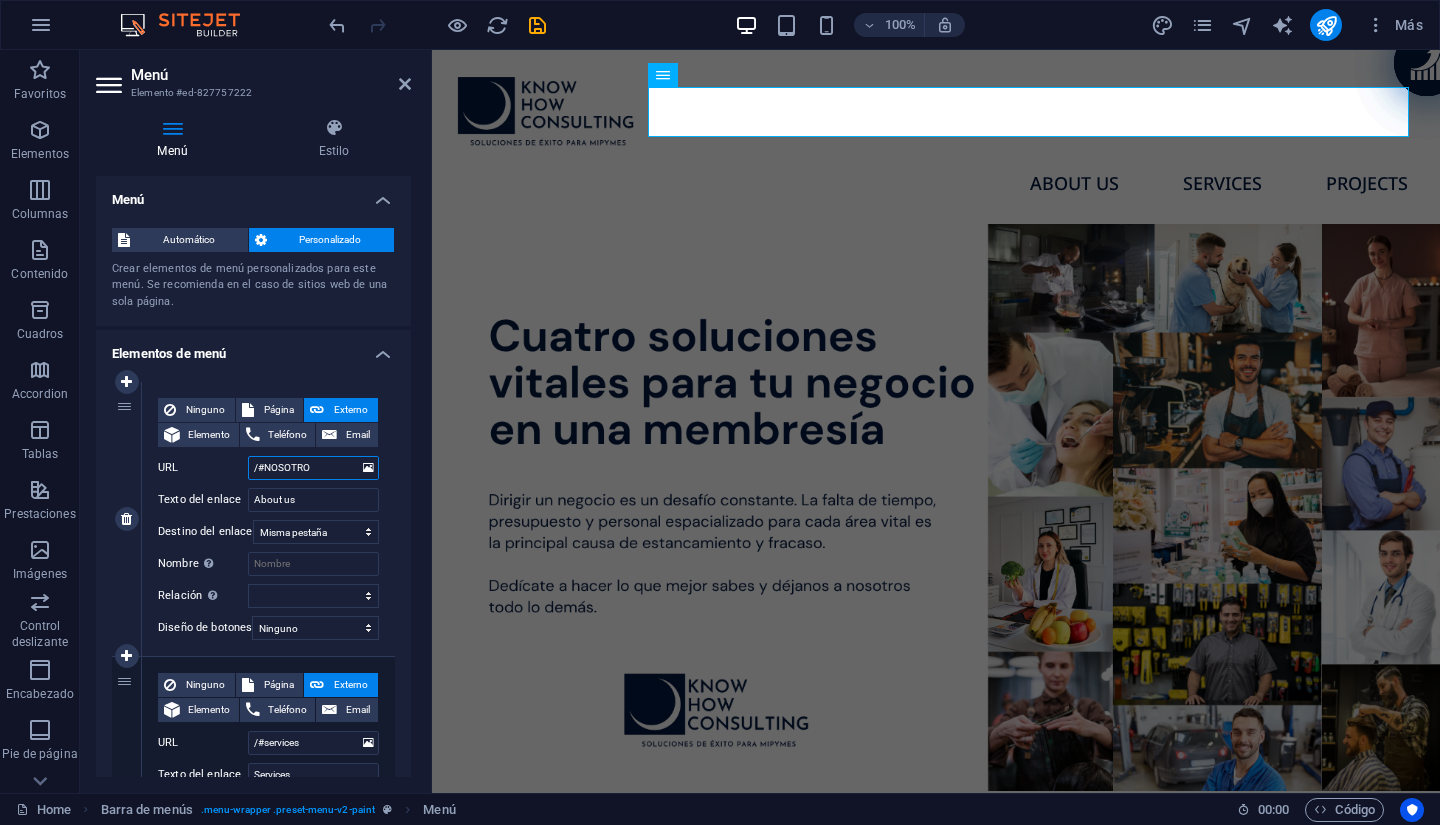 type on "/#NOSOTROS" 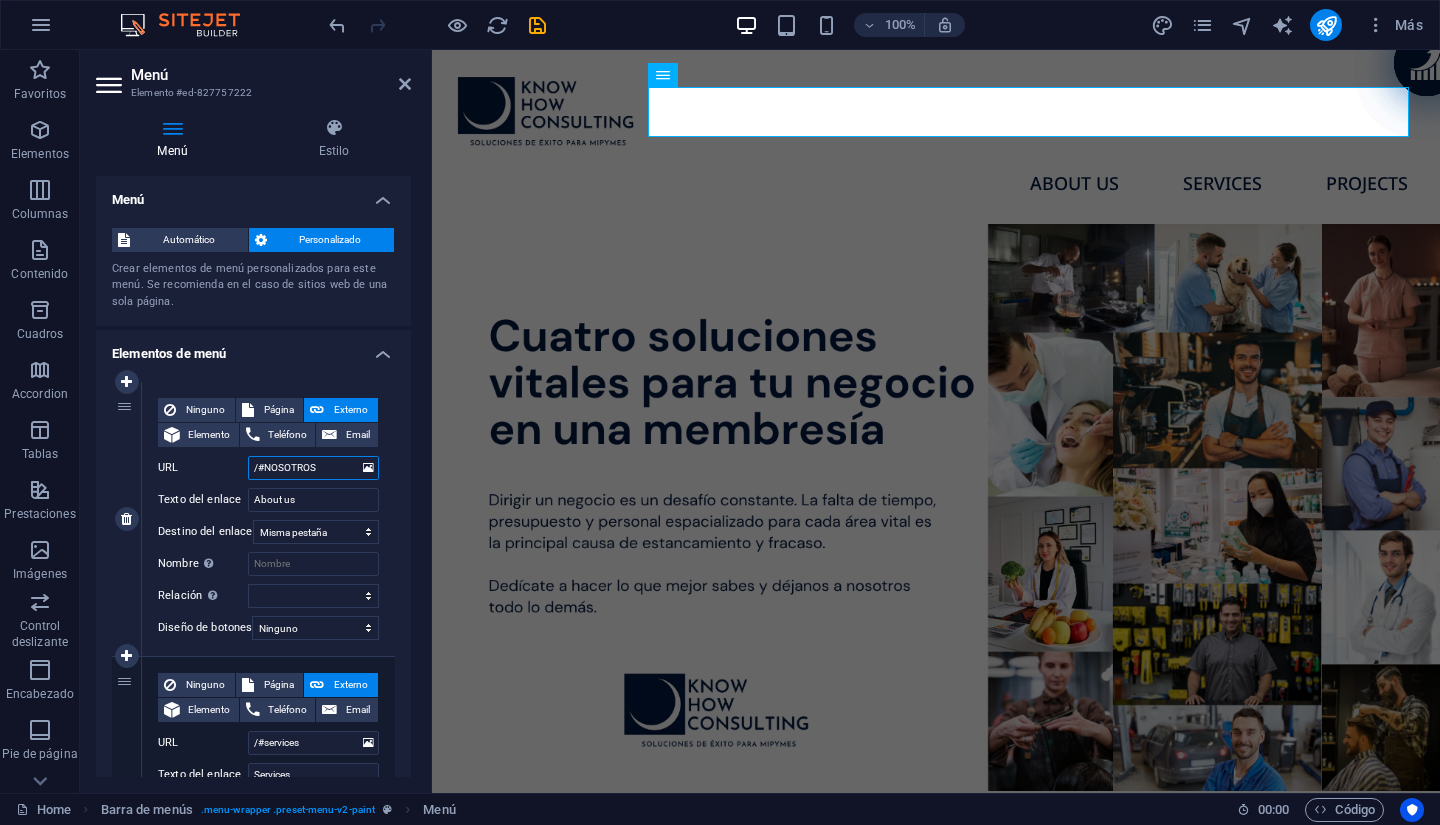 select 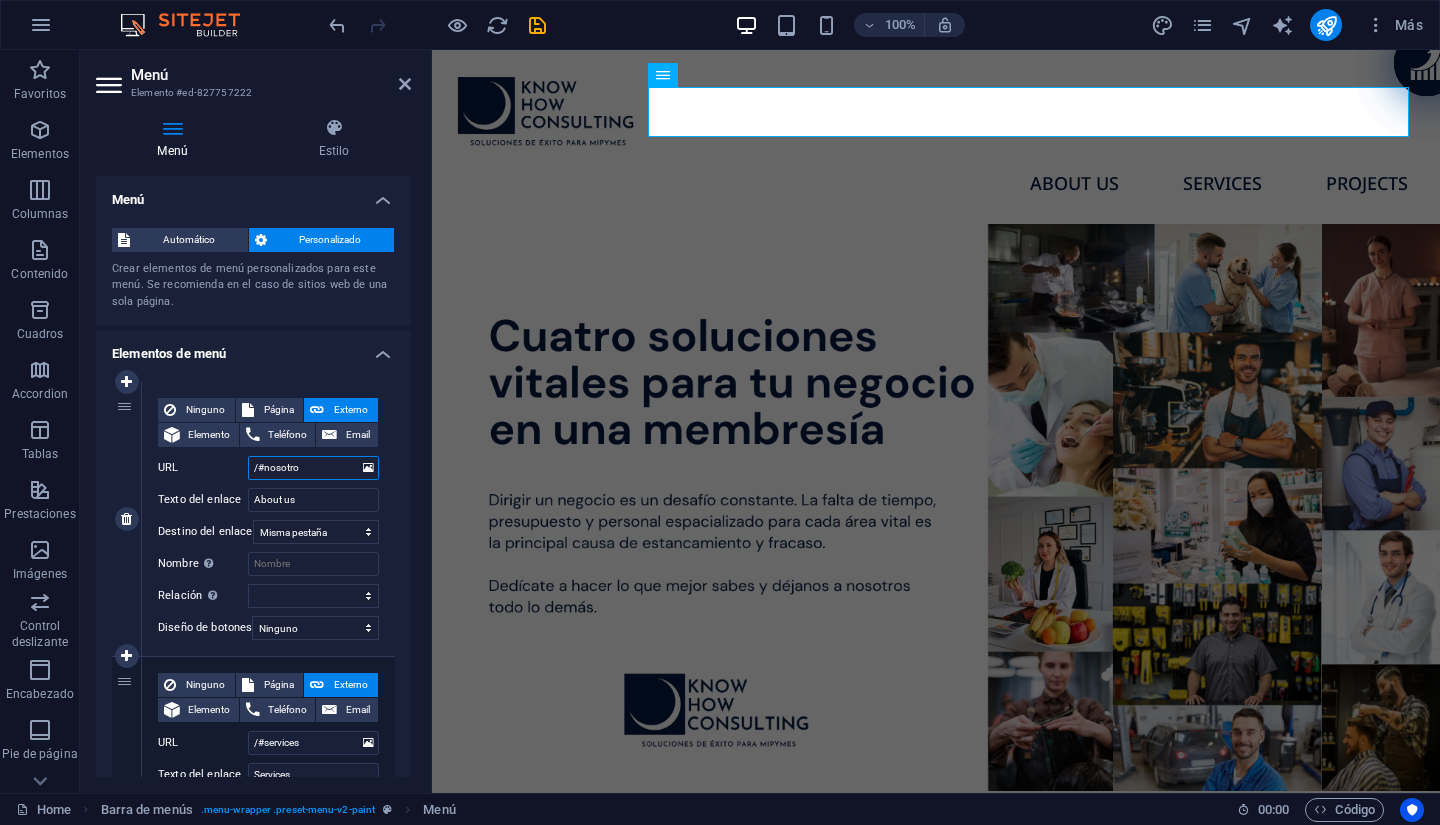 type on "/#nosotros" 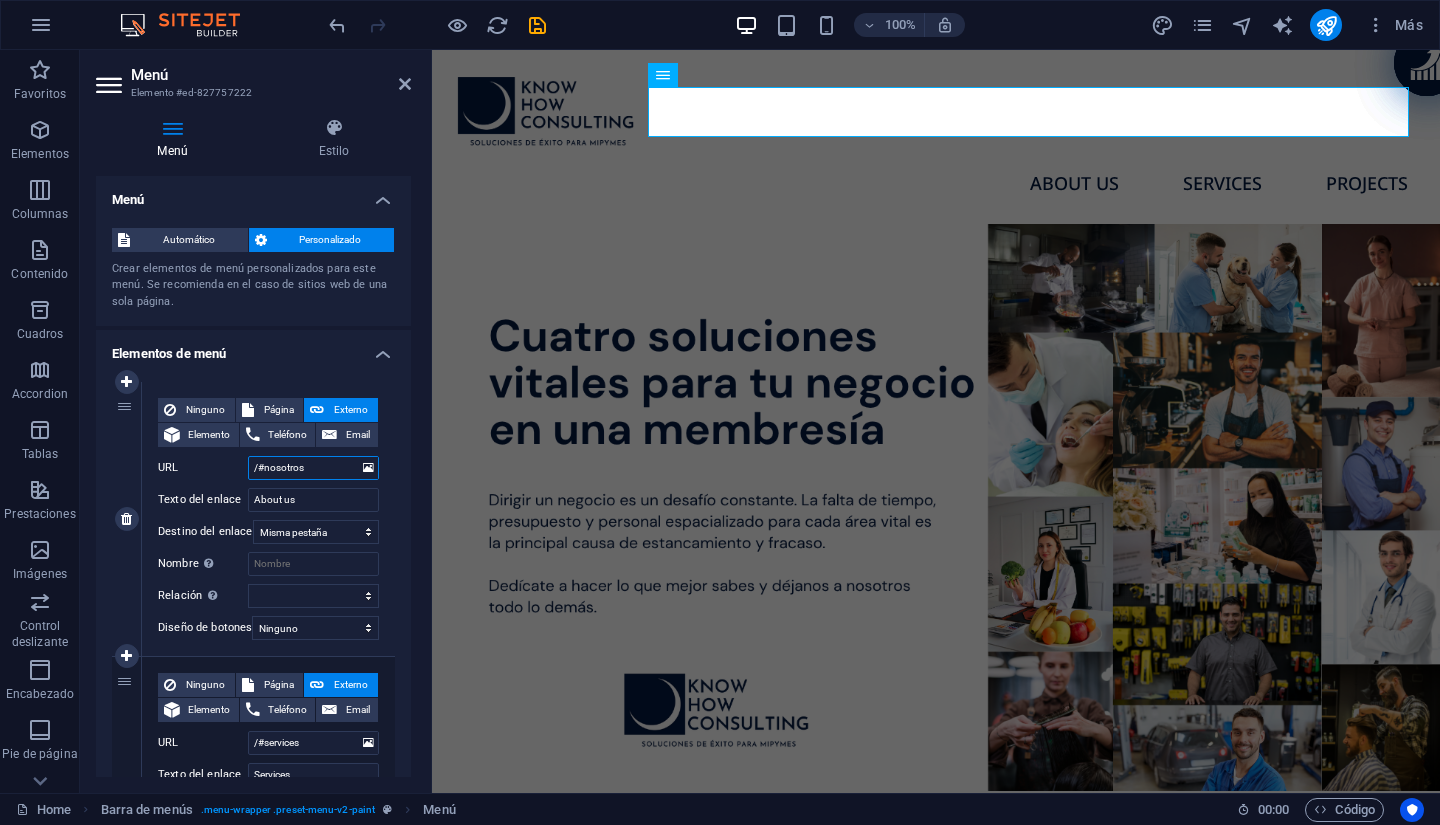 select 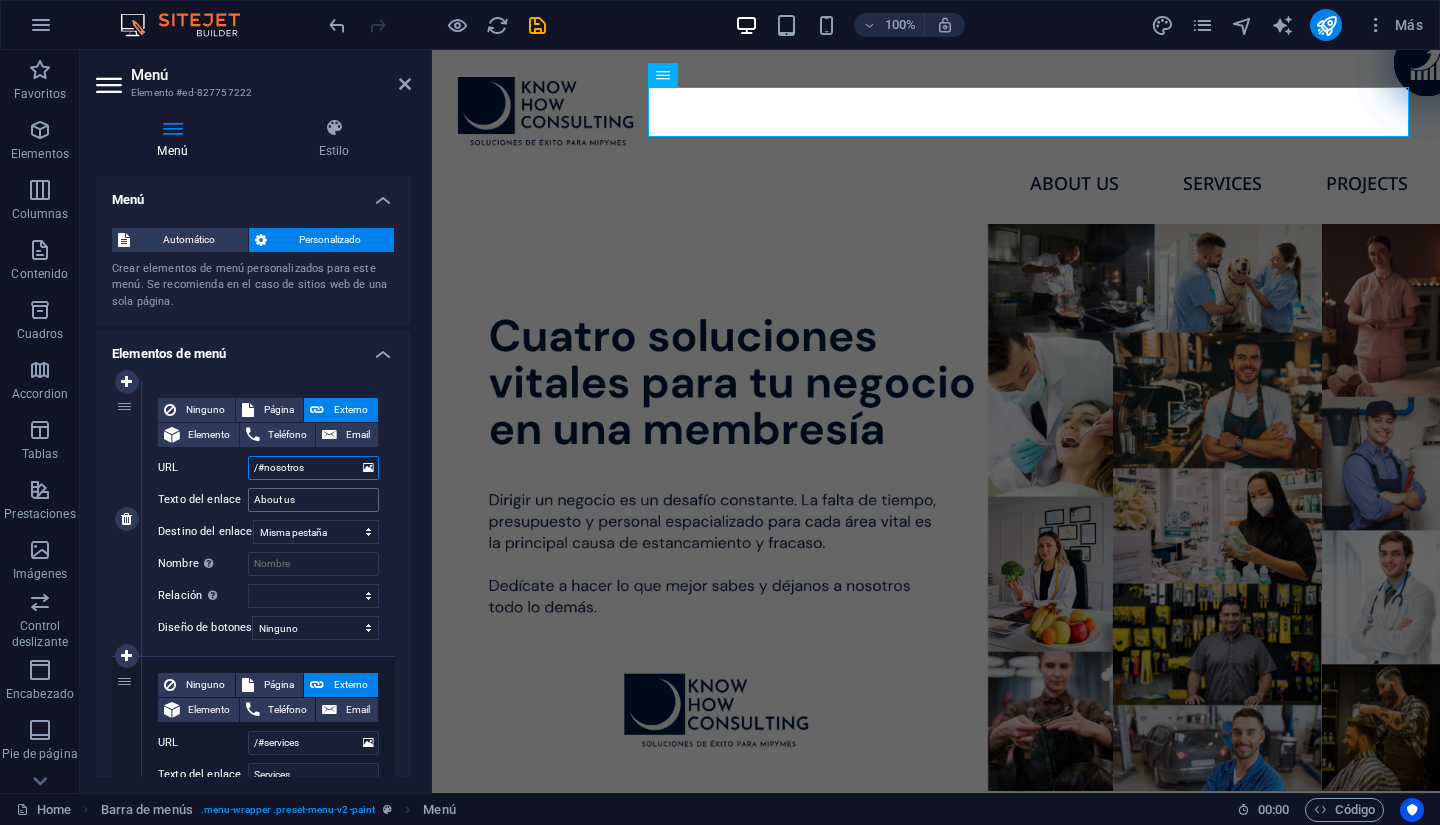 type on "/#nosotros" 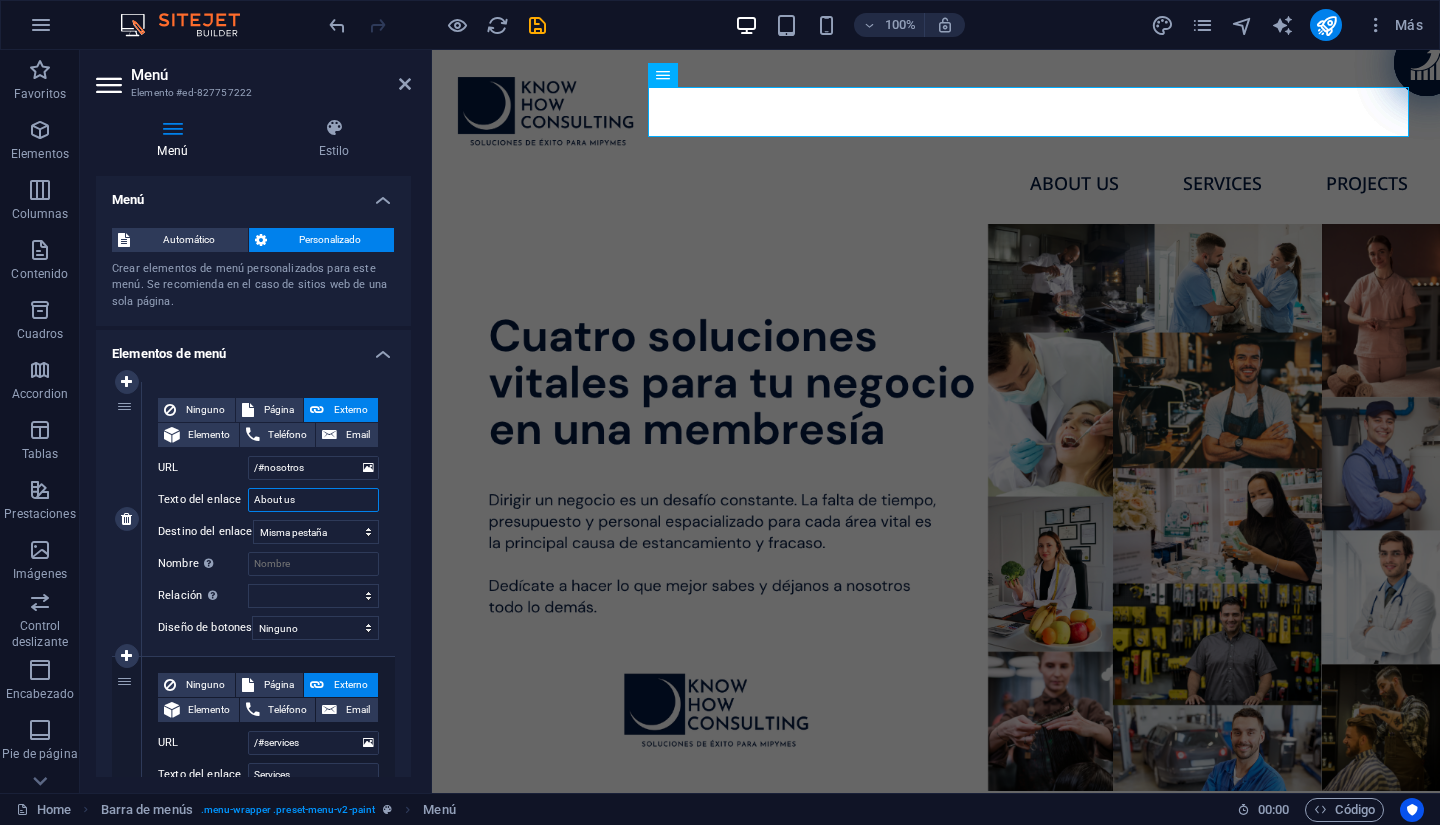 click on "About us" at bounding box center (313, 500) 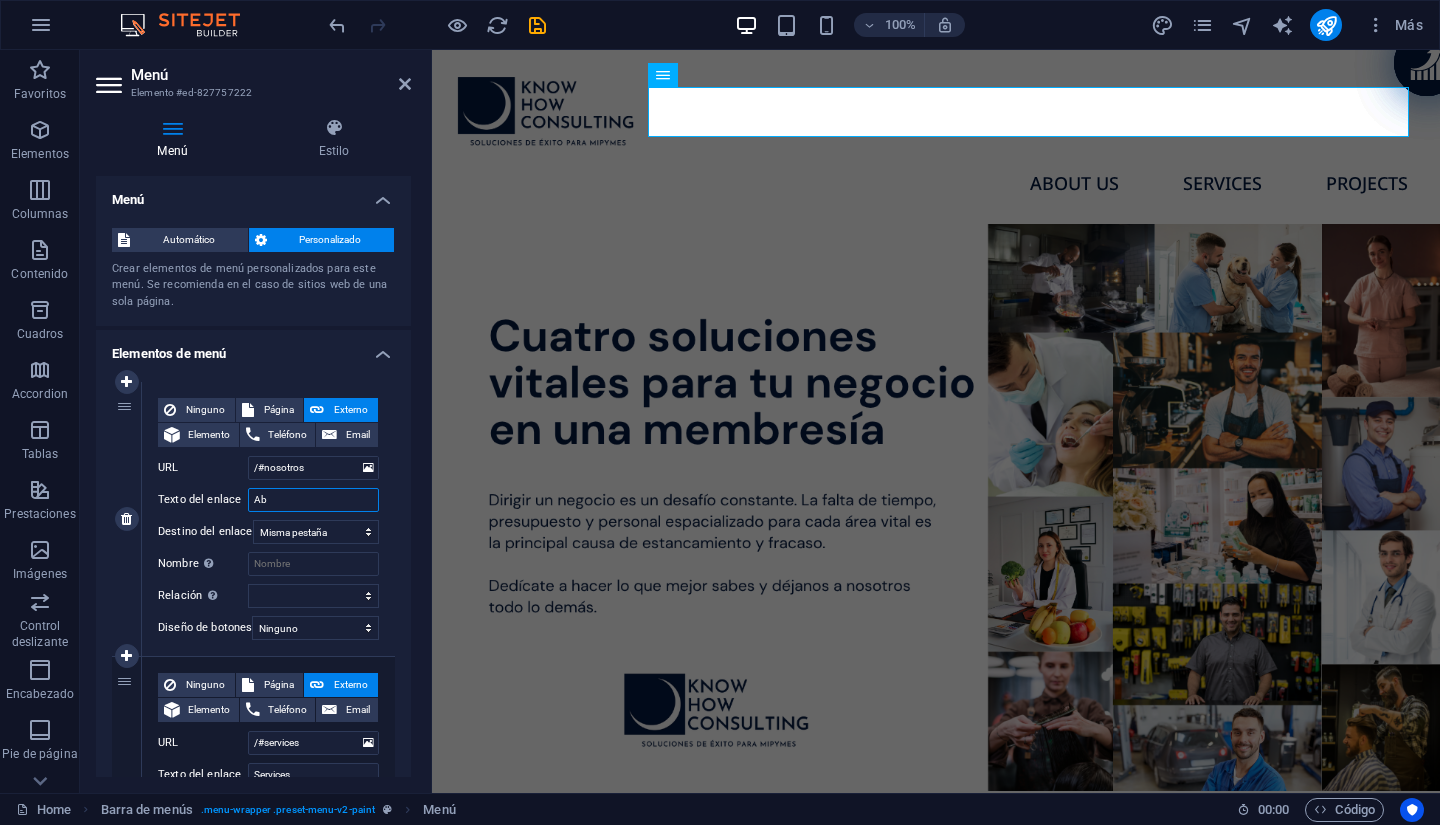 type on "A" 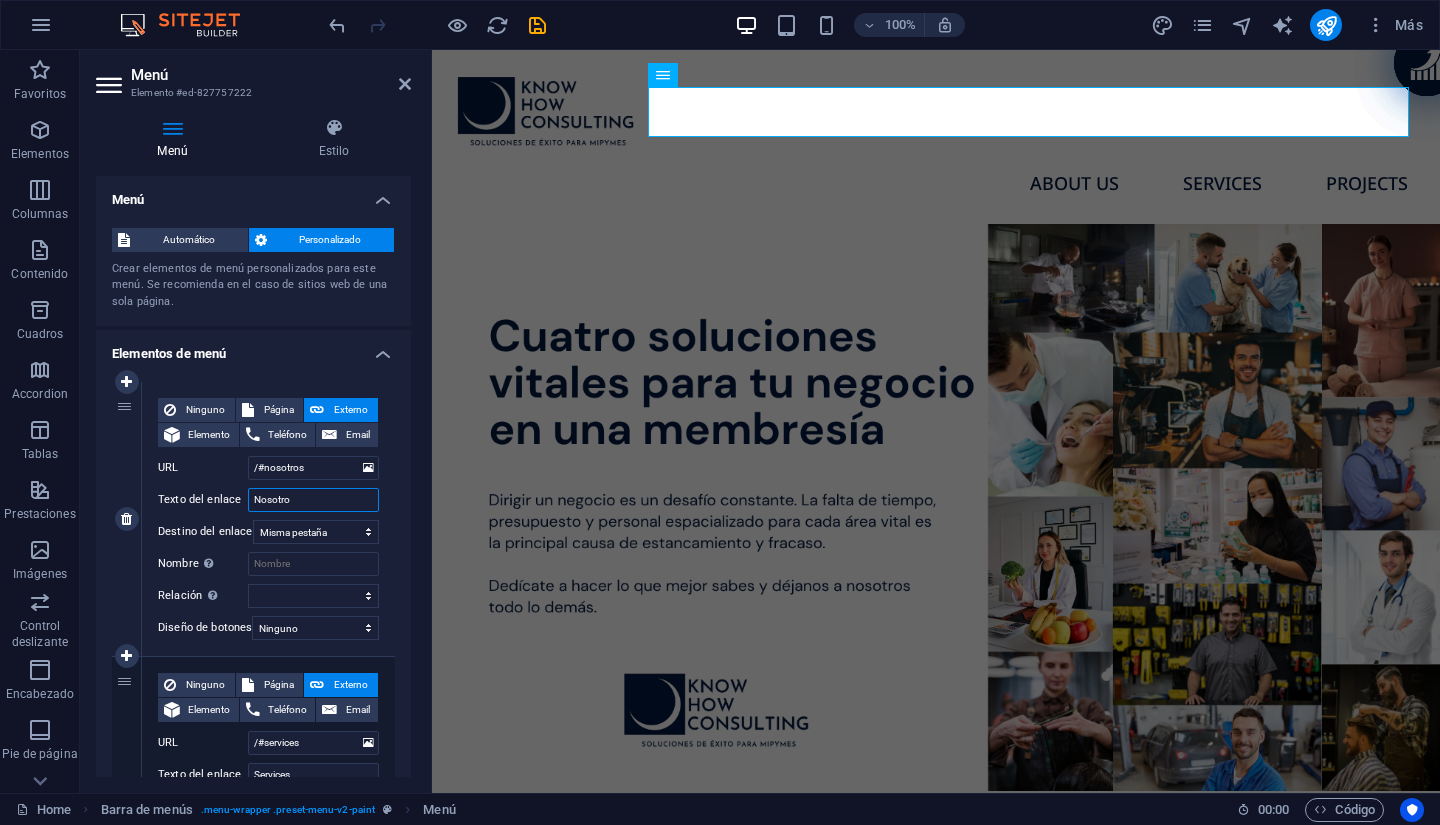 type on "Nosotros" 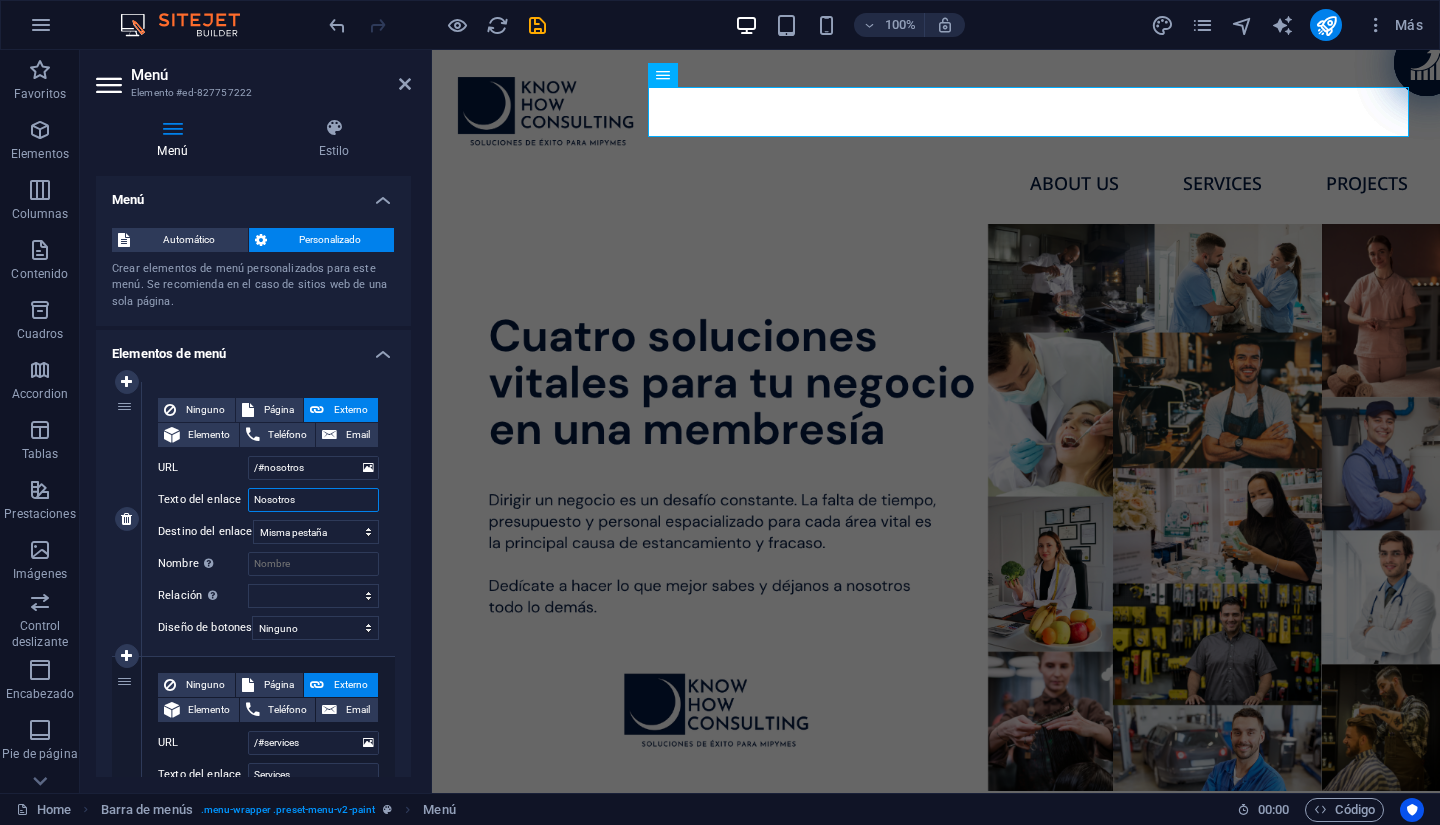 select 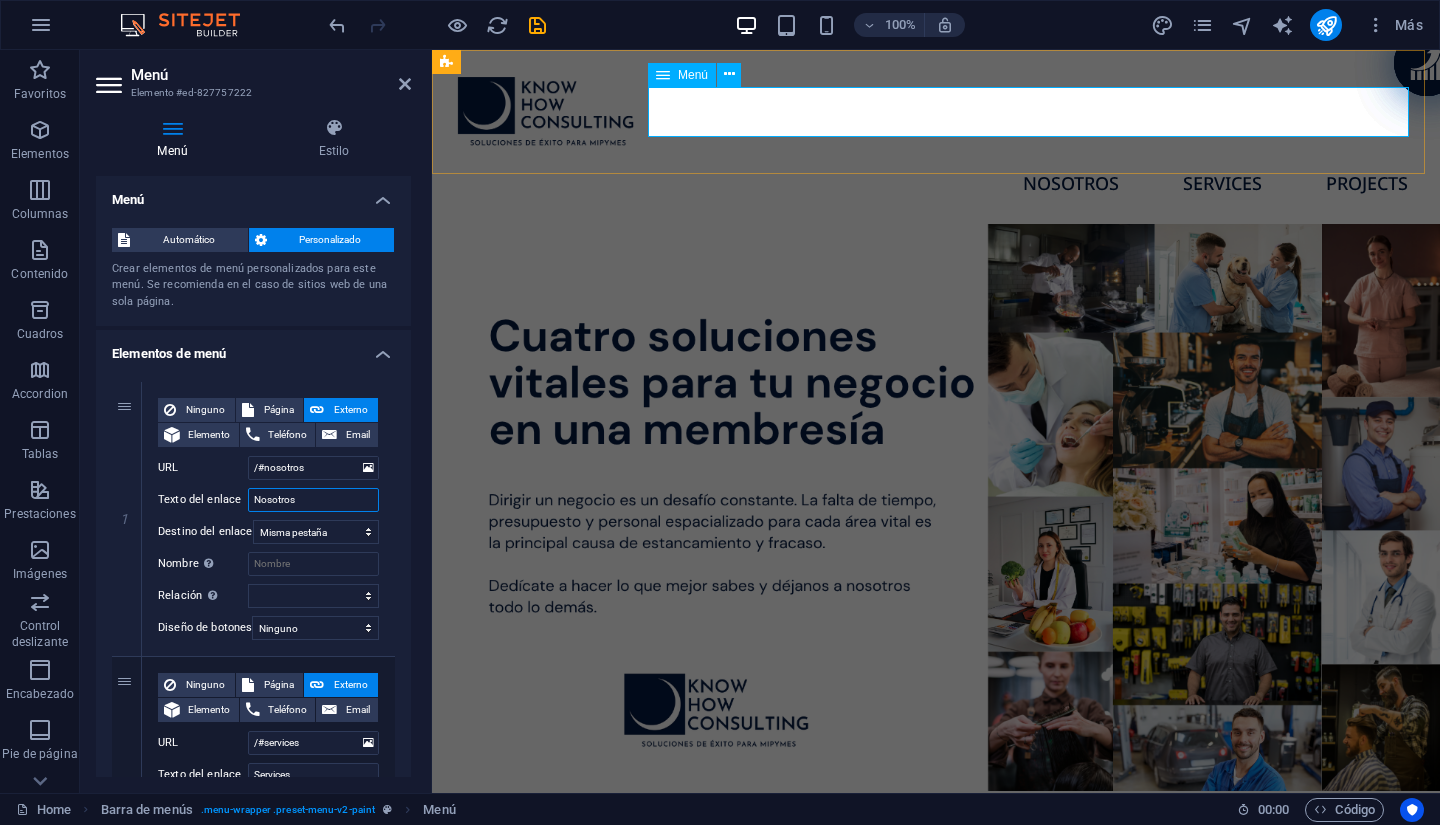 type on "Nosotros" 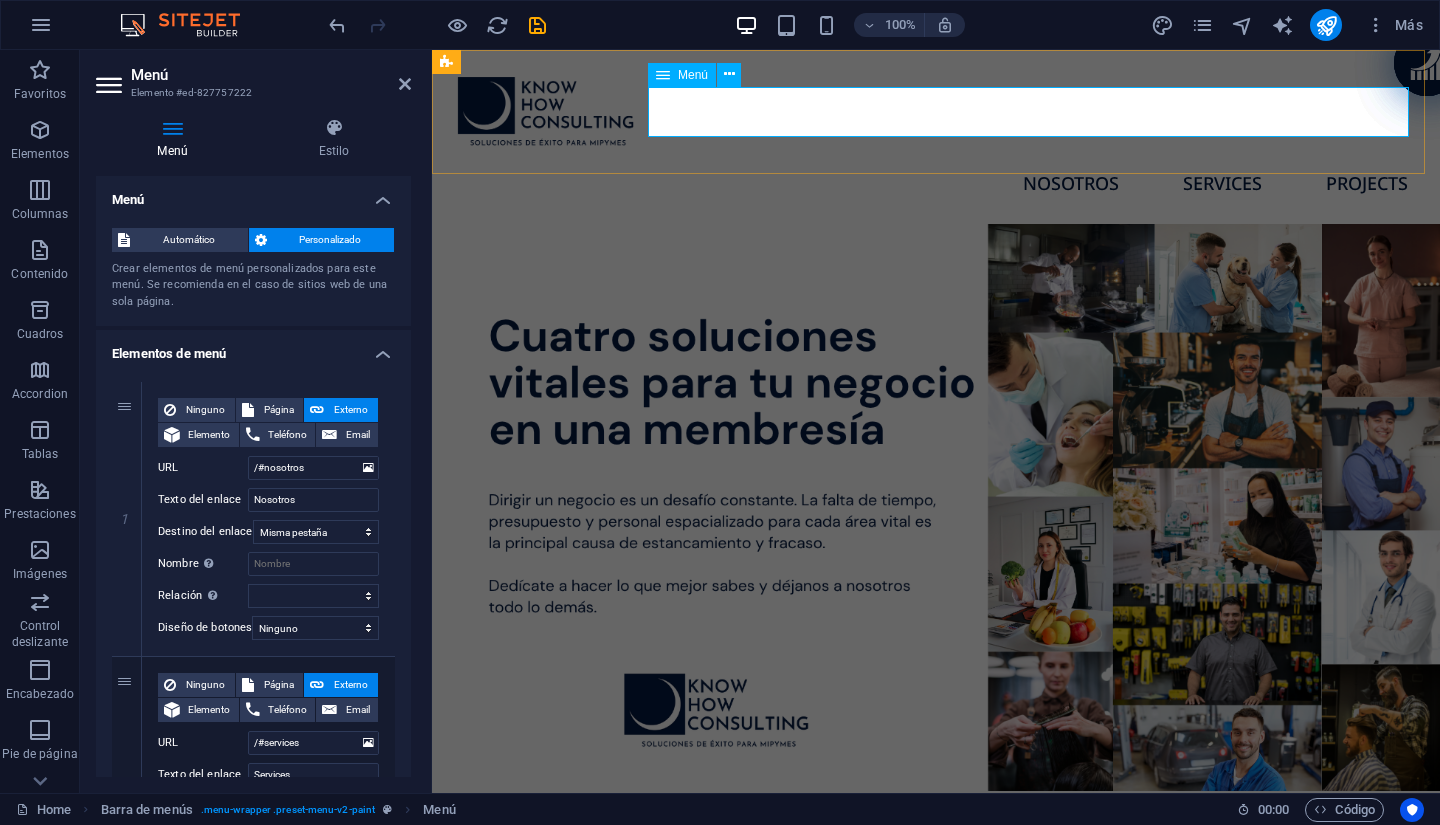 click on "Nosotros Services Projects" at bounding box center [936, 183] 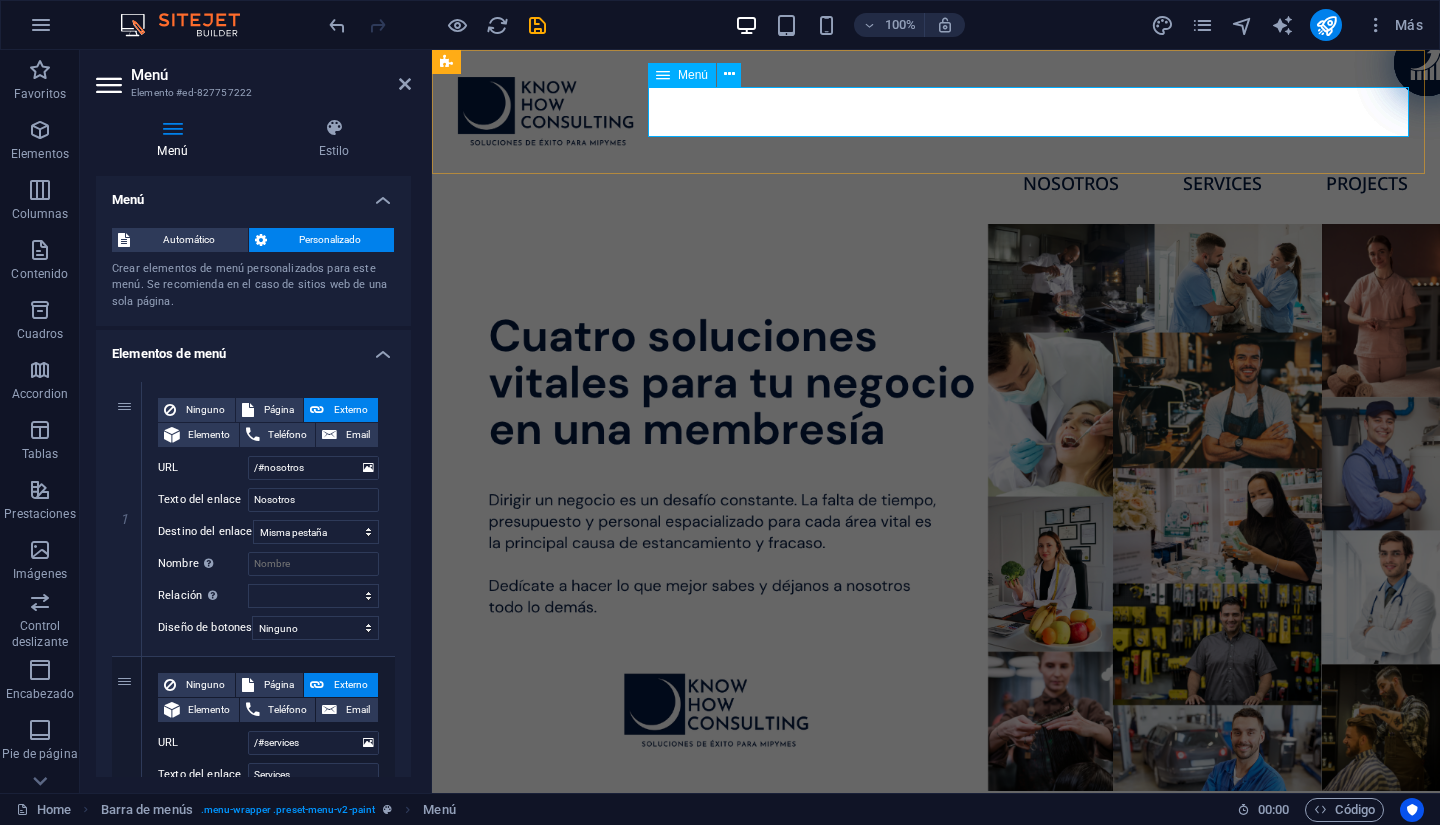 click on "Nosotros Services Projects" at bounding box center (936, 183) 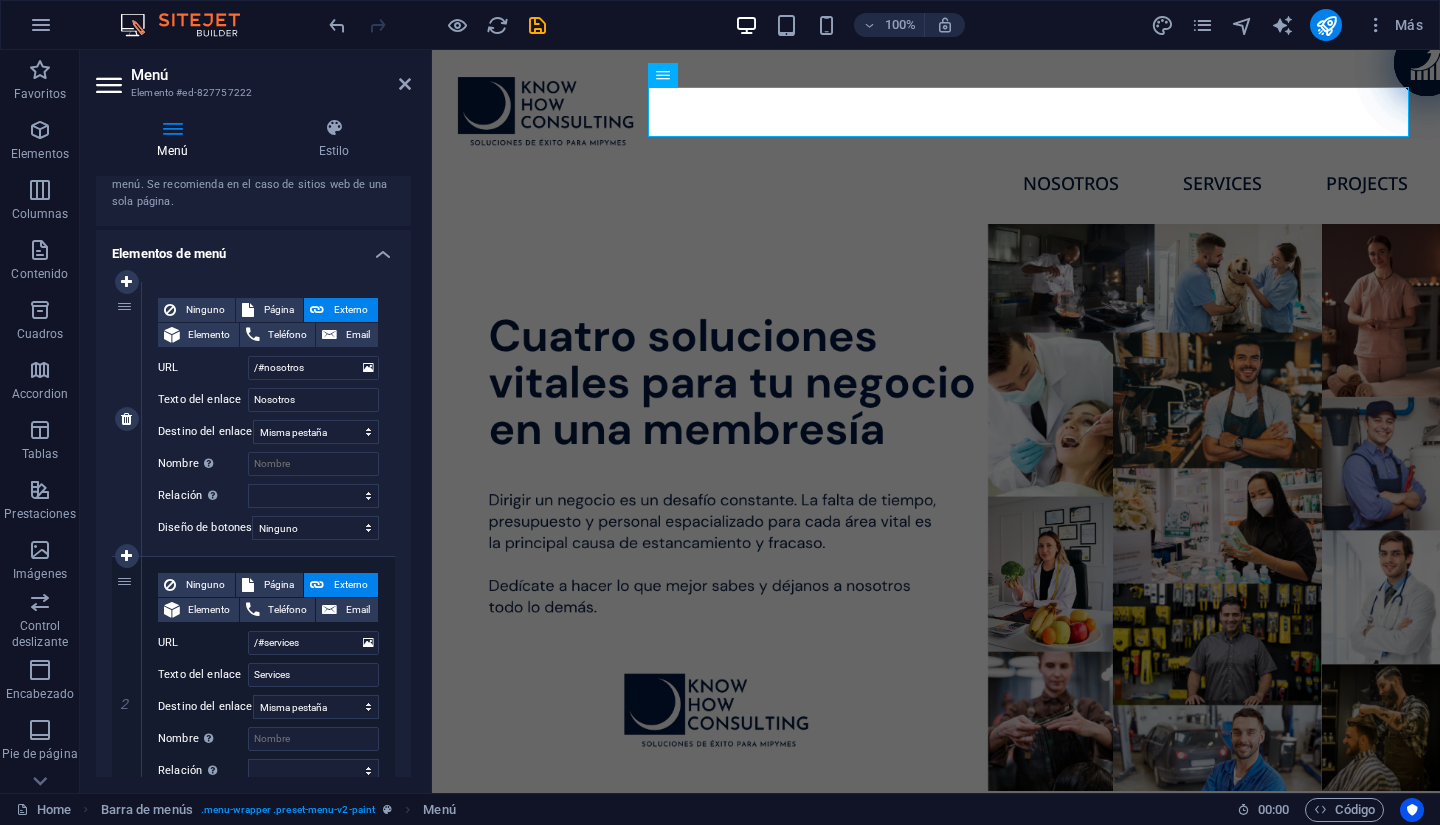 scroll, scrollTop: 200, scrollLeft: 0, axis: vertical 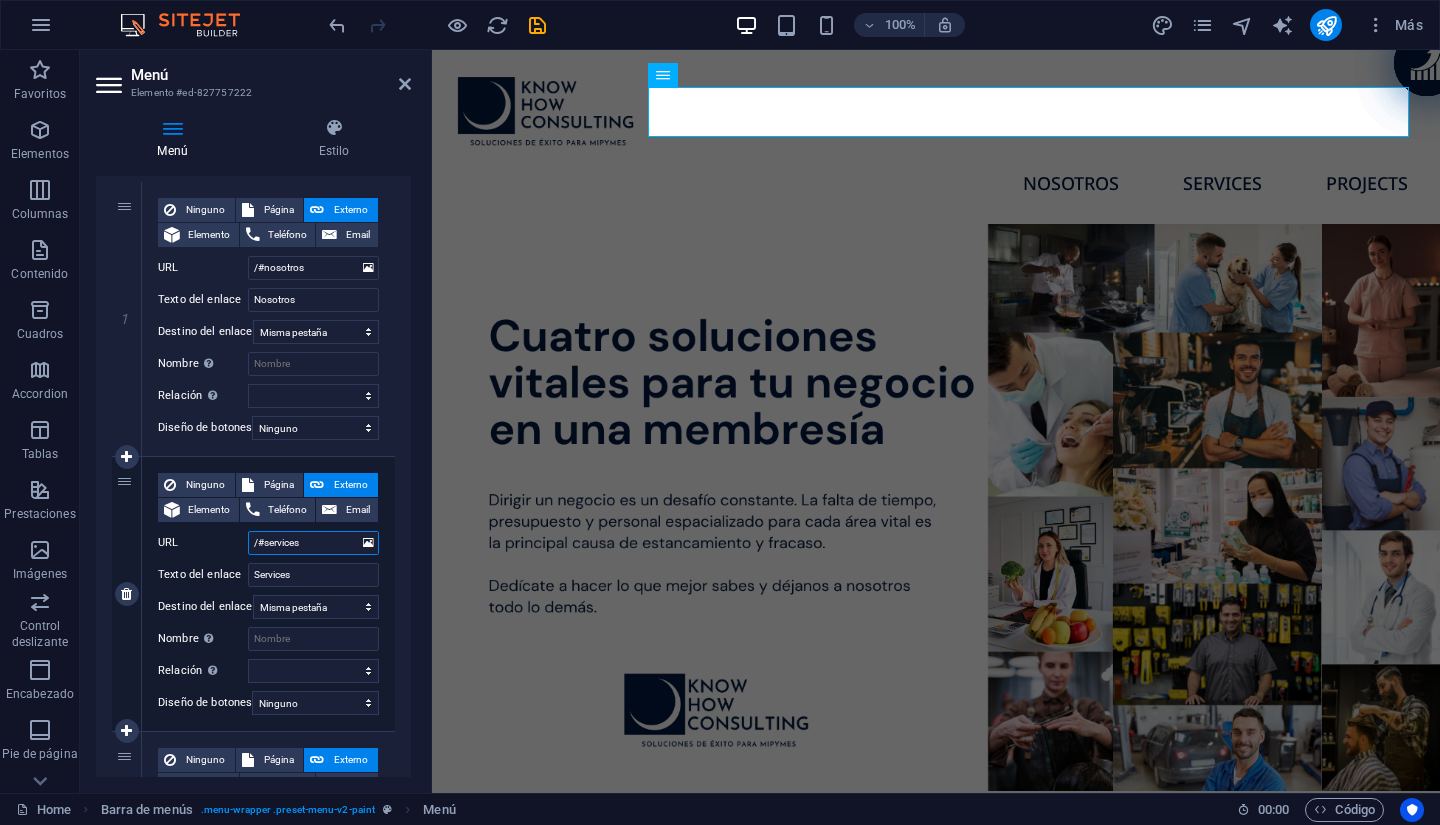 click on "/#services" at bounding box center [313, 543] 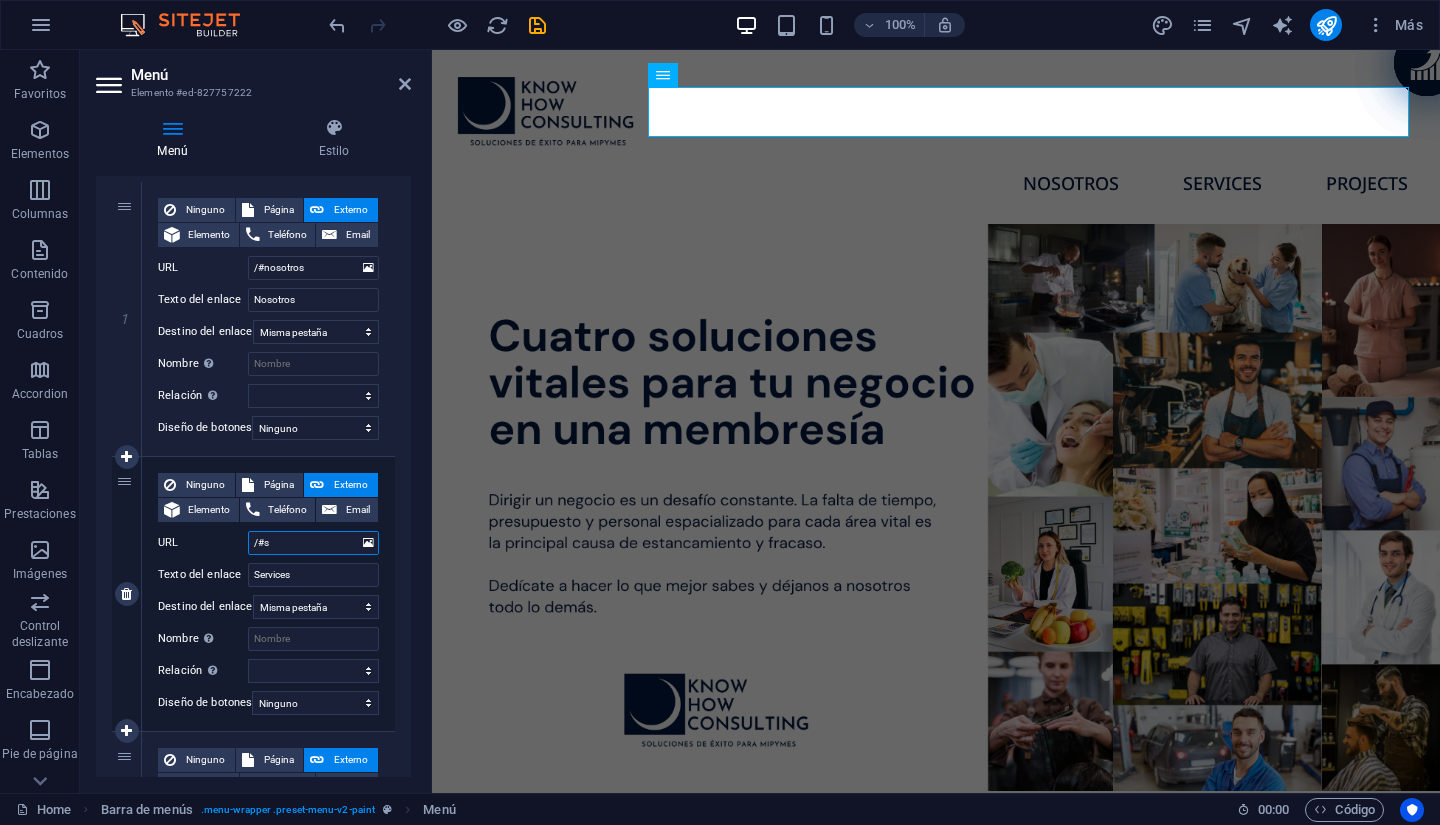 type on "/#" 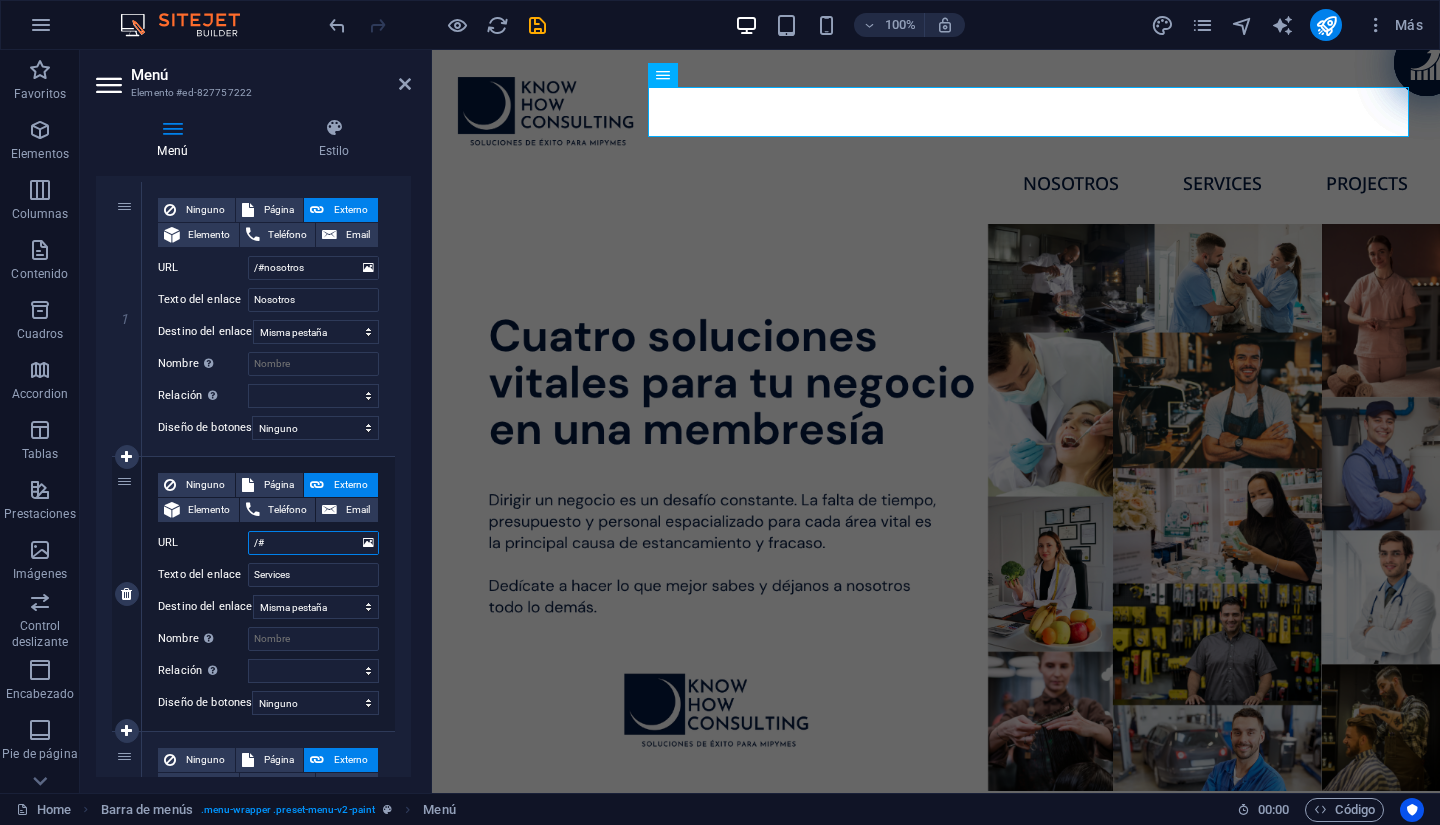 select 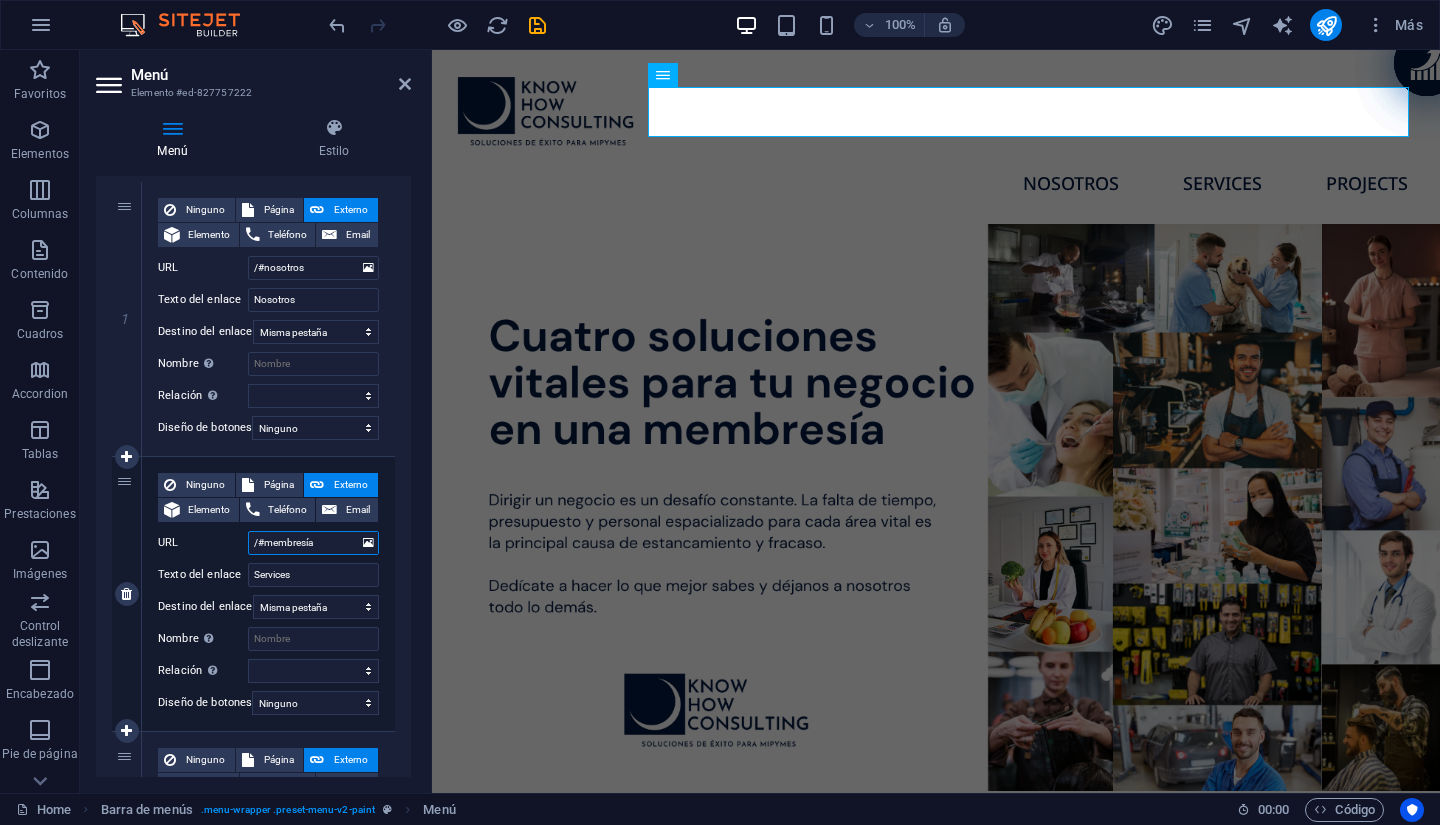type on "/#membresías" 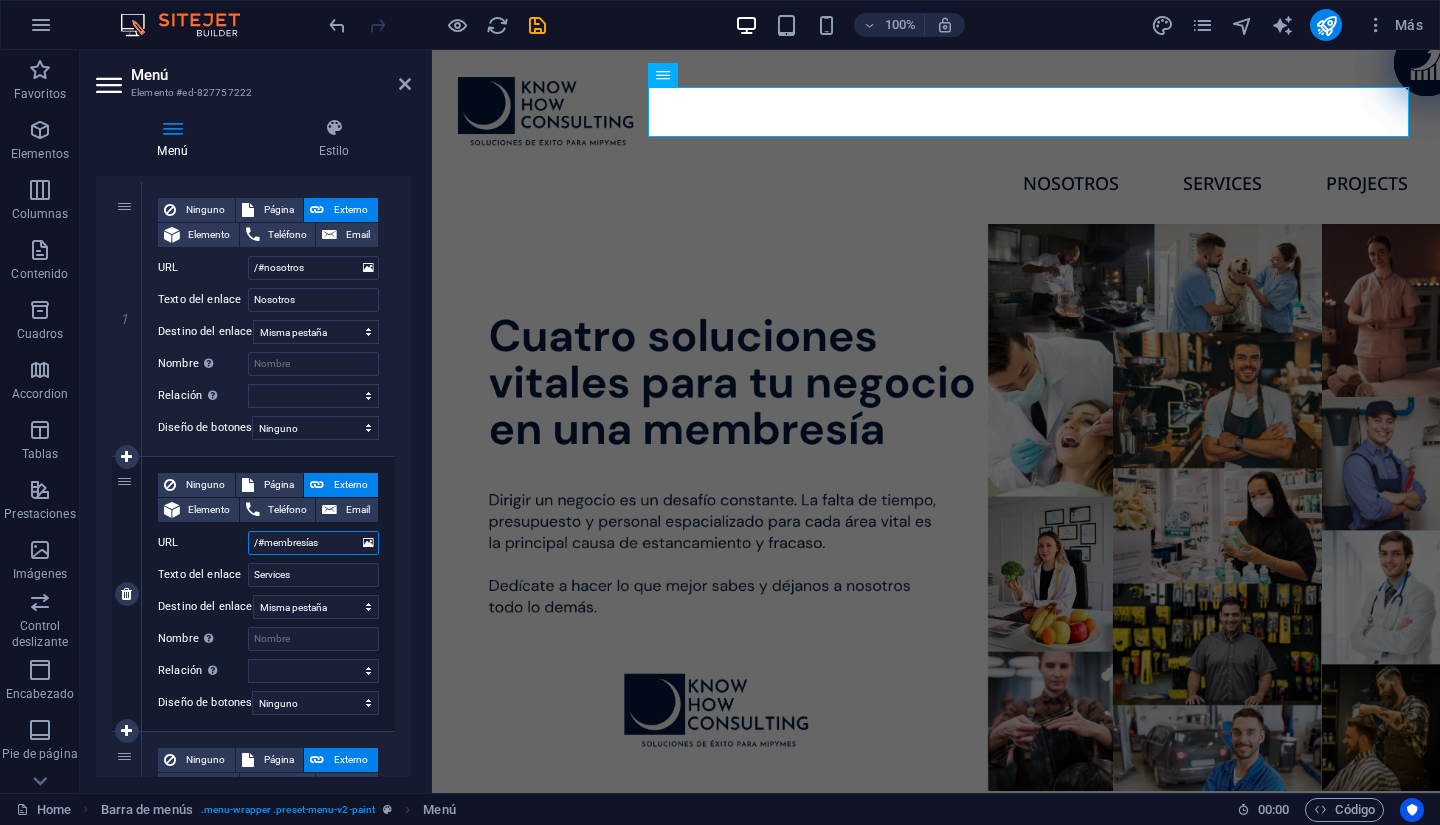 select 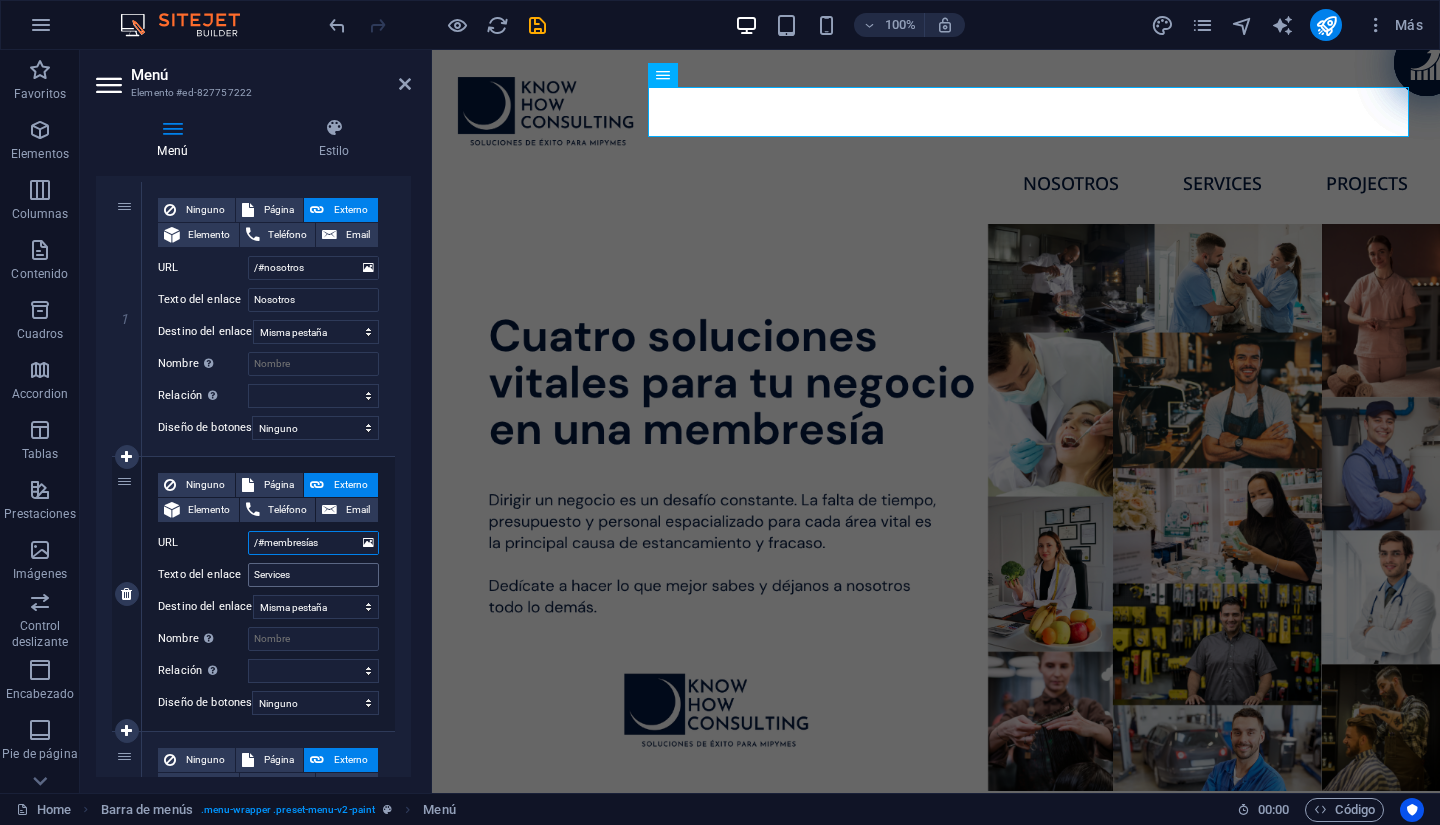 type on "/#membresías" 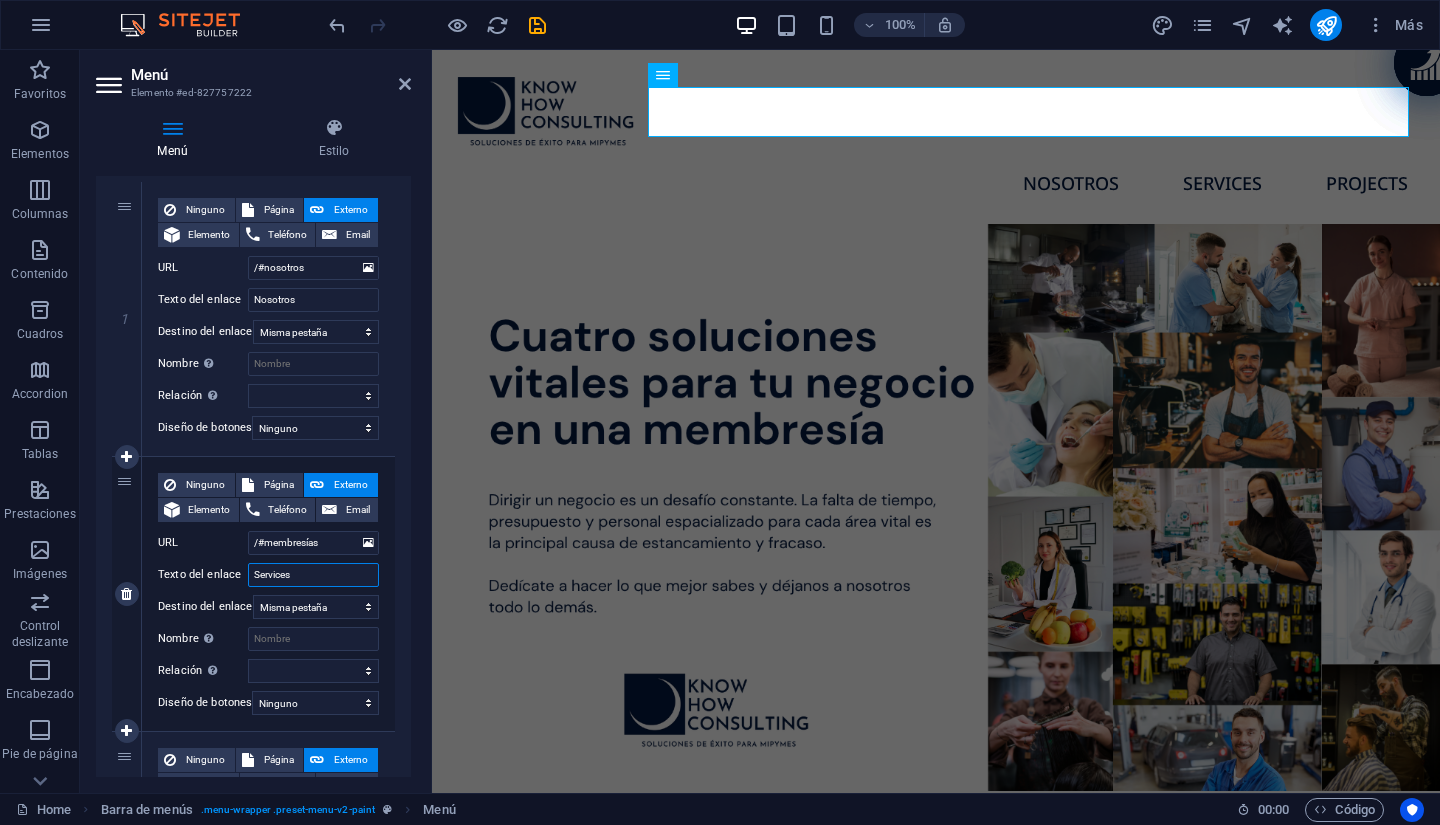 click on "Services" at bounding box center (313, 575) 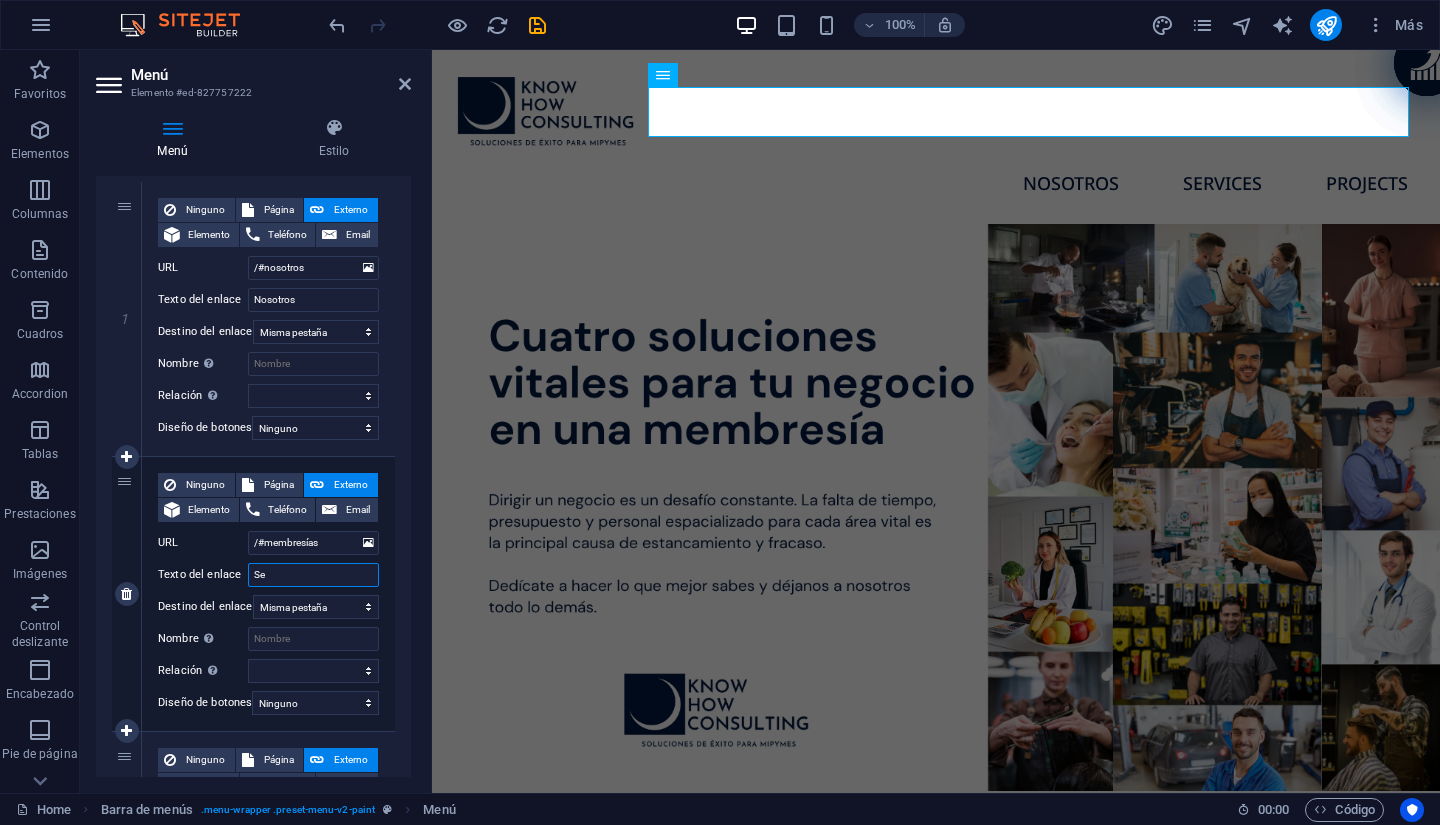 type on "S" 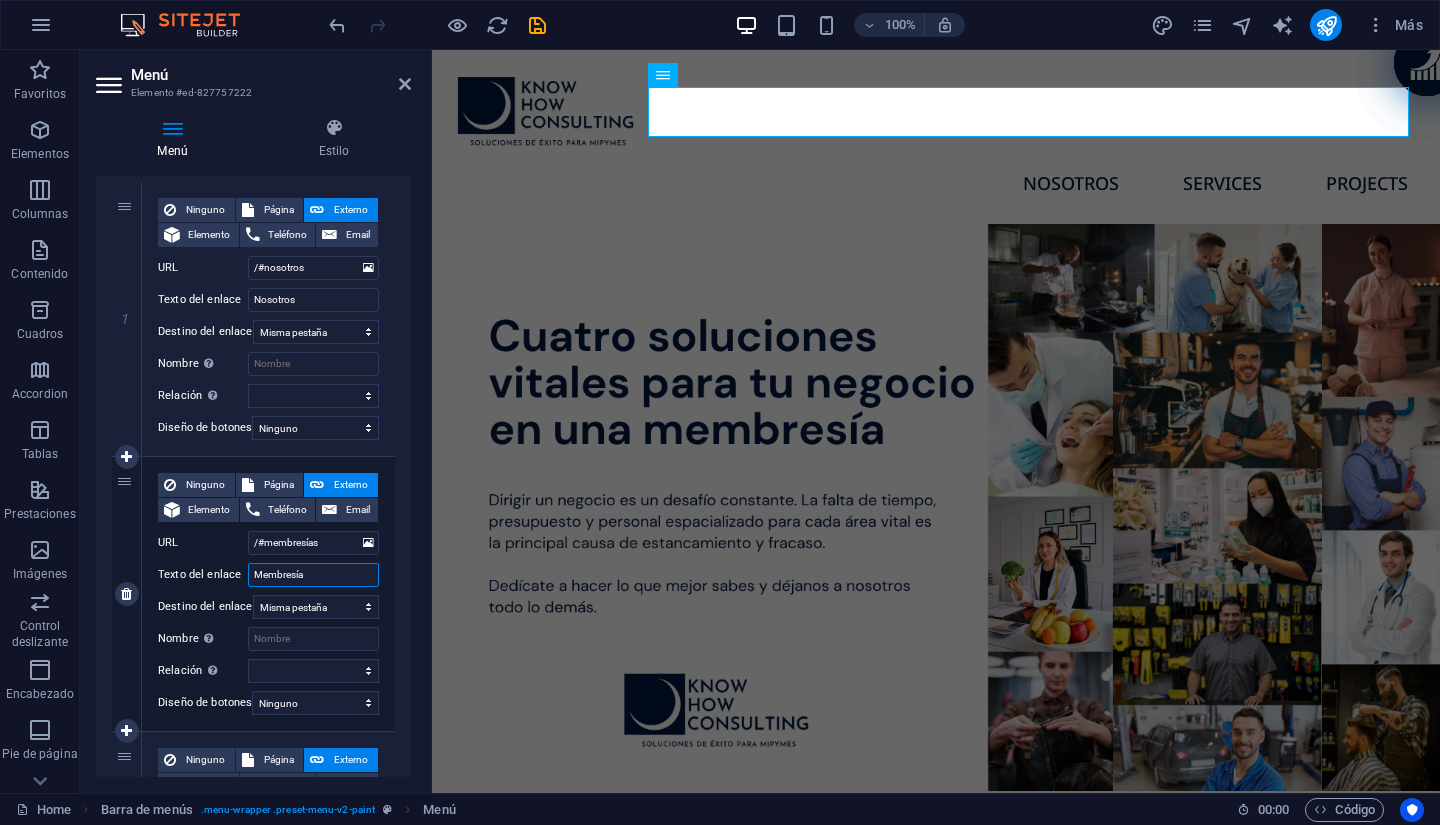 type on "Membresías" 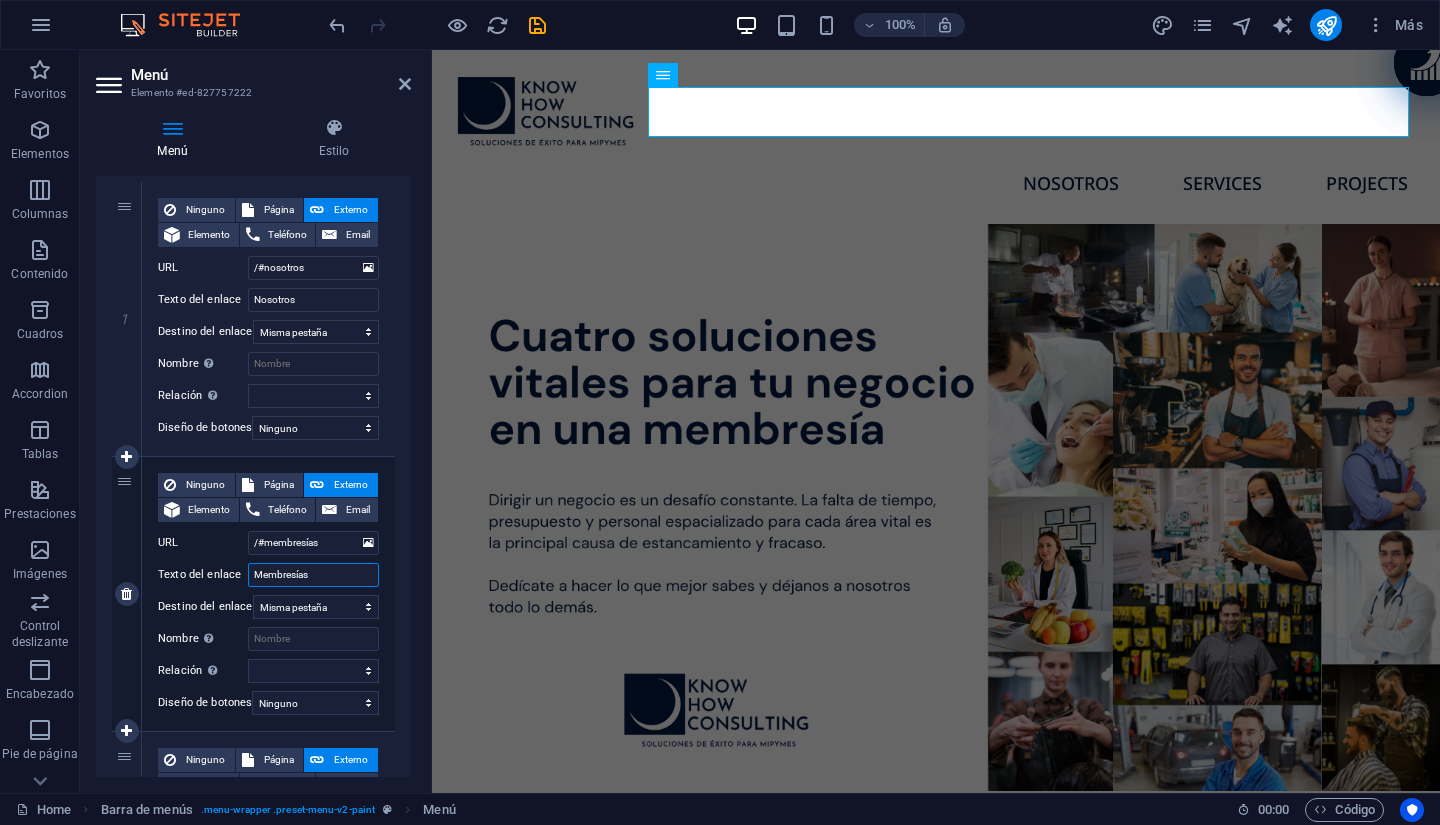 select 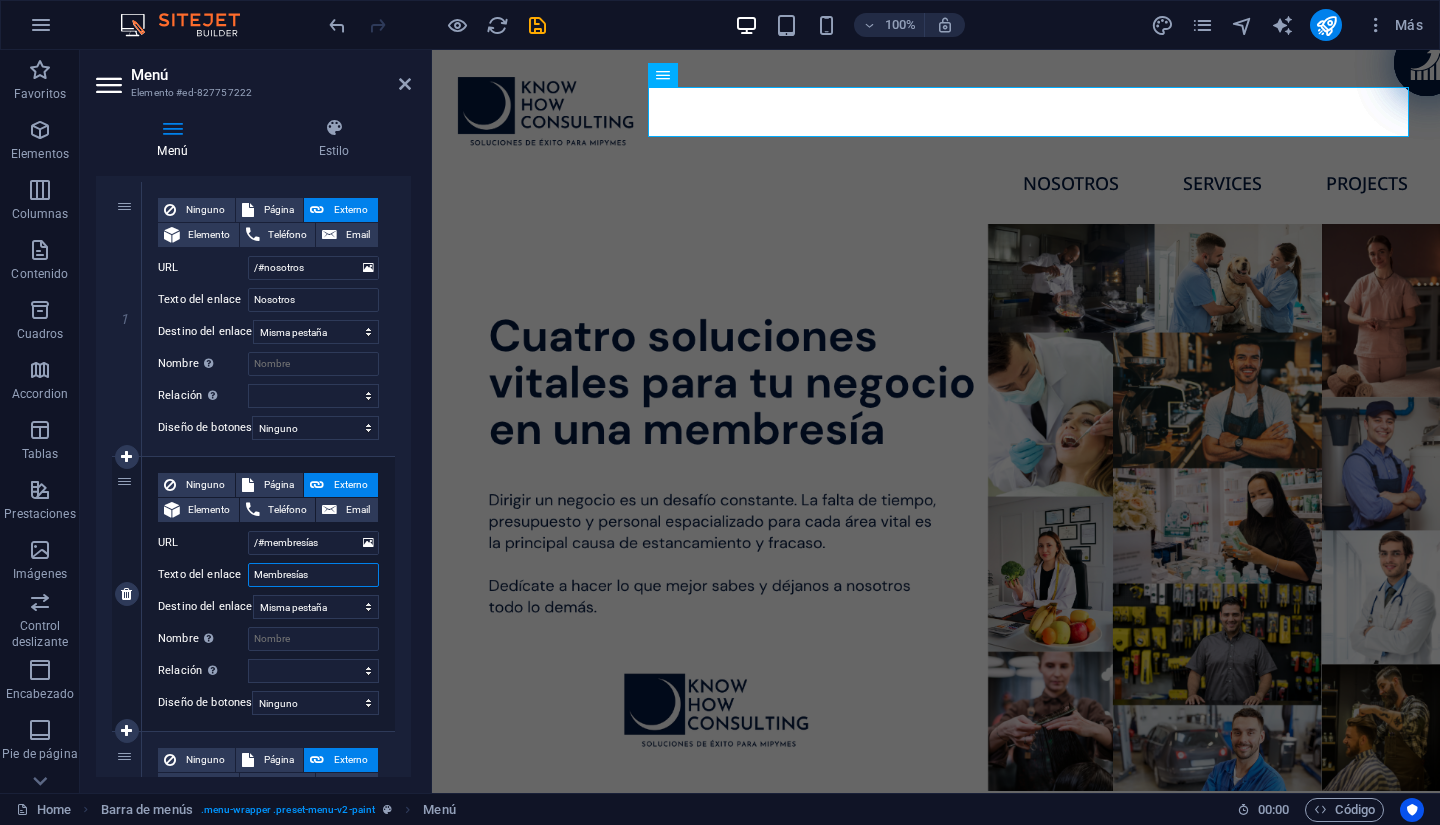 select 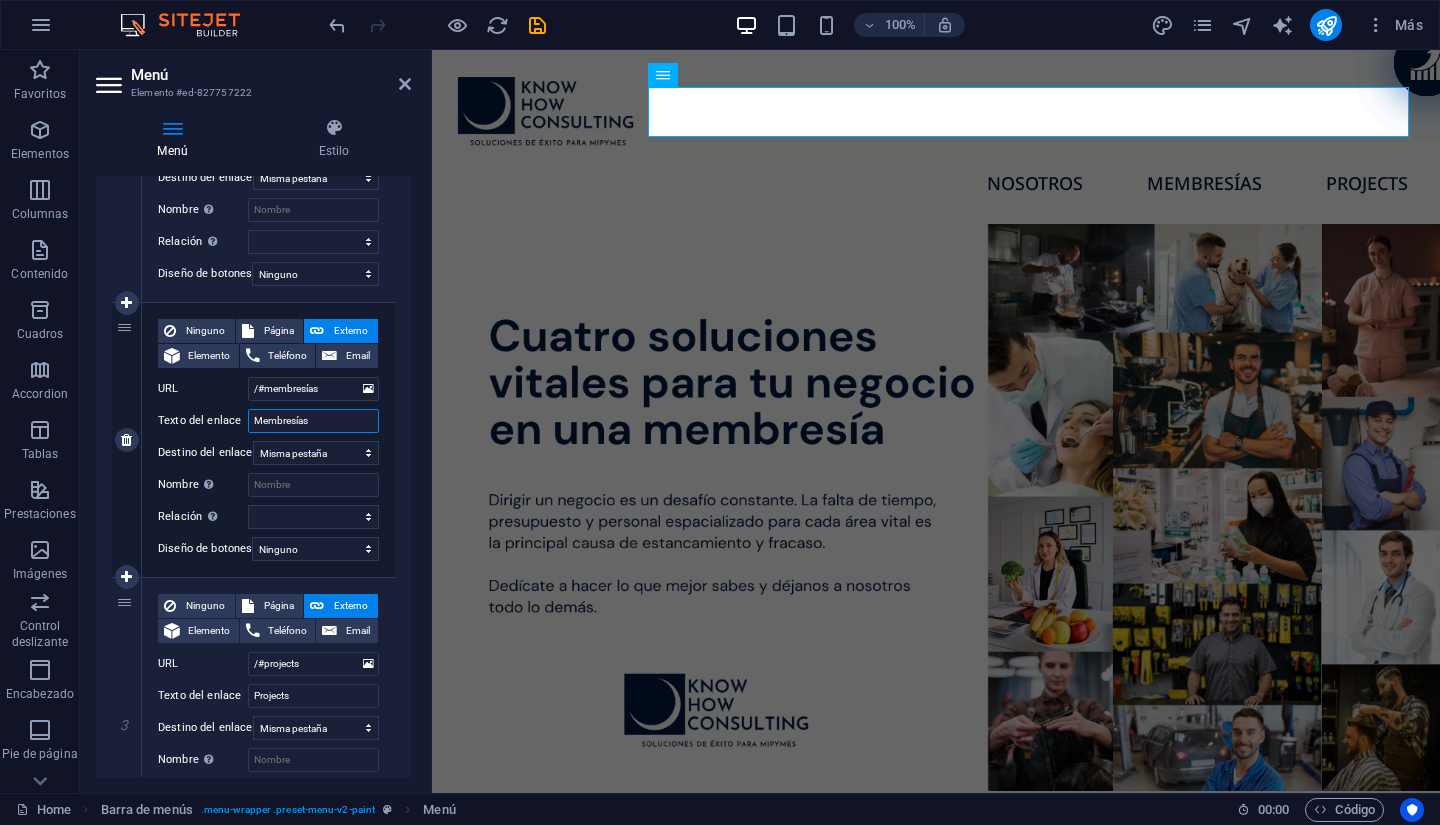 scroll, scrollTop: 400, scrollLeft: 0, axis: vertical 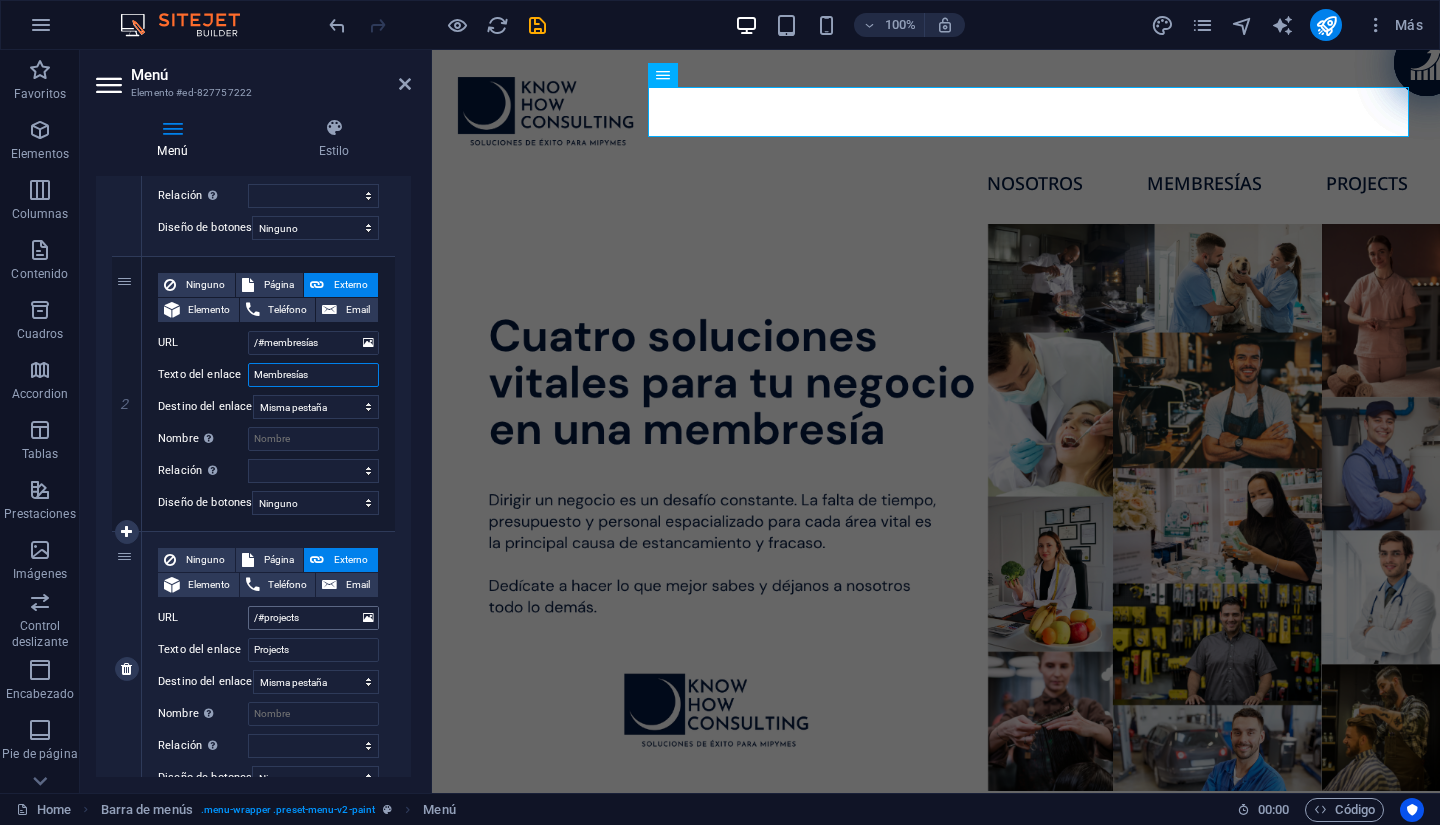 type on "Membresías" 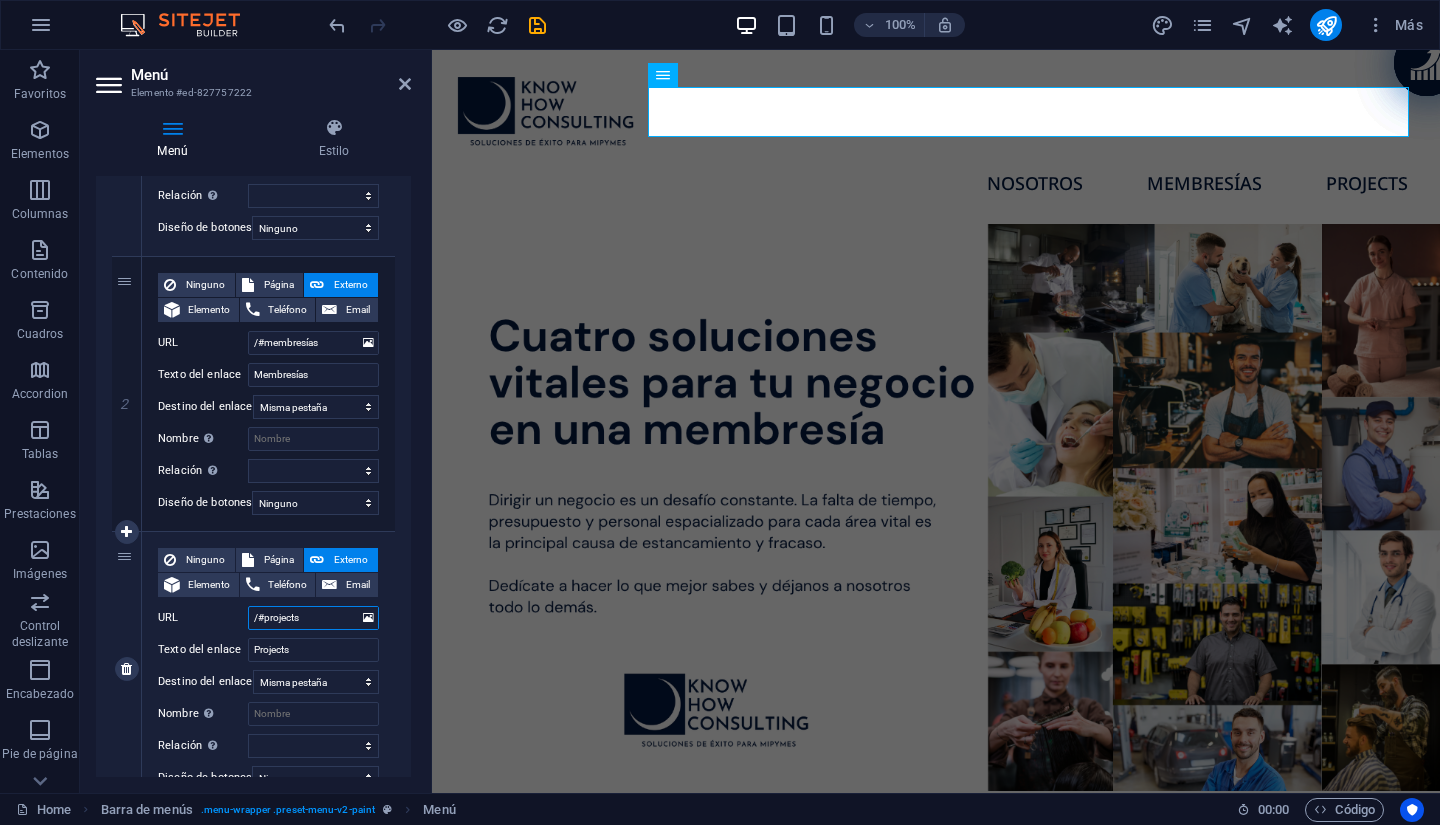 click on "/#projects" at bounding box center (313, 618) 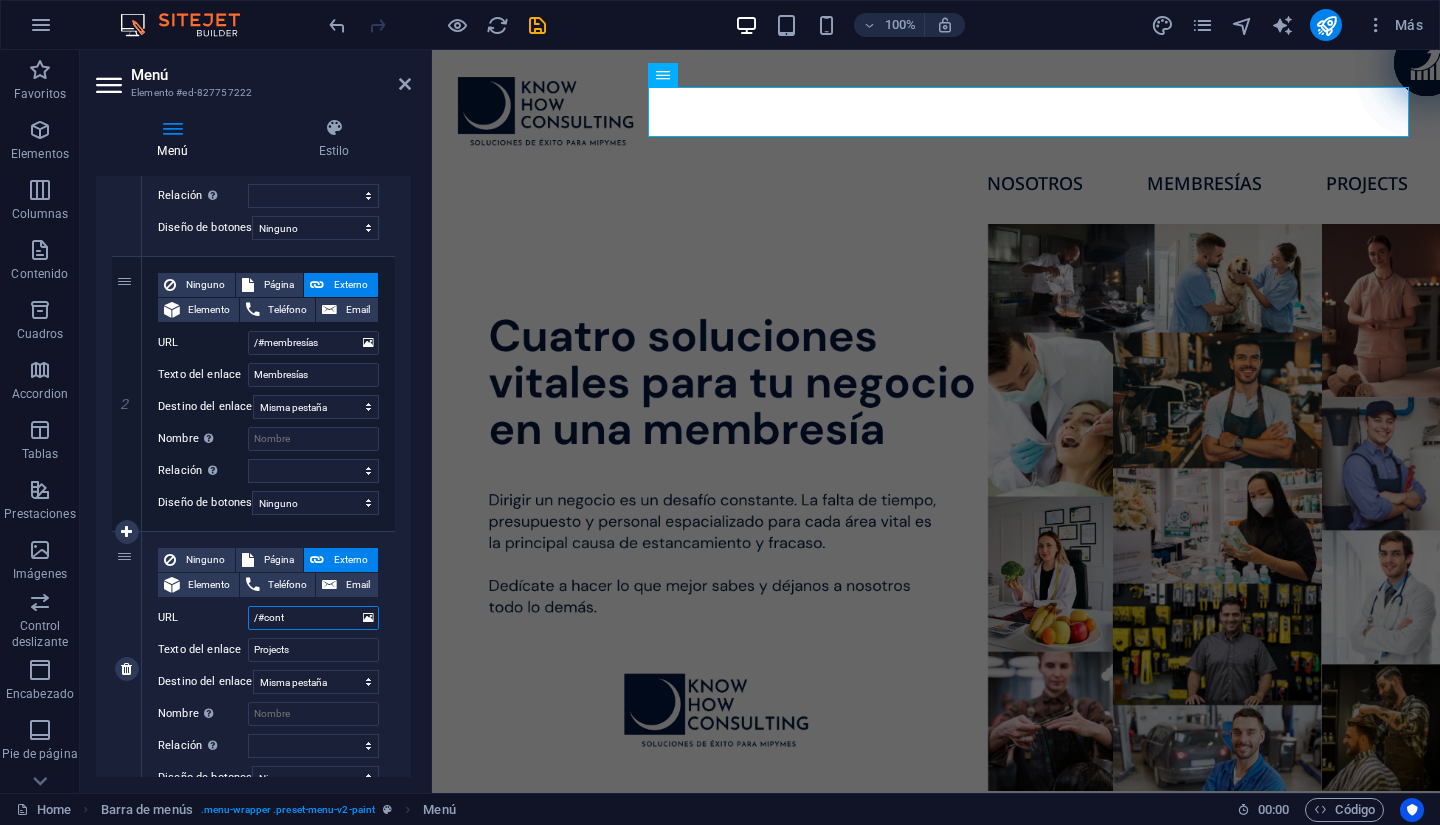 type on "/#conta" 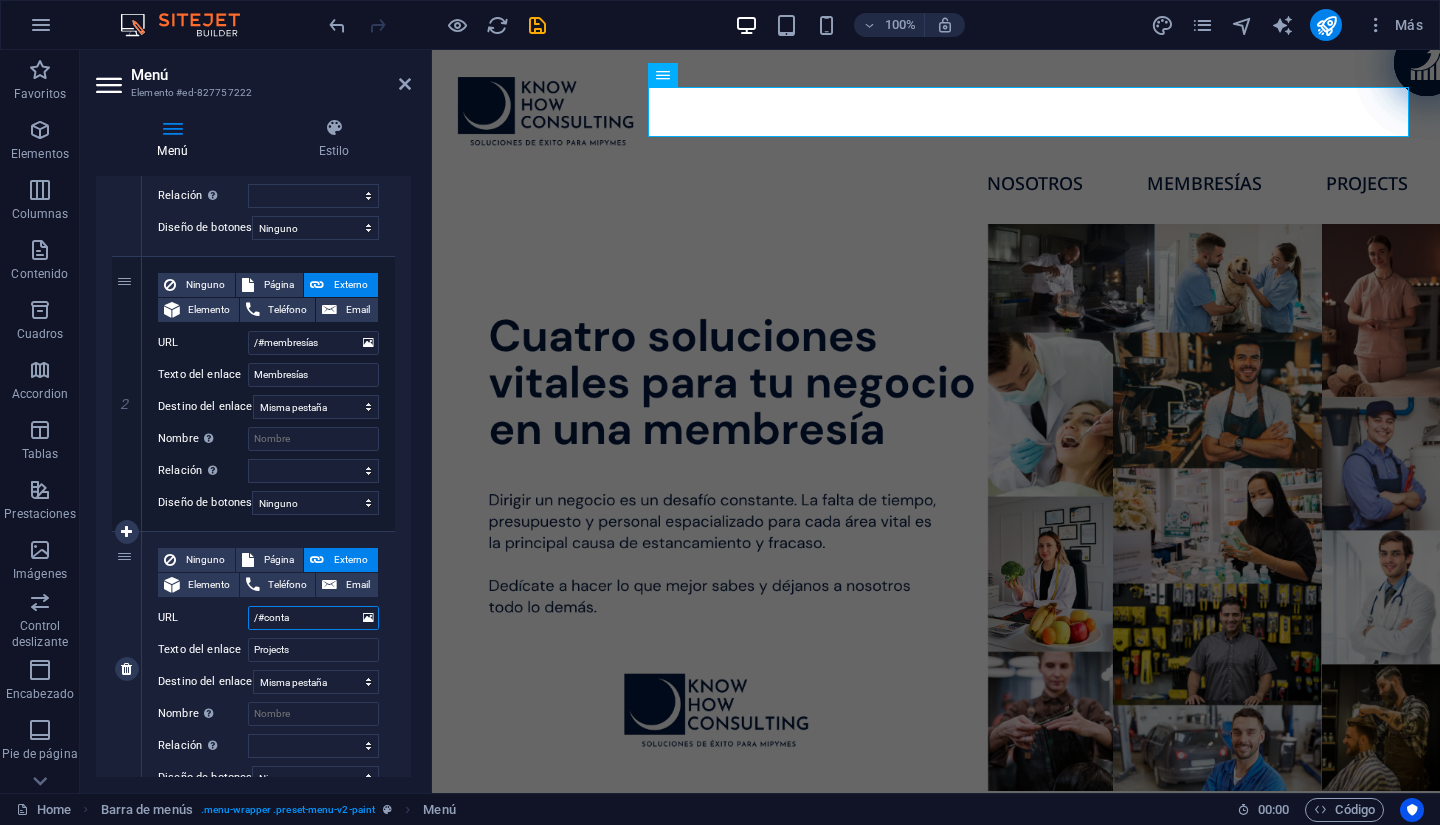 select 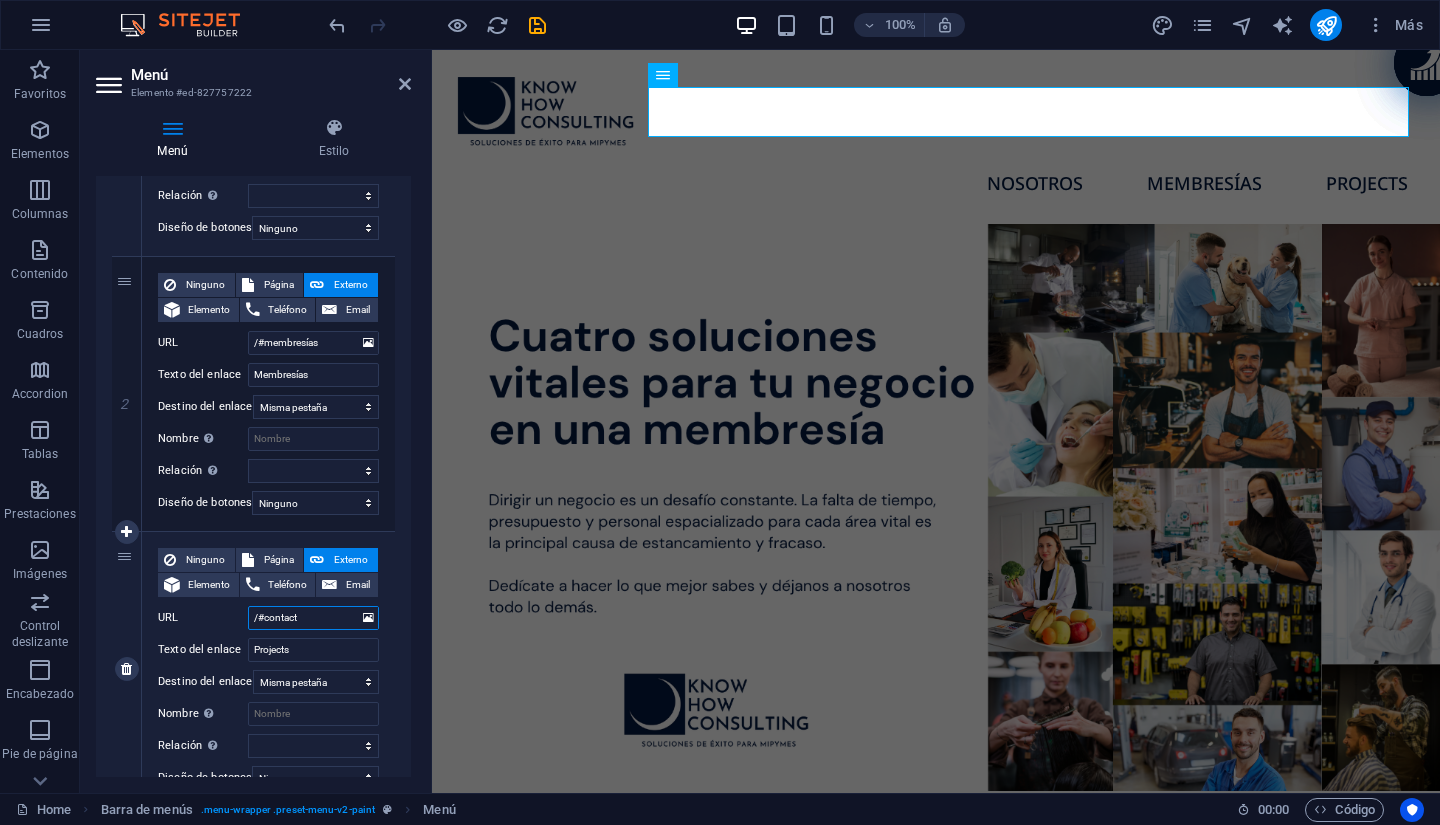 type on "/#contacto" 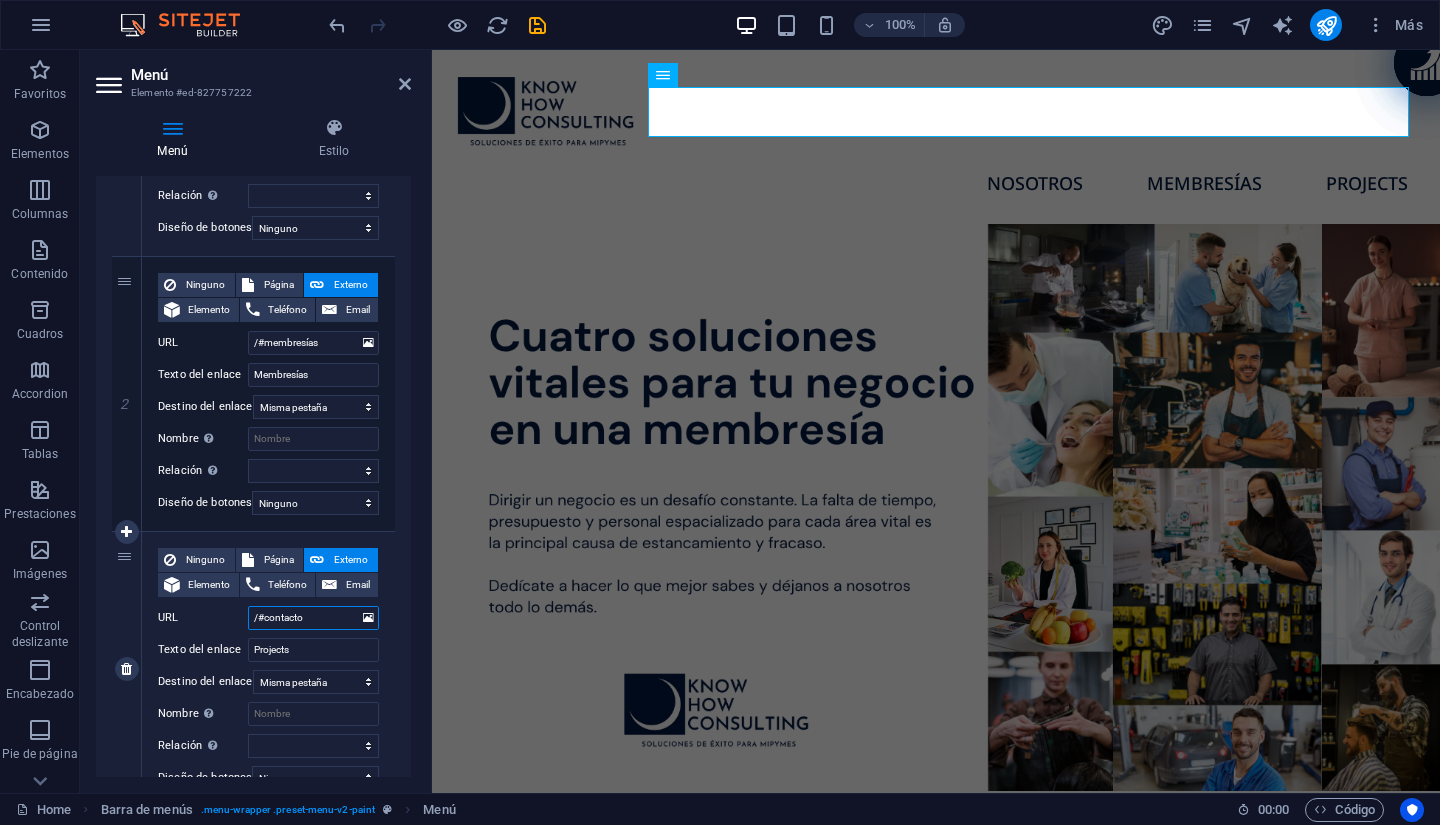 select 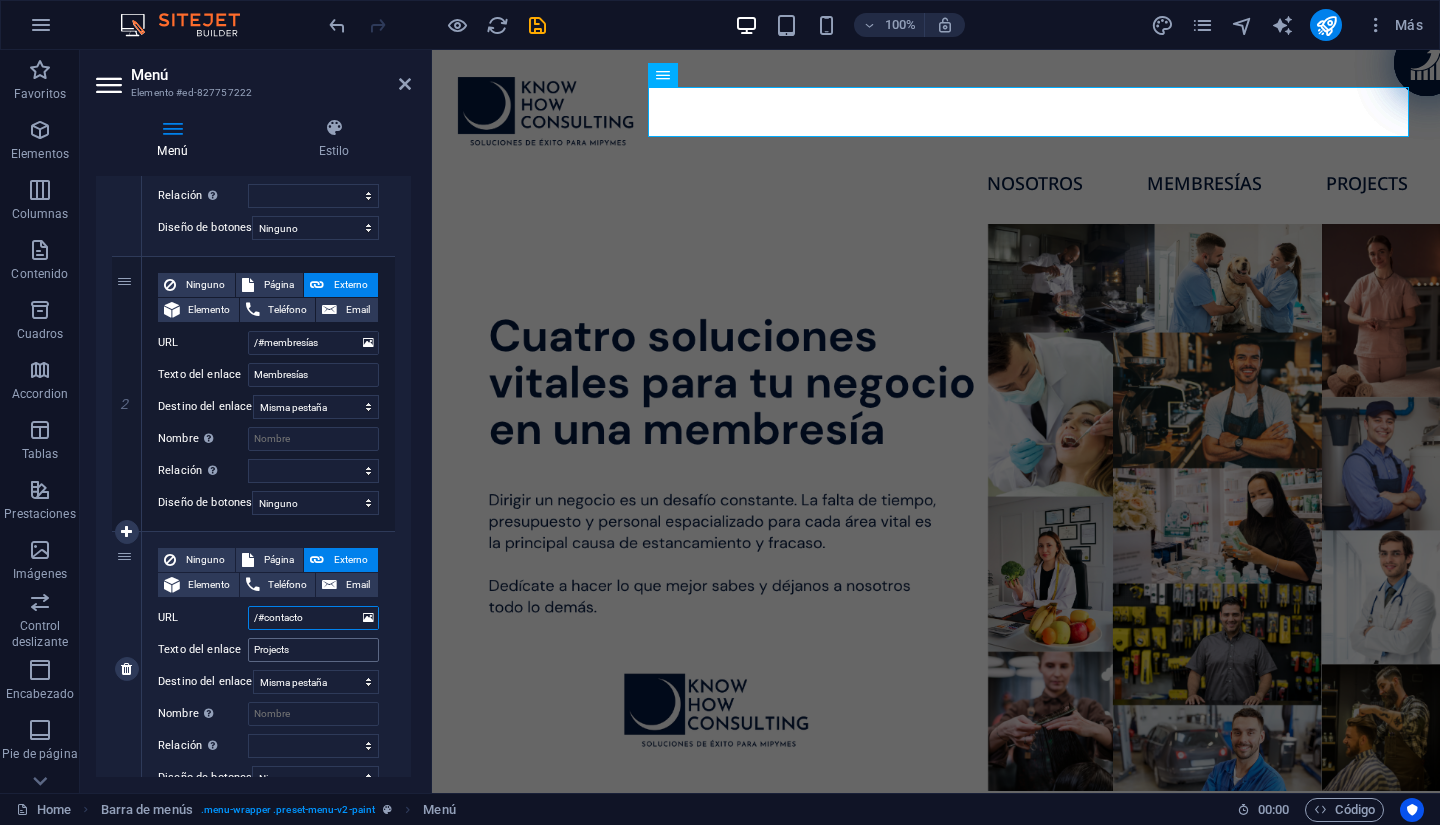 type on "/#contacto" 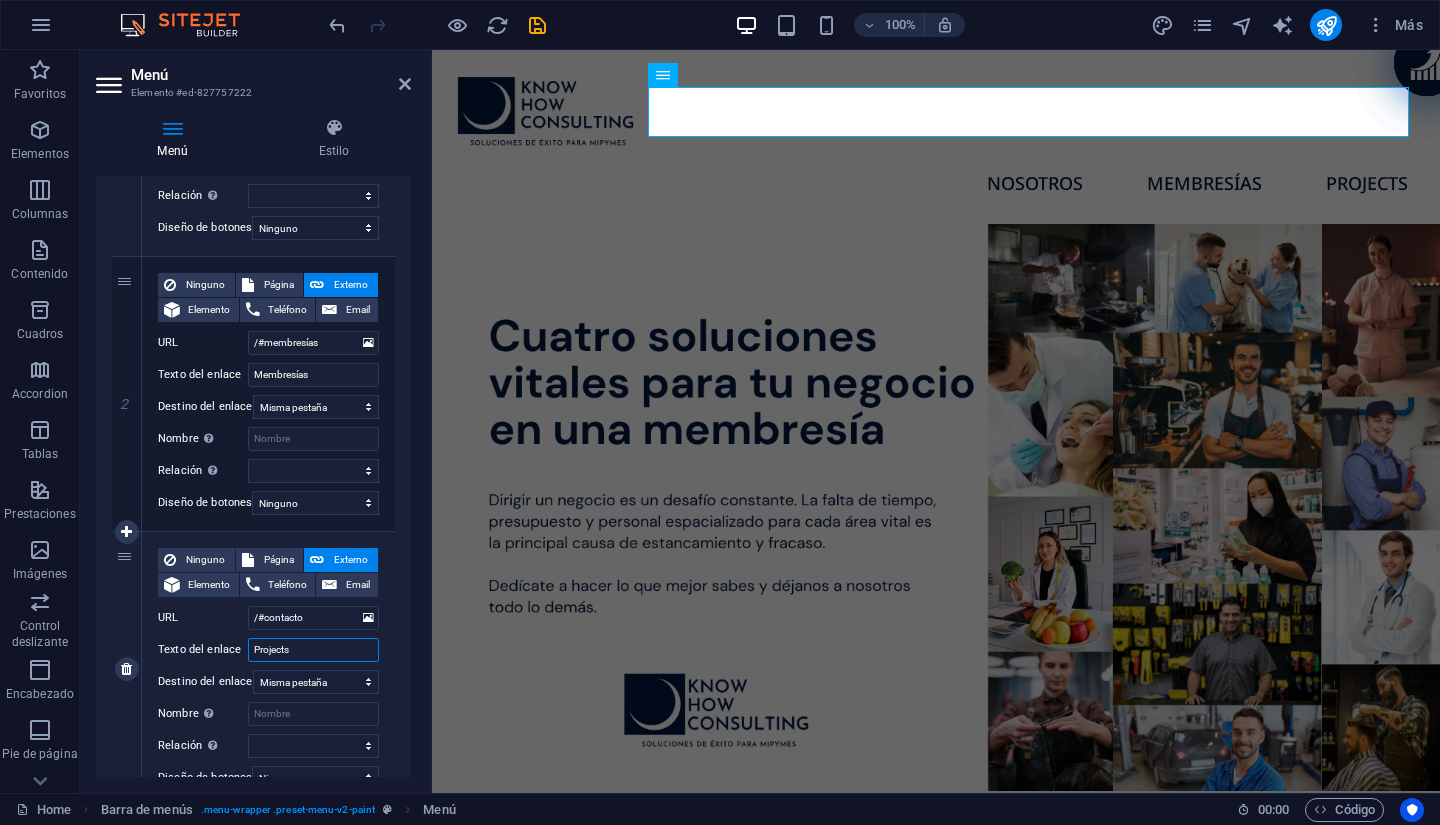 click on "Projects" at bounding box center [313, 650] 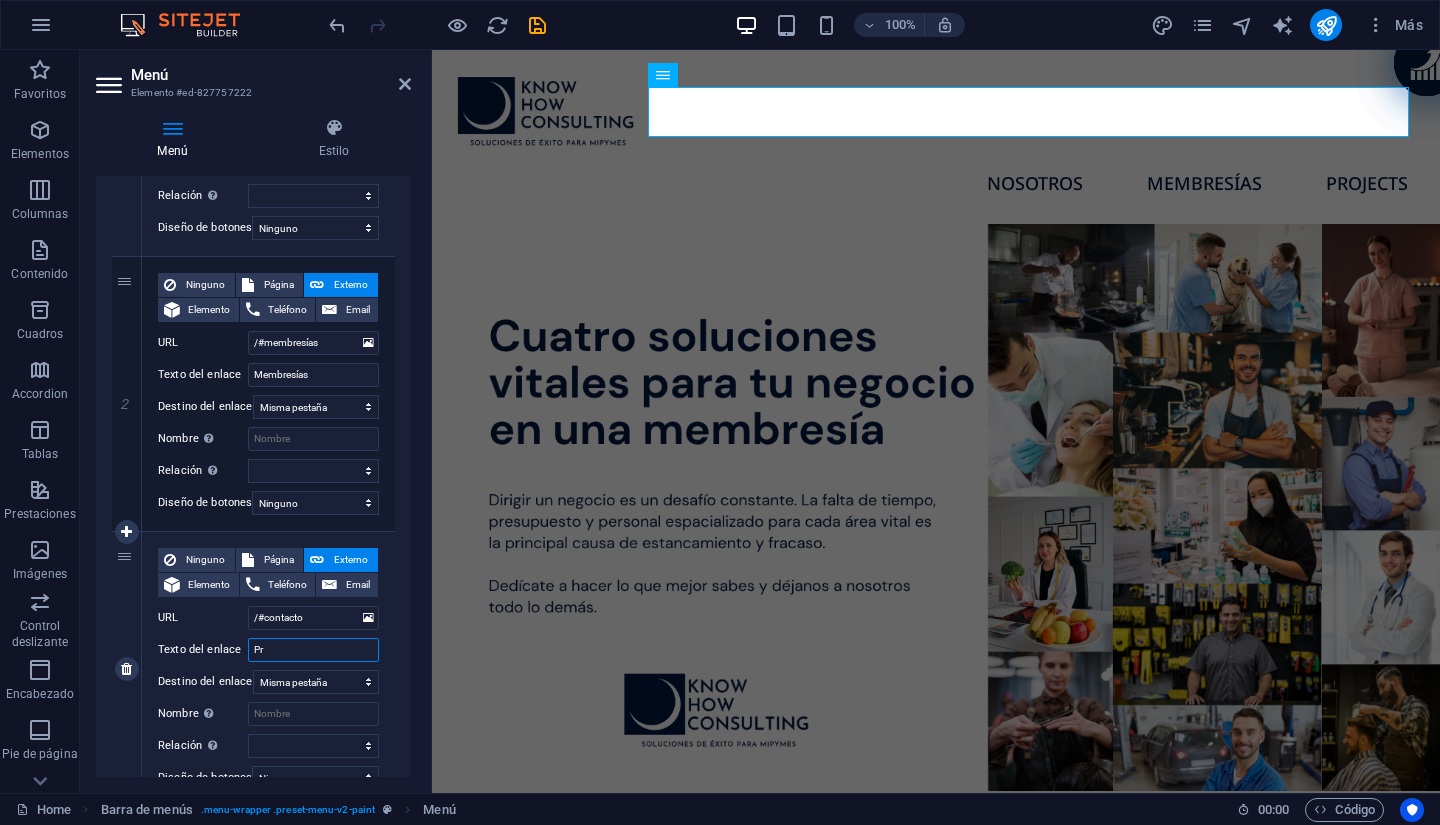 type on "P" 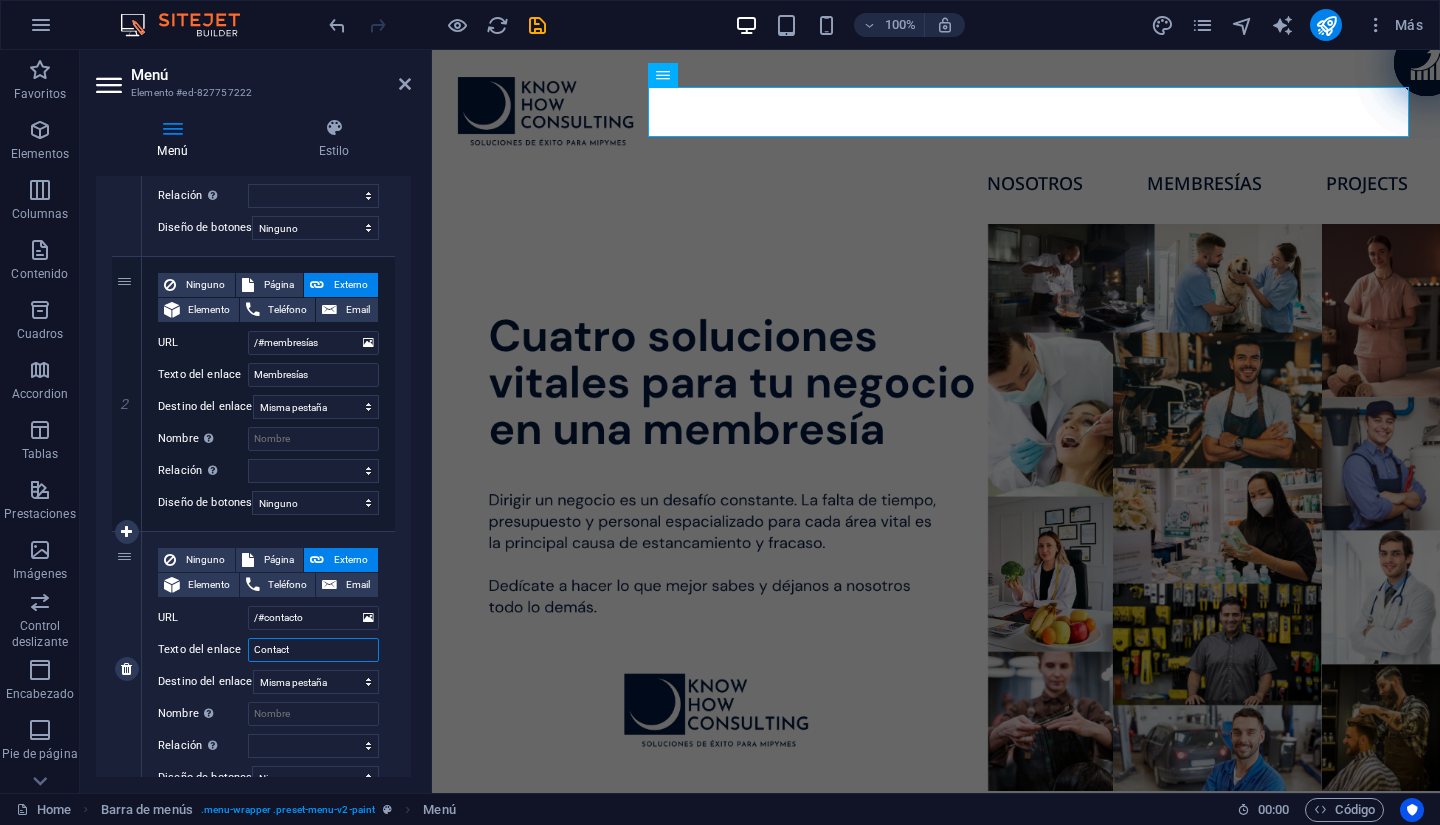 type on "Contacto" 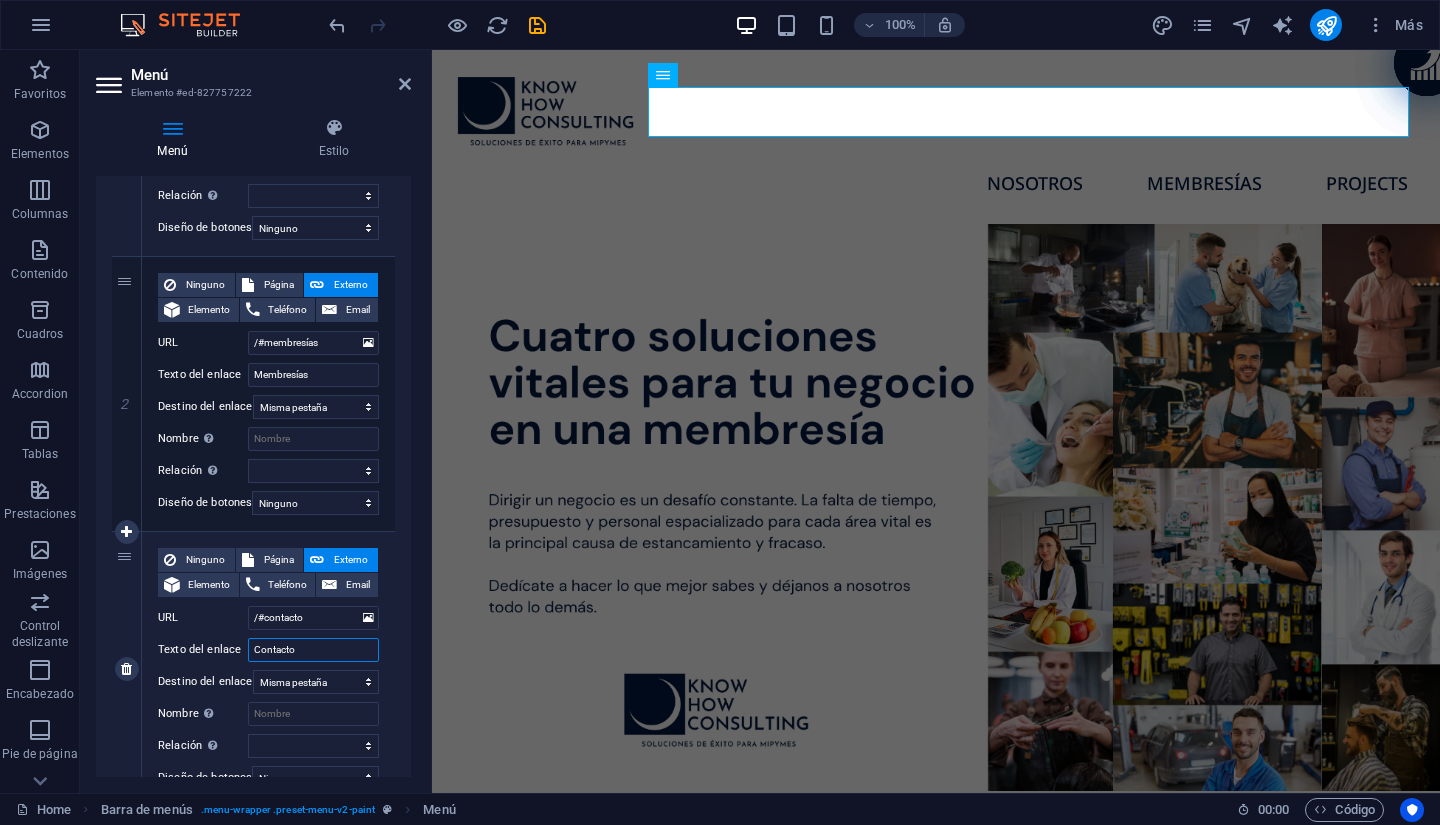 select 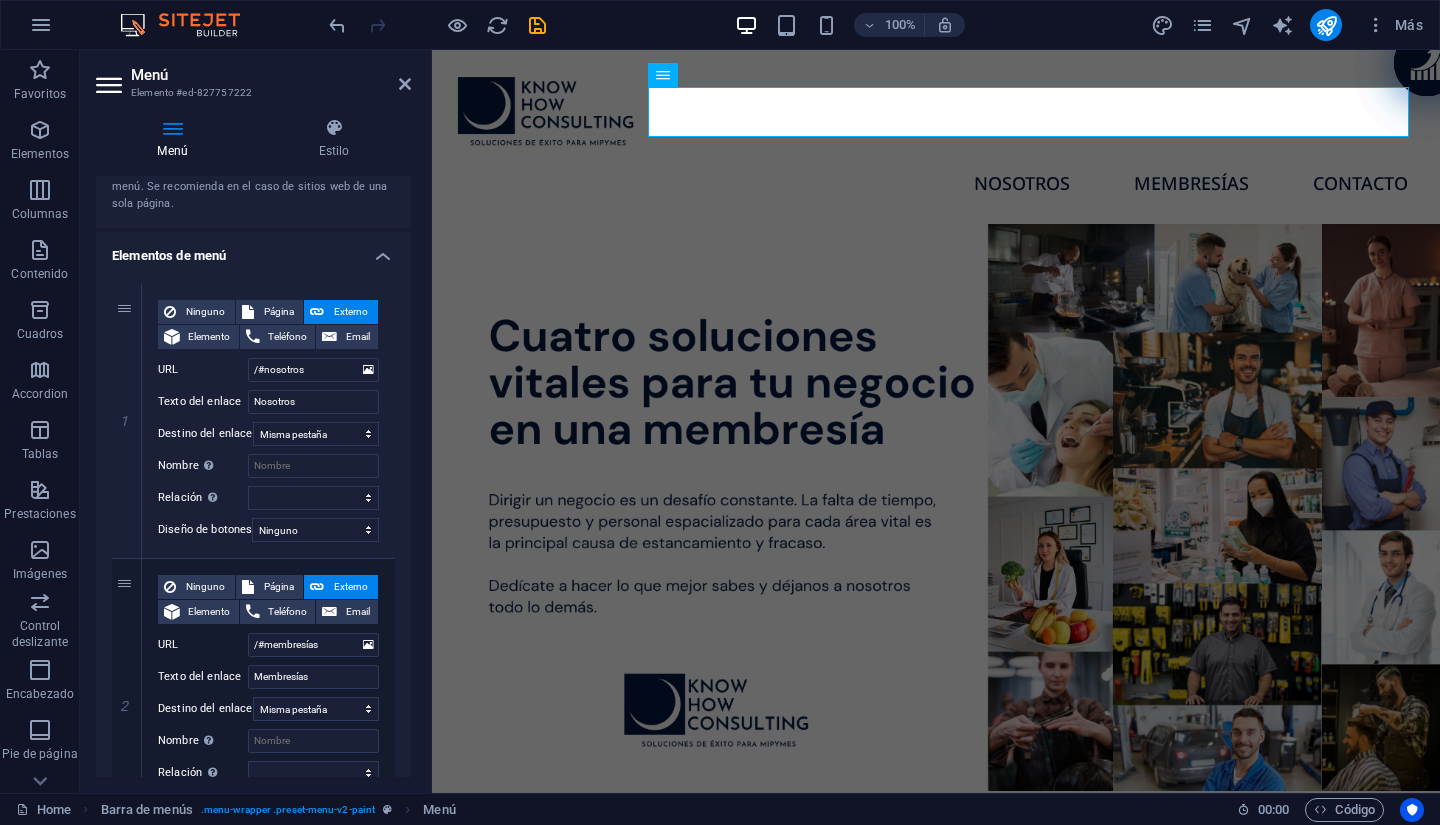 scroll, scrollTop: 0, scrollLeft: 0, axis: both 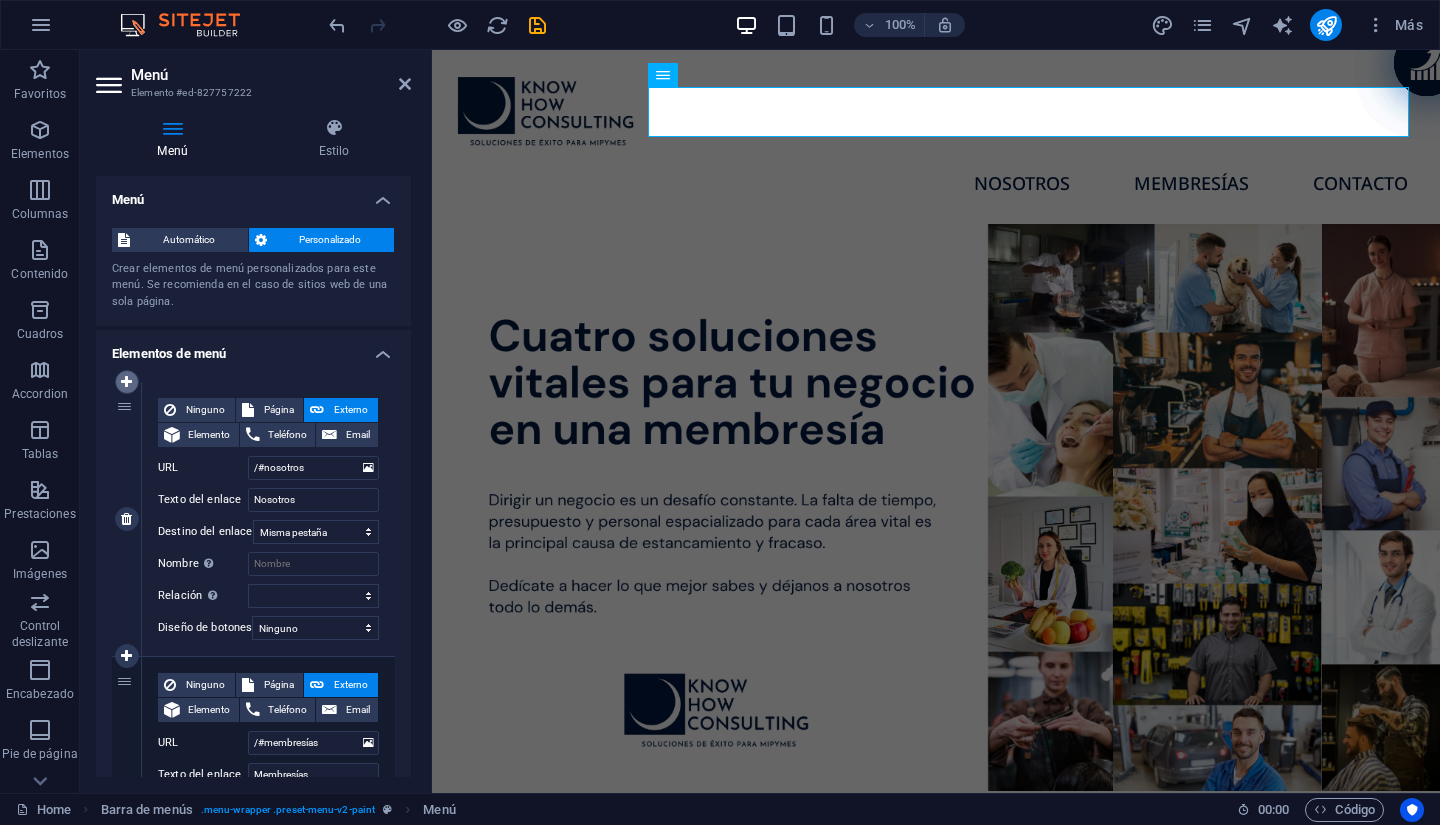 type on "Contacto" 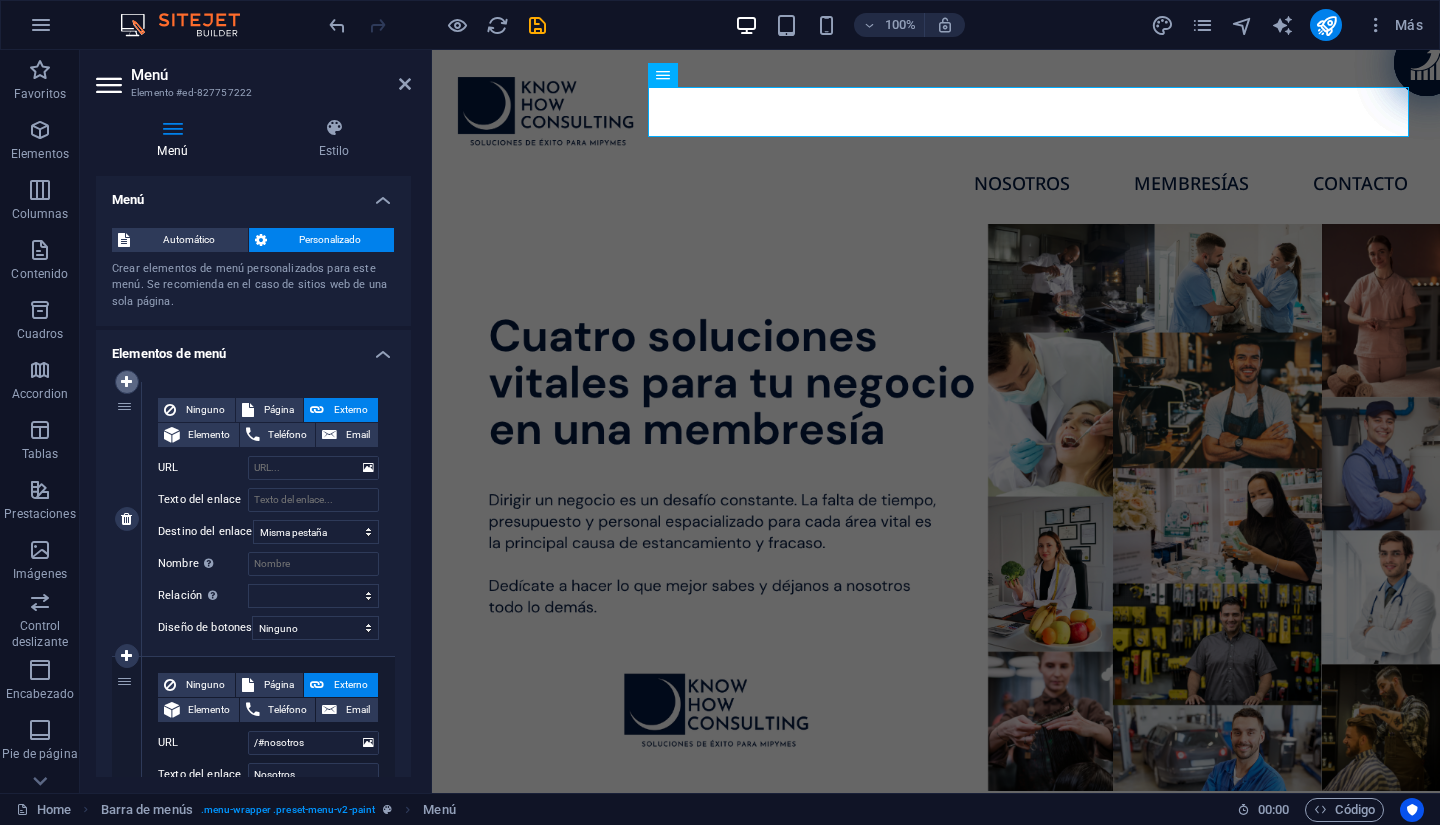 select 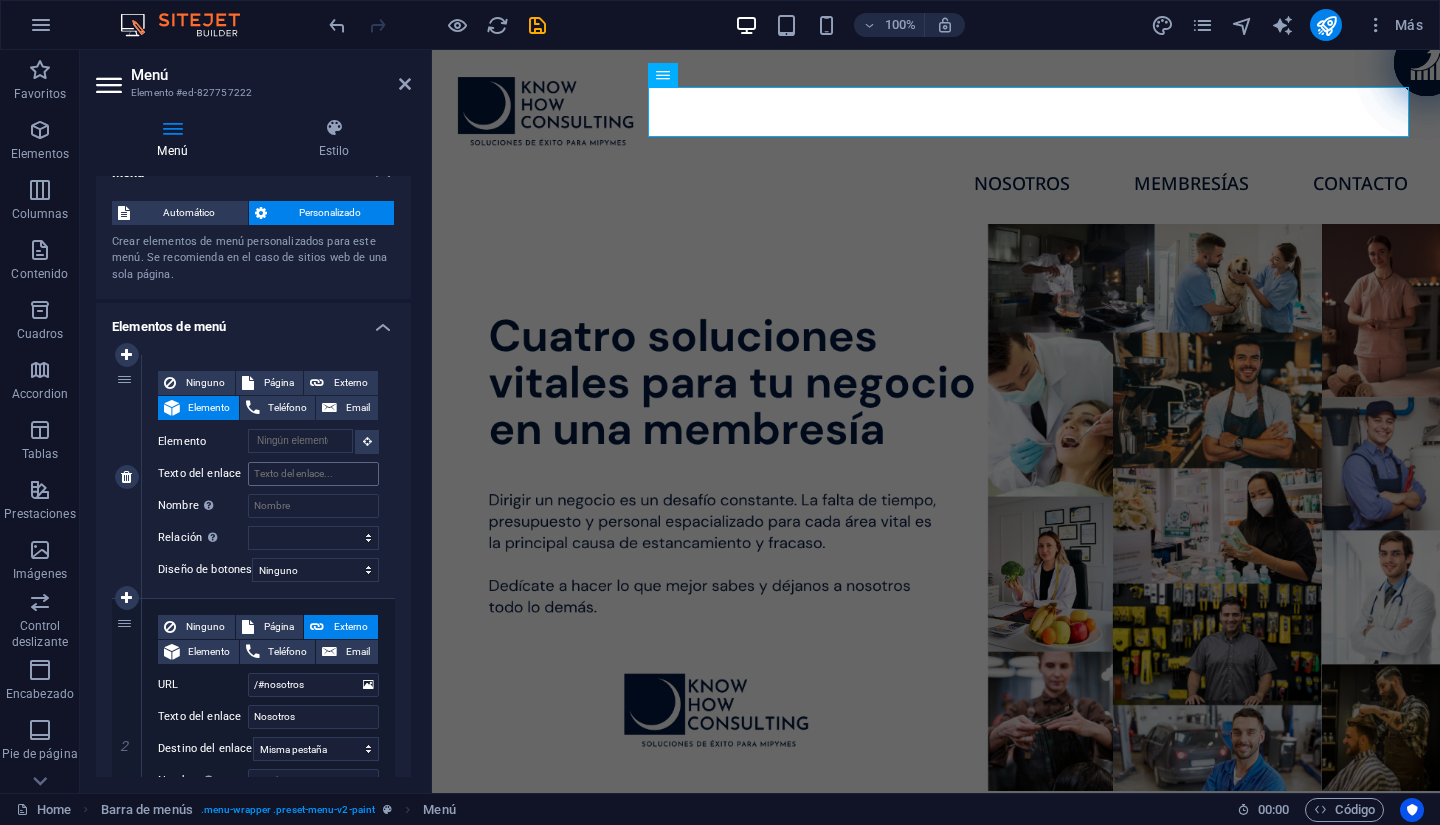 scroll, scrollTop: 0, scrollLeft: 0, axis: both 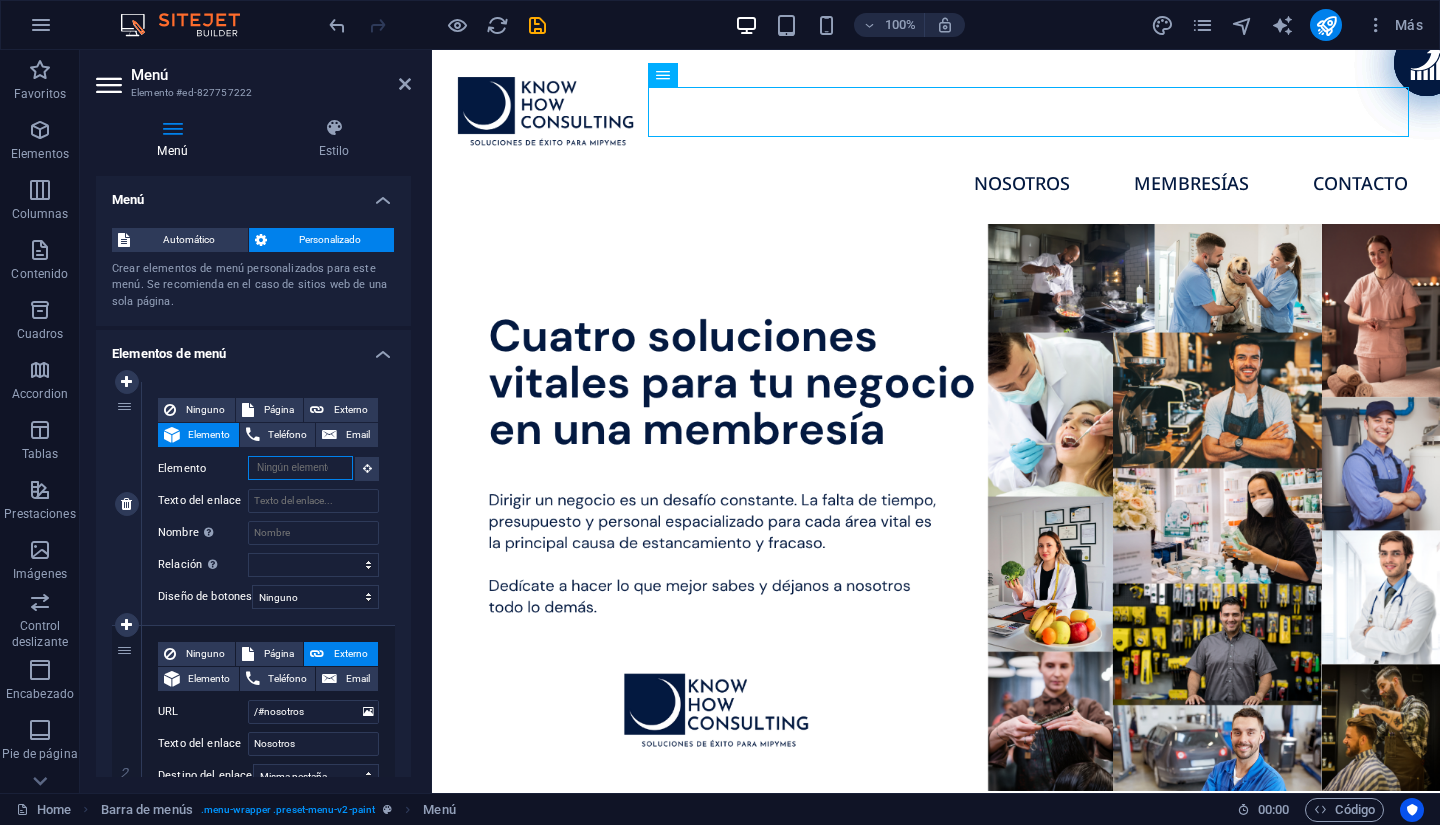 click on "Elemento" at bounding box center (300, 468) 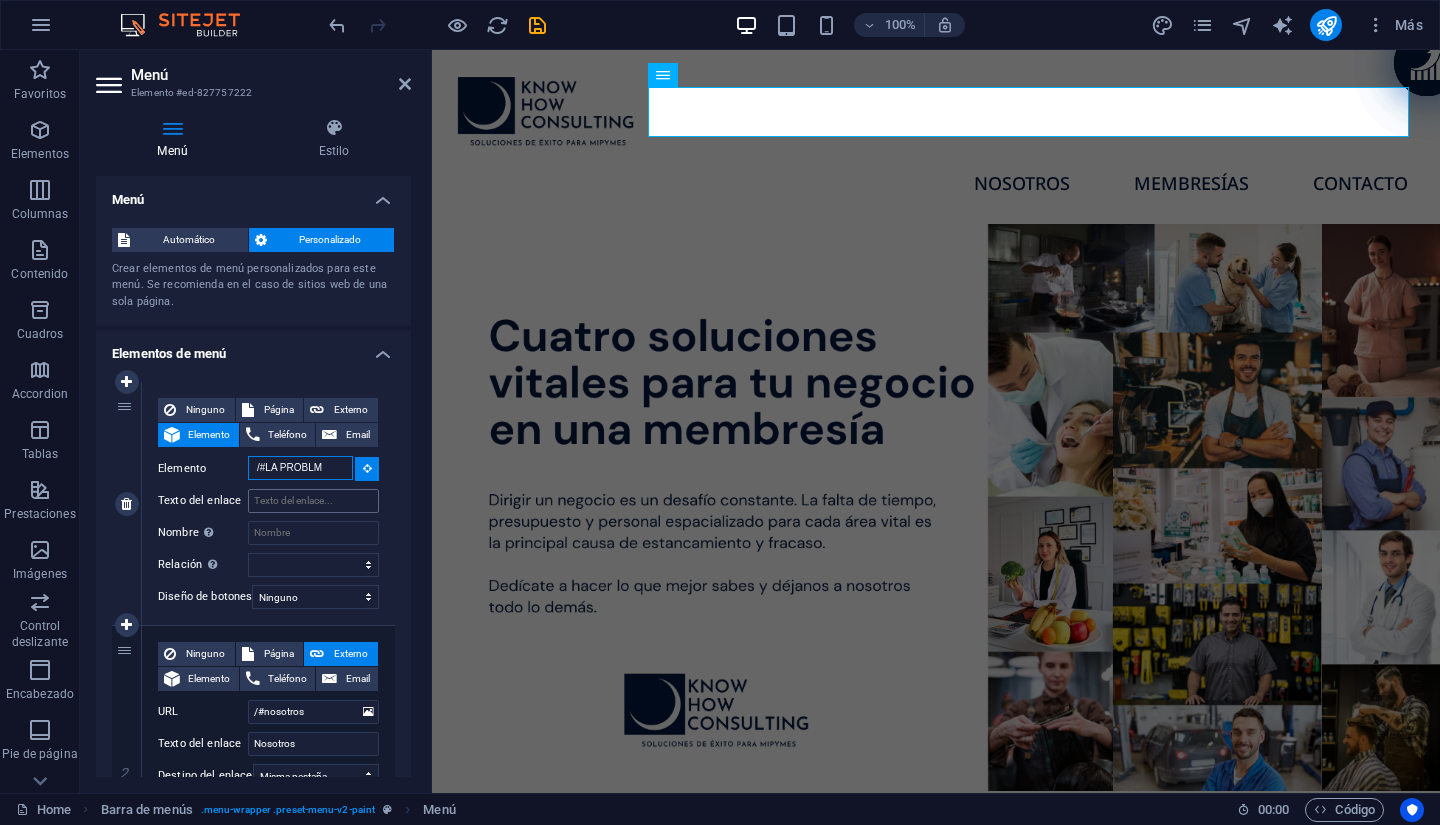 scroll, scrollTop: 0, scrollLeft: 0, axis: both 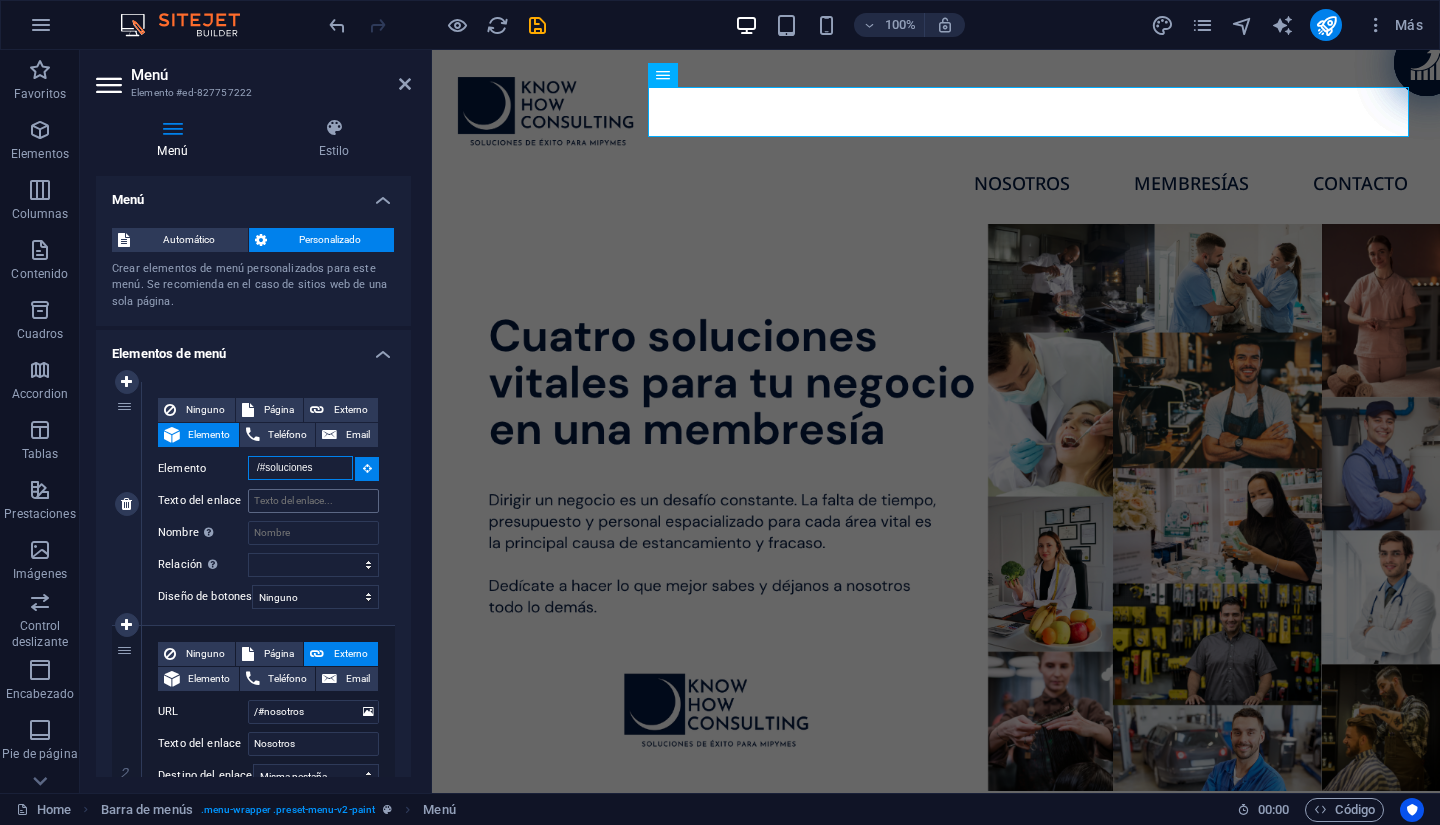 type on "/#soluciones" 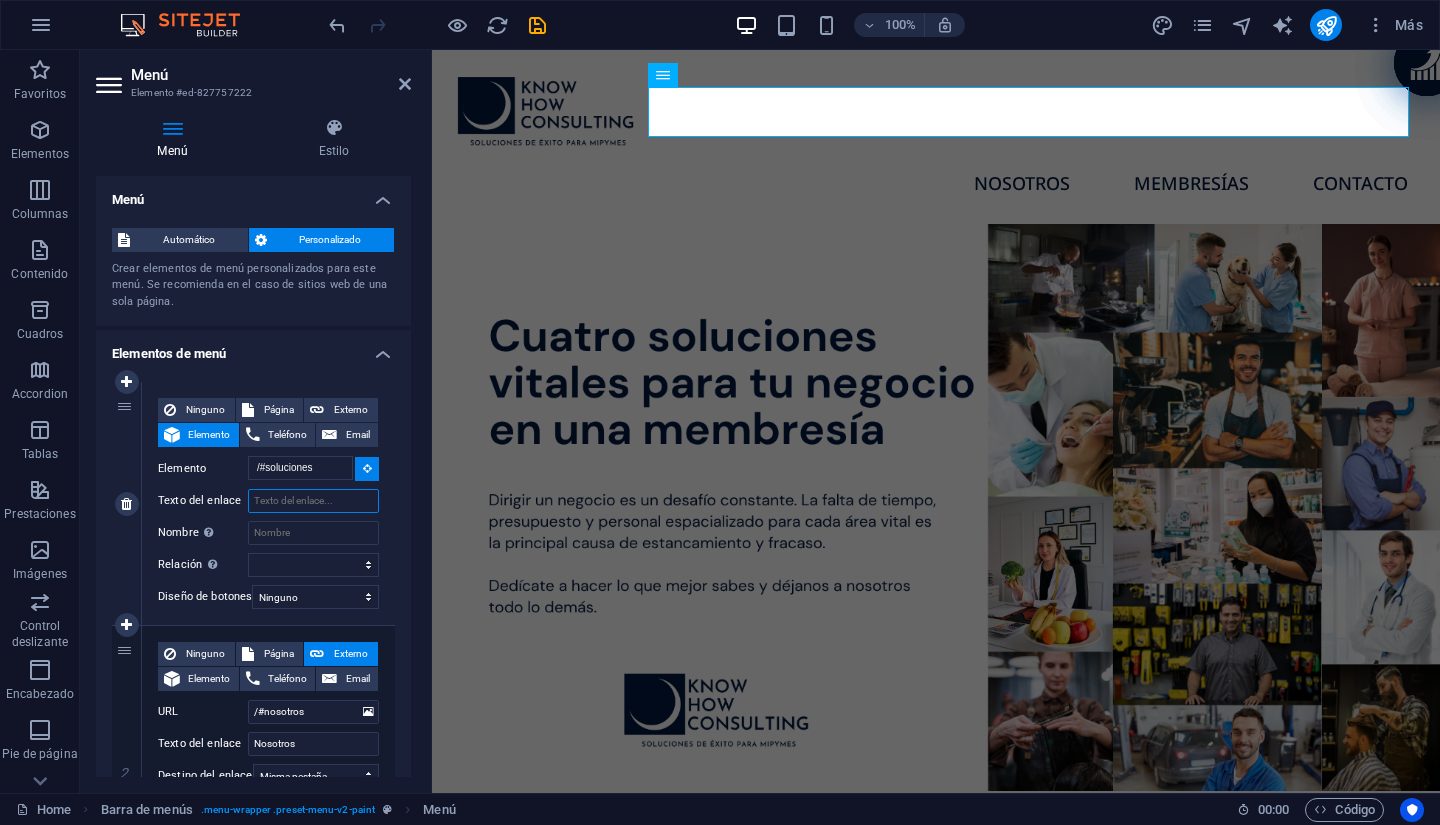 type 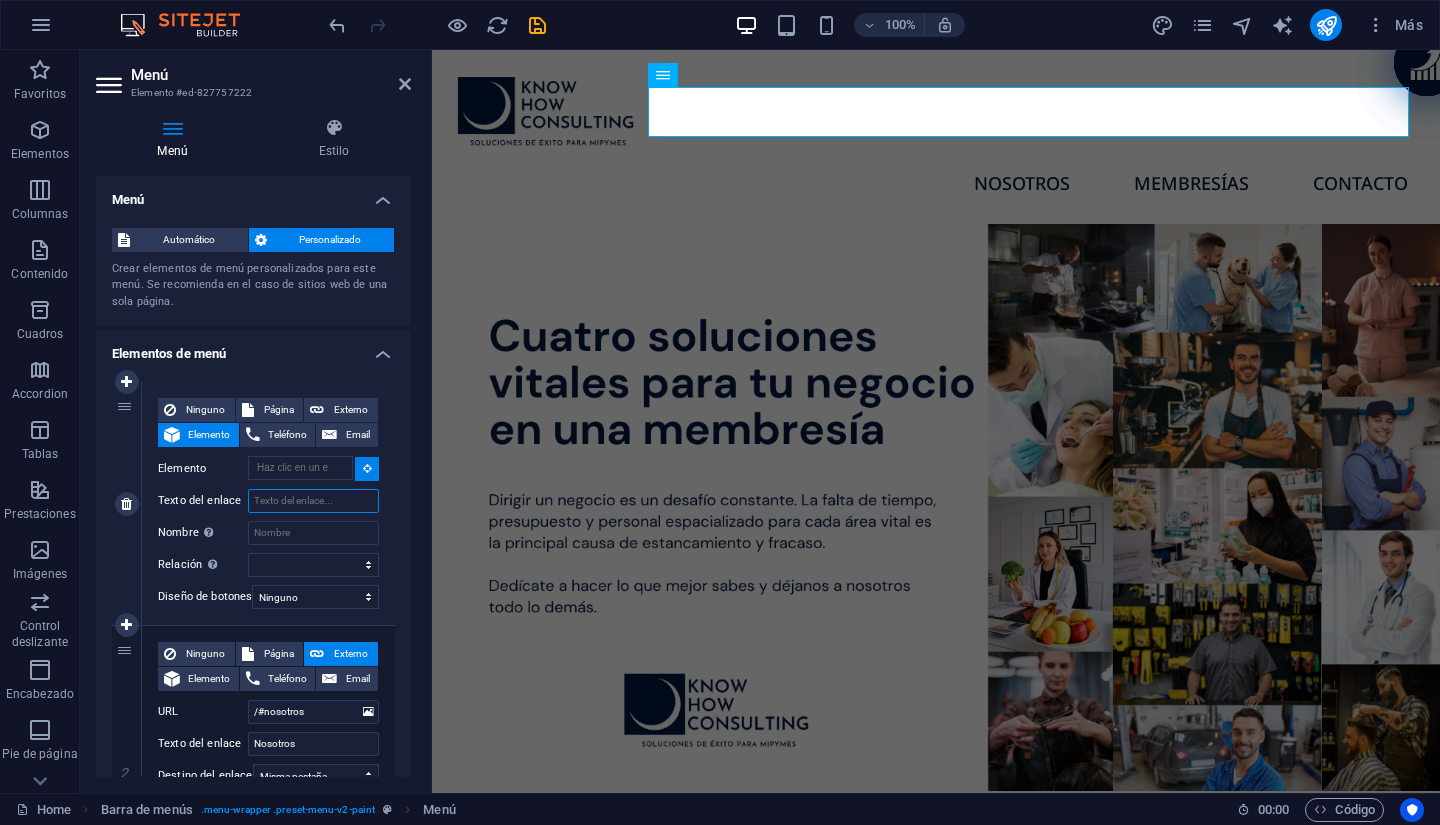 click on "Texto del enlace" at bounding box center (313, 501) 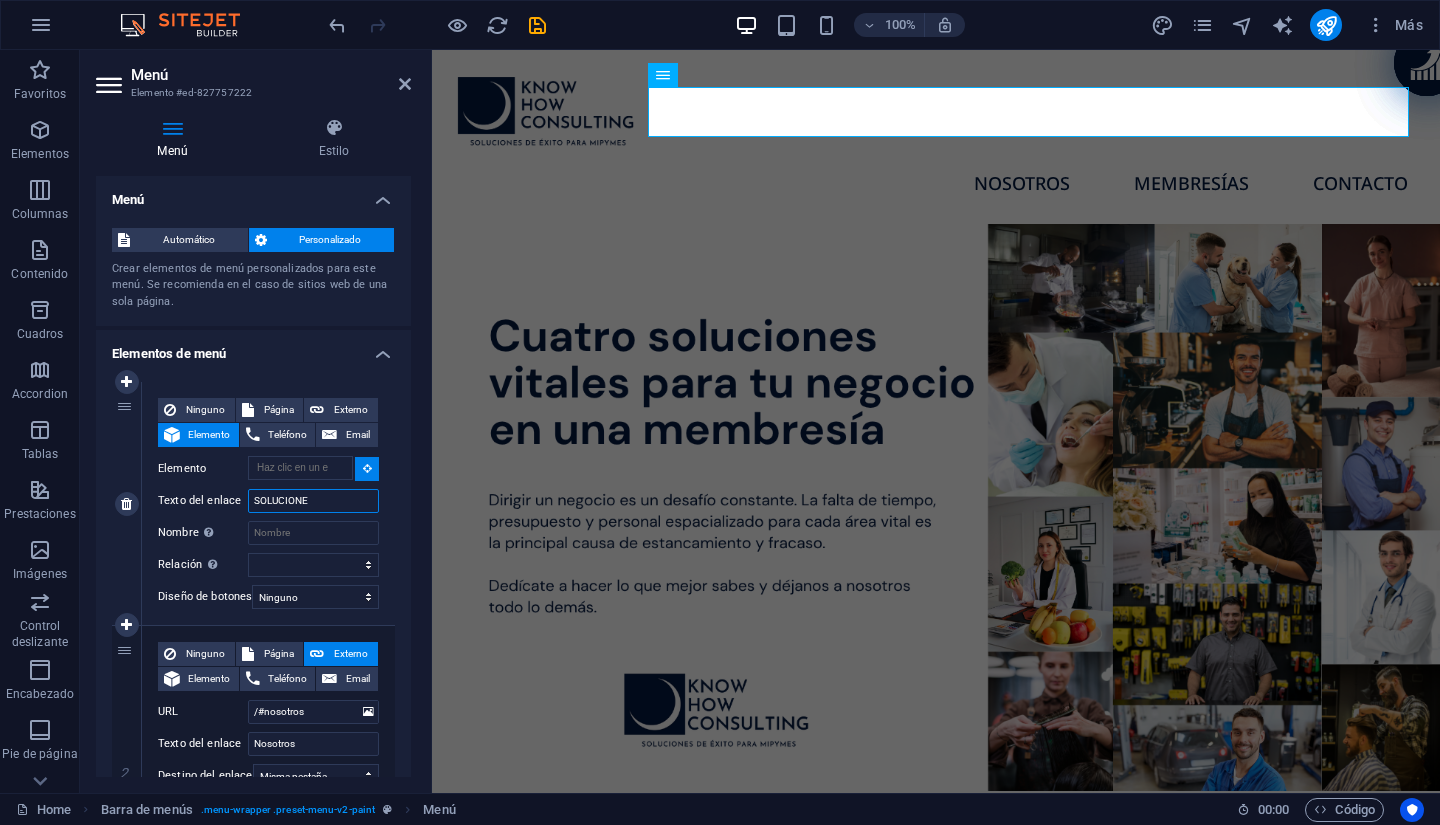 type on "SOLUCIONES" 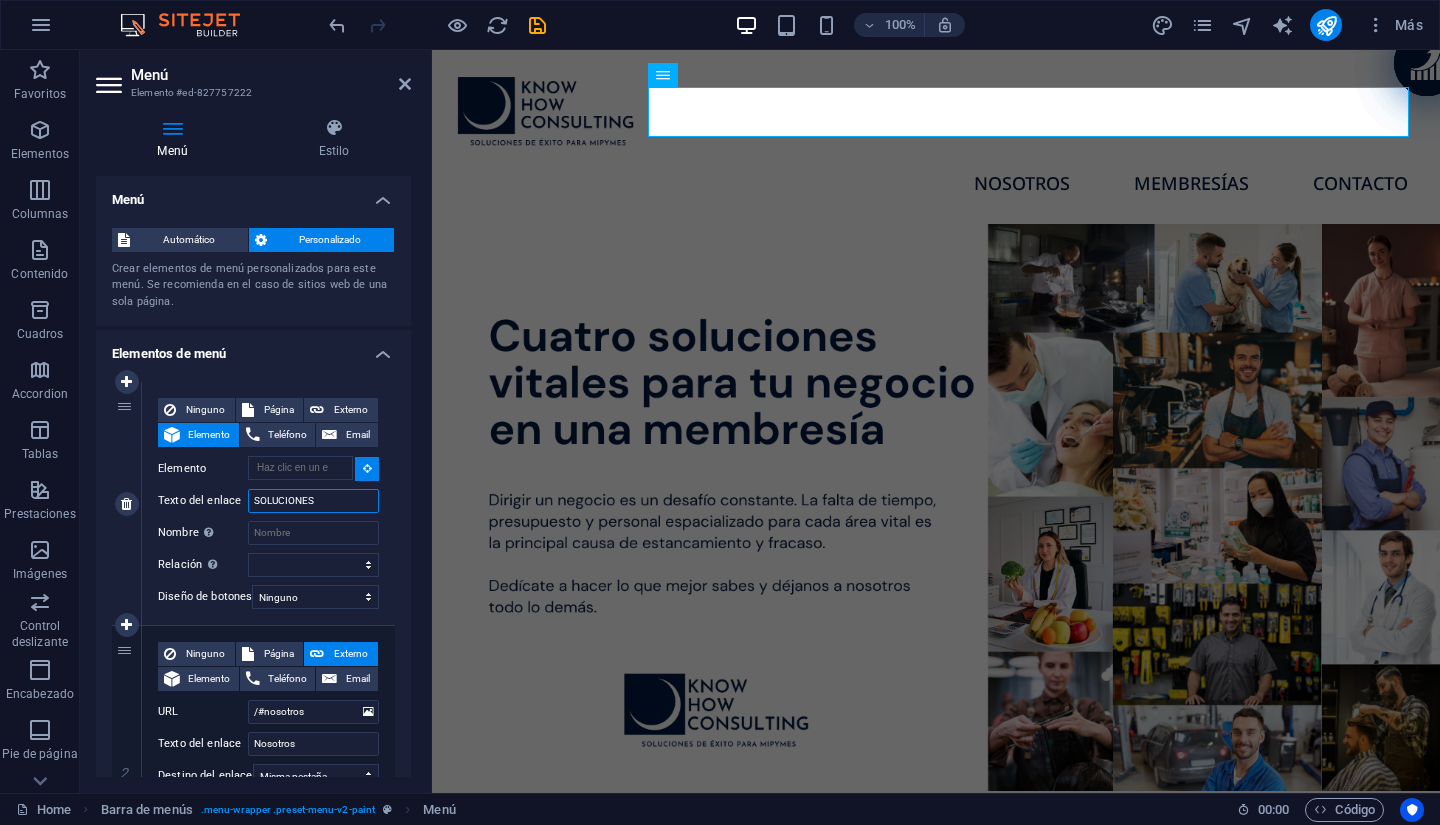 select 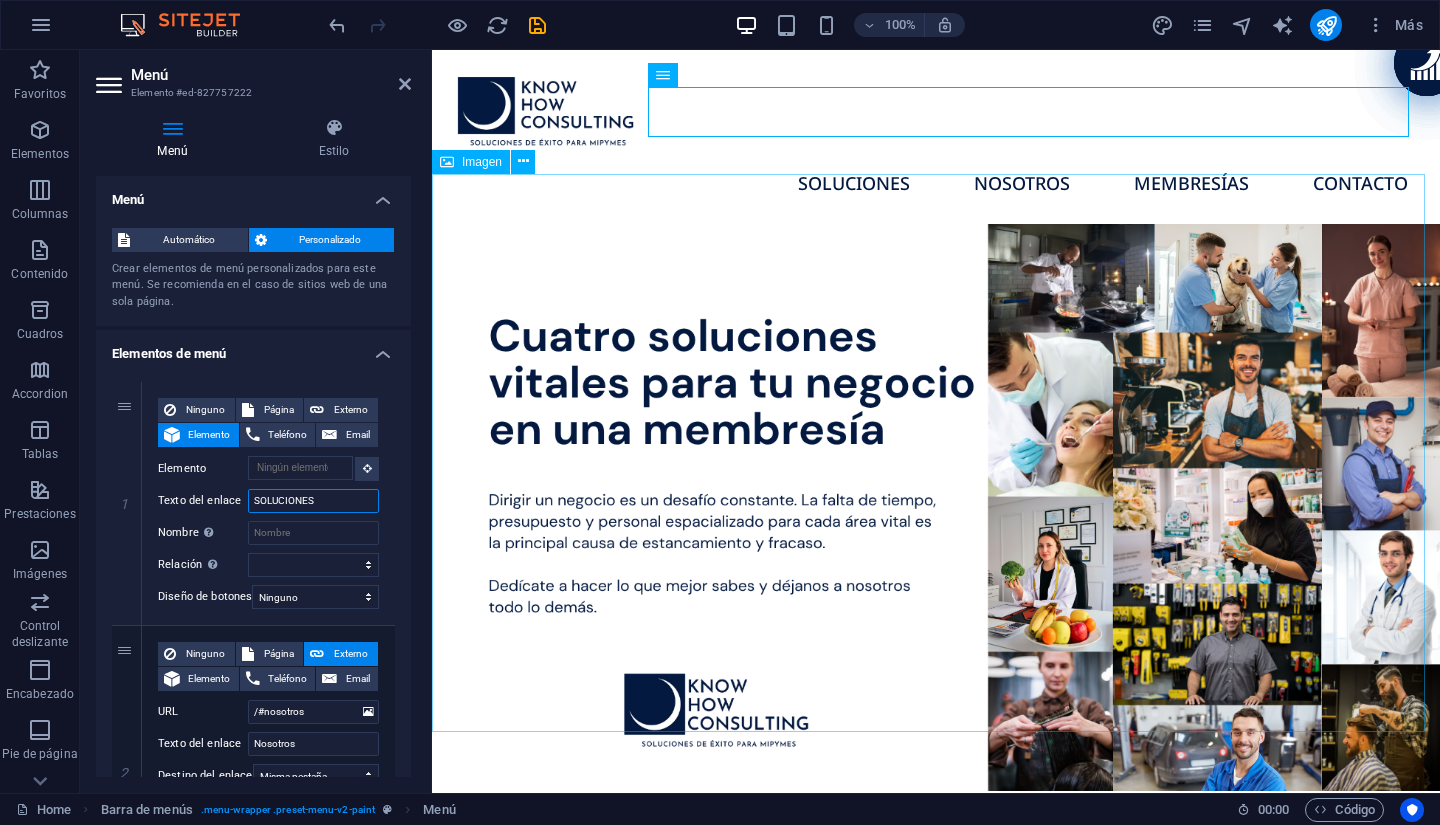 type on "SOLUCIONES" 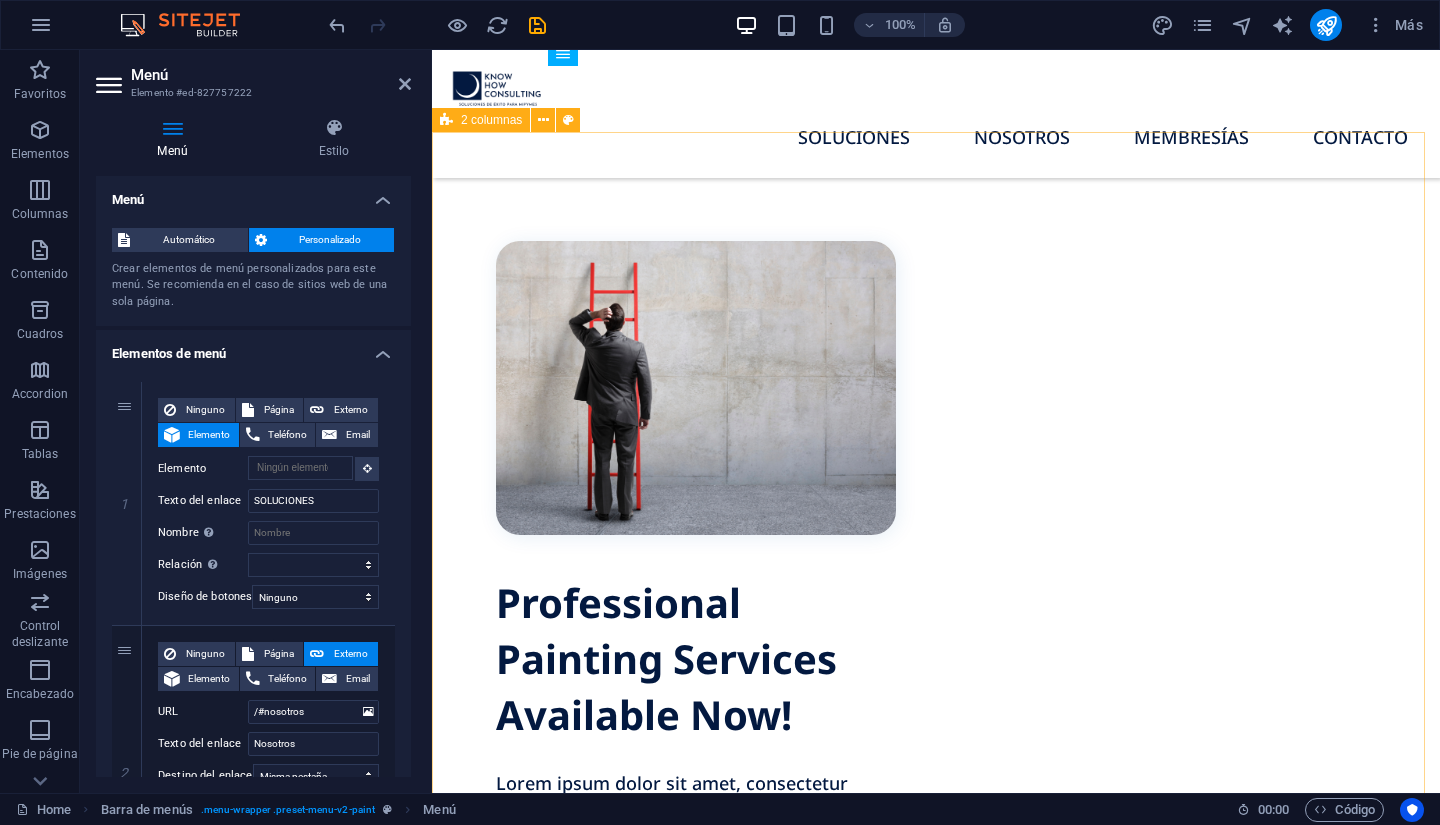 scroll, scrollTop: 258, scrollLeft: 0, axis: vertical 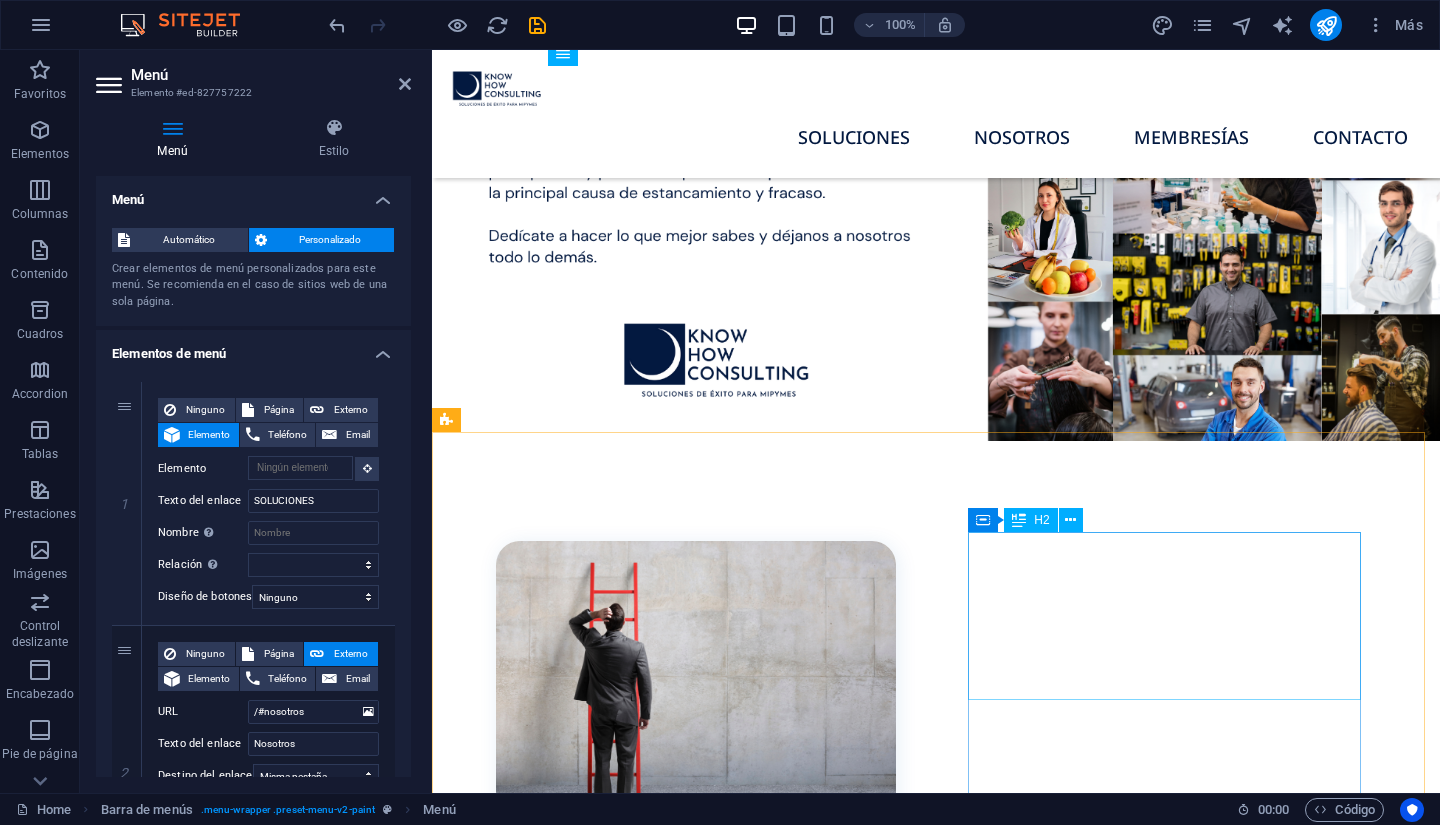 click on "Professional Painting Services Available Now!" at bounding box center [696, 959] 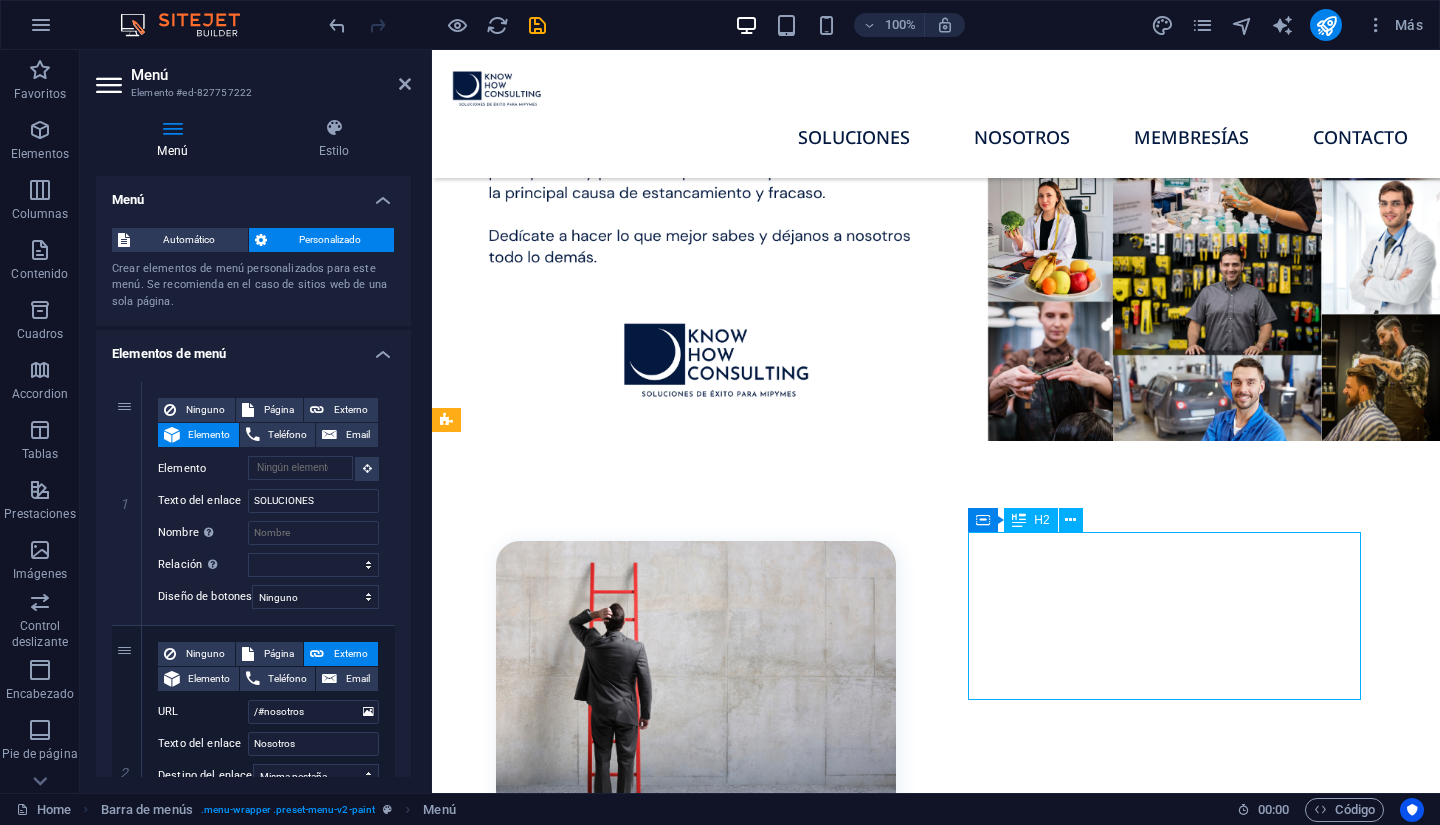 click on "Professional Painting Services Available Now!" at bounding box center (696, 959) 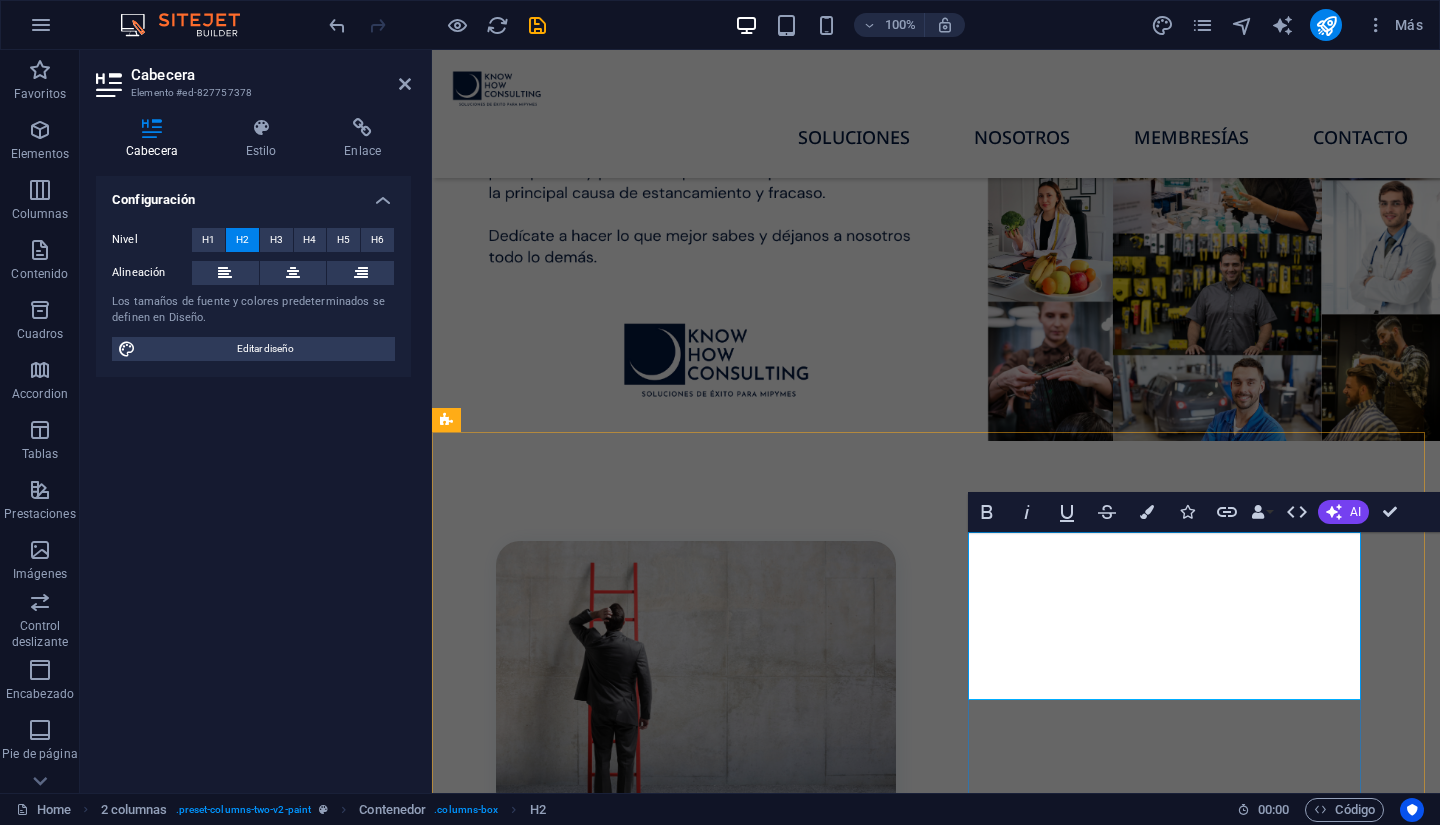 type 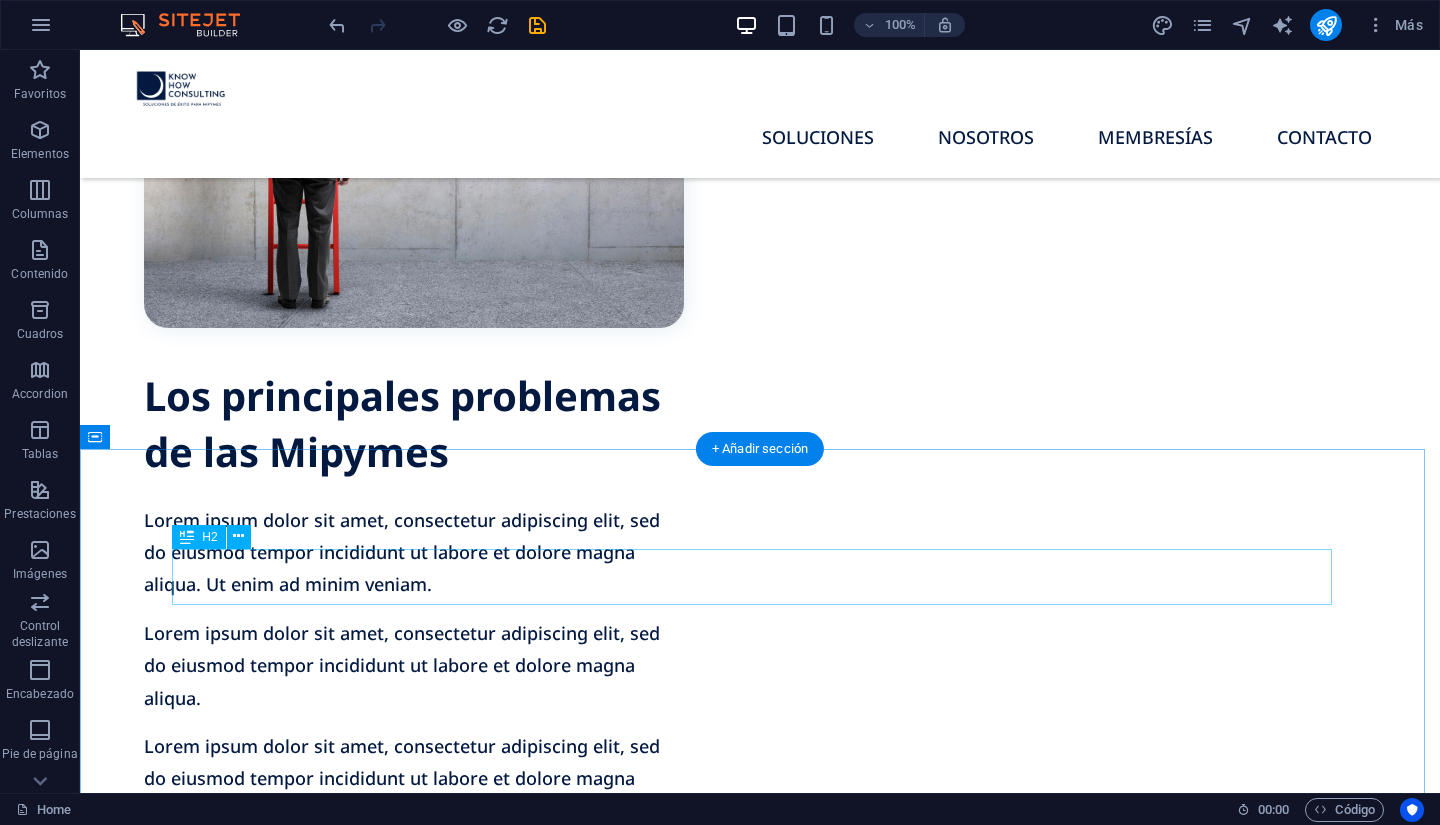 scroll, scrollTop: 1266, scrollLeft: 0, axis: vertical 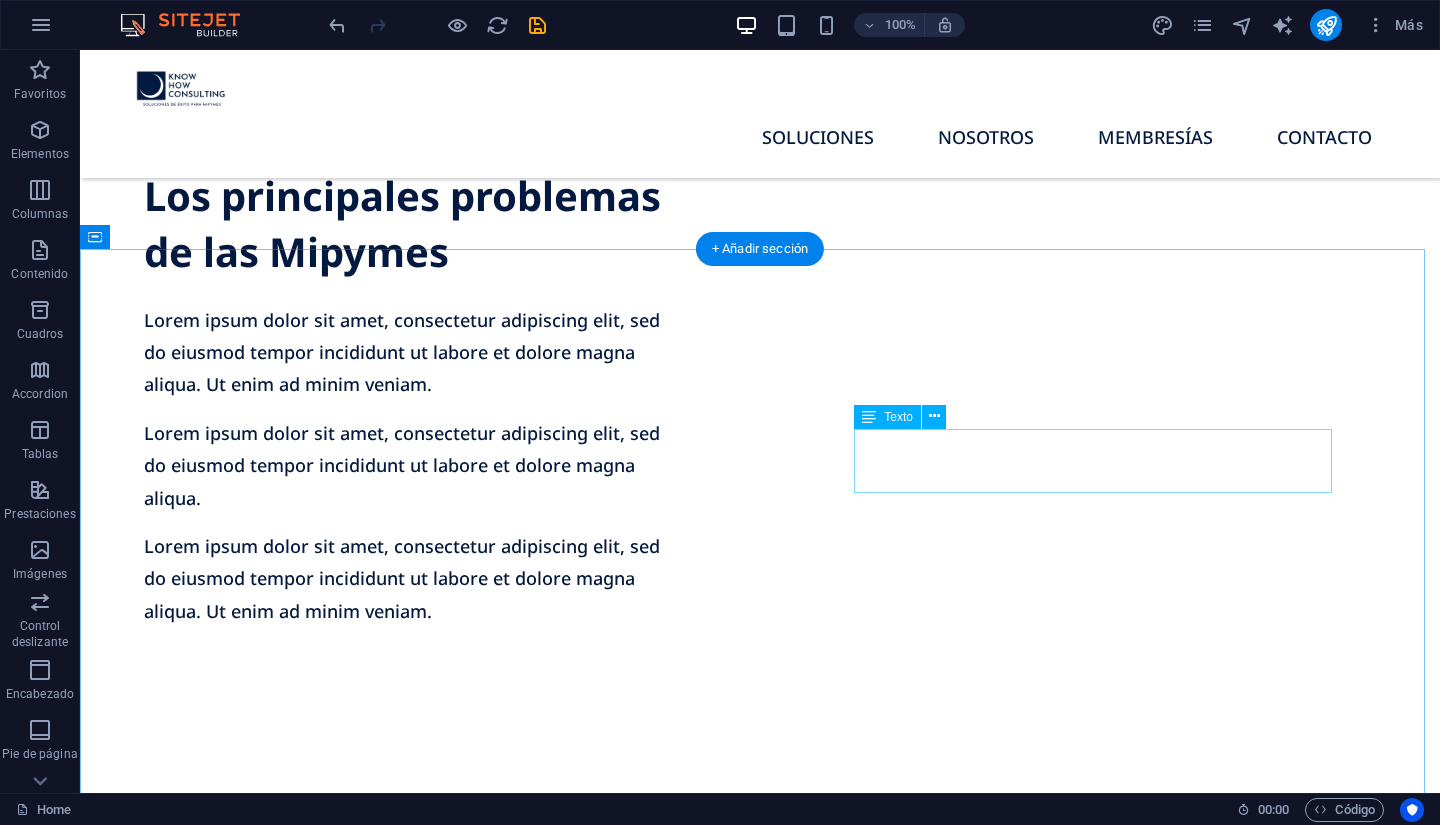click on "Incididunt ut labore et dolore magna aliqua. Ut enim ad minim veniam." at bounding box center [760, 956] 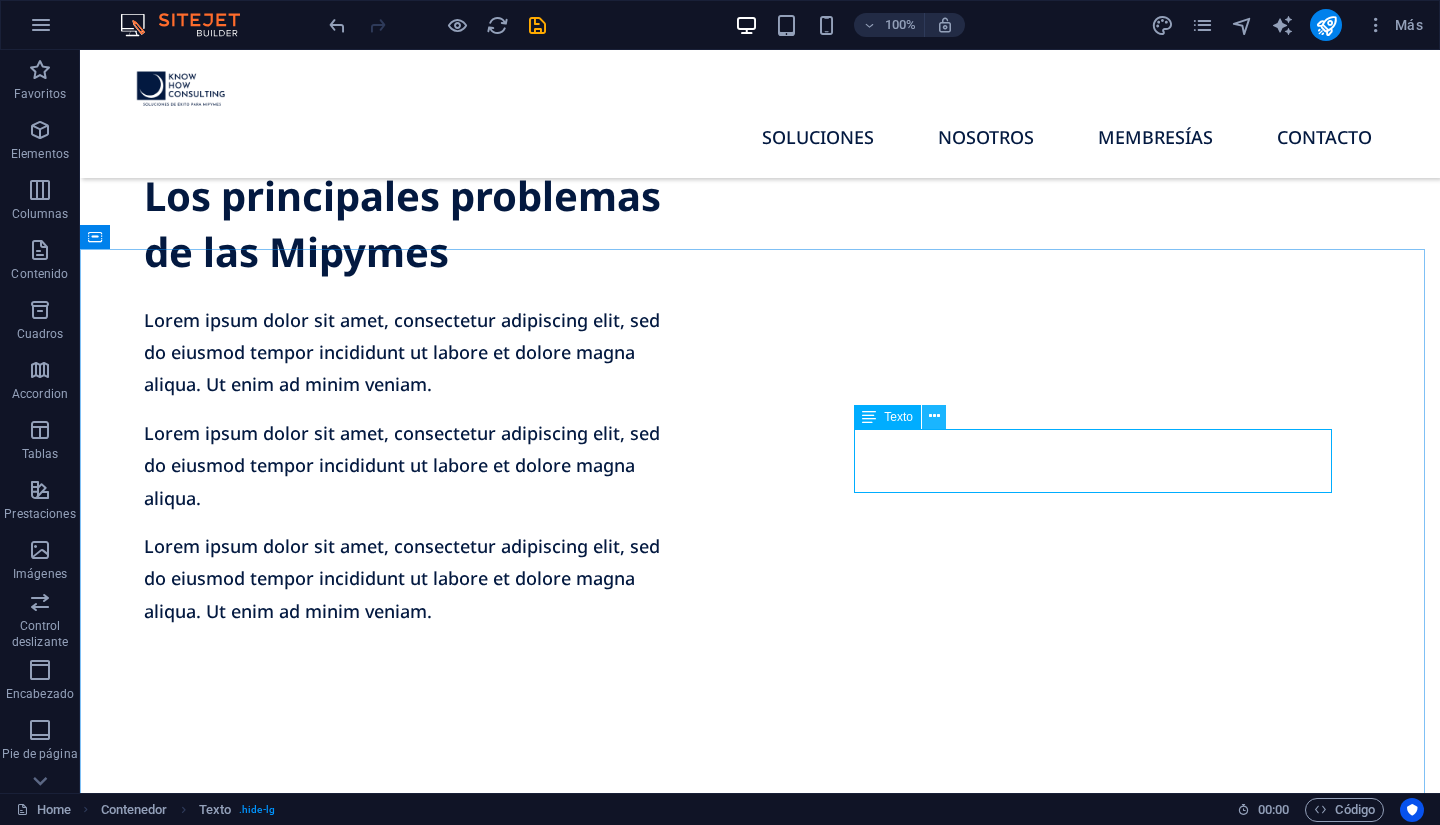 click at bounding box center (934, 416) 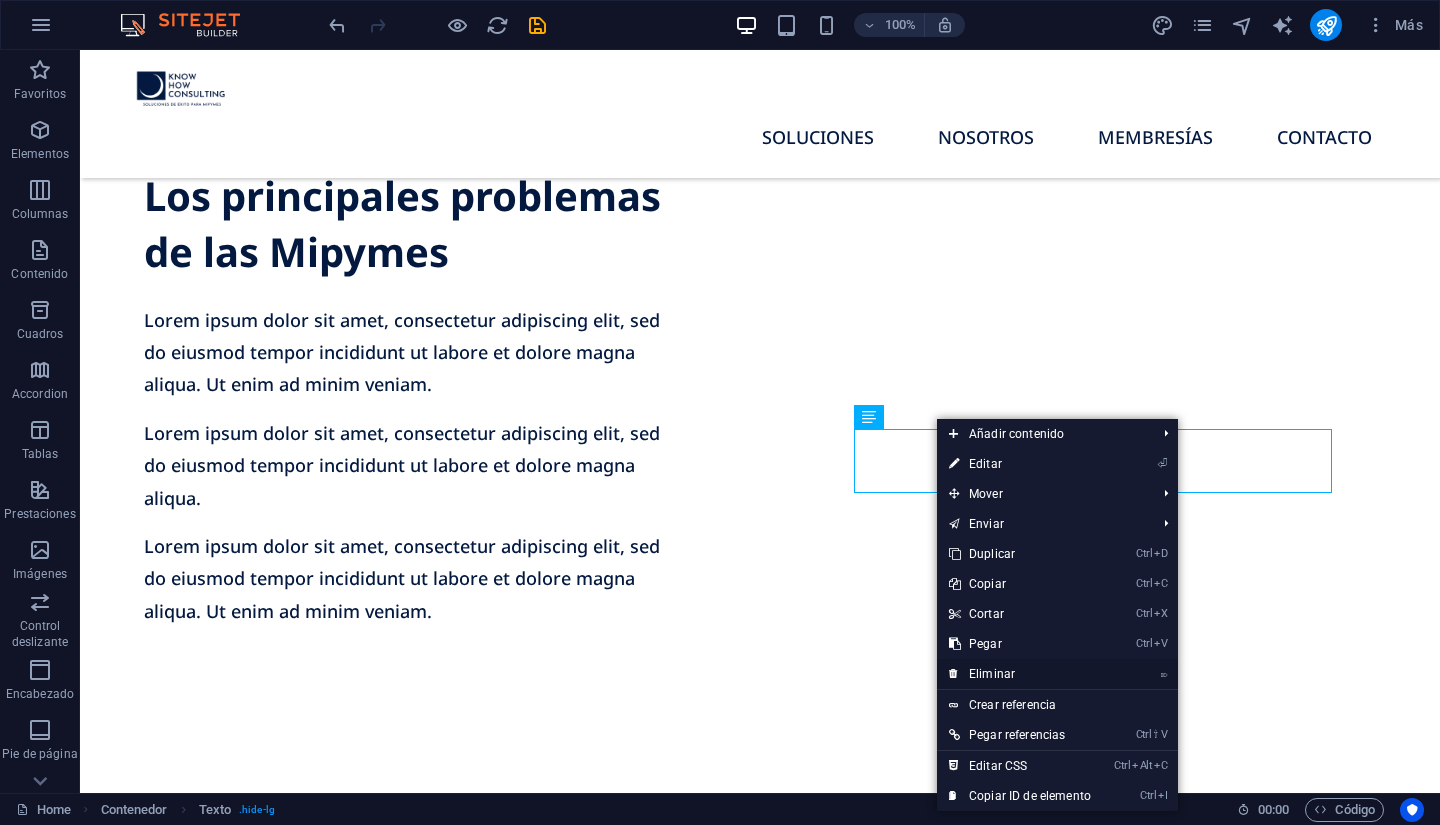click on "⌦  Eliminar" at bounding box center [1020, 674] 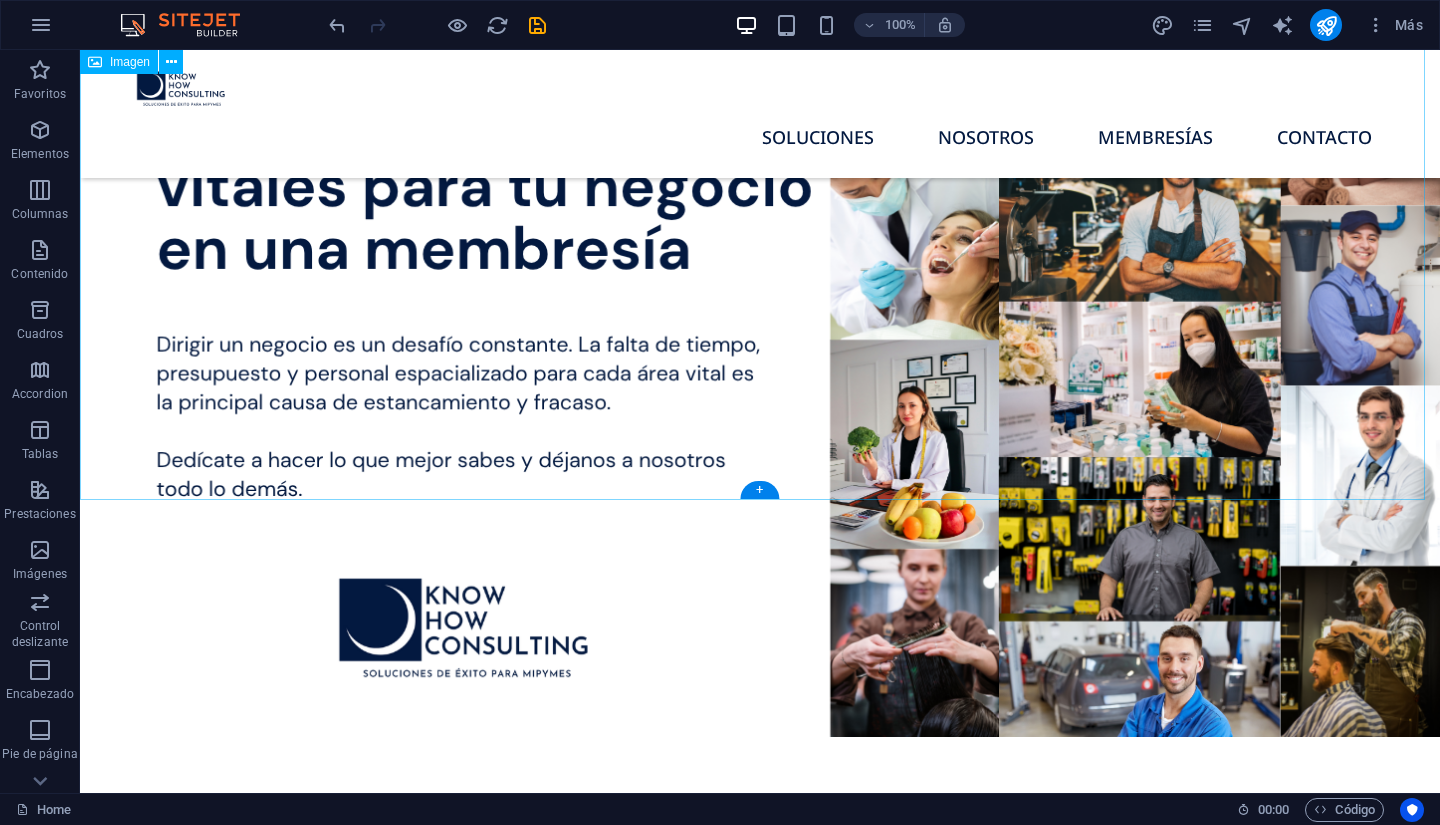 scroll, scrollTop: 0, scrollLeft: 0, axis: both 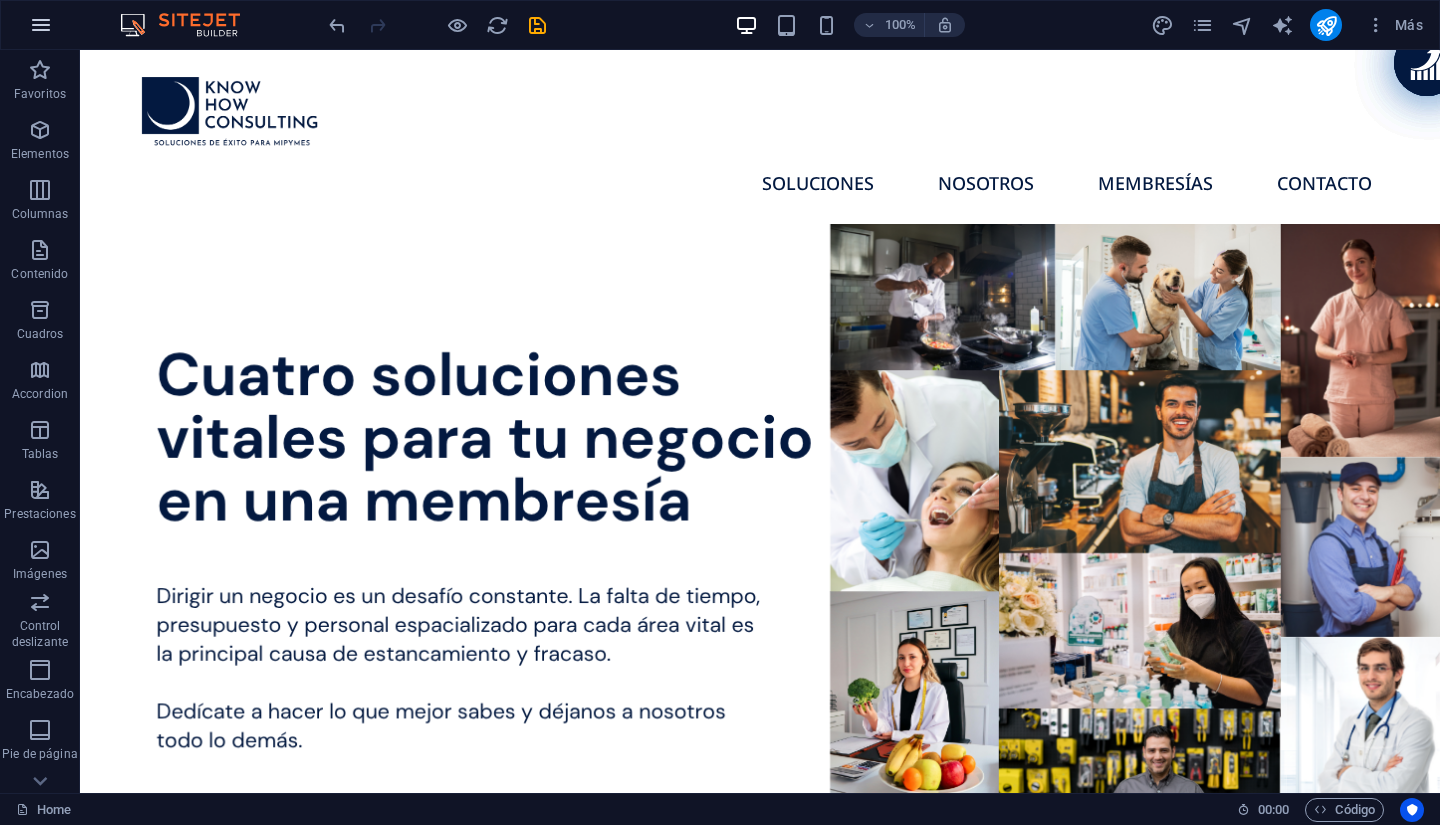 click at bounding box center [41, 25] 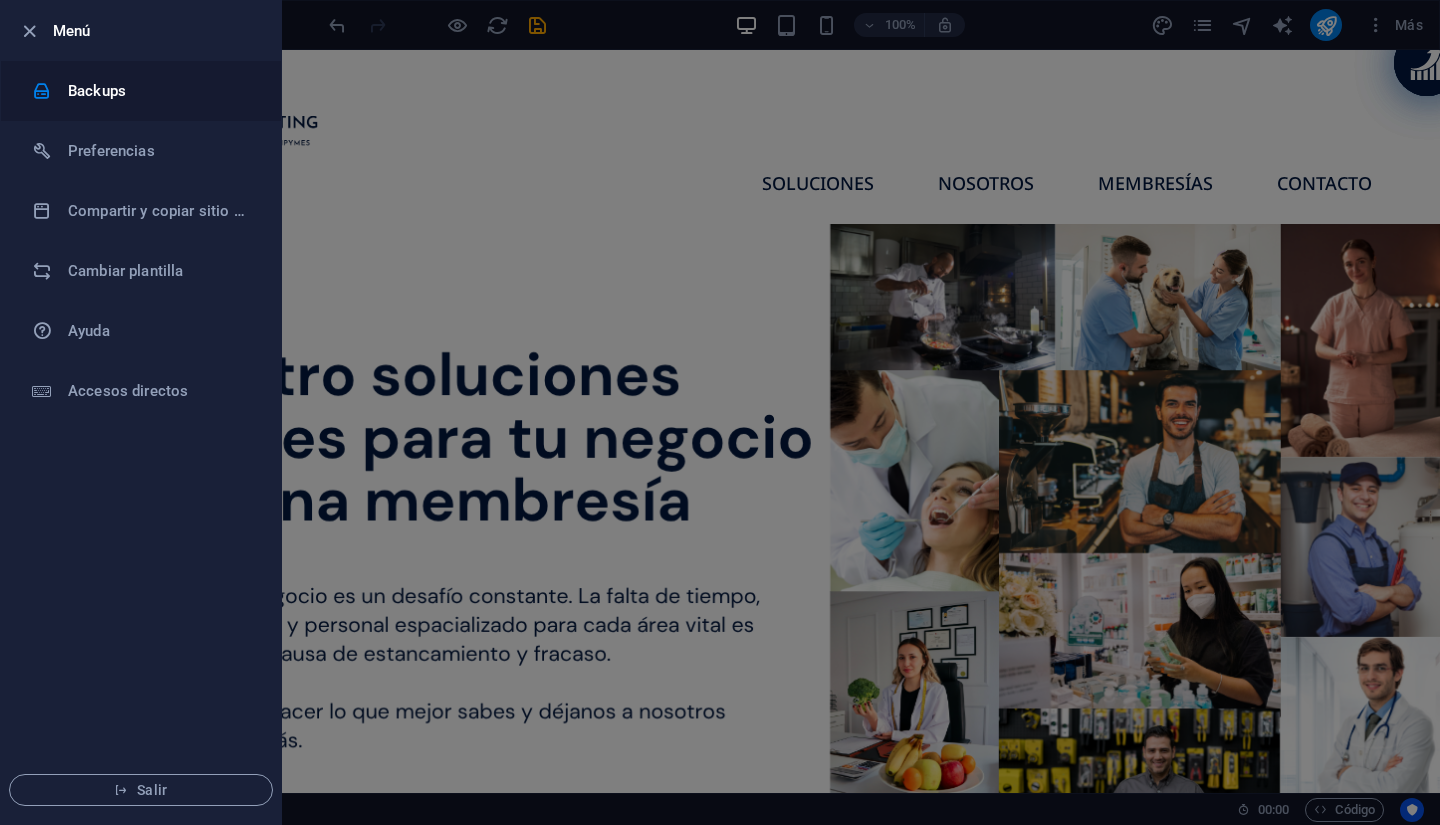 click on "Backups" at bounding box center [141, 91] 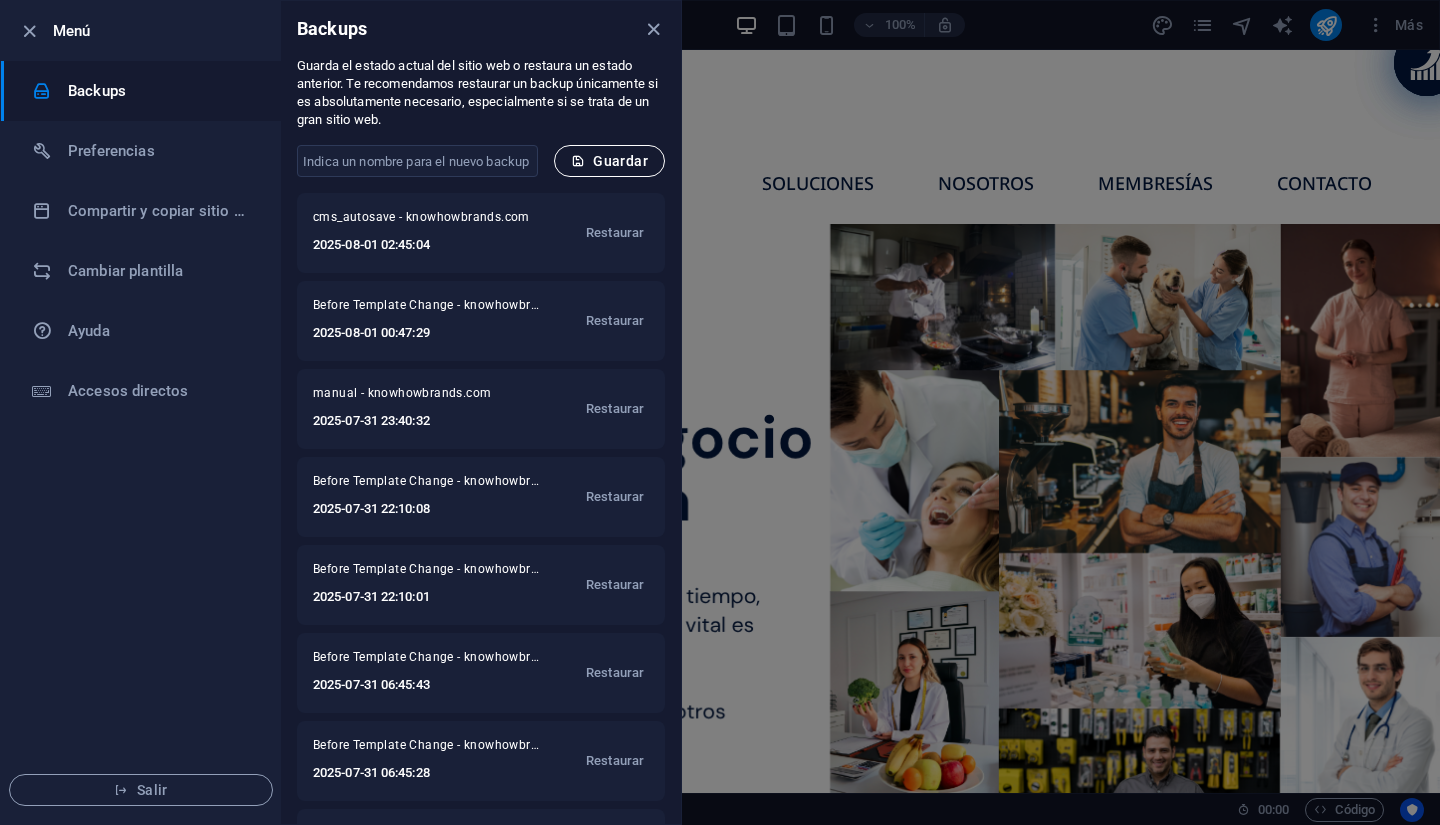 click on "Guardar" at bounding box center [609, 161] 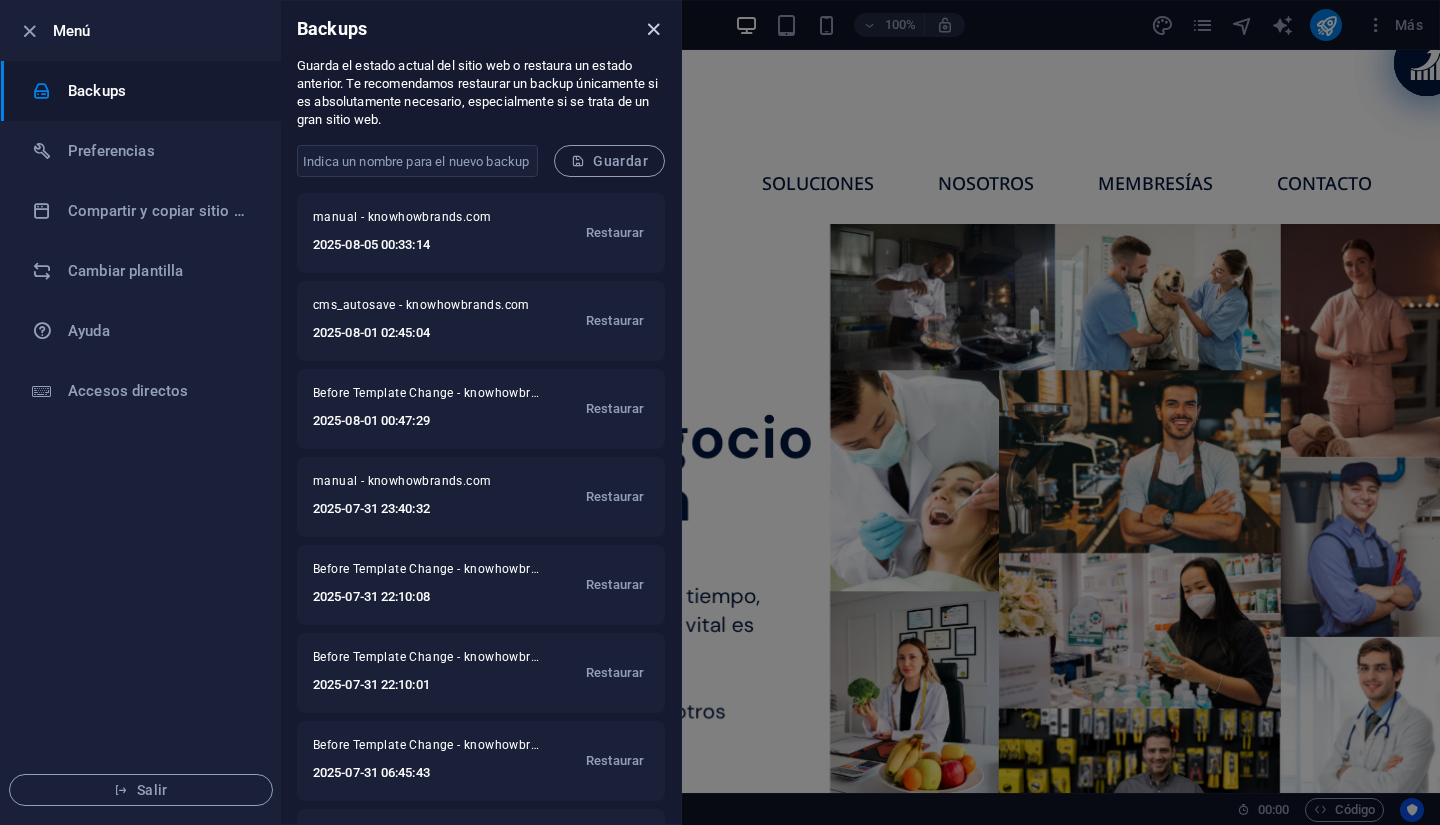 click at bounding box center [653, 29] 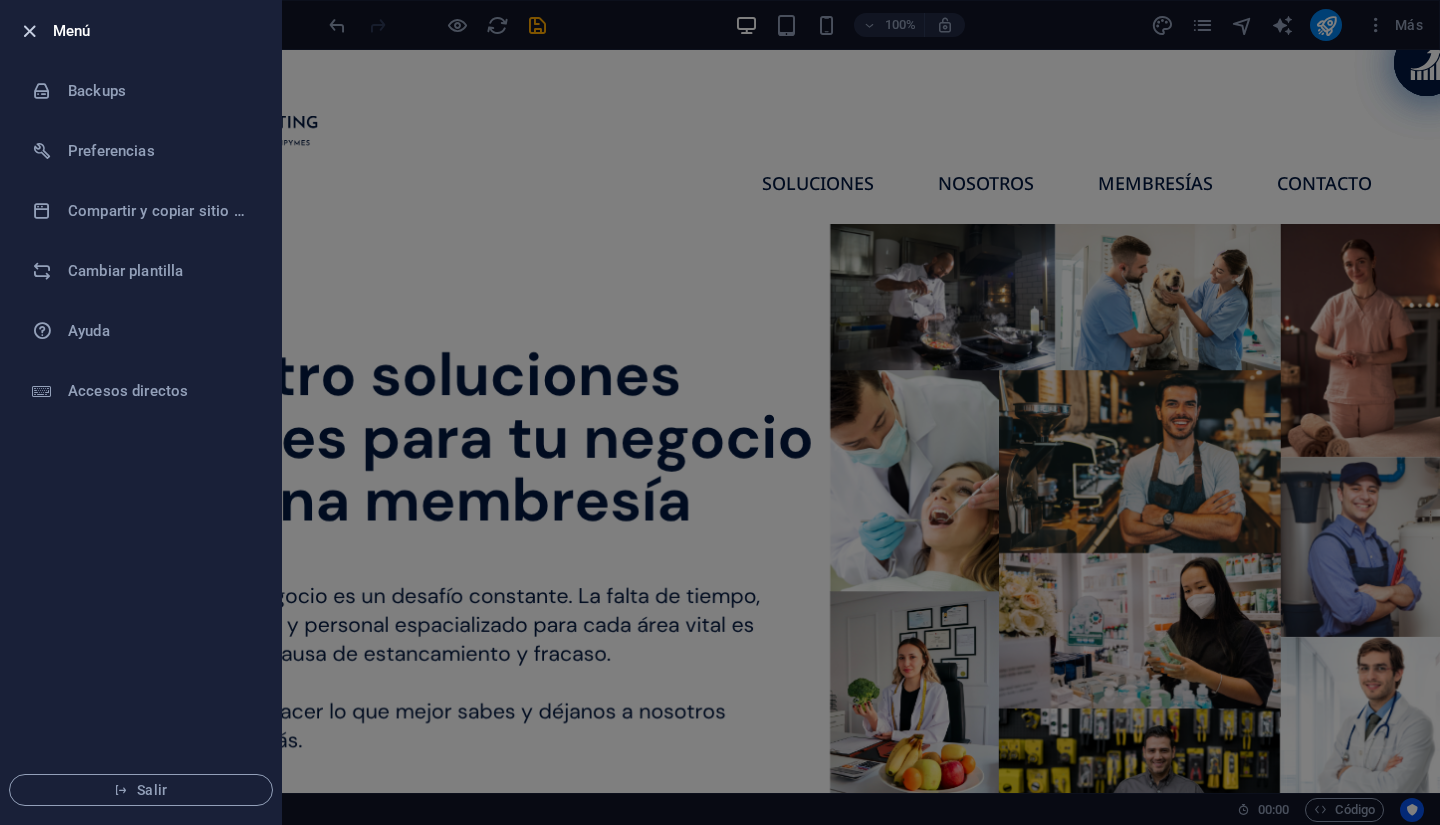 click at bounding box center (29, 31) 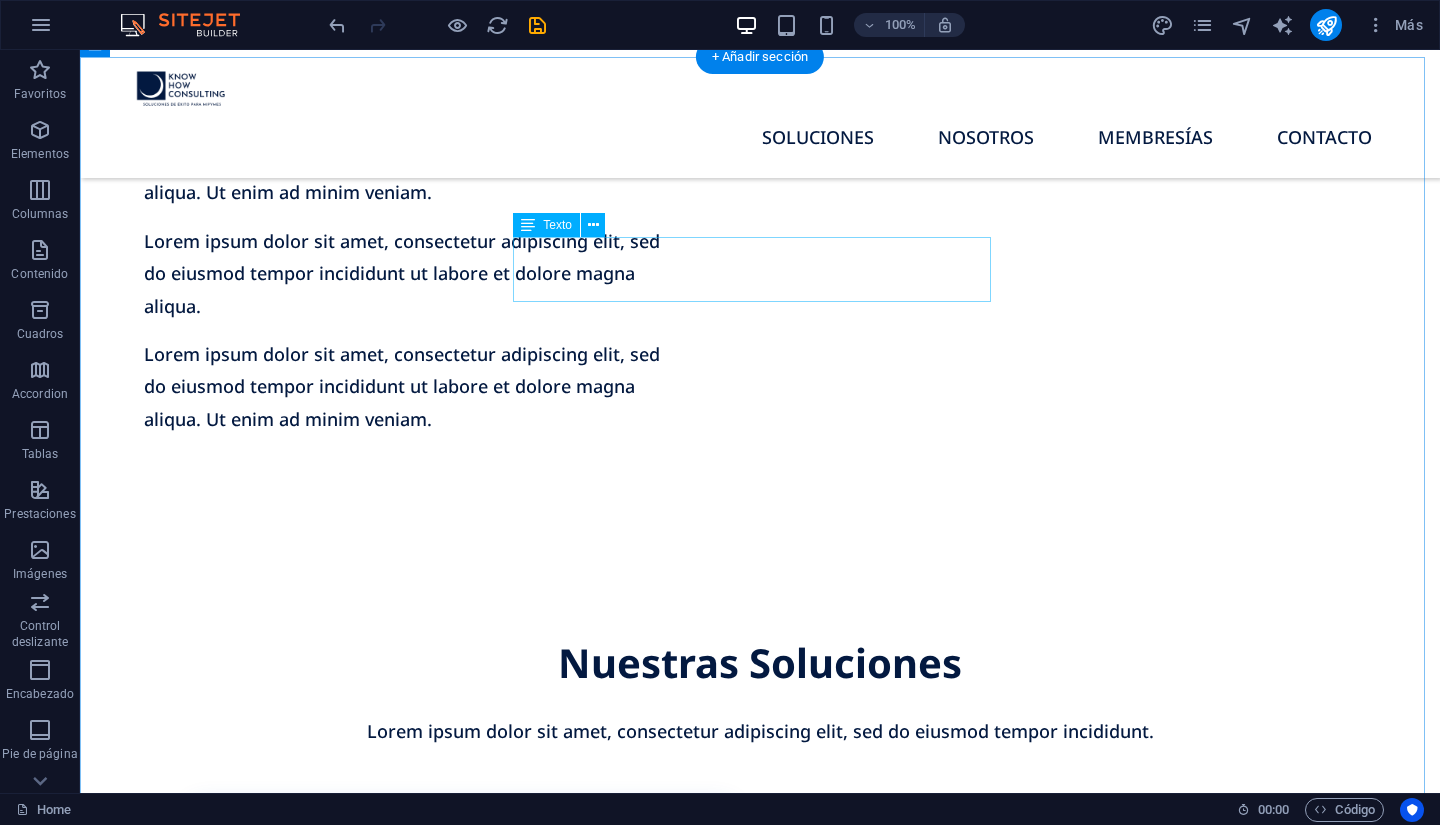 scroll, scrollTop: 1658, scrollLeft: 0, axis: vertical 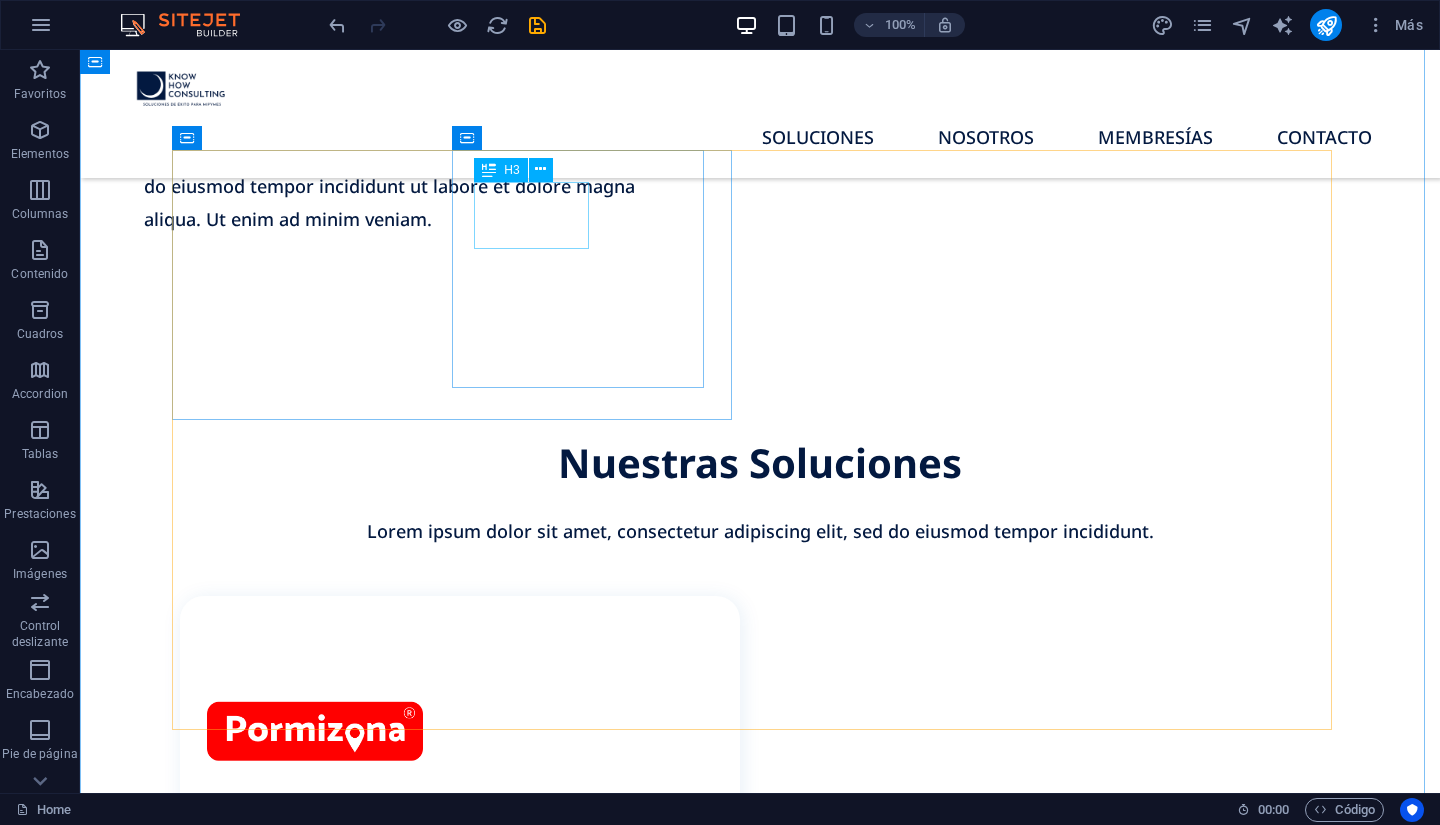 click on "Interior painting" at bounding box center [471, 915] 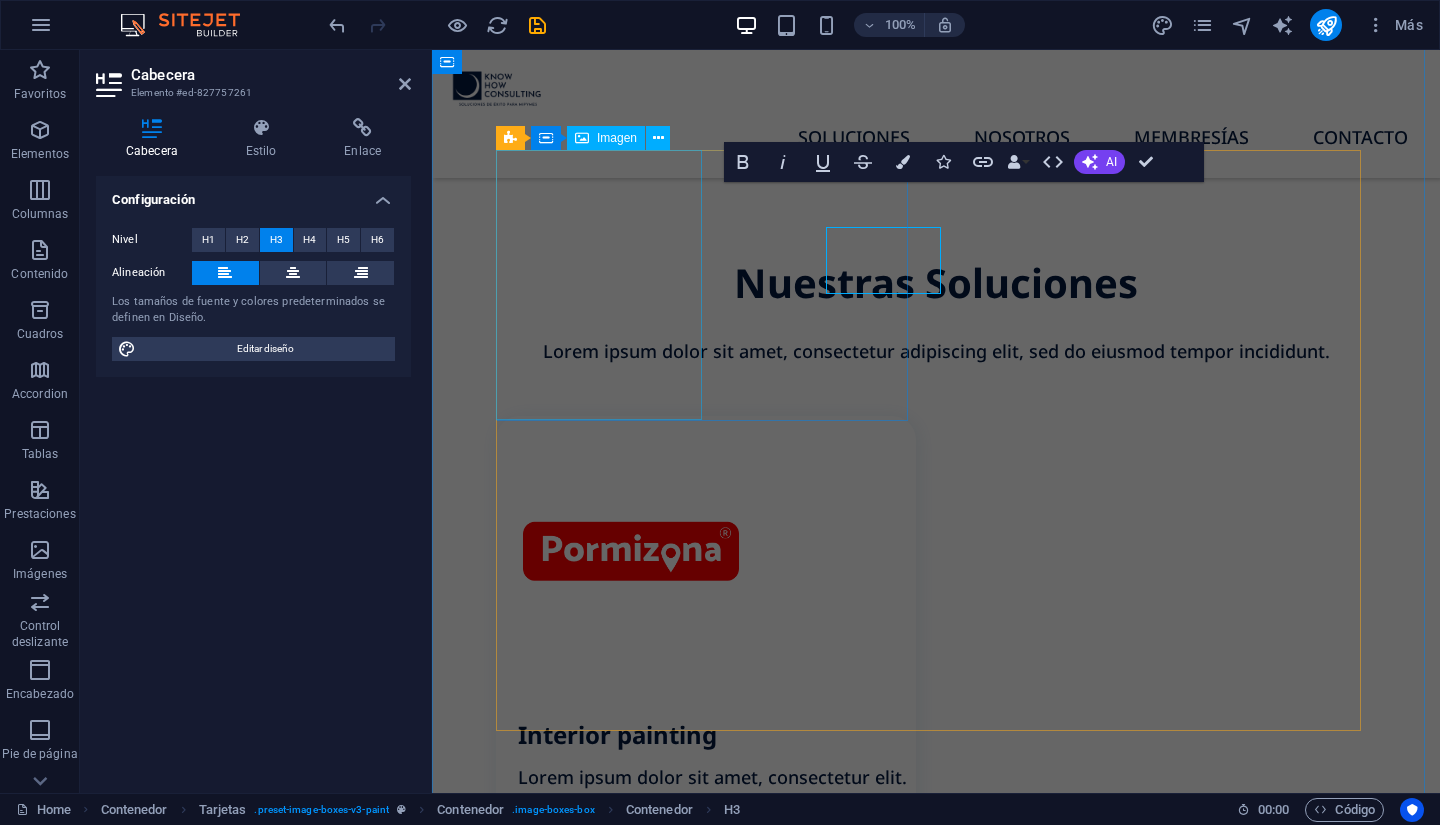 scroll, scrollTop: 1613, scrollLeft: 0, axis: vertical 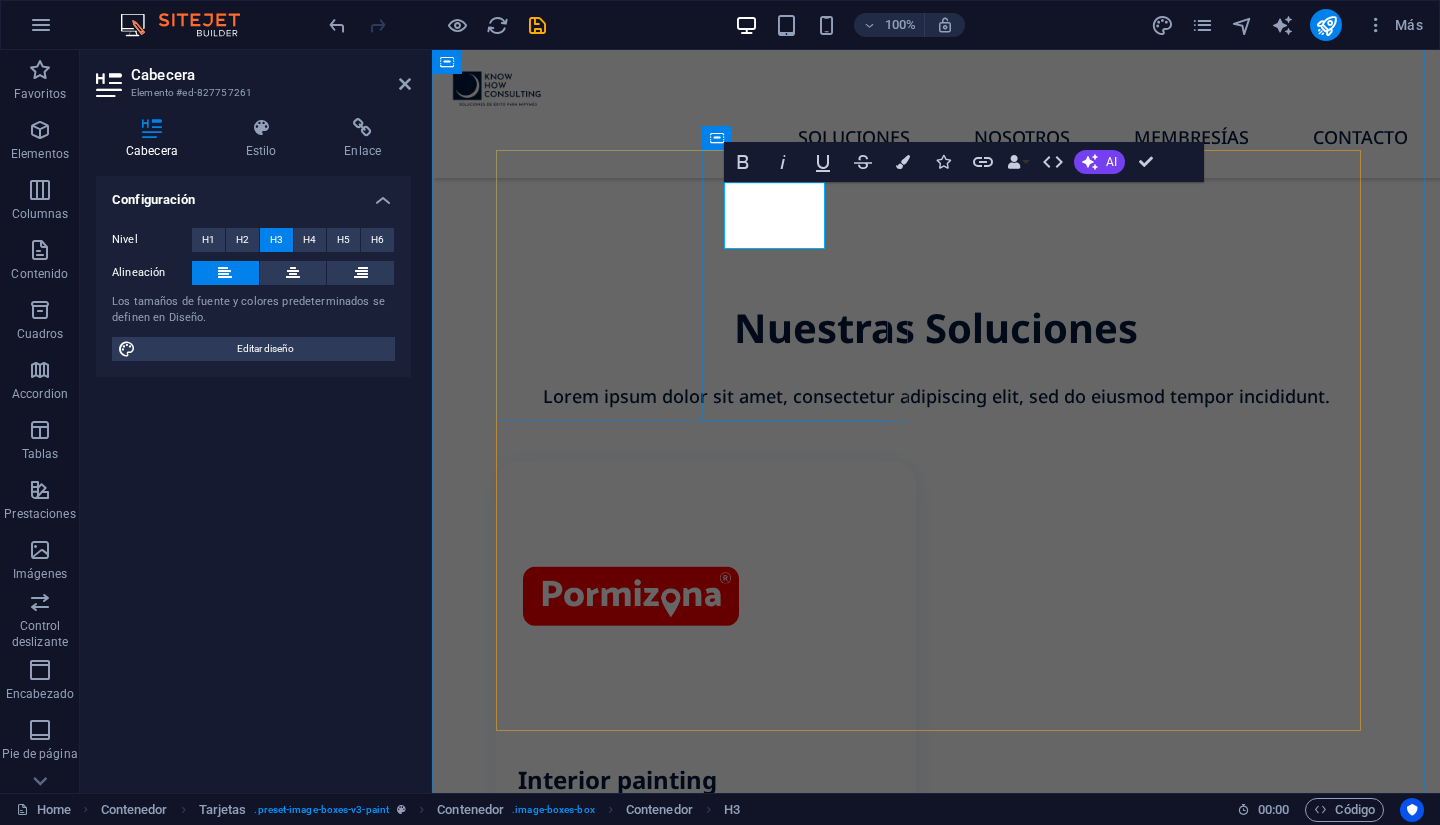 type 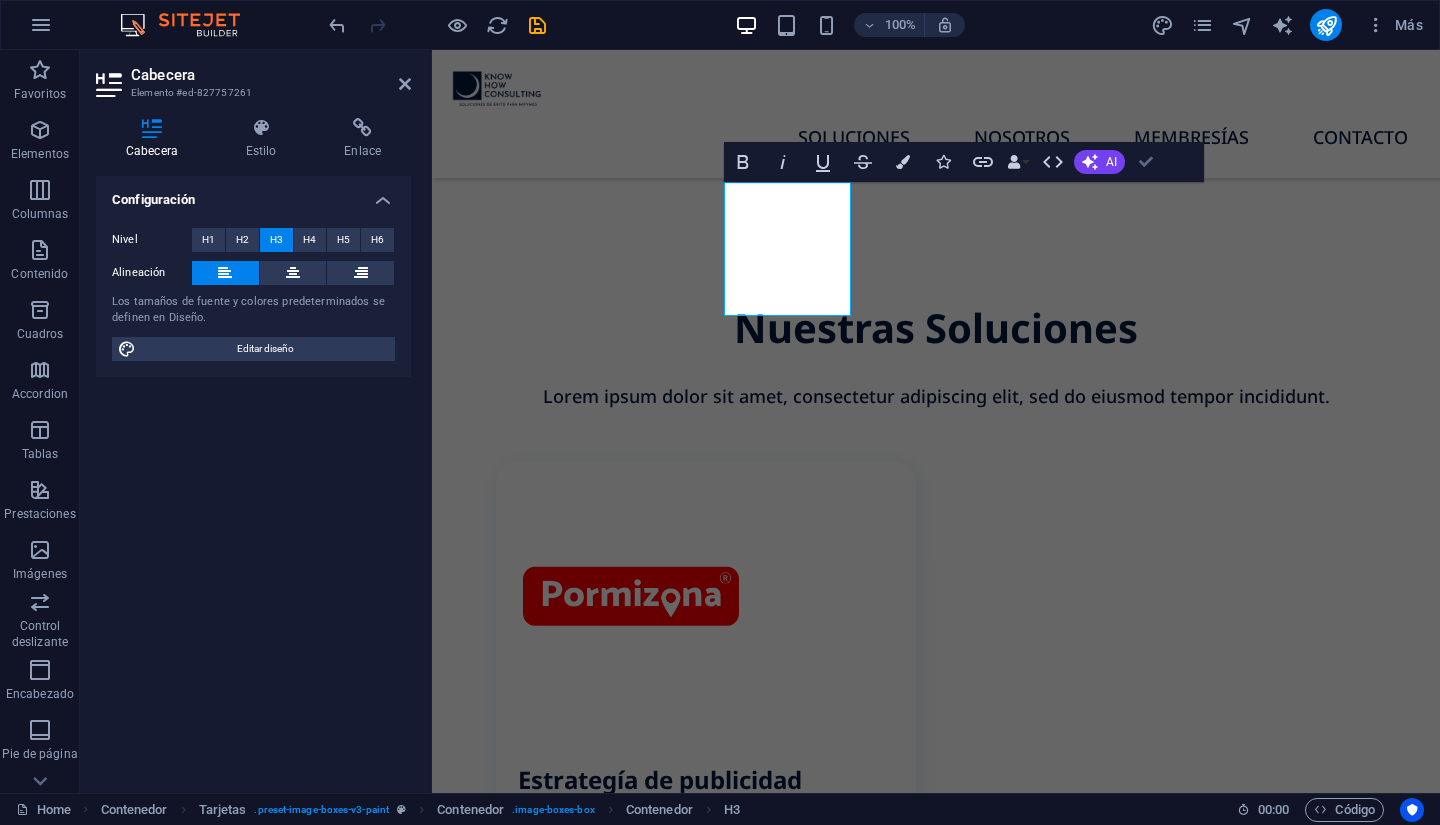 scroll, scrollTop: 1658, scrollLeft: 0, axis: vertical 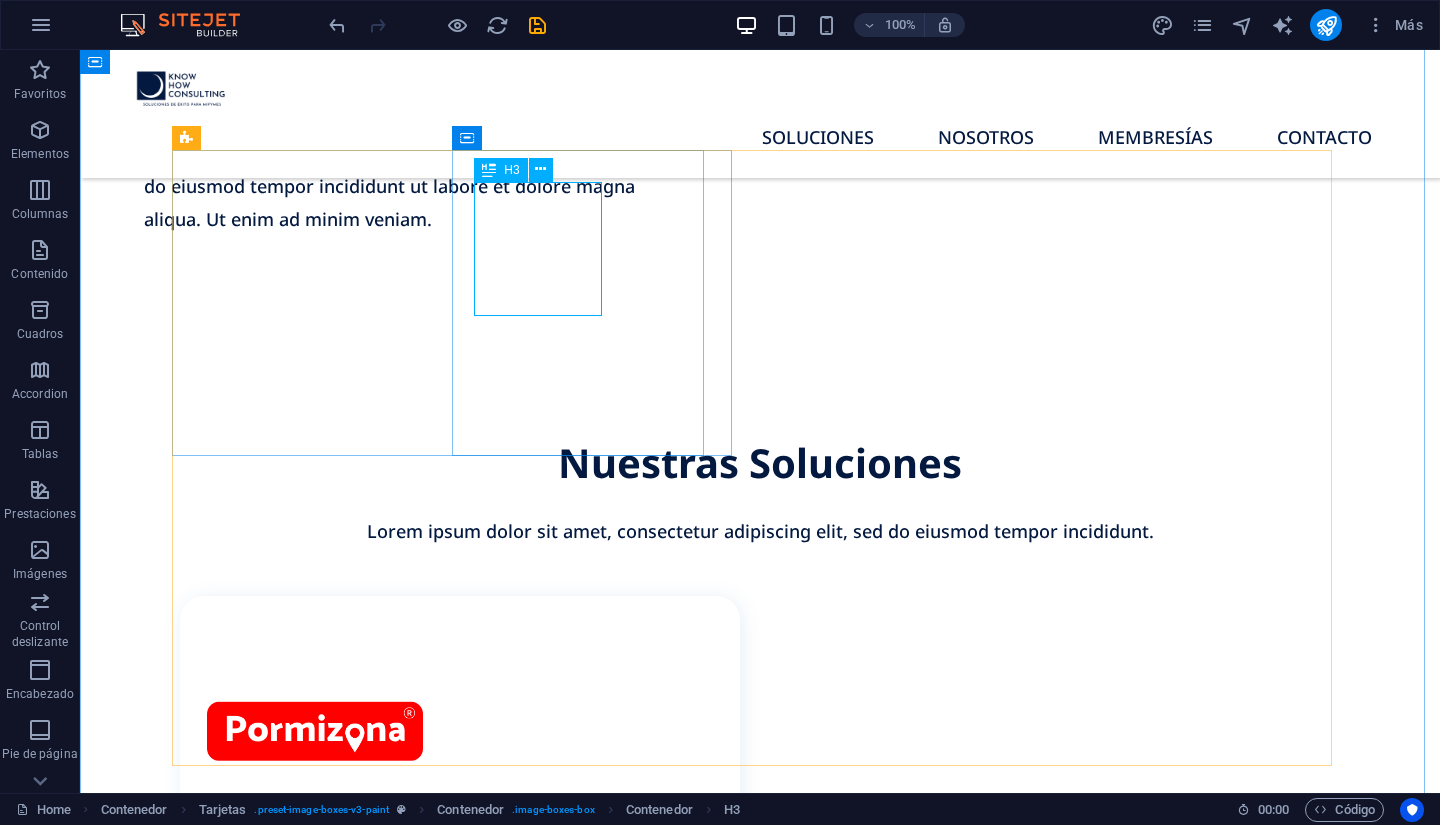 click on "Estrategía de publicidad coperativa" at bounding box center [471, 915] 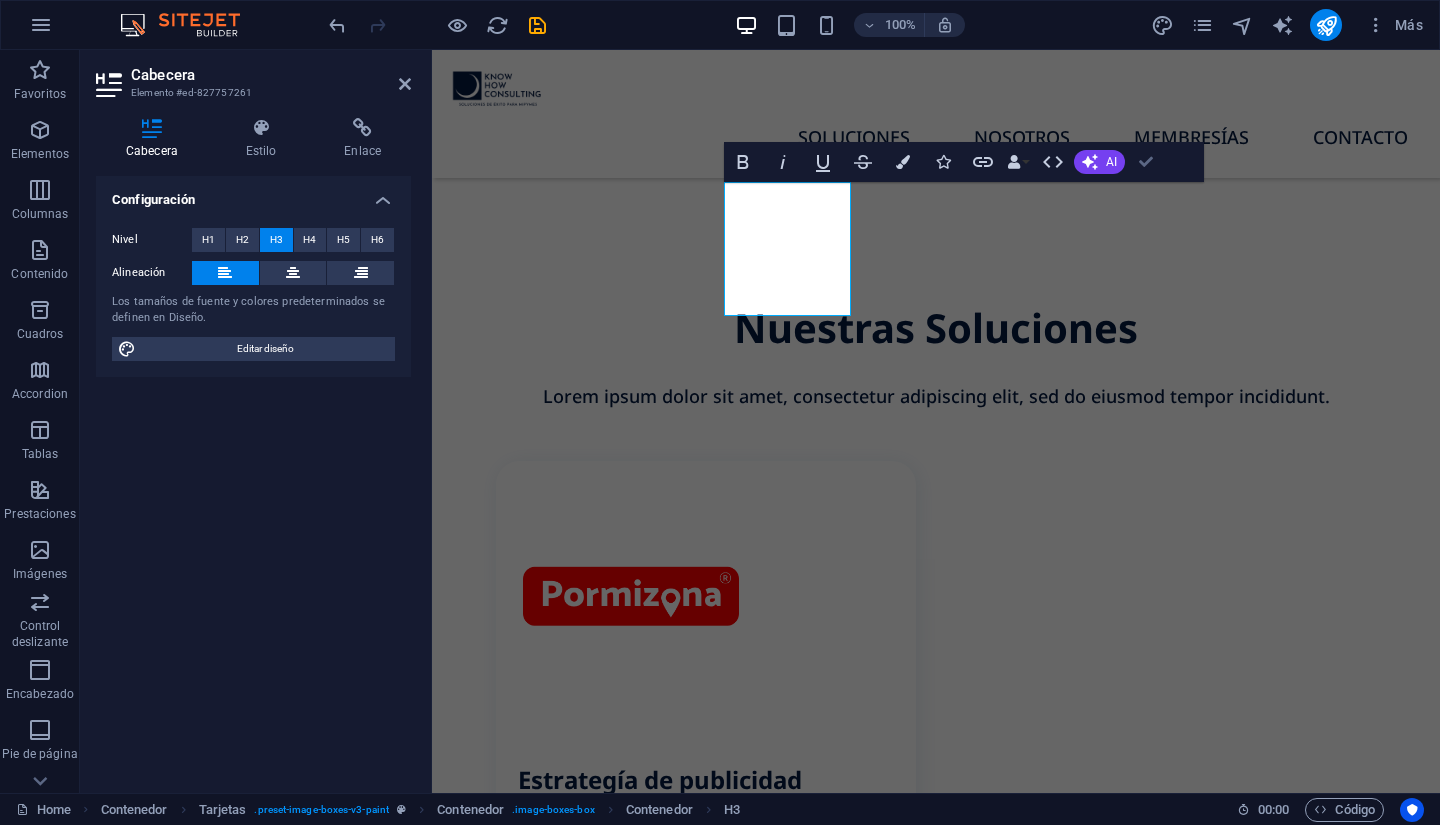 scroll, scrollTop: 1658, scrollLeft: 0, axis: vertical 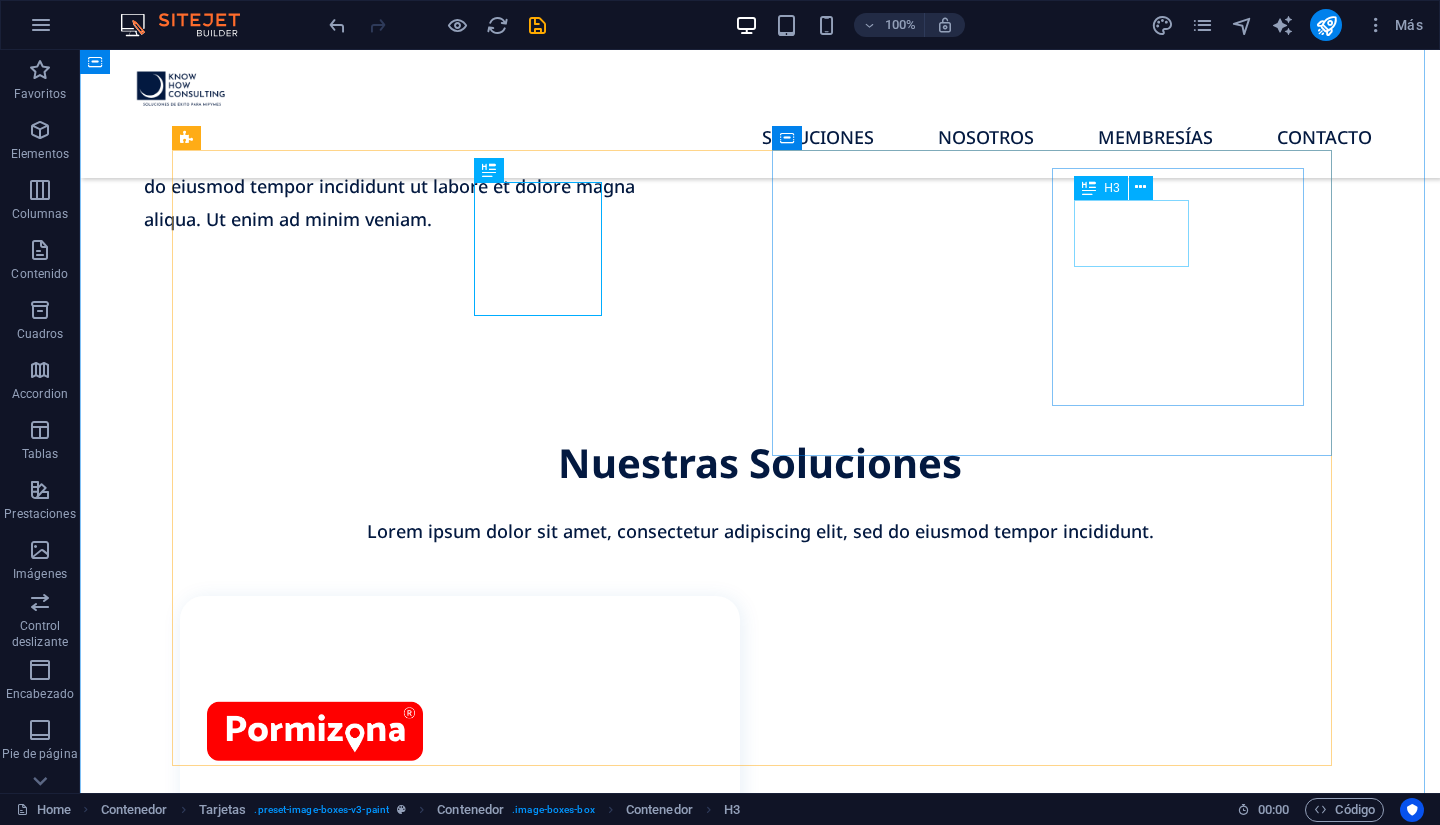 click on "Exterior painting" at bounding box center (471, 1377) 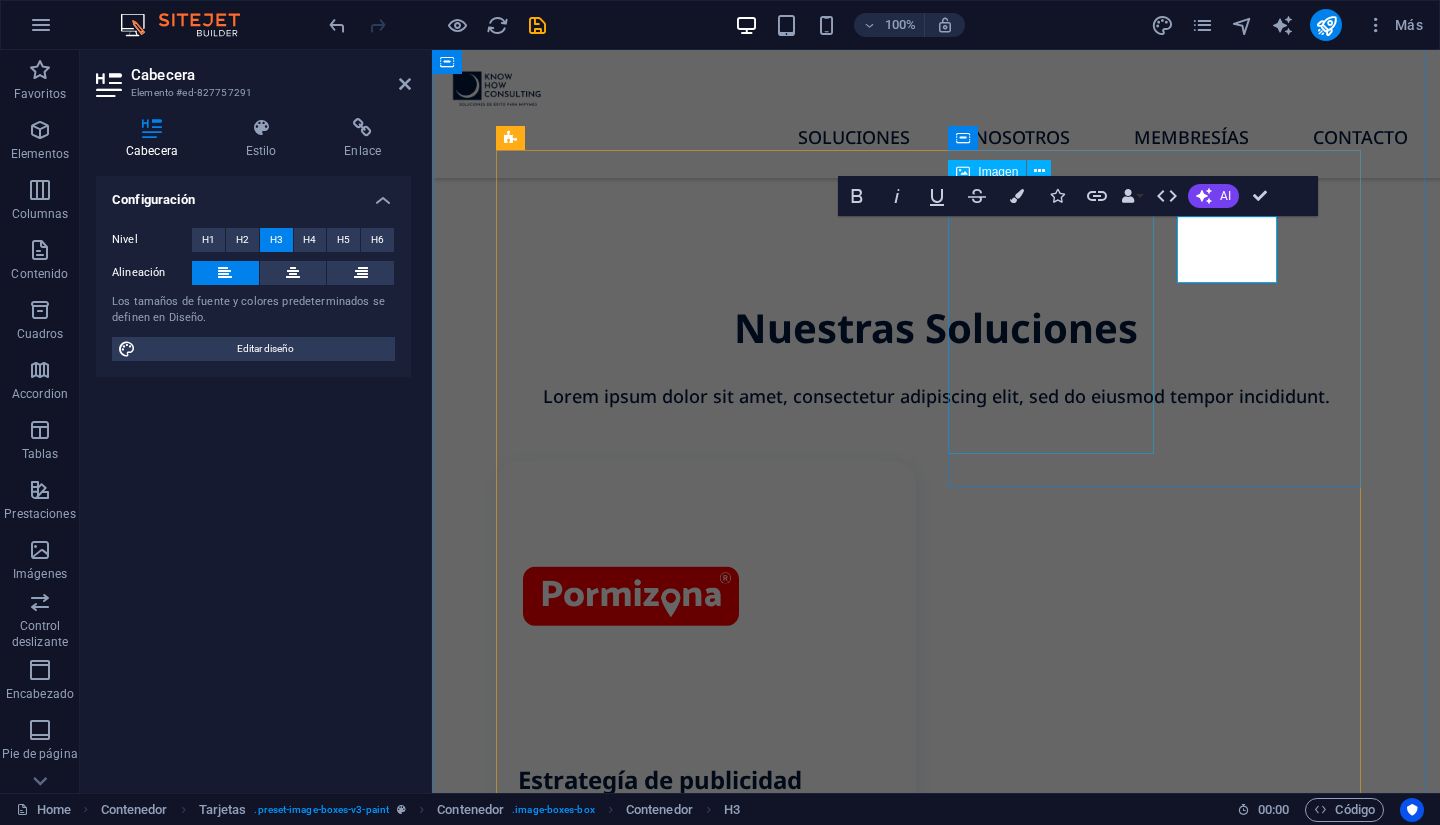 type 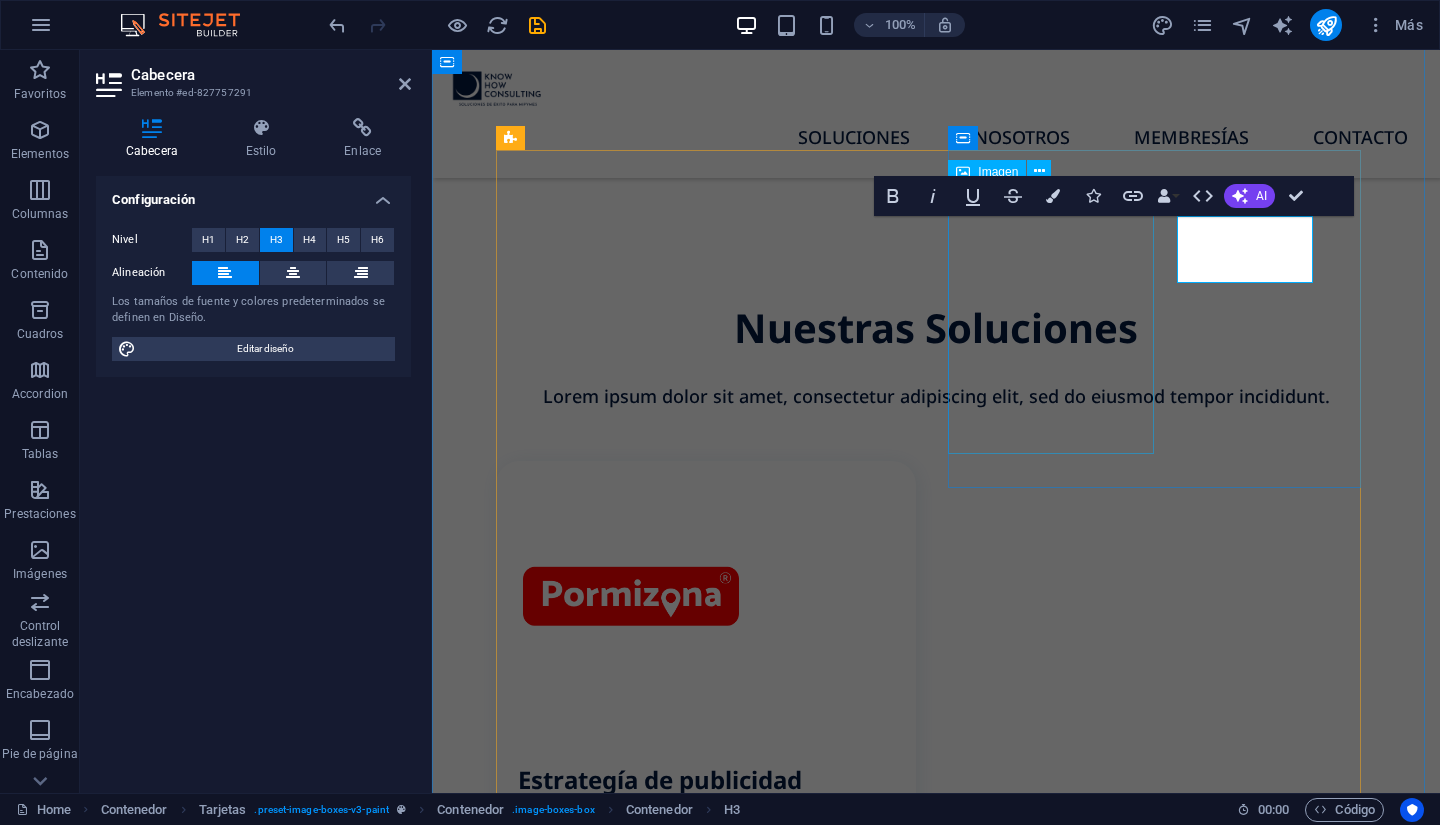 scroll, scrollTop: 1596, scrollLeft: 0, axis: vertical 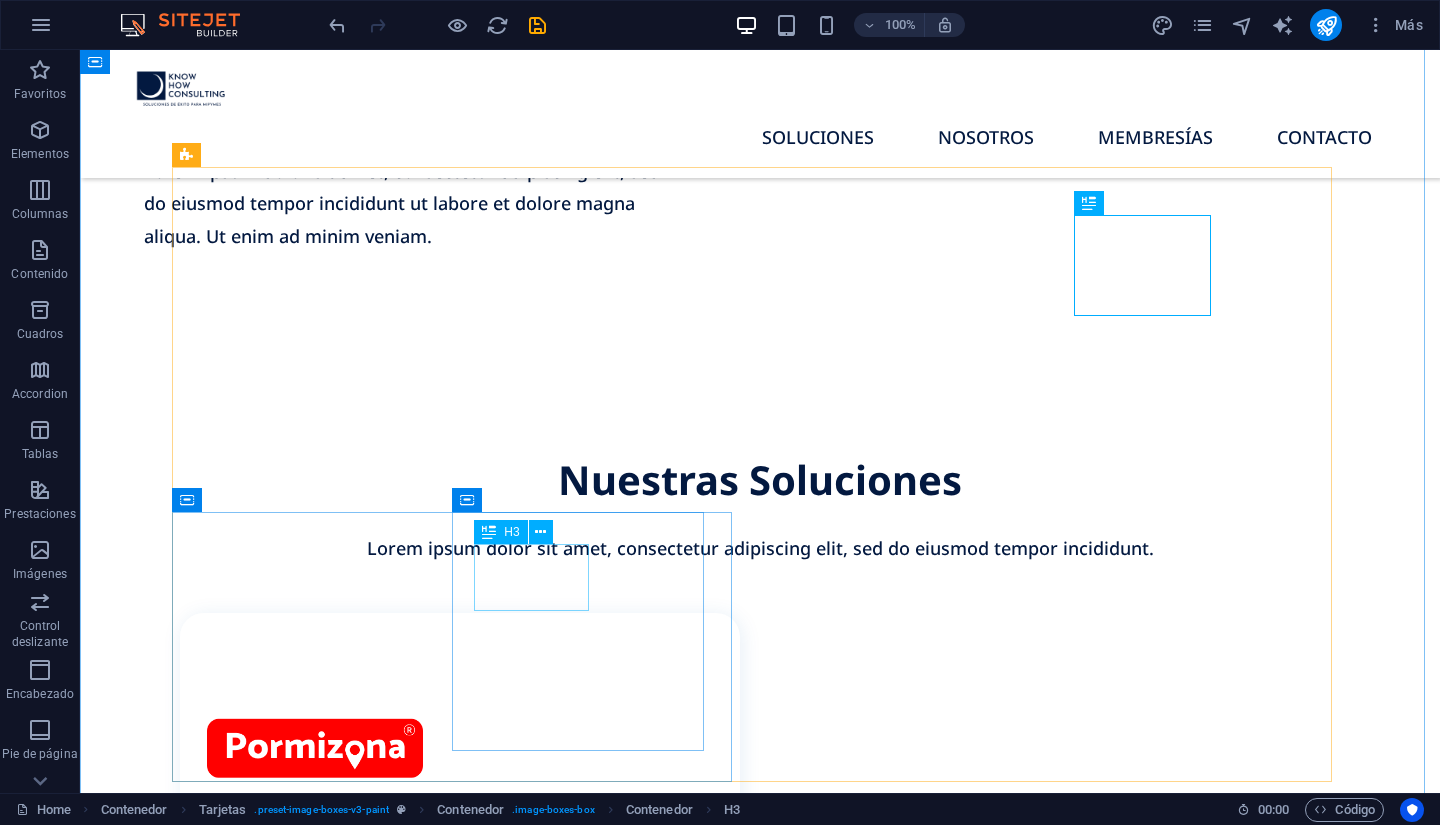 click on "Cabinet painting" at bounding box center (471, 1856) 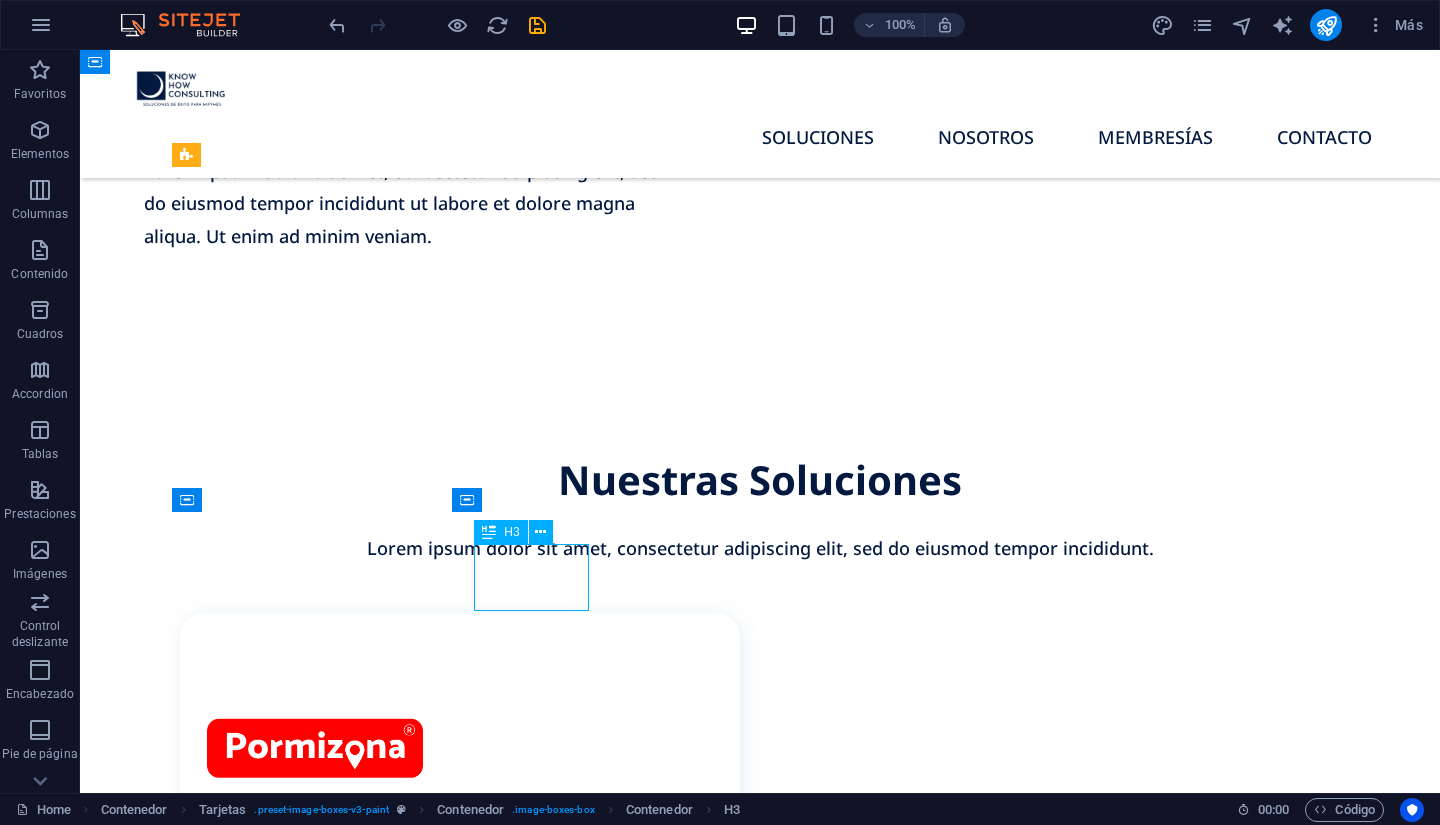 click on "Cabinet painting" at bounding box center (471, 1856) 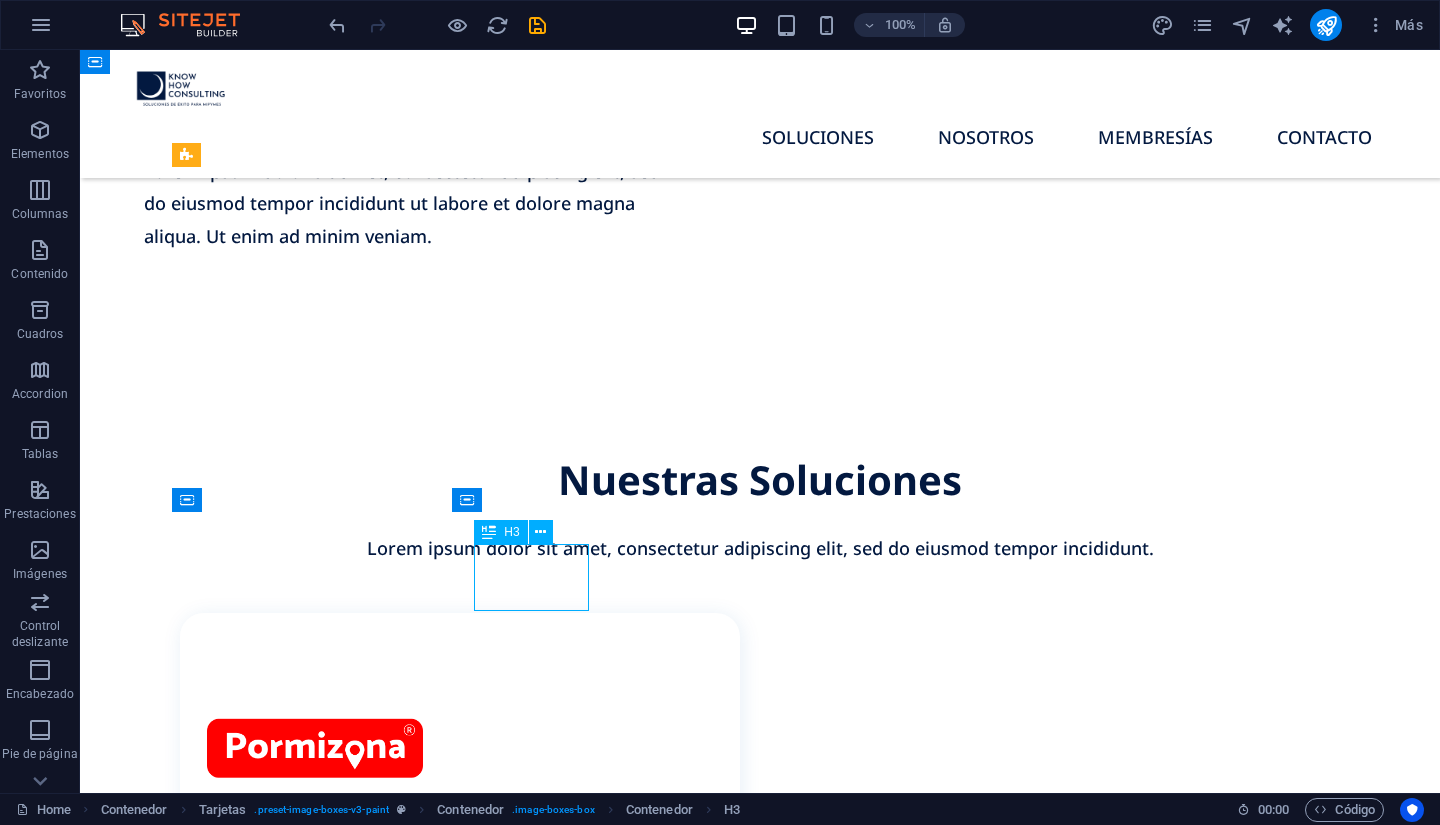 scroll, scrollTop: 1596, scrollLeft: 0, axis: vertical 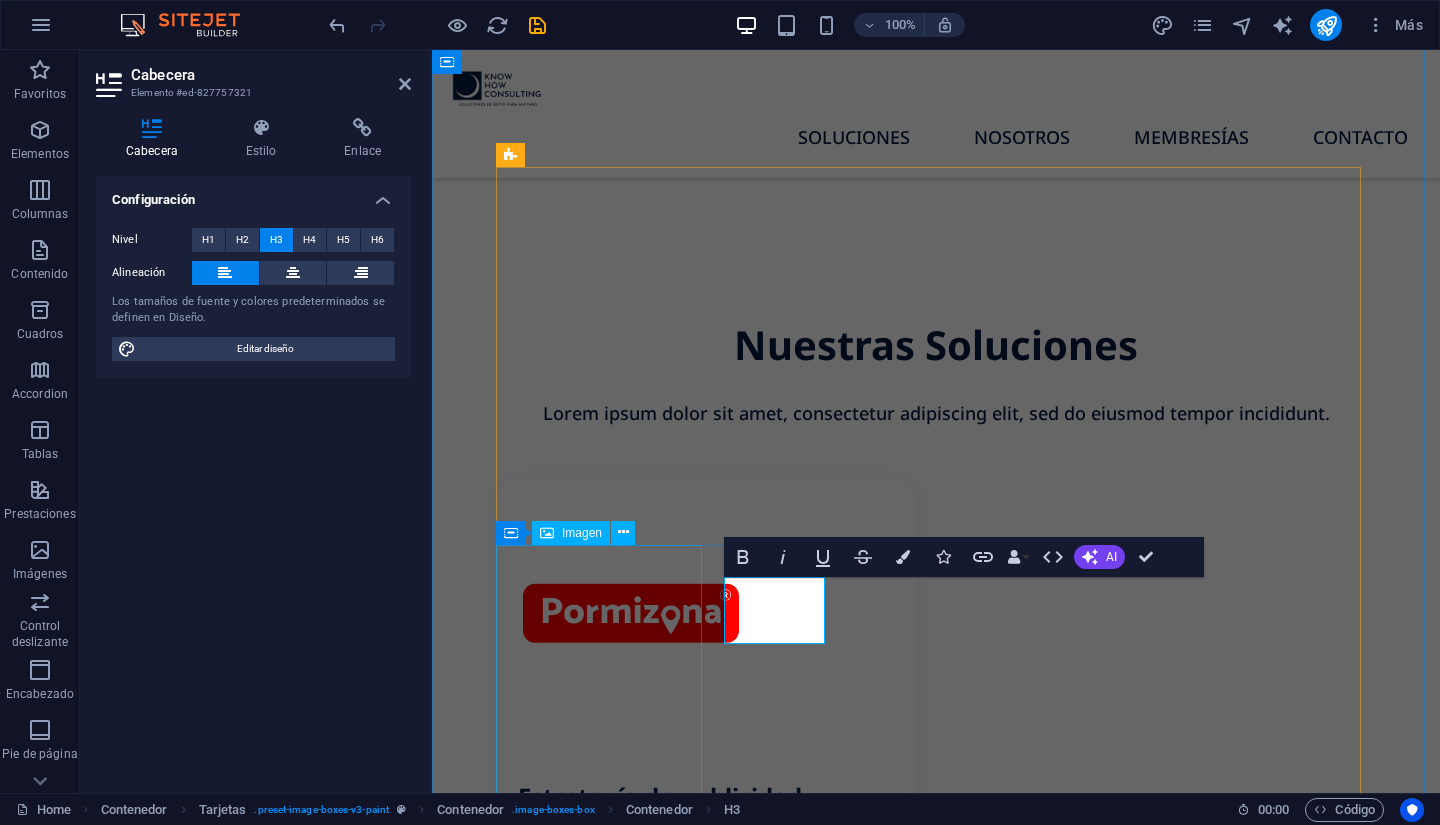 type 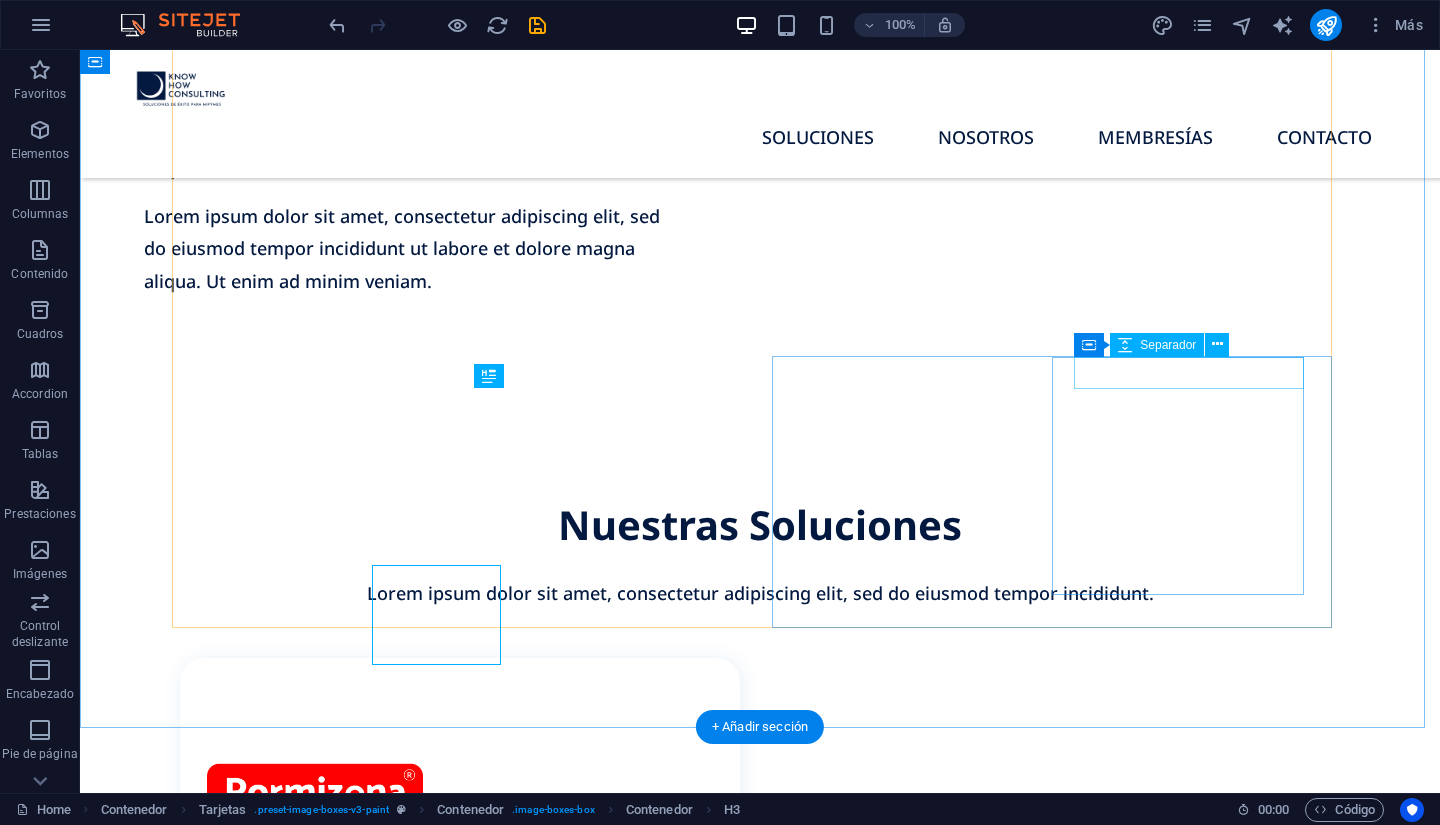scroll, scrollTop: 1608, scrollLeft: 0, axis: vertical 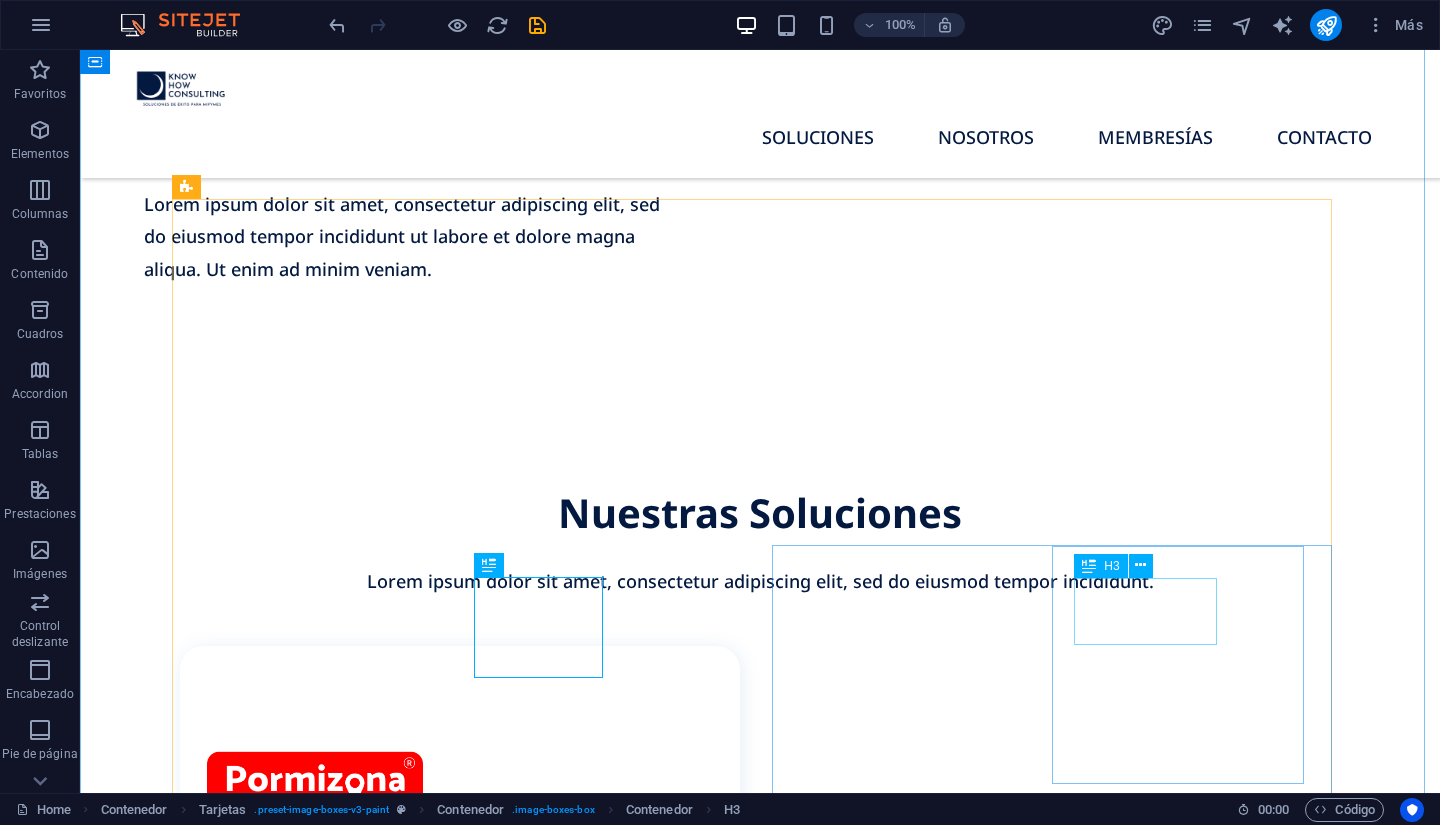 click on "Commercial painting" at bounding box center [471, 2352] 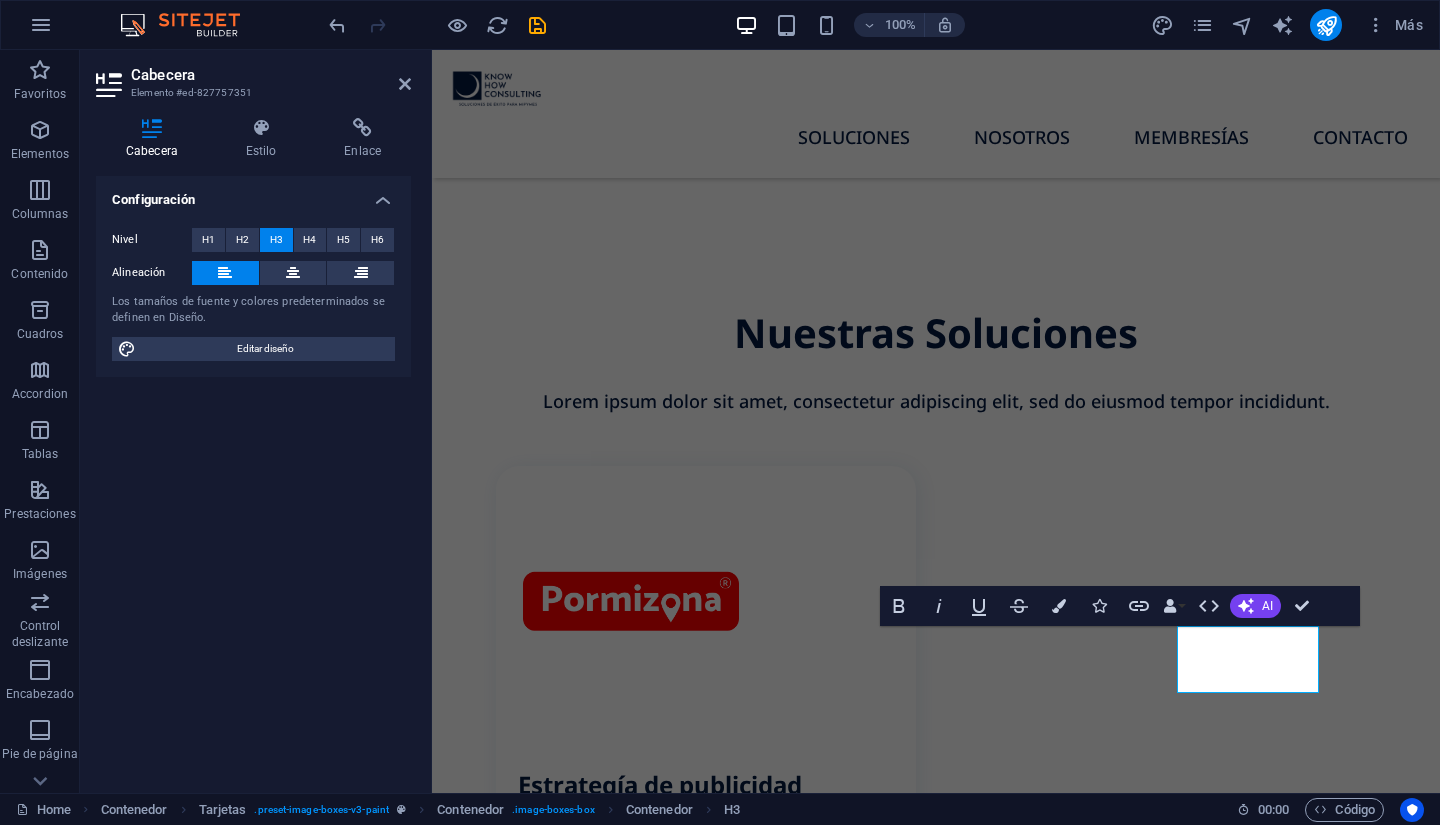 scroll, scrollTop: 1564, scrollLeft: 0, axis: vertical 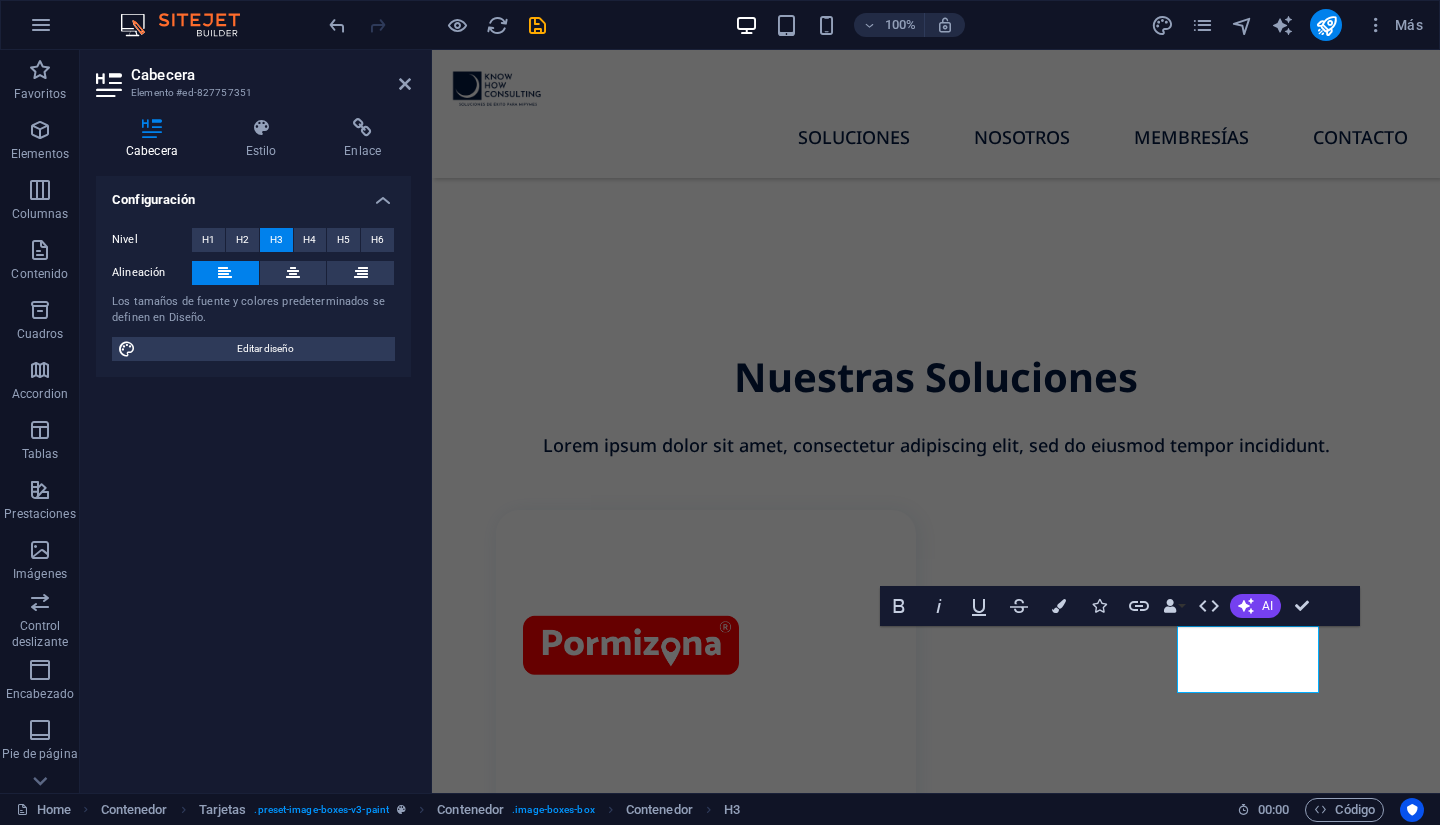 type 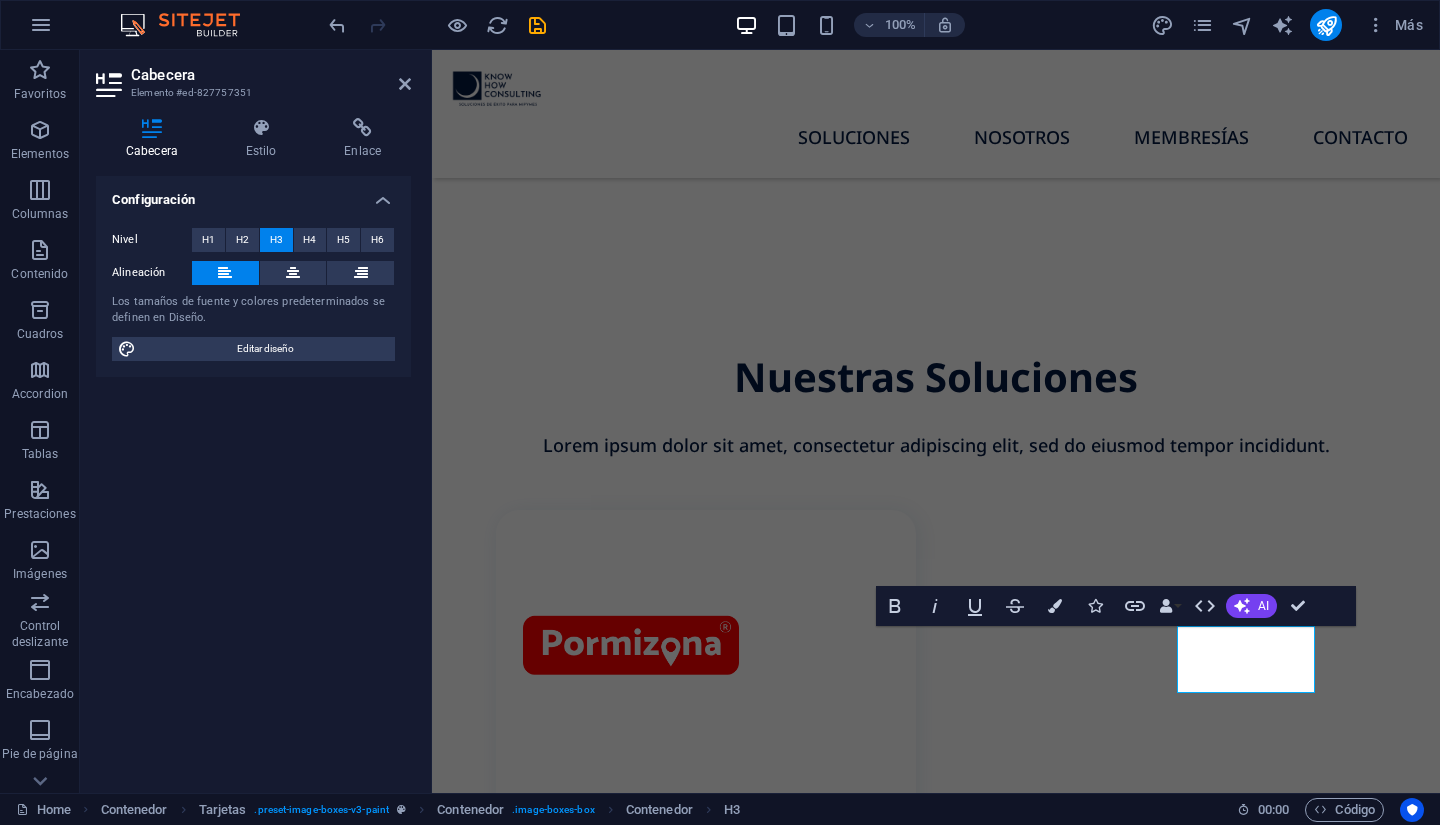 scroll, scrollTop: 1547, scrollLeft: 0, axis: vertical 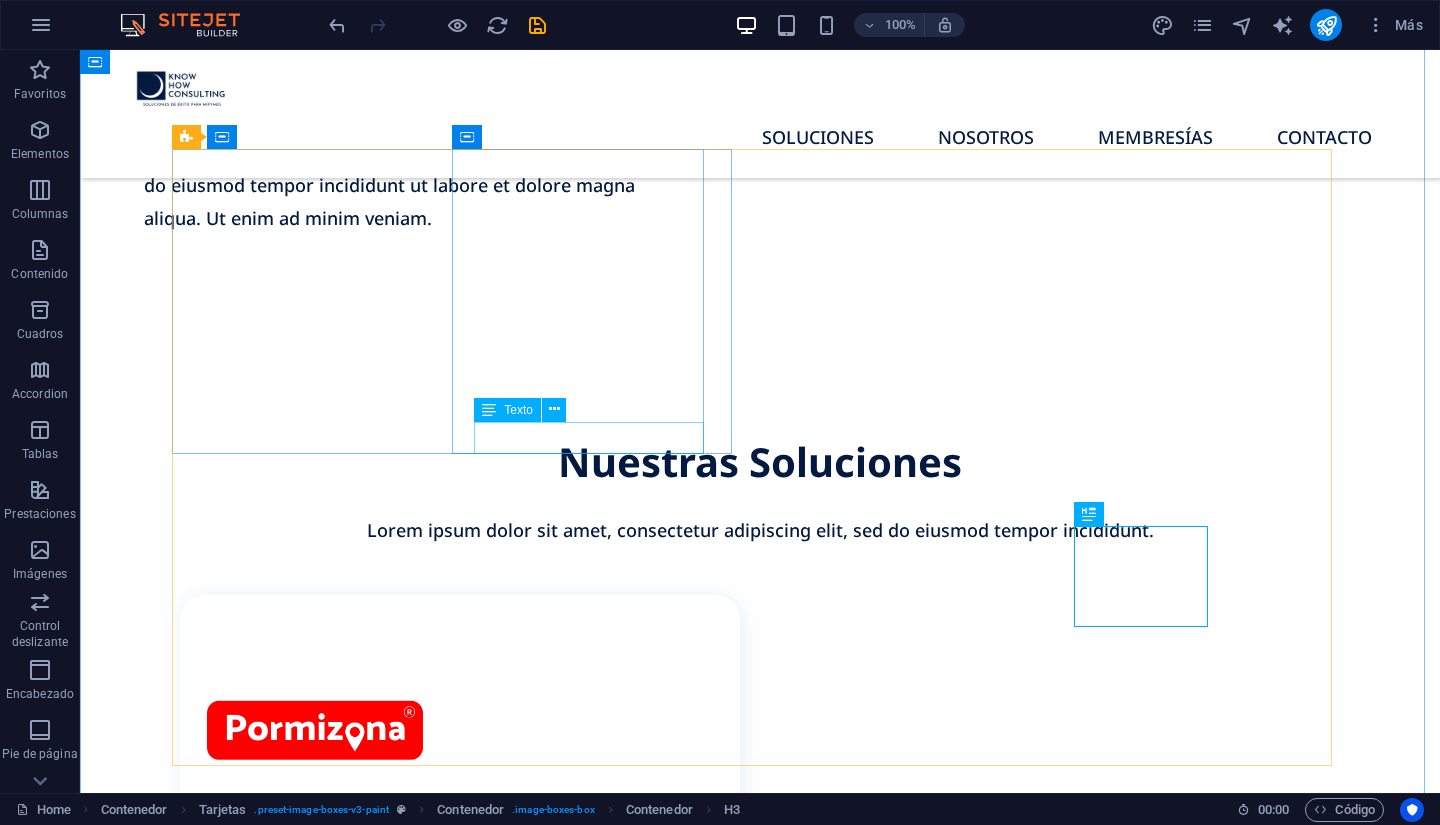 click on "Book Now" at bounding box center [471, 1021] 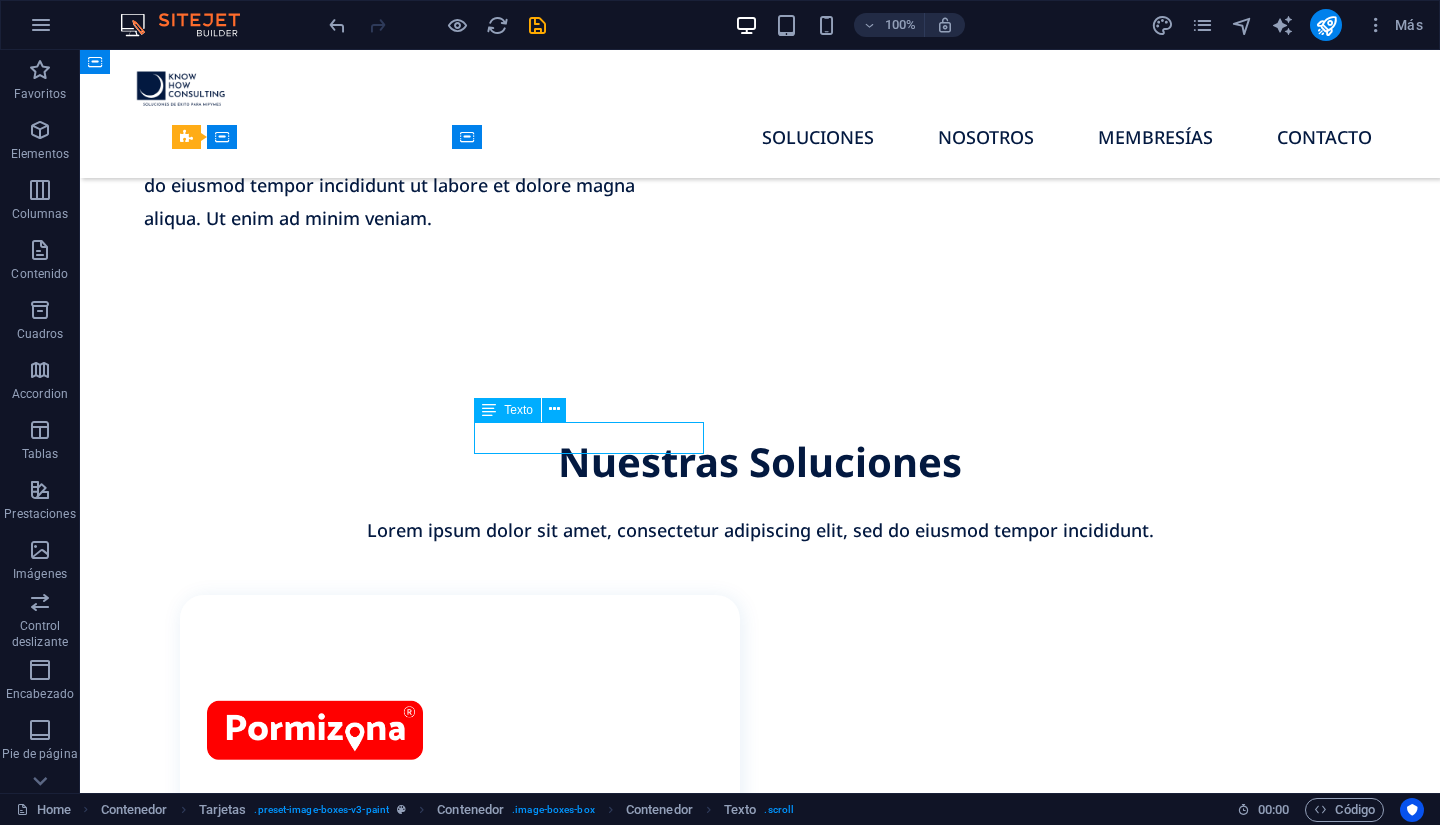 click on "Book Now" at bounding box center [471, 1021] 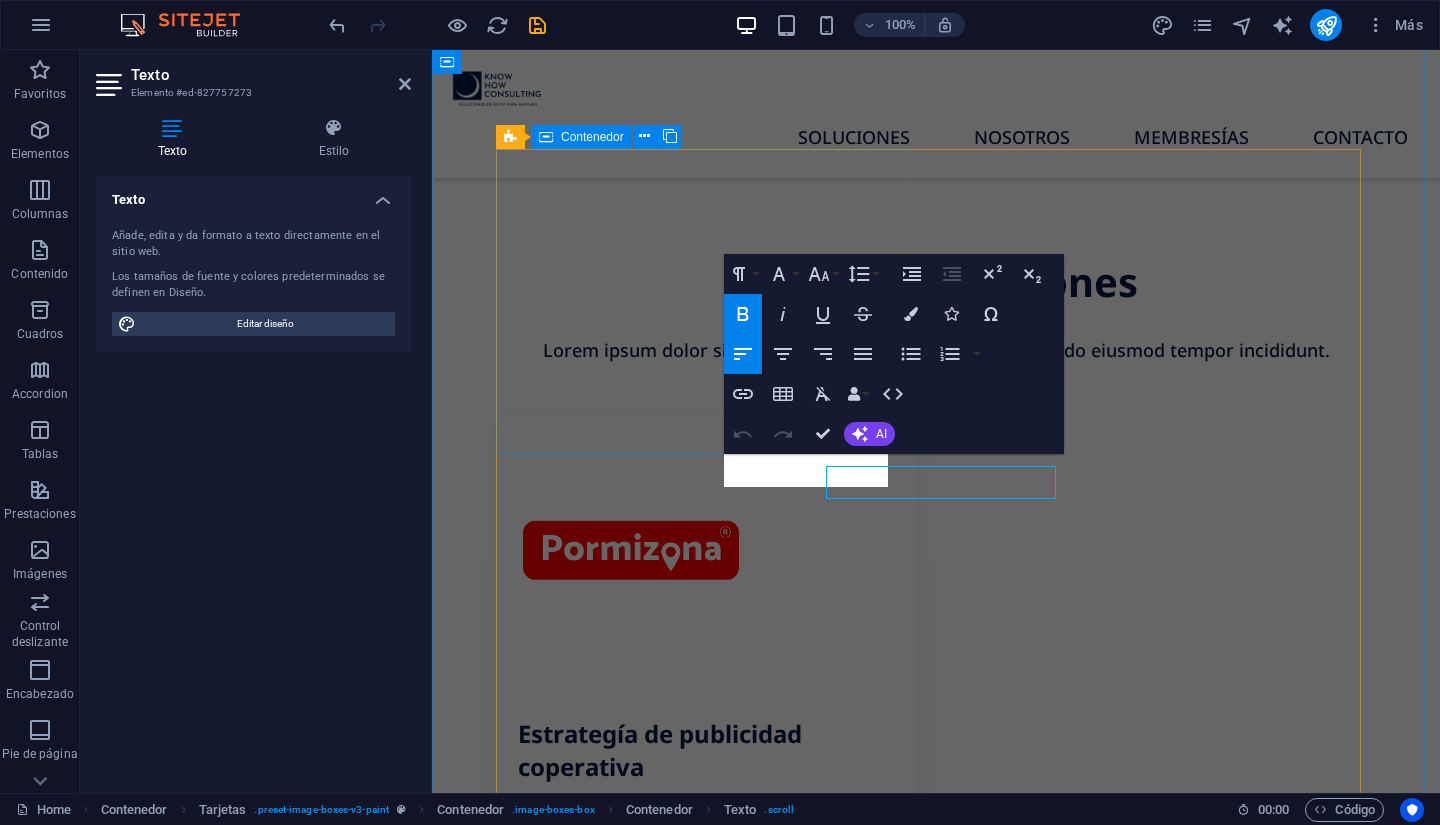 scroll, scrollTop: 1614, scrollLeft: 0, axis: vertical 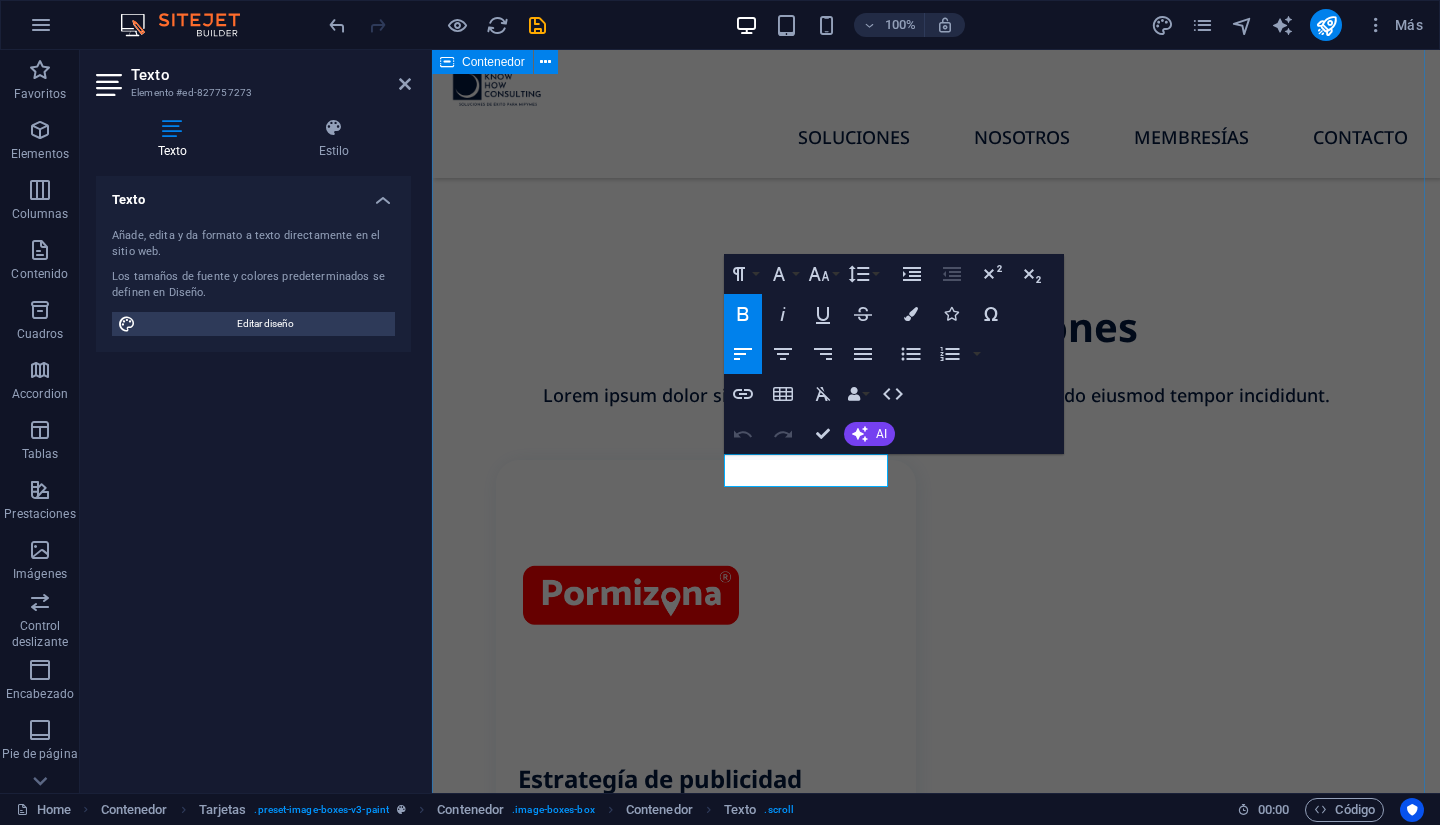 drag, startPoint x: 829, startPoint y: 465, endPoint x: 464, endPoint y: 446, distance: 365.49417 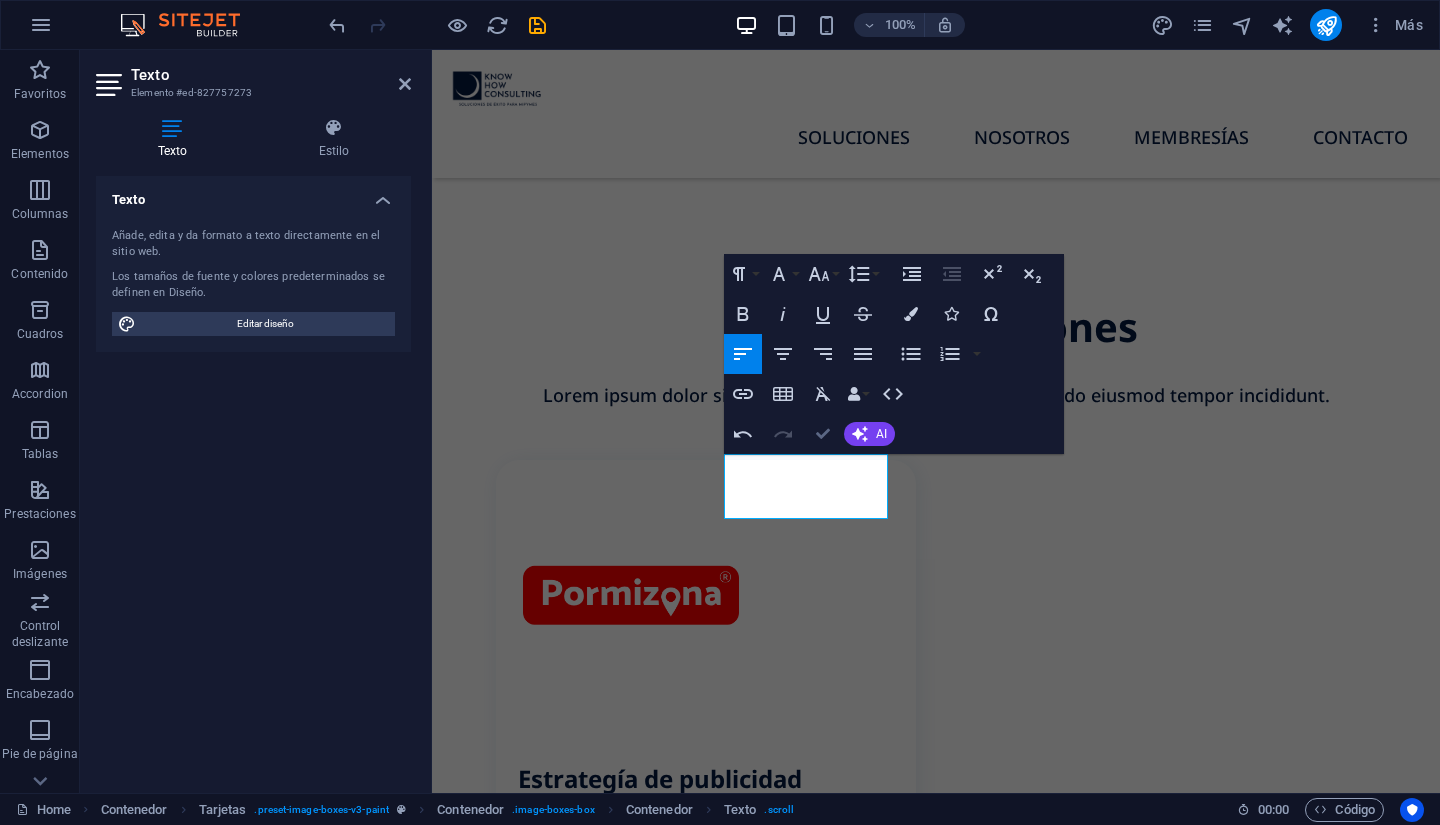 scroll, scrollTop: 1627, scrollLeft: 0, axis: vertical 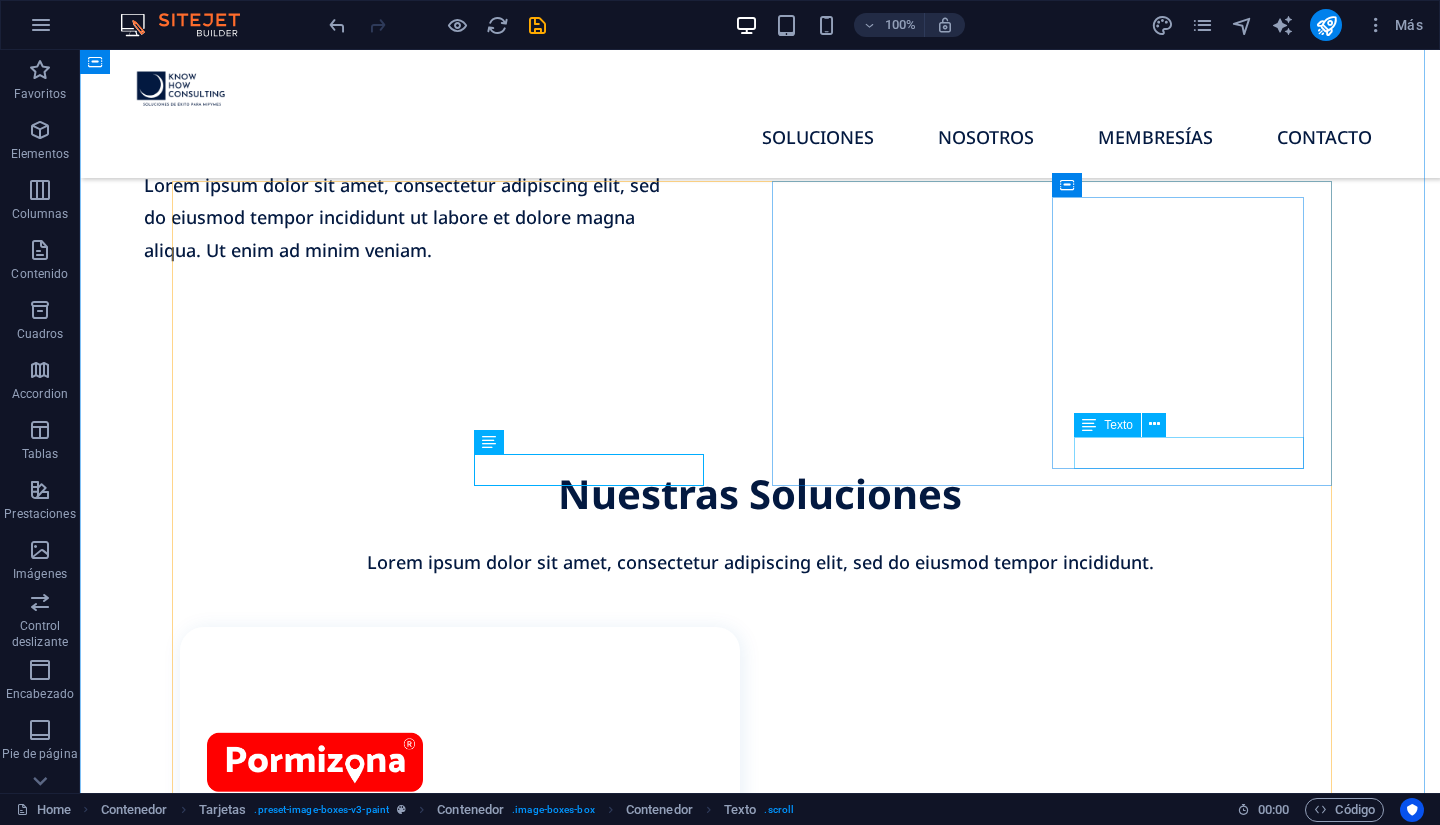 click on "Book Now" at bounding box center (471, 1515) 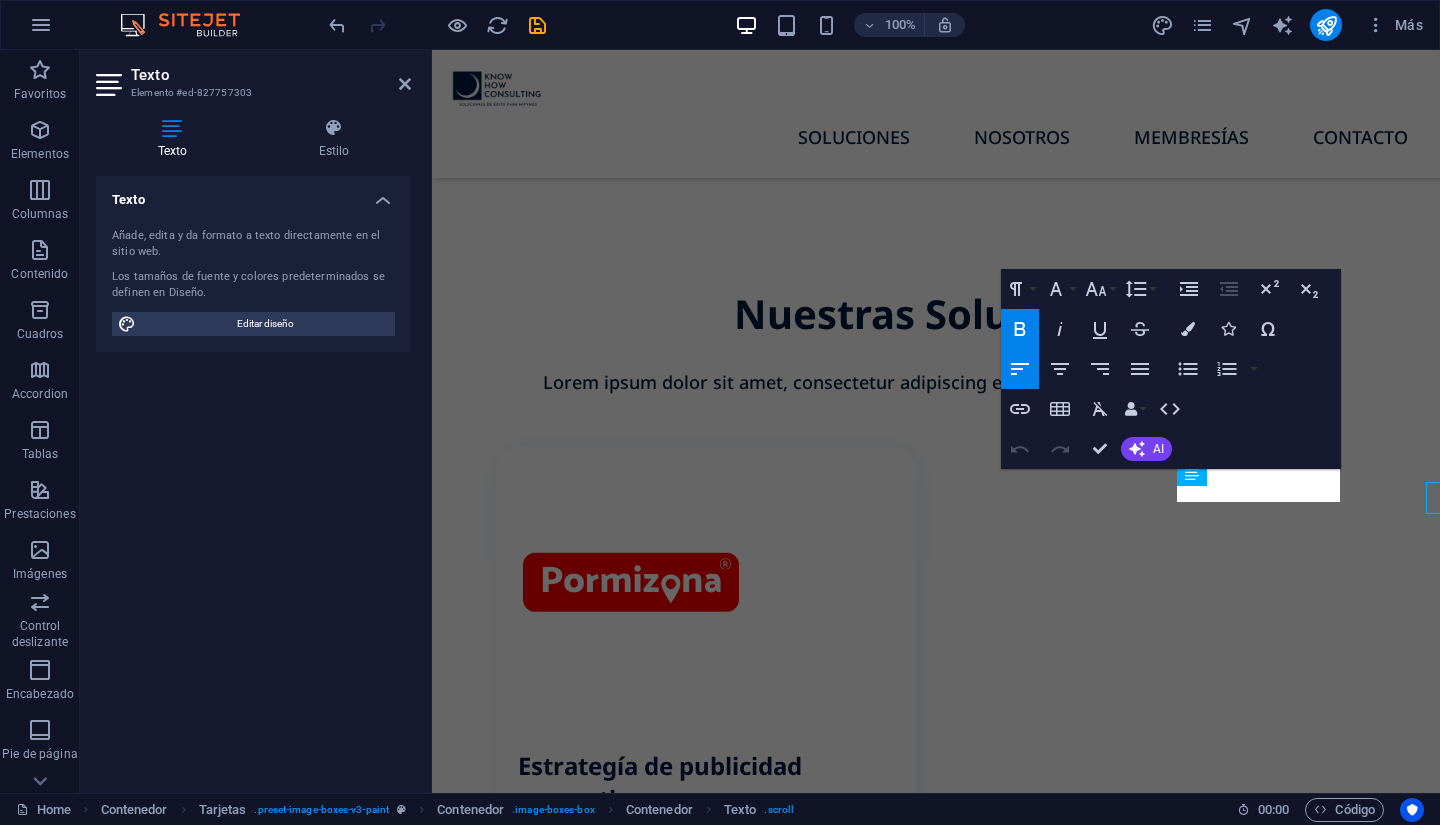 scroll, scrollTop: 1582, scrollLeft: 0, axis: vertical 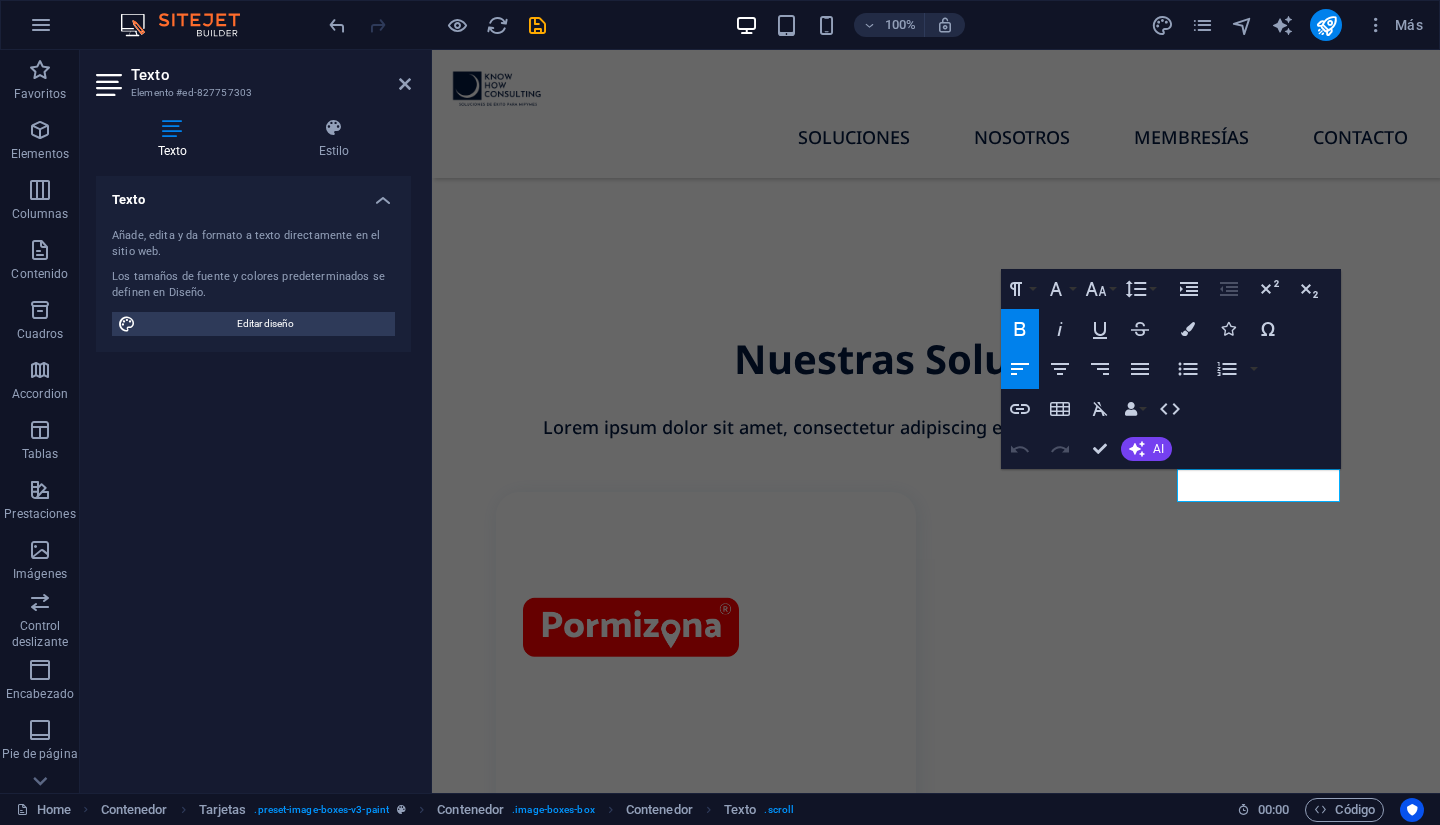 type 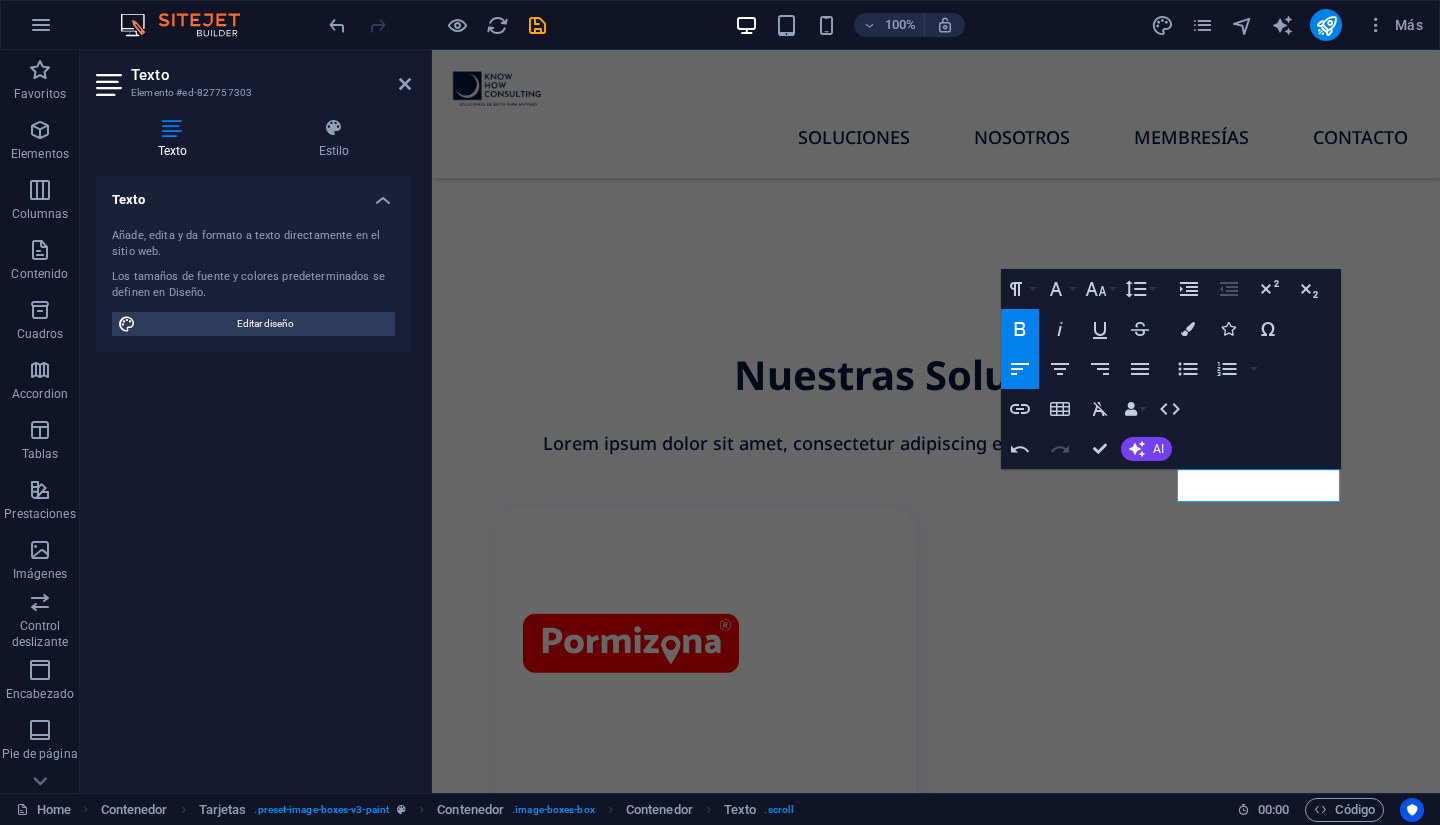 scroll, scrollTop: 1582, scrollLeft: 0, axis: vertical 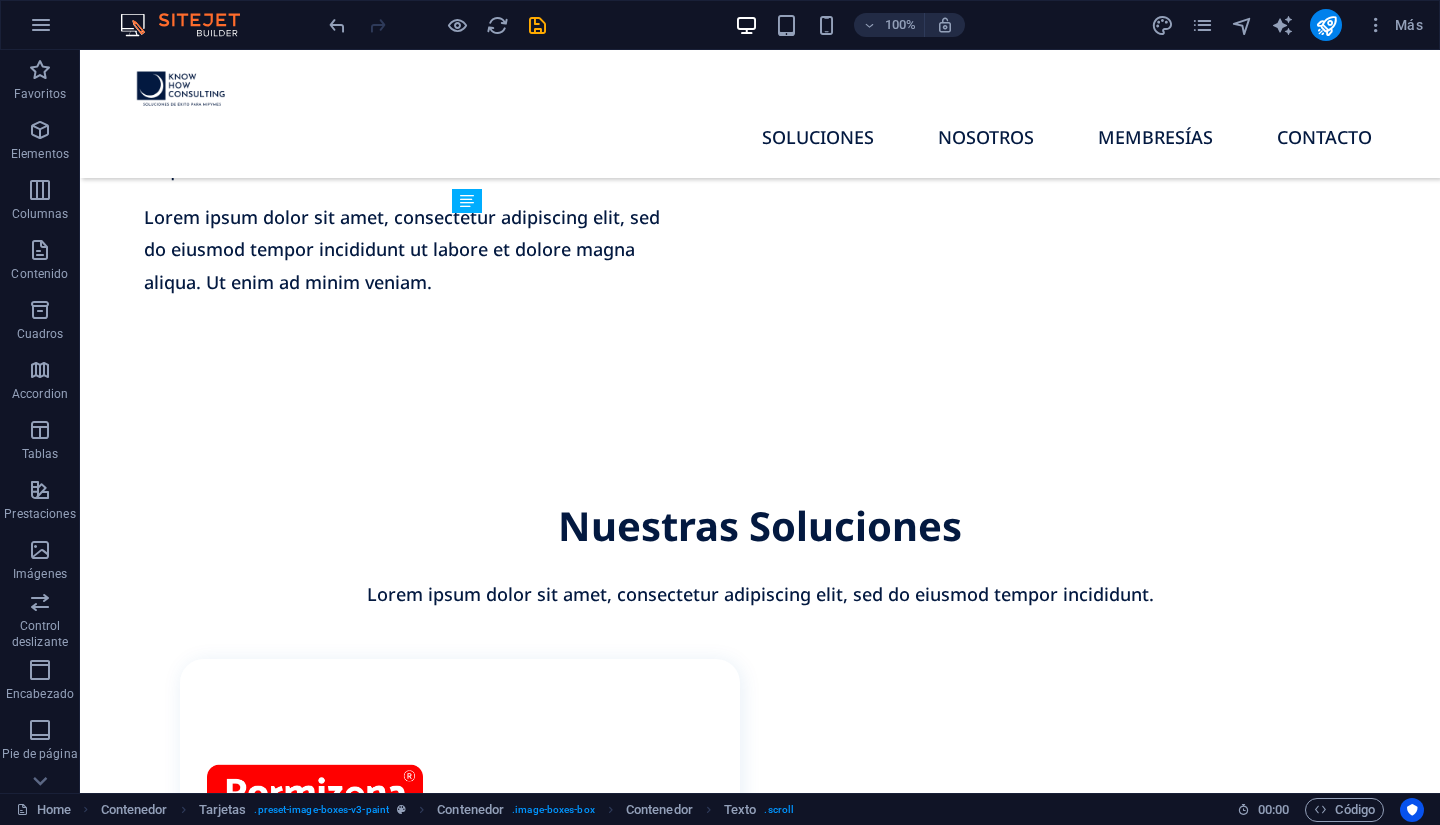 drag, startPoint x: 588, startPoint y: 505, endPoint x: 588, endPoint y: 483, distance: 22 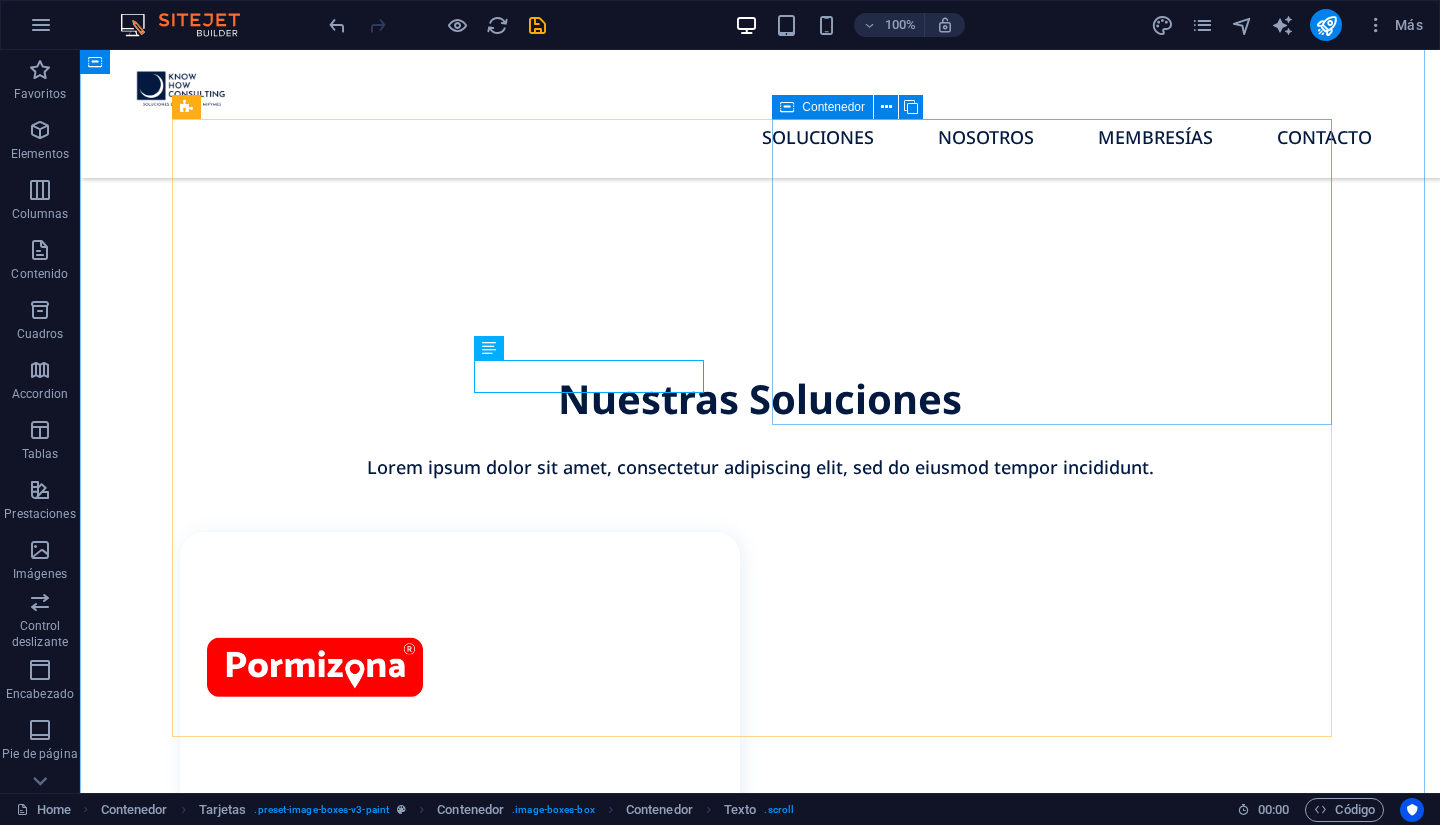 scroll, scrollTop: 1795, scrollLeft: 0, axis: vertical 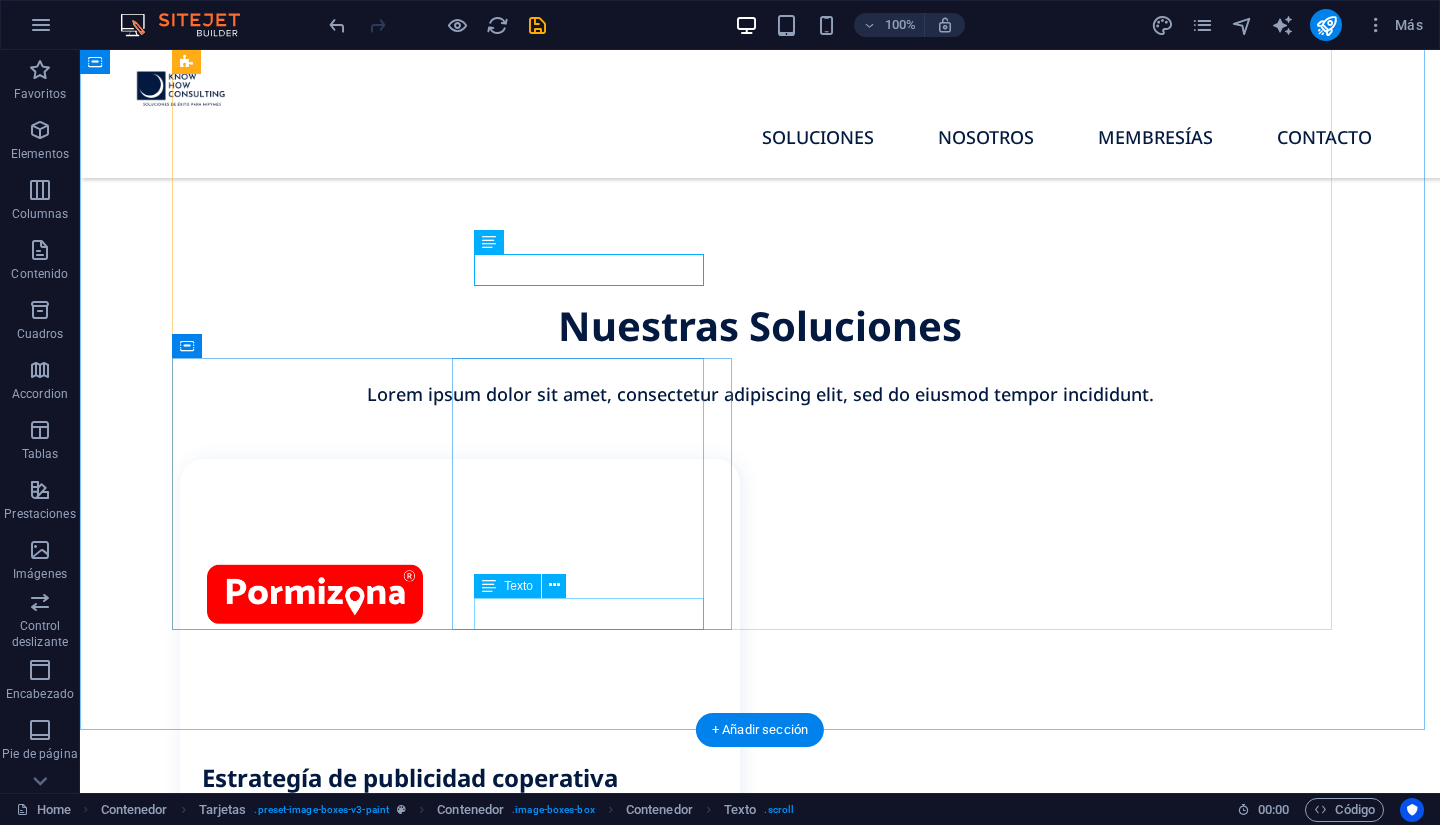 click on "Book Now" at bounding box center [471, 1809] 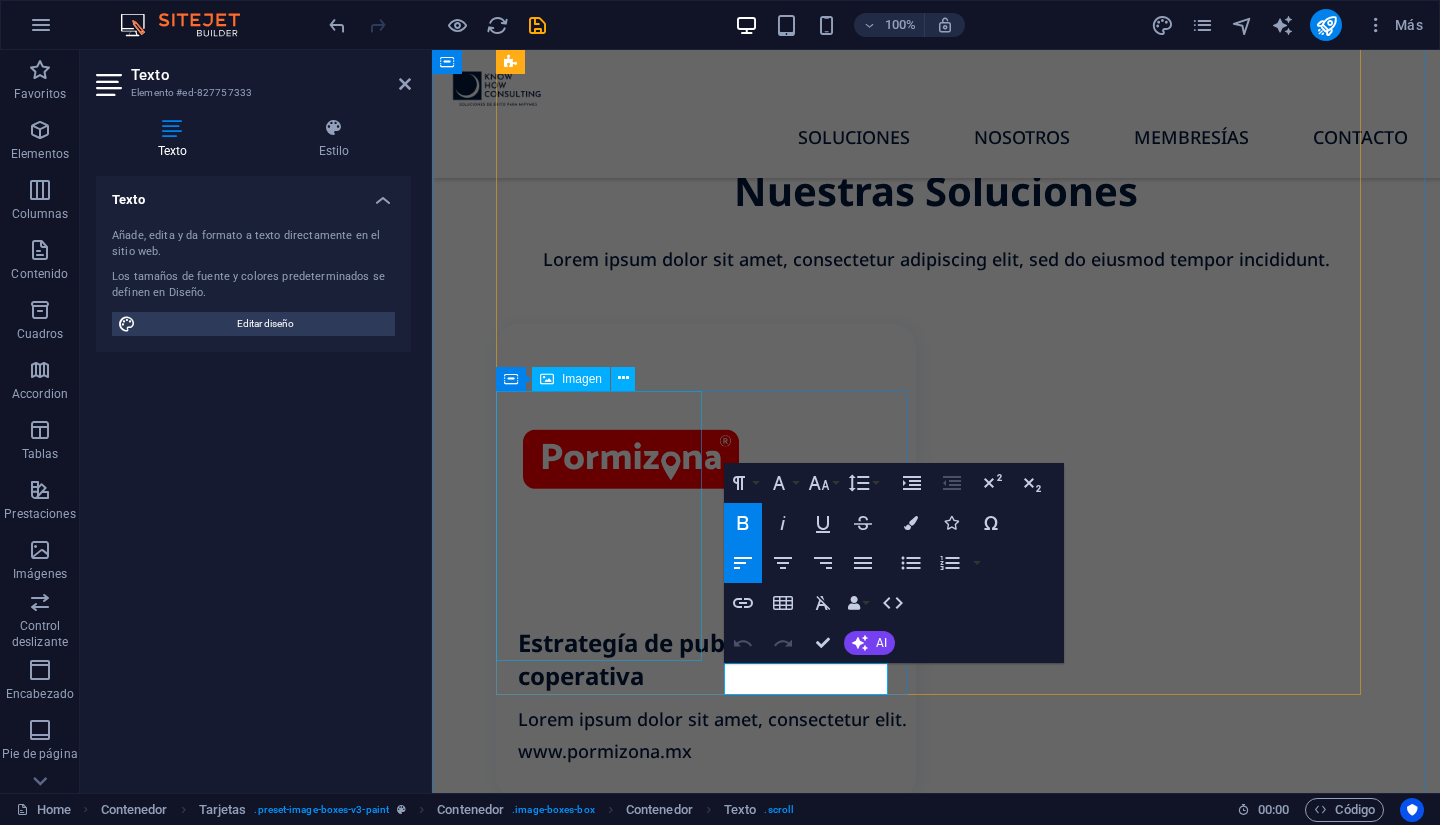 scroll, scrollTop: 1766, scrollLeft: 0, axis: vertical 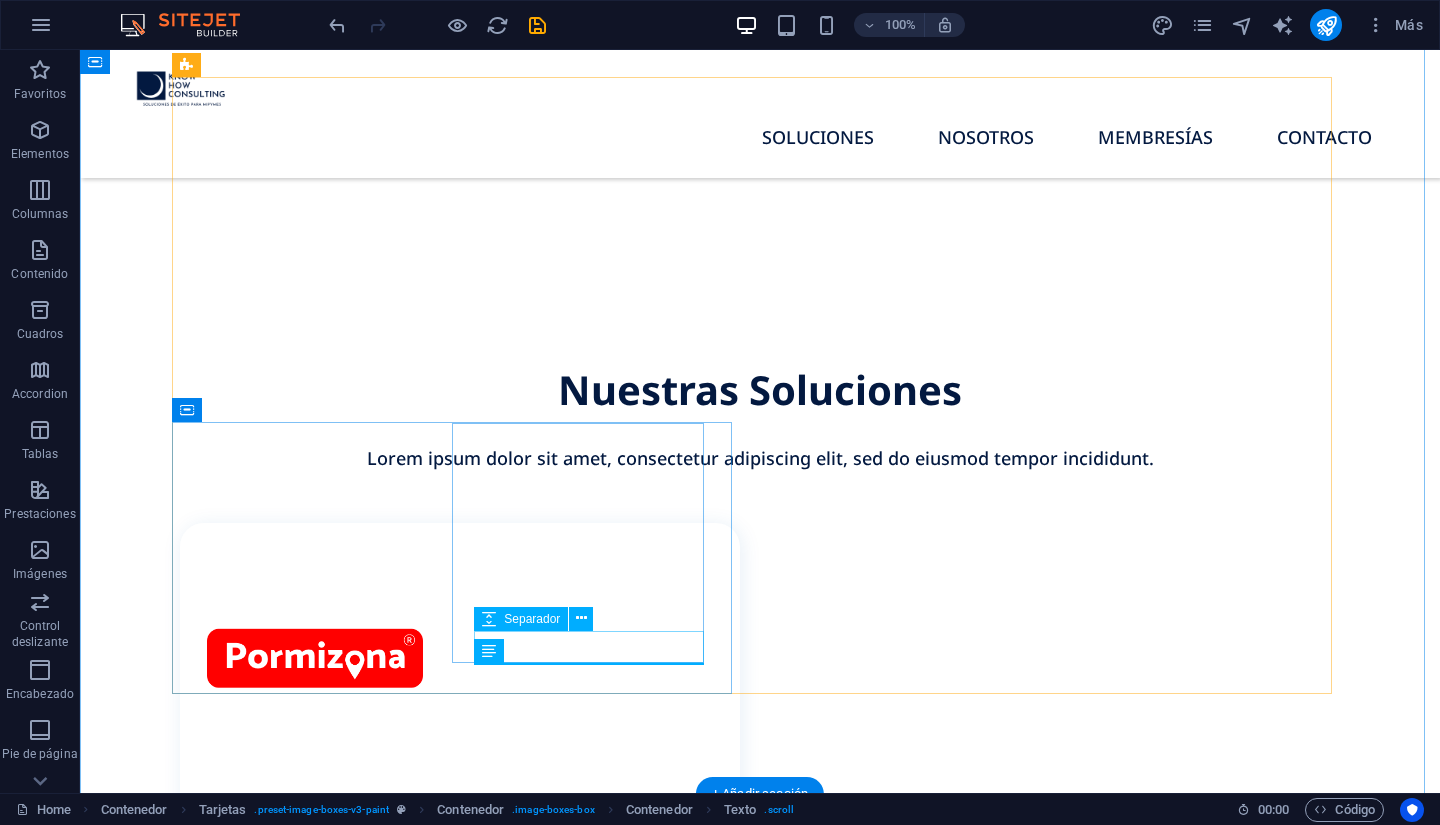 click at bounding box center (471, 1841) 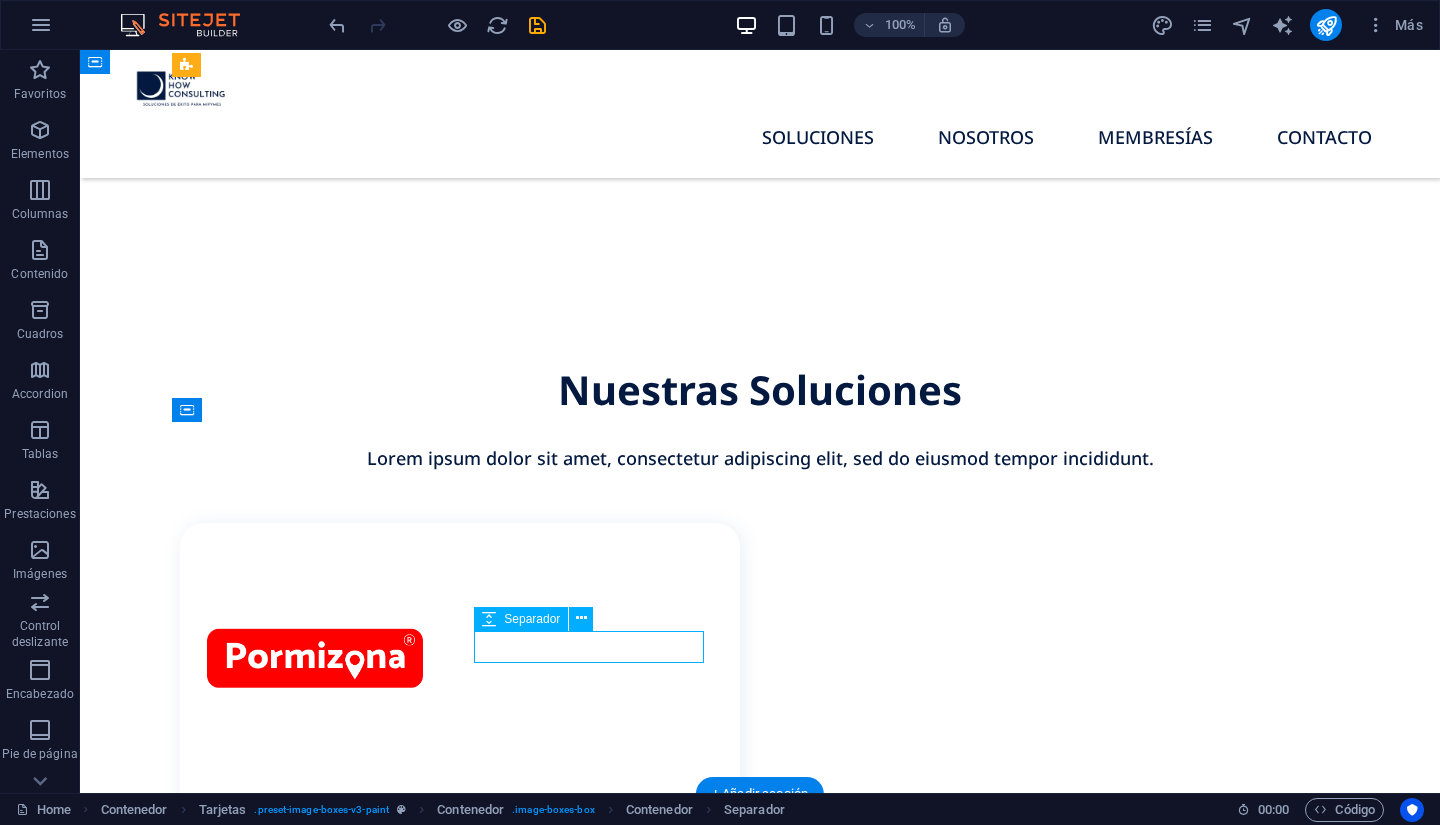 drag, startPoint x: 562, startPoint y: 653, endPoint x: 211, endPoint y: 653, distance: 351 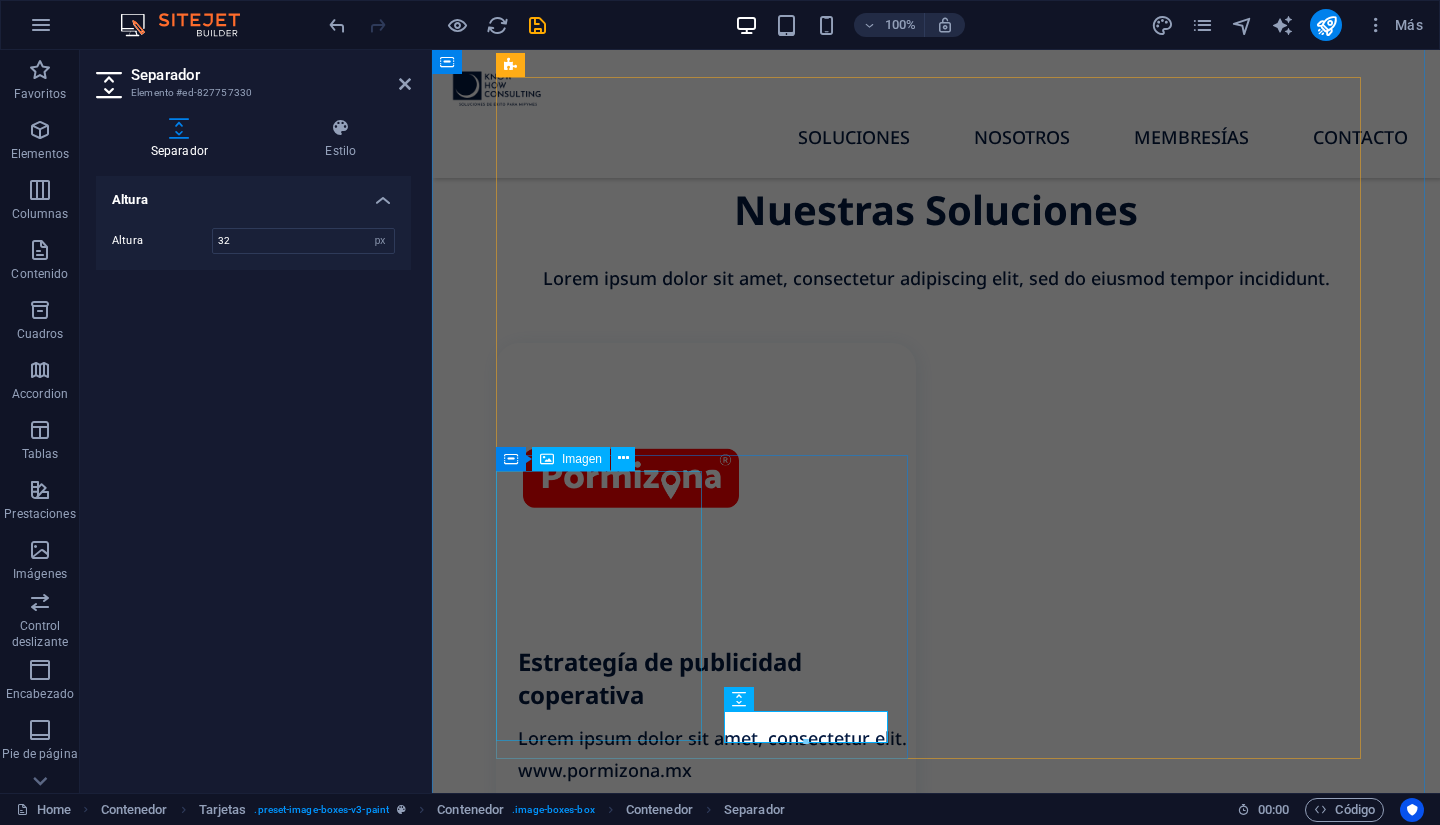 scroll, scrollTop: 1686, scrollLeft: 0, axis: vertical 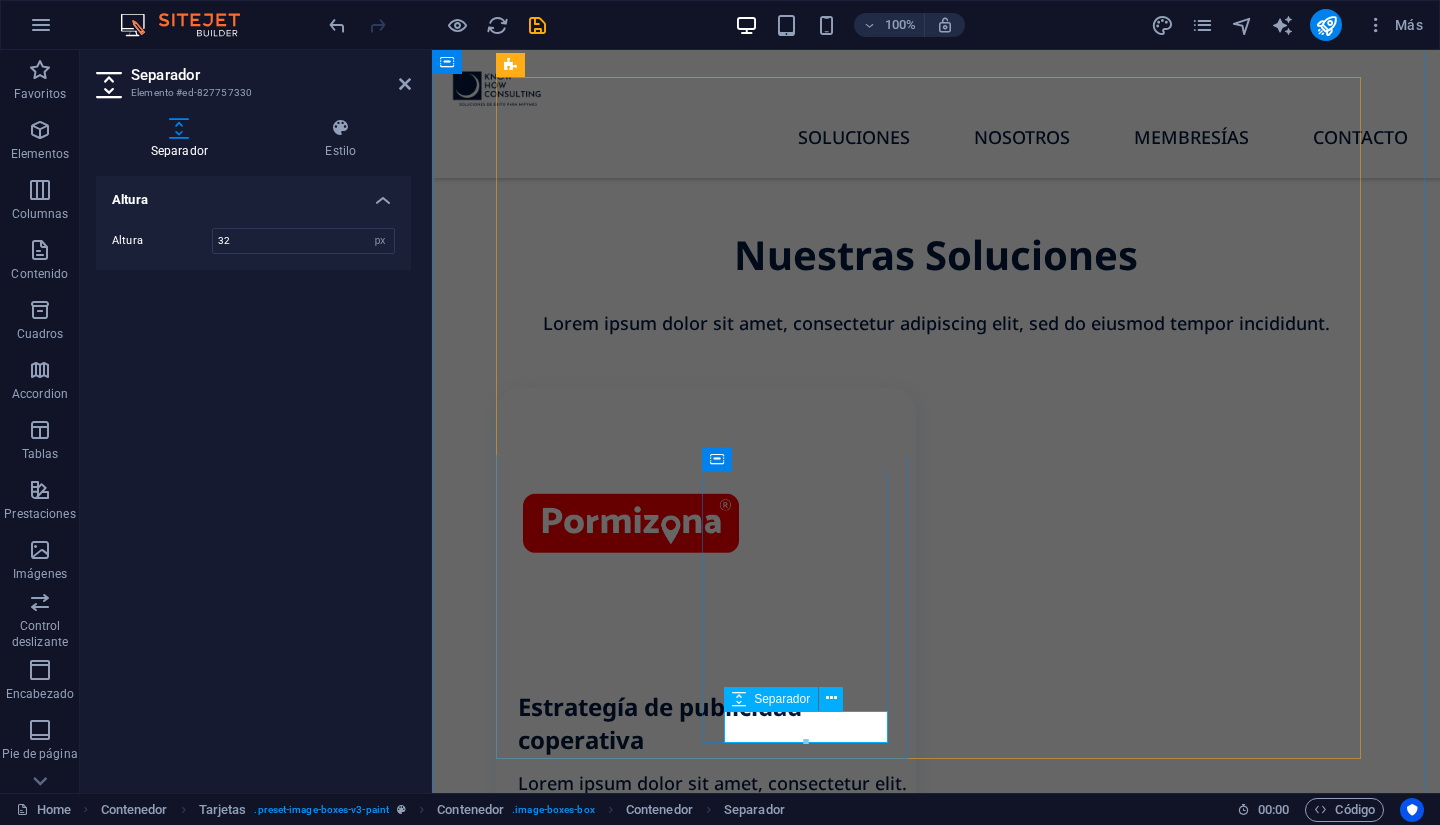 click at bounding box center (717, 1740) 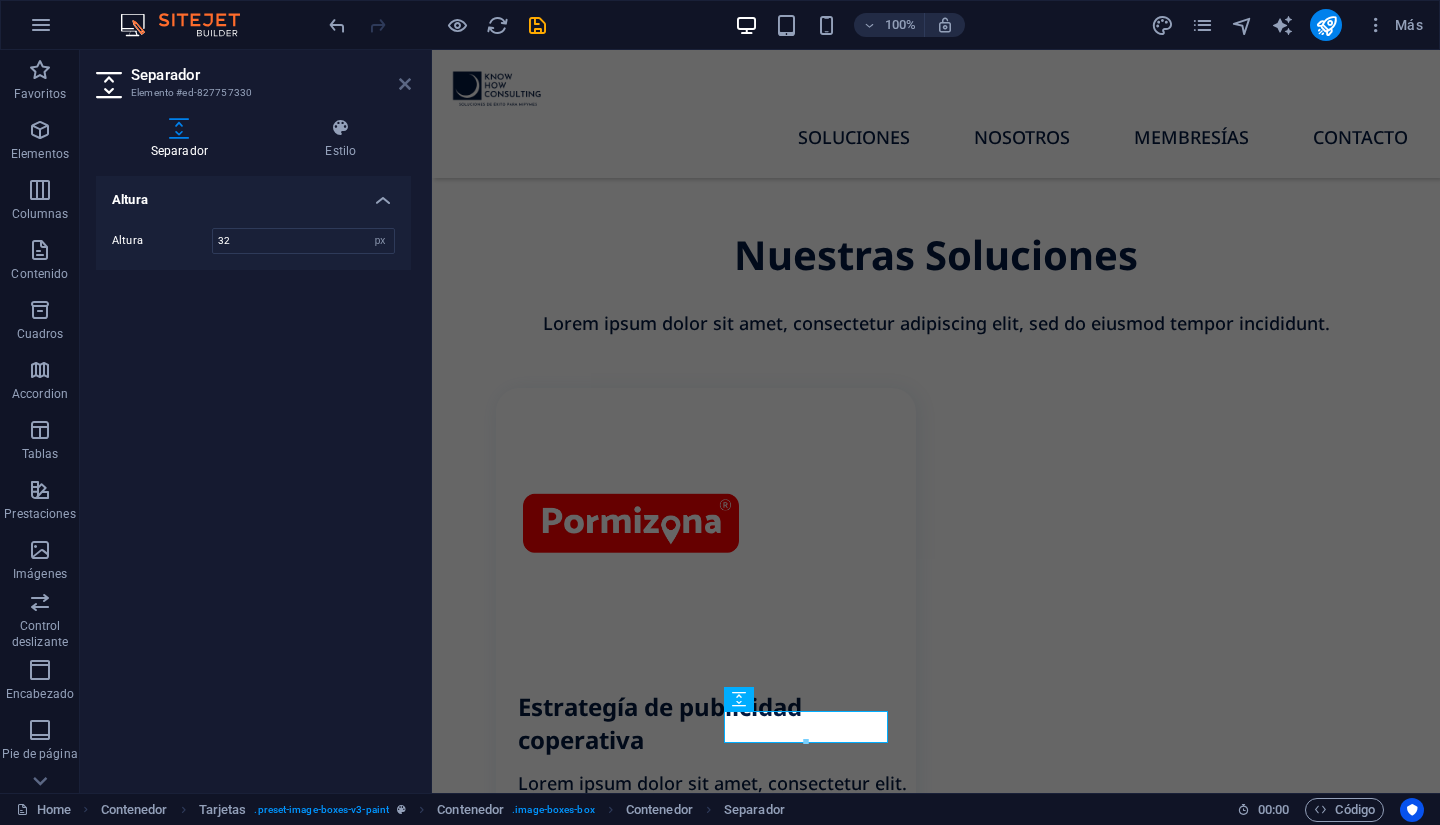 click at bounding box center [405, 84] 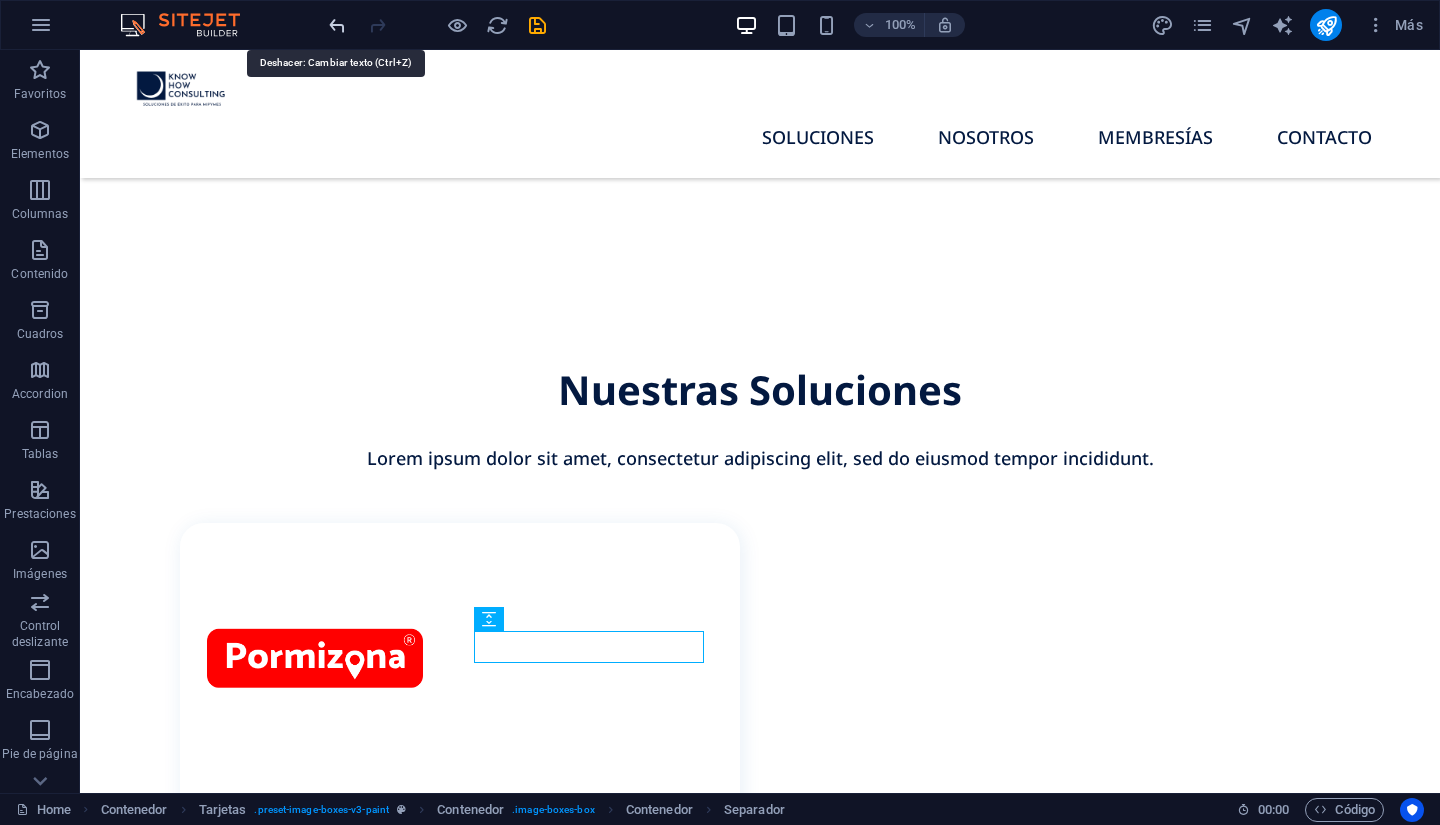 click at bounding box center (337, 25) 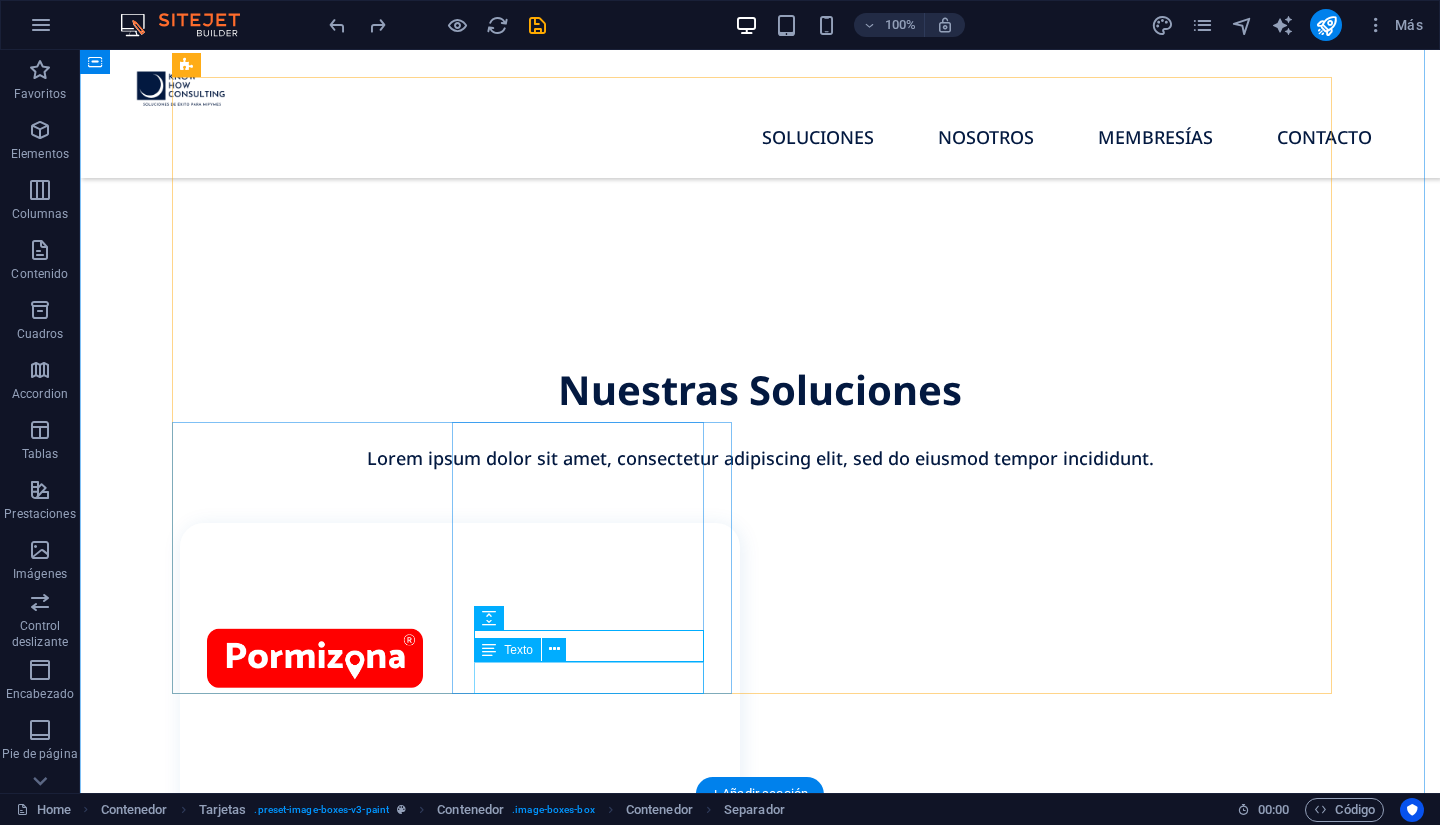 click on "Book Now" at bounding box center [471, 1873] 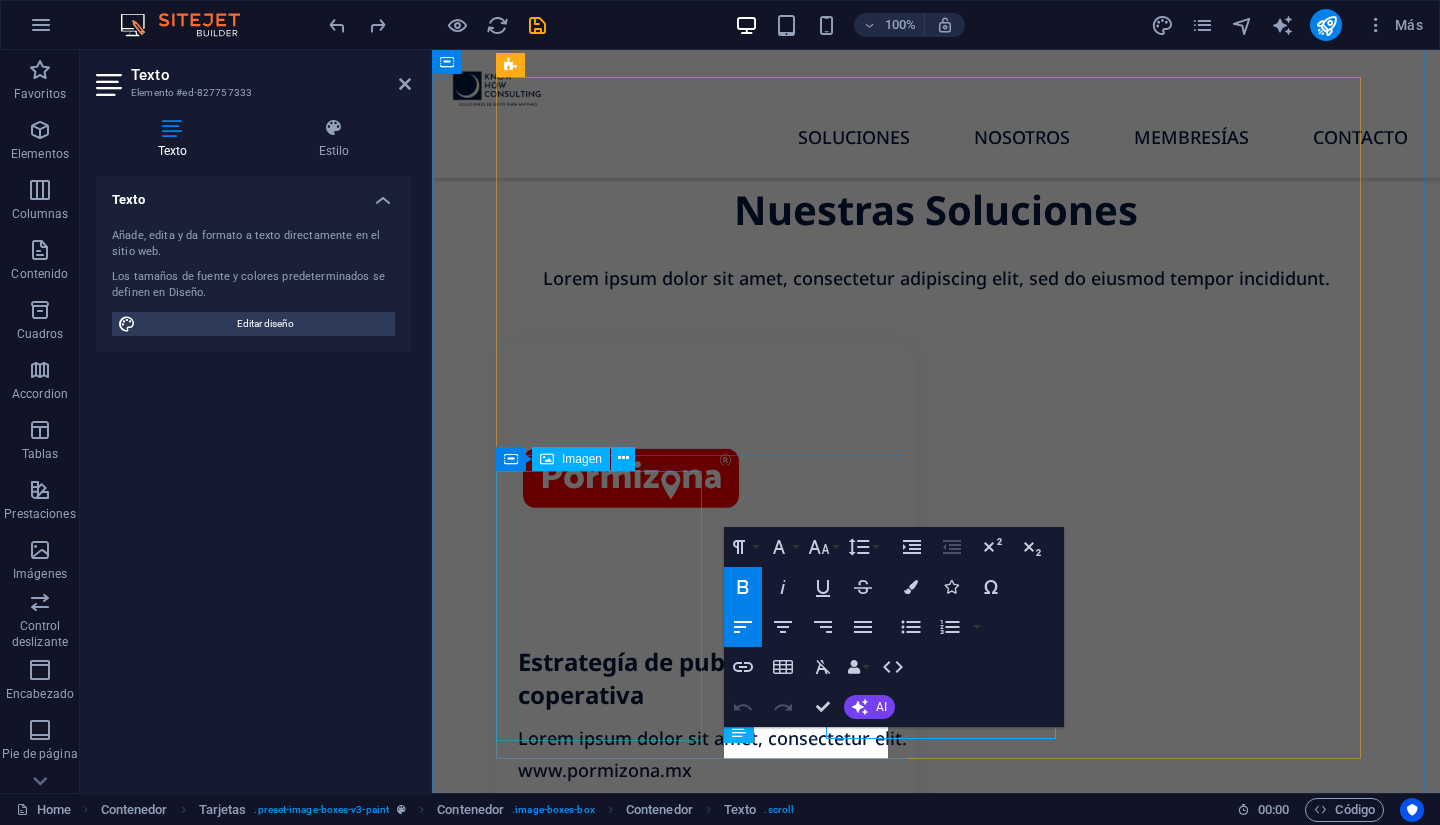 scroll, scrollTop: 1686, scrollLeft: 0, axis: vertical 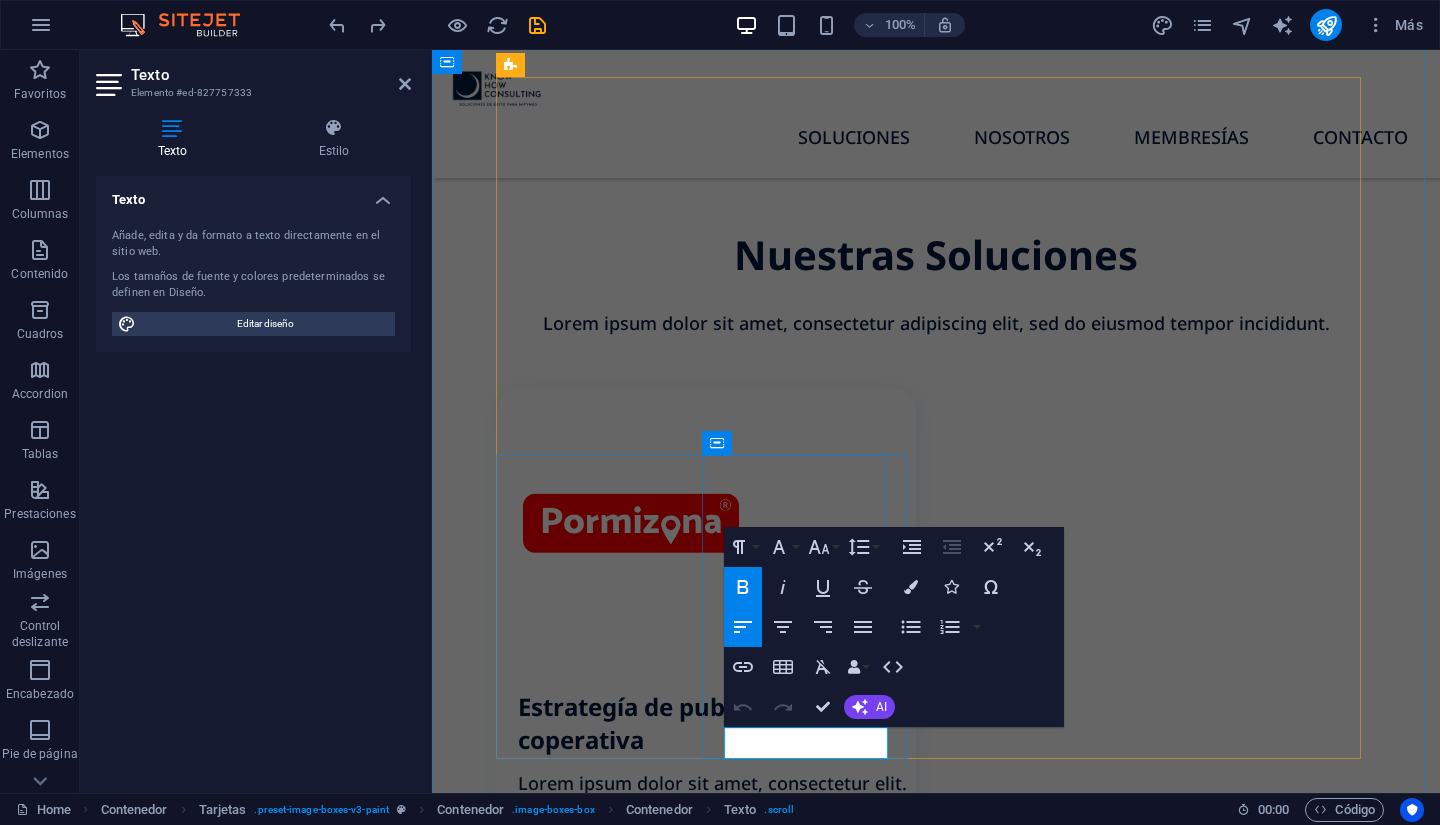 click on "Book Now" at bounding box center [717, 1772] 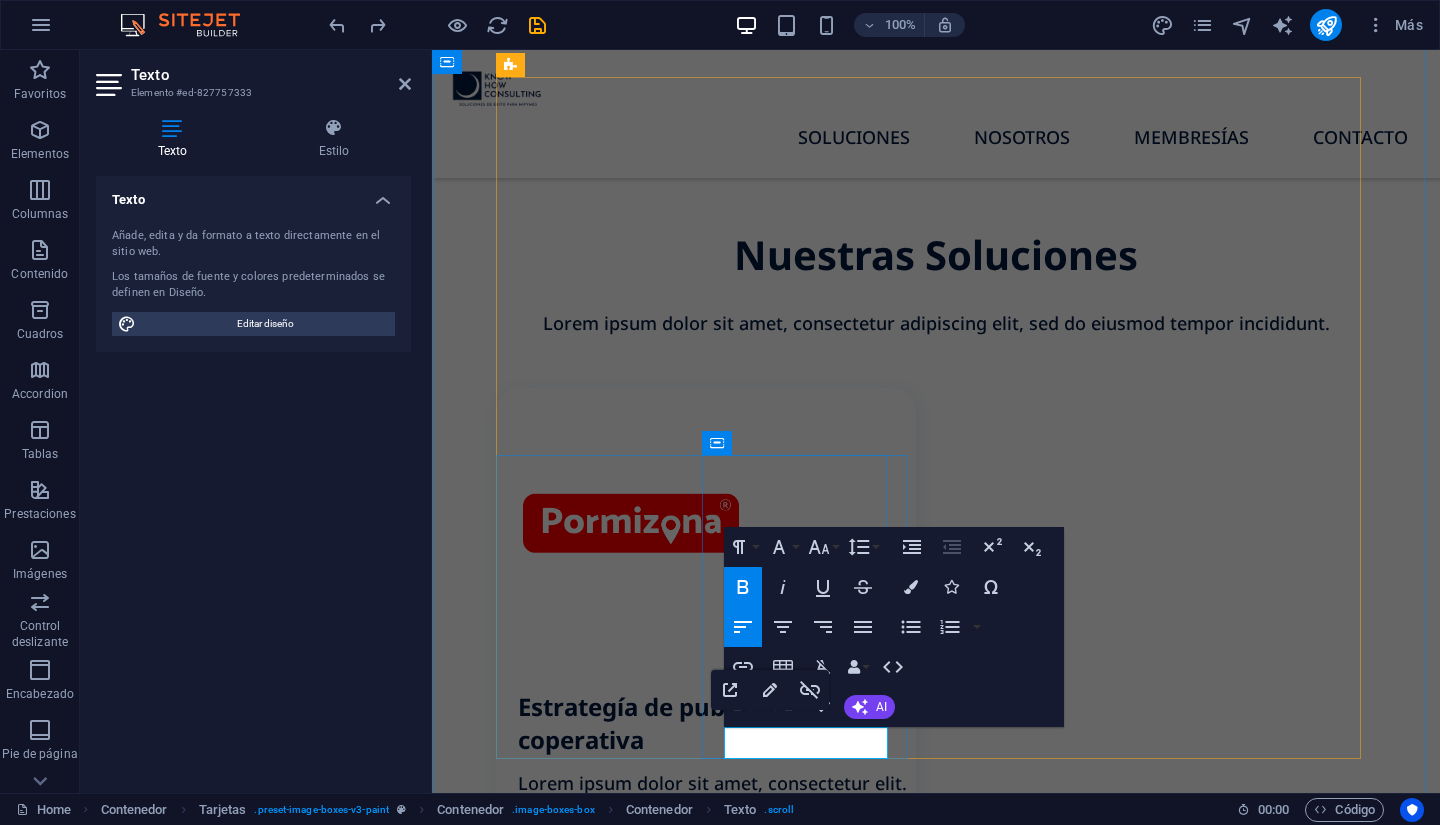 type 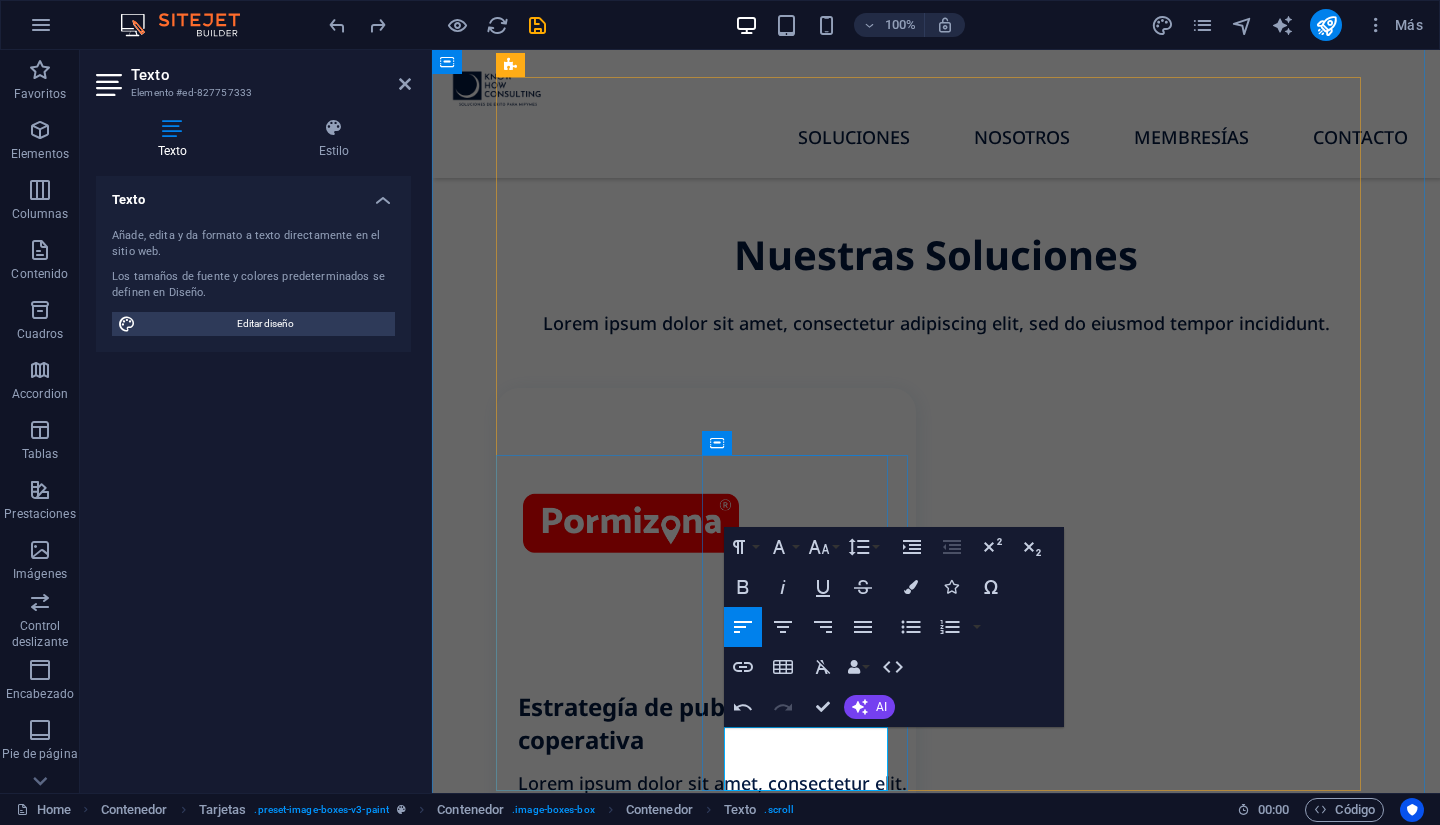 scroll, scrollTop: 1712, scrollLeft: 0, axis: vertical 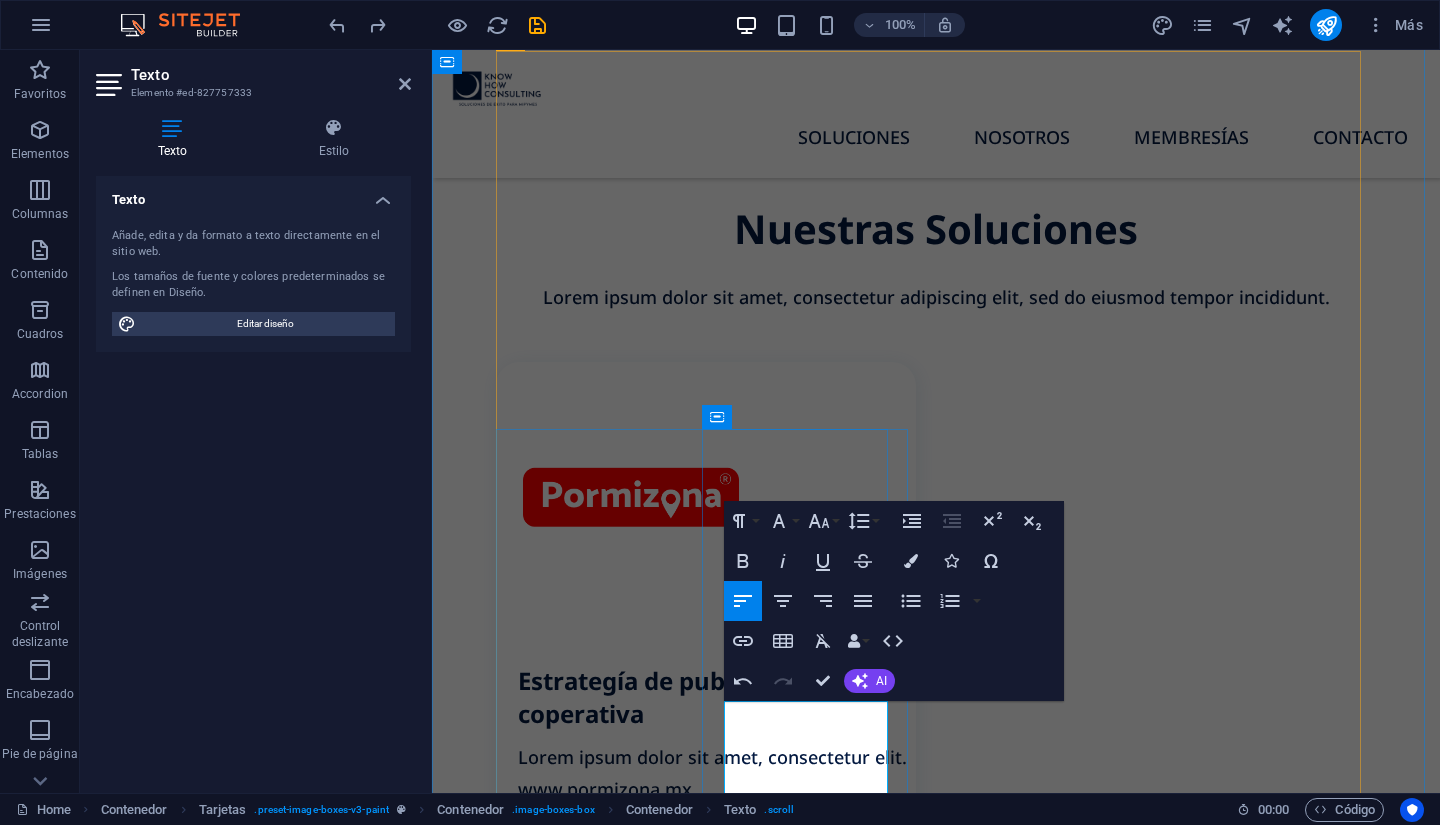 click on "Book Now www.example.com" at bounding box center (717, 1746) 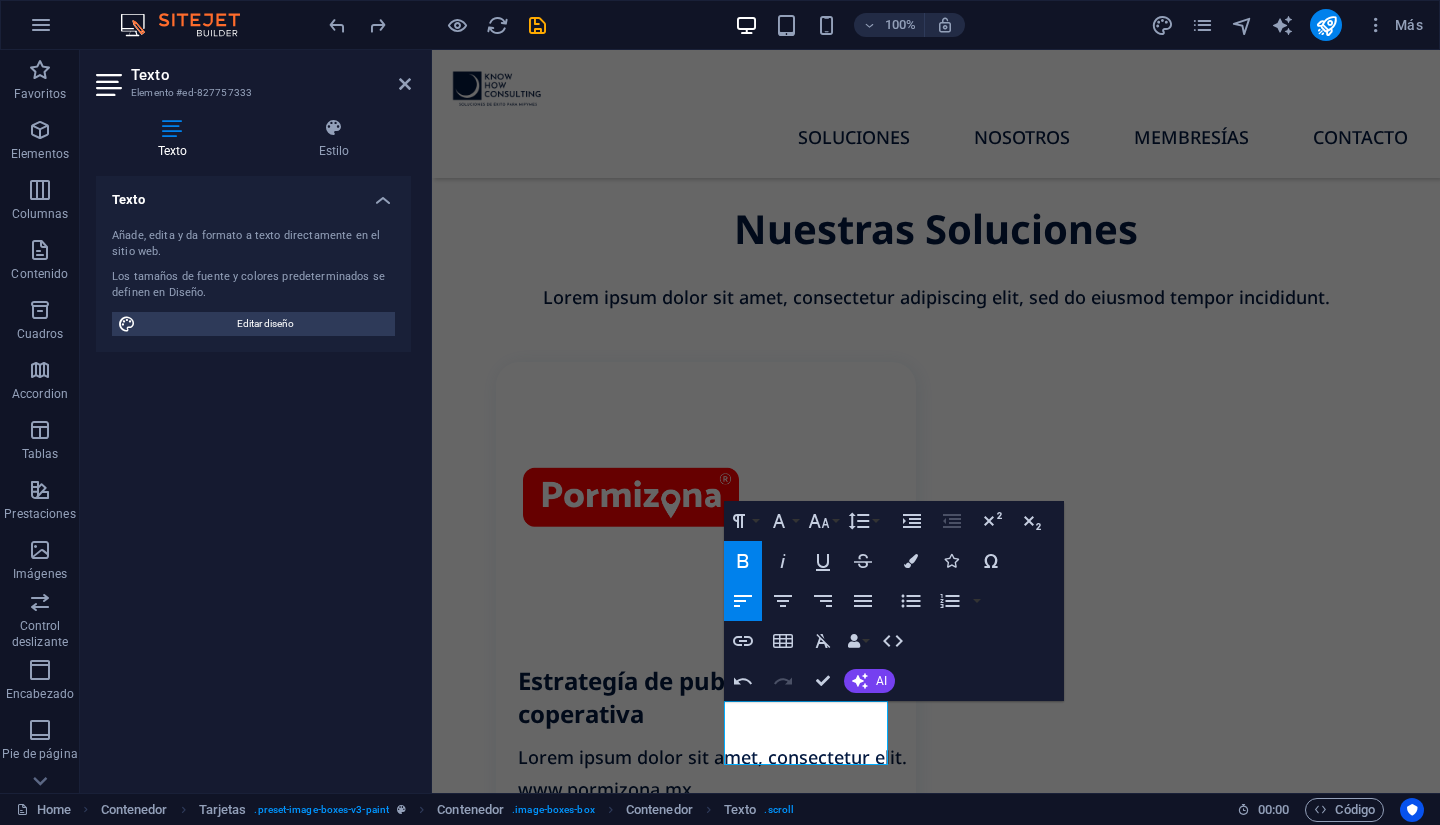 scroll, scrollTop: 1692, scrollLeft: 0, axis: vertical 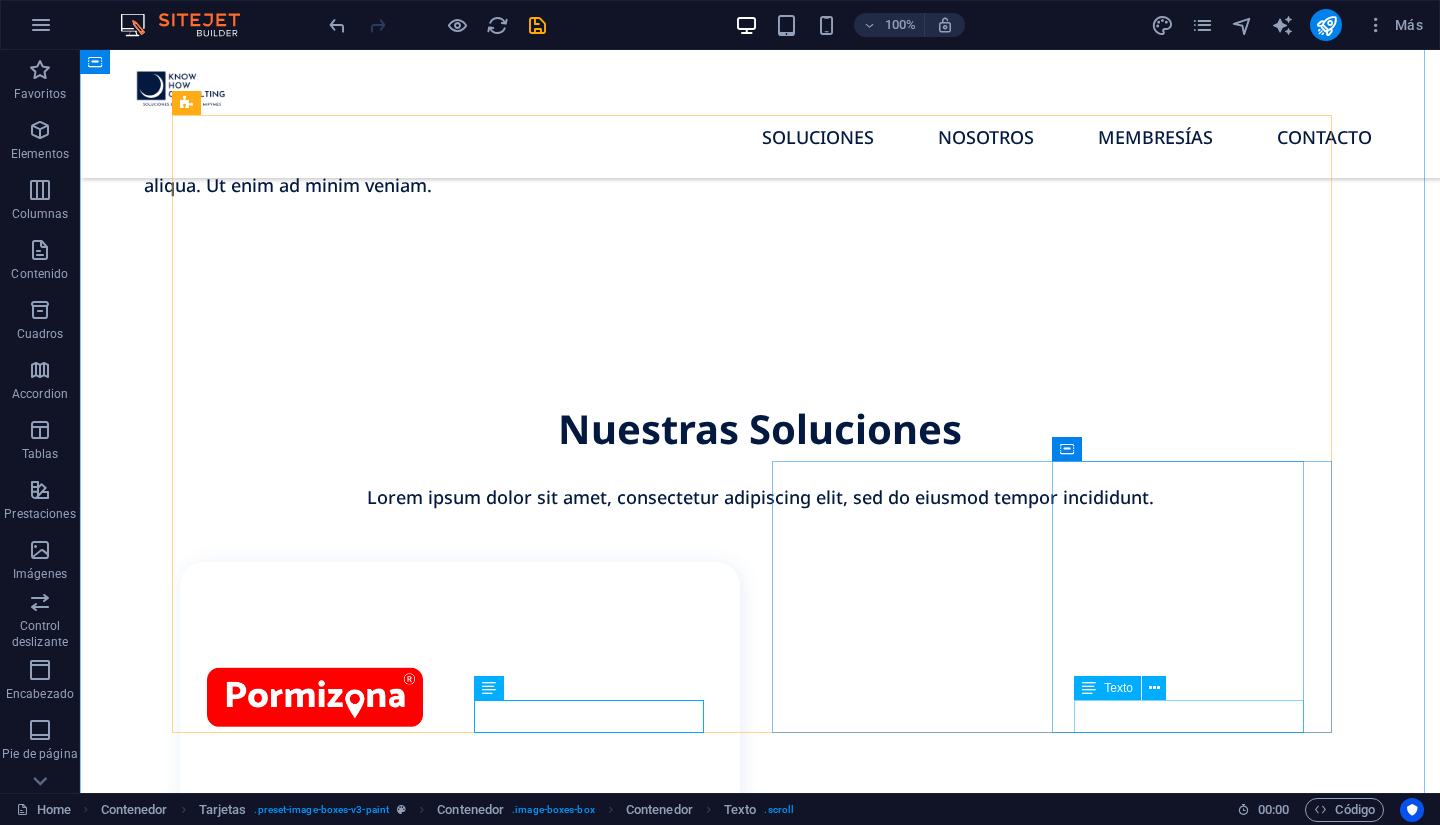 click on "Book Now" at bounding box center (471, 2375) 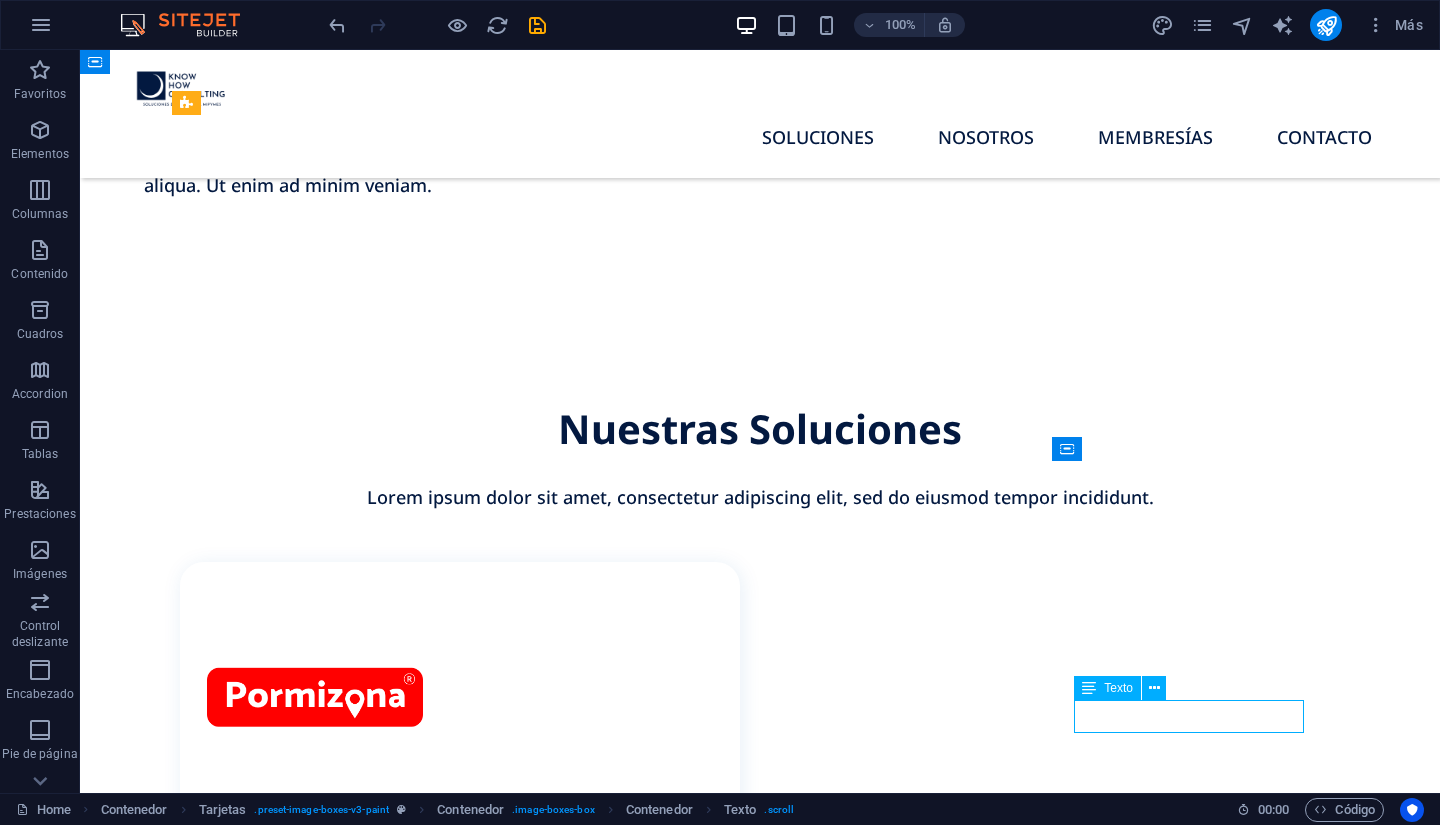 click on "Book Now" at bounding box center [471, 2375] 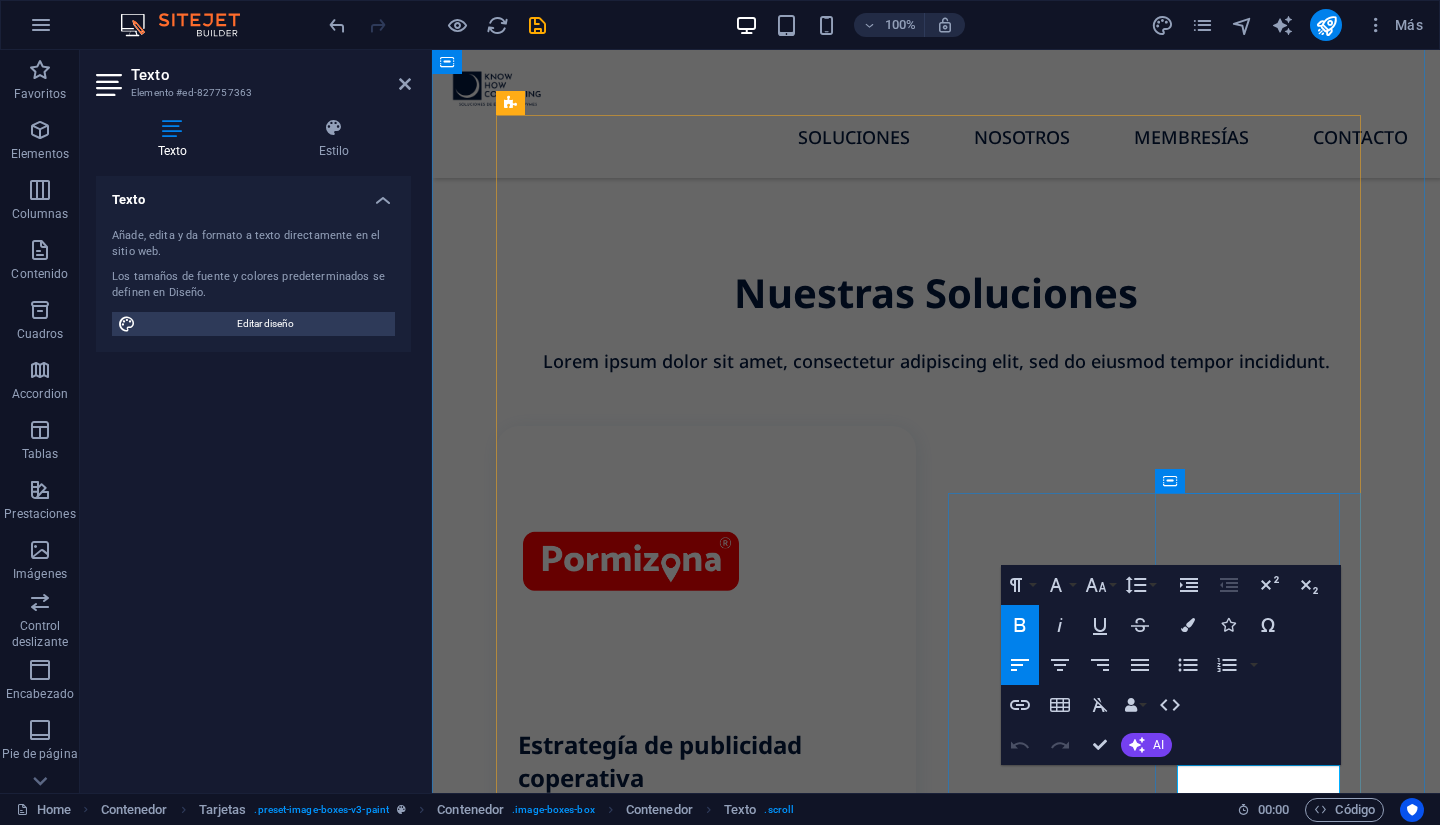 click on "Book Now" at bounding box center (717, 2272) 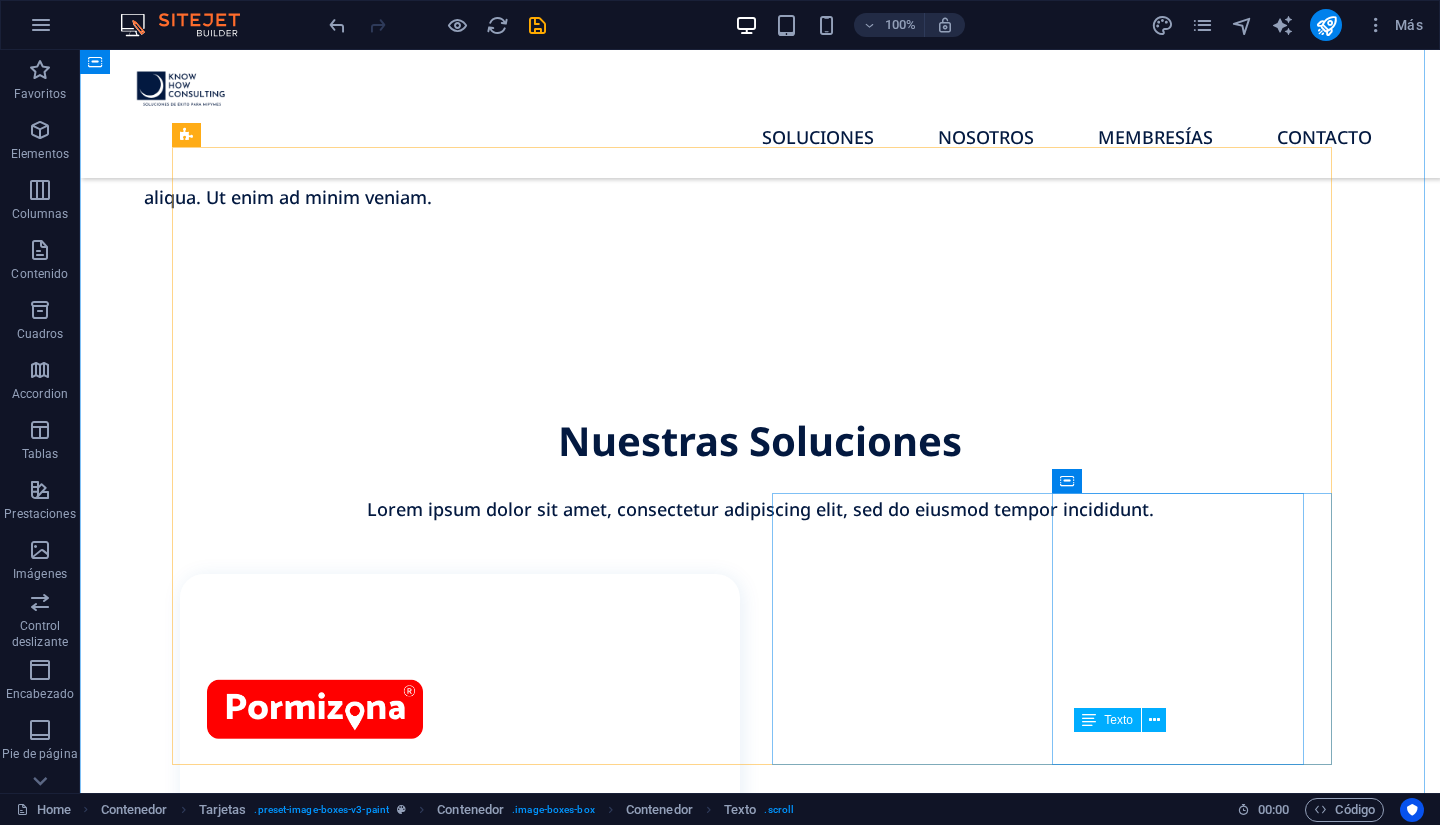 scroll, scrollTop: 1660, scrollLeft: 0, axis: vertical 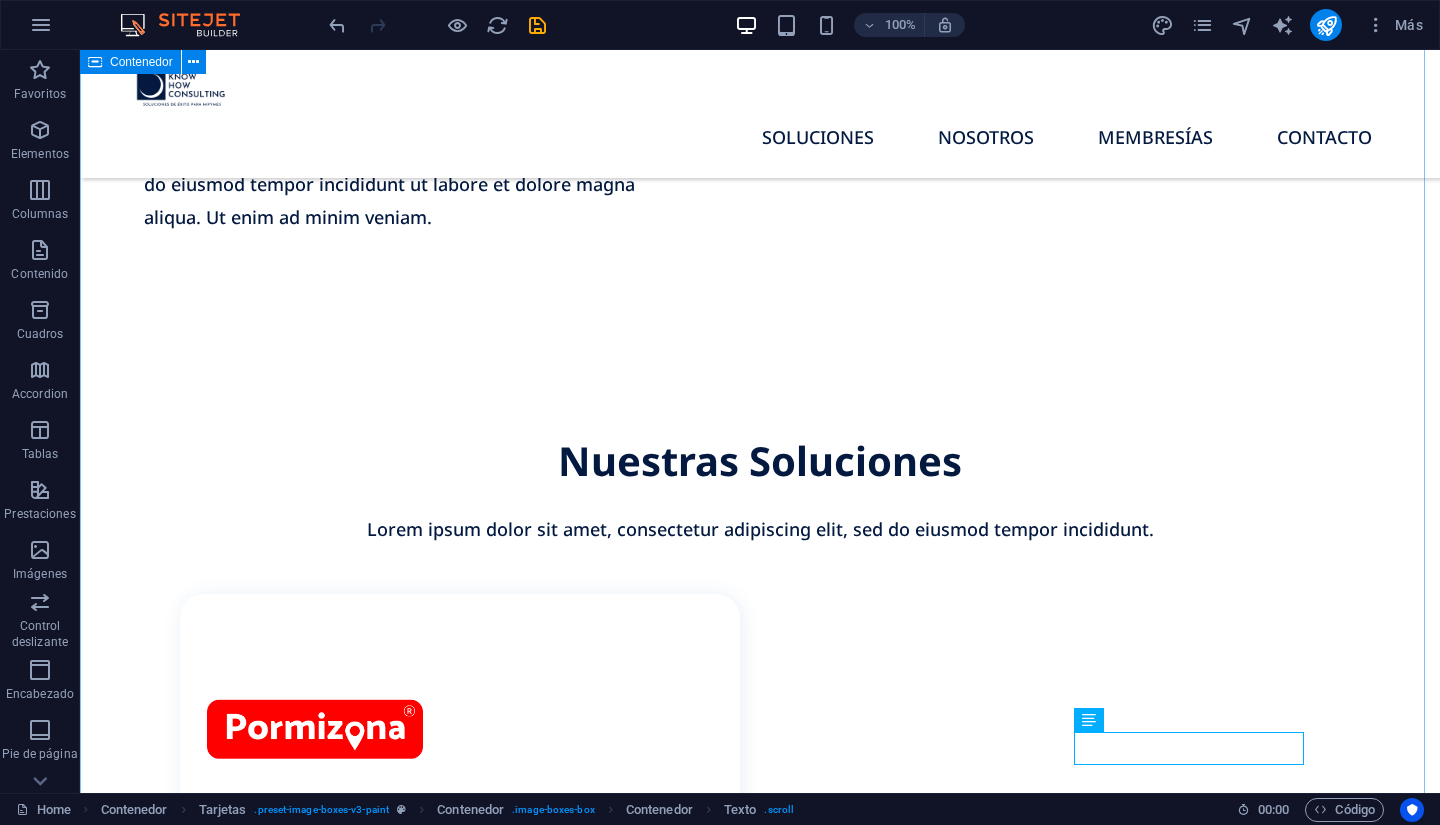 click on "Nuestras Soluciones Lorem ipsum dolor sit amet, consectetur adipiscing elit, sed do eiusmod tempor incididunt. Estrategía de publicidad coperativa Lorem ipsum dolor sit amet, consectetur elit. Book Now Publicación de vacantes Lorem ipsum dolor sit amet, consectetur elit. Book Now Acción legal preventiva Lorem ipsum dolor sit amet, consectetur elit. Book Now Estrategías financieras y fiscales Lorem ipsum dolor sit amet, consectetur elit. Book Now" at bounding box center [760, 1428] 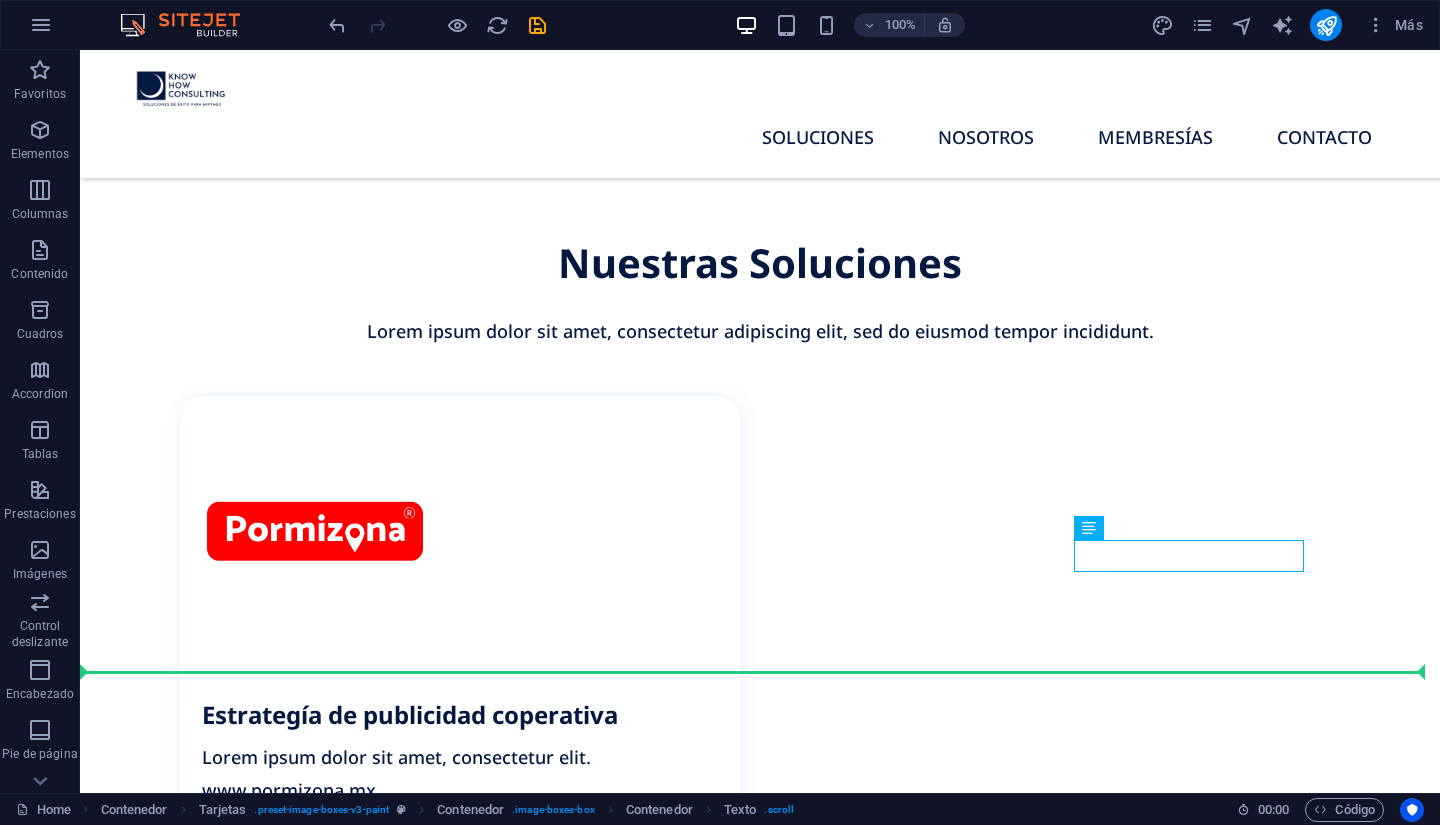 scroll, scrollTop: 2030, scrollLeft: 0, axis: vertical 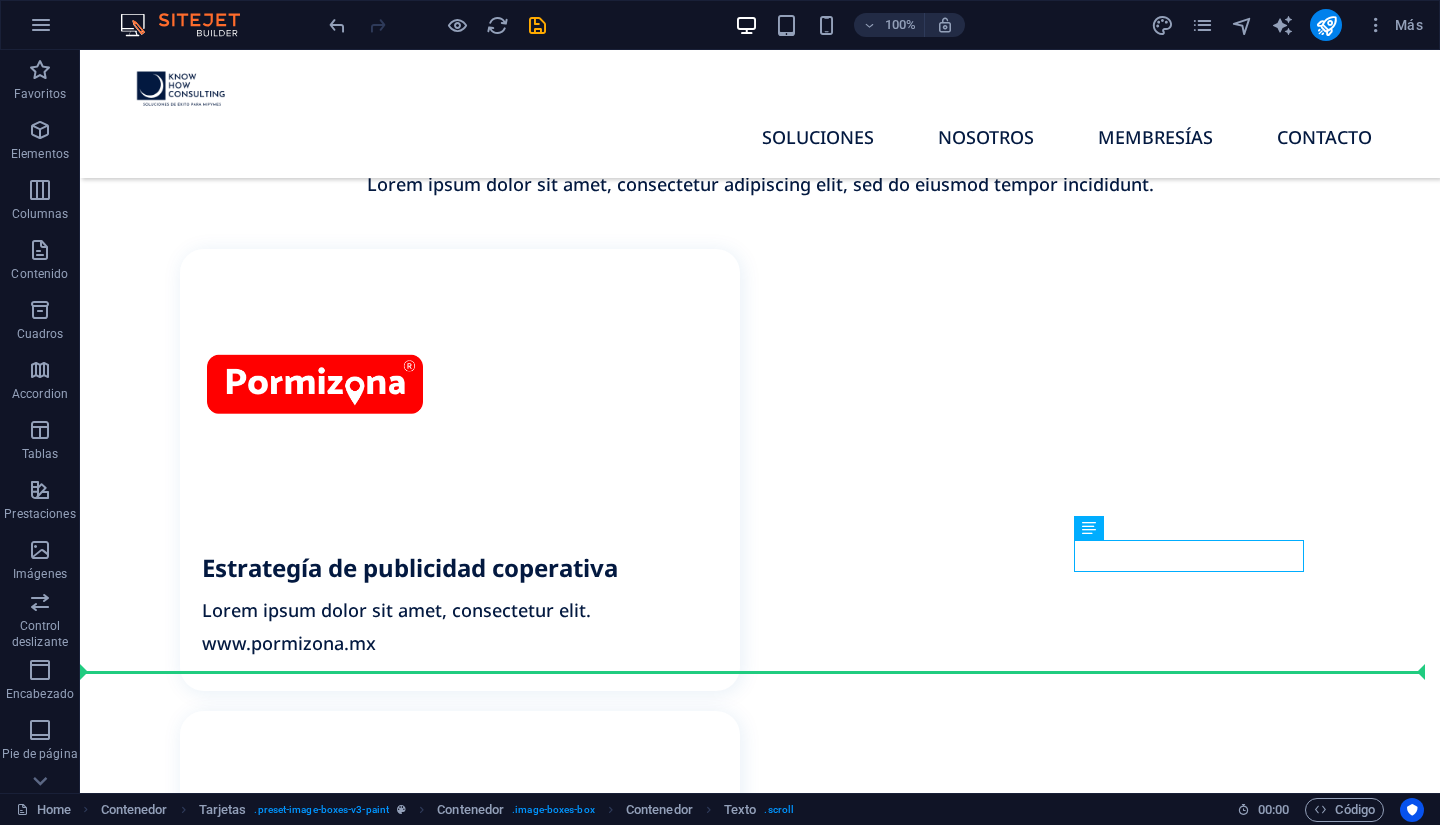 drag, startPoint x: 1150, startPoint y: 748, endPoint x: 1150, endPoint y: 716, distance: 32 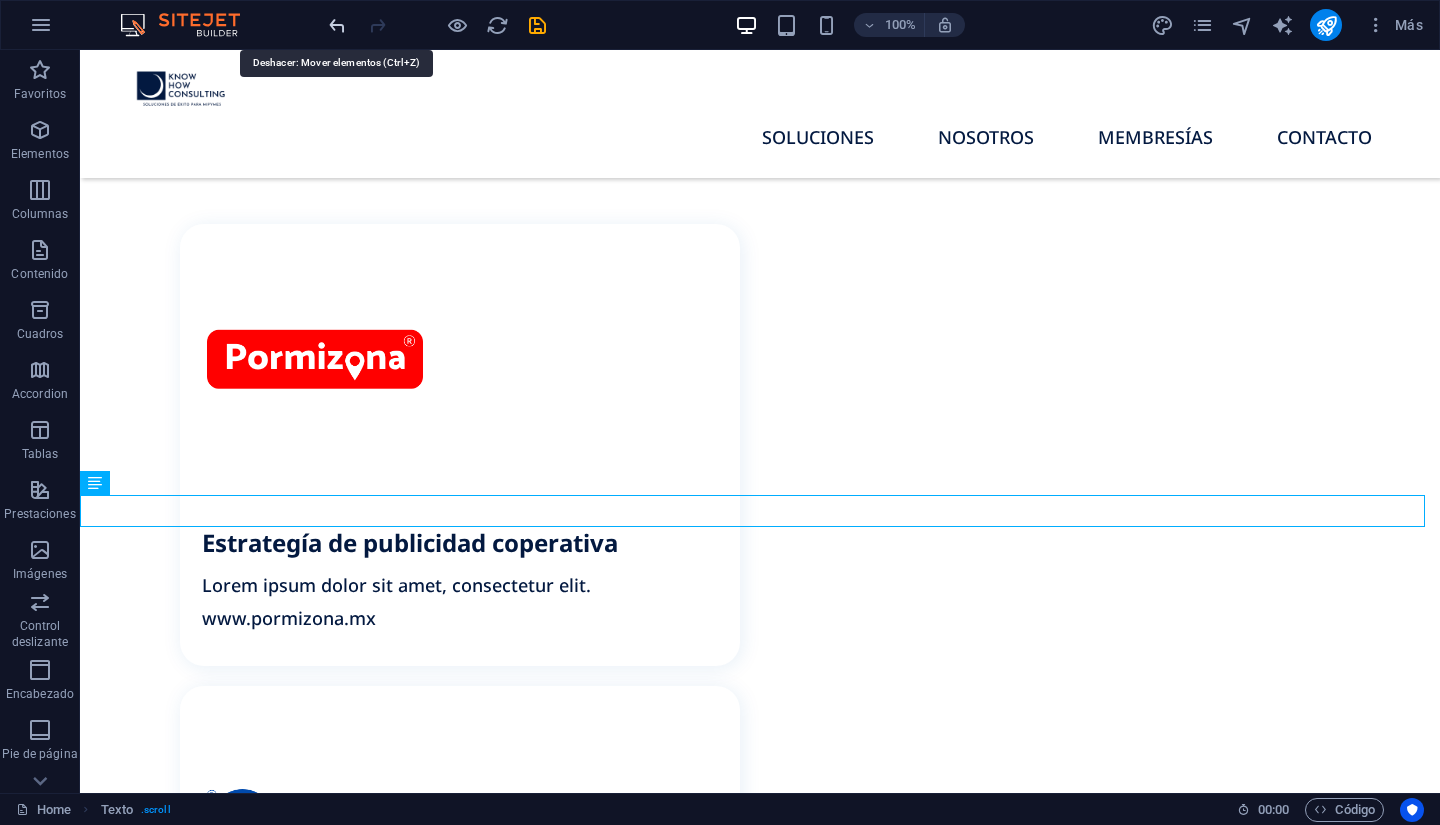 click at bounding box center (337, 25) 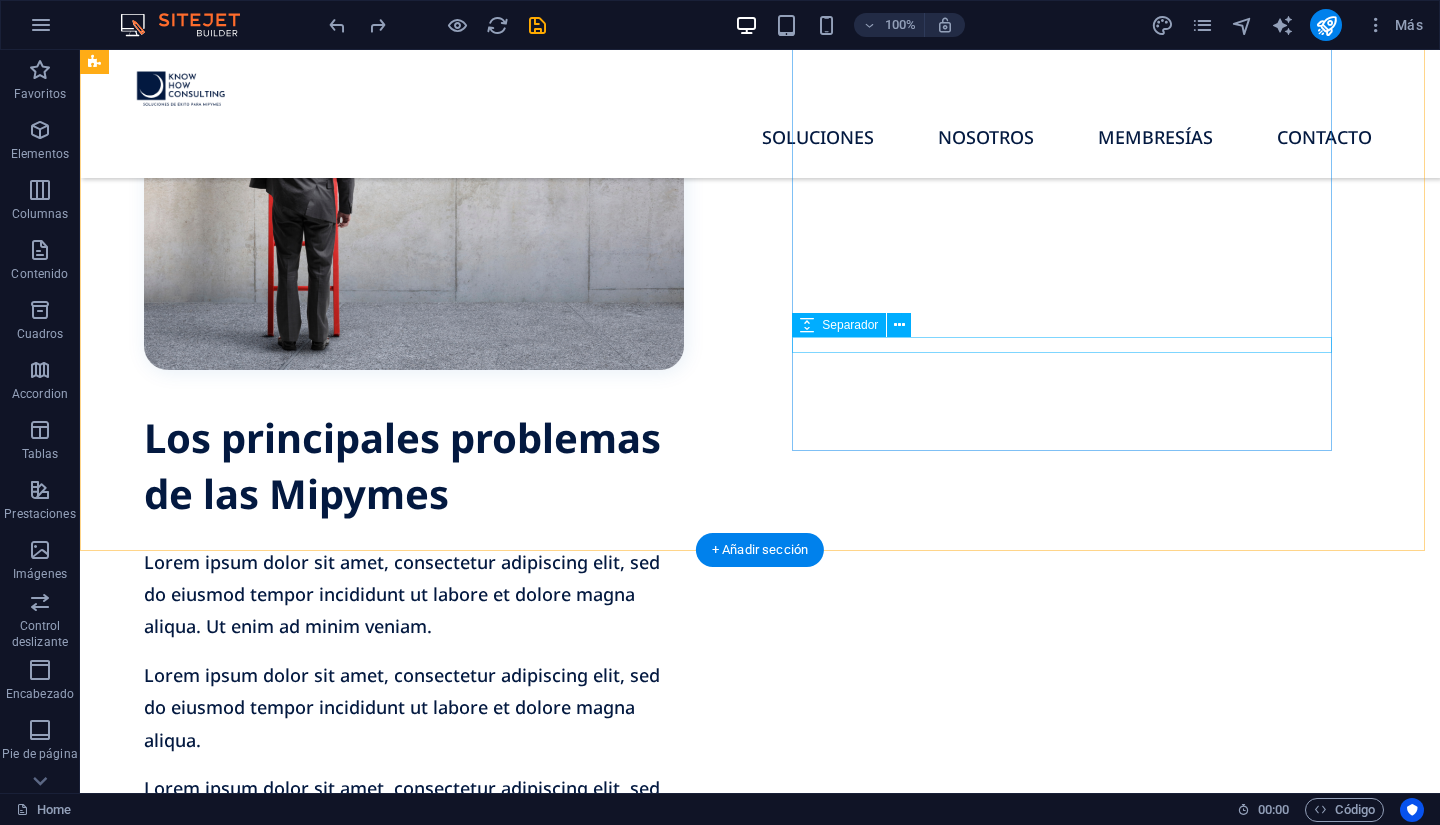 scroll, scrollTop: 1130, scrollLeft: 0, axis: vertical 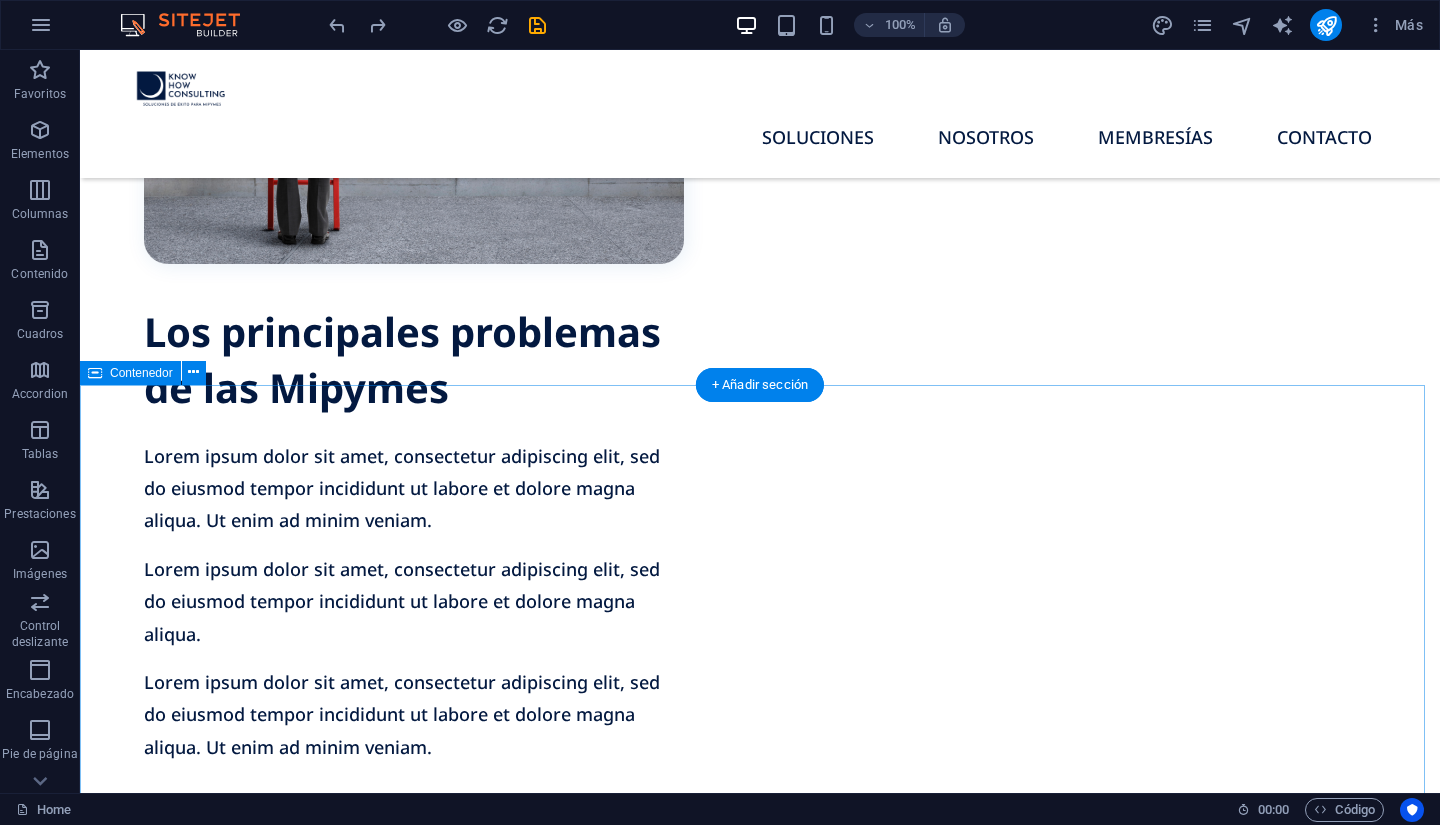 click on "Nuestras Soluciones Lorem ipsum dolor sit amet, consectetur adipiscing elit, sed do eiusmod tempor incididunt. Estrategía de publicidad coperativa Lorem ipsum dolor sit amet, consectetur elit. Book Now Publicación de vacantes Lorem ipsum dolor sit amet, consectetur elit. Book Now Acción legal preventiva Lorem ipsum dolor sit amet, consectetur elit. Book Now Estrategías financieras y fiscales Lorem ipsum dolor sit amet, consectetur elit. Book Now" at bounding box center (760, 1958) 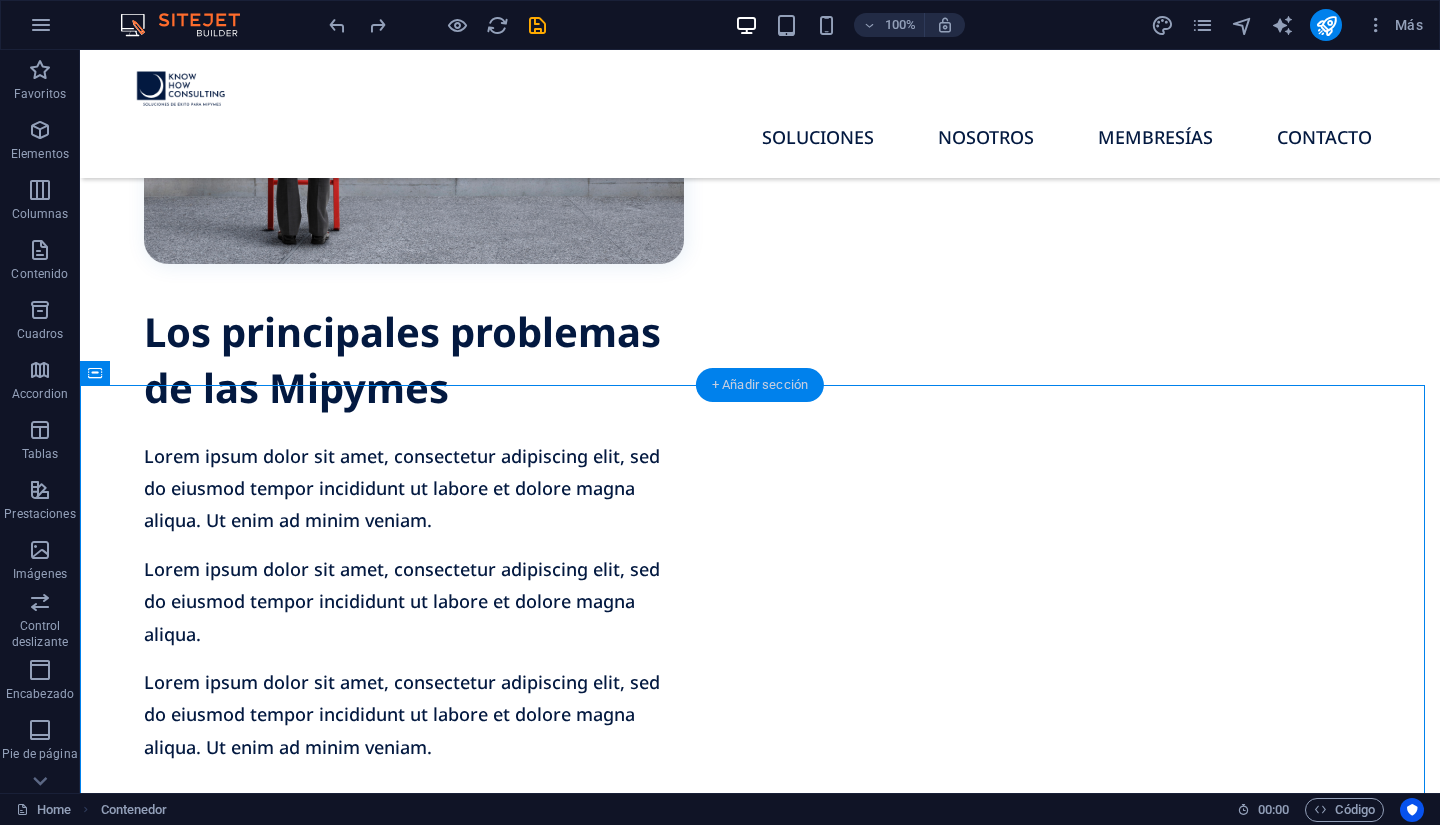 click on "+ Añadir sección" at bounding box center [760, 385] 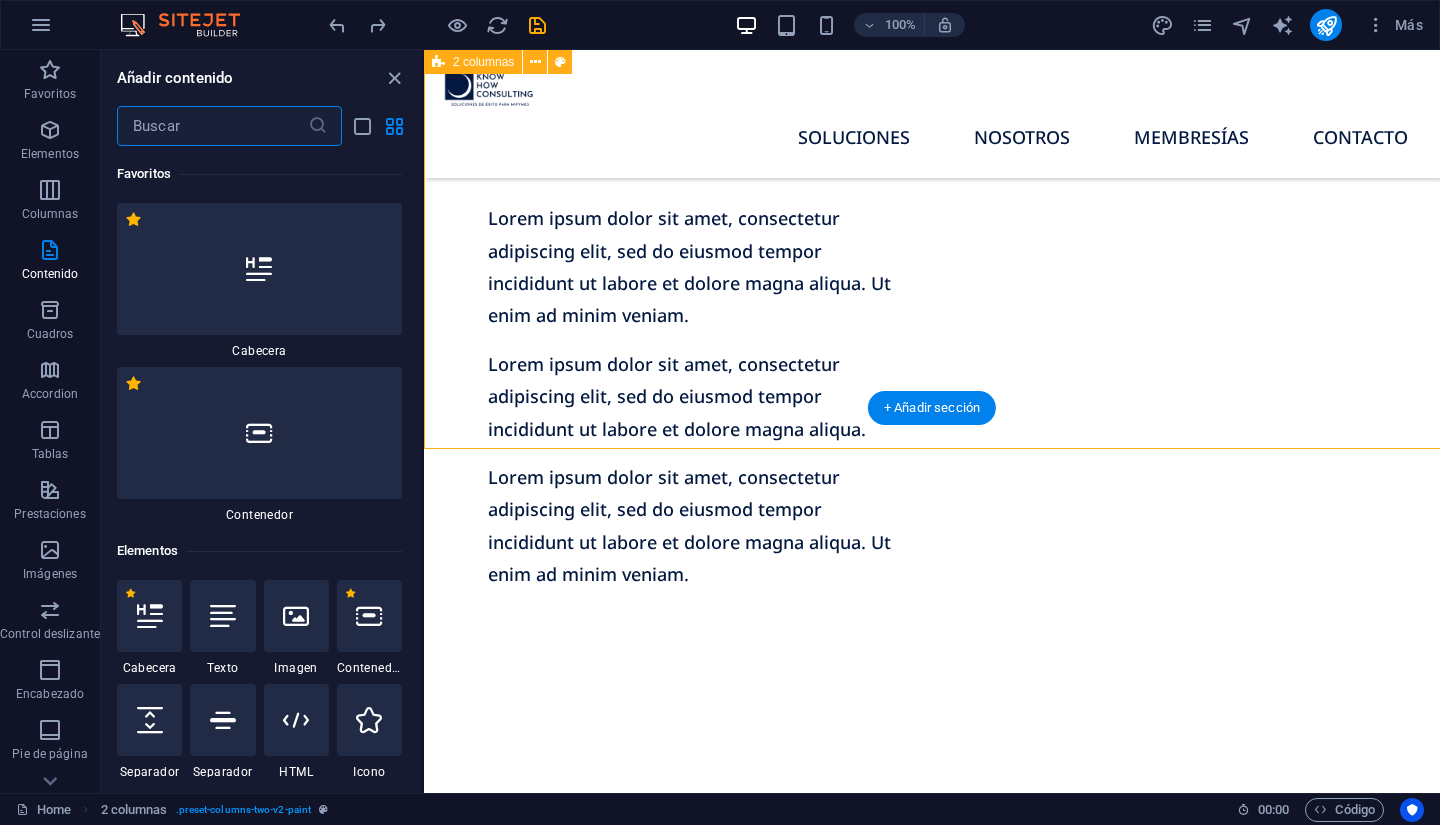 scroll, scrollTop: 1066, scrollLeft: 0, axis: vertical 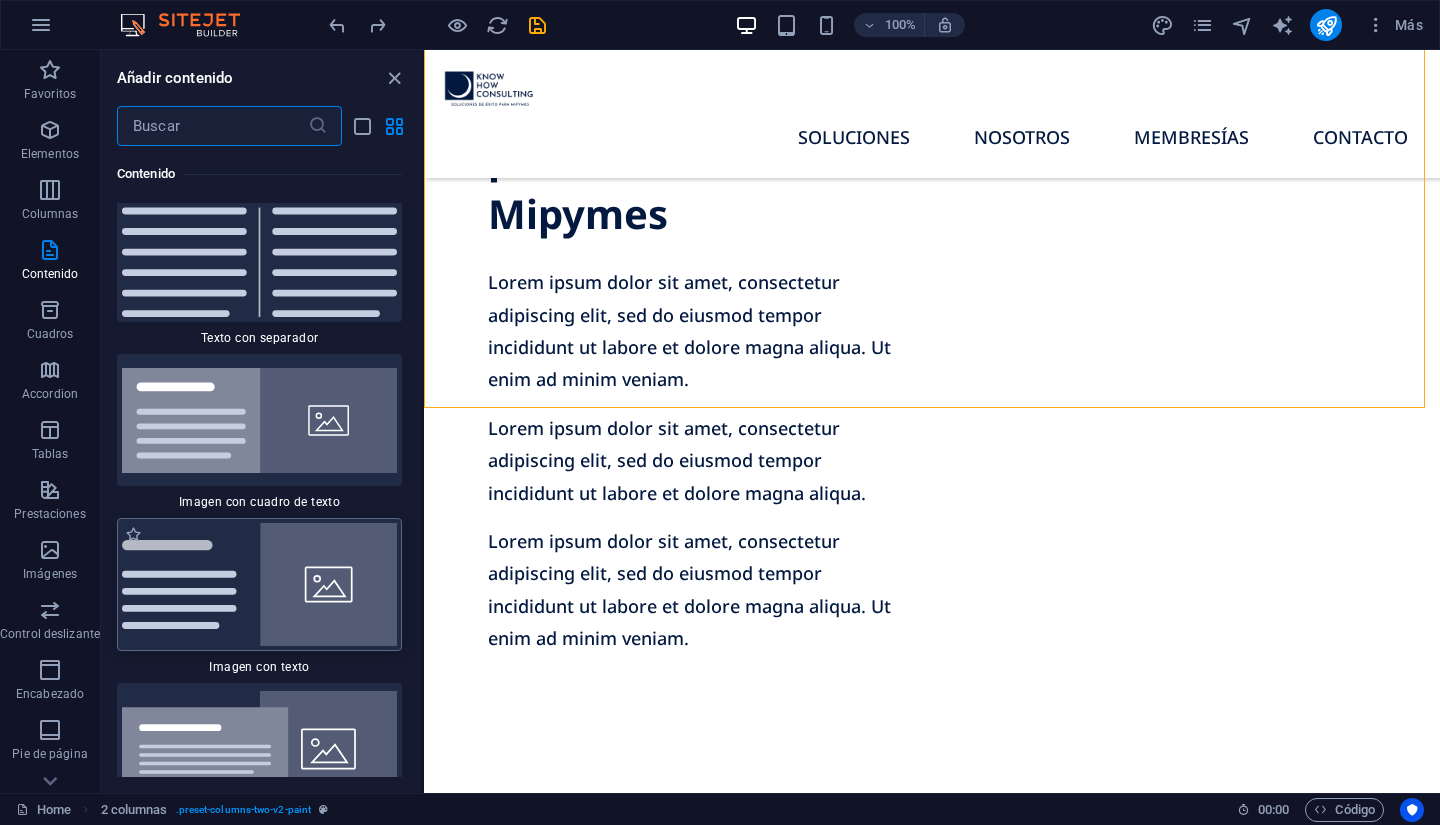 click at bounding box center (259, 584) 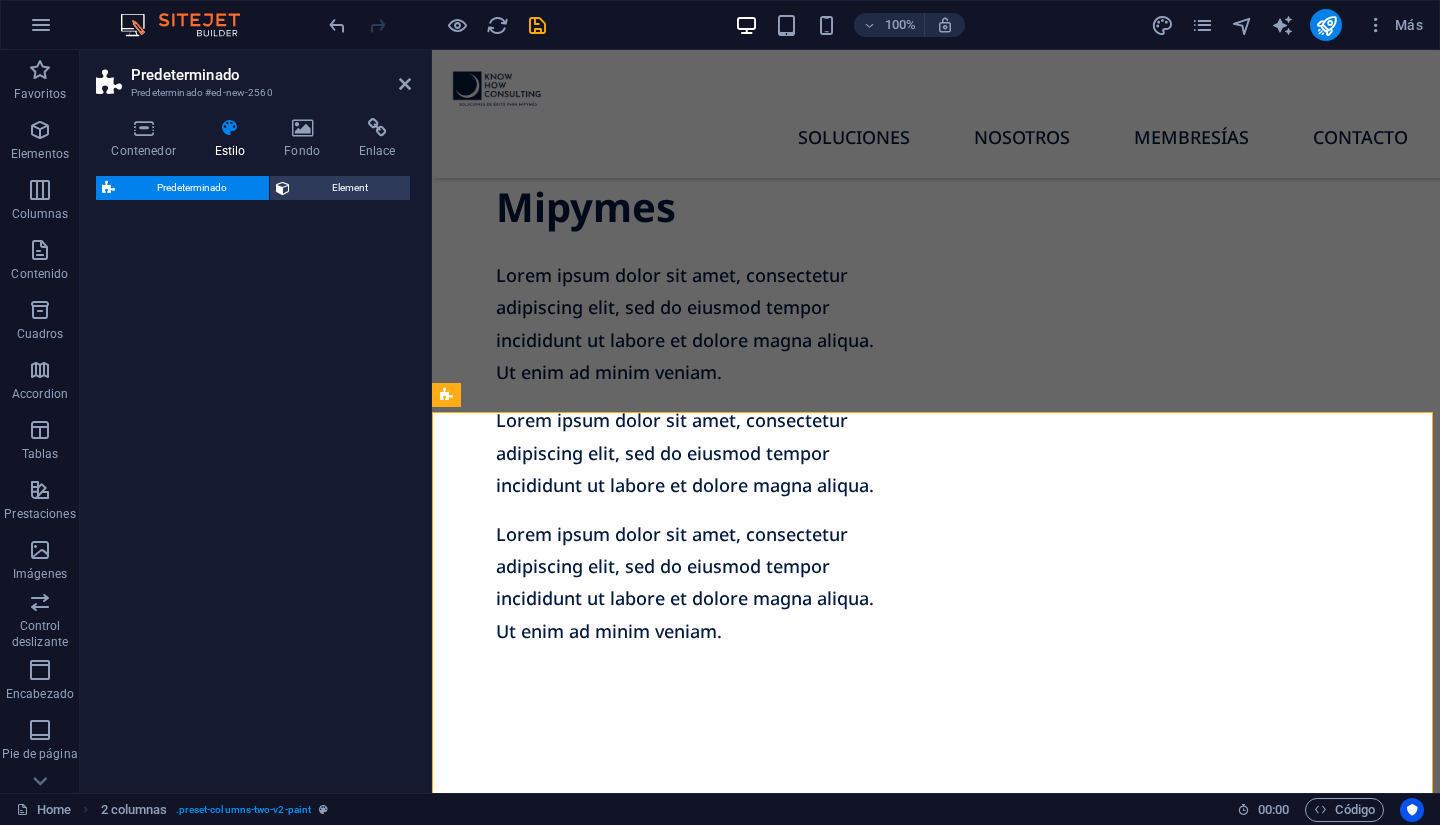 select on "rem" 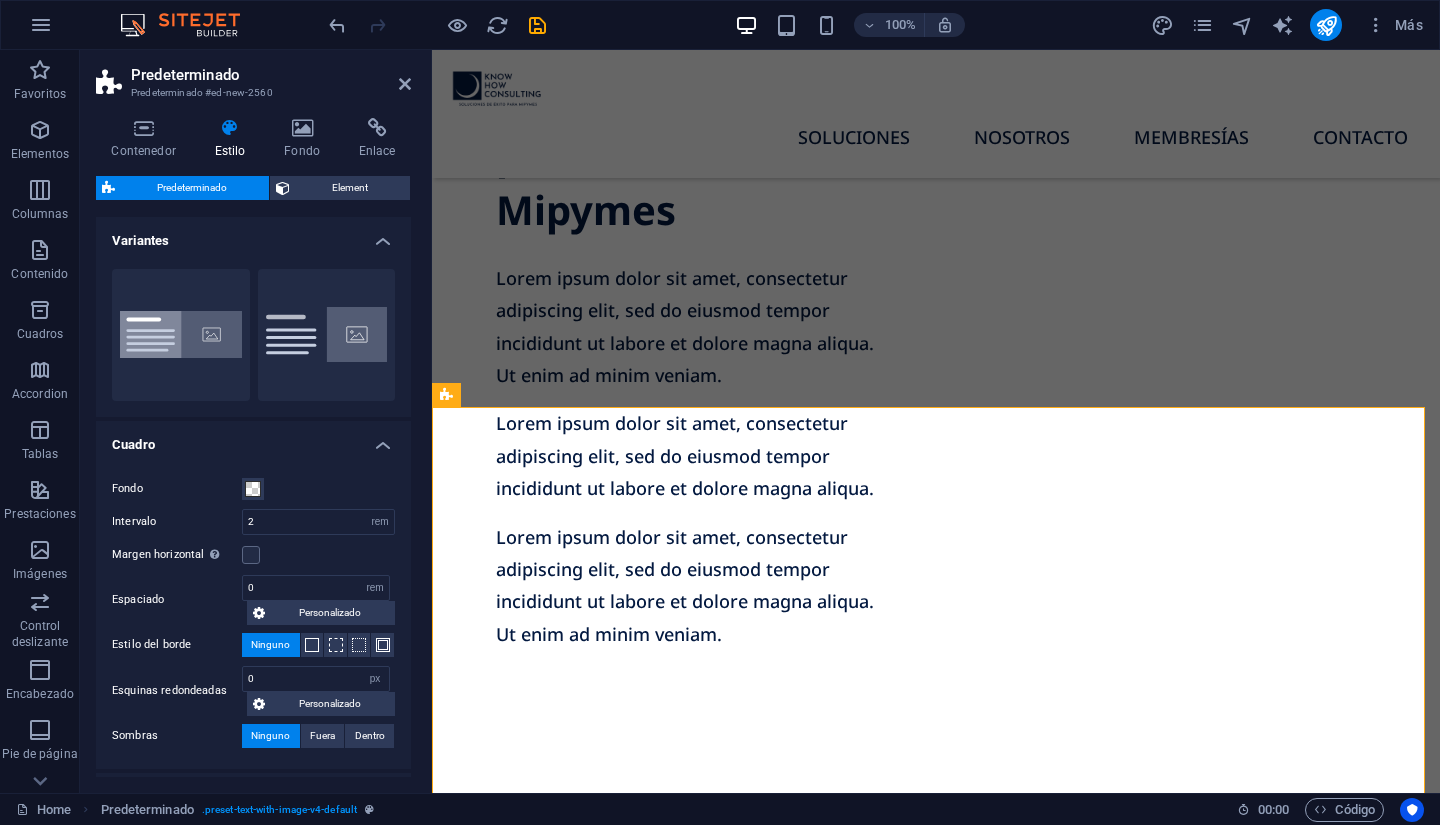 scroll, scrollTop: 1081, scrollLeft: 0, axis: vertical 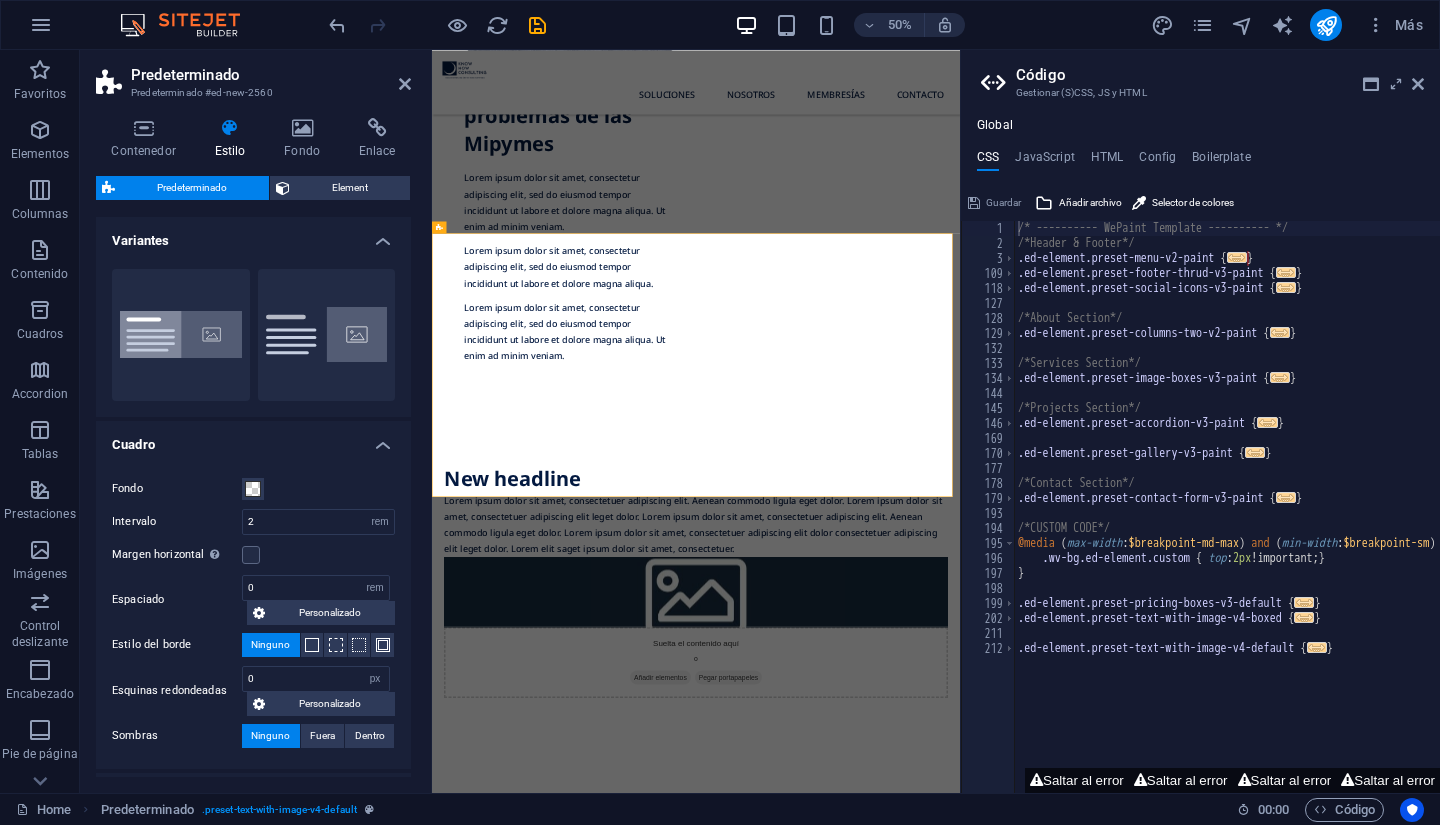 click on "Predeterminado Predeterminado #ed-new-2560" at bounding box center (253, 76) 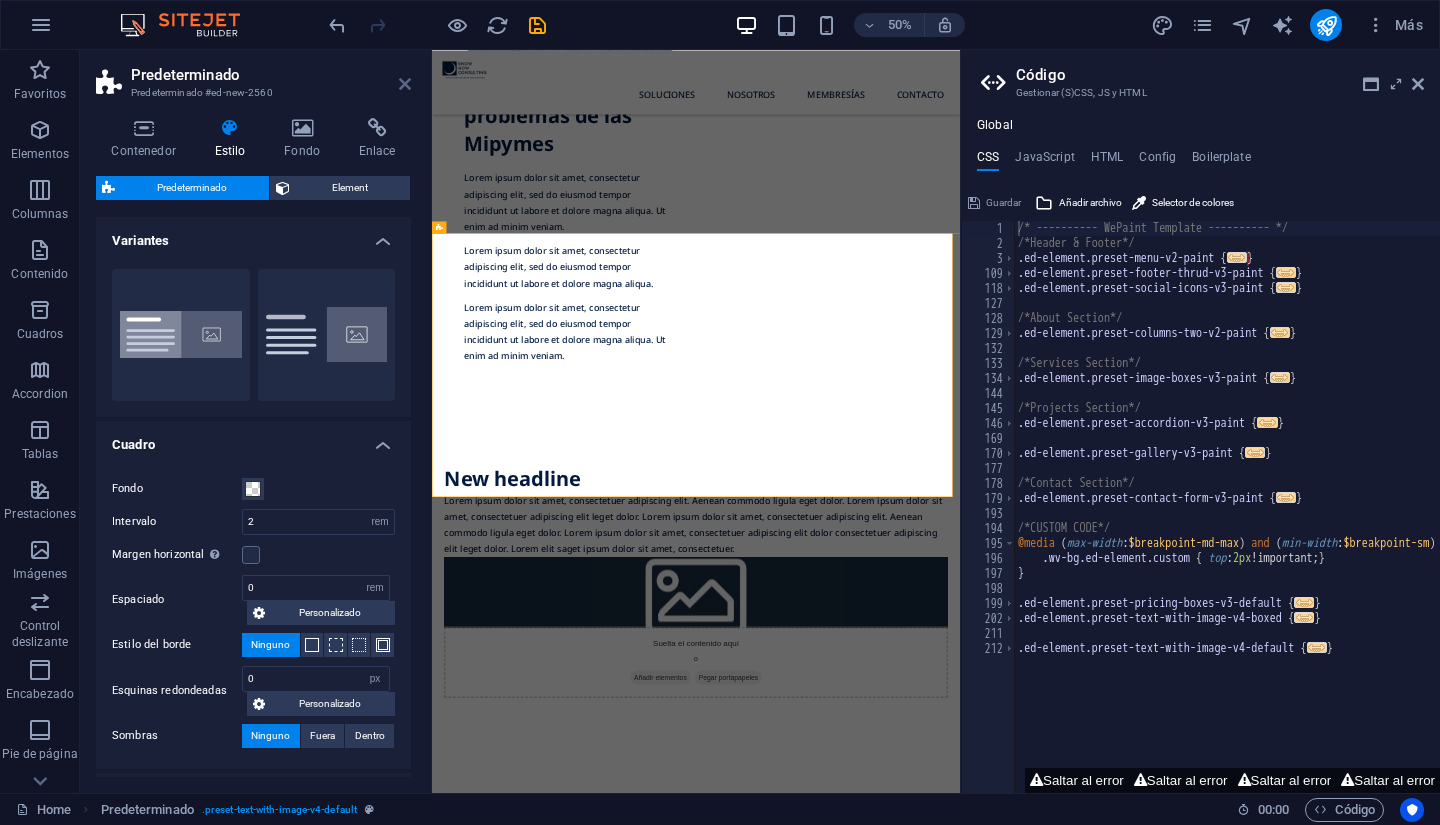 click at bounding box center [405, 84] 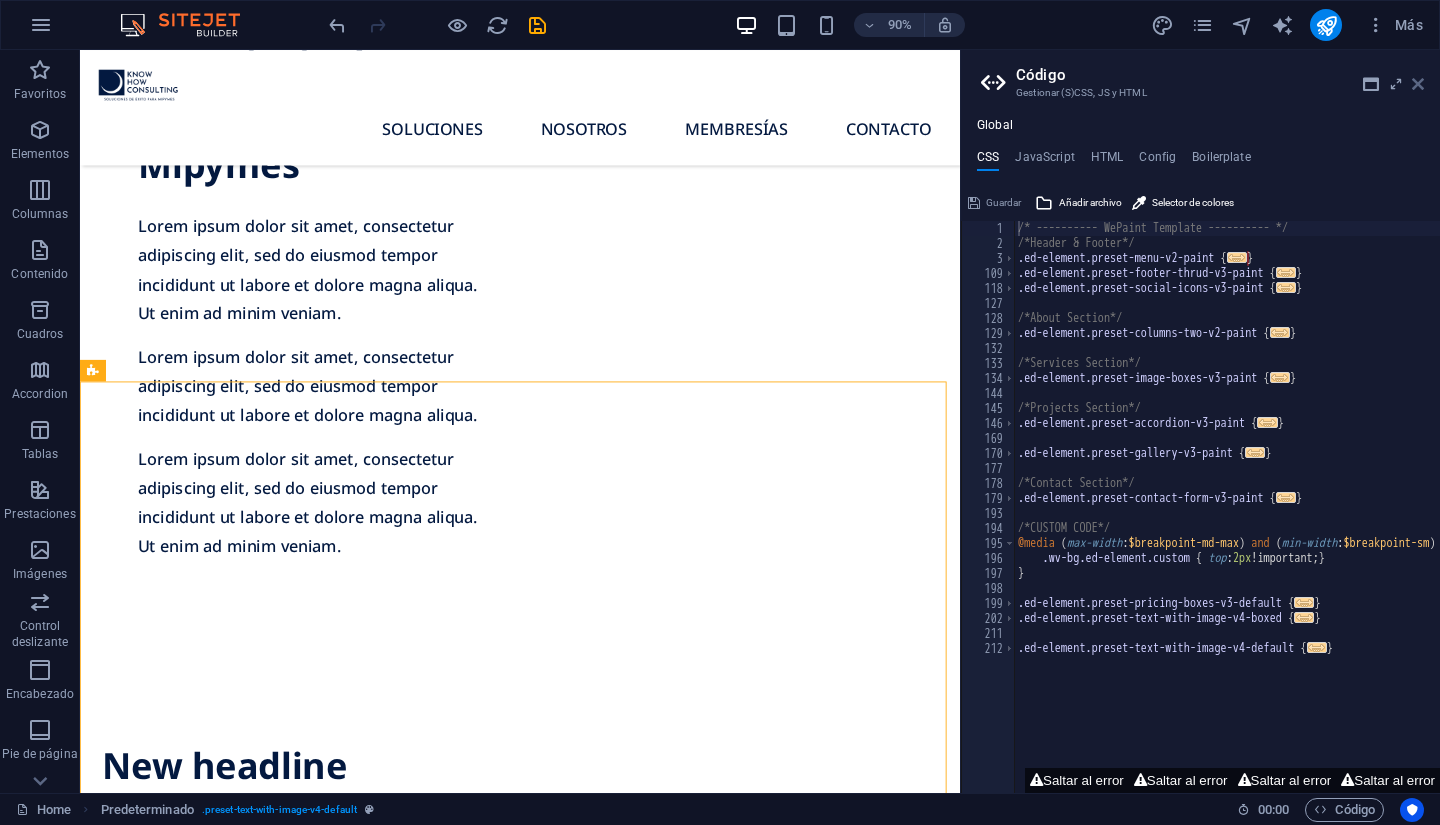 click at bounding box center [1418, 84] 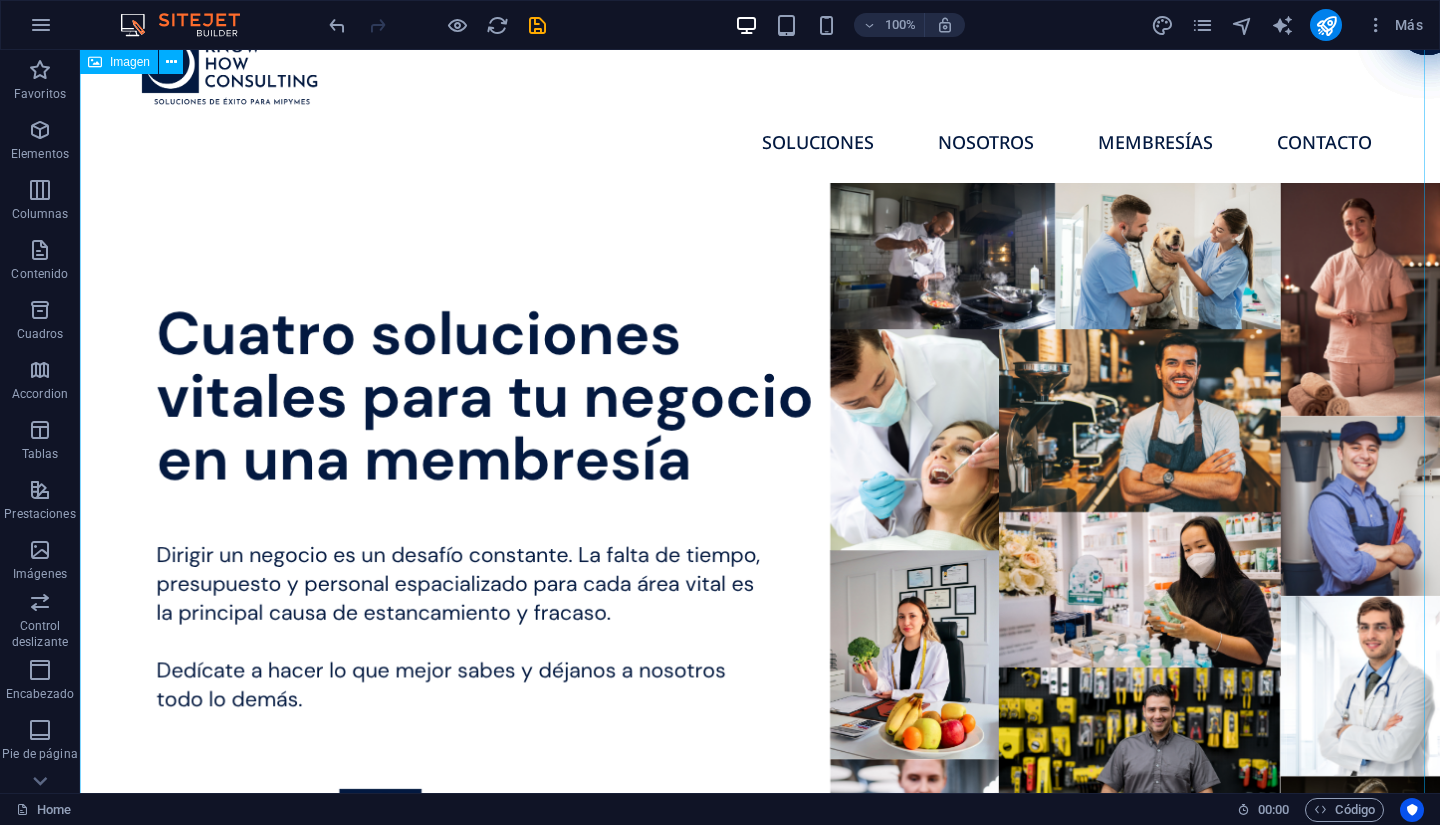 scroll, scrollTop: 0, scrollLeft: 0, axis: both 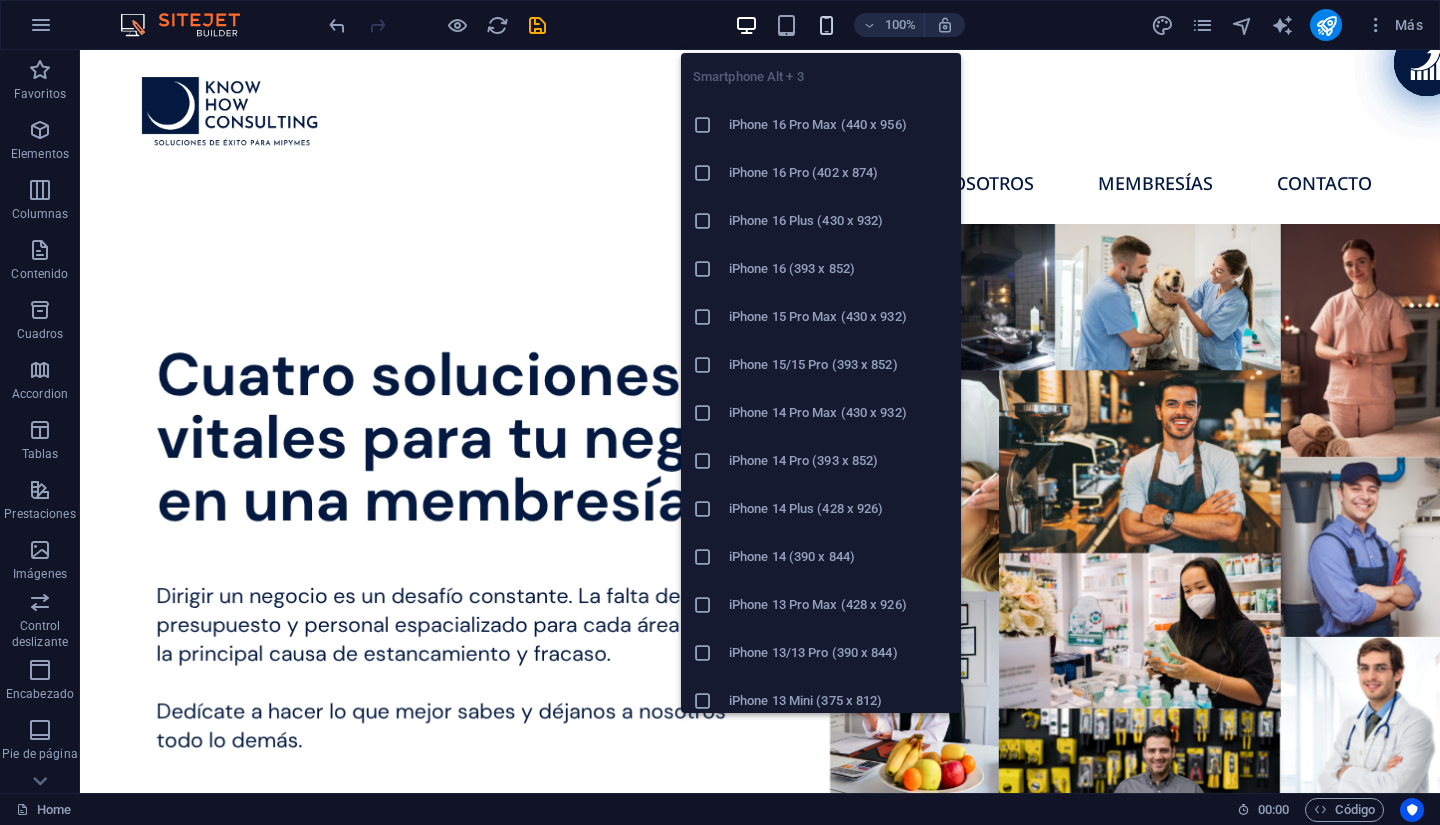 click at bounding box center [826, 25] 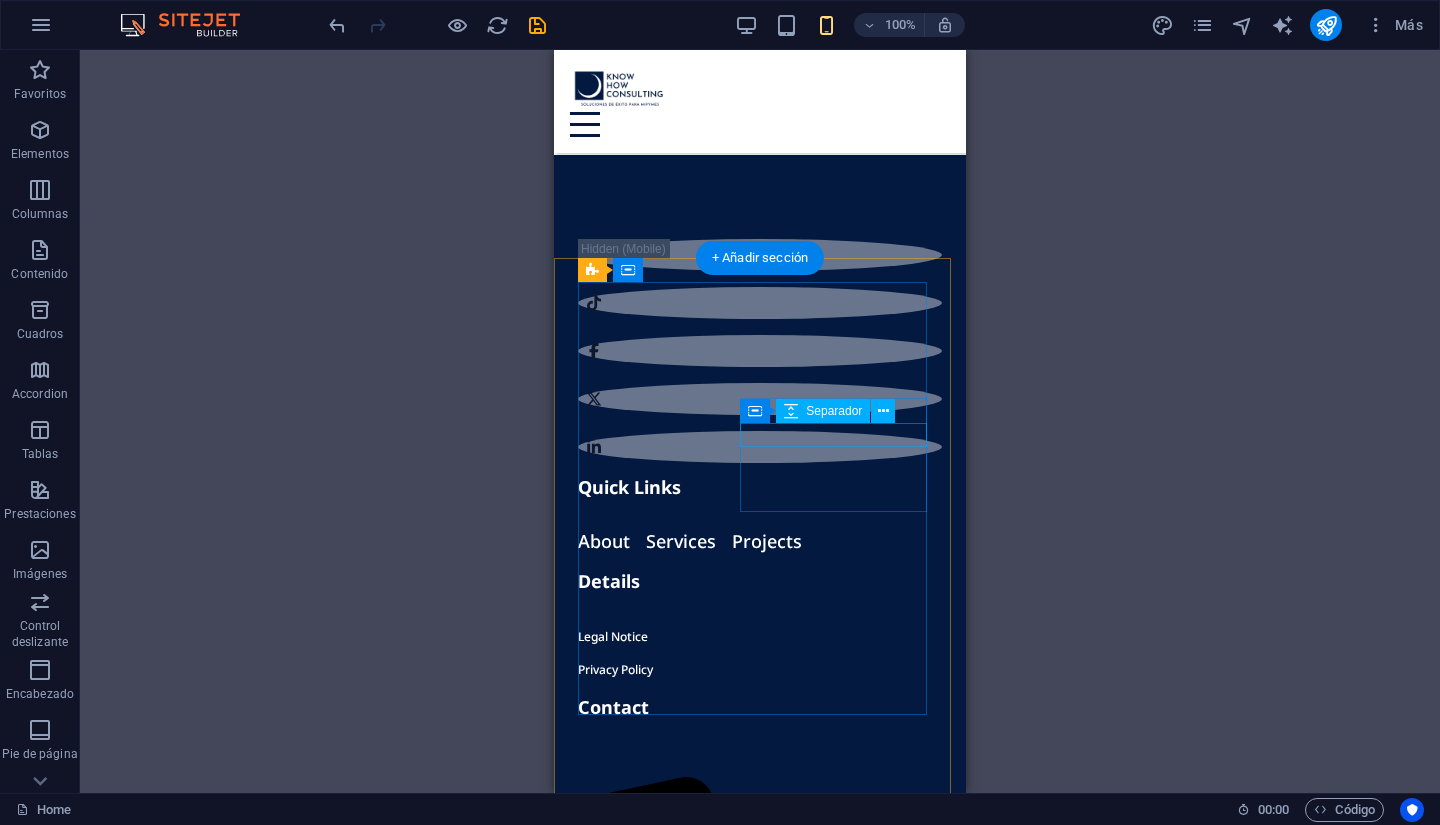scroll, scrollTop: 7750, scrollLeft: 0, axis: vertical 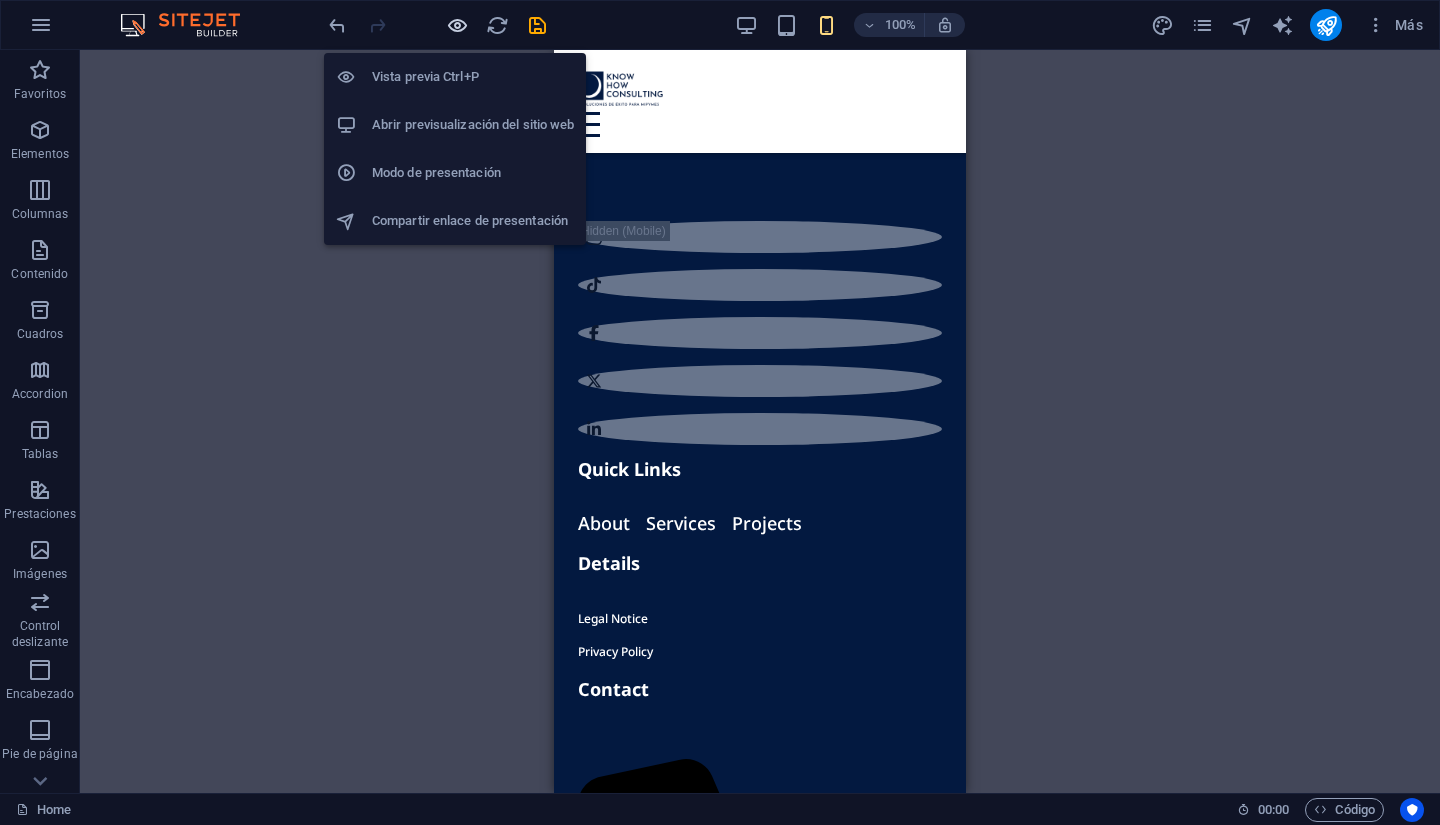 click at bounding box center (457, 25) 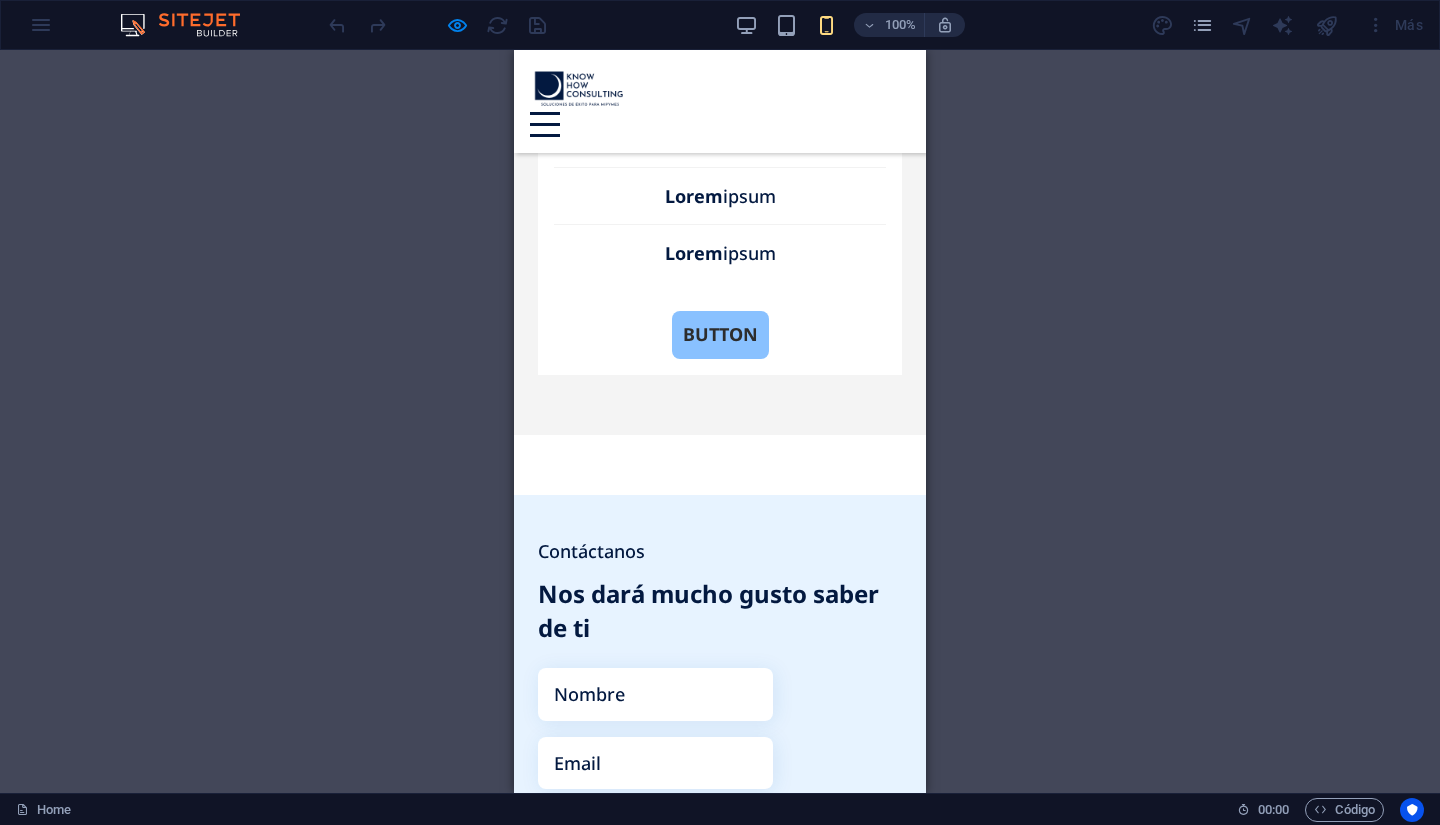 scroll, scrollTop: 5515, scrollLeft: 0, axis: vertical 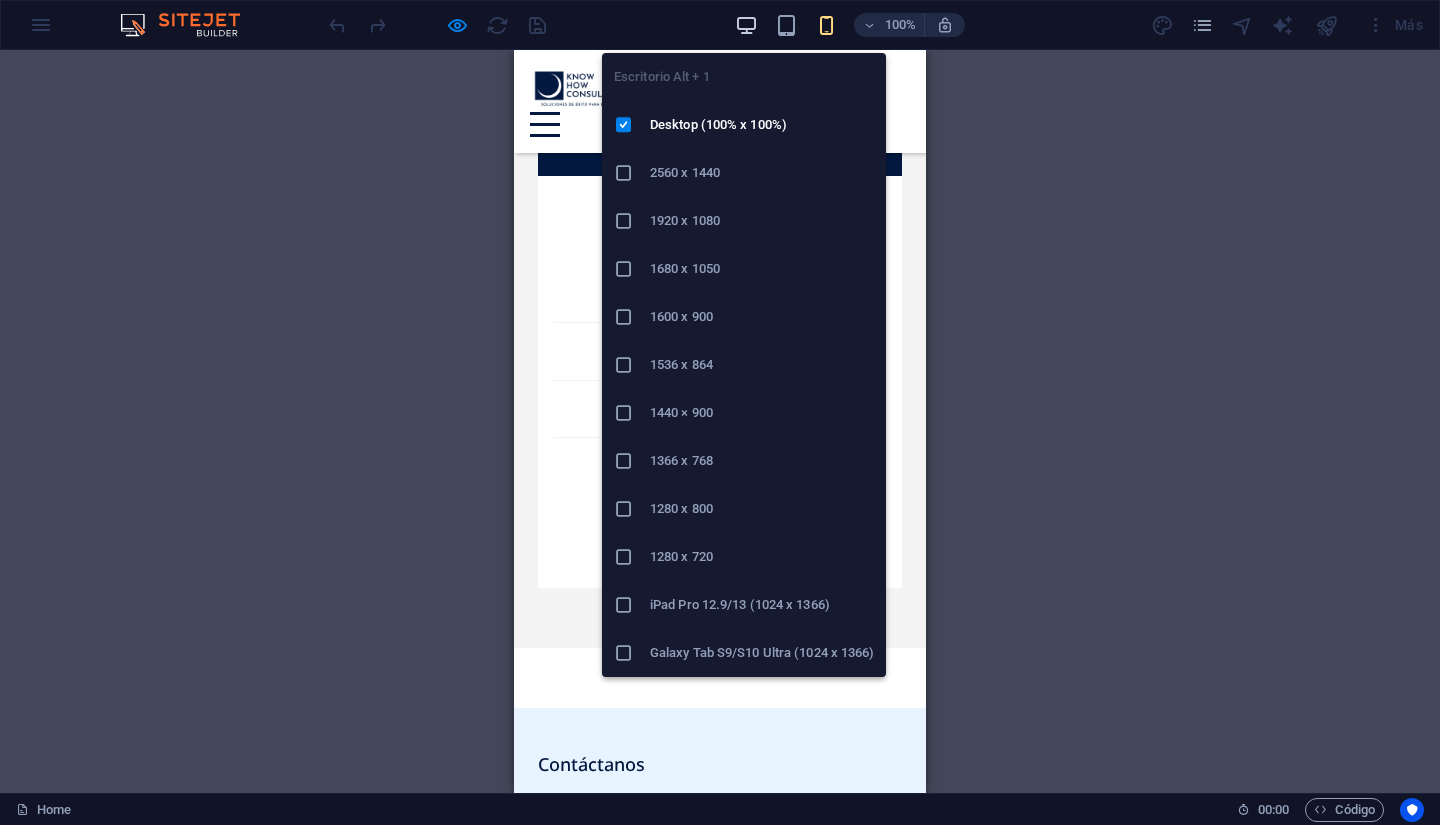 click at bounding box center [746, 25] 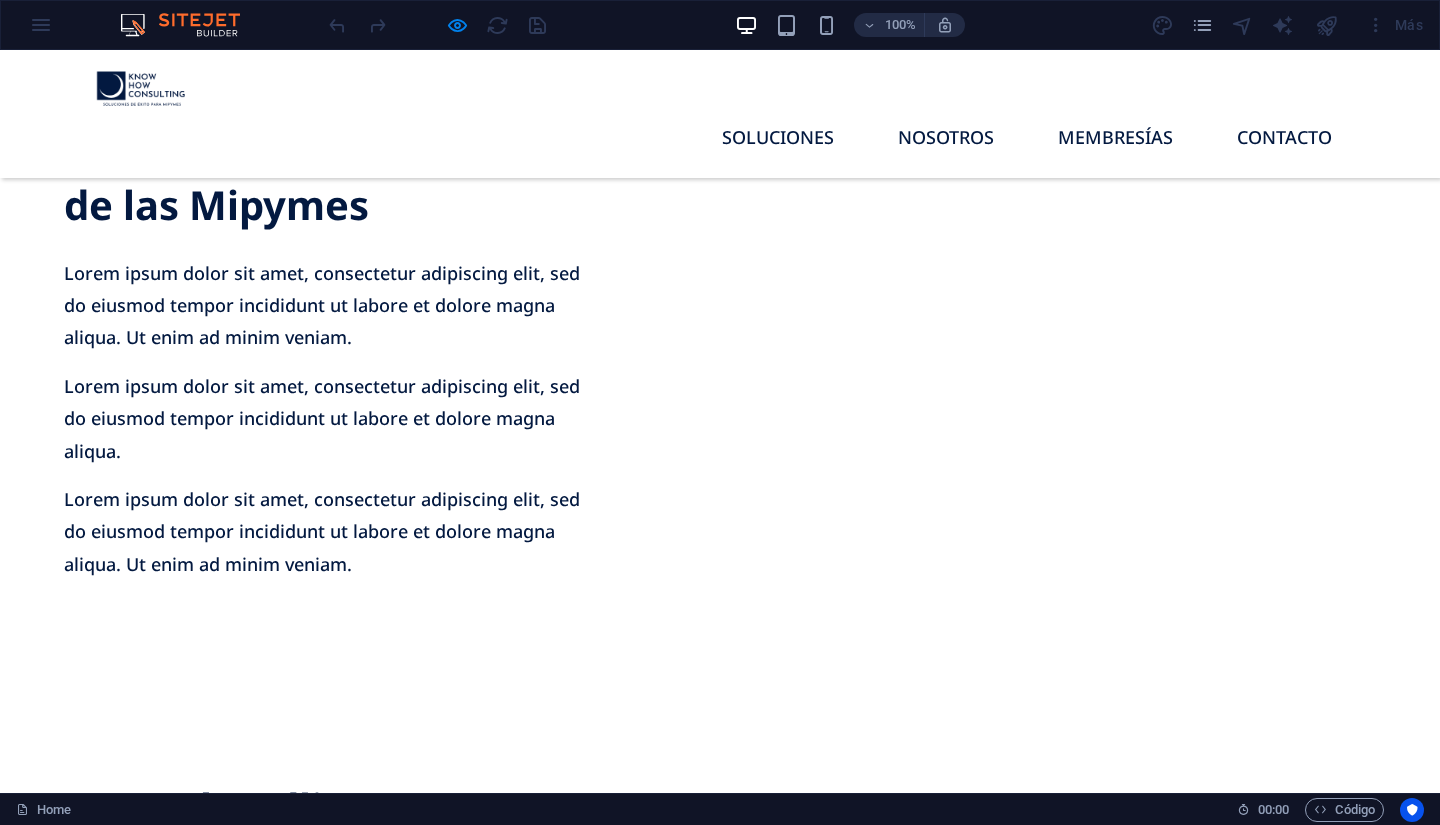 scroll, scrollTop: 1058, scrollLeft: 0, axis: vertical 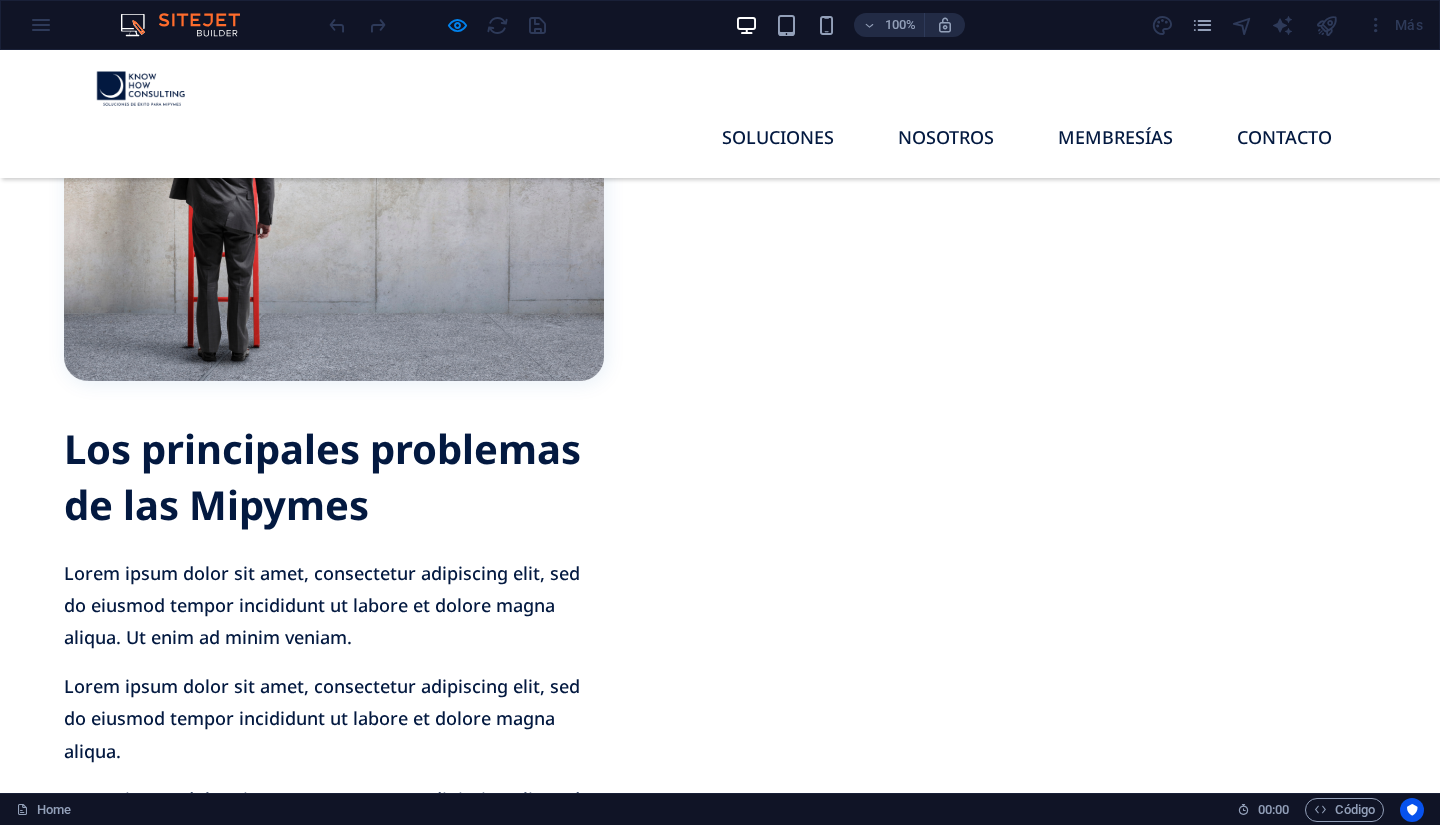 click on "New headline Lorem ipsum dolor sit amet, consectetuer adipiscing elit. Aenean commodo ligula eget dolor. Lorem ipsum dolor sit amet, consectetuer adipiscing elit leget dolor. Lorem ipsum dolor sit amet, consectetuer adipiscing elit. Aenean commodo ligula eget dolor. Lorem ipsum dolor sit amet, consectetuer adipiscing elit dolor consectetuer adipiscing elit leget dolor. Lorem elit saget ipsum dolor sit amet, consectetuer. Suelta el contenido aquí o  Añadir elementos  Pegar portapapeles" at bounding box center (720, 1156) 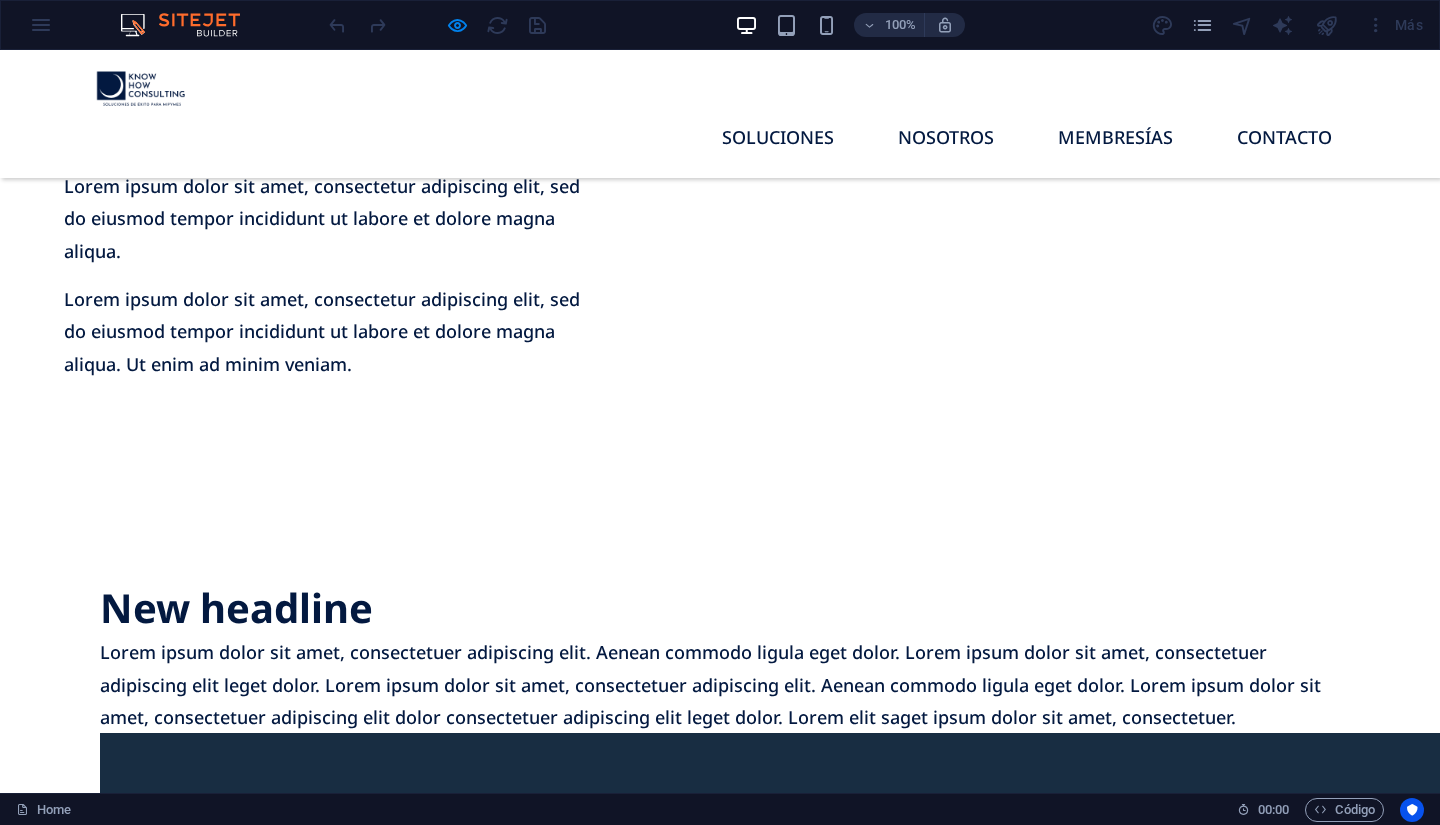 scroll, scrollTop: 1358, scrollLeft: 0, axis: vertical 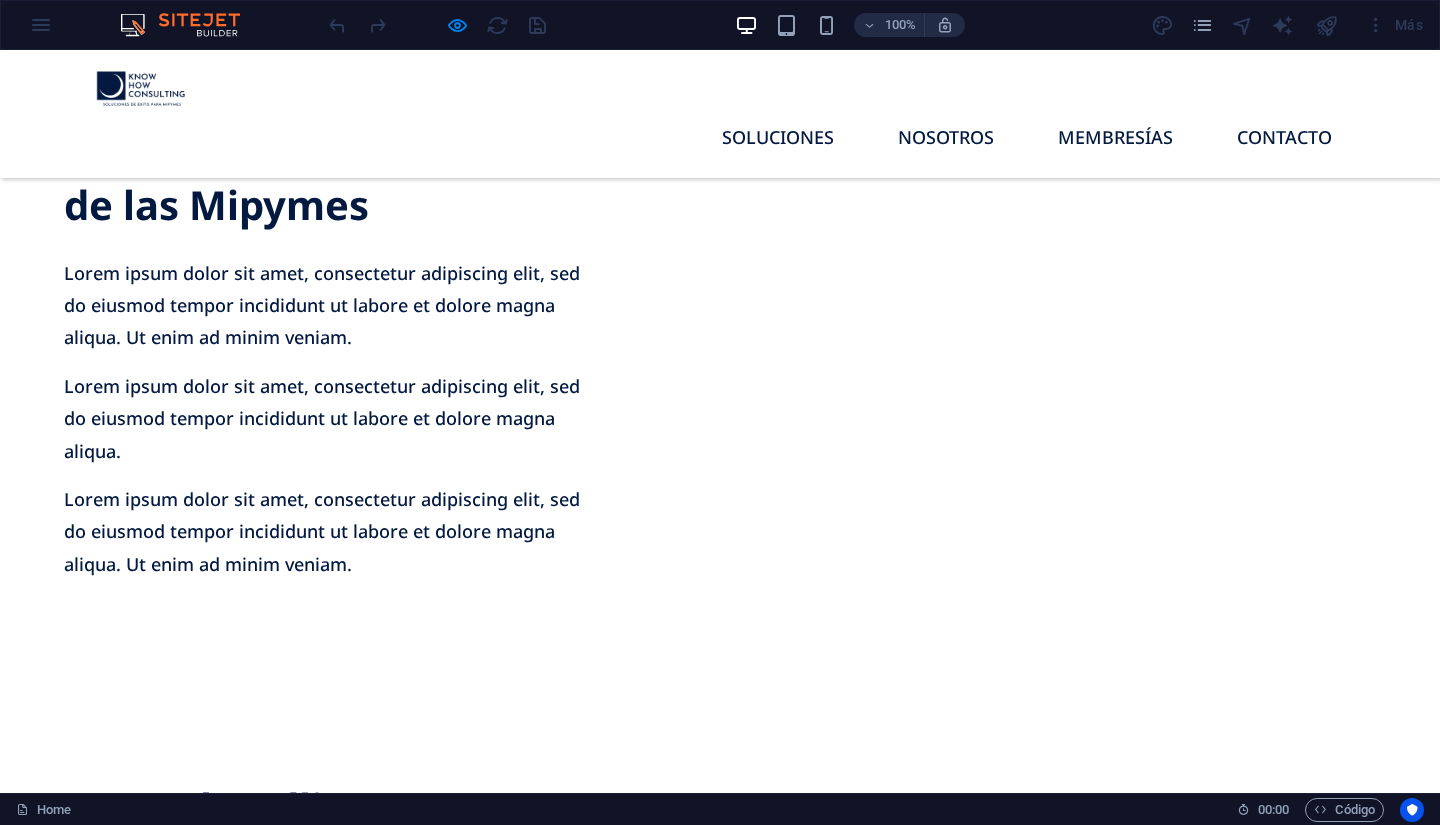 click on "New headline Lorem ipsum dolor sit amet, consectetuer adipiscing elit. Aenean commodo ligula eget dolor. Lorem ipsum dolor sit amet, consectetuer adipiscing elit leget dolor. Lorem ipsum dolor sit amet, consectetuer adipiscing elit. Aenean commodo ligula eget dolor. Lorem ipsum dolor sit amet, consectetuer adipiscing elit dolor consectetuer adipiscing elit leget dolor. Lorem elit saget ipsum dolor sit amet, consectetuer. Suelta el contenido aquí o  Añadir elementos  Pegar portapapeles" at bounding box center [720, 856] 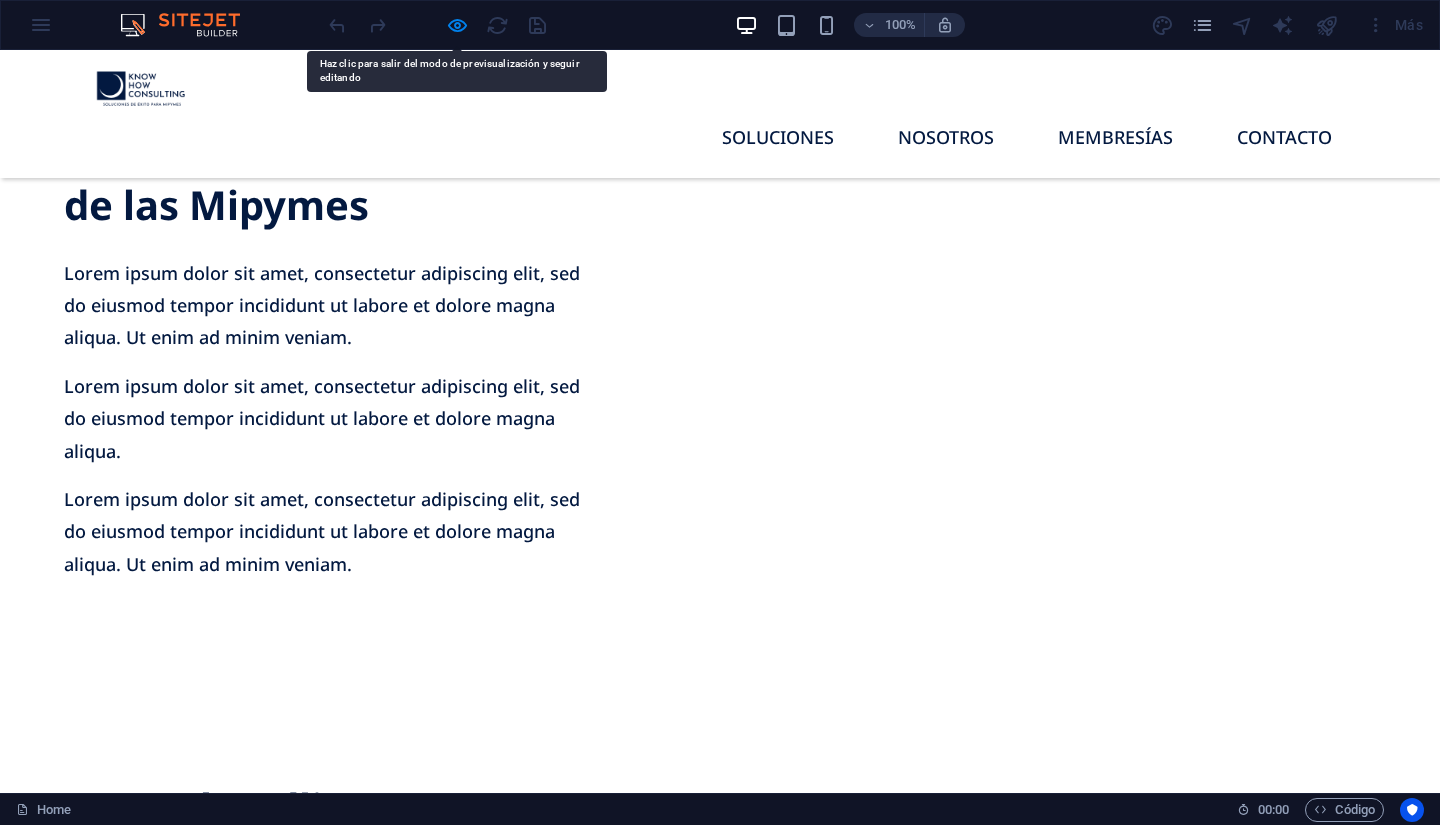 click on "New headline Lorem ipsum dolor sit amet, consectetuer adipiscing elit. Aenean commodo ligula eget dolor. Lorem ipsum dolor sit amet, consectetuer adipiscing elit leget dolor. Lorem ipsum dolor sit amet, consectetuer adipiscing elit. Aenean commodo ligula eget dolor. Lorem ipsum dolor sit amet, consectetuer adipiscing elit dolor consectetuer adipiscing elit leget dolor. Lorem elit saget ipsum dolor sit amet, consectetuer. Suelta el contenido aquí o  Añadir elementos  Pegar portapapeles" at bounding box center [720, 856] 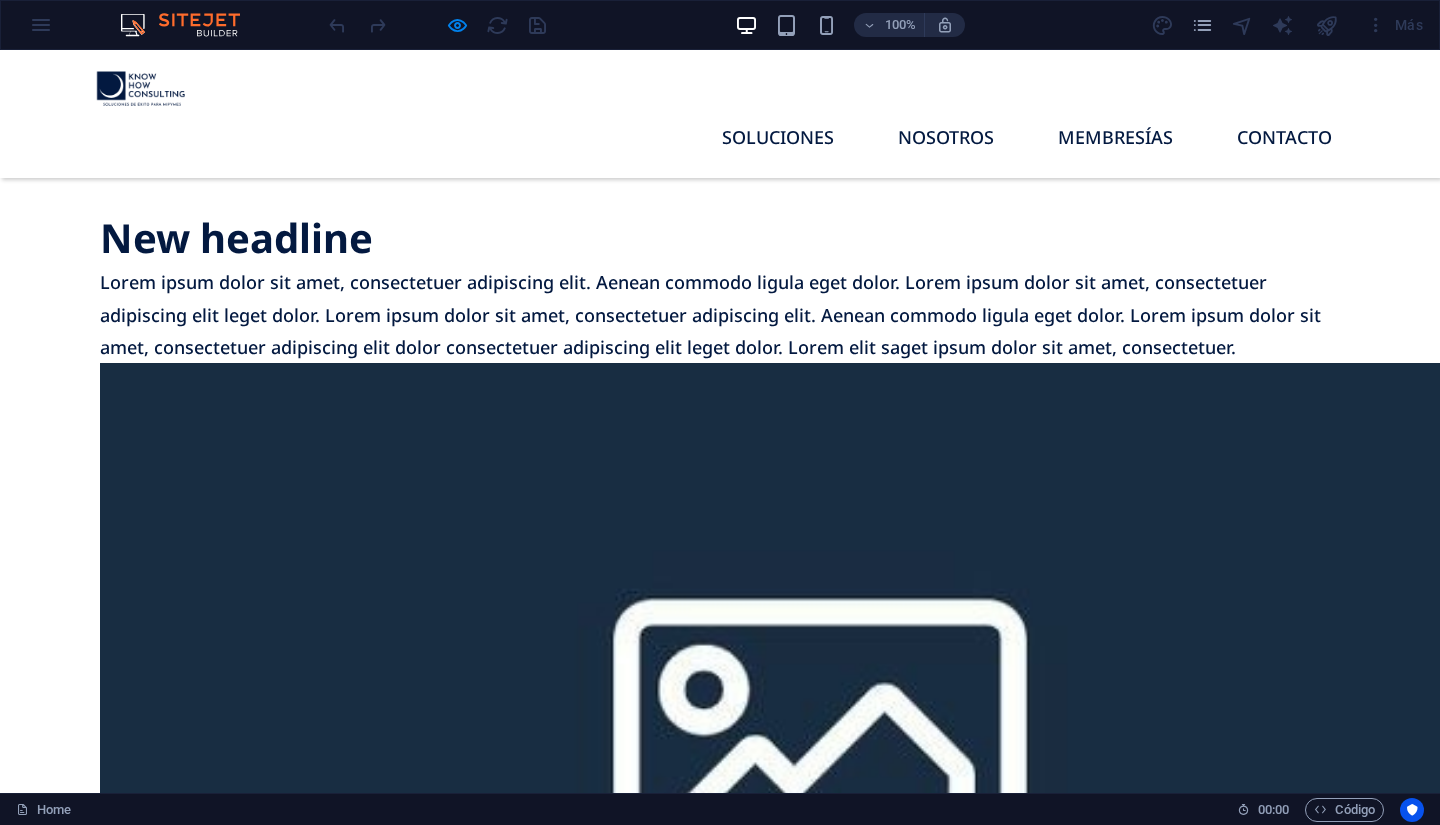 scroll, scrollTop: 1958, scrollLeft: 0, axis: vertical 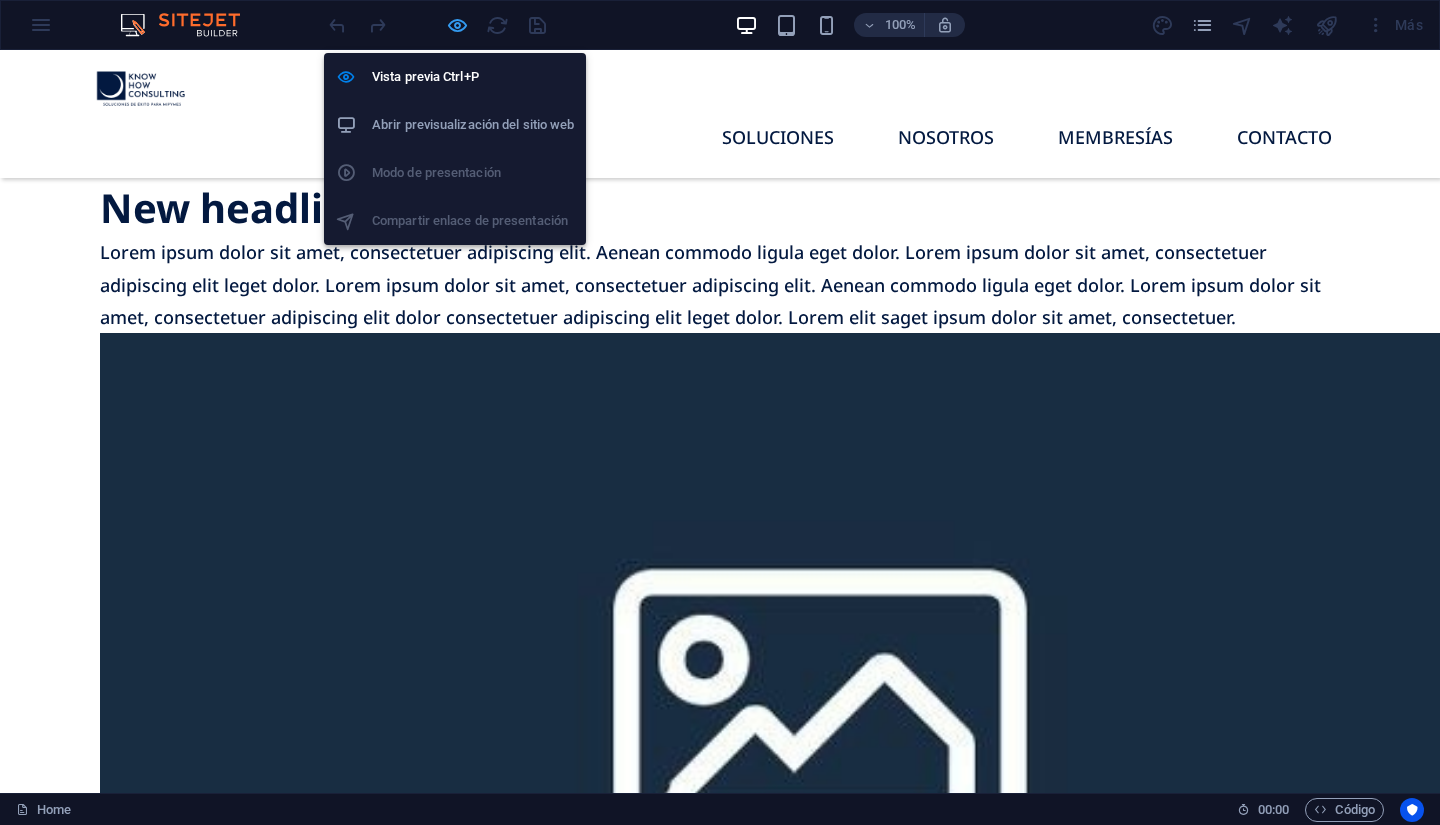 click at bounding box center [457, 25] 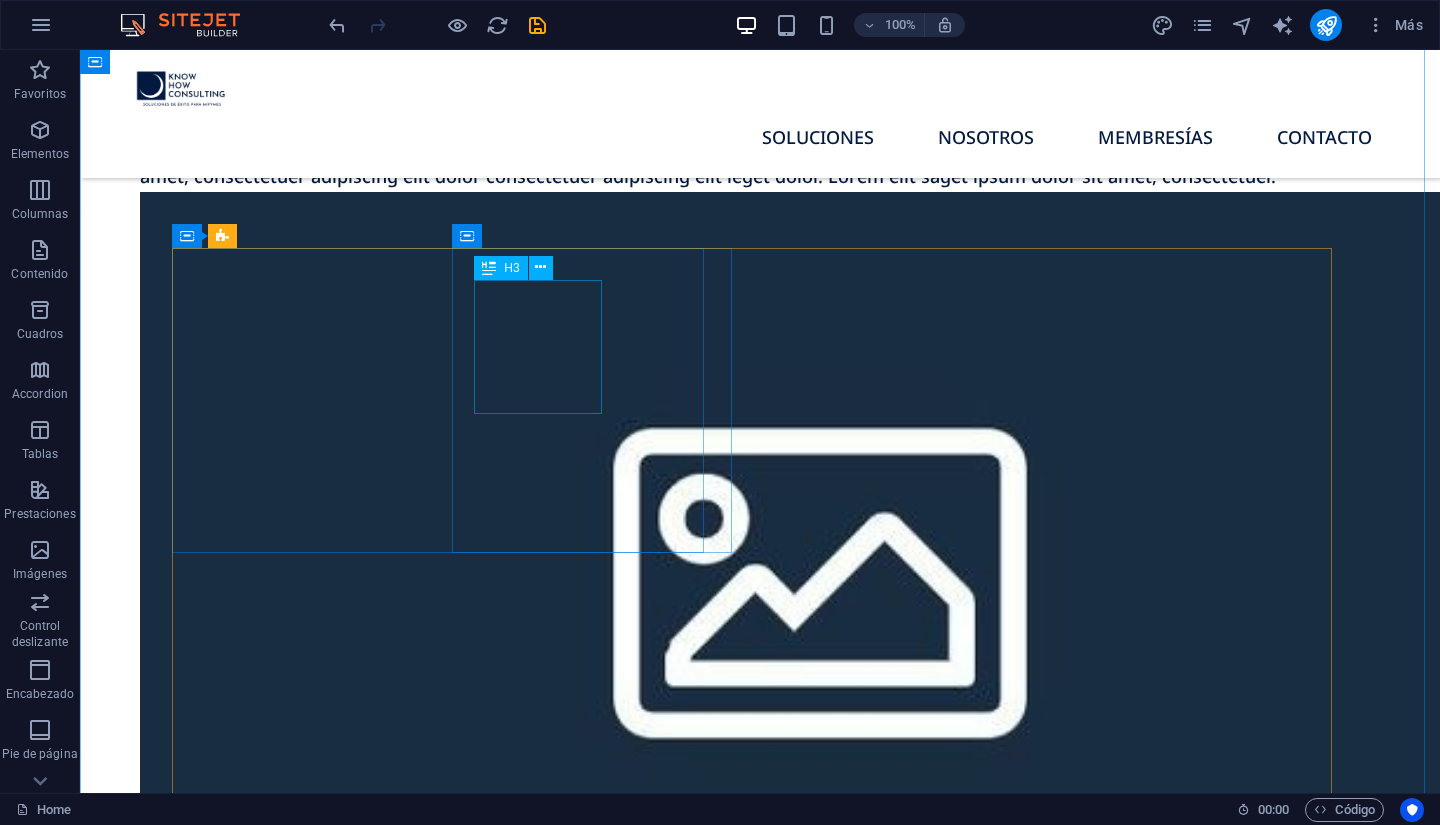 click on "Estrategía de publicidad coperativa" at bounding box center [471, 1155] 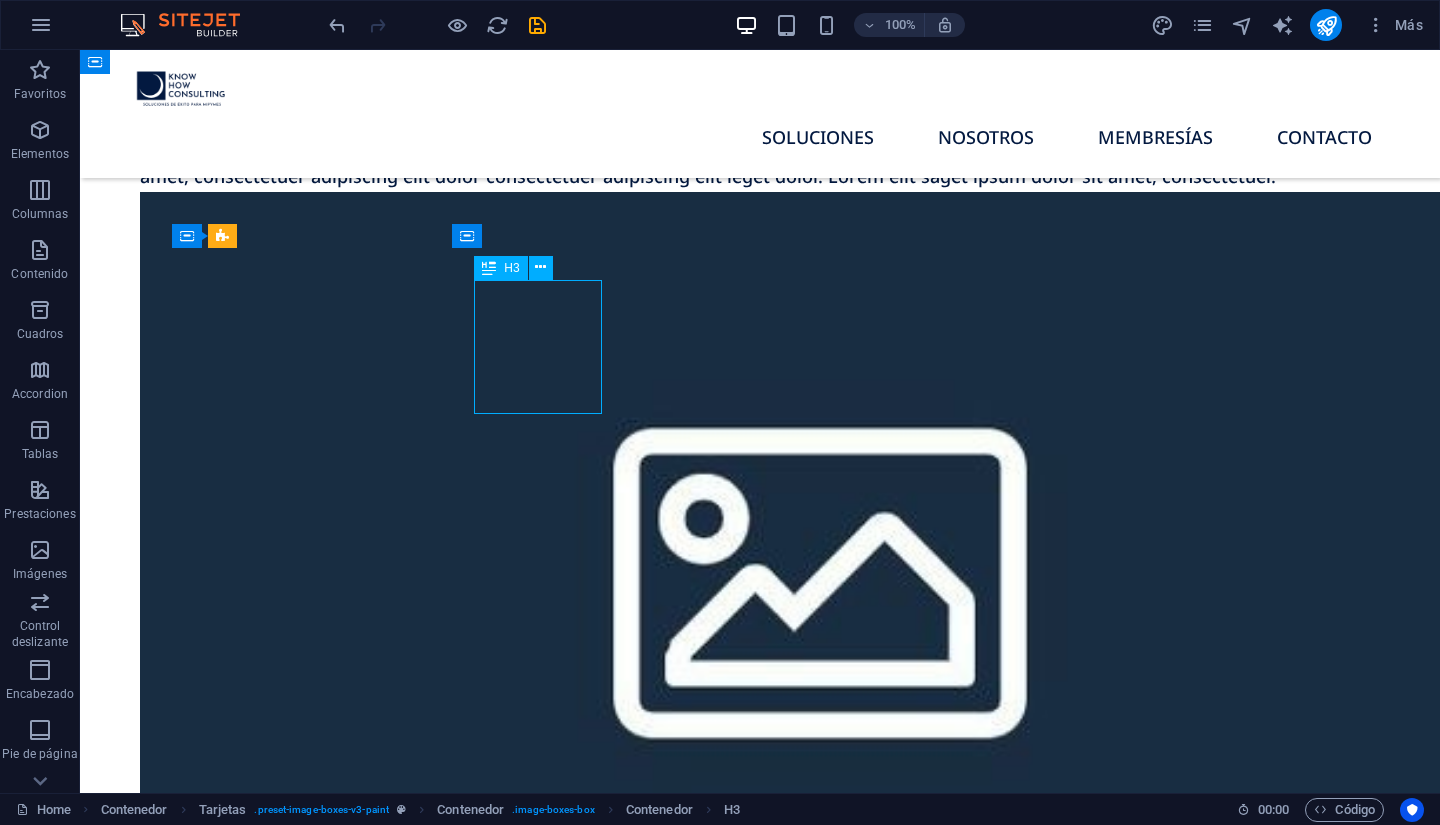 click on "Estrategía de publicidad coperativa" at bounding box center [471, 1155] 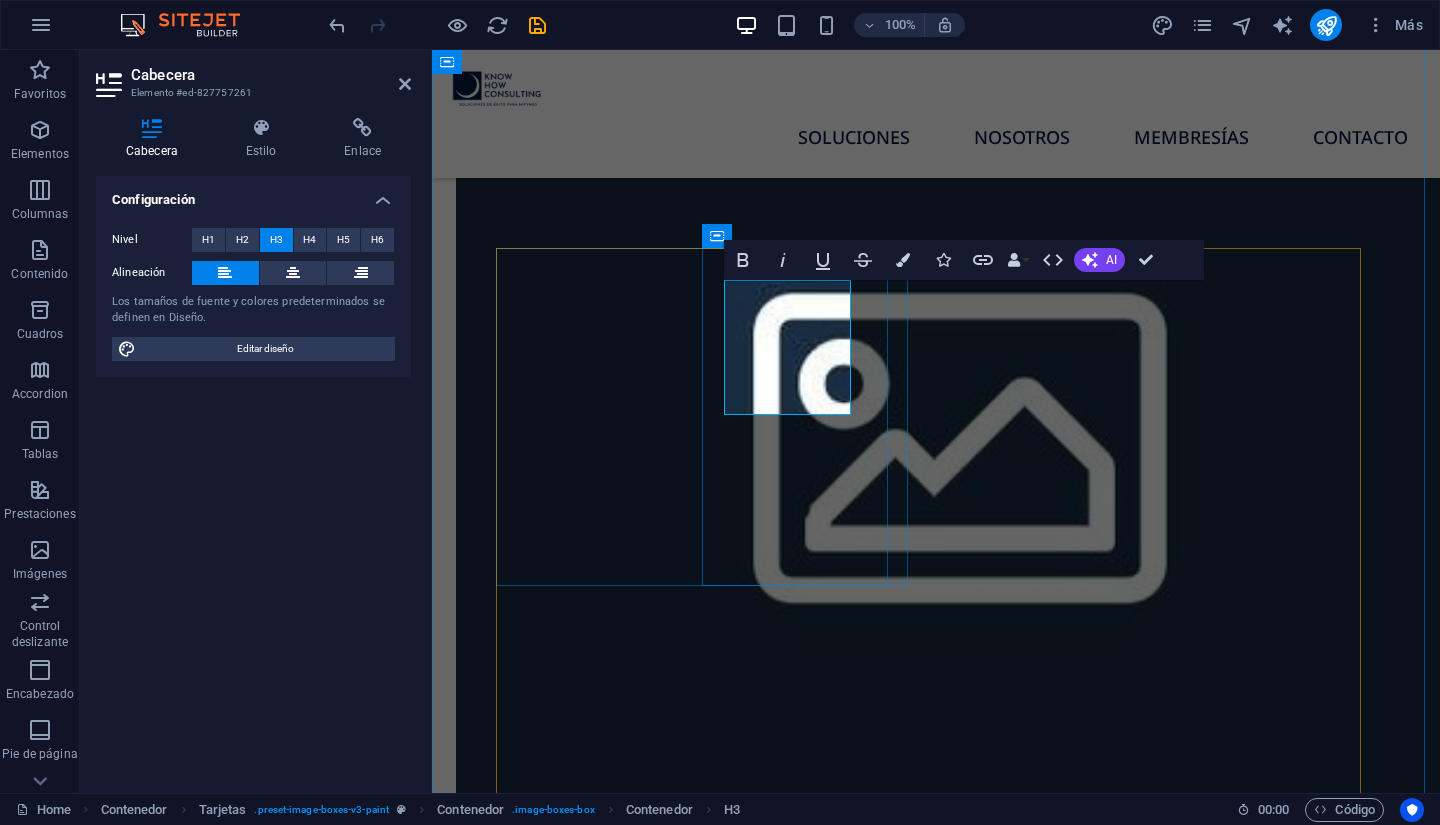 click on "Estrategía de publicidad coperativa" at bounding box center (717, 1035) 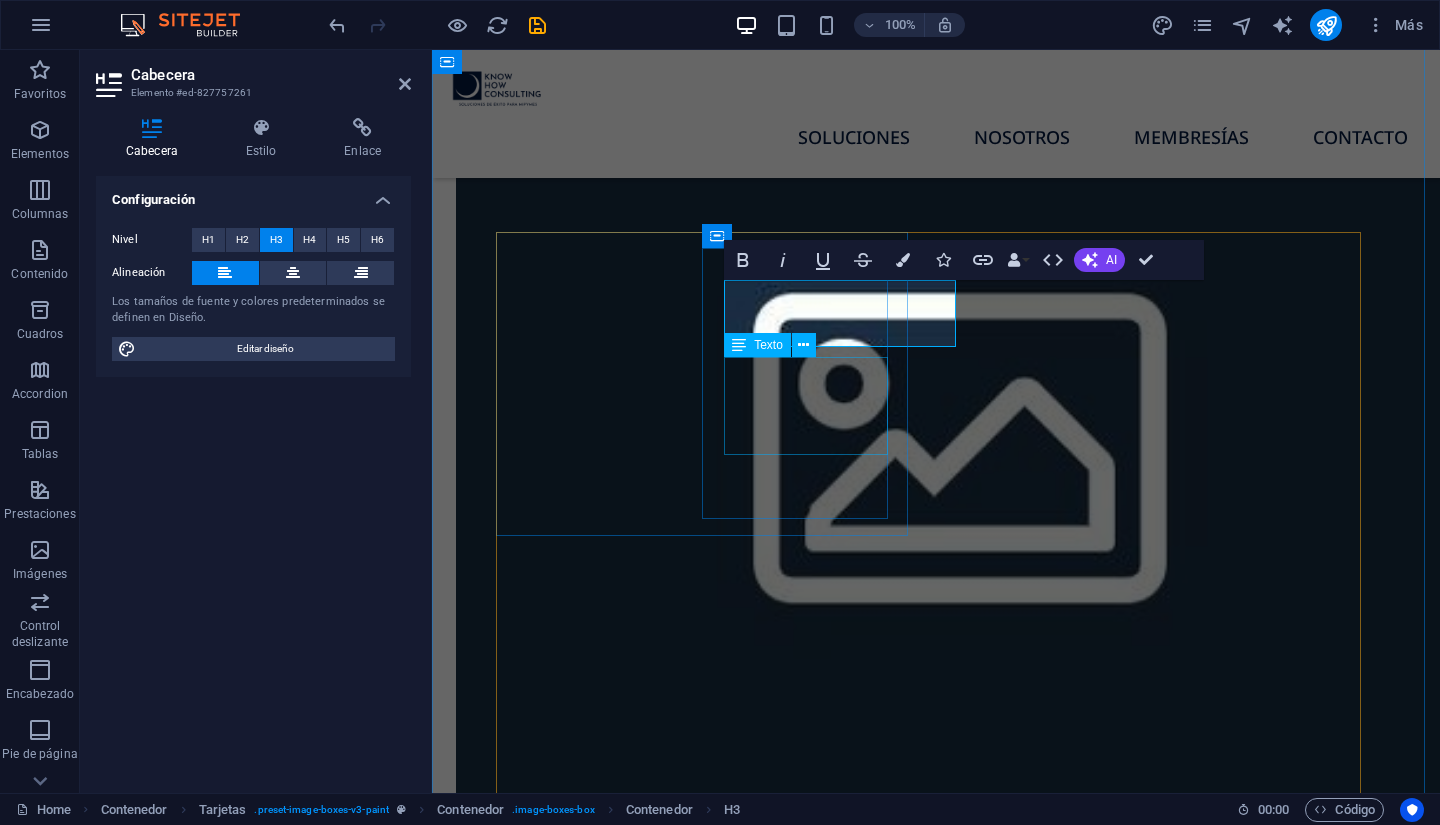 scroll, scrollTop: 2058, scrollLeft: 0, axis: vertical 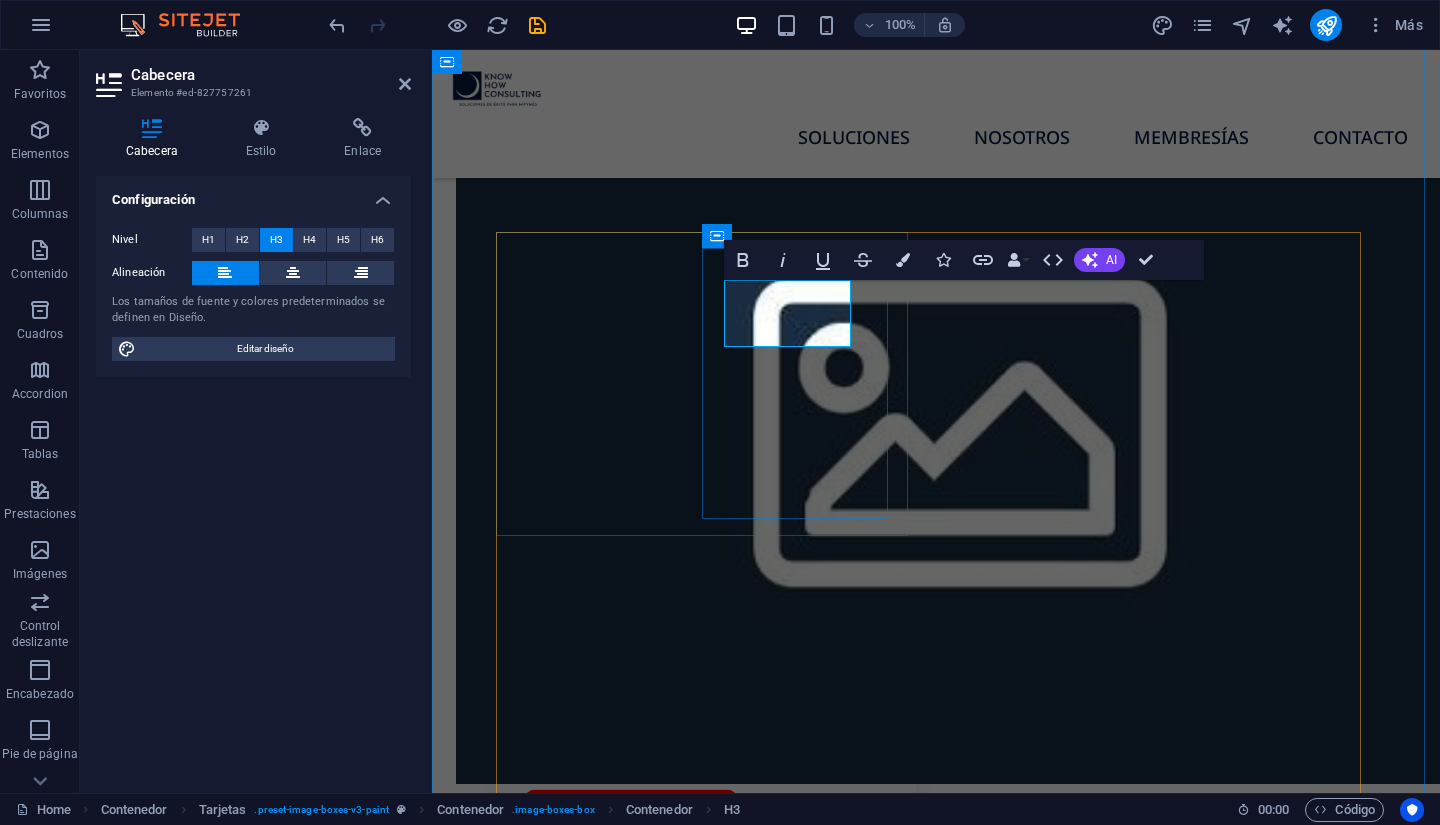 click on "ublicidad coperativa" at bounding box center [717, 1003] 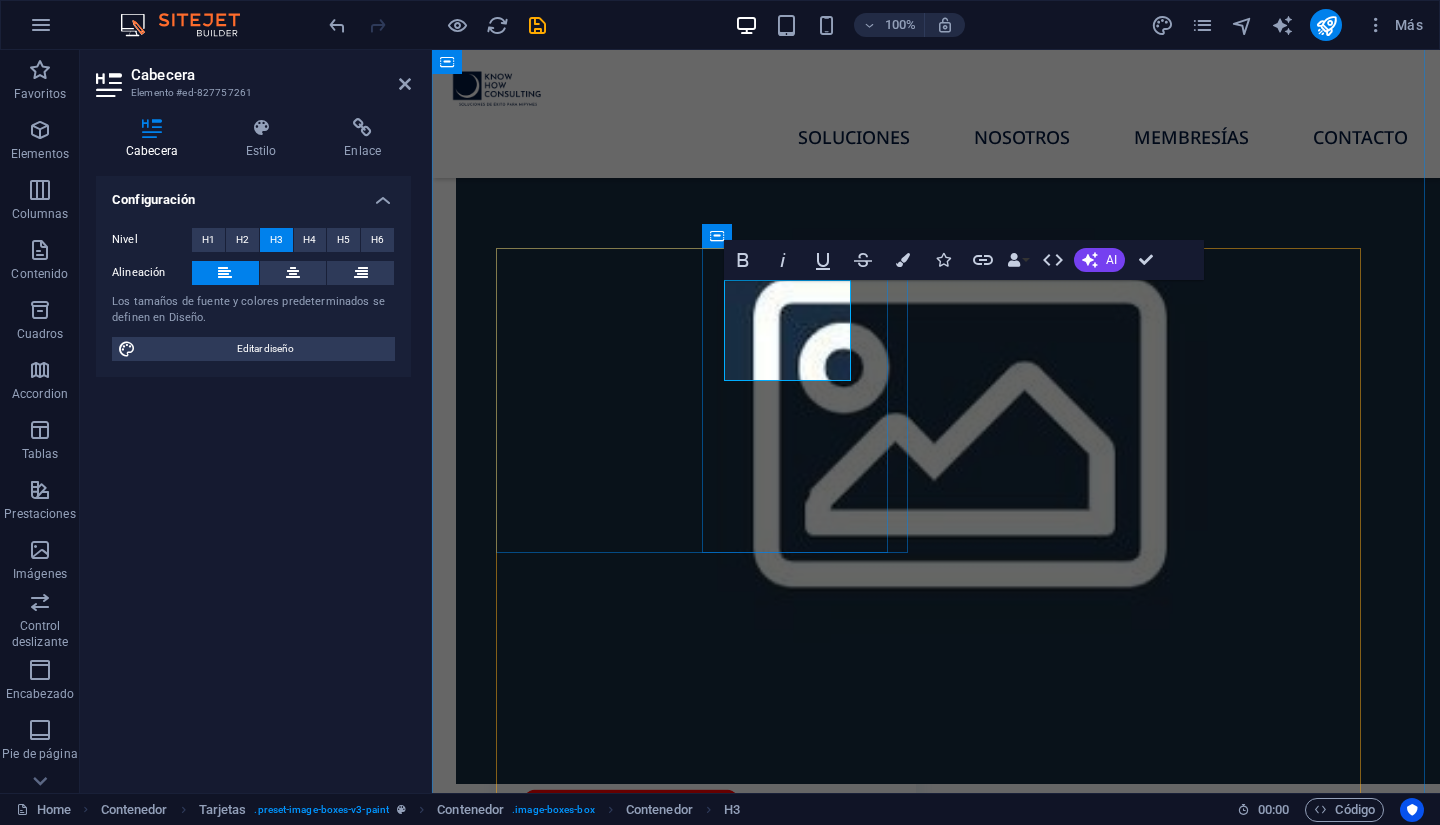 scroll, scrollTop: 2042, scrollLeft: 0, axis: vertical 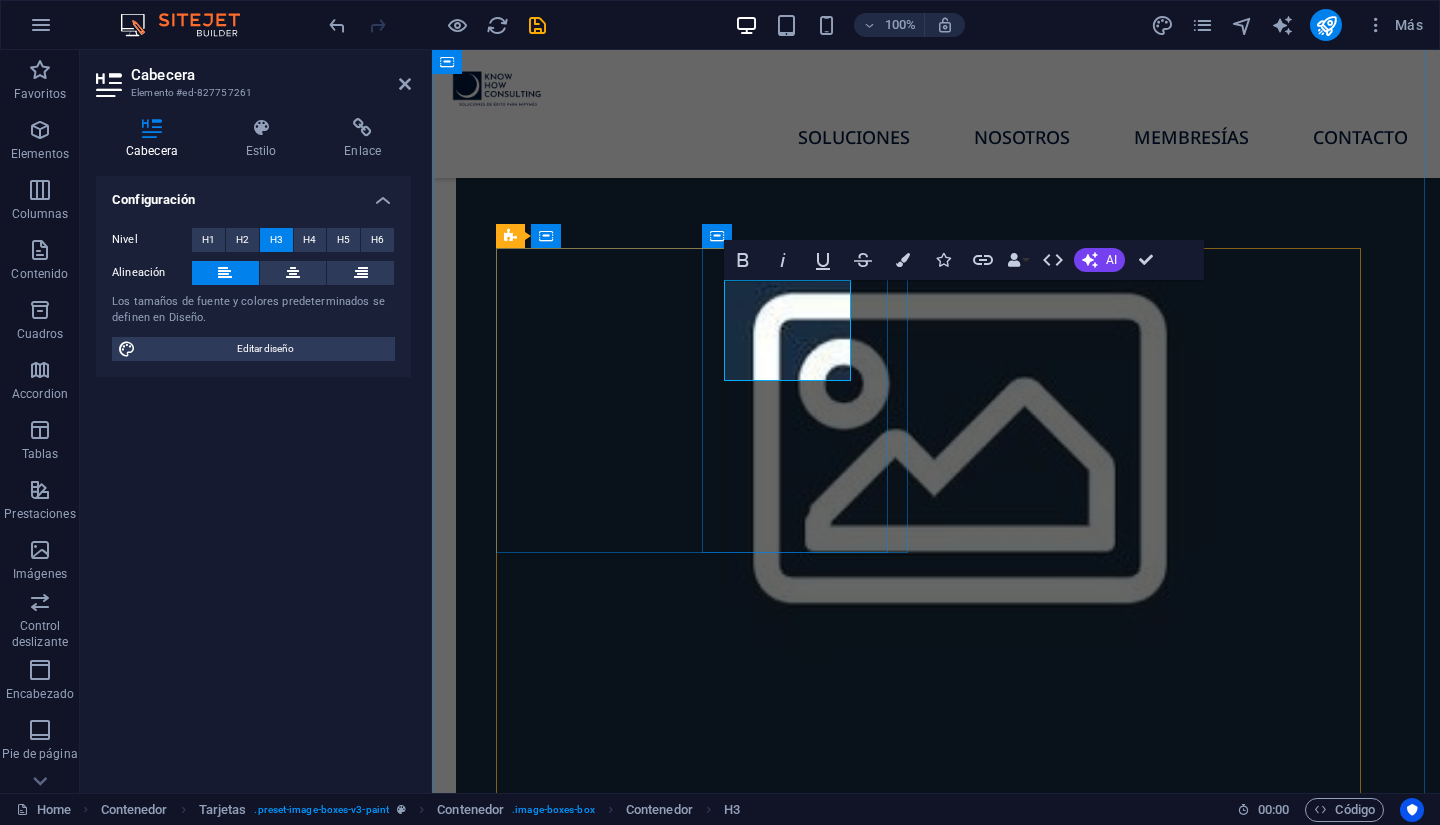 click on "Publicidad digital coperativa" at bounding box center (717, 1019) 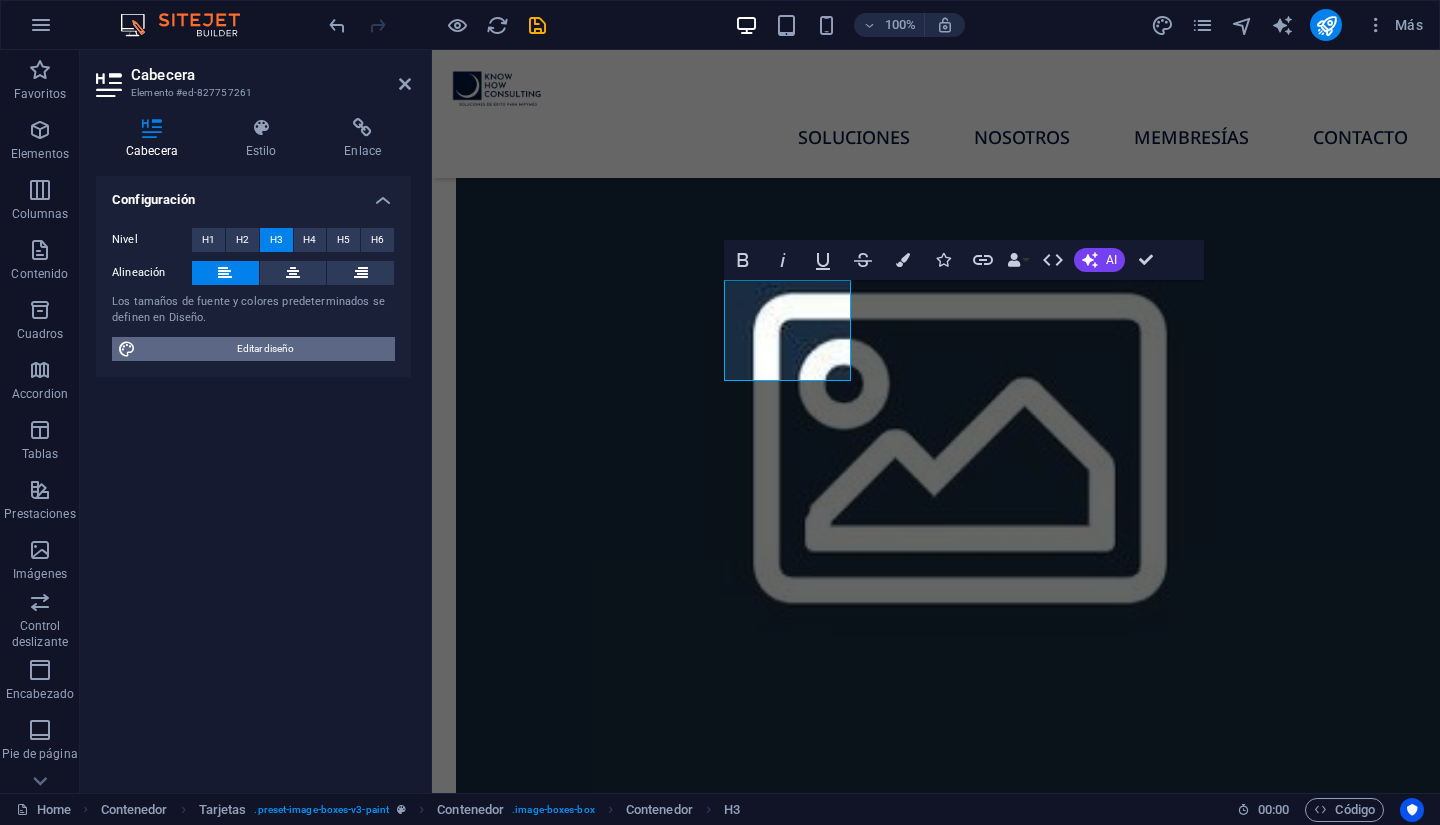 click on "Editar diseño" at bounding box center [265, 349] 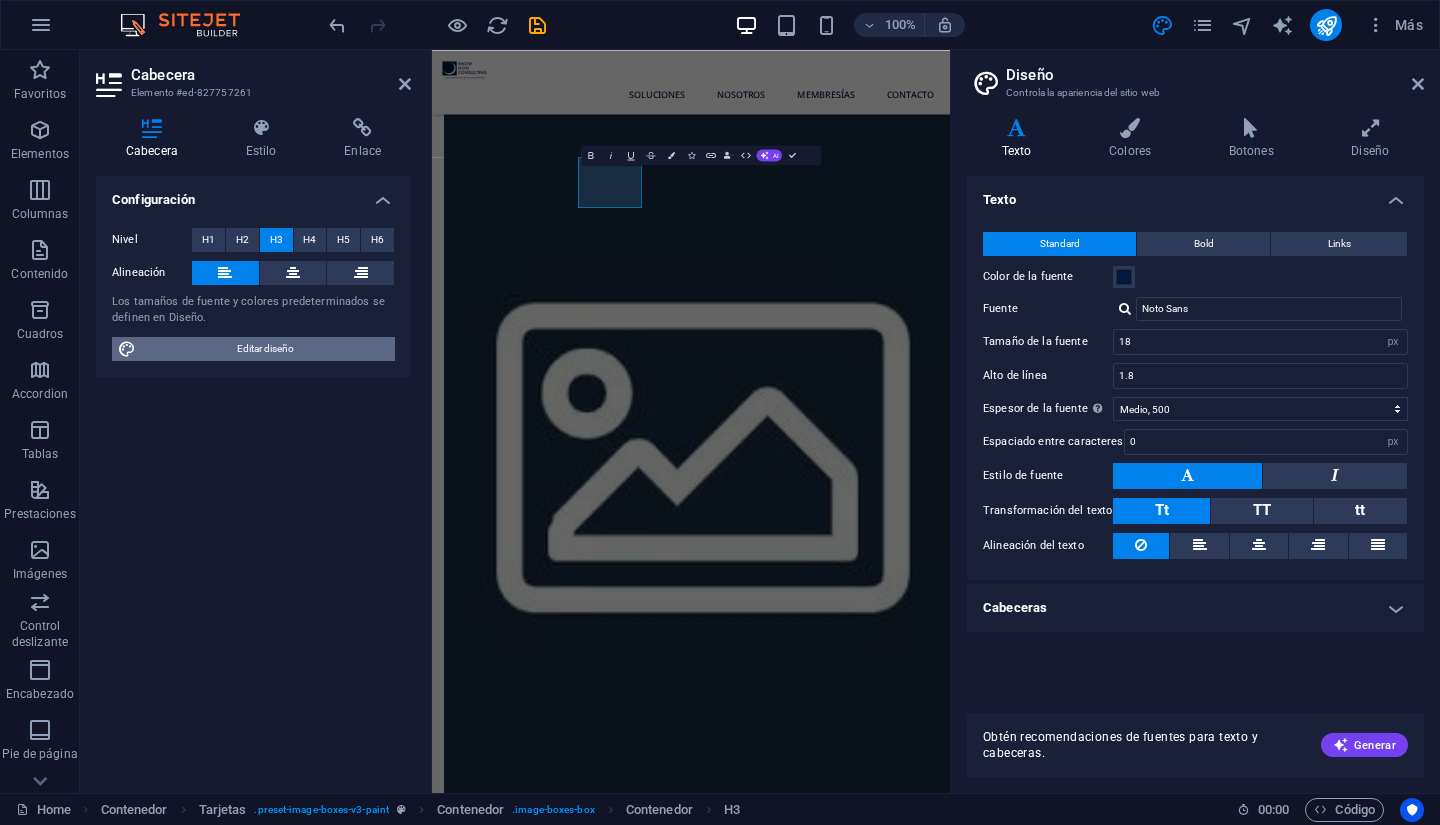 scroll, scrollTop: 2058, scrollLeft: 0, axis: vertical 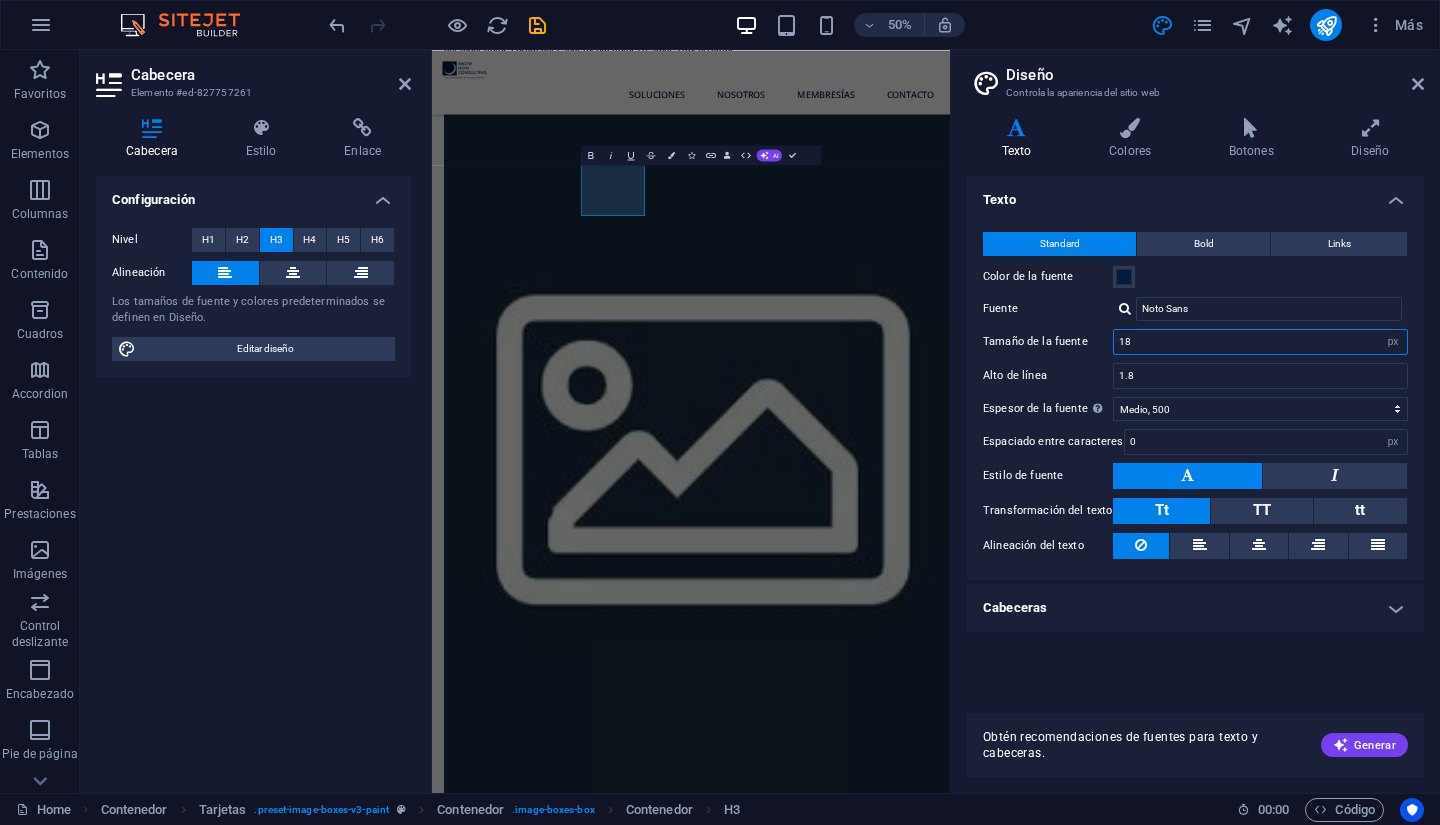 drag, startPoint x: 1355, startPoint y: 337, endPoint x: 1027, endPoint y: 349, distance: 328.21945 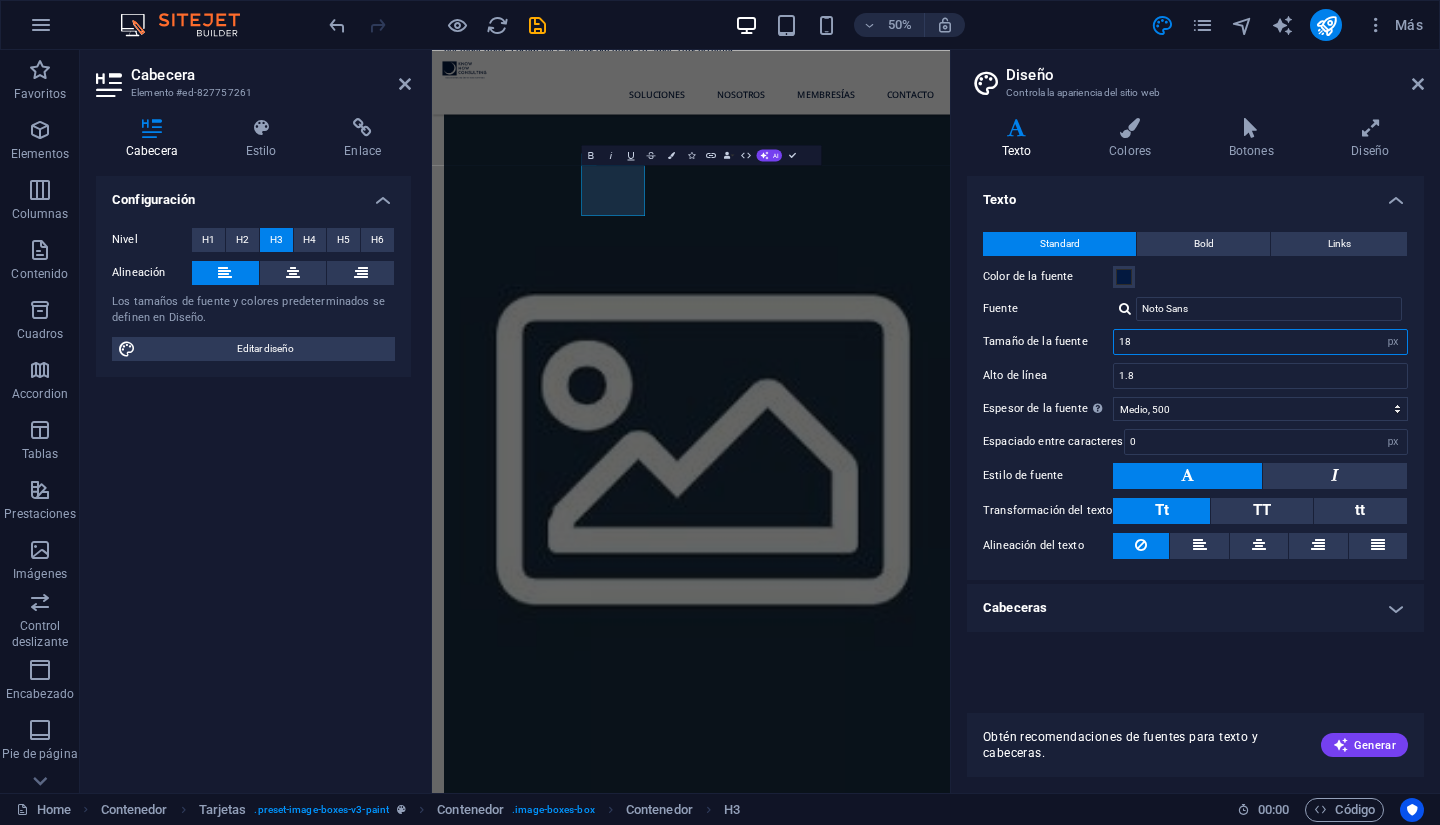 click on "Tamaño de la fuente 18 rem px" at bounding box center (1195, 342) 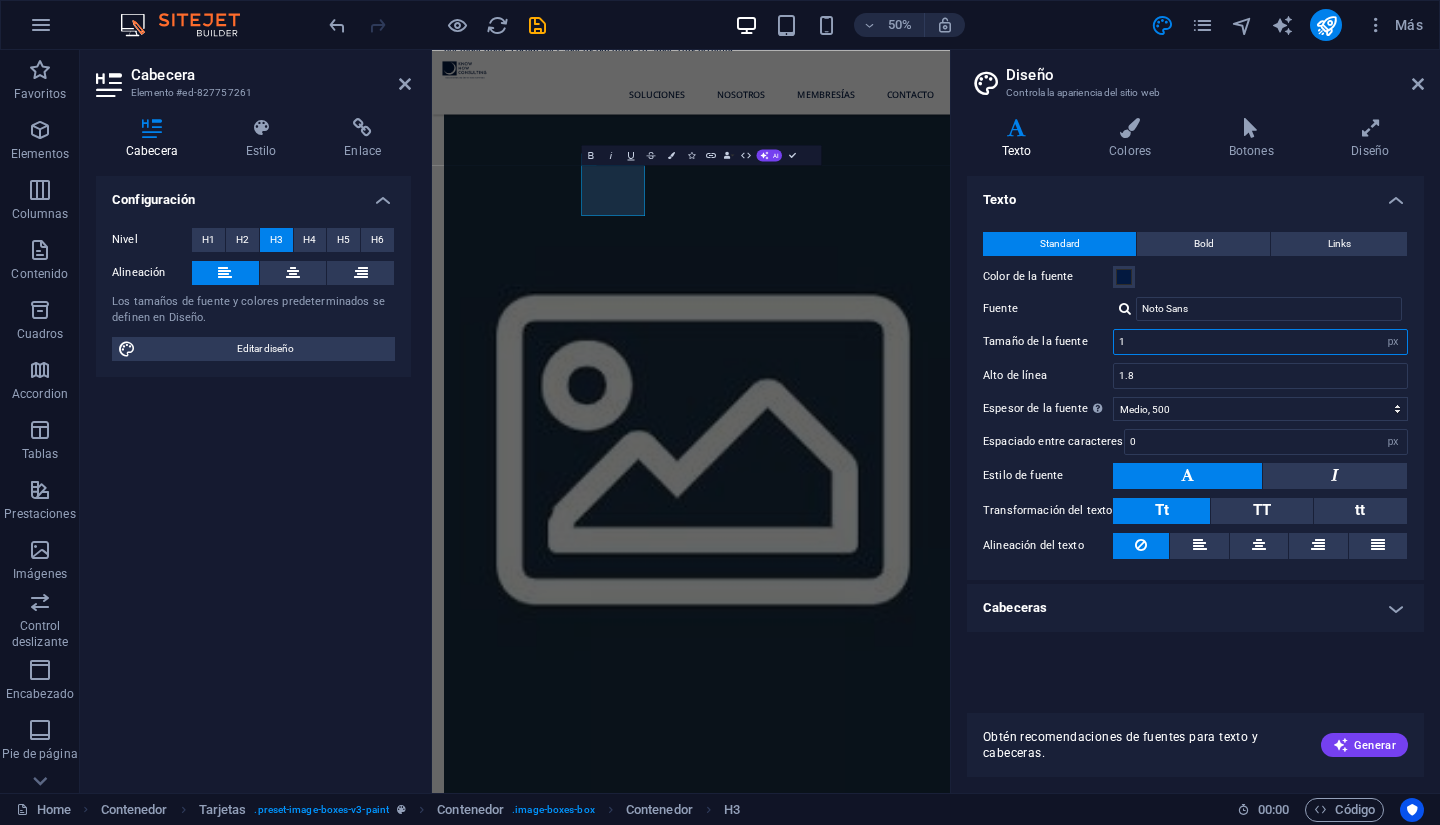 type on "15" 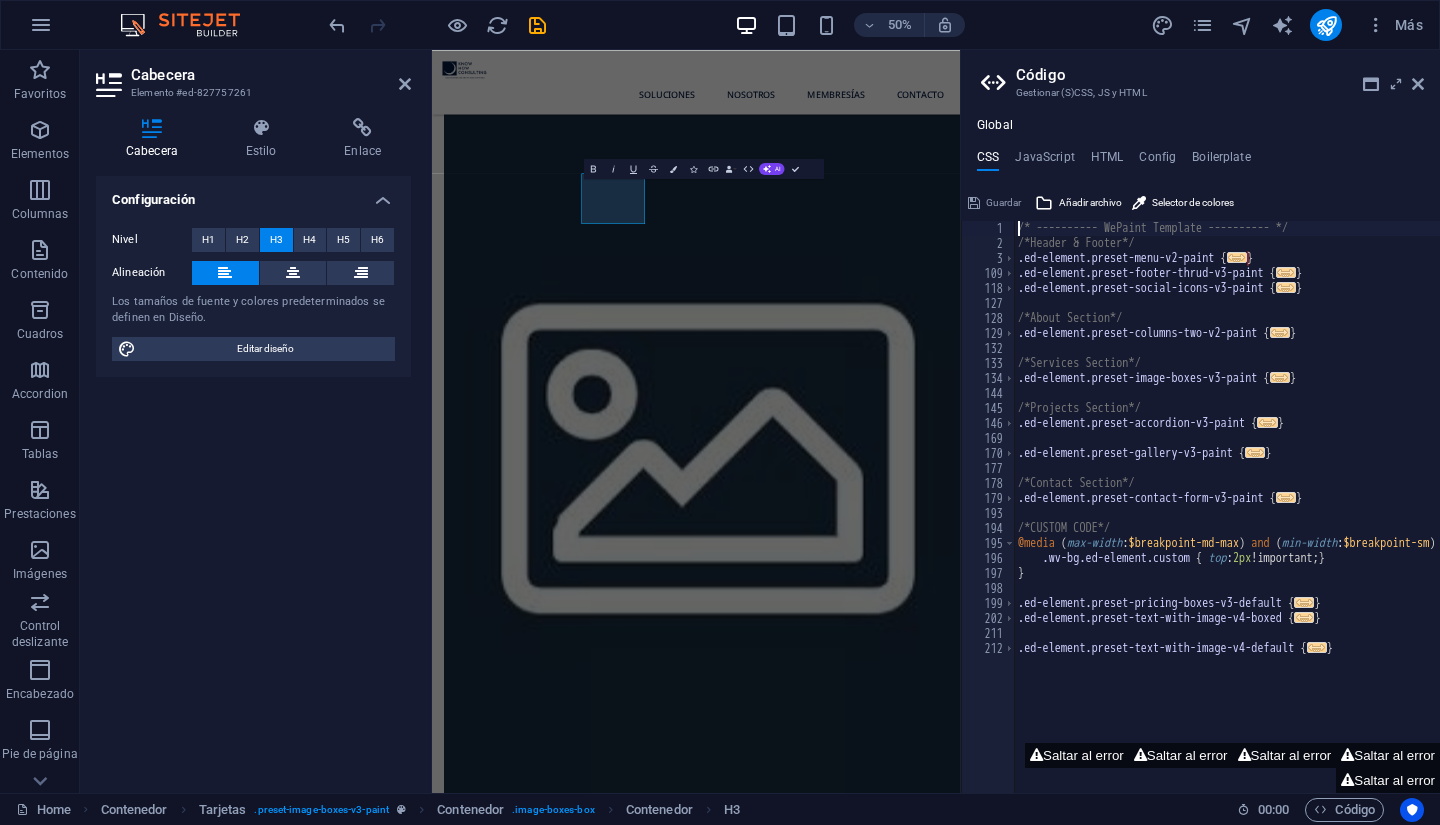 scroll, scrollTop: 2044, scrollLeft: 0, axis: vertical 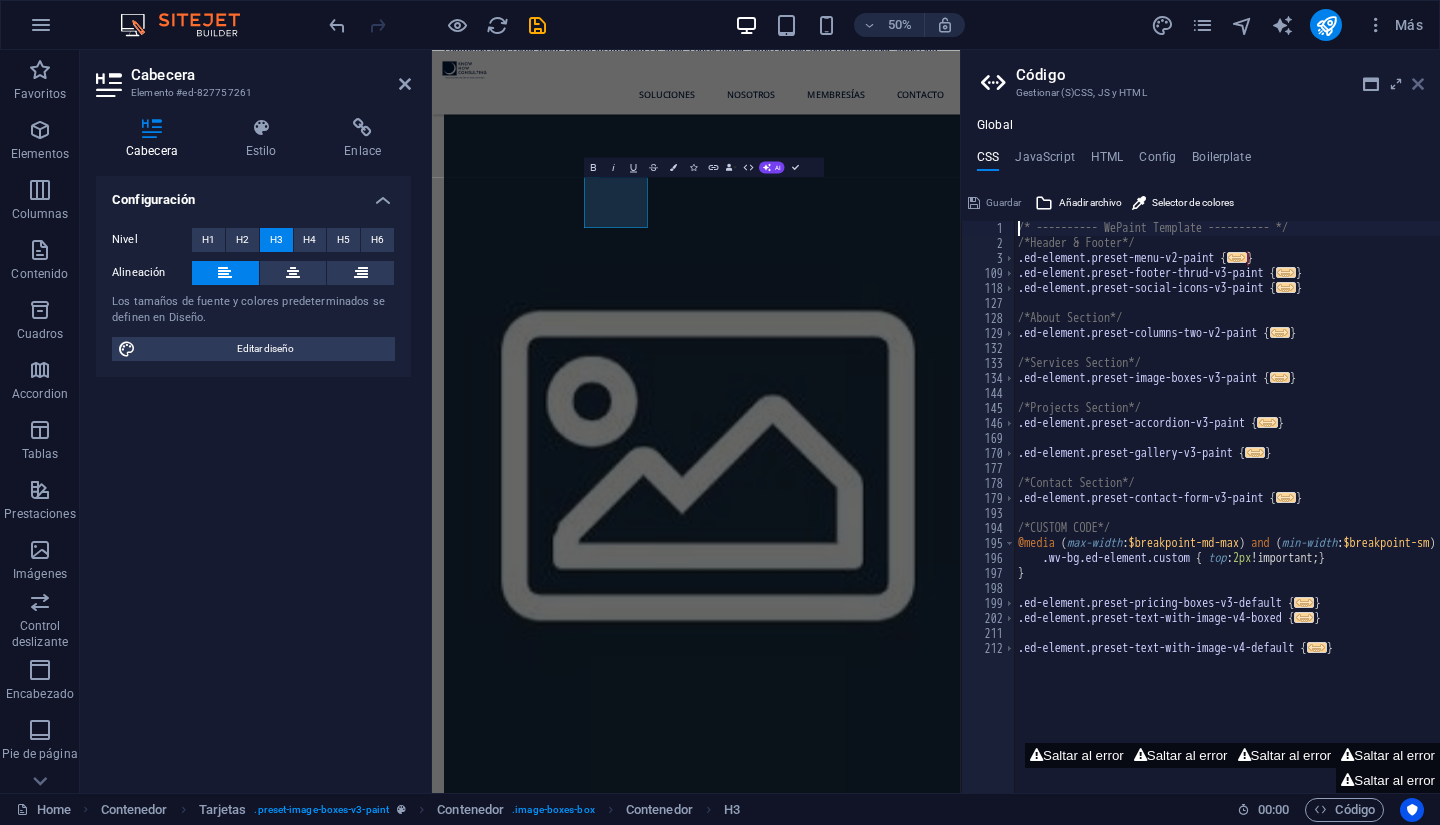 click at bounding box center (1418, 84) 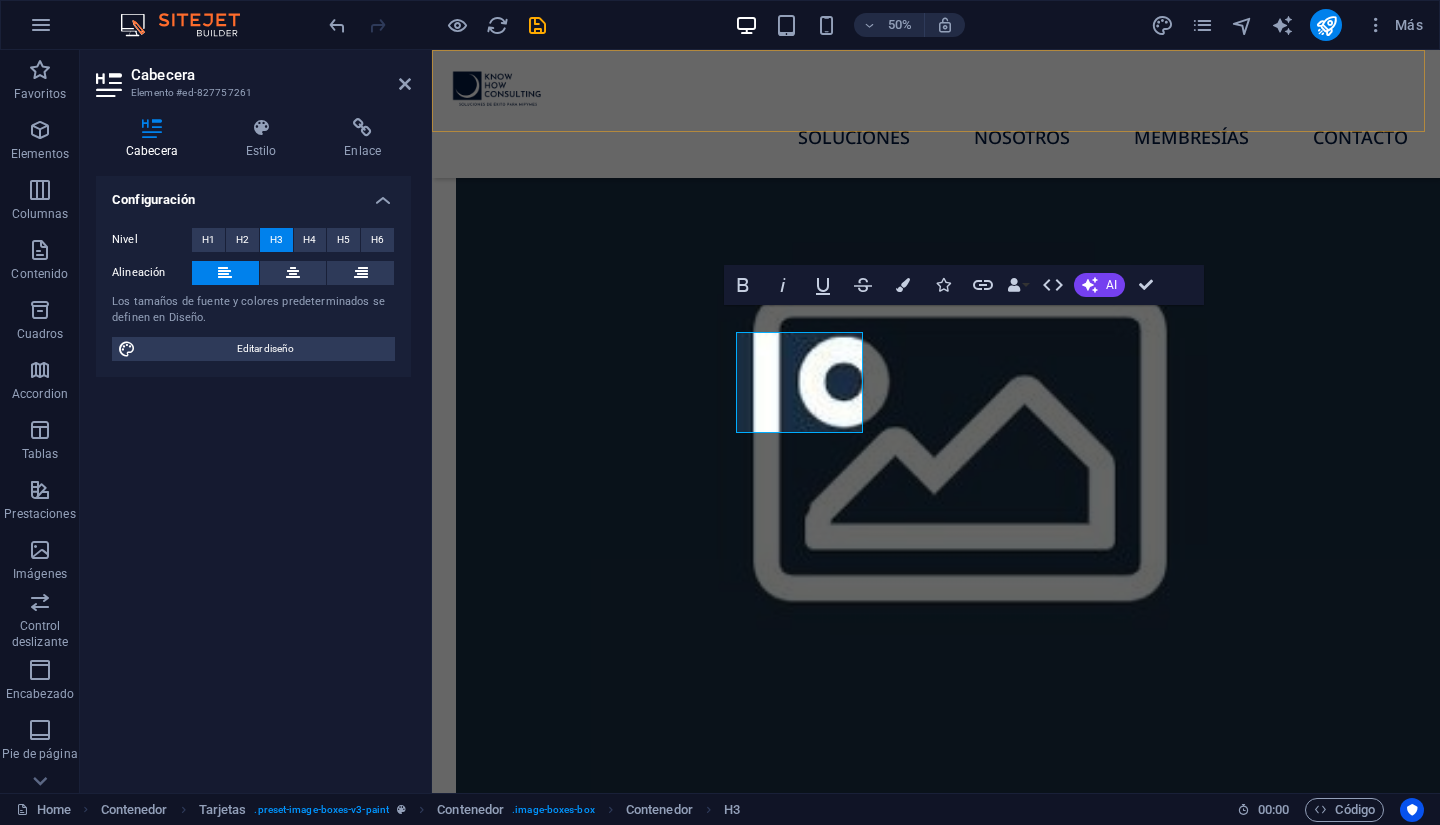 scroll, scrollTop: 2017, scrollLeft: 0, axis: vertical 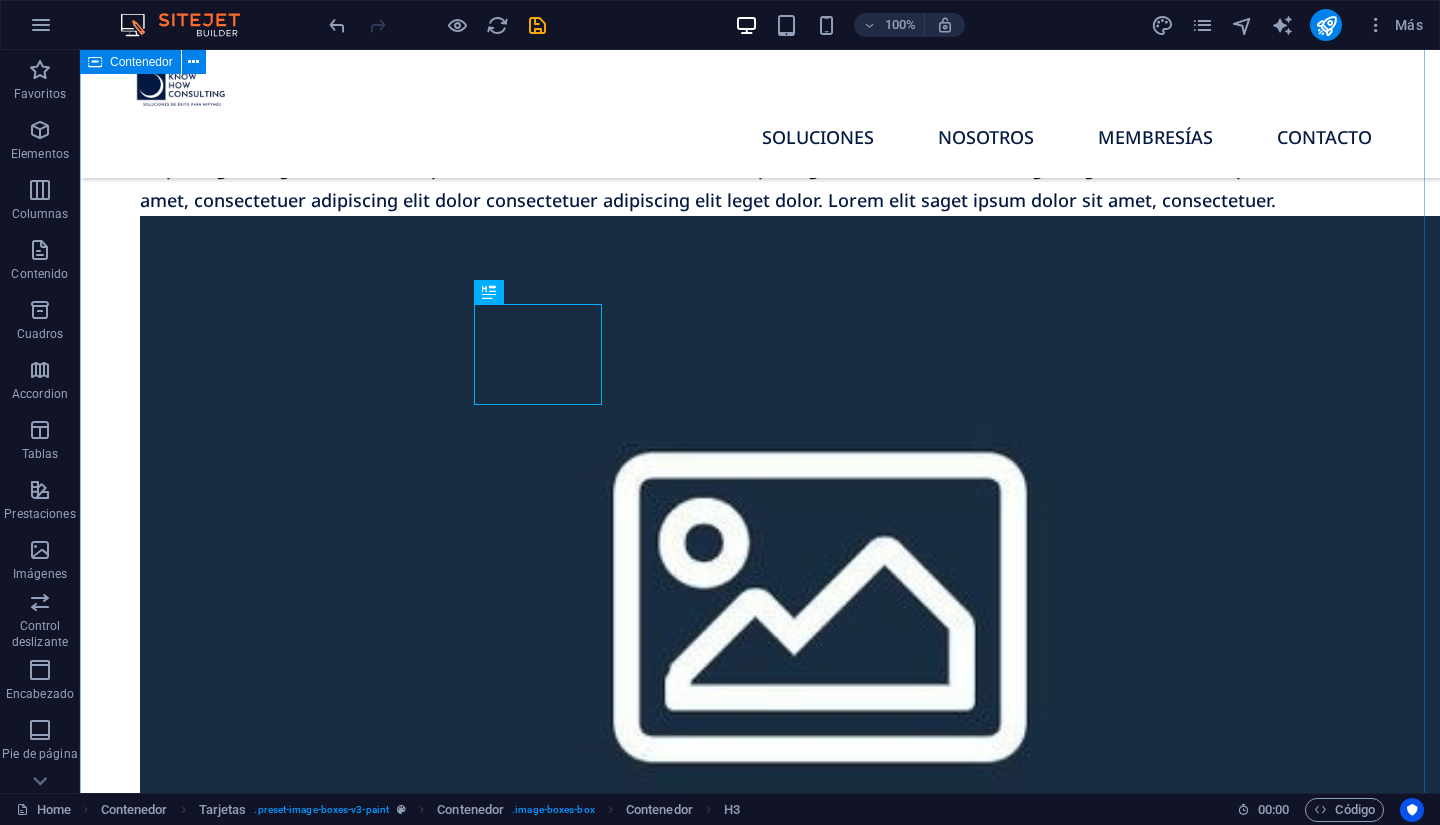 click on "Nuestras Soluciones Lorem ipsum dolor sit amet, consectetur adipiscing elit, sed do eiusmod tempor incididunt. Publicidad digital coperativa Lorem ipsum dolor sit amet, consectetur elit. www.pormizona.mx Publicación de vacantes Lorem ipsum dolor sit amet, consectetur elit. www.csolicita.mx Acción legal preventiva Lorem ipsum dolor sit amet, consectetur elit. www.enlamiralegal.com Estrategías financieras y fiscales Lorem ipsum dolor sit amet, consectetur elit. www.capitalcontable.mx" at bounding box center [760, 1694] 